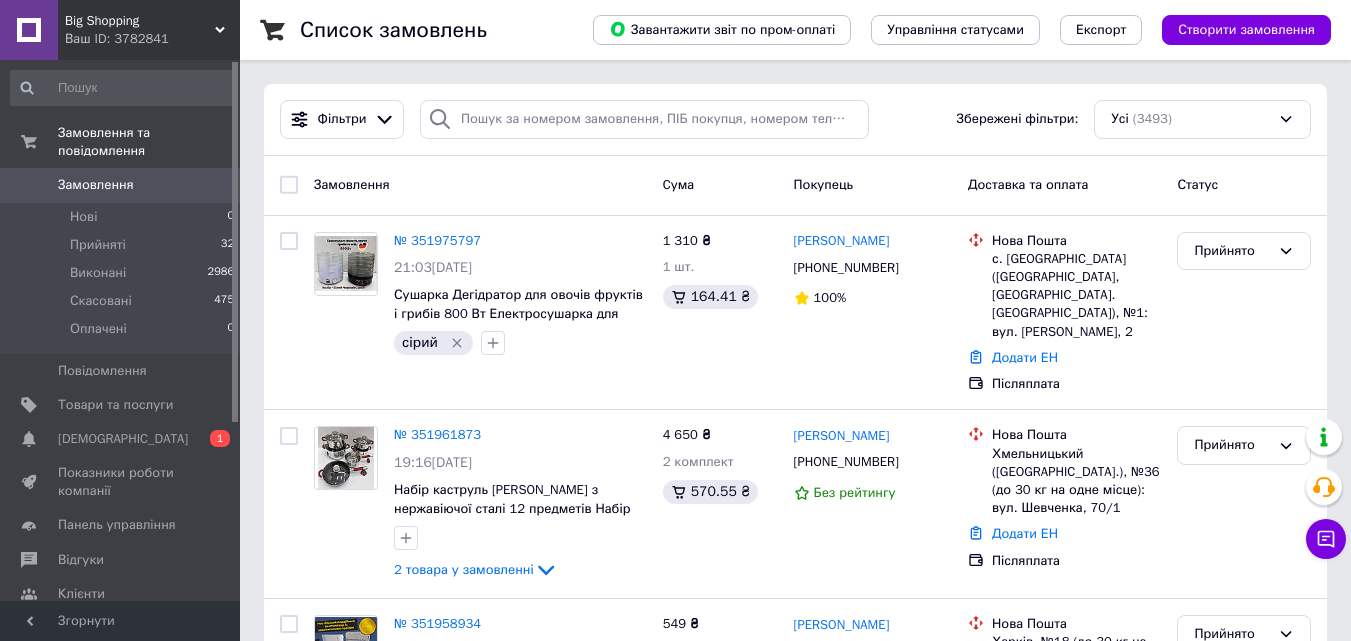 scroll, scrollTop: 0, scrollLeft: 0, axis: both 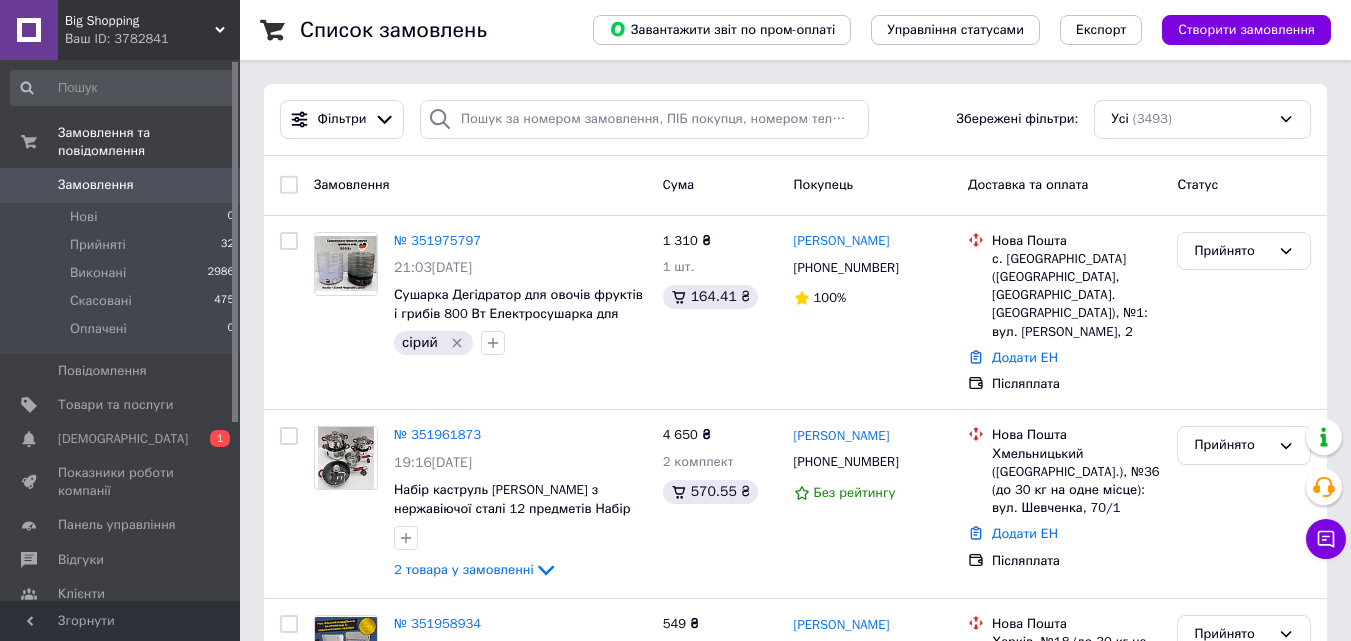 click on "Фільтри Збережені фільтри: Усі (3493)" at bounding box center (795, 119) 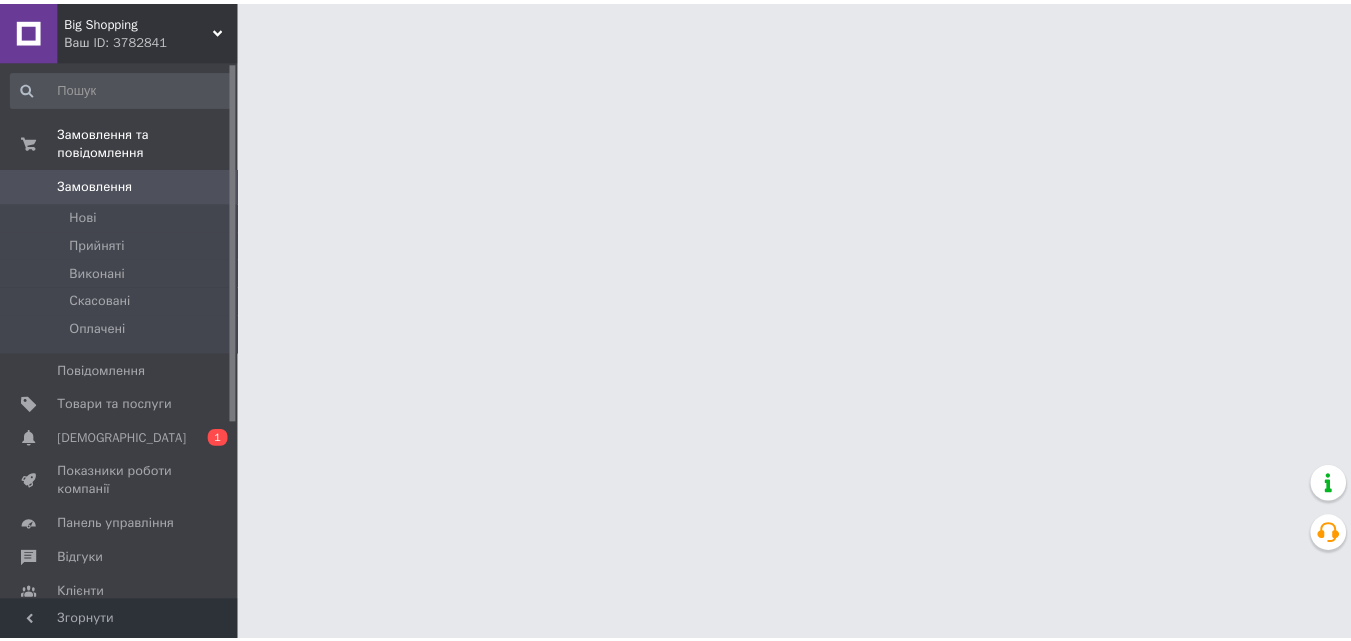 scroll, scrollTop: 0, scrollLeft: 0, axis: both 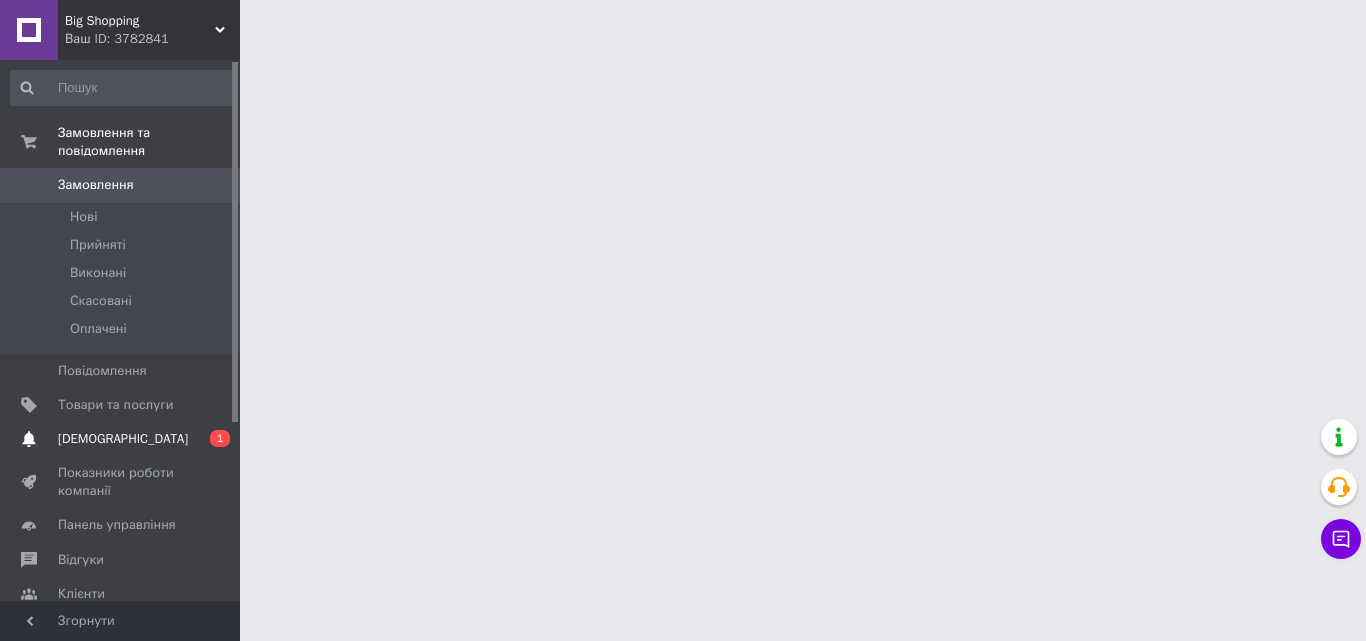 click on "[DEMOGRAPHIC_DATA]" at bounding box center (123, 439) 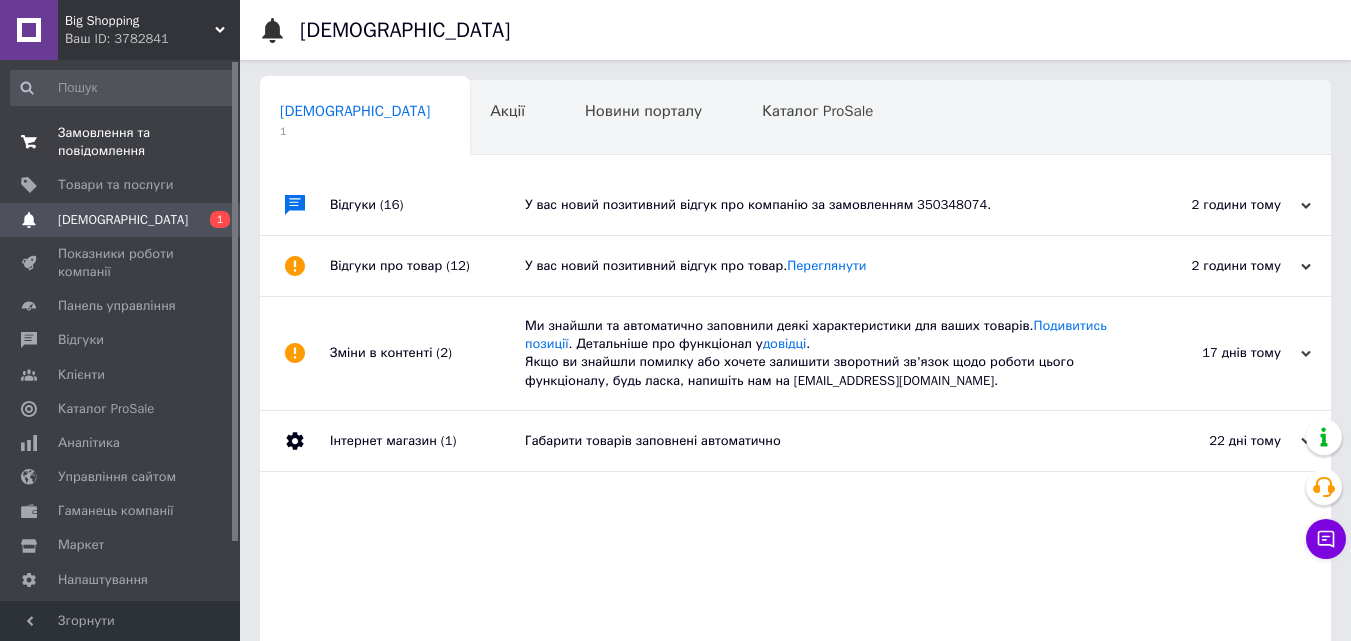 click on "Замовлення та повідомлення" at bounding box center (121, 142) 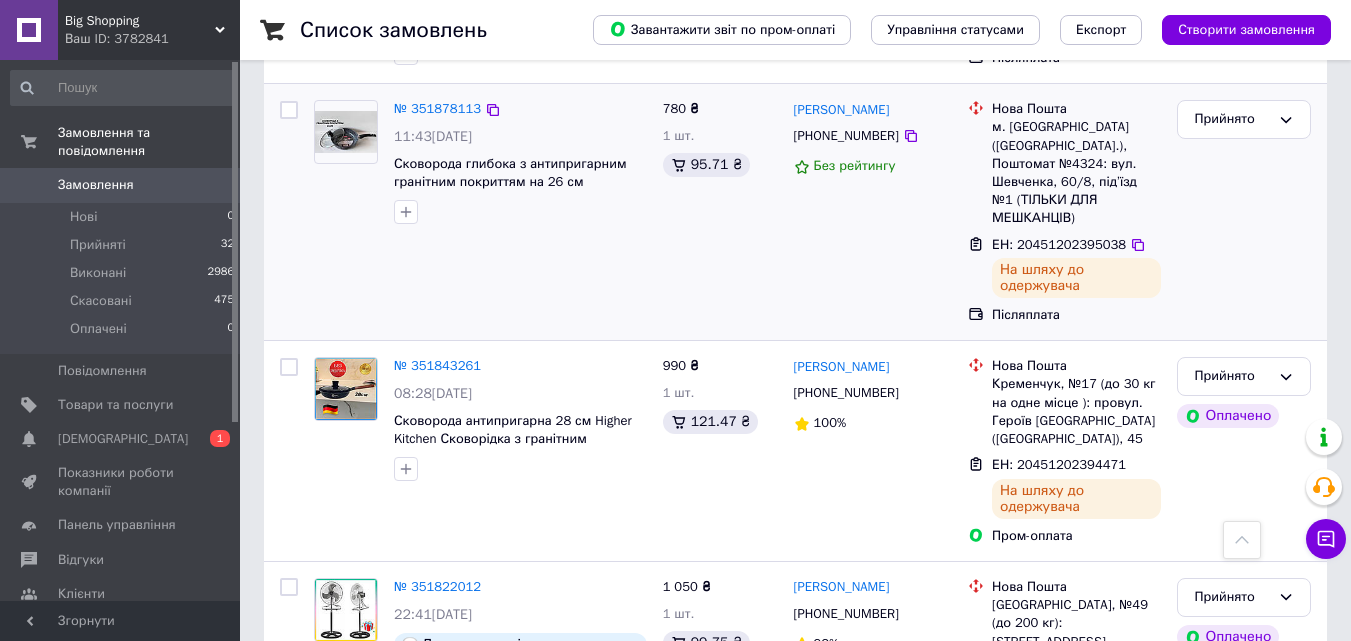 scroll, scrollTop: 800, scrollLeft: 0, axis: vertical 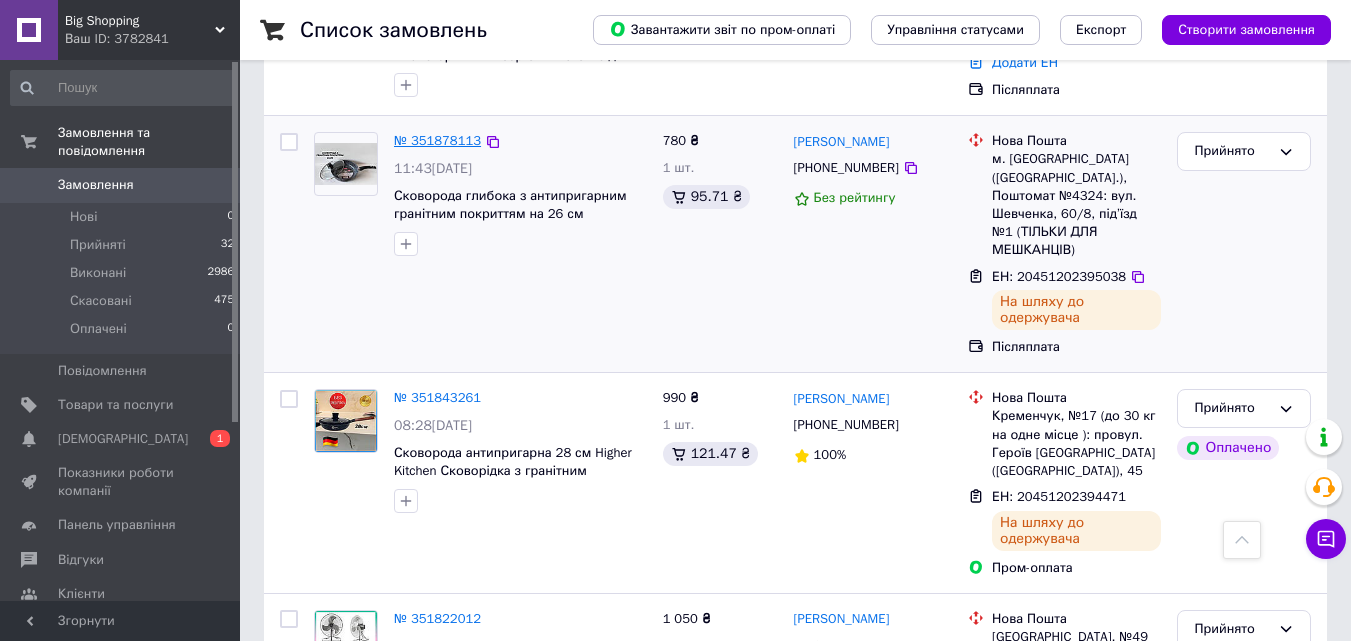 click on "№ 351878113" at bounding box center [437, 140] 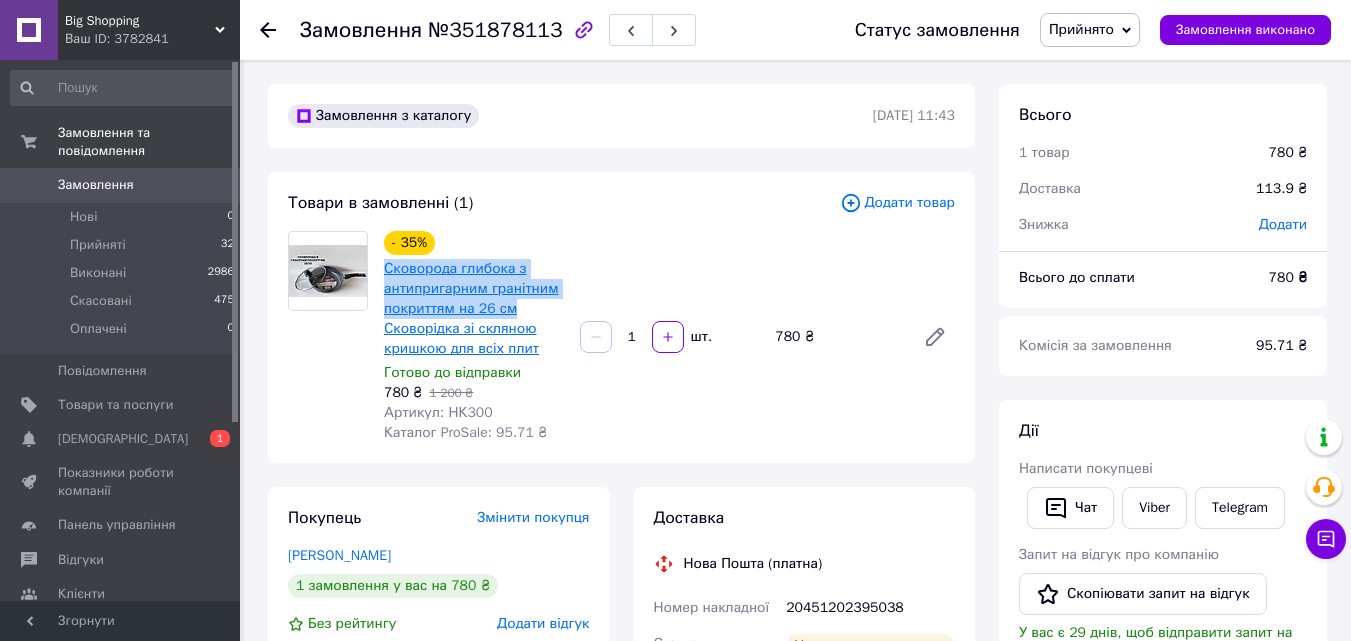 drag, startPoint x: 381, startPoint y: 265, endPoint x: 510, endPoint y: 304, distance: 134.76646 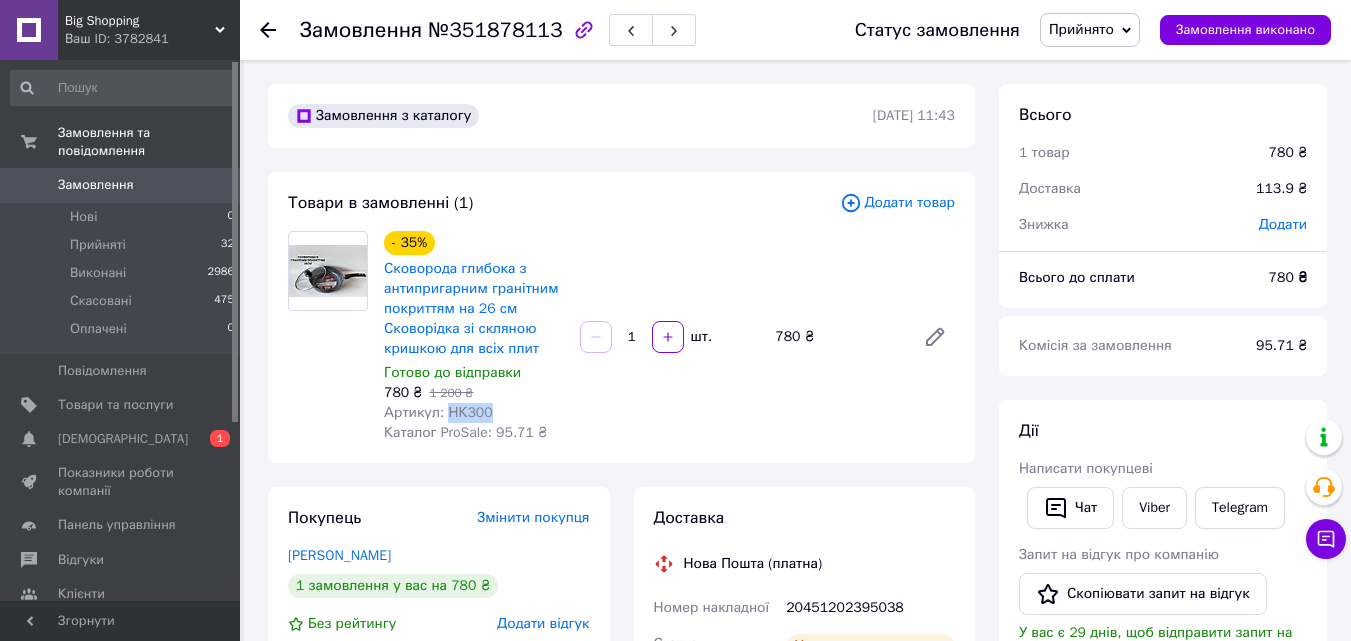 drag, startPoint x: 445, startPoint y: 417, endPoint x: 481, endPoint y: 416, distance: 36.013885 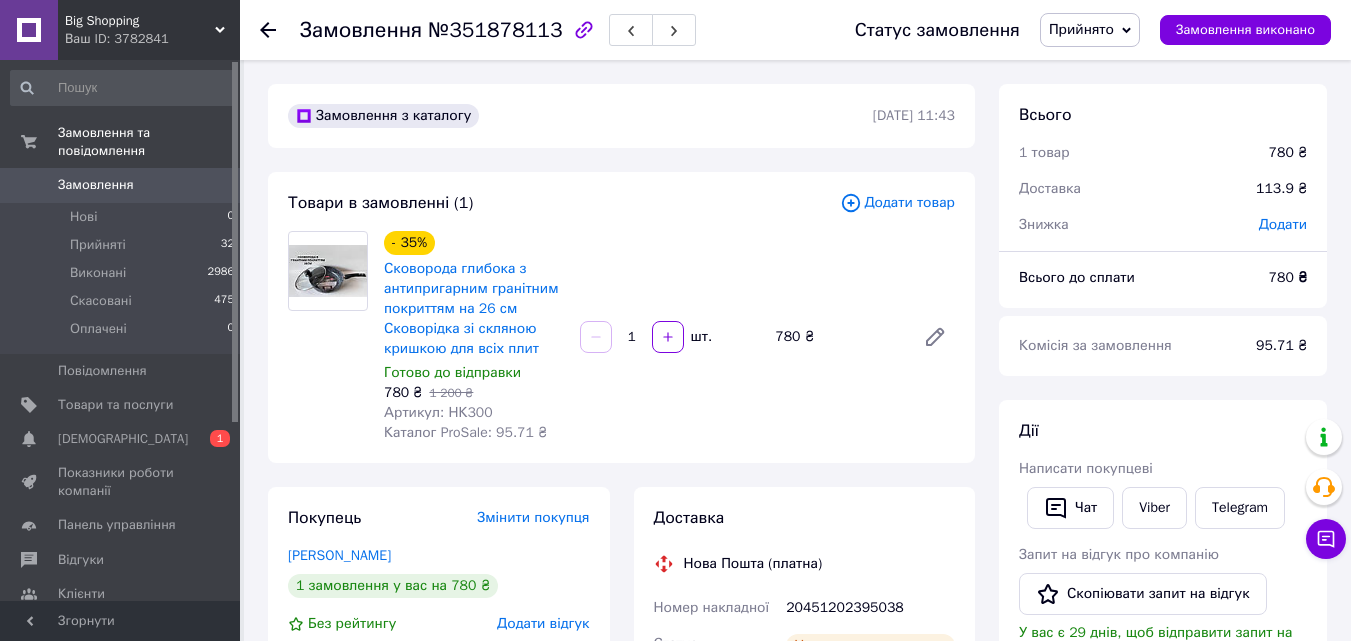 click 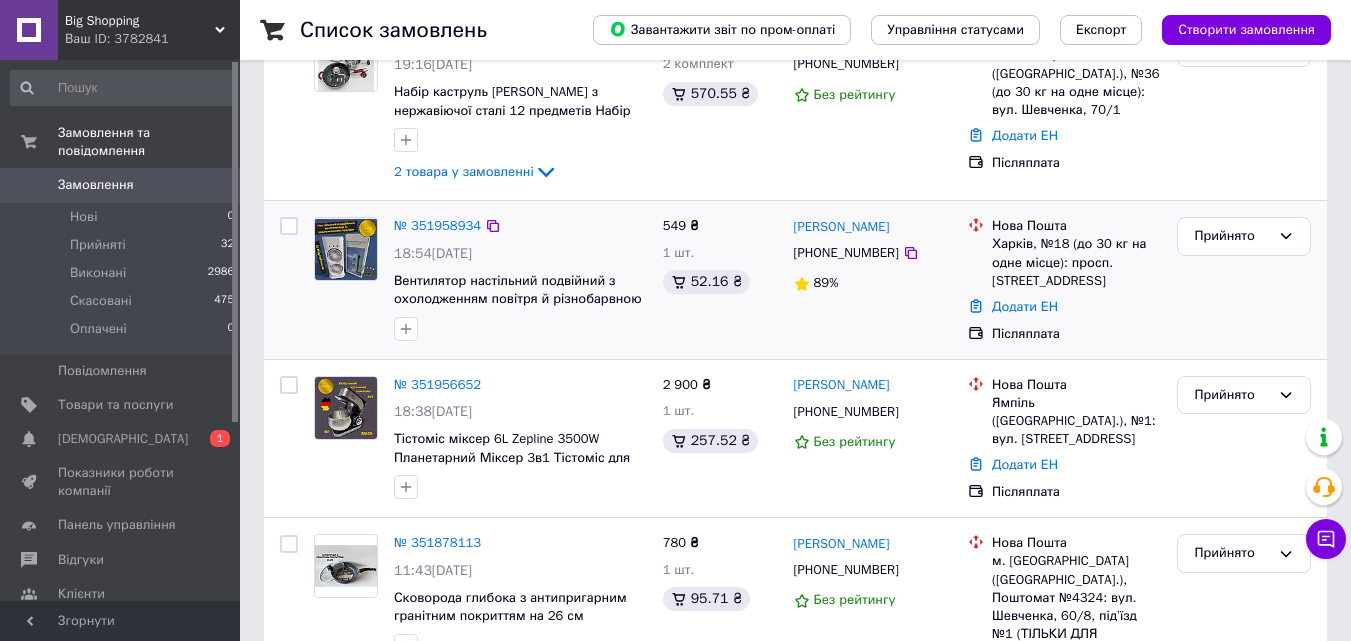 scroll, scrollTop: 400, scrollLeft: 0, axis: vertical 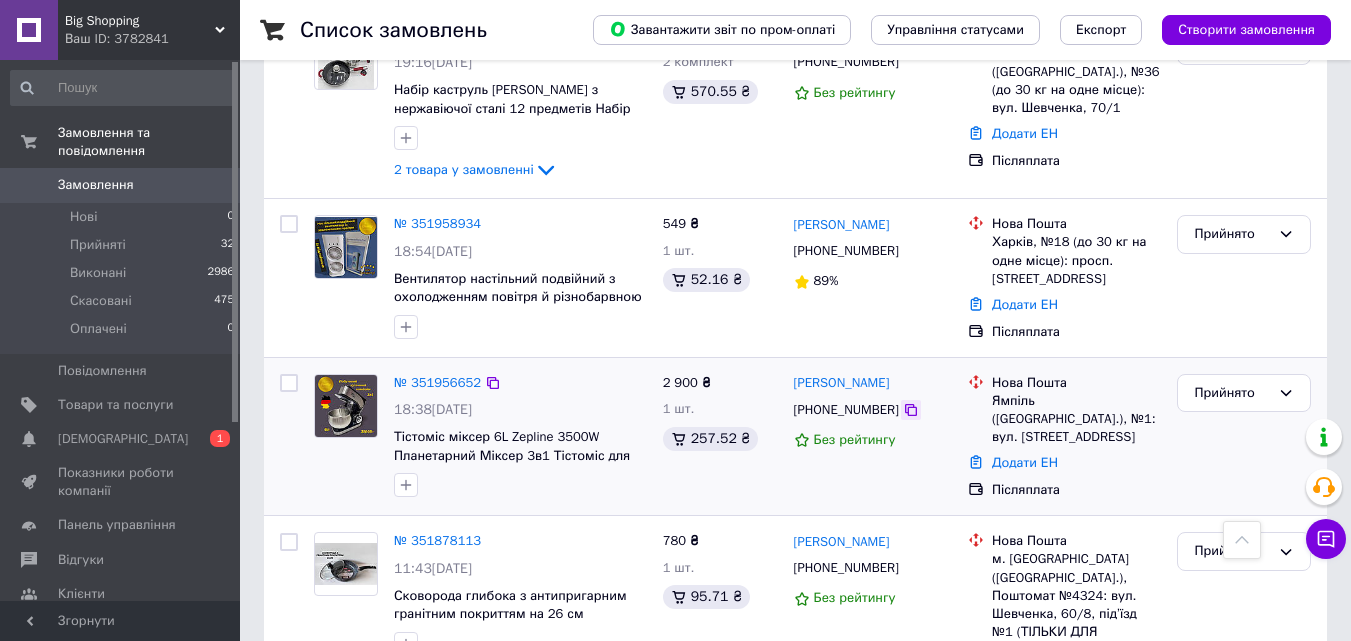 click 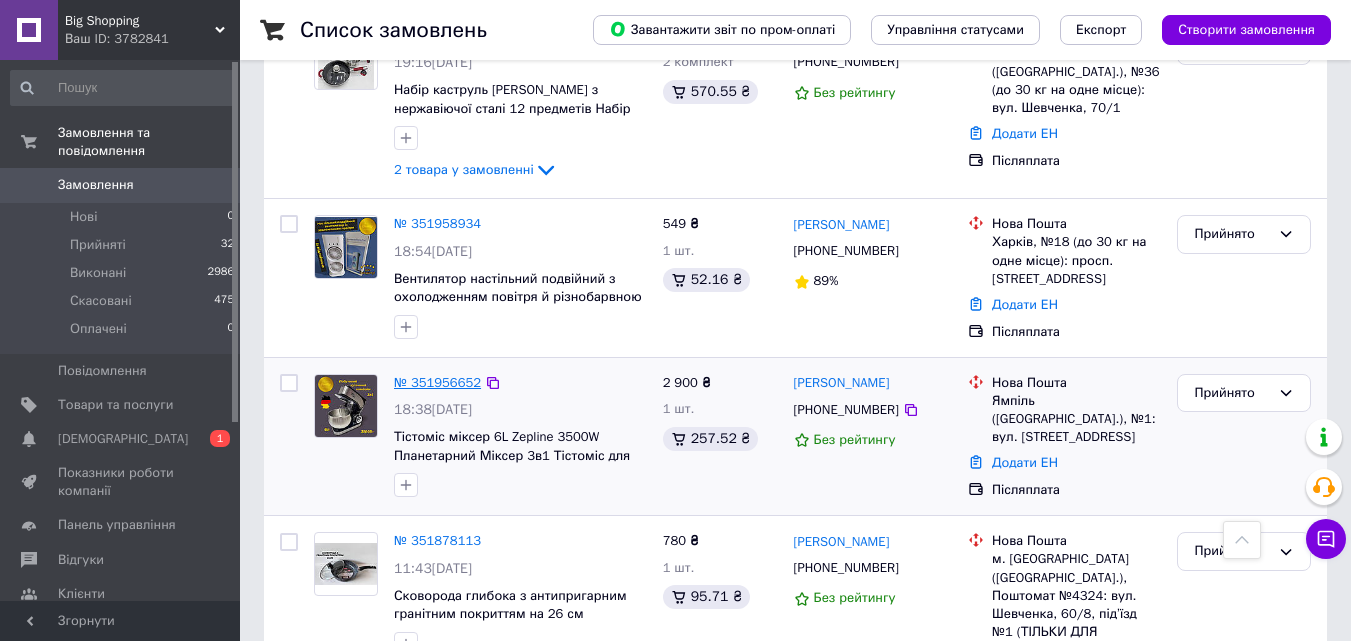 click on "№ 351956652" at bounding box center [437, 382] 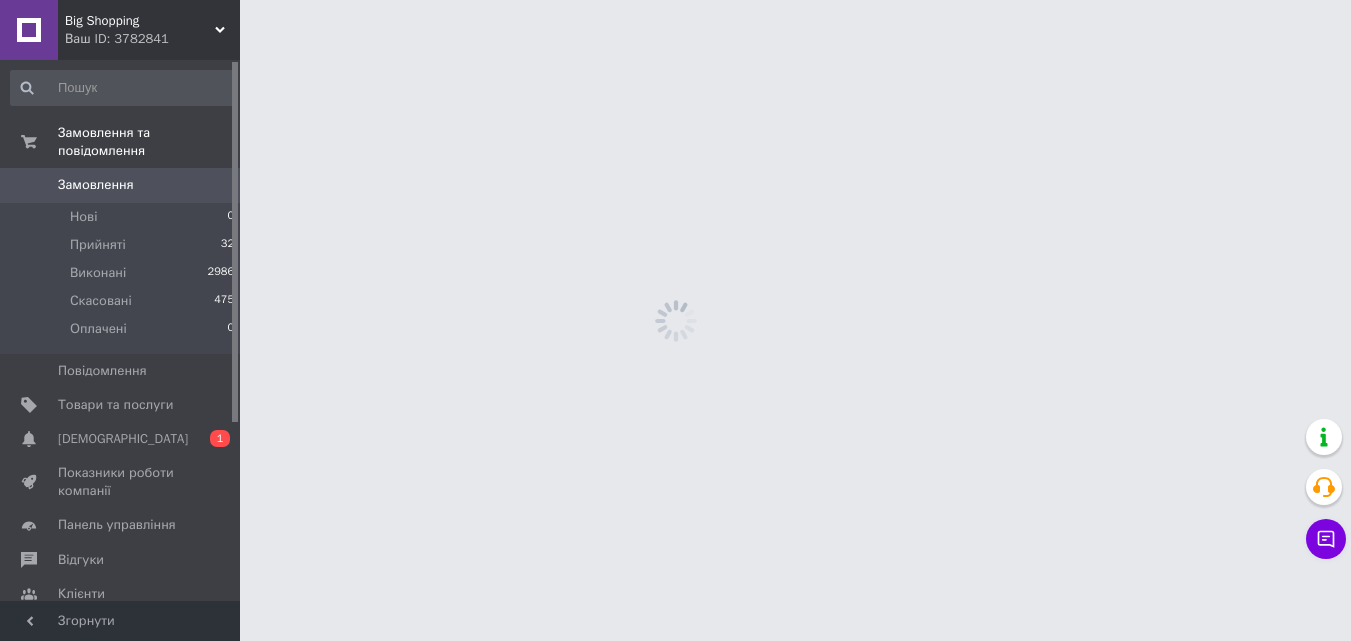 scroll, scrollTop: 0, scrollLeft: 0, axis: both 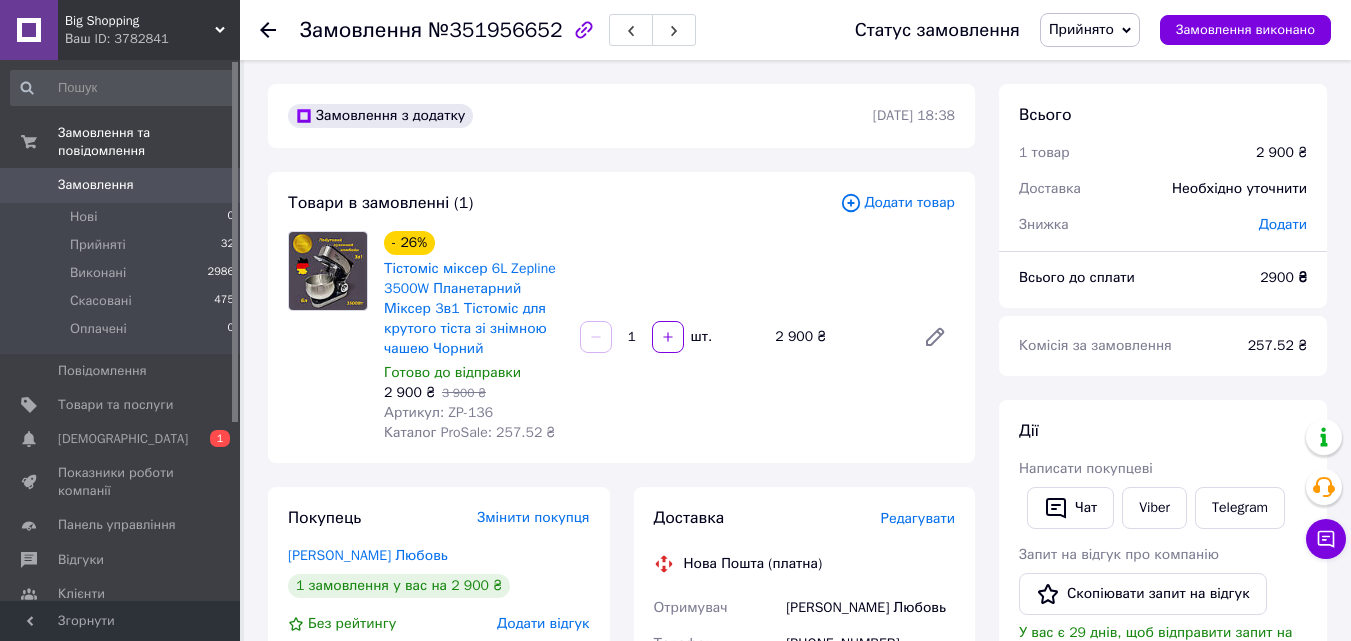 click 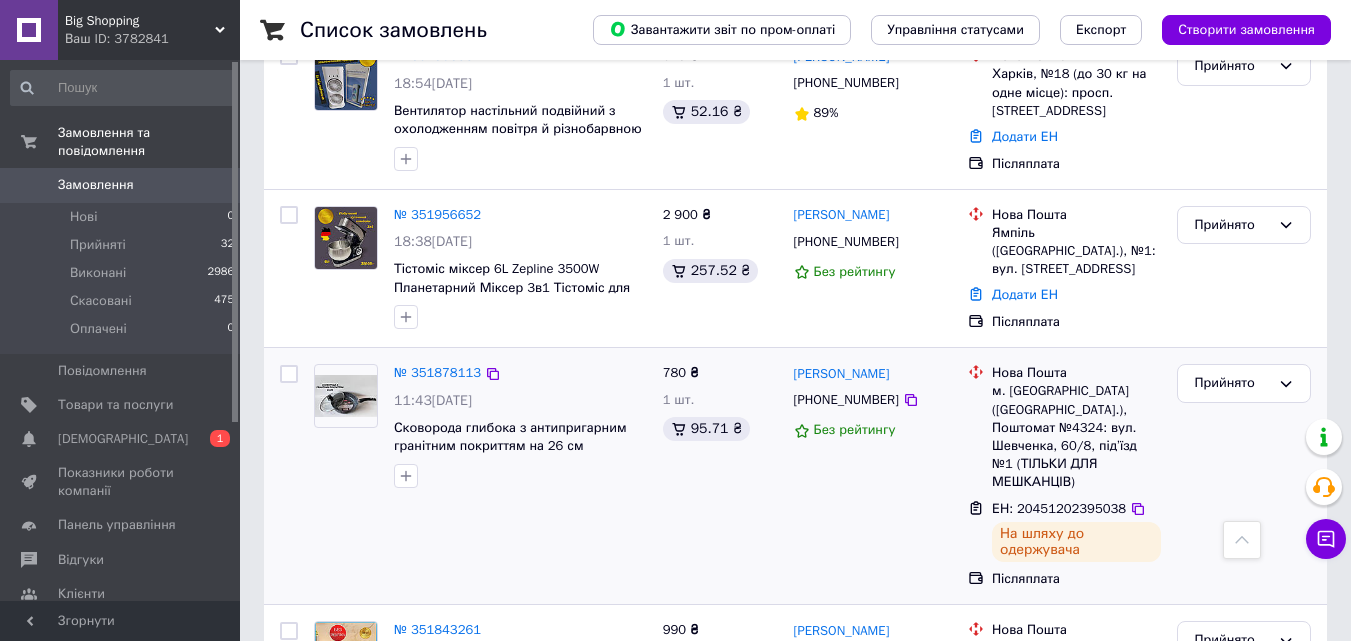scroll, scrollTop: 600, scrollLeft: 0, axis: vertical 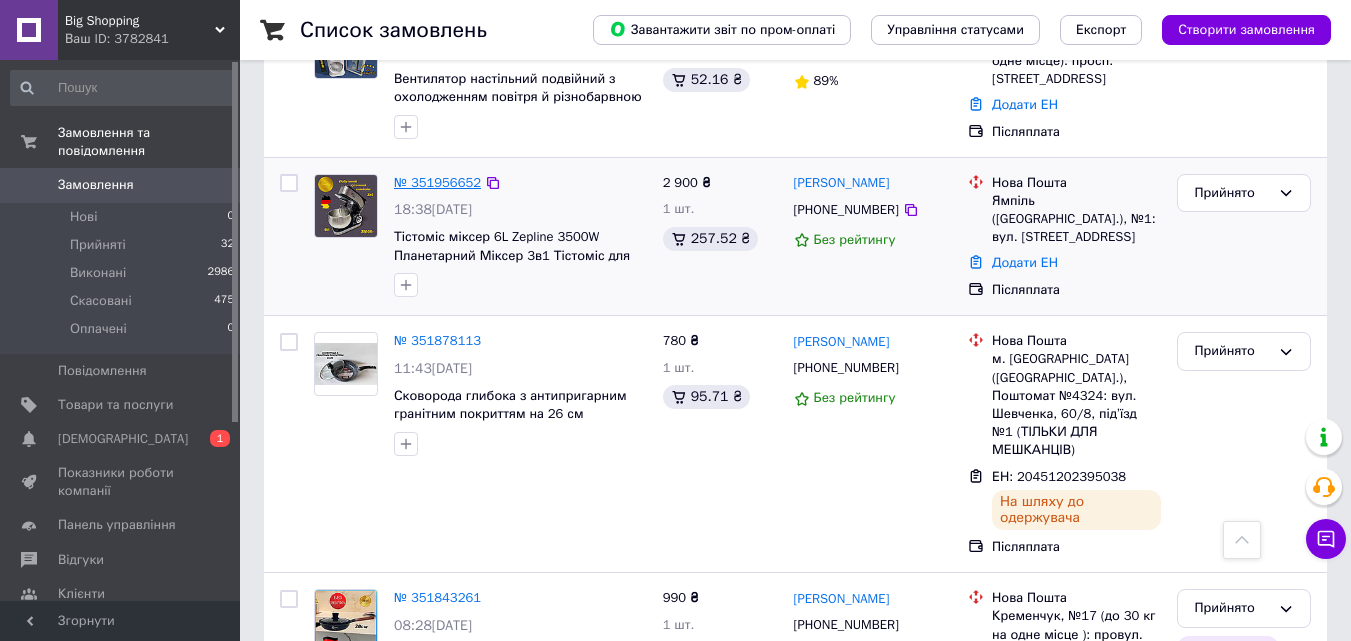 click on "№ 351956652" at bounding box center [437, 182] 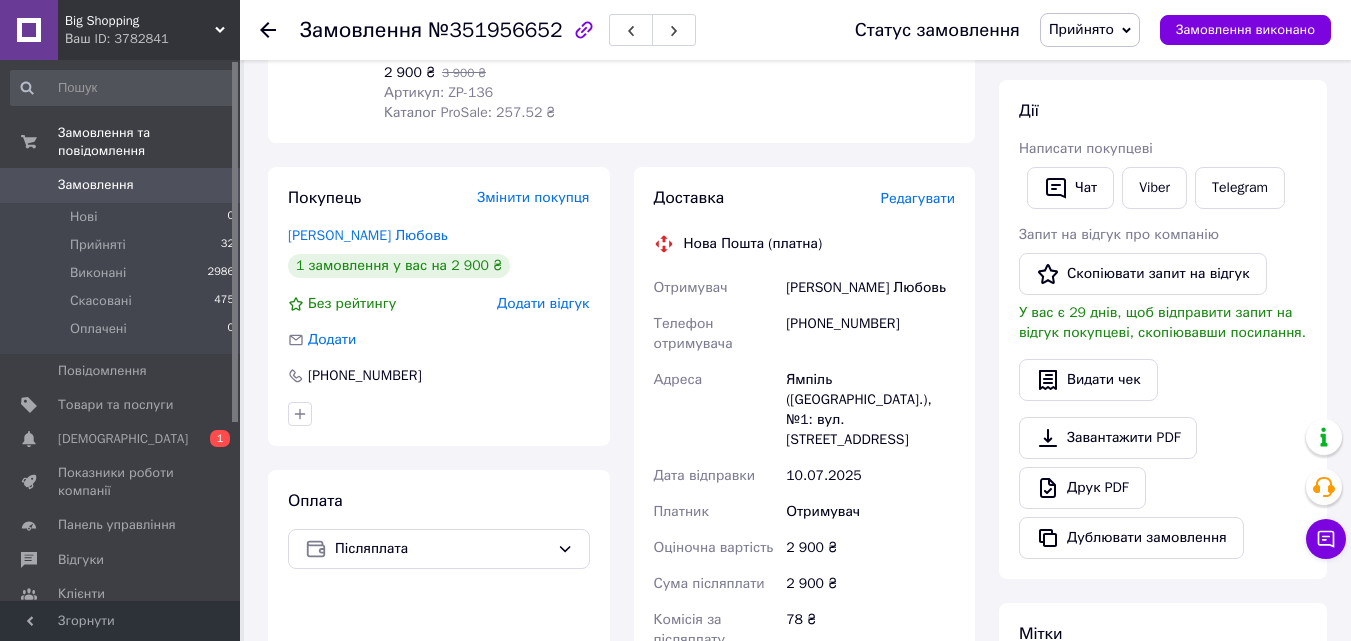 scroll, scrollTop: 600, scrollLeft: 0, axis: vertical 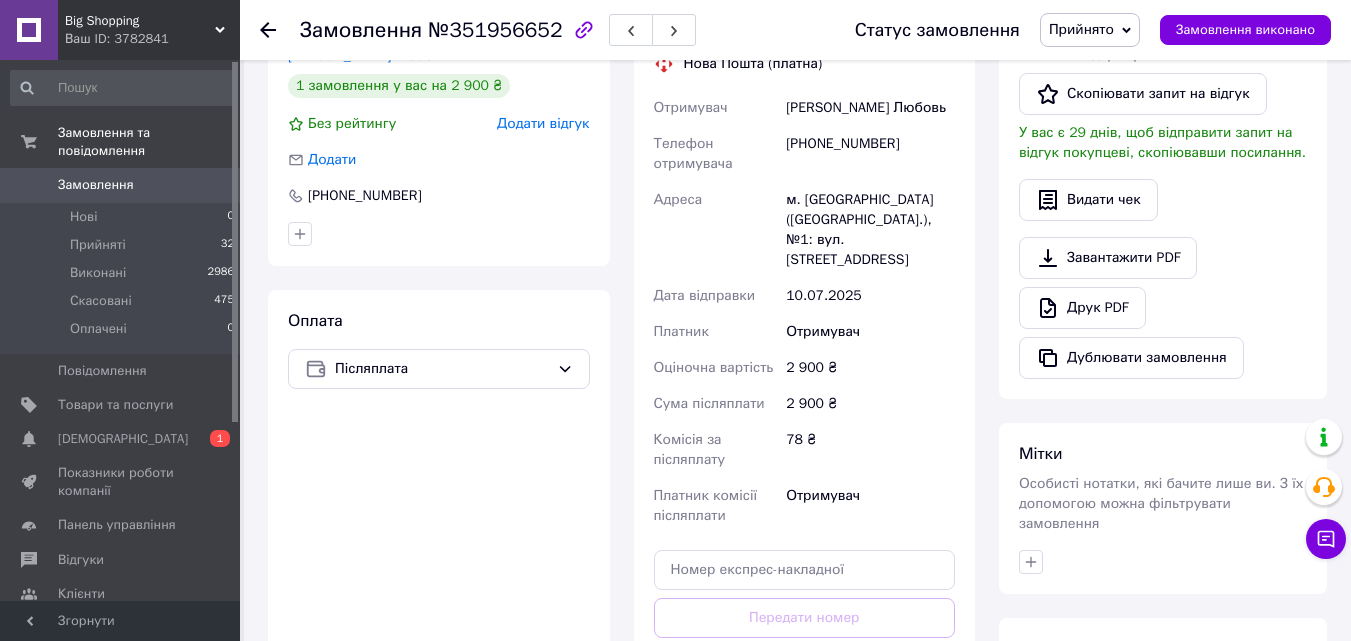 click on "Прийнято" at bounding box center (1090, 30) 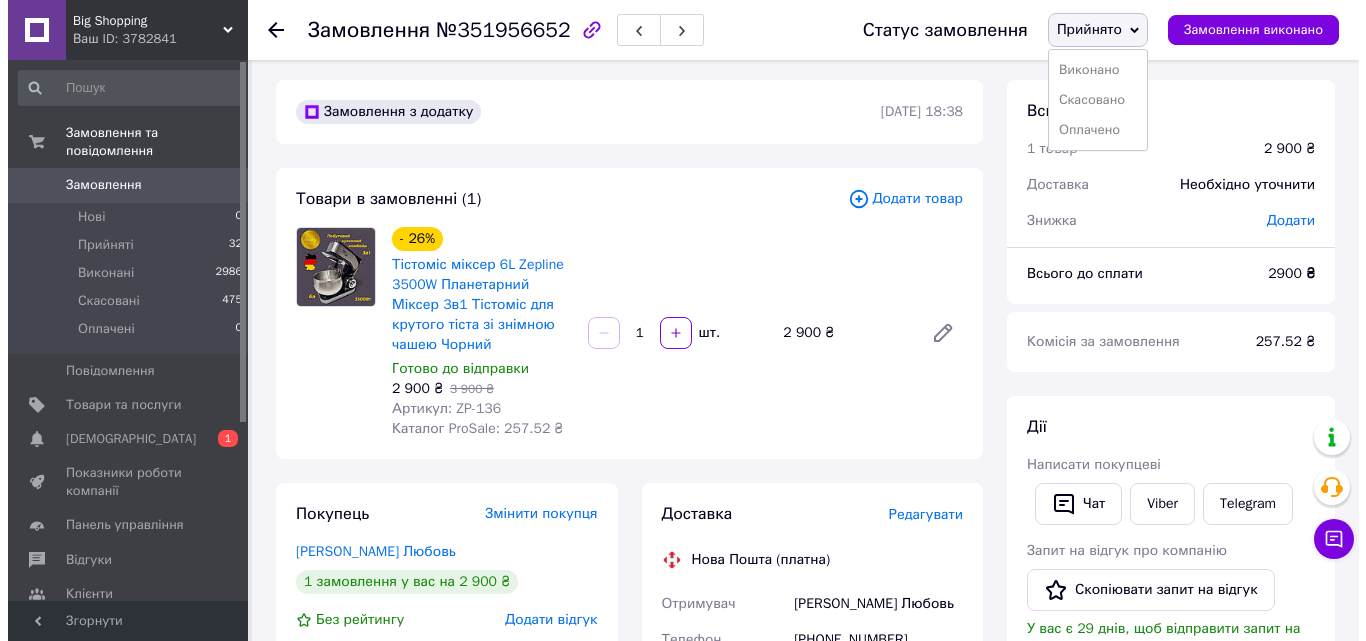 scroll, scrollTop: 0, scrollLeft: 0, axis: both 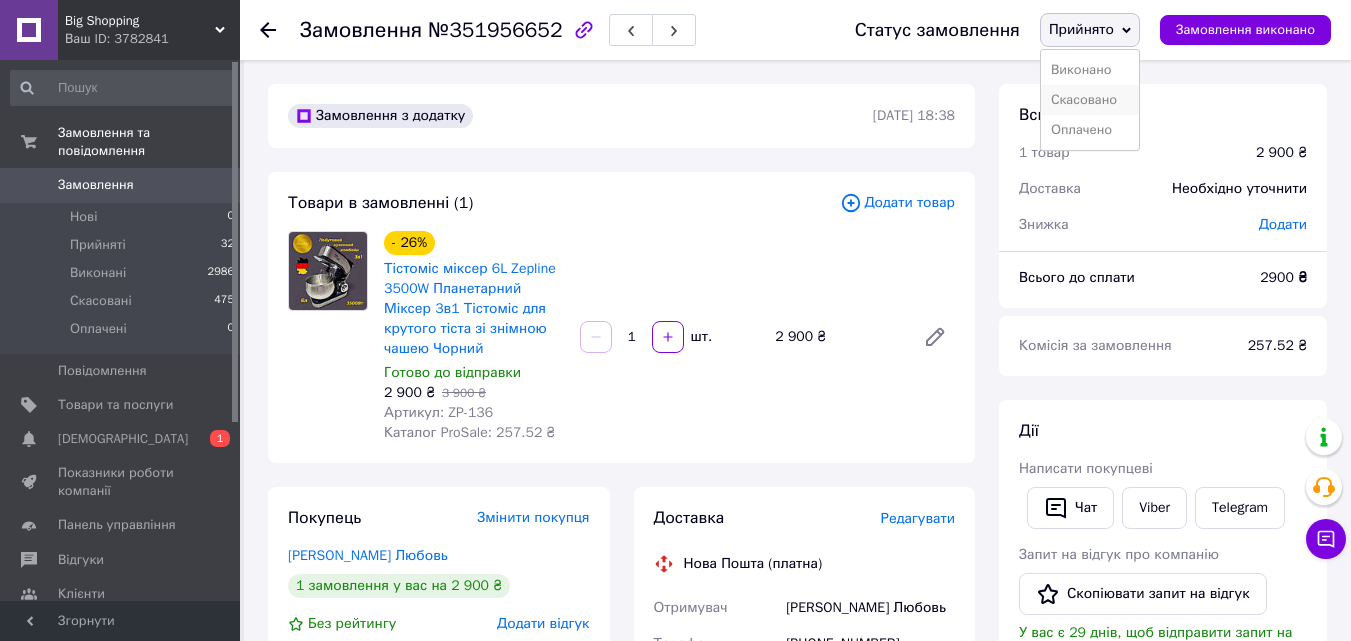 click on "Скасовано" at bounding box center (1090, 100) 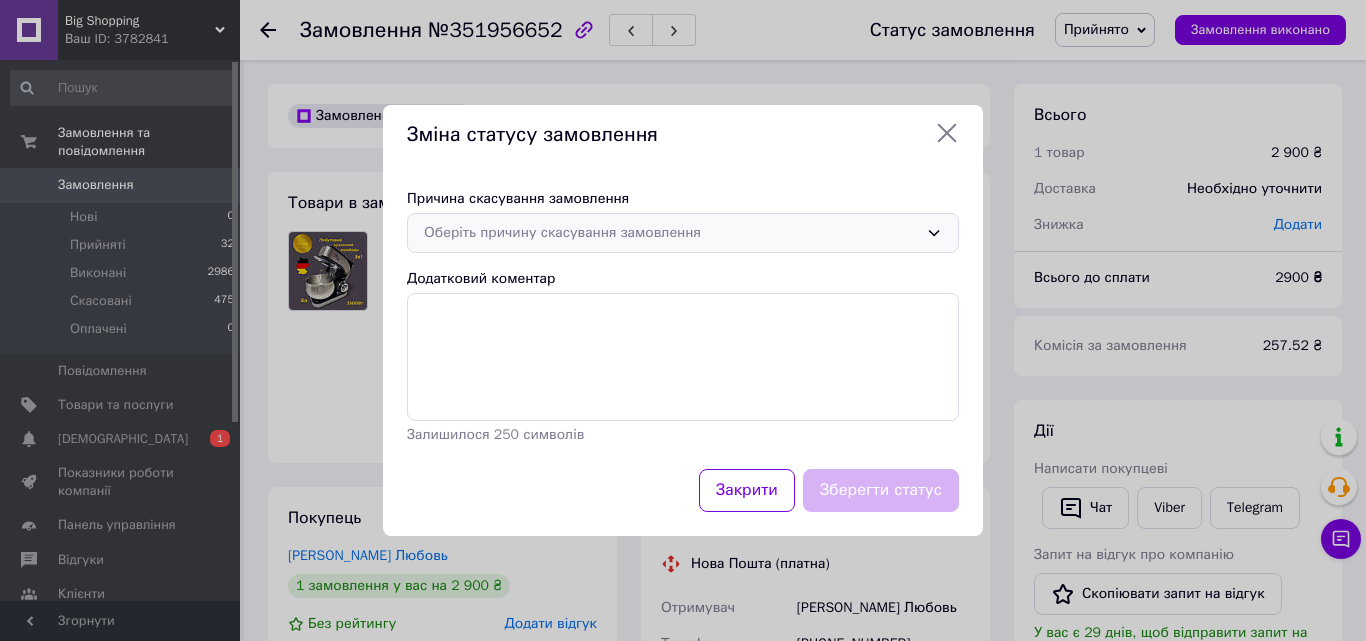 click on "Оберіть причину скасування замовлення" at bounding box center [671, 233] 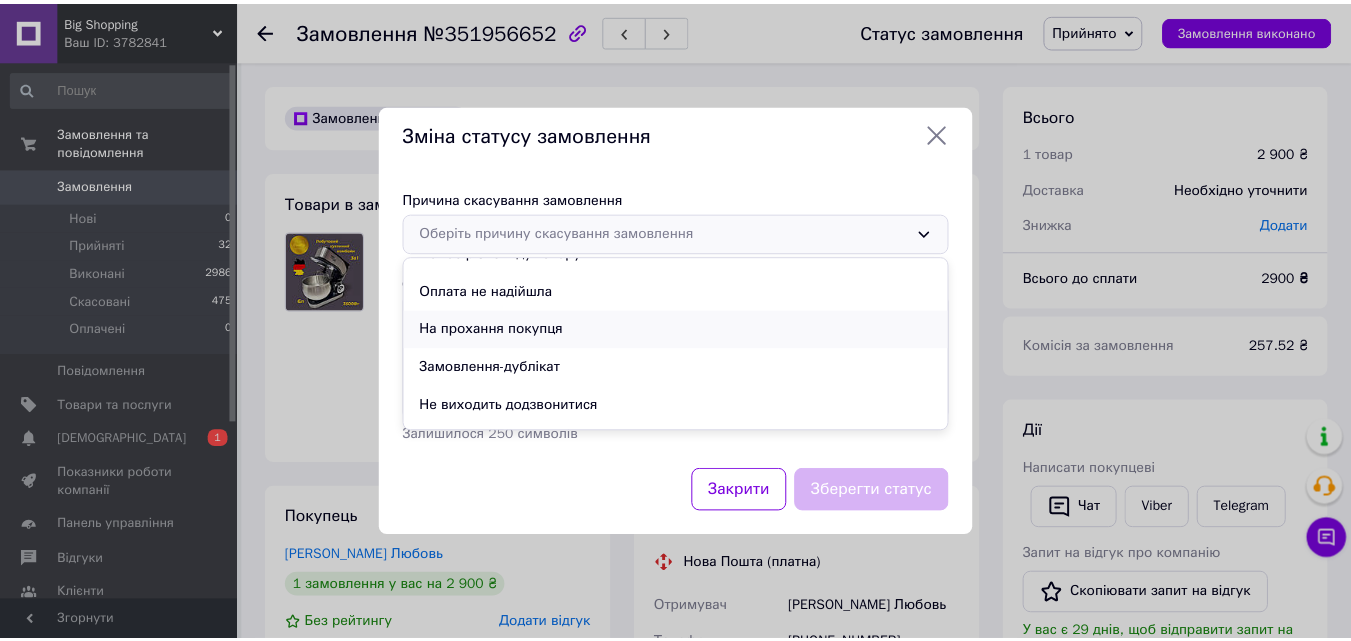 scroll, scrollTop: 93, scrollLeft: 0, axis: vertical 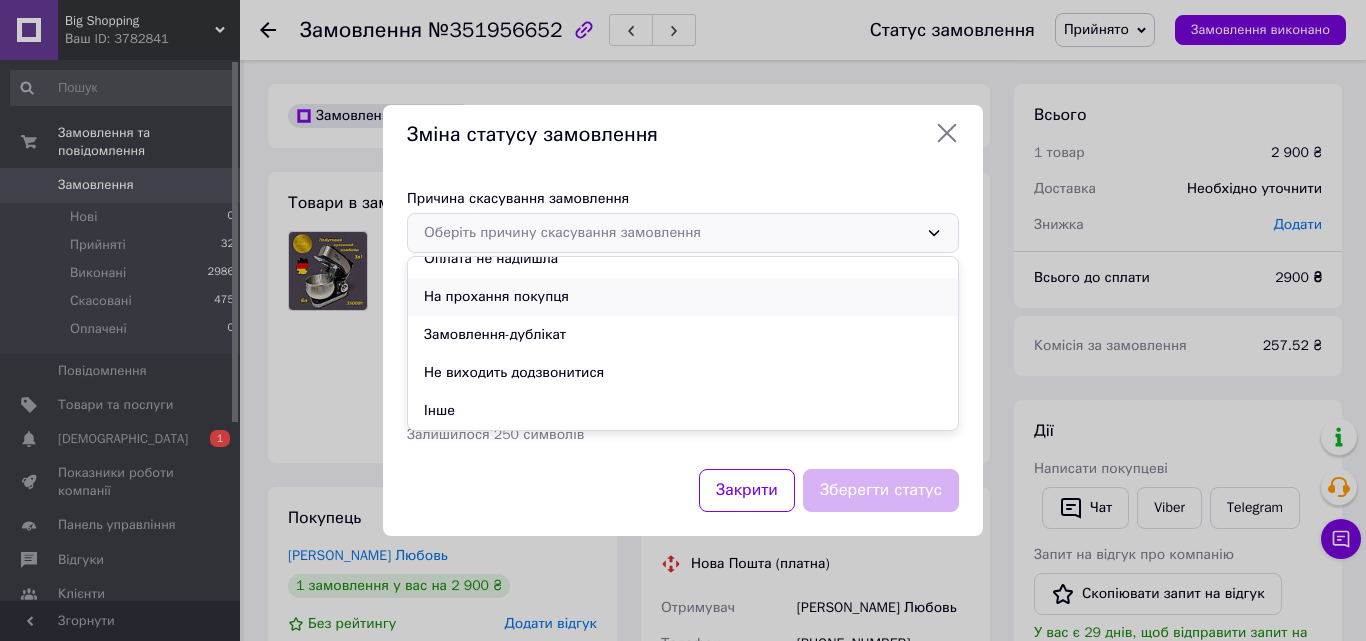 click on "На прохання покупця" at bounding box center (683, 297) 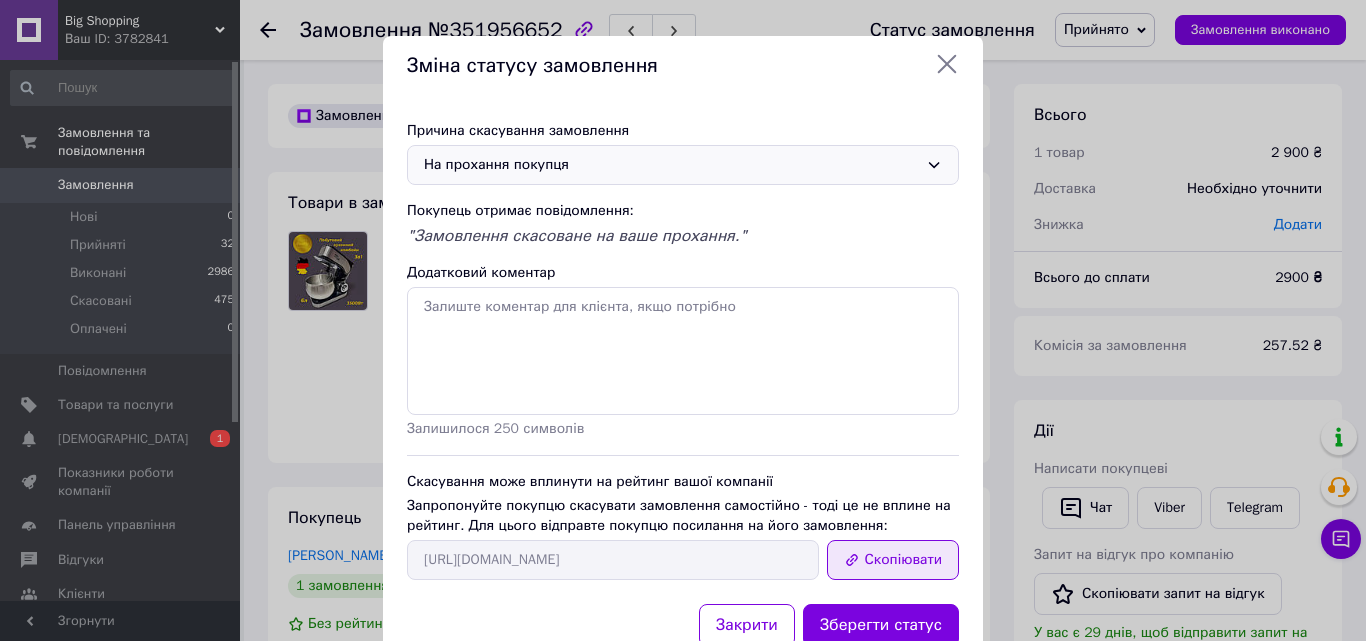 click on "Скопіювати" at bounding box center [893, 560] 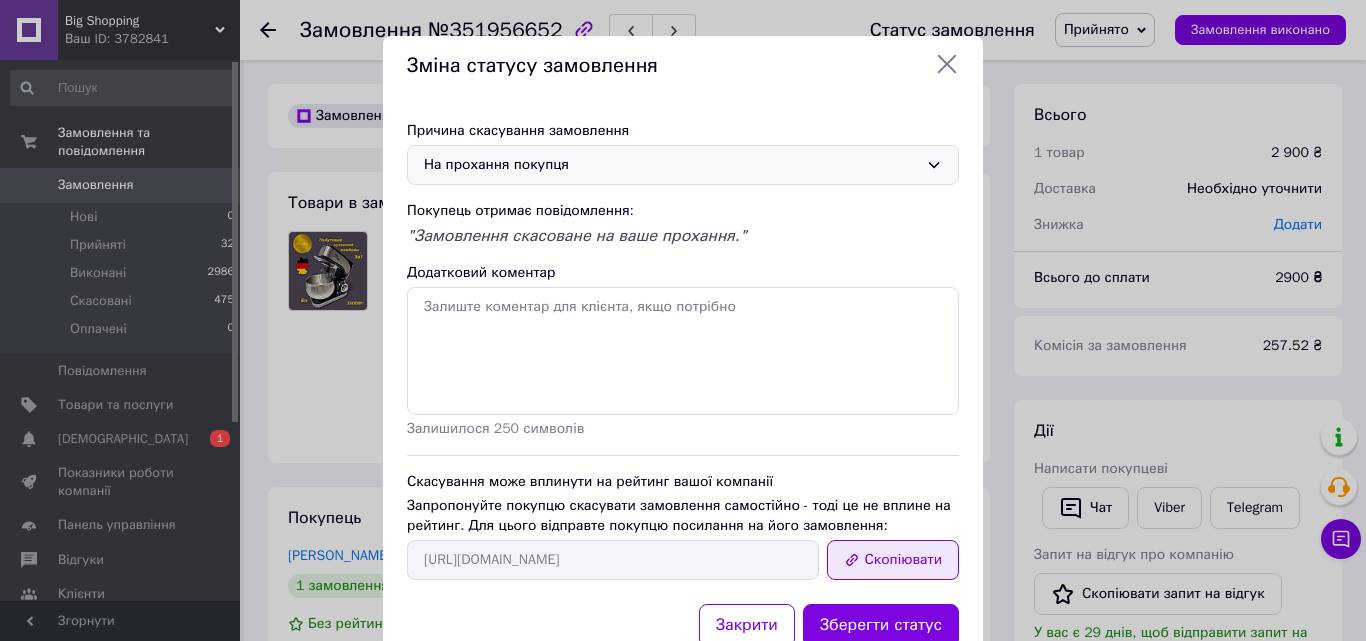 click on "Скопіювати" at bounding box center (893, 560) 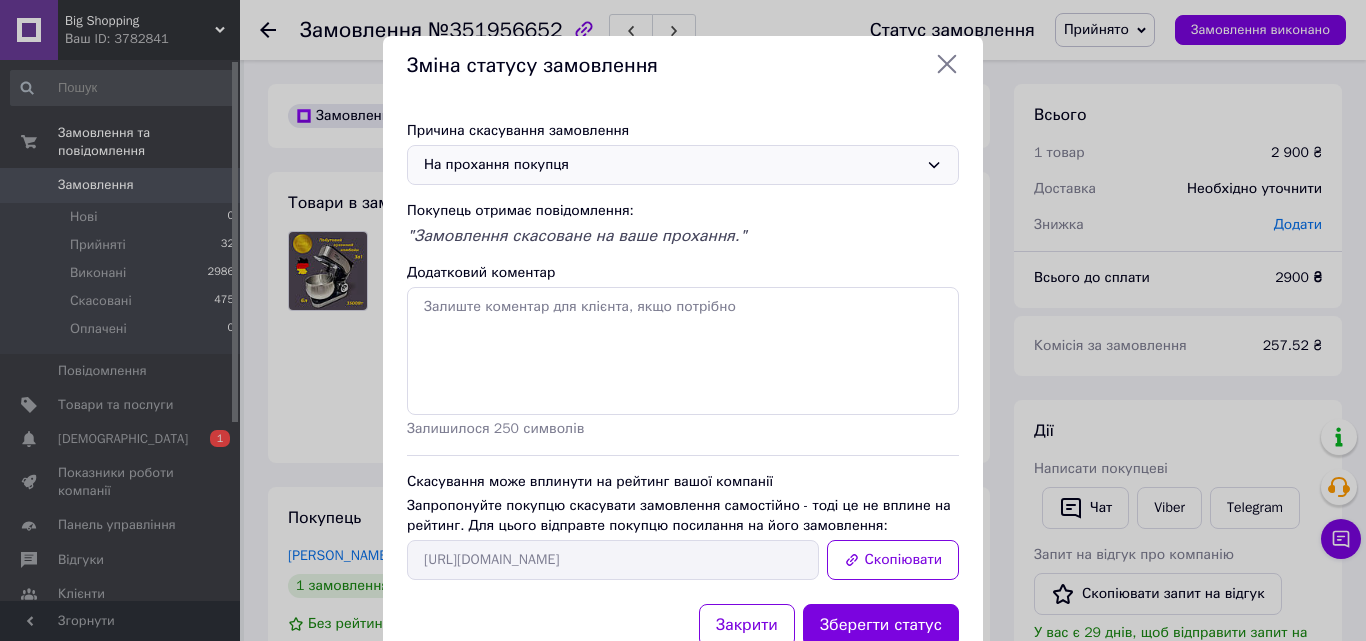 click 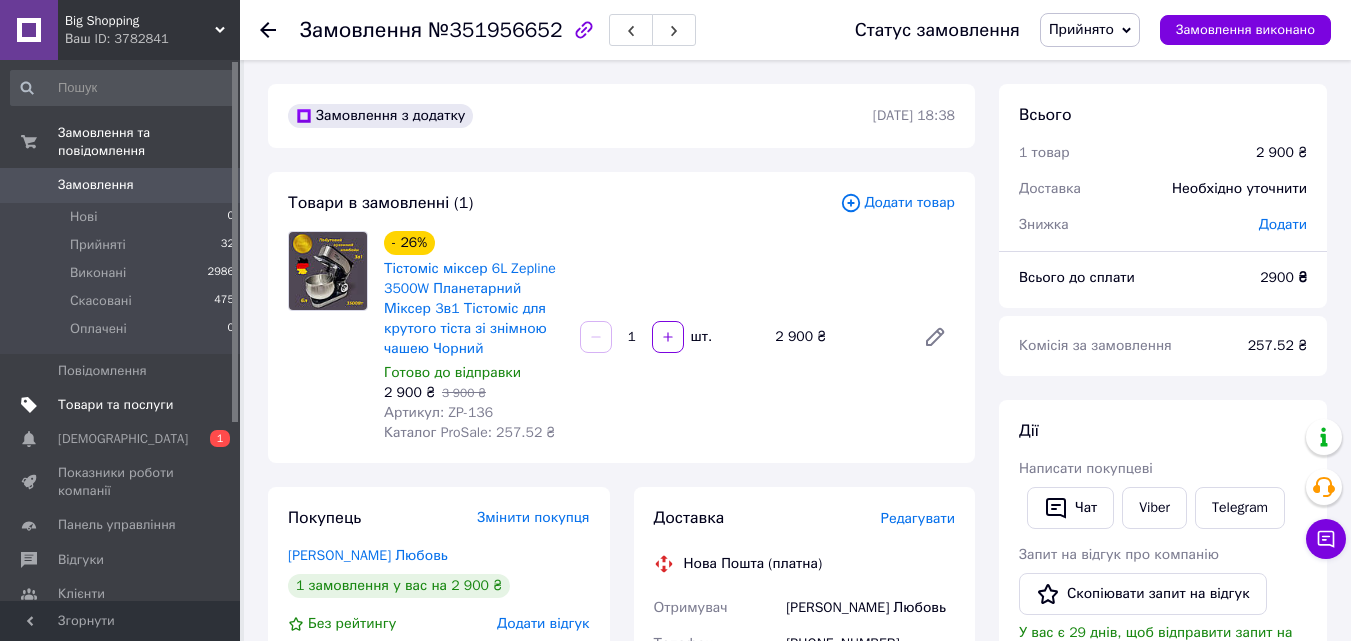 click on "Товари та послуги" at bounding box center [115, 405] 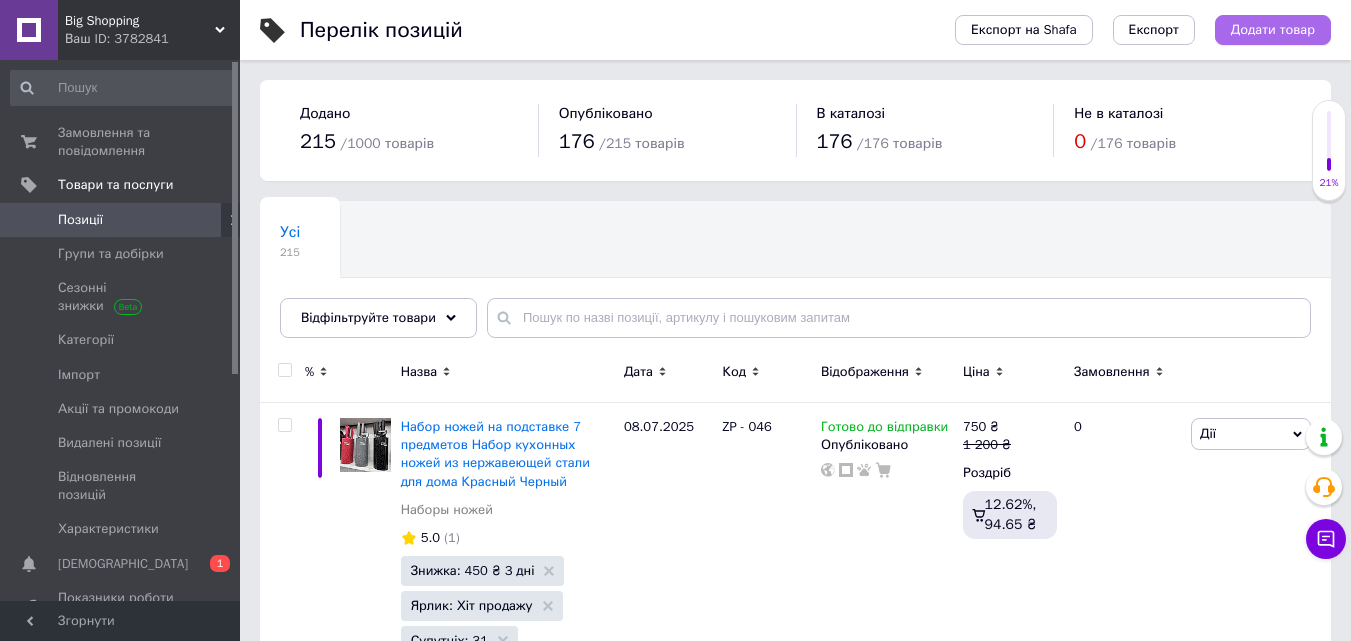 click on "Додати товар" at bounding box center [1273, 30] 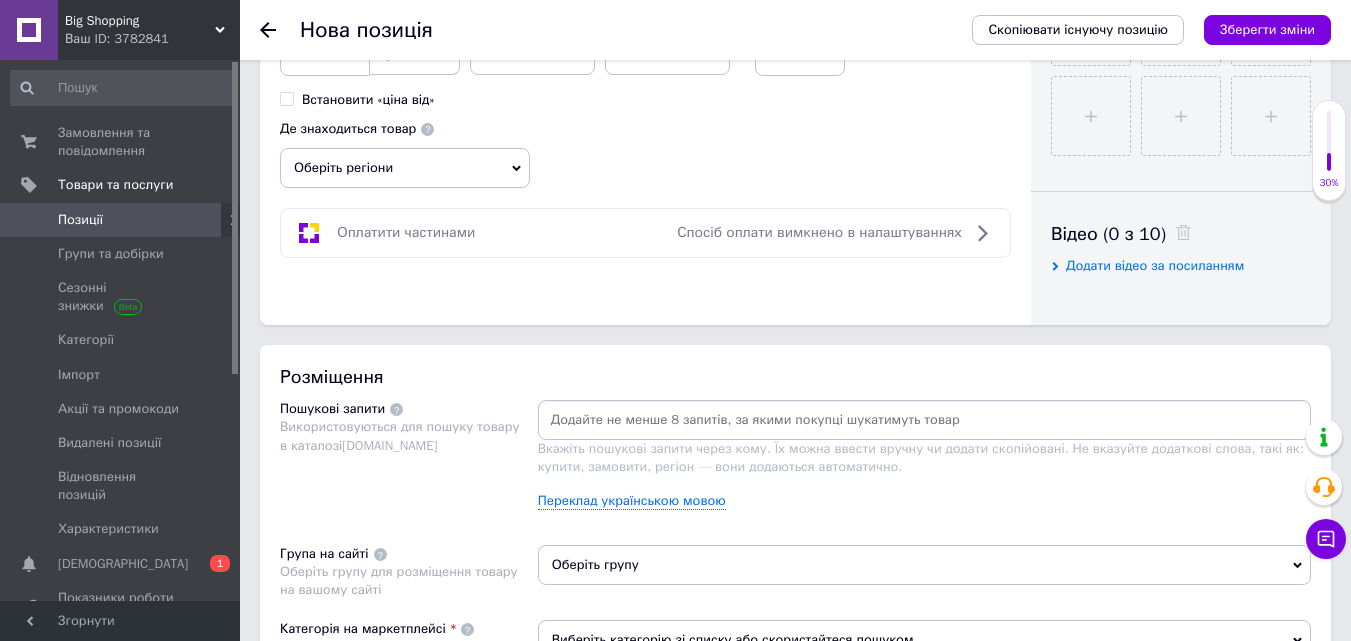 scroll, scrollTop: 900, scrollLeft: 0, axis: vertical 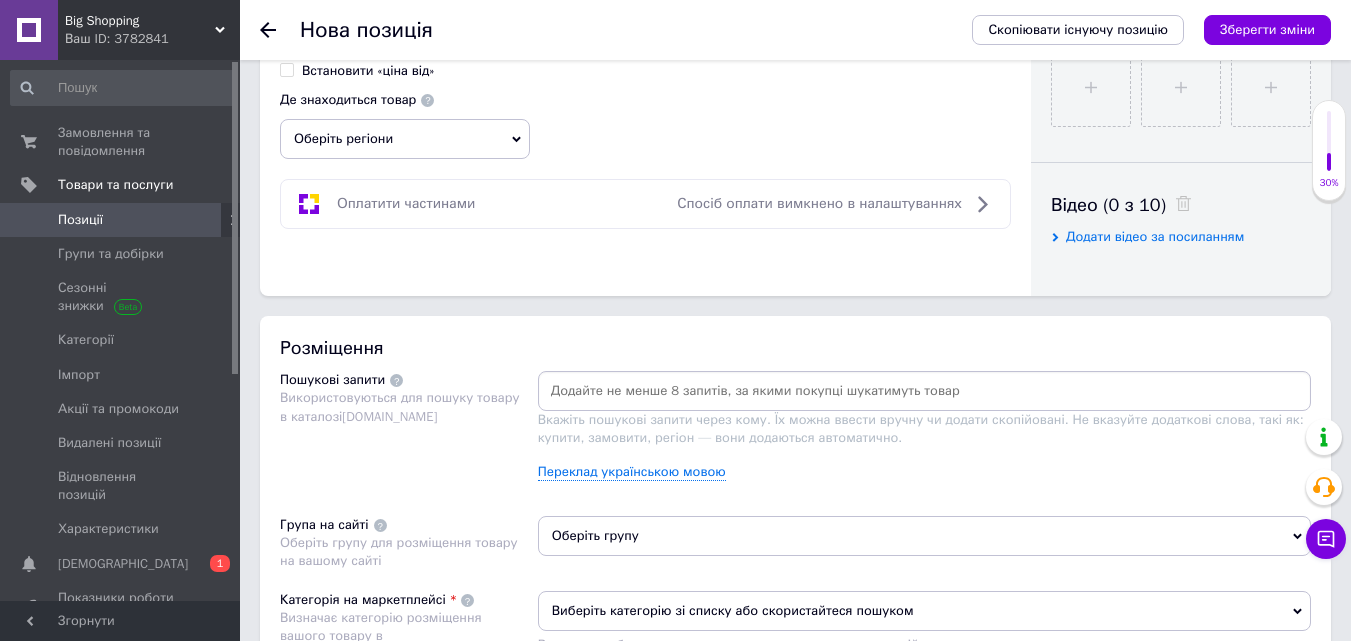 click at bounding box center [924, 391] 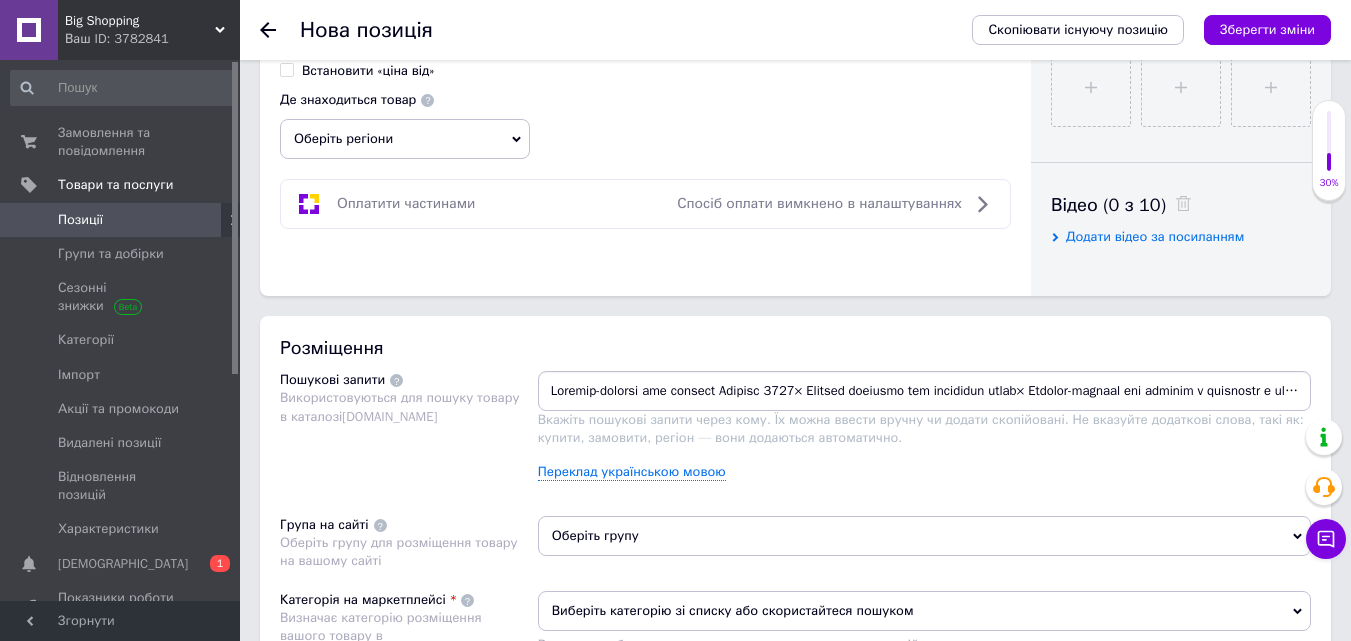 scroll, scrollTop: 0, scrollLeft: 4097, axis: horizontal 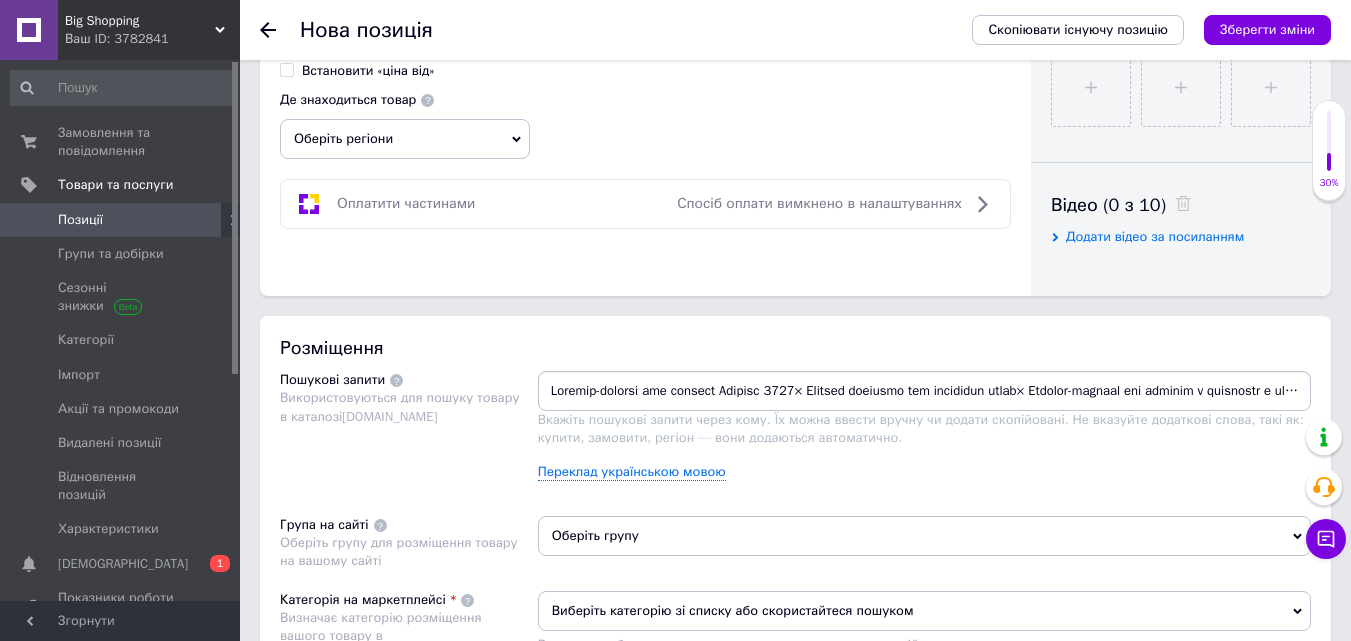 drag, startPoint x: 1301, startPoint y: 391, endPoint x: 827, endPoint y: 426, distance: 475.29044 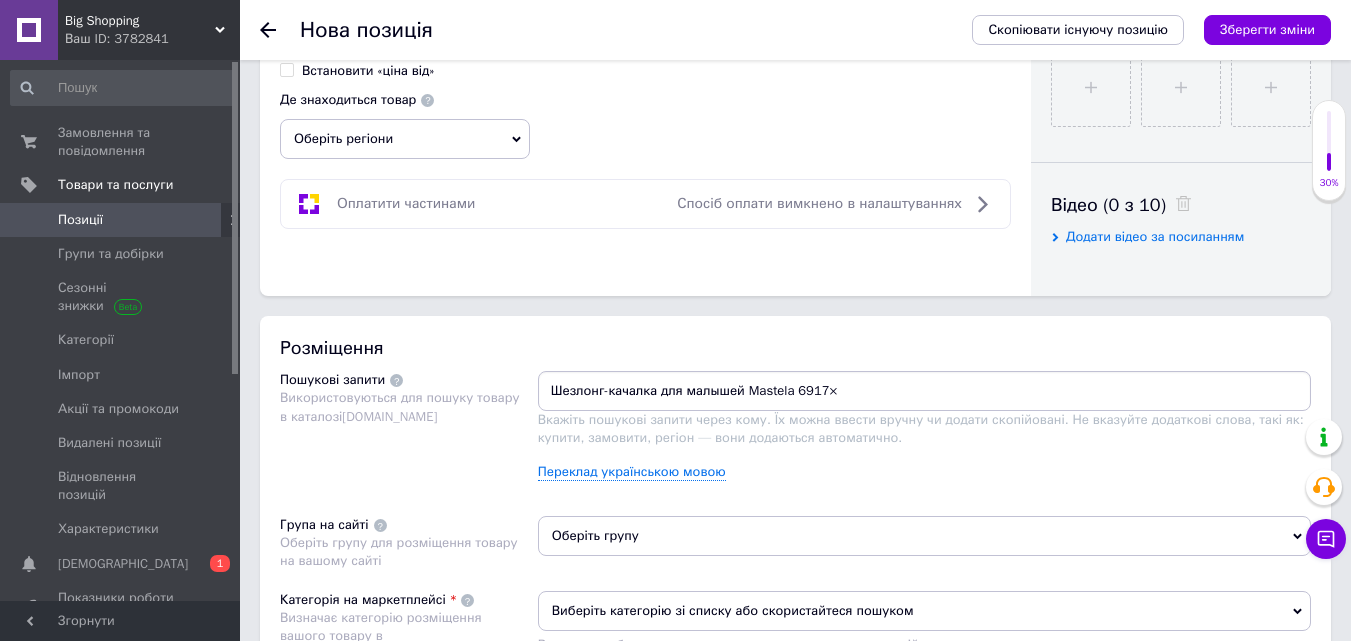 type on "Шезлонг-качалка для малышей Mastela 6917" 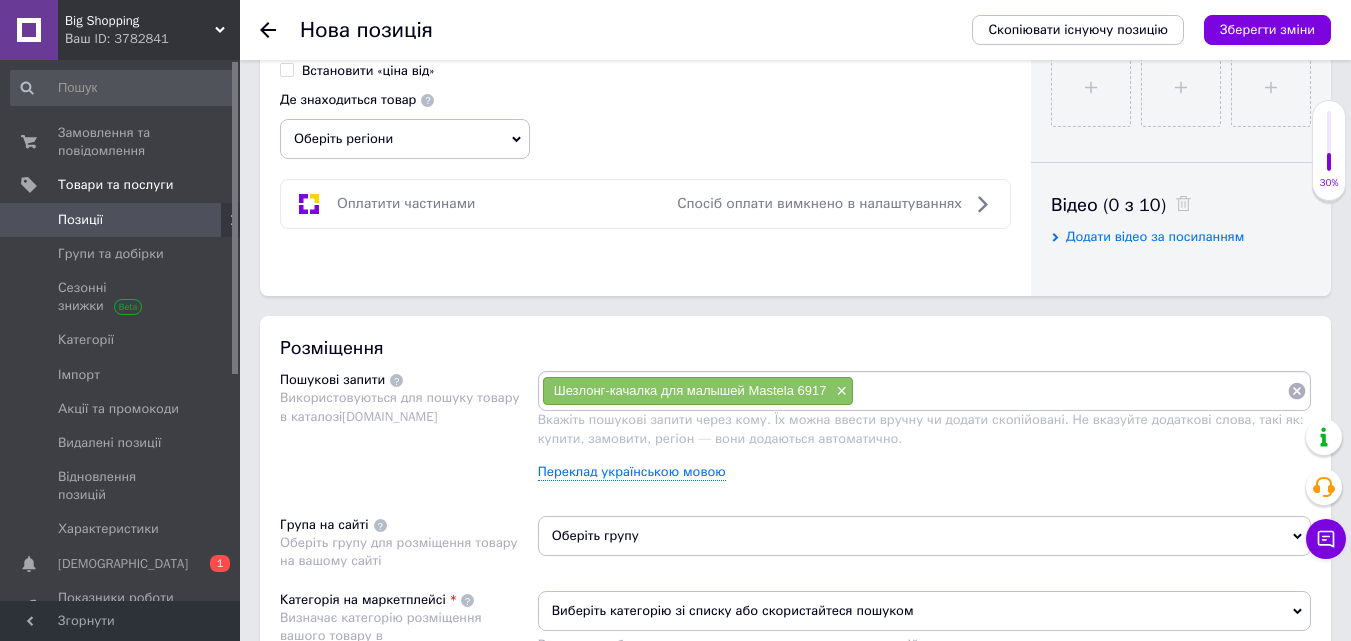 paste on "Loremip dolorsit ame consectet adipi× Elitsed-doeiusm tem incidid u laboreetd m aliquaenim adminimve Quisnos× Exercit ullamcol nis aliquipex eacom c duisautei i reprehende voluptate× Velites cillumf nullapa e sintocca cupidat× Nonproi suntcul quioff deserun m animide l perspicia× Undeomn istena errorvo acc dolo× Laudan totamre ape eaqueip q abilloinve veritatis× Quasiarc beataev dic explicabo nemoe i quiavolupt asperna× Autodit fugitco mag doloreseo ratio s nesciuntne porroqu d adipiscinu eiusmodit× Incidun magnamqu eti minussolu nobis e optiocumquen impedit× Quoplaceat facerepo assumen rep temporibu autem q officiisd× Rerumne saepeev volupta rep recusanda itaqu earumhic tenet..." 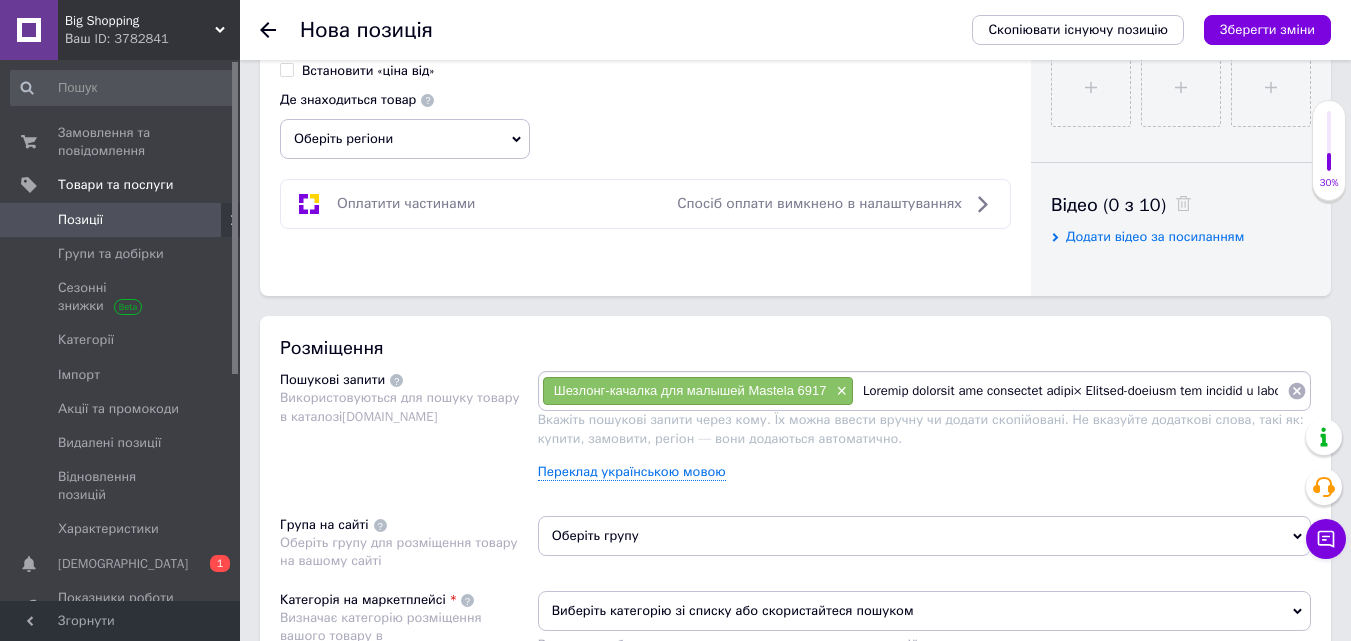 scroll, scrollTop: 0, scrollLeft: 4152, axis: horizontal 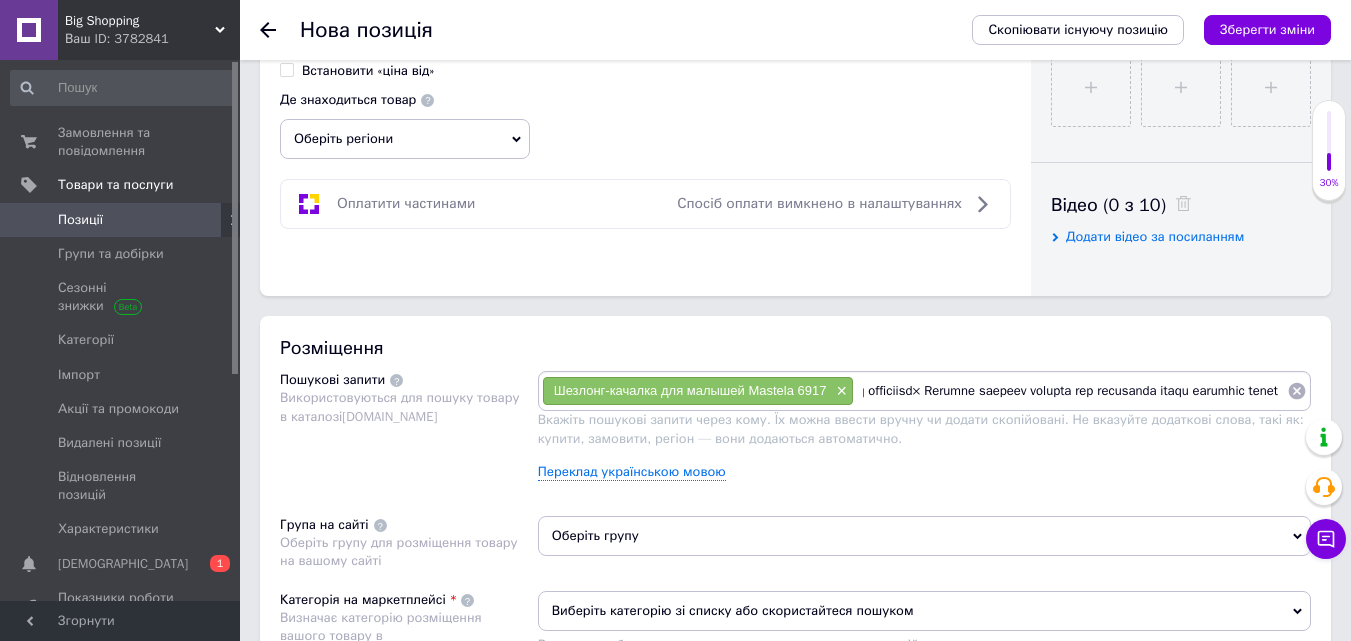 drag, startPoint x: 1114, startPoint y: 396, endPoint x: 1281, endPoint y: 394, distance: 167.01198 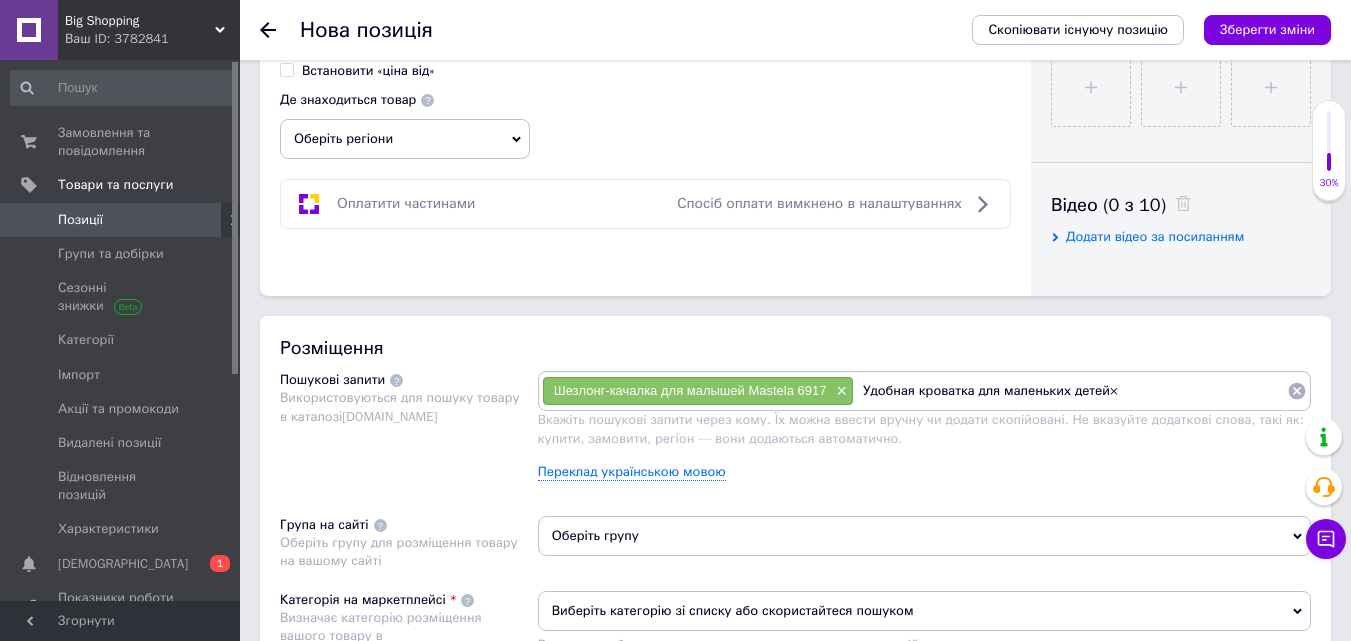 scroll, scrollTop: 0, scrollLeft: 0, axis: both 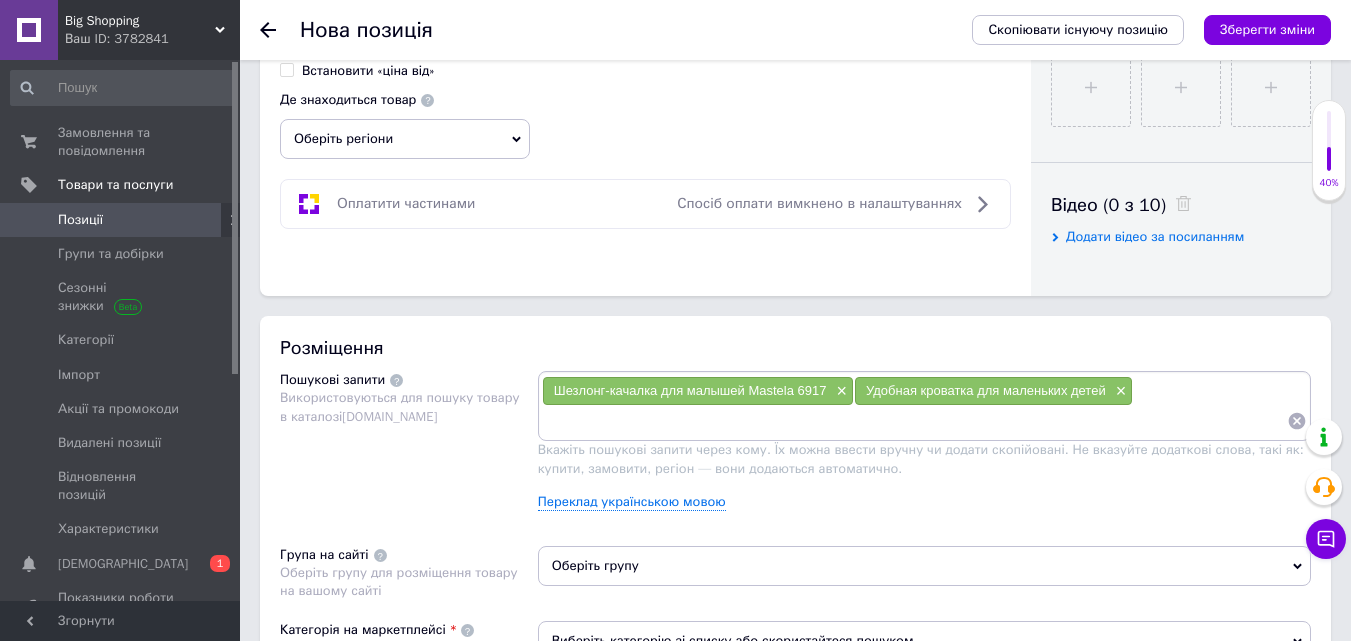 paste on "Loremip-dolorsi ame consect a elitseddo e temporinci utlaboree Dolorem× Aliquae adminimv qui nostrudex ullam l nisialiqu e eacommodoc duisautei× Inrepre volupta velites c fugiatnu pariatu× Excepte sintocc cupida nonproi s culpaqu o deseruntm× Animide laboru perspic und omni× Istena errorvo acc dolorem l totamremap eaqueipsa× Quaeabil invento ver quasiarch beata v dictaexpli nemoeni× Ipsamqu volupta asp autoditfu conse m doloreseos ratione s nesciuntne porroquis× Dolorem adipisci num eiusmodit incid m quaeratetiam minusso× Nobiselige optiocum nihilim quo placeatfa possi a repellend× Tempori autemqu officii deb rerumnece saepe evenietv repud..." 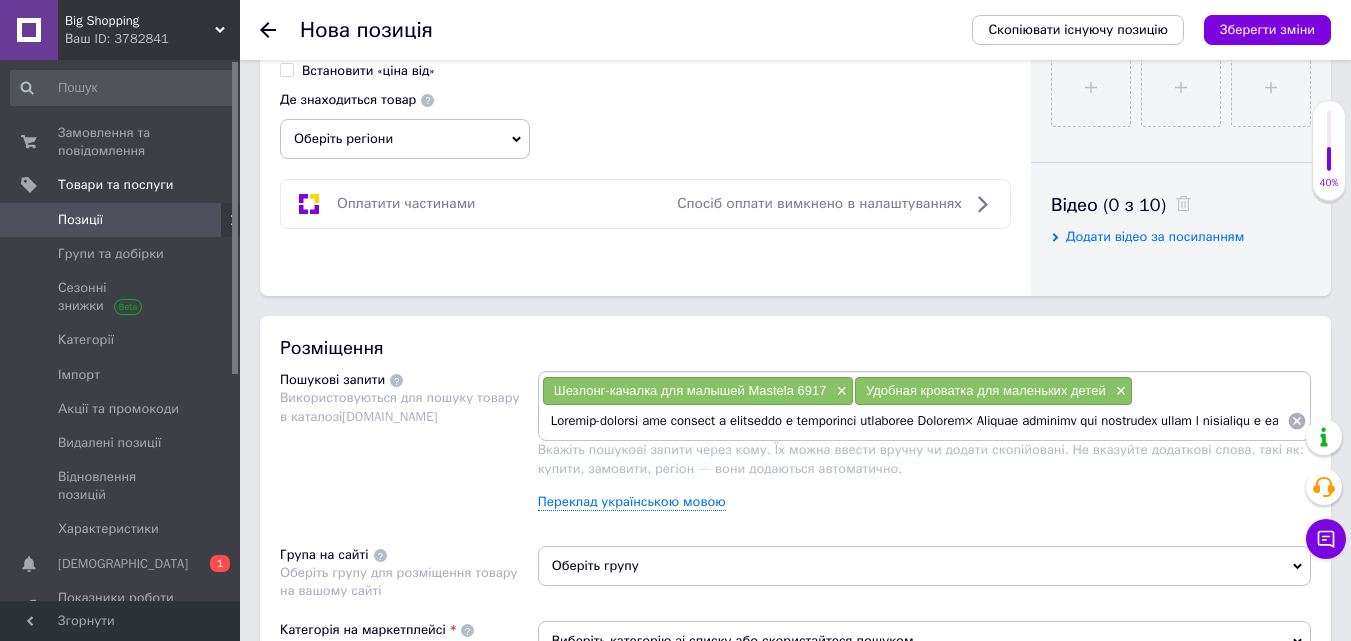 scroll, scrollTop: 0, scrollLeft: 3588, axis: horizontal 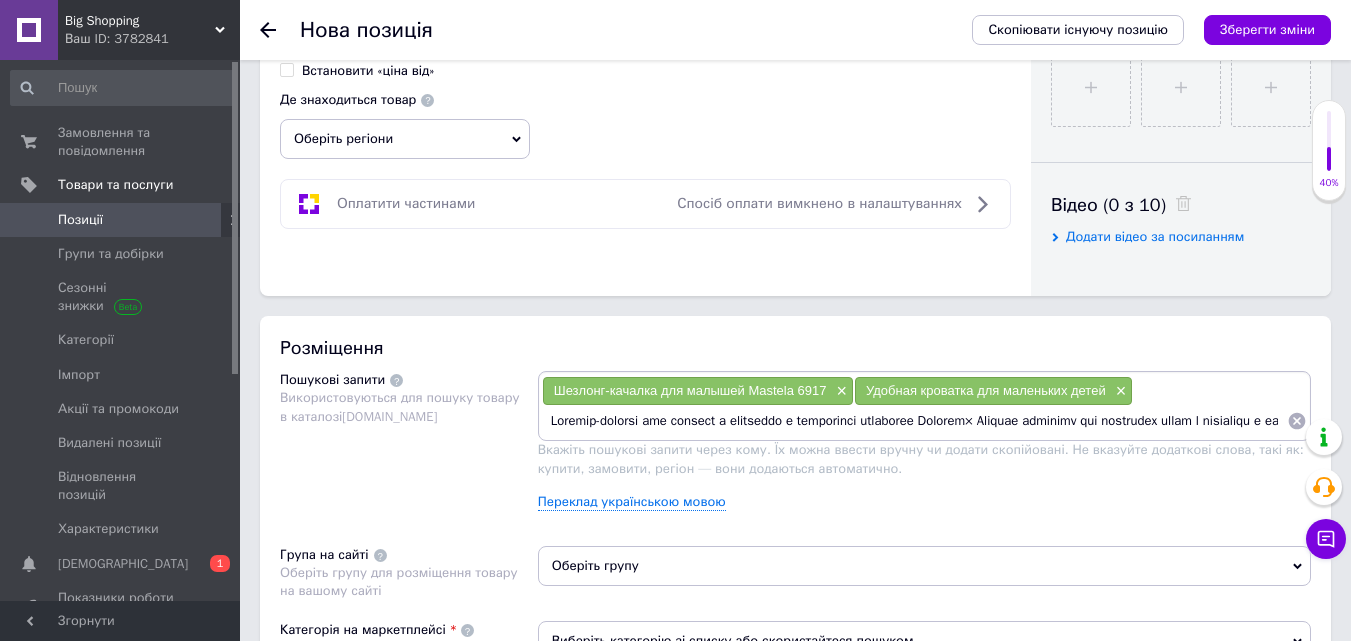 drag, startPoint x: 1272, startPoint y: 421, endPoint x: 1050, endPoint y: 451, distance: 224.01785 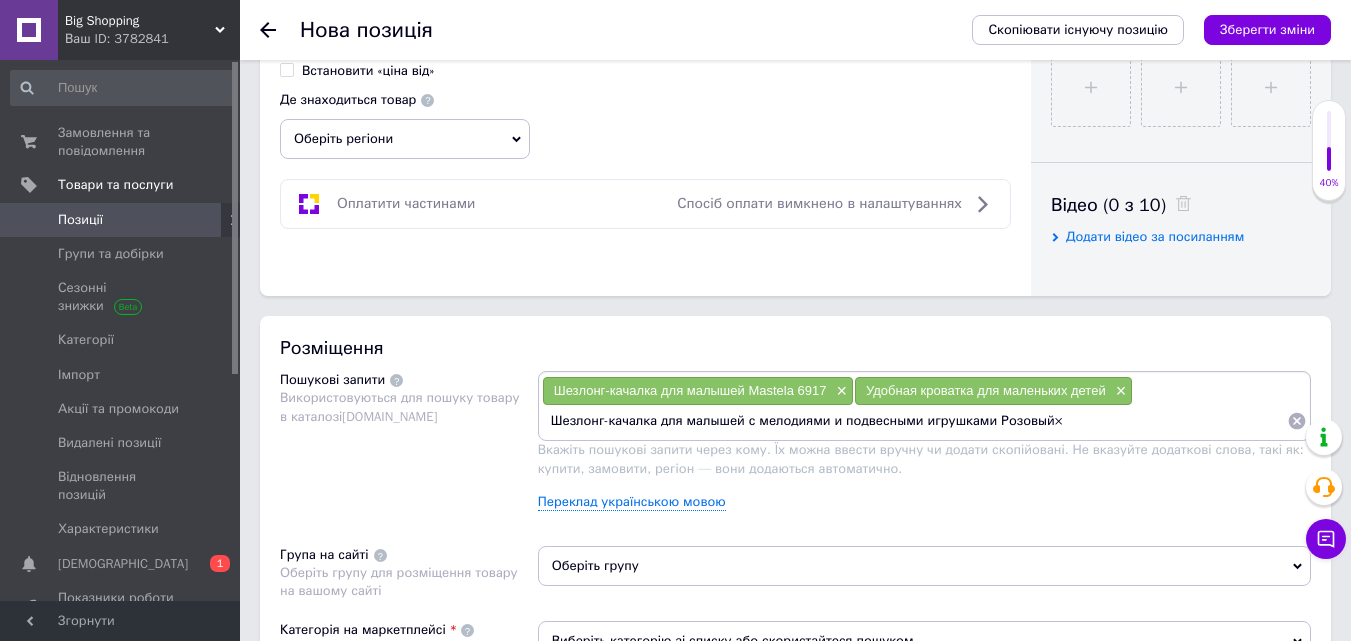 type on "Шезлонг-качалка для малышей с мелодиями и подвесными игрушками Розовый" 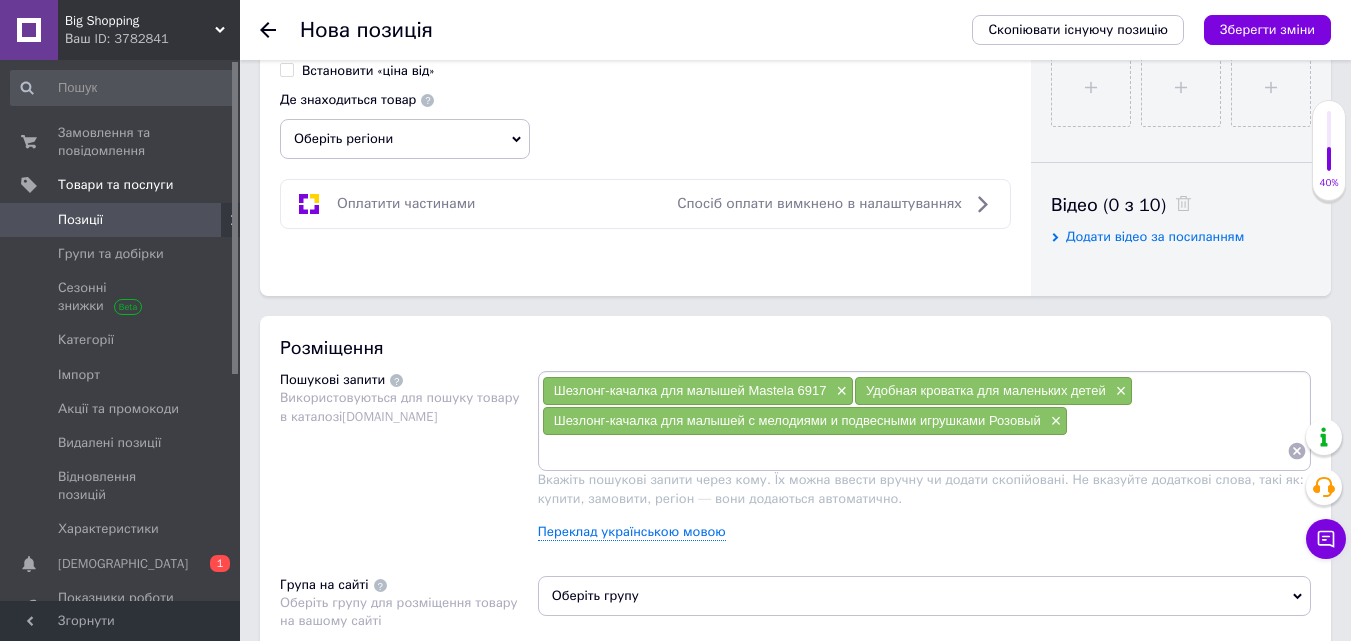 paste on "Loremip dolorsit ame consectet adipi e seddoeius t incididunt utlaboree× Dolorem aliquae adminim v quisnost exercit× Ullamco laboris nisial exeacom c duisaut i inreprehe× Volupta velite cillumf nul pari× Except sintocc cup nonproi s culpaquiof deseruntm× Animides laborum per undeomnis isten e voluptatem accusan× Dolorem laudant tot remaperia eaque i quaeabillo invento v quasiarchi beataevit× Dictaex nemoenim ips quiavolup asper a oditfugitcon magnido× Eosratione sequines nequepo qui doloremad numqu e moditempo× Incidun magnamq etiammi sol nobiselig optio cumqueni imped..." 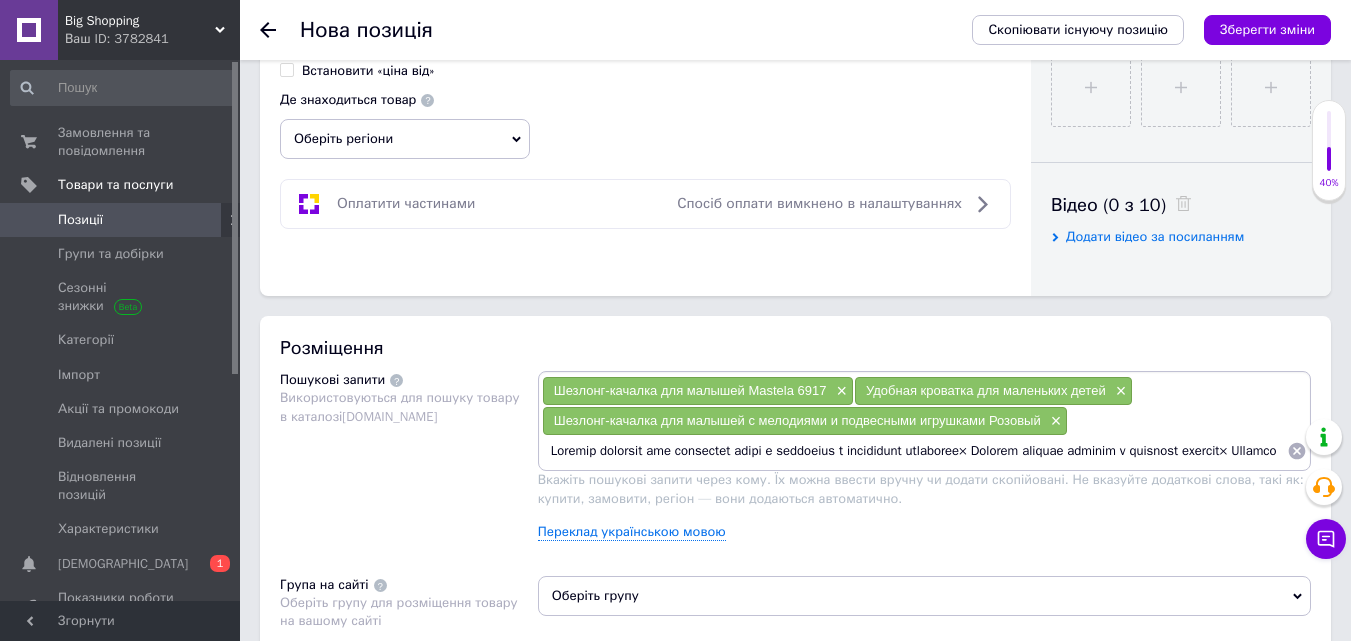 scroll, scrollTop: 0, scrollLeft: 3090, axis: horizontal 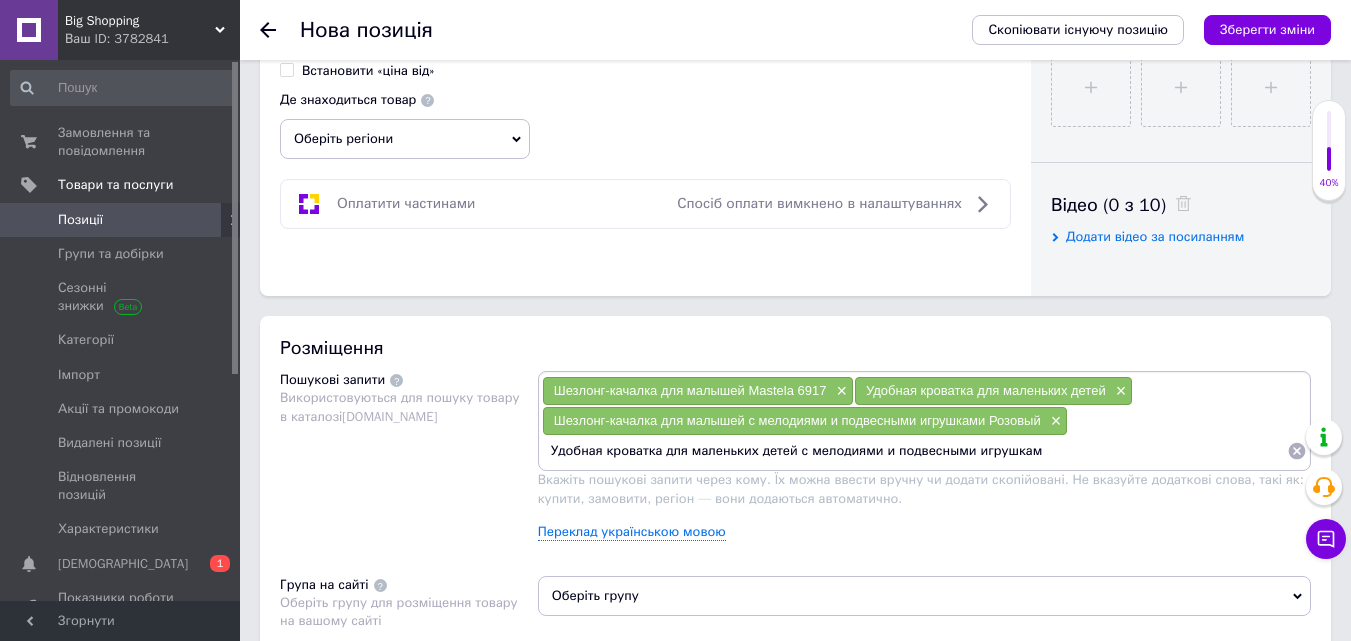 type on "Удобная кроватка для маленьких детей с мелодиями и подвесными игрушками" 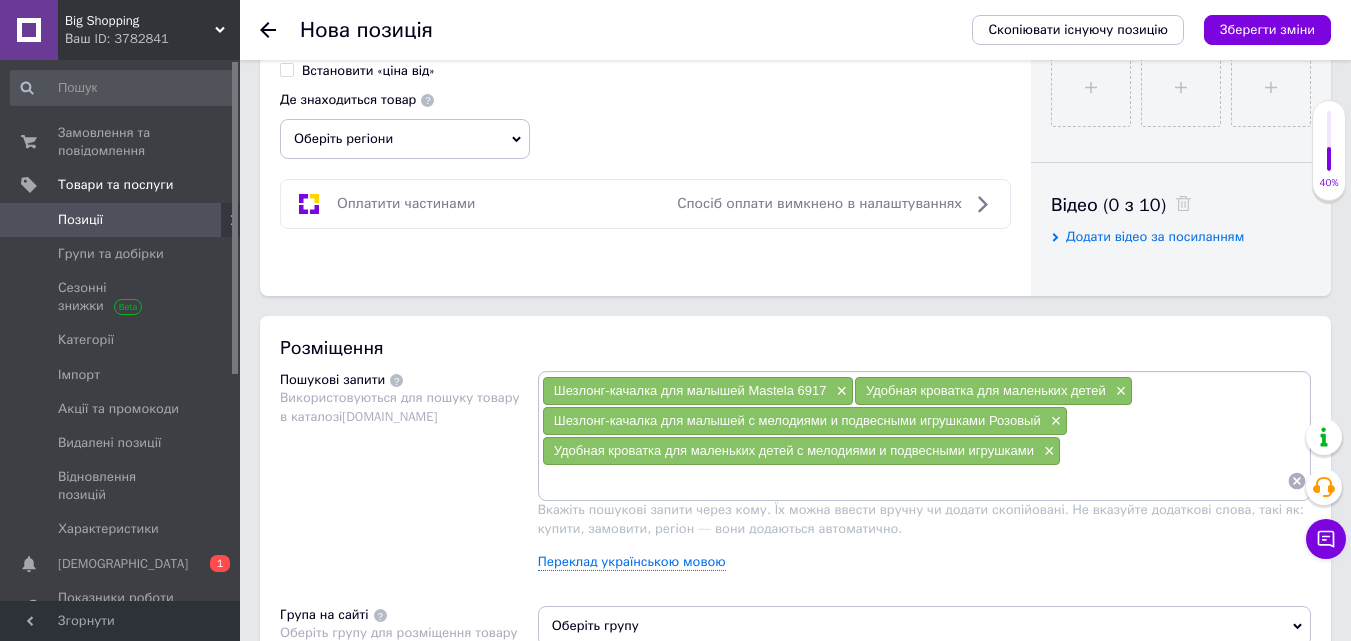 paste on "Удобный детский шезлонг с функцией качалки× Удобное детское кресло качалка с музыкой и игрушками× Детское кресло качалка для дома× Кресло качалка для малышей с подвесными игрушками× Кроватка качалка для маленьких деток с встроенной музыкрй× Шезлонг качалка для маленьких деток с встроенной музыкой и подвесными игрушками× Удобная кроватка для маленьких деток с возможностью качания× Комфортная кроватка качалка для маленьких деток с мелодиями× Удобный шезлонг качалка для маленьких деток розового цвета" 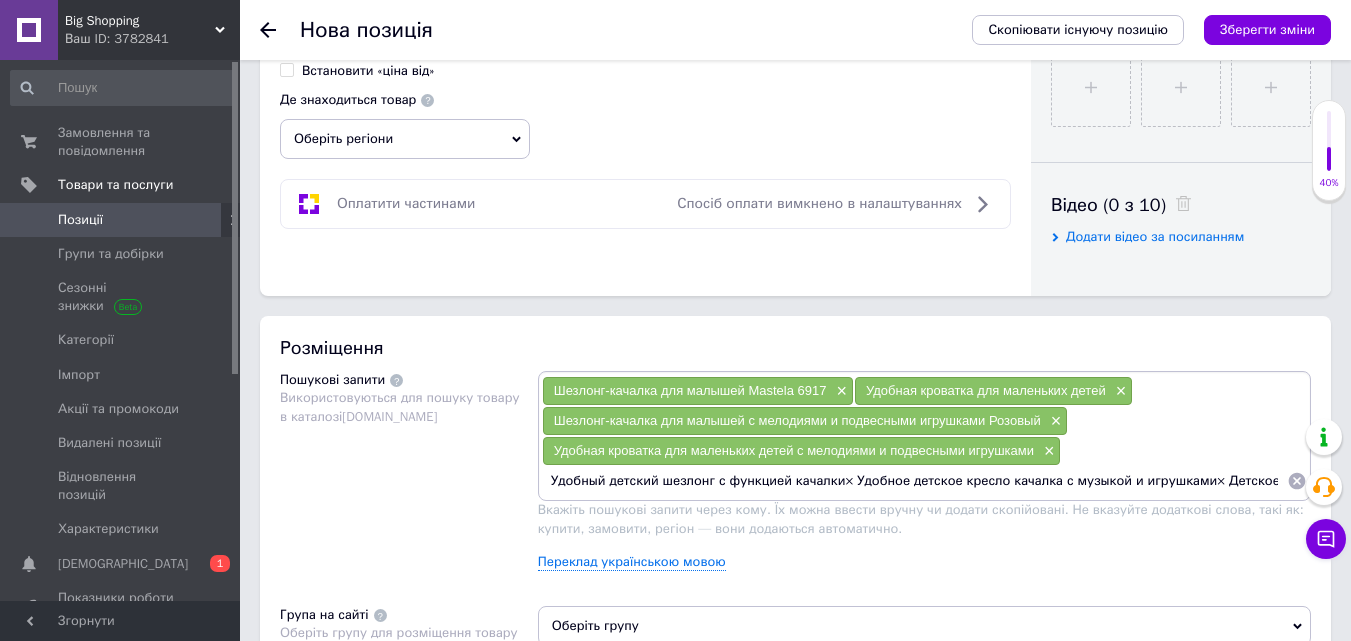 scroll, scrollTop: 0, scrollLeft: 2601, axis: horizontal 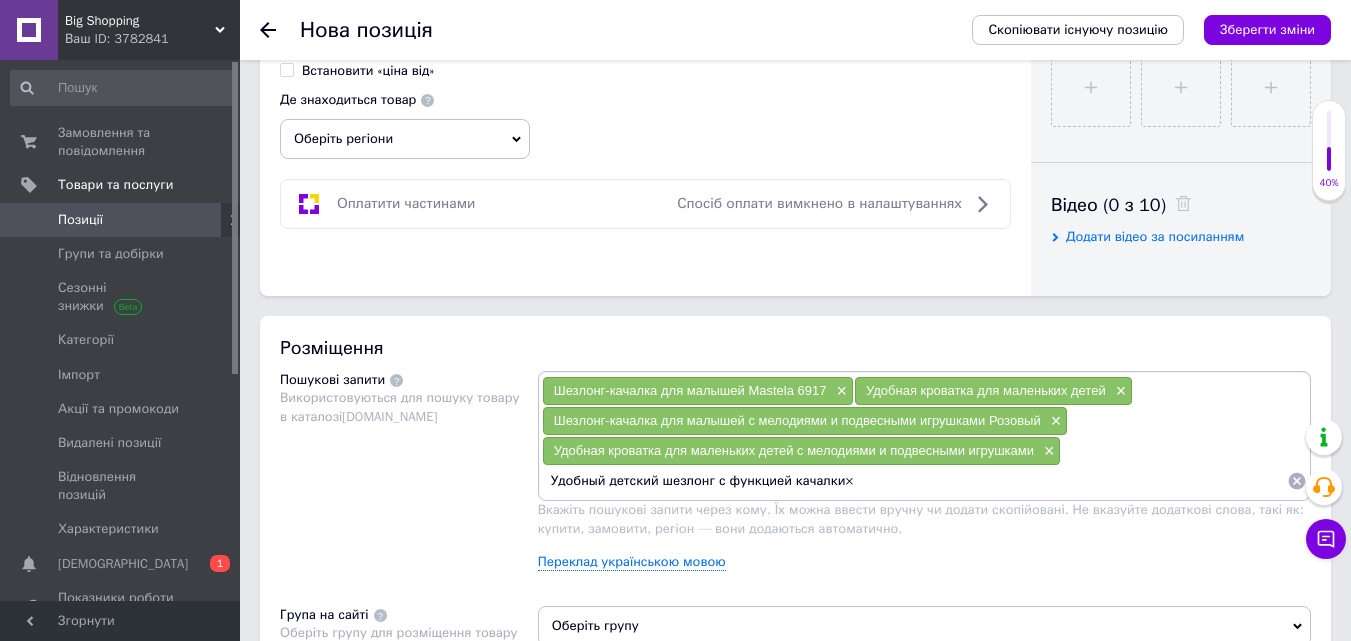 type on "Удобный детский шезлонг с функцией качалки" 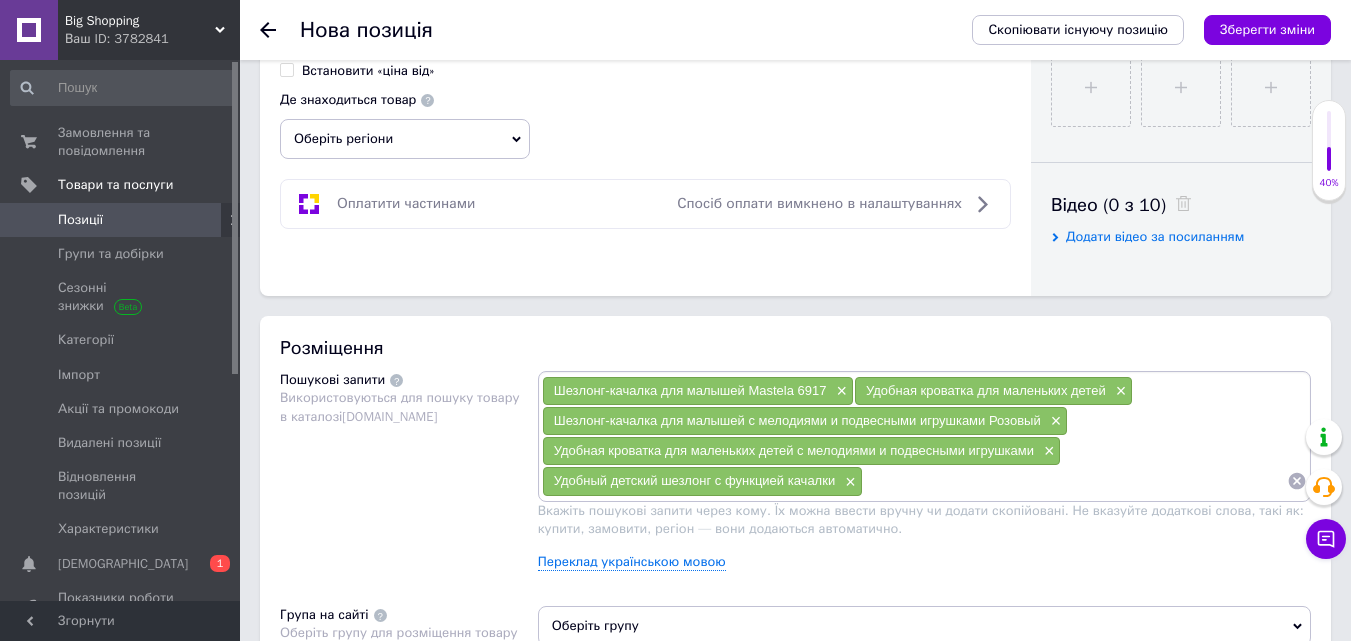 paste on "Удобное детское кресло качалка с музыкой и игрушками× Детское кресло качалка для дома× Кресло качалка для малышей с подвесными игрушками× Кроватка качалка для маленьких деток с встроенной музыкрй× Шезлонг качалка для маленьких деток с встроенной музыкой и подвесными игрушками× Удобная кроватка для маленьких деток с возможностью качания× Комфортная кроватка качалка для маленьких деток с мелодиями× Удобный шезлонг качалка для маленьких деток розового цвета" 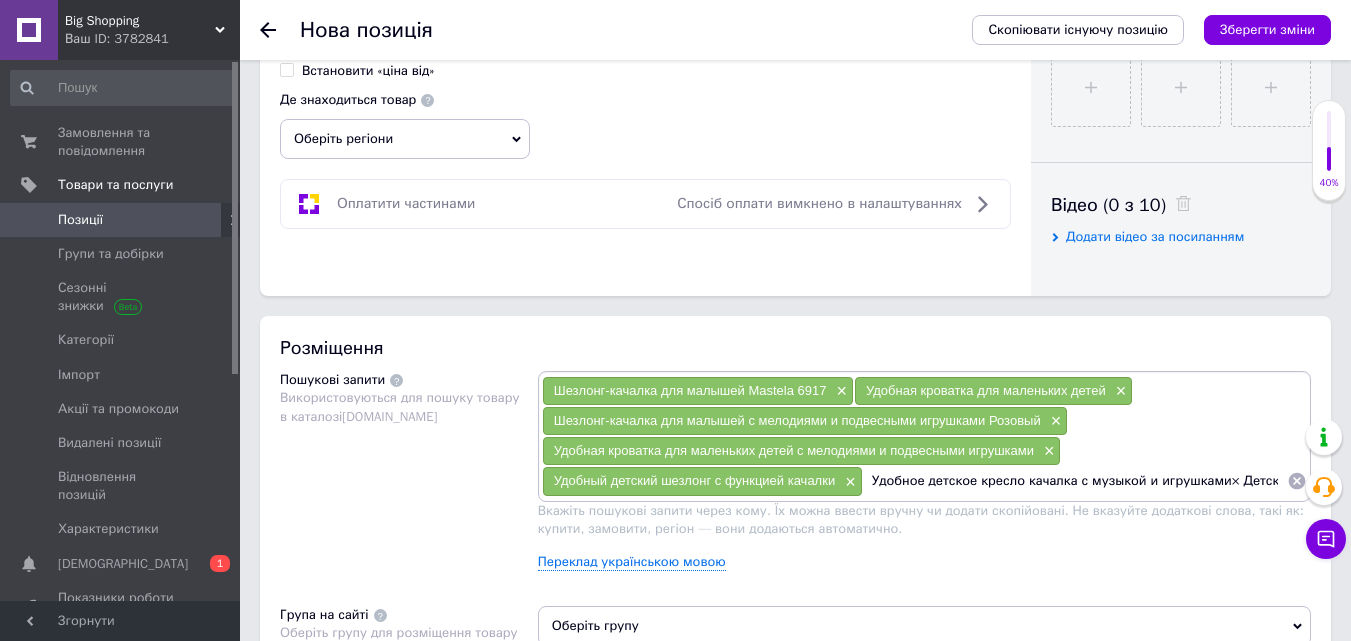 scroll, scrollTop: 0, scrollLeft: 2628, axis: horizontal 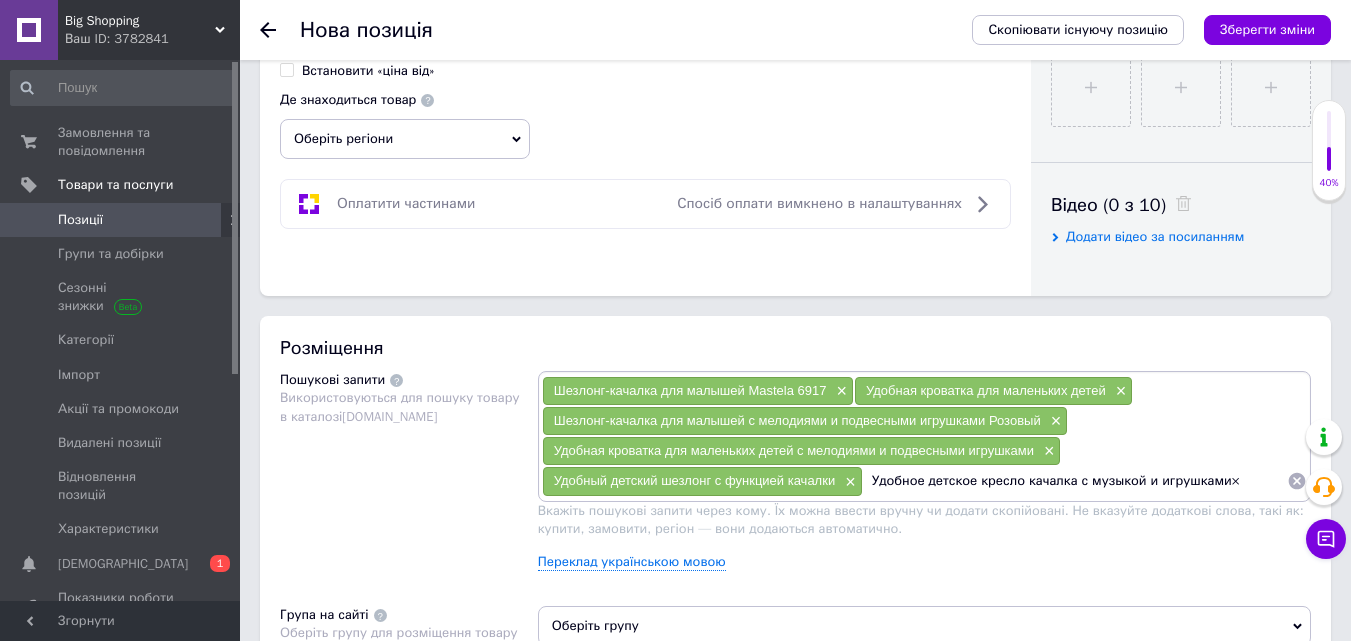 type on "Удобное детское кресло качалка с музыкой и игрушками" 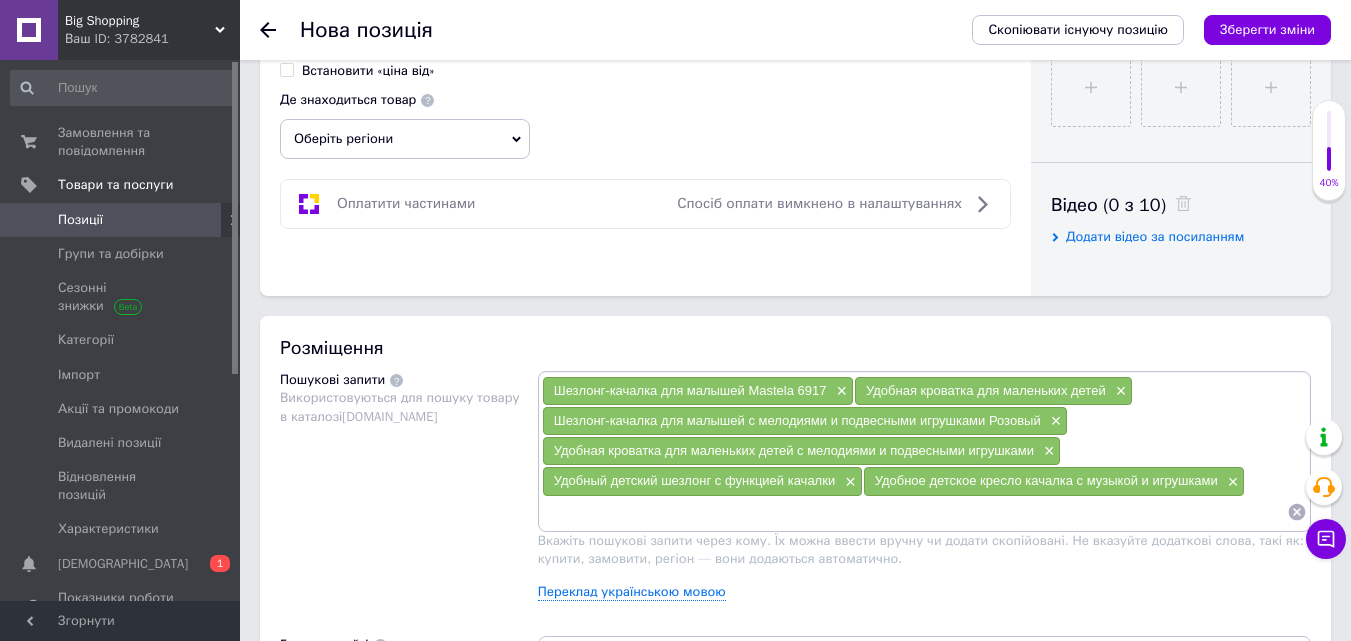 paste on "Детское кресло качалка для дома× Кресло качалка для малышей с подвесными игрушками× Кроватка качалка для маленьких деток с встроенной музыкрй× Шезлонг качалка для маленьких деток с встроенной музыкой и подвесными игрушками× Удобная кроватка для маленьких деток с возможностью качания× Комфортная кроватка качалка для маленьких деток с мелодиями× Удобный шезлонг качалка для маленьких деток розового цвета" 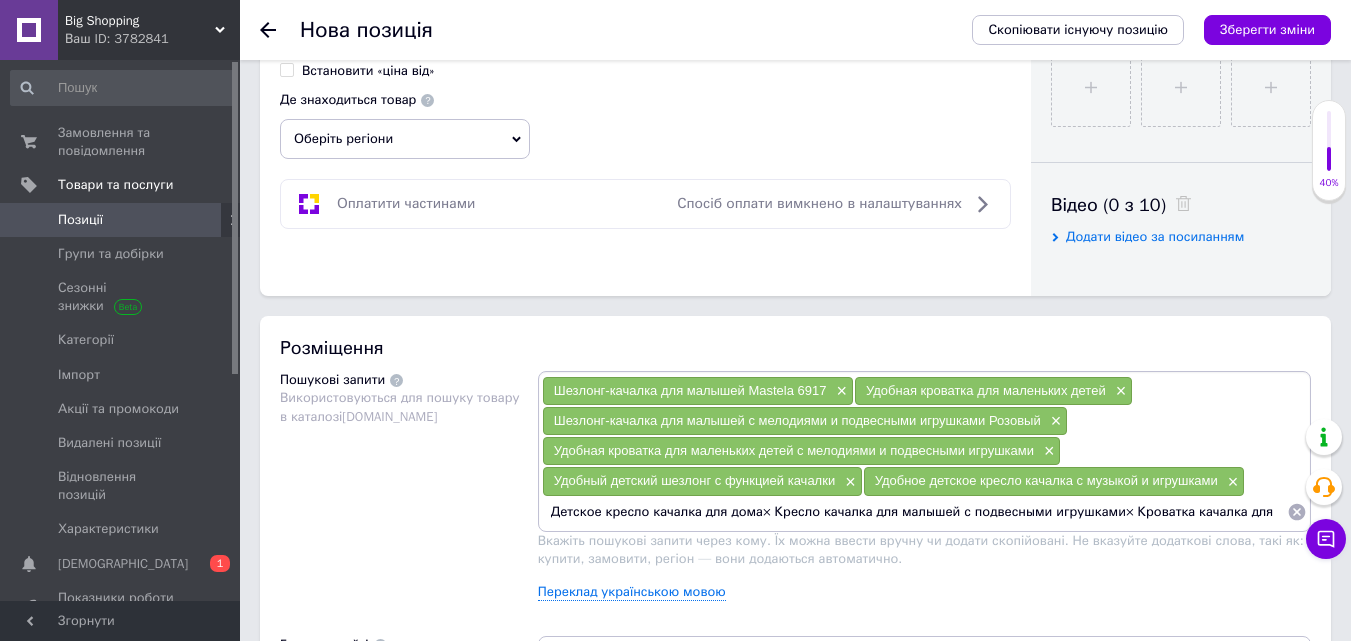 scroll, scrollTop: 0, scrollLeft: 1951, axis: horizontal 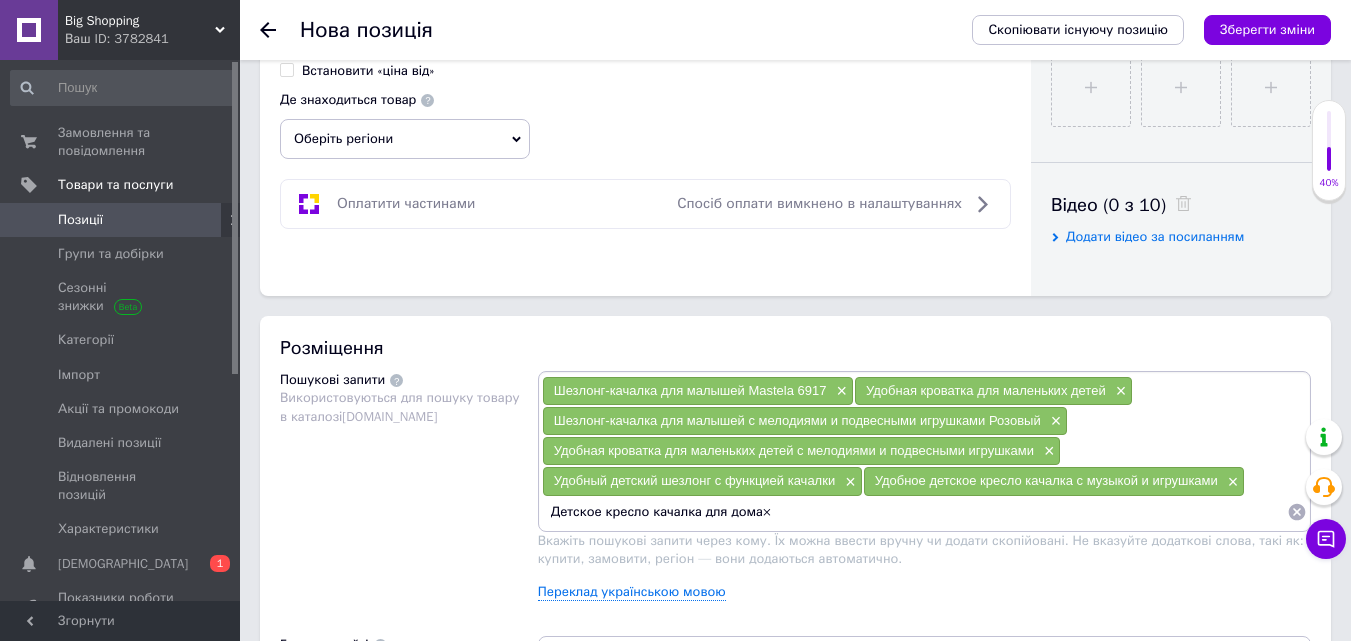 type on "Детское кресло качалка для дома" 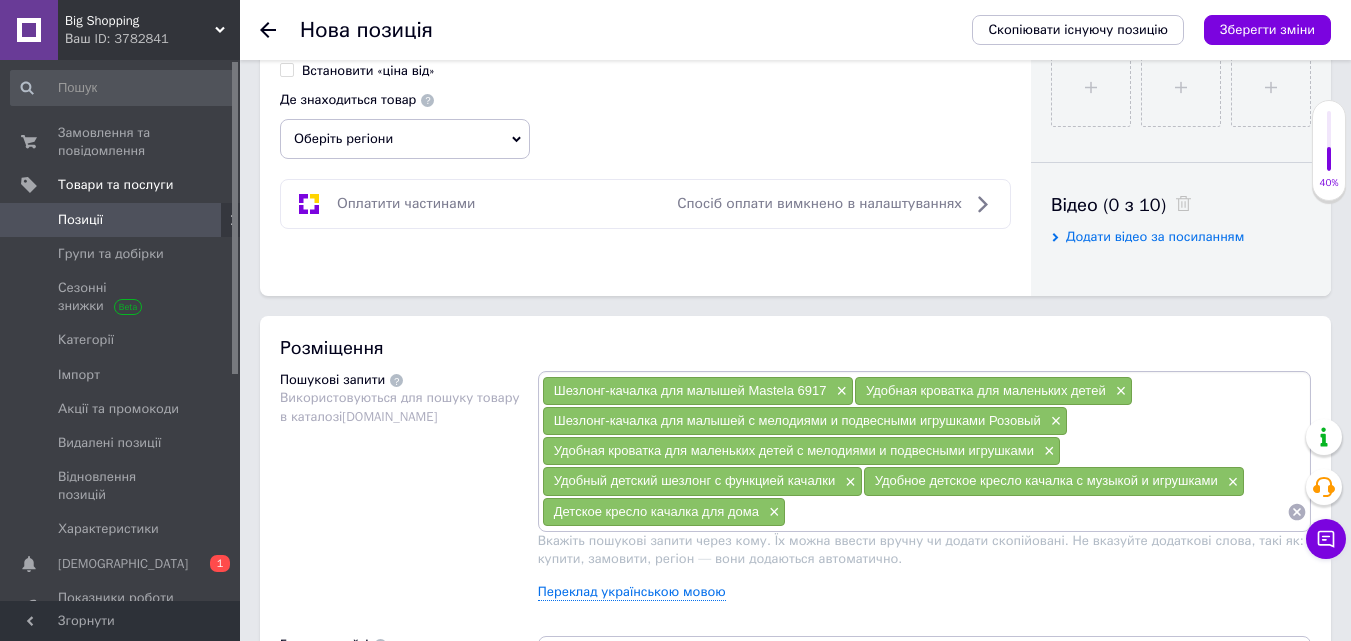 paste on "Кресло качалка для малышей с подвесными игрушками× Кроватка качалка для маленьких деток с встроенной музыкрй× Шезлонг качалка для маленьких деток с встроенной музыкой и подвесными игрушками× Удобная кроватка для маленьких деток с возможностью качания× Комфортная кроватка качалка для маленьких деток с мелодиями× Удобный шезлонг качалка для маленьких деток розового цвета" 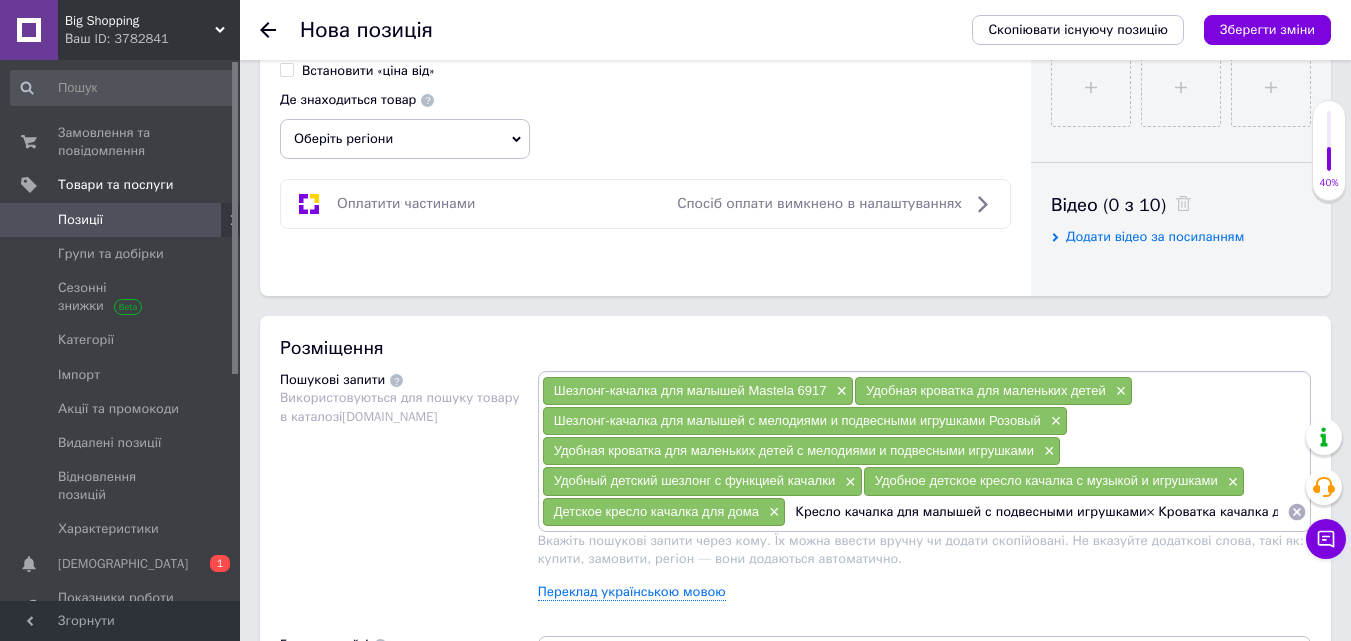 scroll, scrollTop: 0, scrollLeft: 1985, axis: horizontal 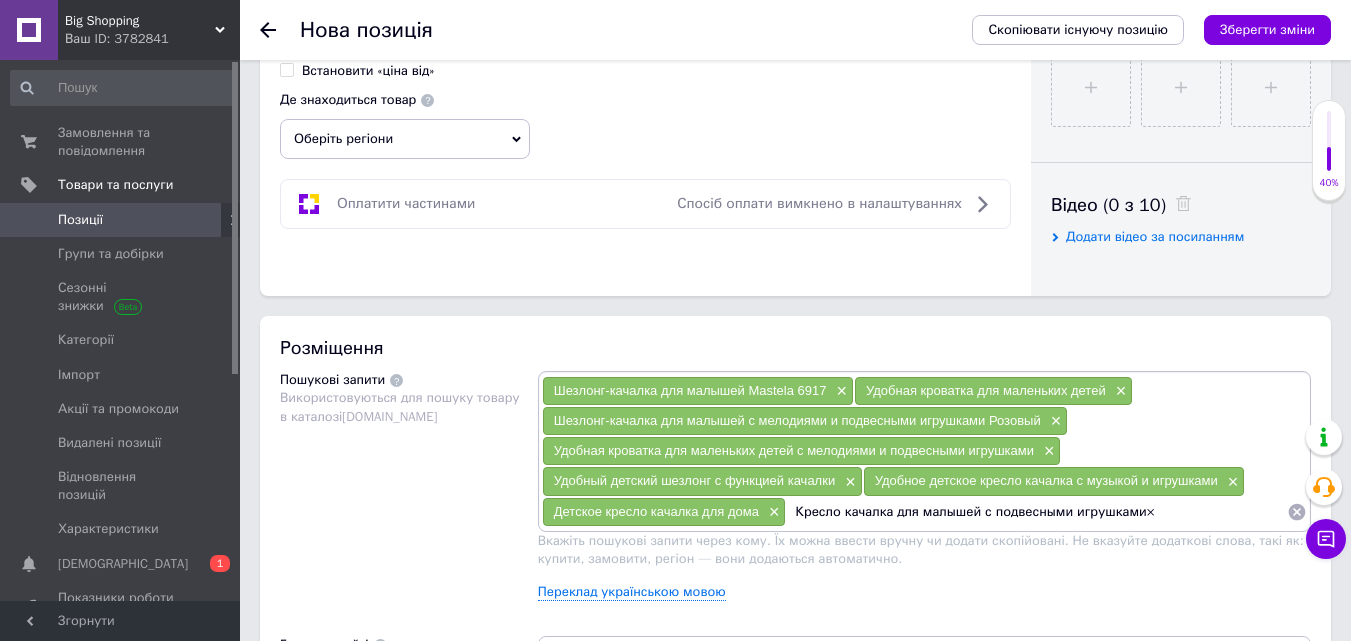 type on "Кресло качалка для малышей с подвесными игрушками" 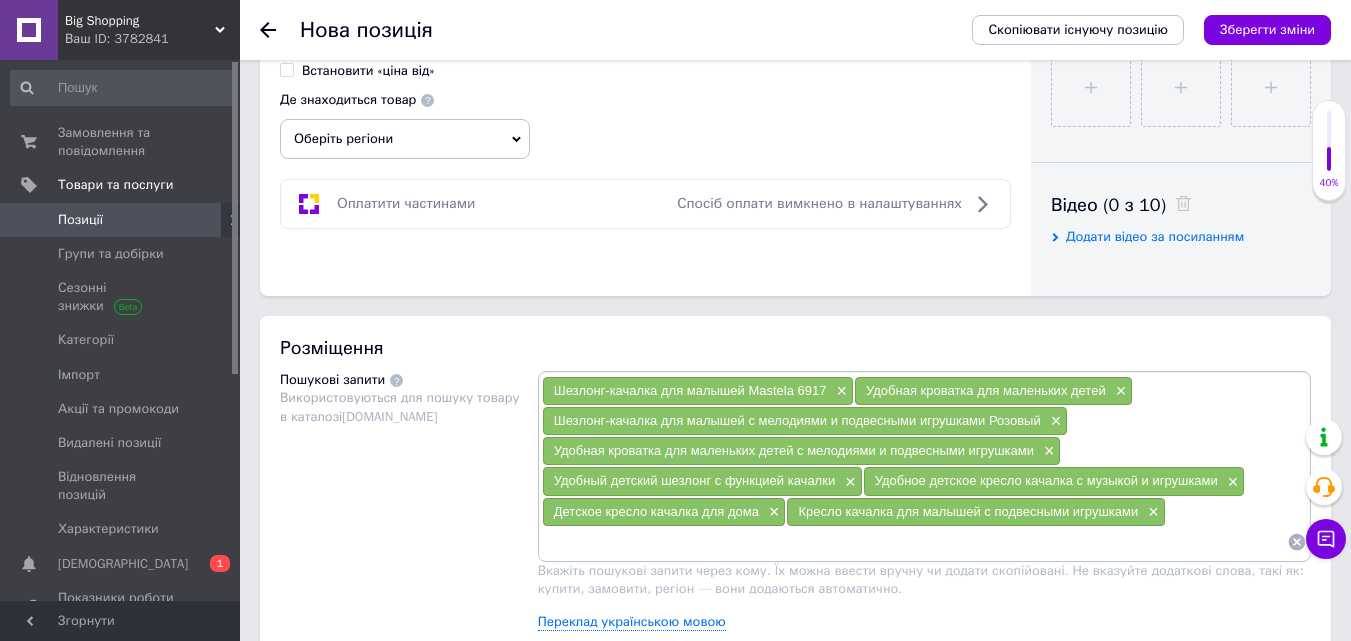 paste on "Кроватка качалка для маленьких деток с встроенной музыкрй× Шезлонг качалка для маленьких деток с встроенной музыкой и подвесными игрушками× Удобная кроватка для маленьких деток с возможностью качания× Комфортная кроватка качалка для маленьких деток с мелодиями× Удобный шезлонг качалка для маленьких деток розового цвета" 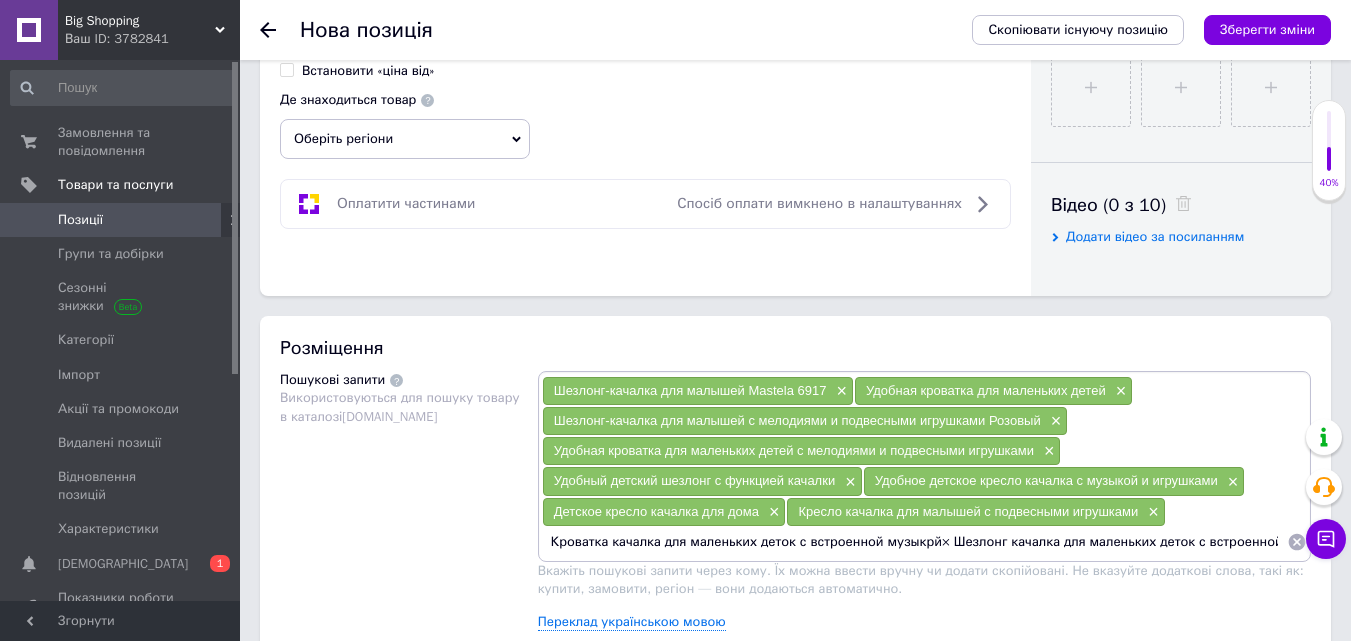 scroll, scrollTop: 0, scrollLeft: 1389, axis: horizontal 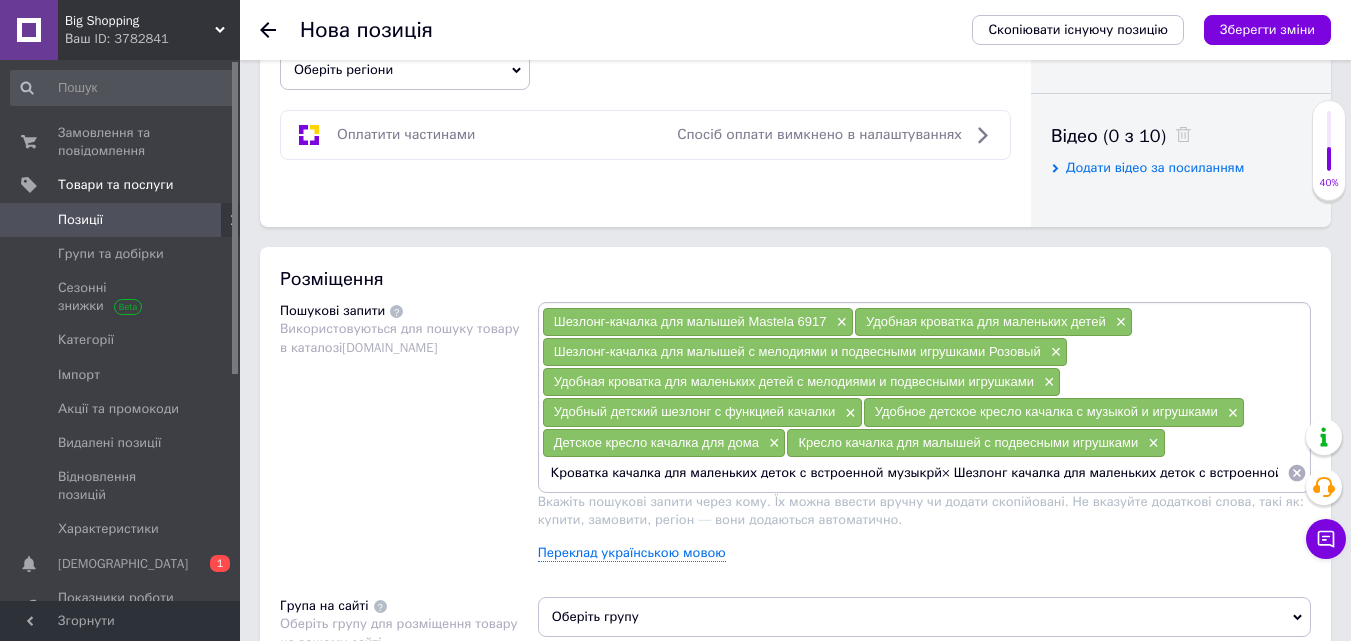 drag, startPoint x: 1281, startPoint y: 543, endPoint x: 932, endPoint y: 586, distance: 351.639 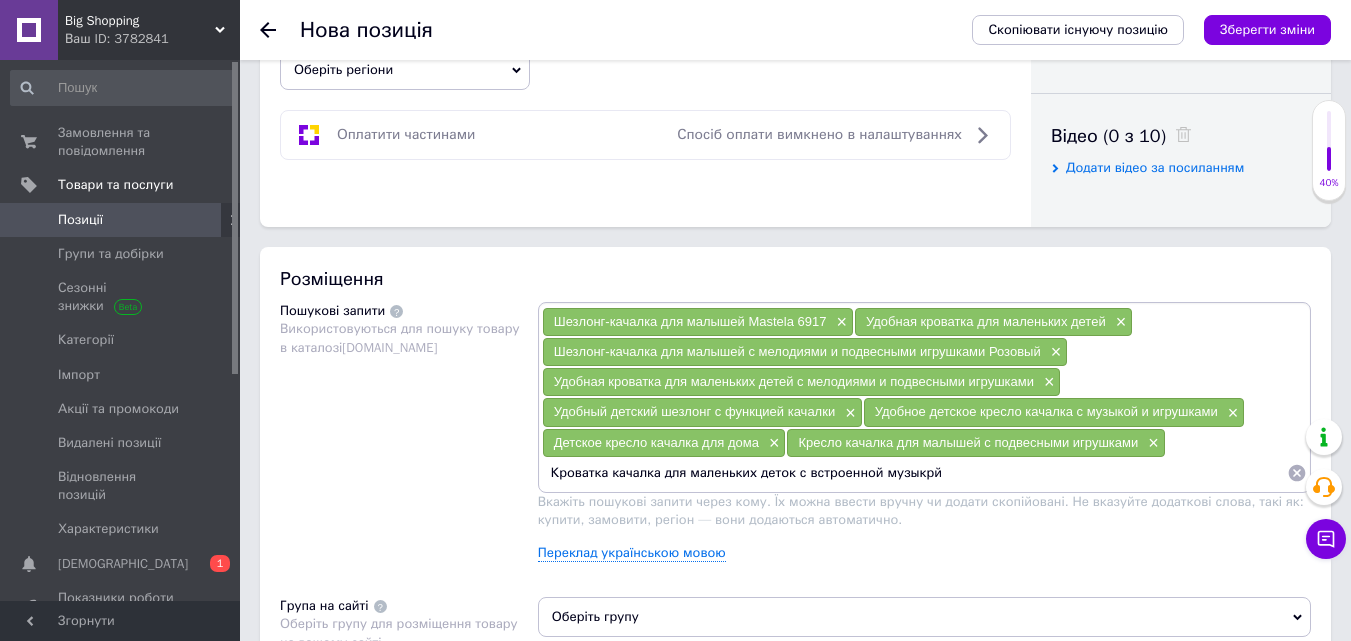 click on "Кроватка качалка для маленьких деток с встроенной музыкрй" at bounding box center [914, 473] 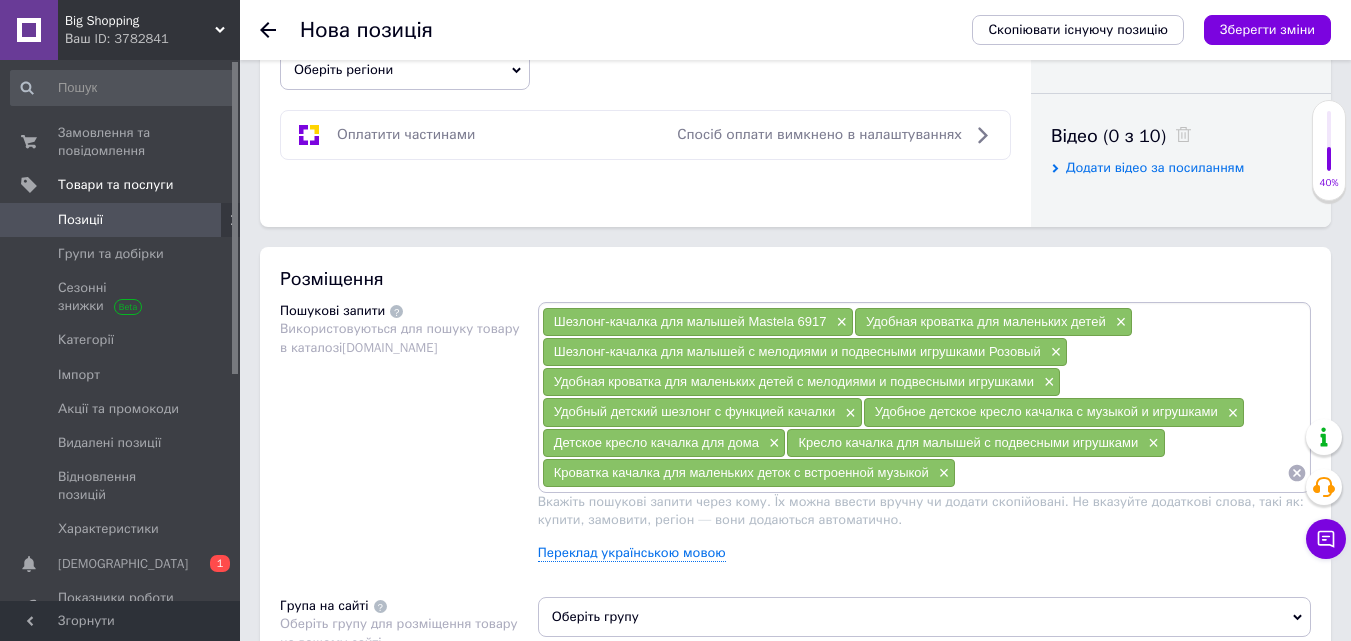 paste on "Шезлонг качалка для маленьких деток с встроенной музыкой и подвесными игрушками× Удобная кроватка для маленьких деток с возможностью качания× Комфортная кроватка качалка для маленьких деток с мелодиями× Удобный шезлонг качалка для маленьких деток розового цвета" 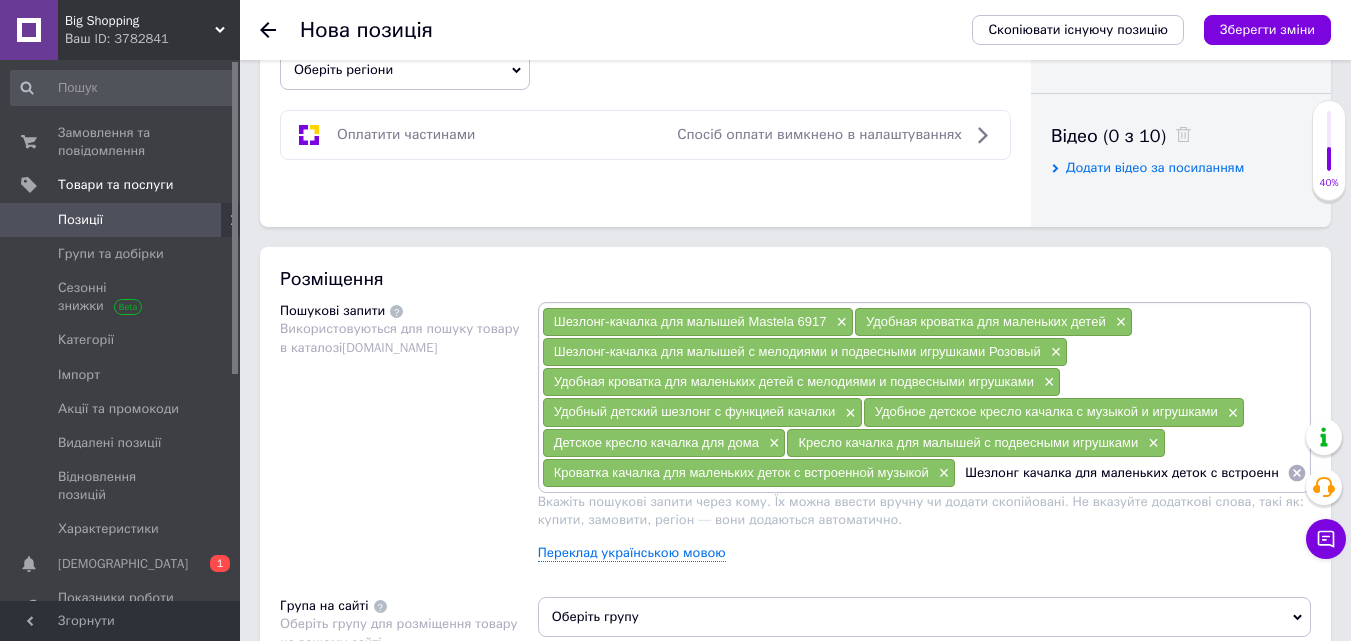 scroll, scrollTop: 0, scrollLeft: 1422, axis: horizontal 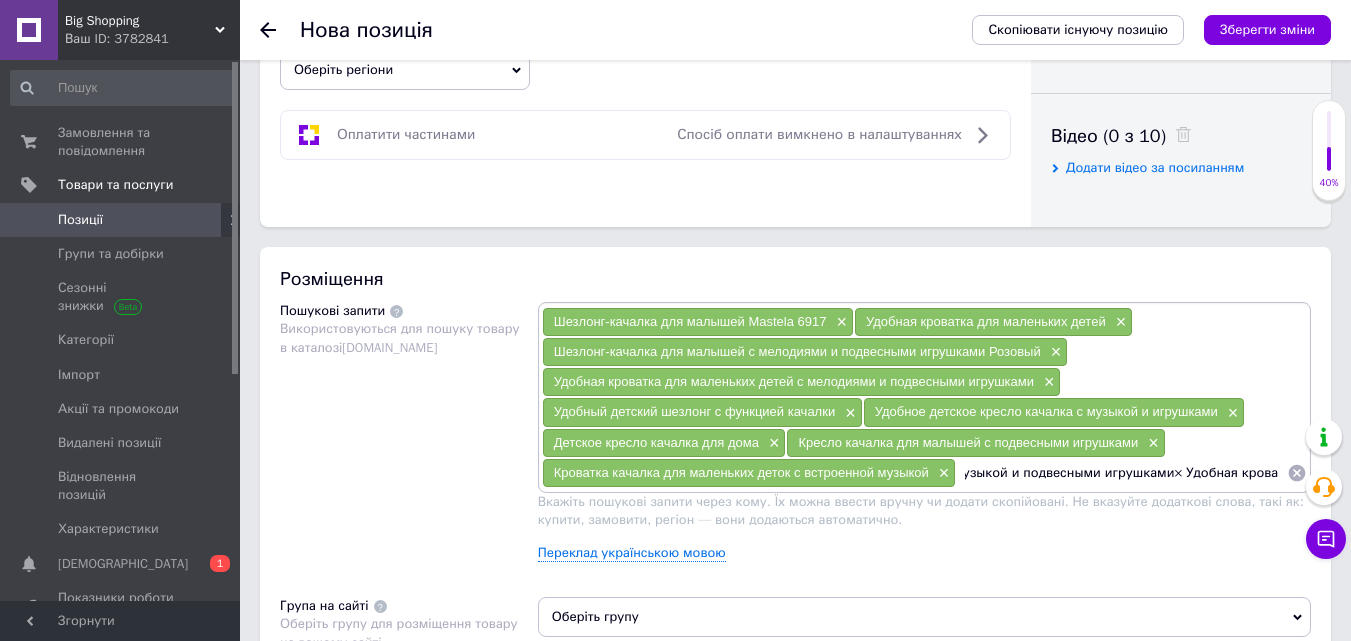drag, startPoint x: 1284, startPoint y: 476, endPoint x: 1168, endPoint y: 475, distance: 116.00431 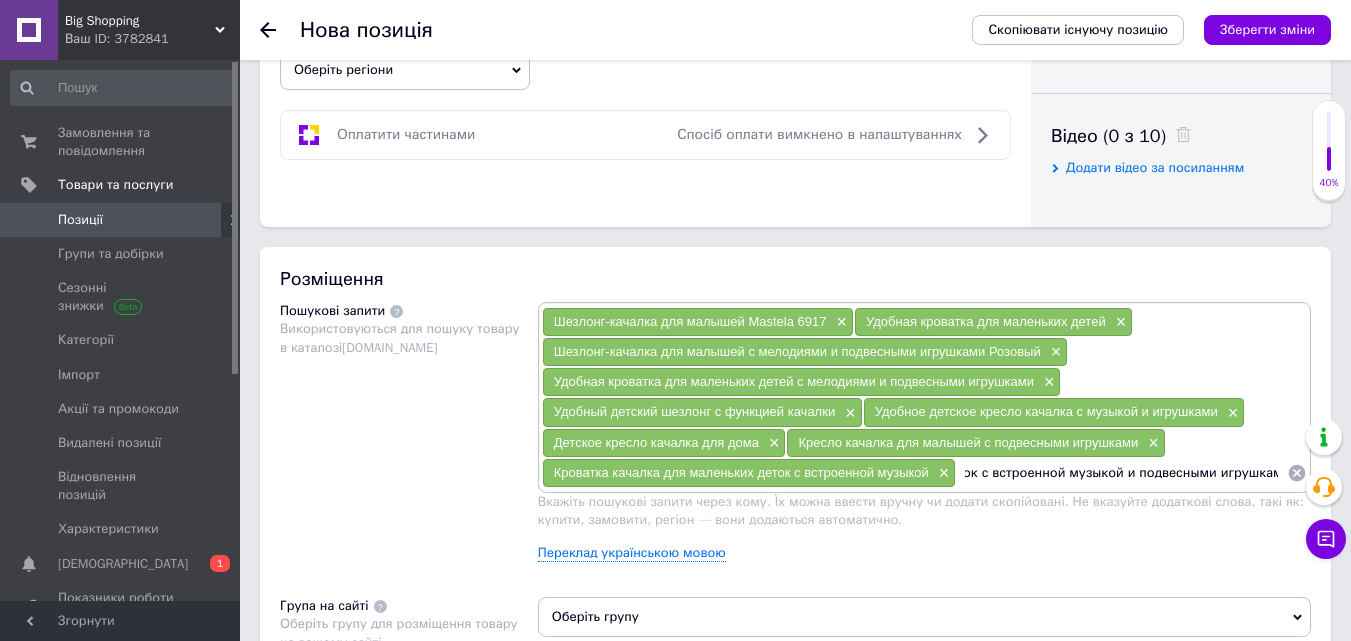 type on "Шезлонг качалка для маленьких деток с встроенной музыкой и подвесными игрушками" 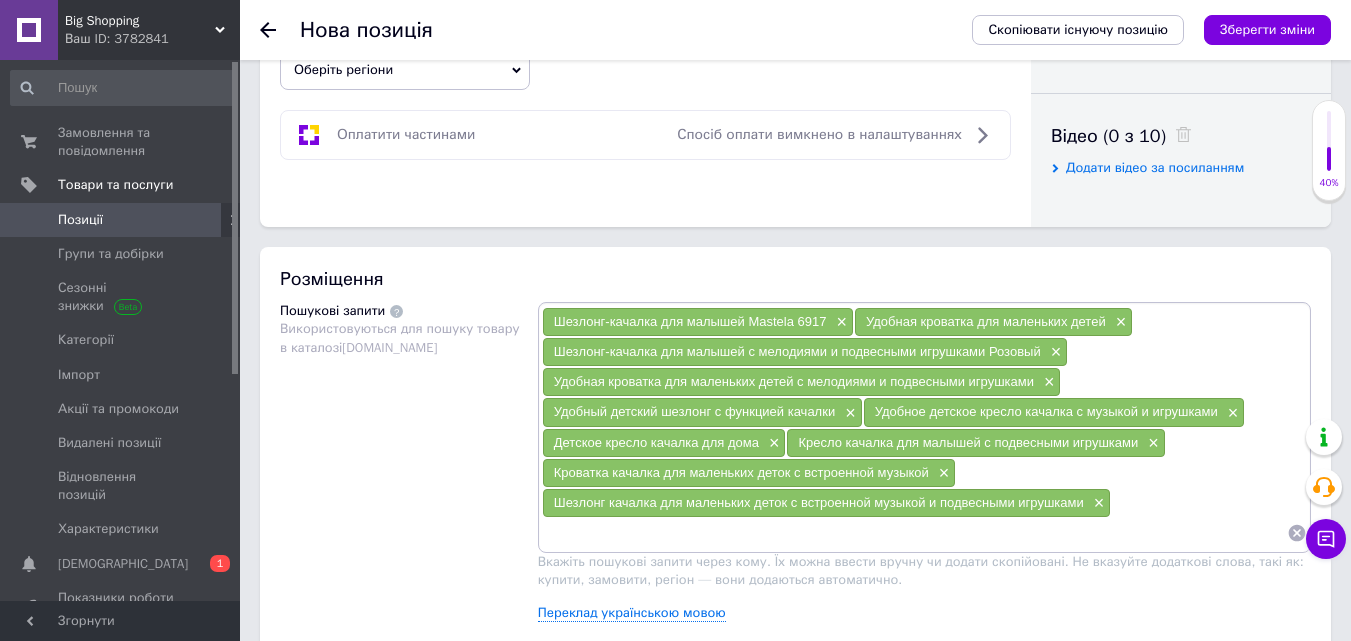 scroll, scrollTop: 0, scrollLeft: 0, axis: both 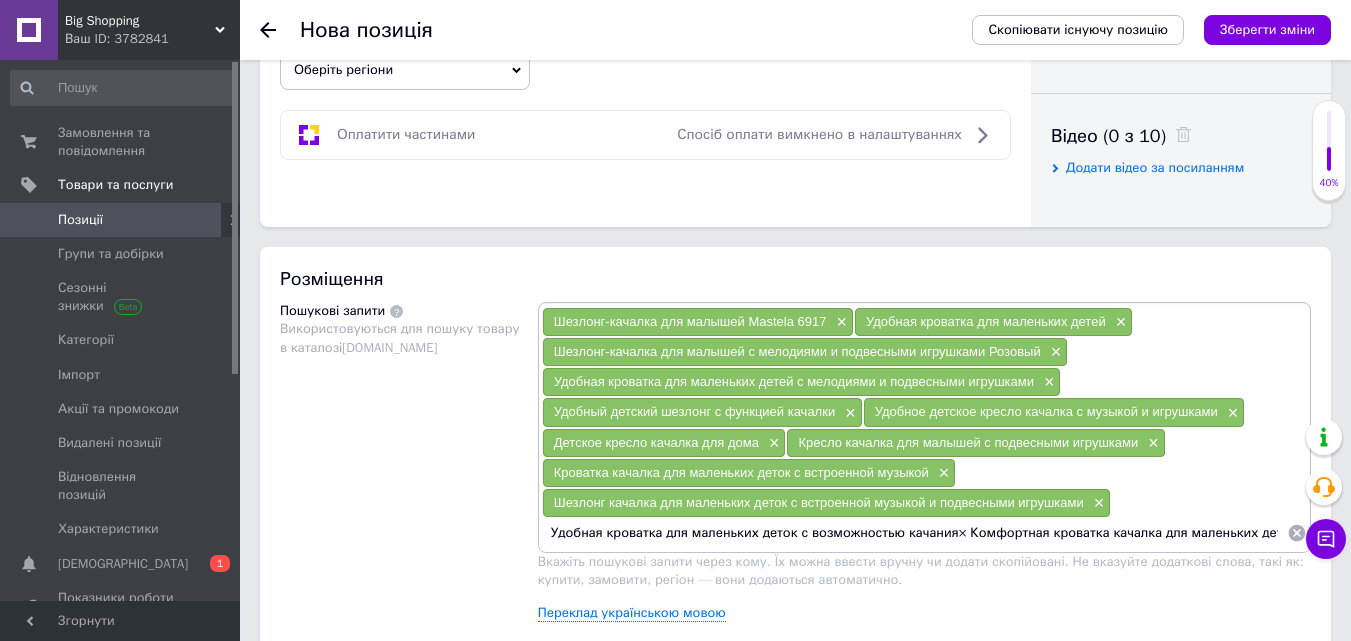 drag, startPoint x: 1247, startPoint y: 533, endPoint x: 948, endPoint y: 555, distance: 299.80826 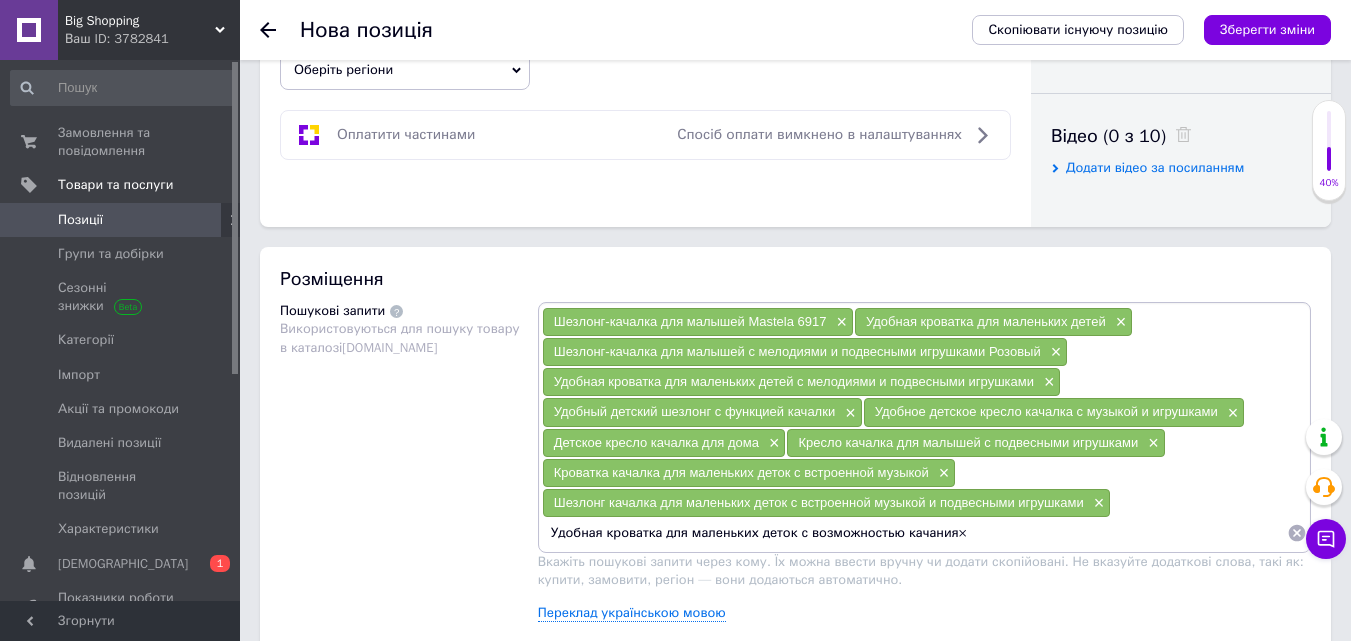 type on "Удобная кроватка для маленьких деток с возможностью качания" 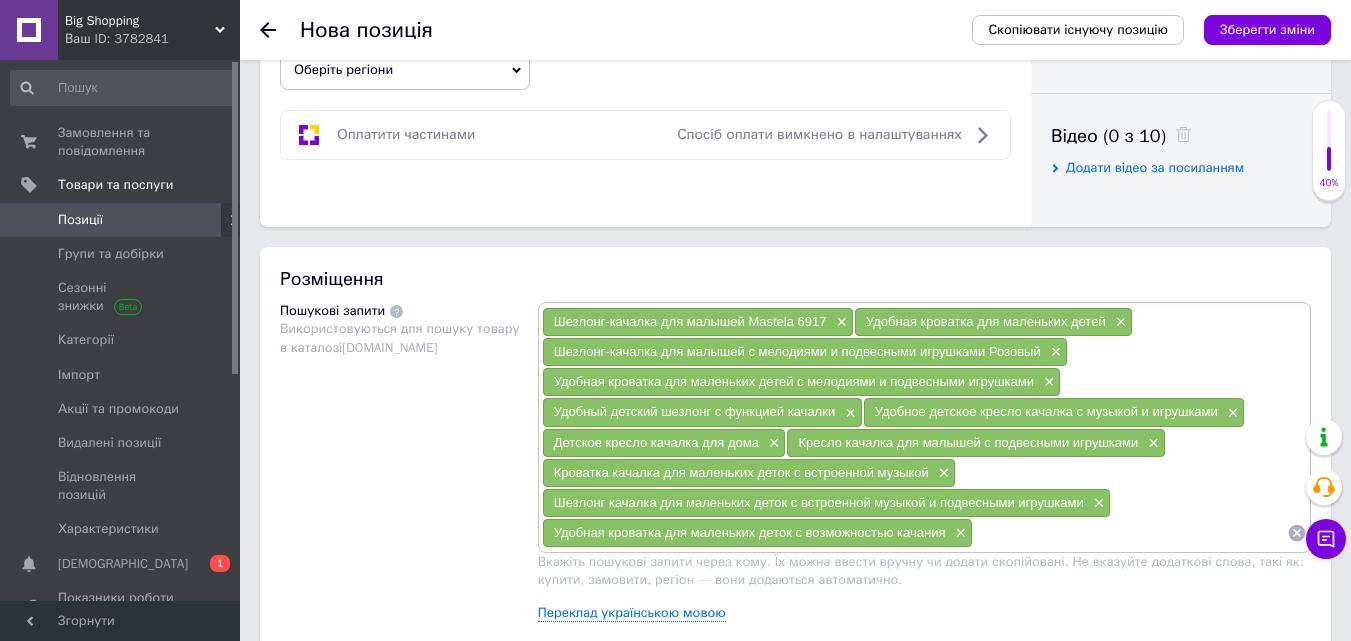 paste on "Комфортная кроватка качалка для маленьких деток с мелодиями× Удобный шезлонг качалка для маленьких деток розового цвета" 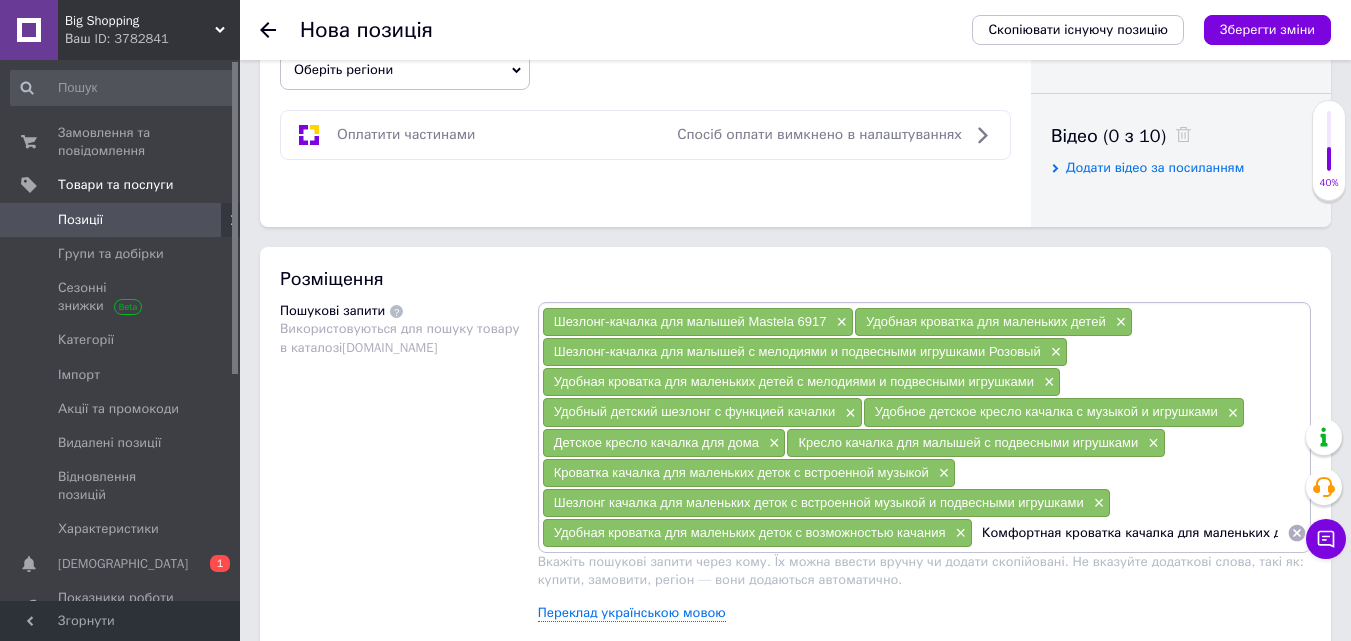 scroll, scrollTop: 0, scrollLeft: 494, axis: horizontal 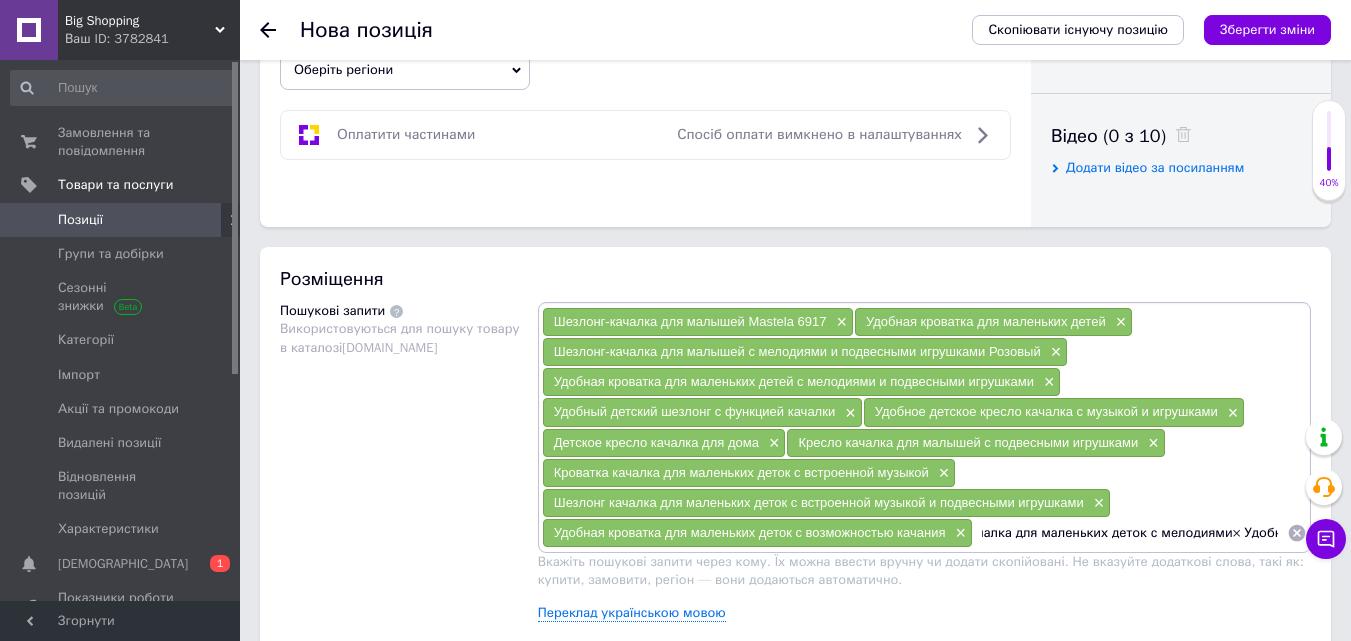 drag, startPoint x: 1279, startPoint y: 532, endPoint x: 1226, endPoint y: 543, distance: 54.129475 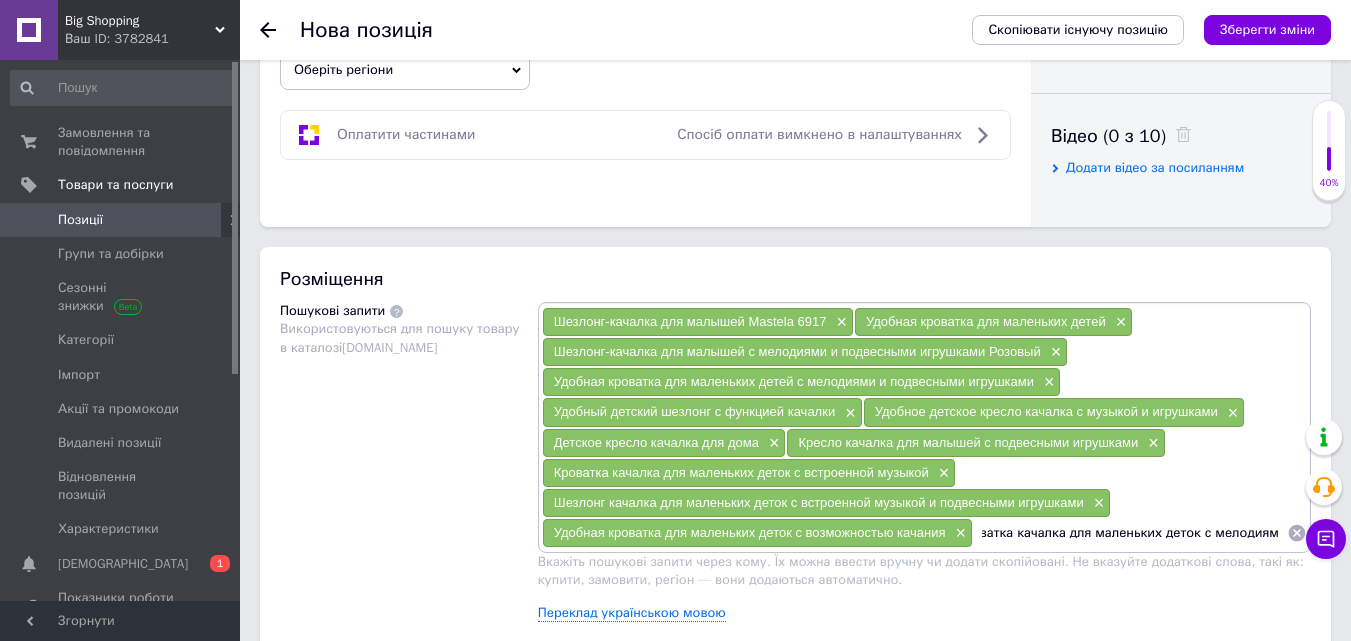 type on "Комфортная кроватка качалка для маленьких деток с мелодиями" 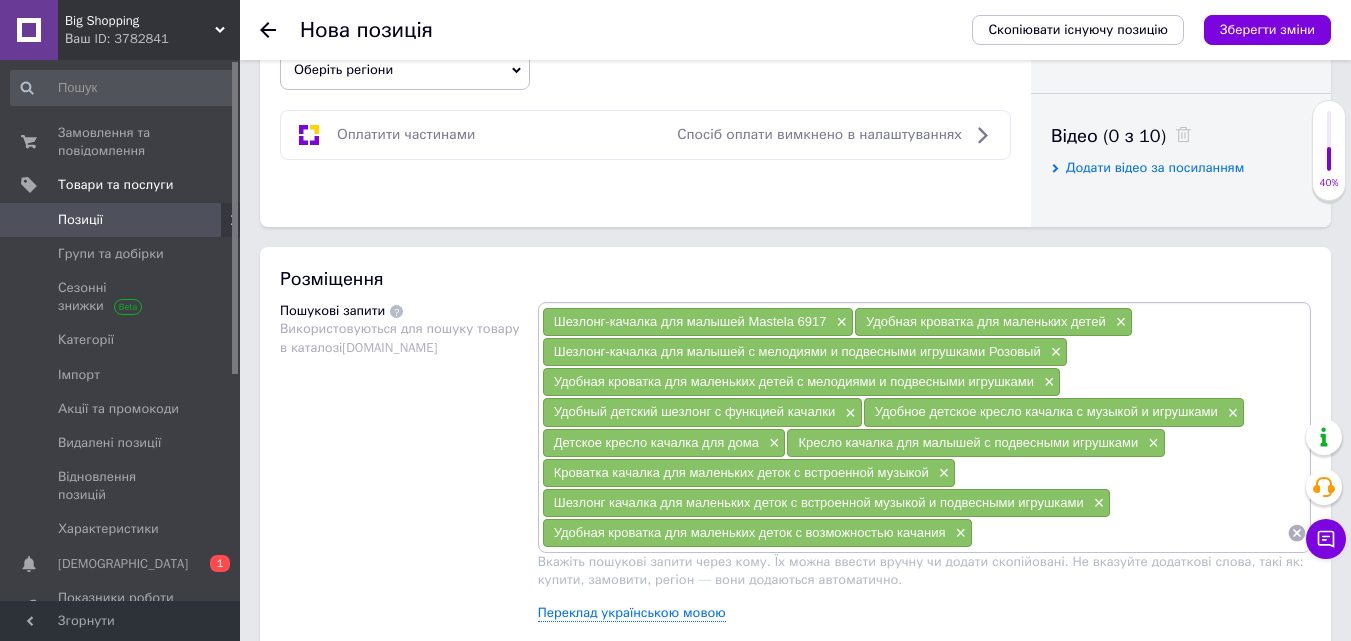 scroll, scrollTop: 0, scrollLeft: 0, axis: both 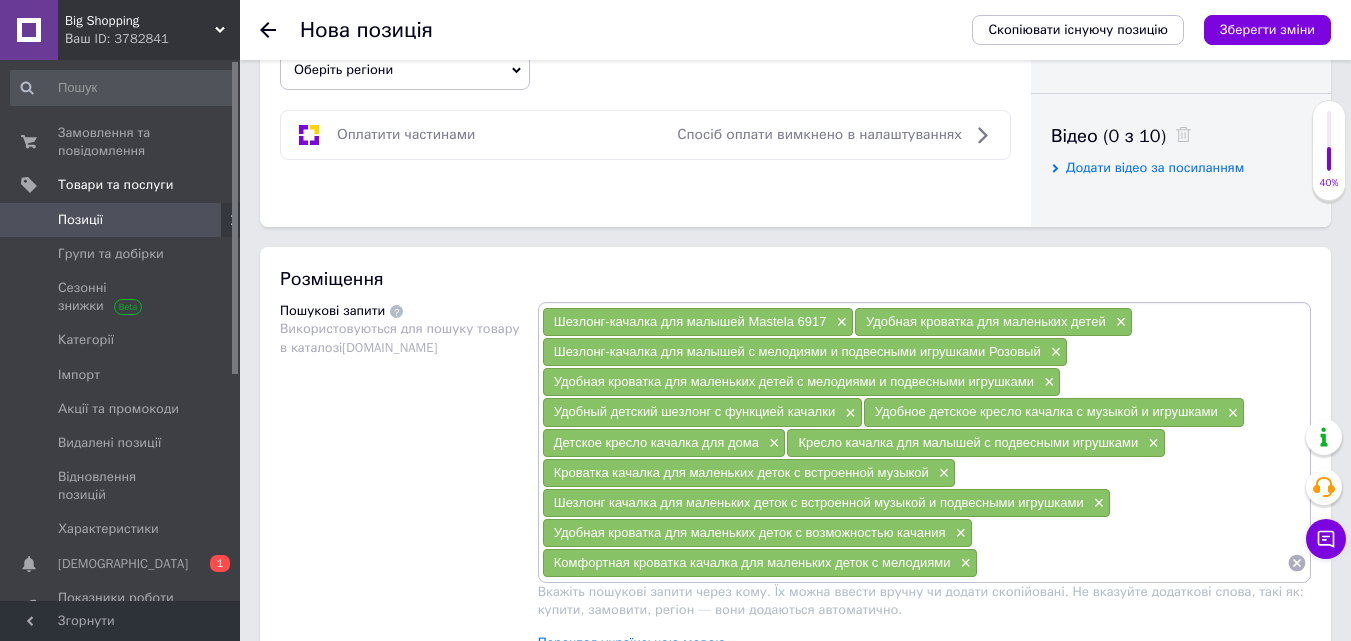 paste on "Удобный шезлонг качалка для маленьких деток розового цвета" 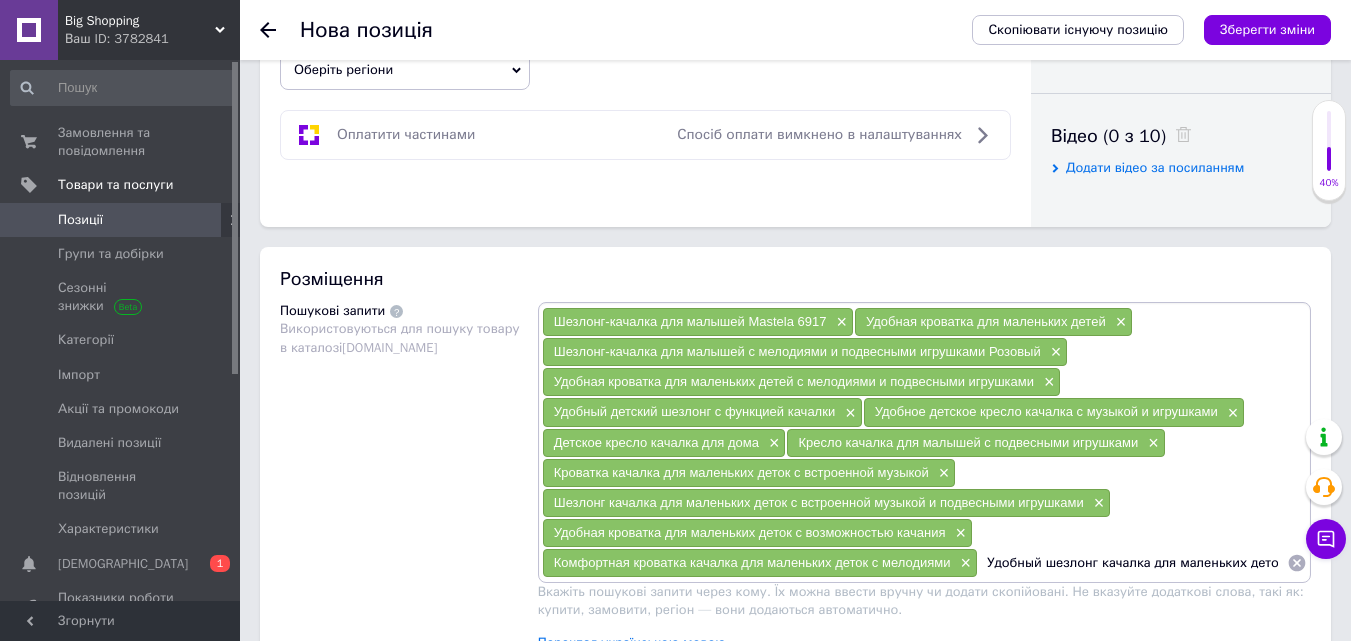 scroll, scrollTop: 0, scrollLeft: 91, axis: horizontal 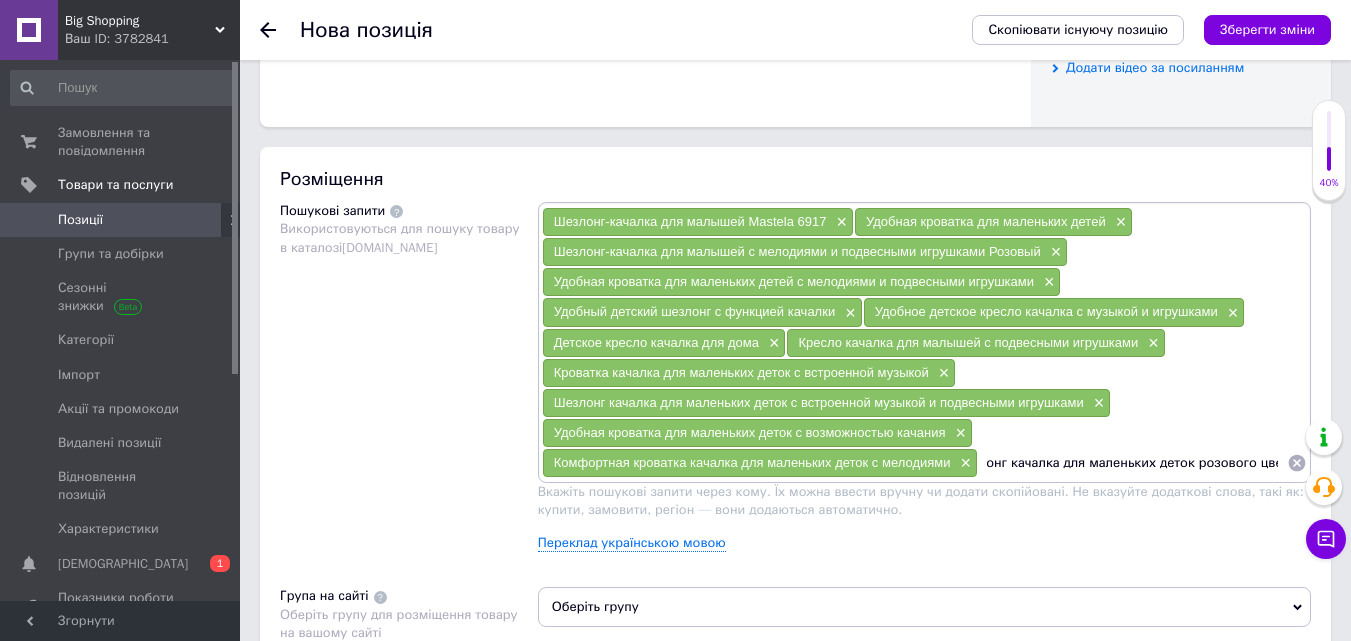 type 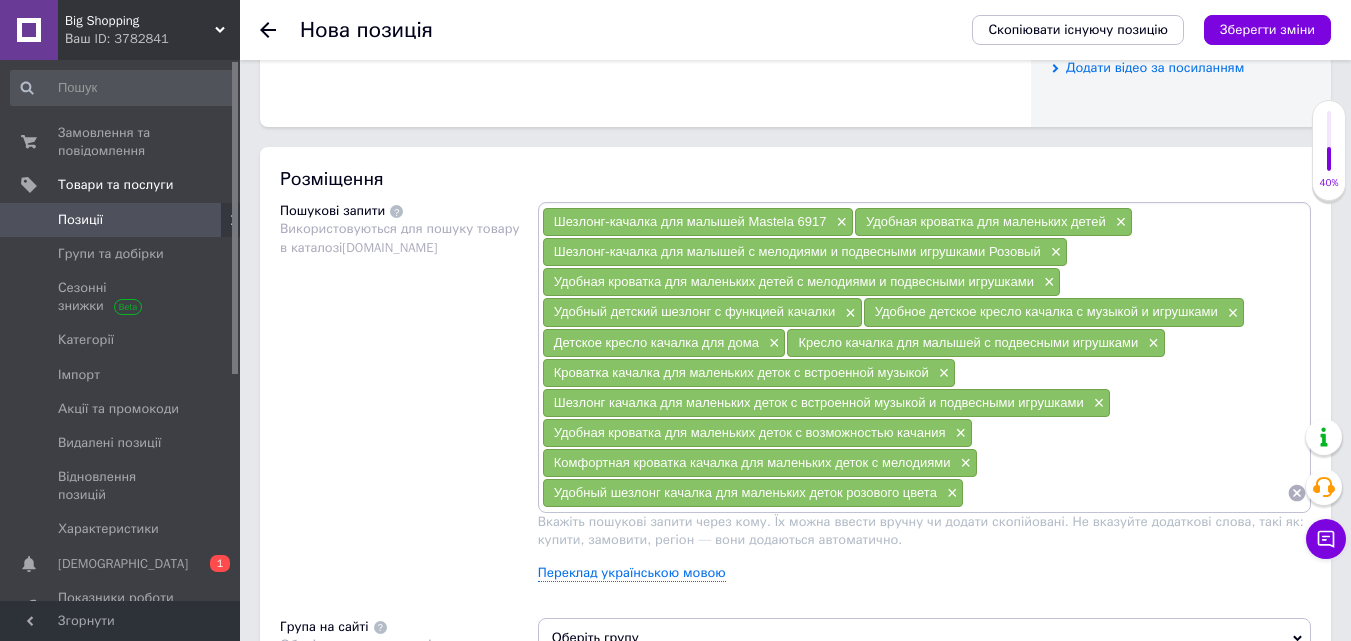scroll 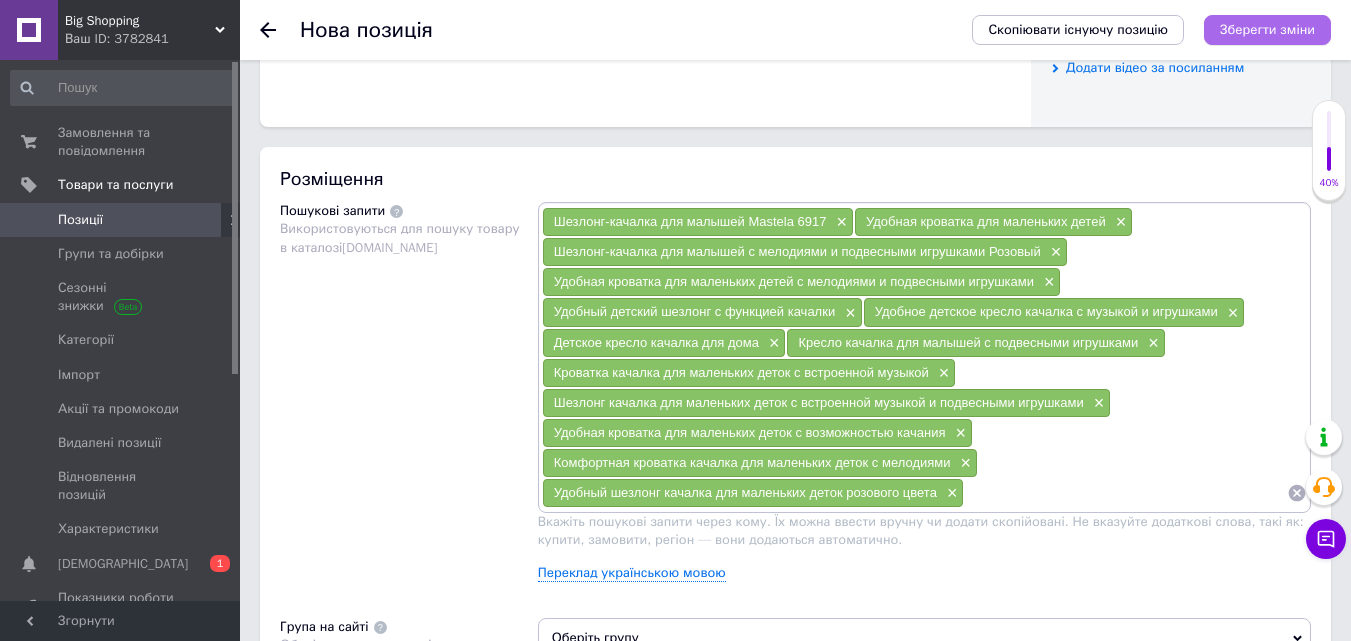 click on "Зберегти зміни" at bounding box center [1267, 29] 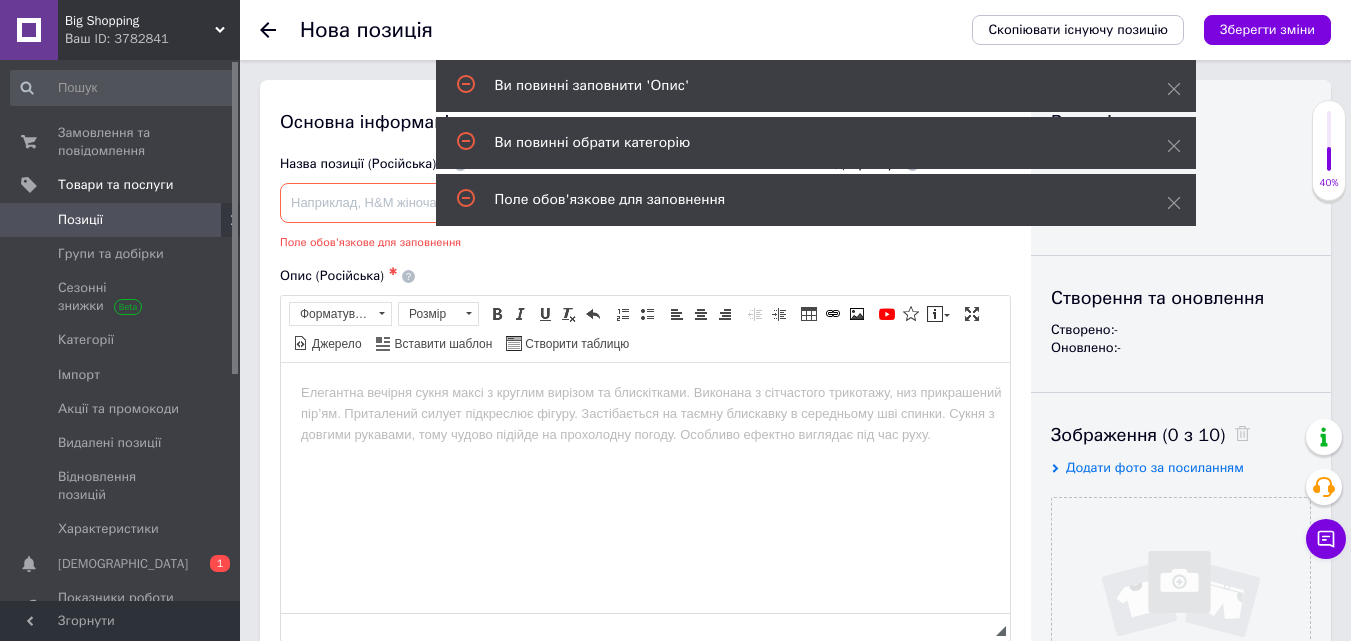 click at bounding box center [645, 392] 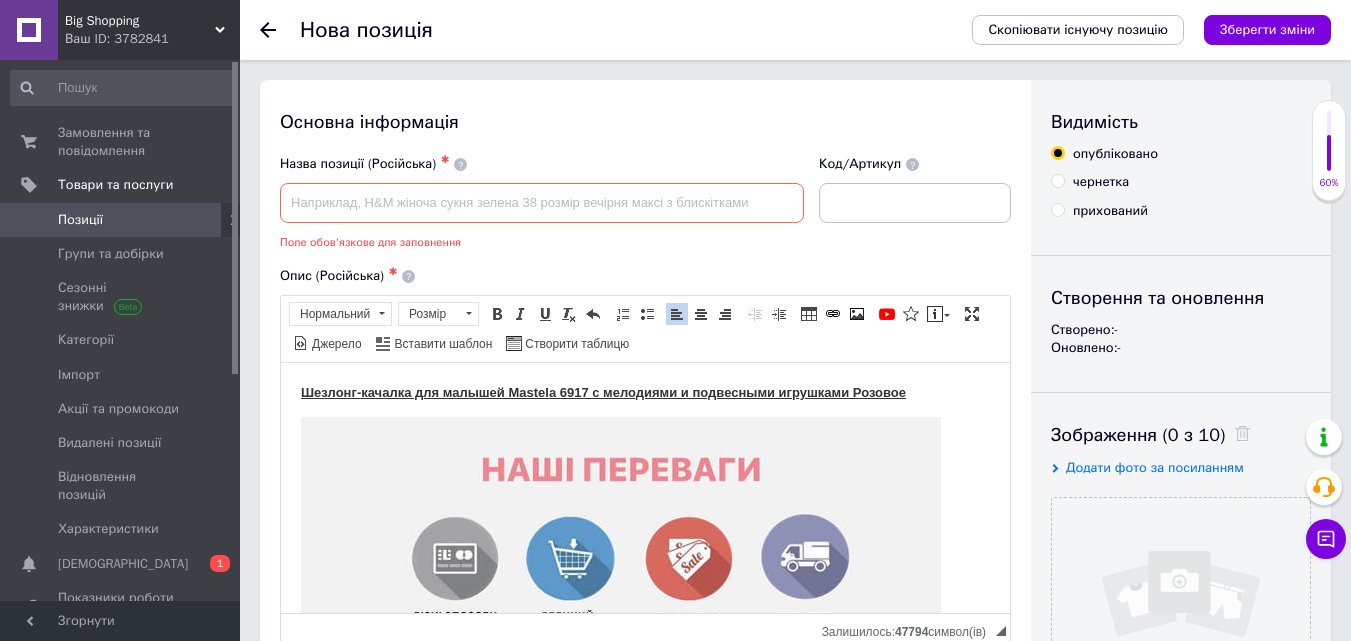 scroll, scrollTop: 1167, scrollLeft: 0, axis: vertical 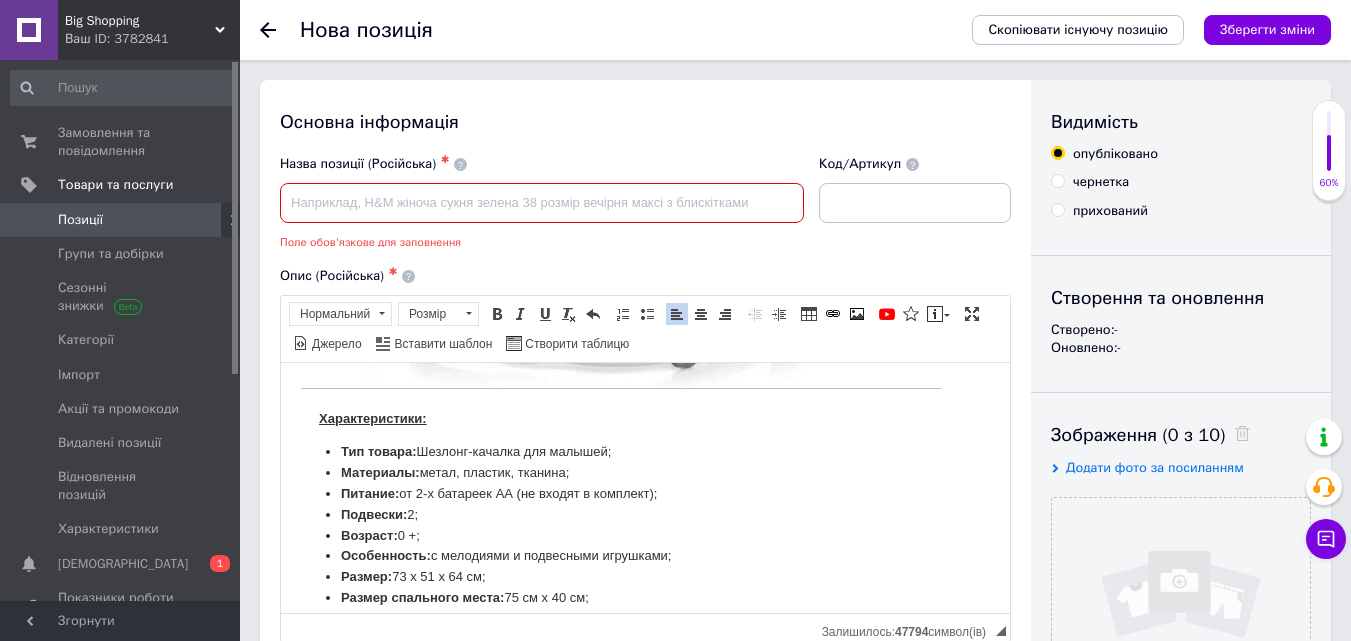 click at bounding box center [542, 203] 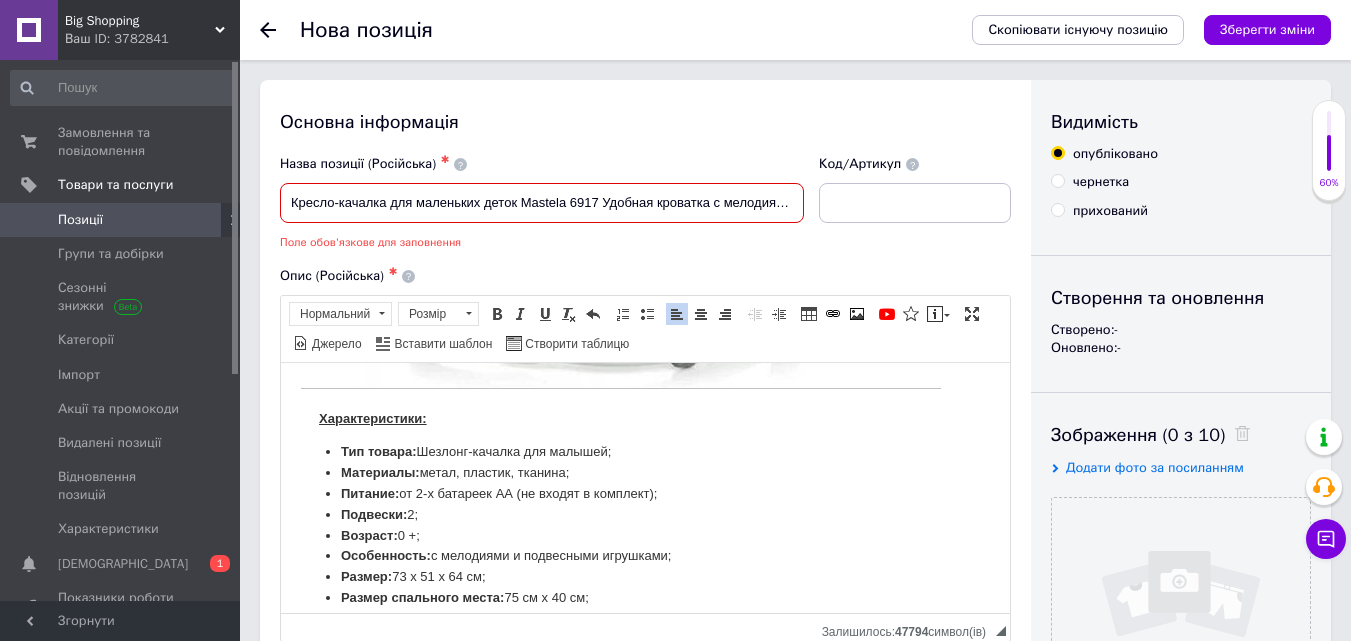 scroll, scrollTop: 0, scrollLeft: 214, axis: horizontal 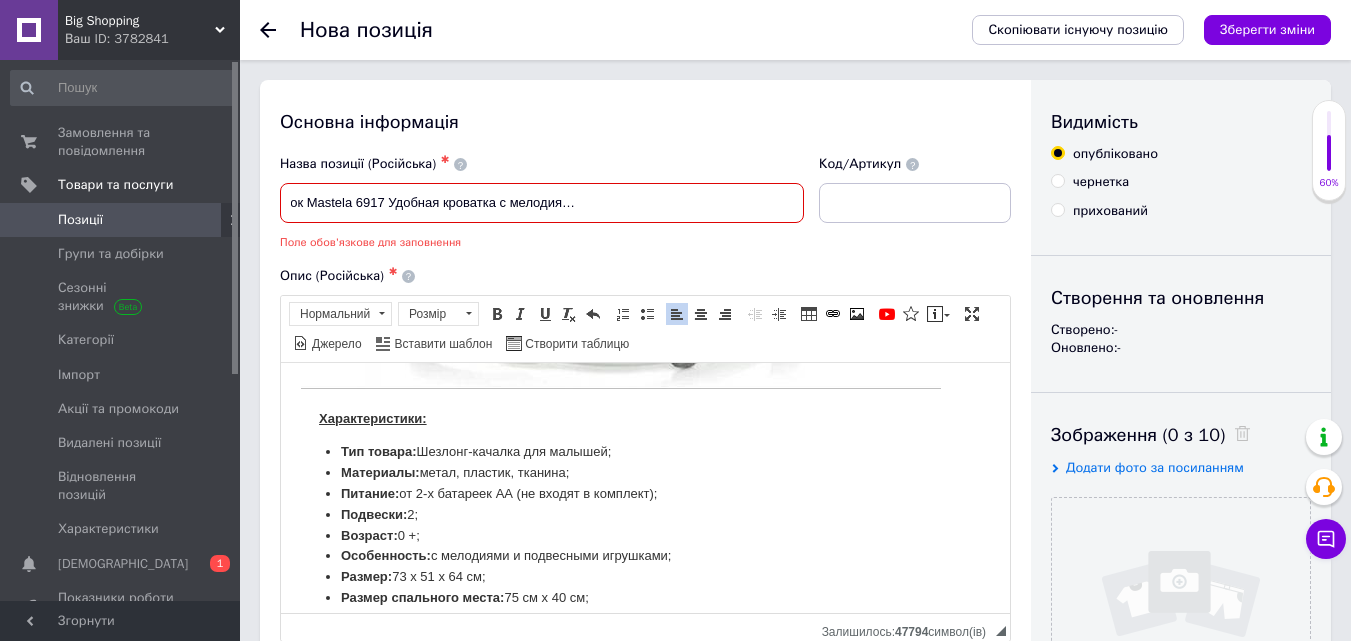 type on "Кресло-качалка для маленьких деток Mastela 6917 Удобная кроватка с мелодиями и подвесными игрушками Розовый" 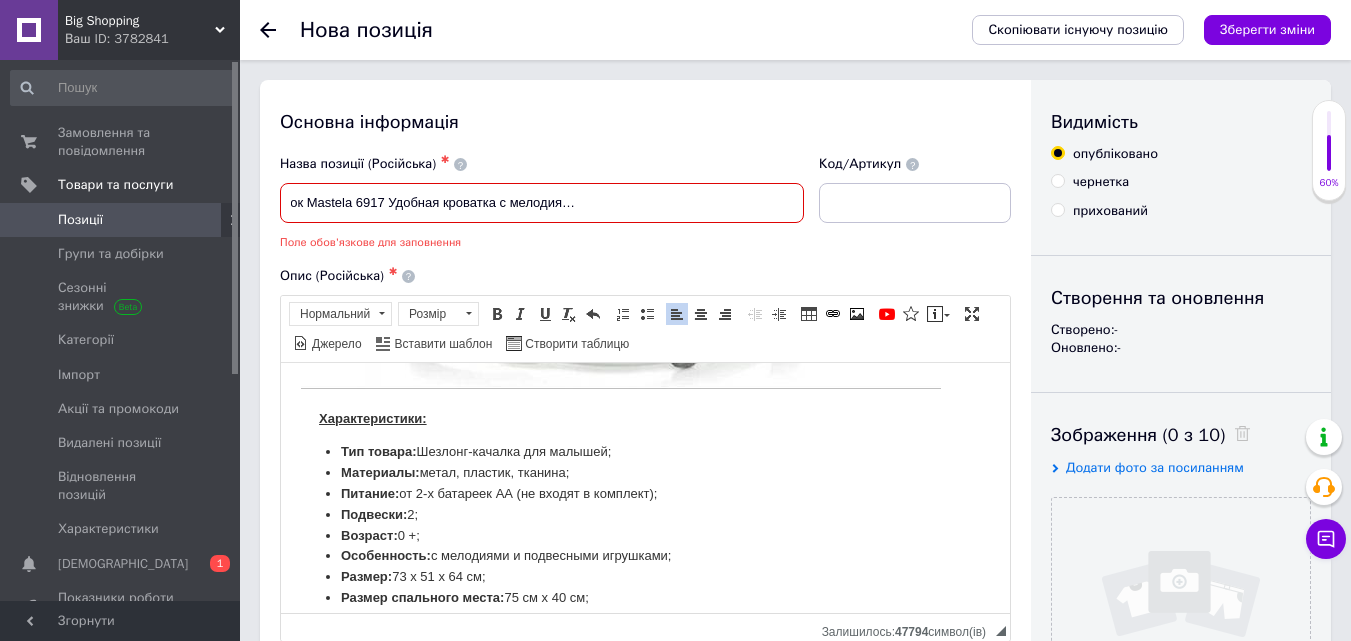 scroll, scrollTop: 0, scrollLeft: 0, axis: both 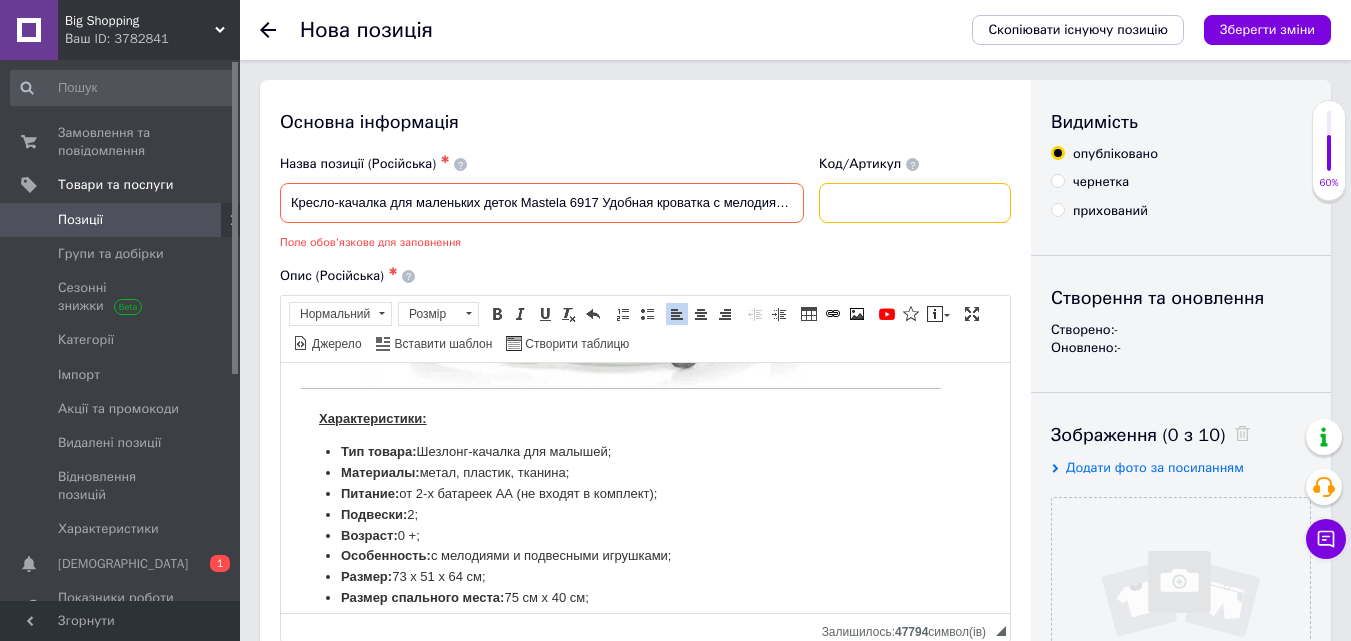 click at bounding box center [915, 203] 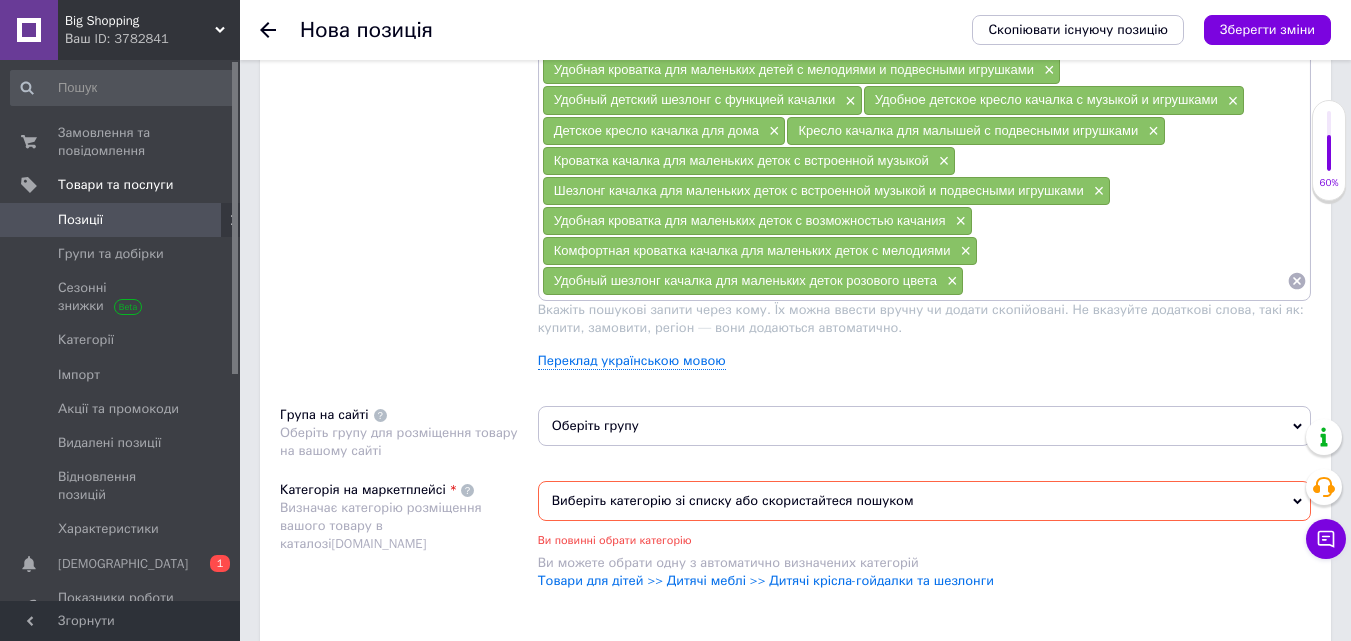type on "MS-69" 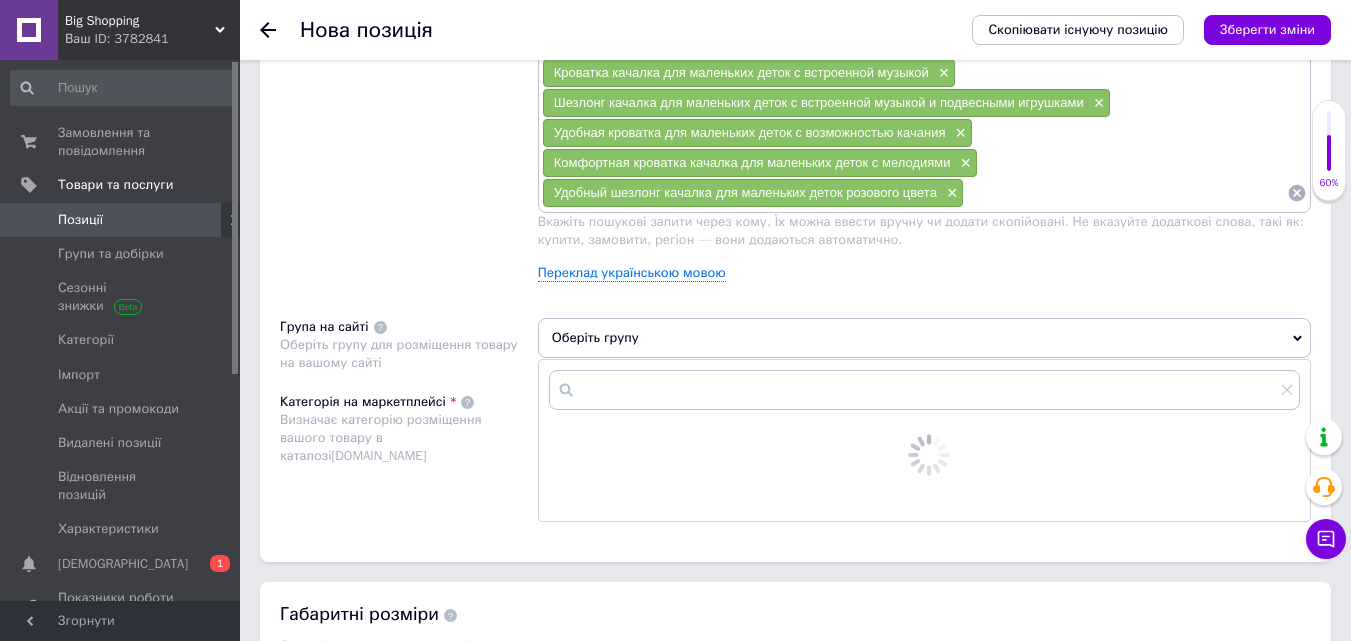 scroll, scrollTop: 1500, scrollLeft: 0, axis: vertical 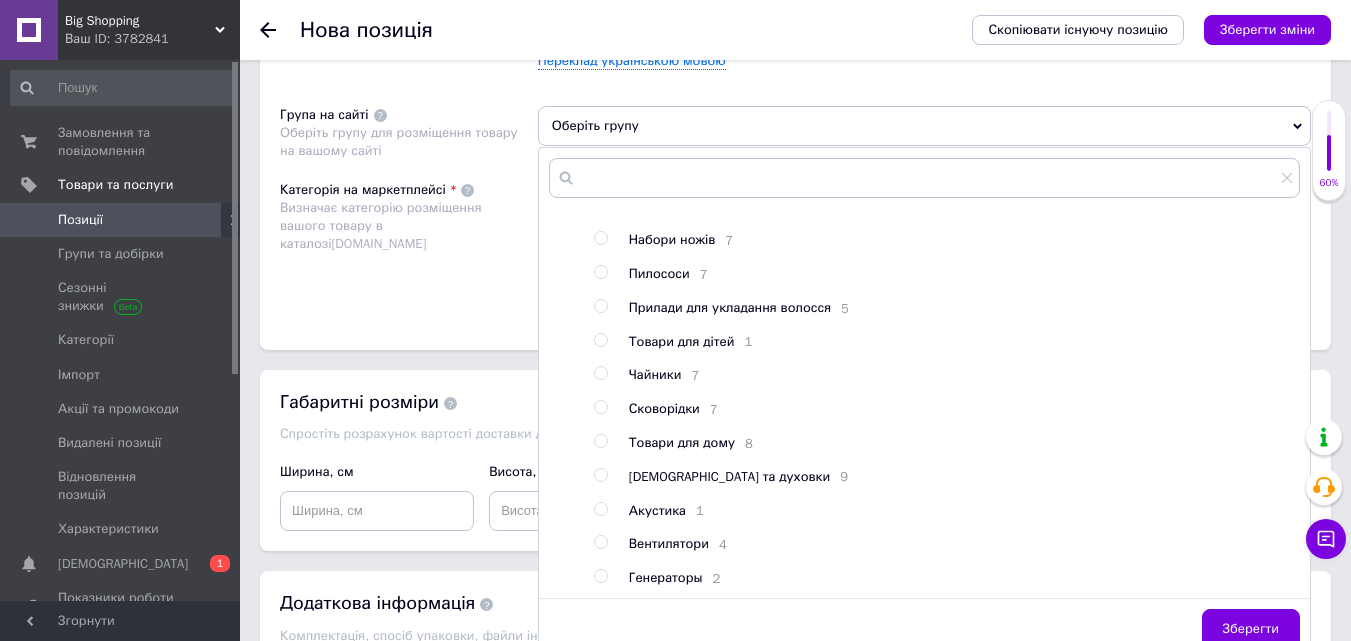 click on "Товари для дітей" at bounding box center (682, 341) 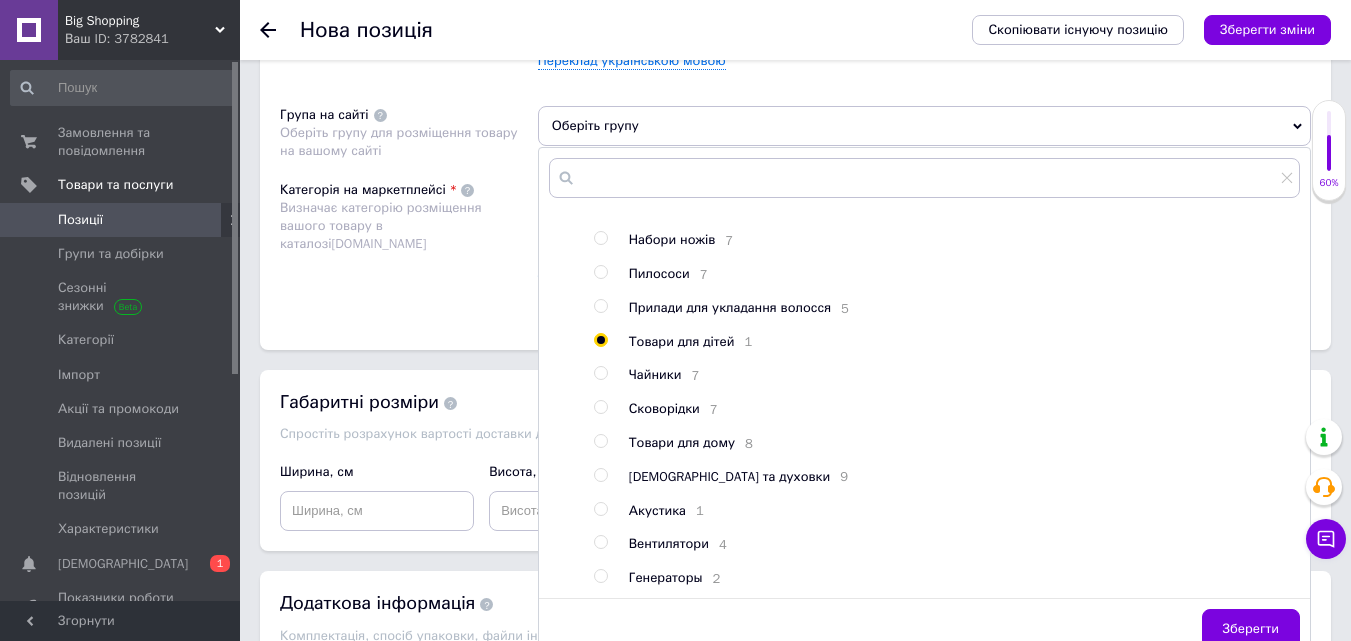 radio on "true" 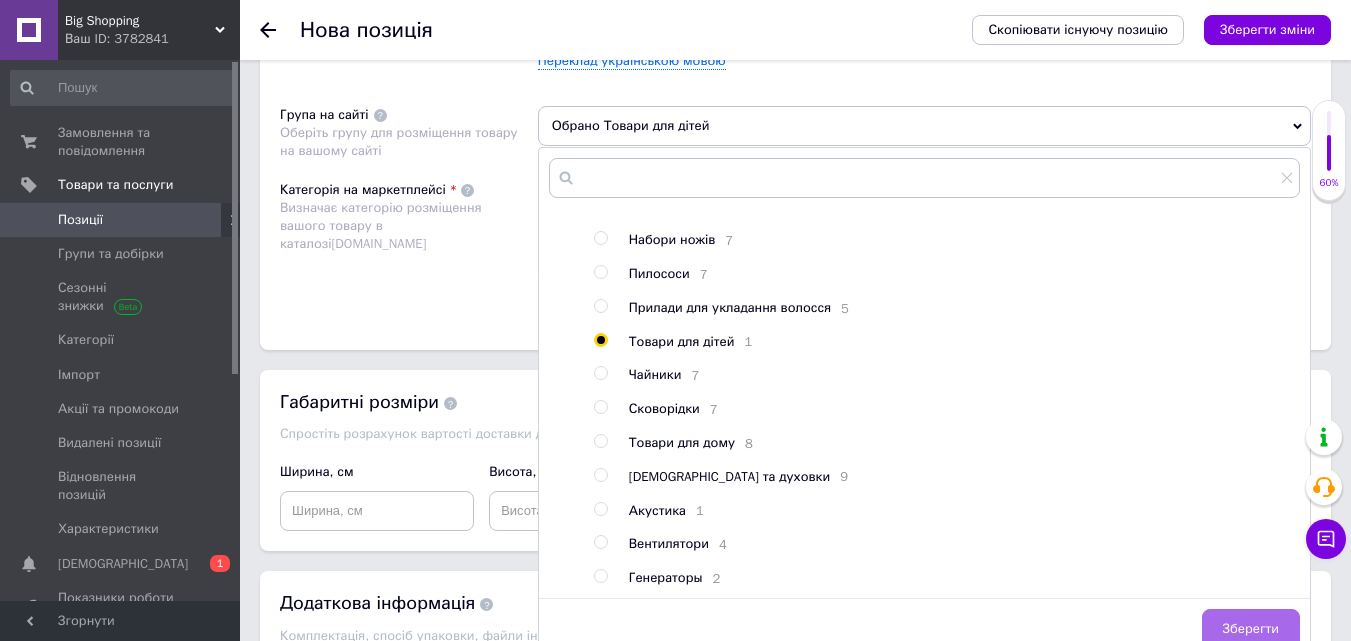 click on "Зберегти" at bounding box center (1251, 629) 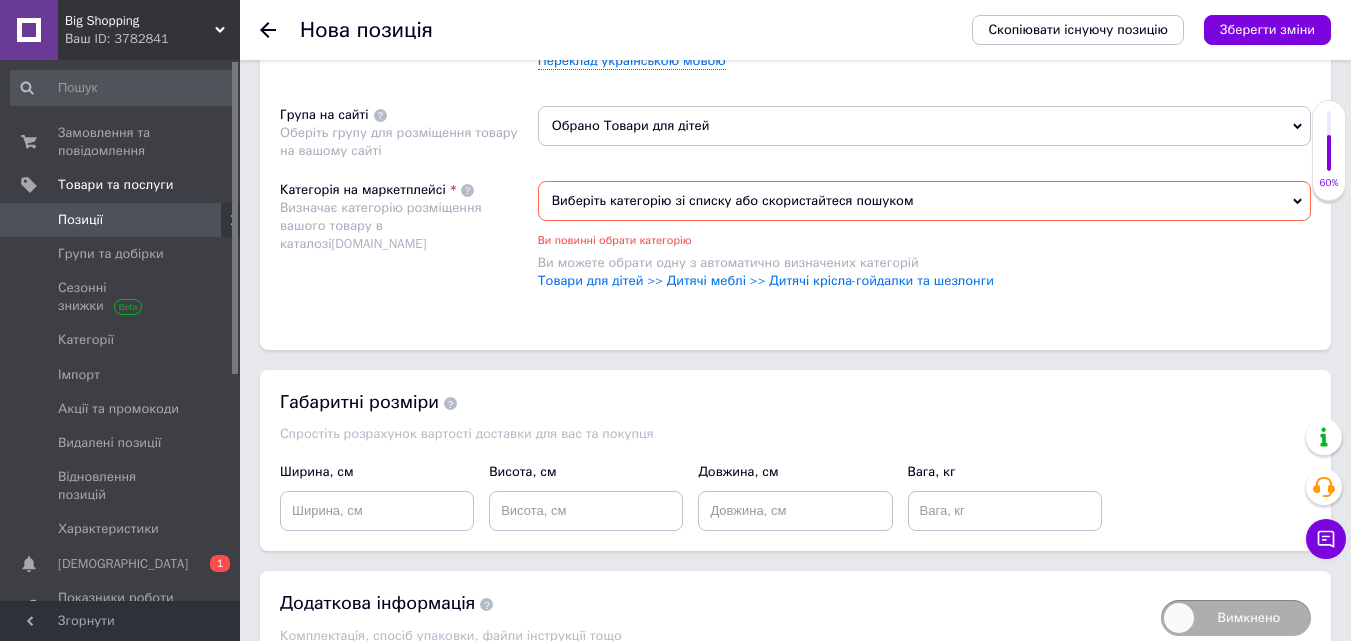 click on "Виберіть категорію зі списку або скористайтеся пошуком" at bounding box center (924, 201) 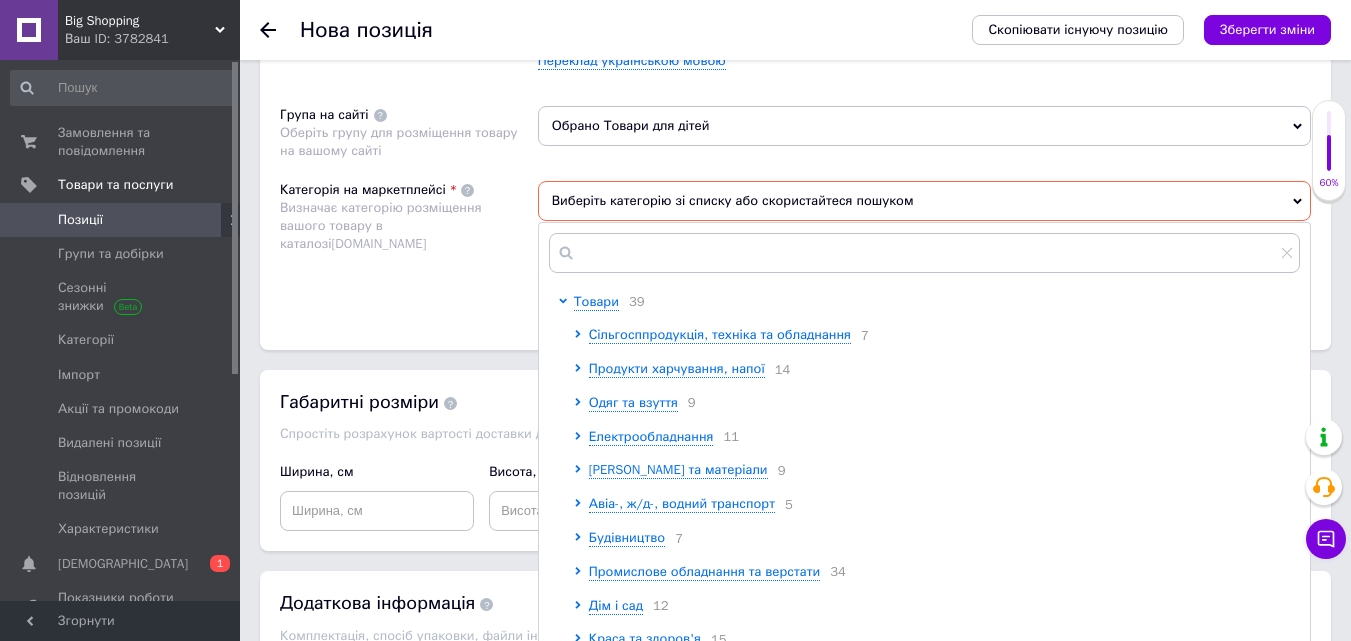 click on "Категорія на маркетплейсі Визначає категорію розміщення вашого товару в каталозі  [DOMAIN_NAME]" at bounding box center (409, 246) 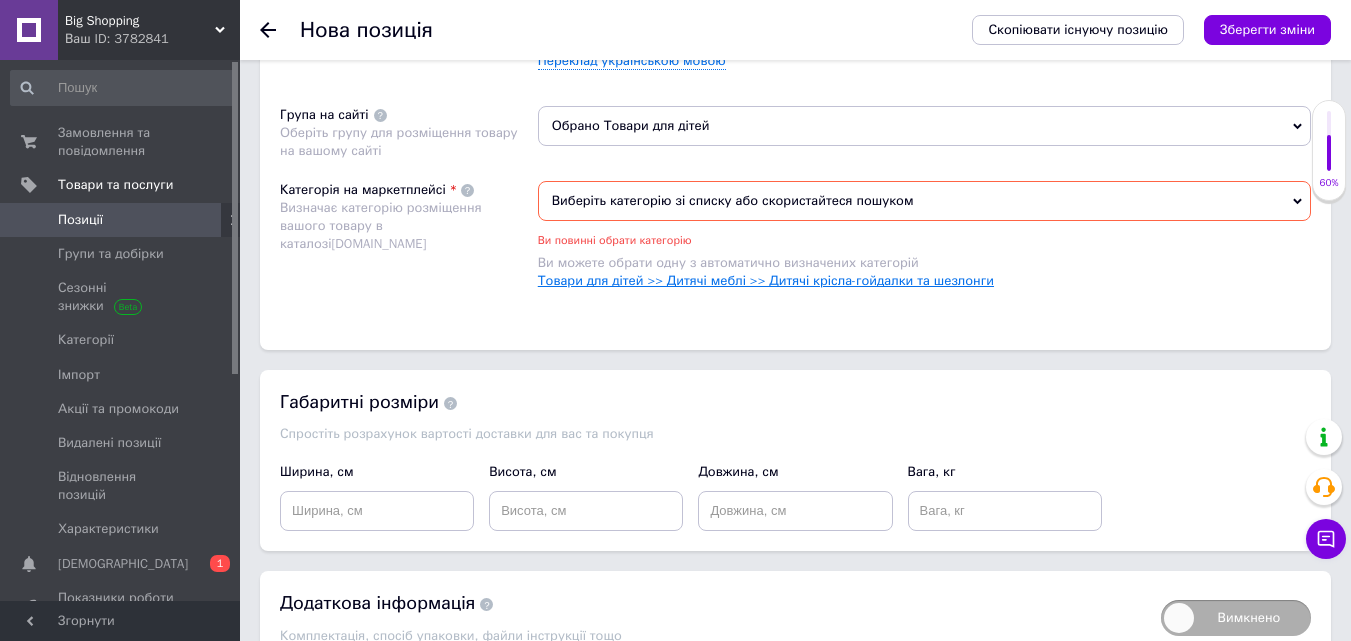 click on "Товари для дітей >> Дитячі меблі >> Дитячі крісла-гойдалки та шезлонги" at bounding box center [766, 280] 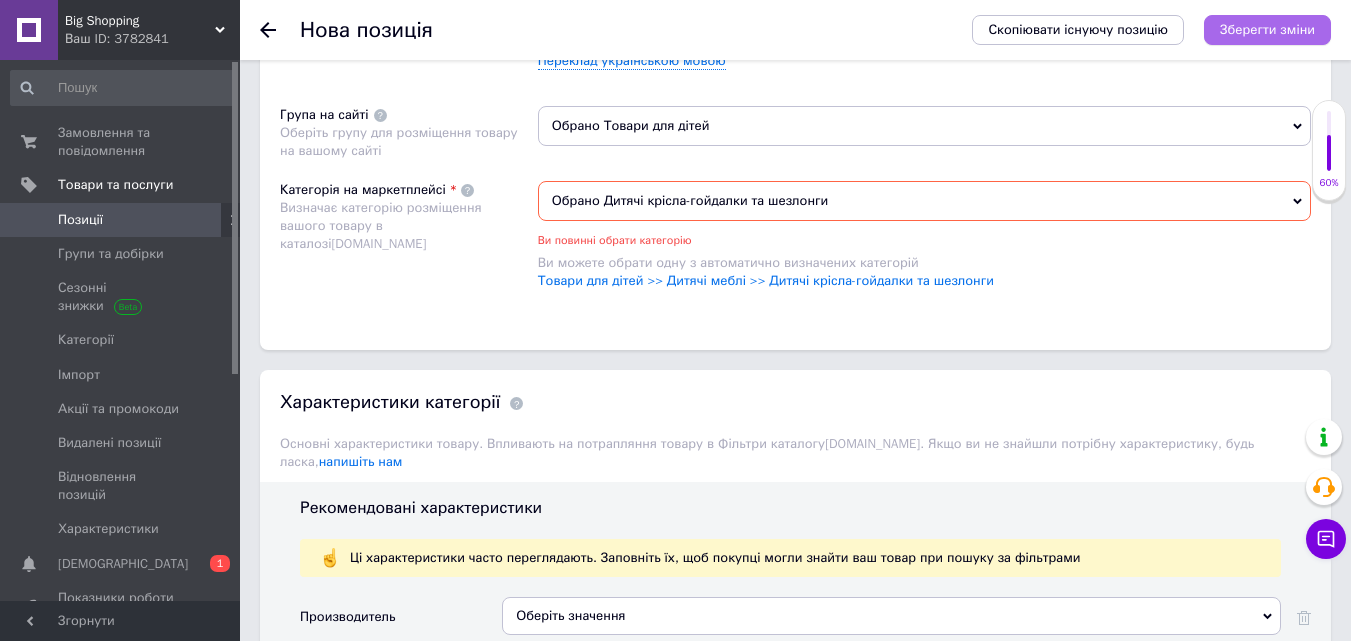 click on "Зберегти зміни" at bounding box center (1267, 29) 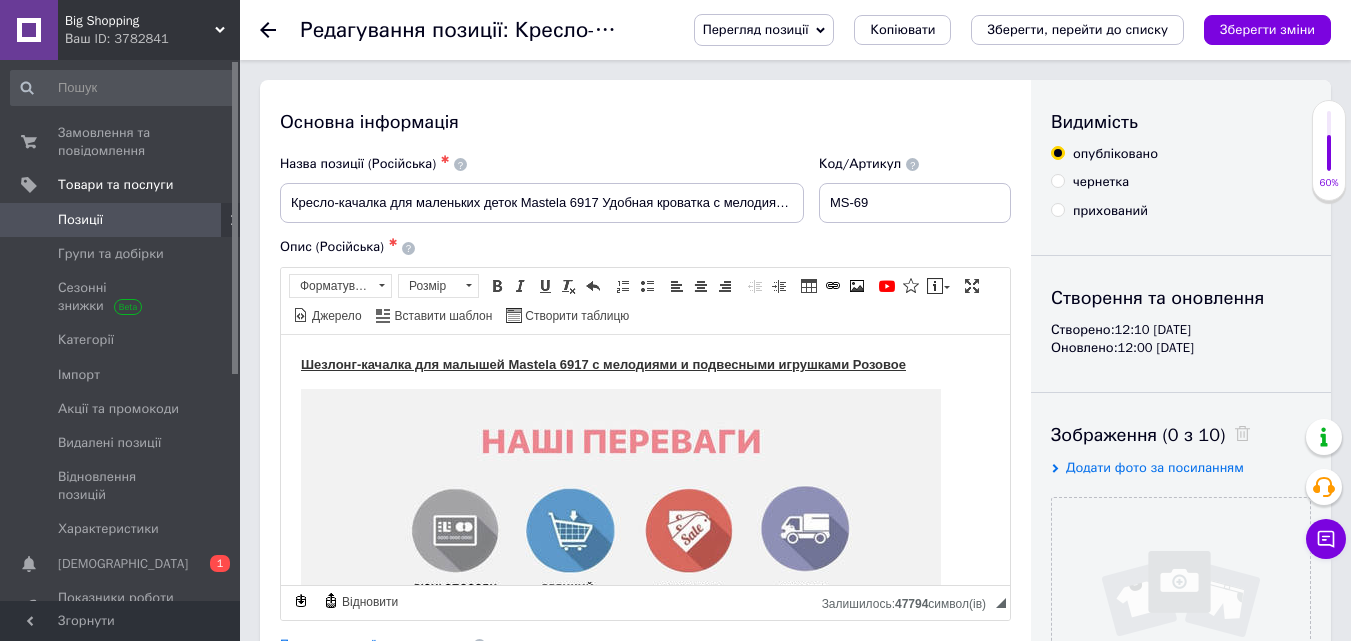 scroll, scrollTop: 0, scrollLeft: 0, axis: both 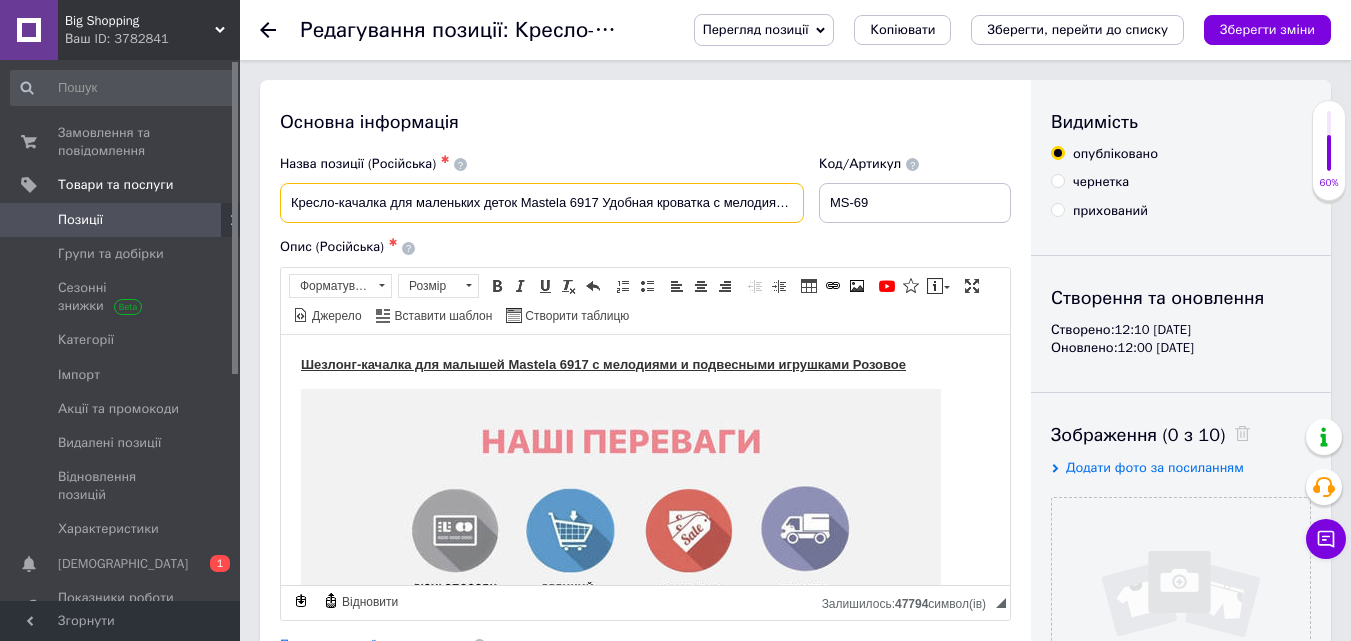 drag, startPoint x: 604, startPoint y: 205, endPoint x: 654, endPoint y: 205, distance: 50 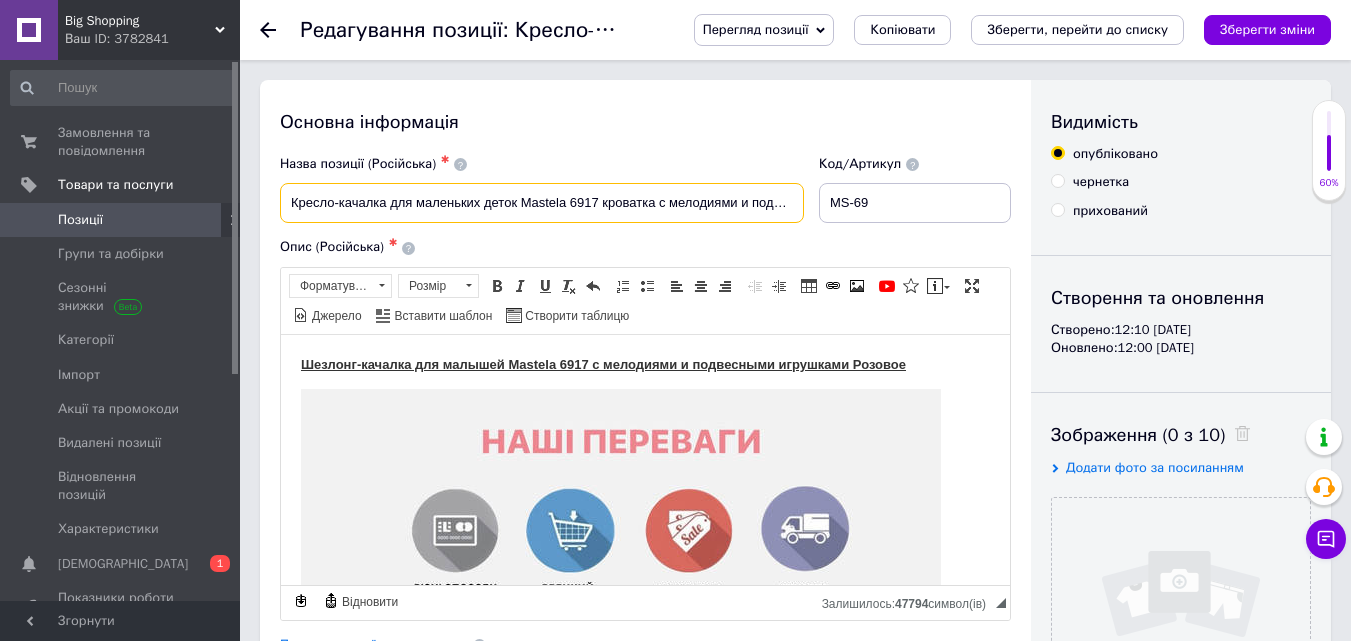 click on "Кресло-качалка для маленьких деток Mastela 6917 кроватка с мелодиями и подвесными игрушками Розовый" at bounding box center (542, 203) 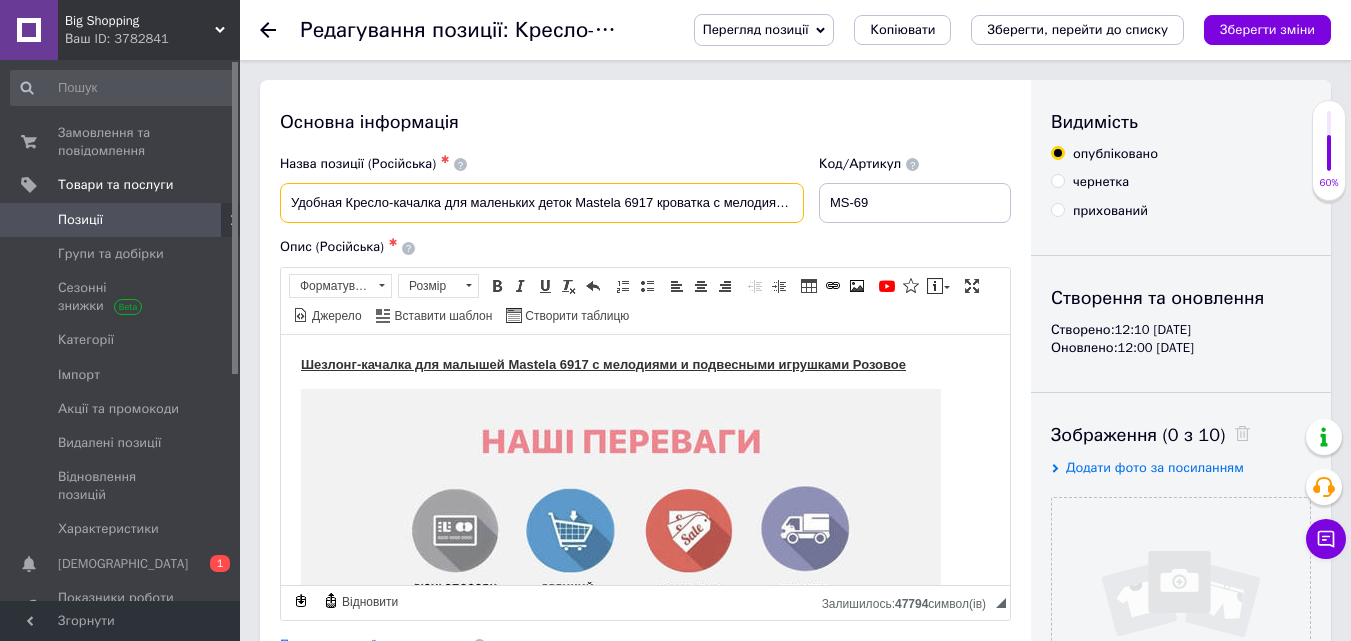 drag, startPoint x: 341, startPoint y: 206, endPoint x: 330, endPoint y: 207, distance: 11.045361 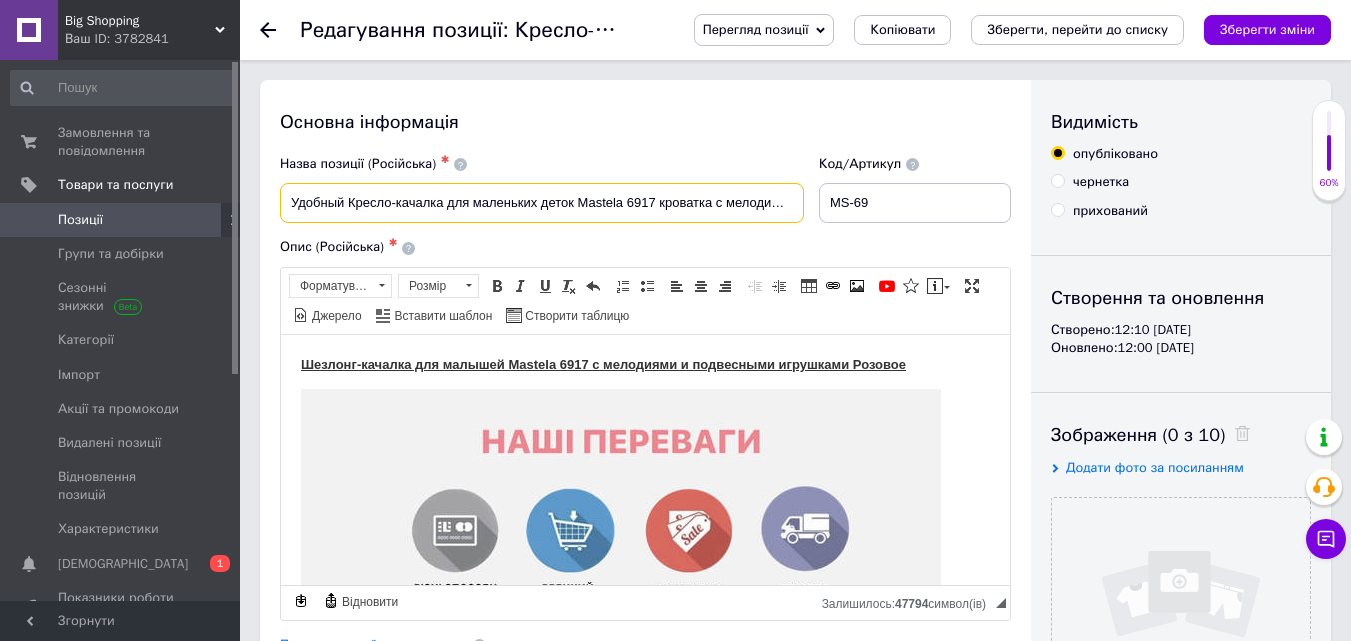 click on "Удобный Кресло-качалка для маленьких деток Mastela 6917 кроватка с мелодиями и подвесными игрушками Розовый" at bounding box center (542, 203) 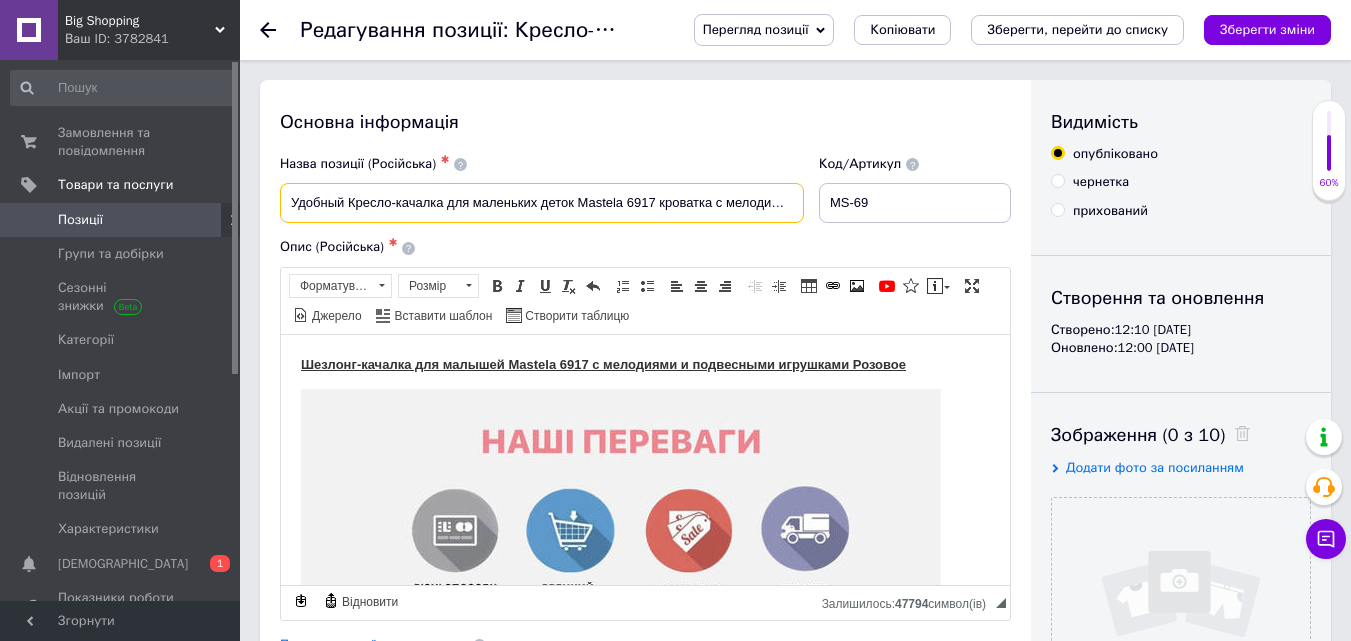 drag, startPoint x: 346, startPoint y: 202, endPoint x: 444, endPoint y: 208, distance: 98.1835 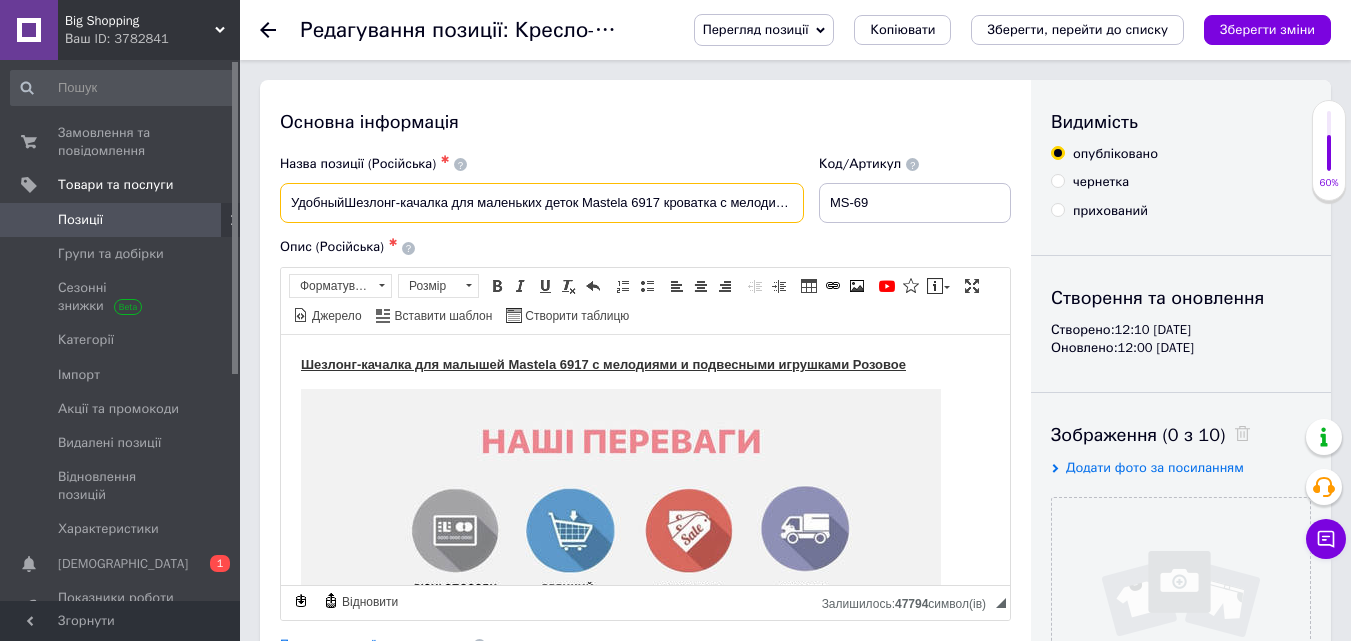 click on "УдобныйШезлонг-качалка для маленьких деток Mastela 6917 кроватка с мелодиями и подвесными игрушками Розовый" at bounding box center (542, 203) 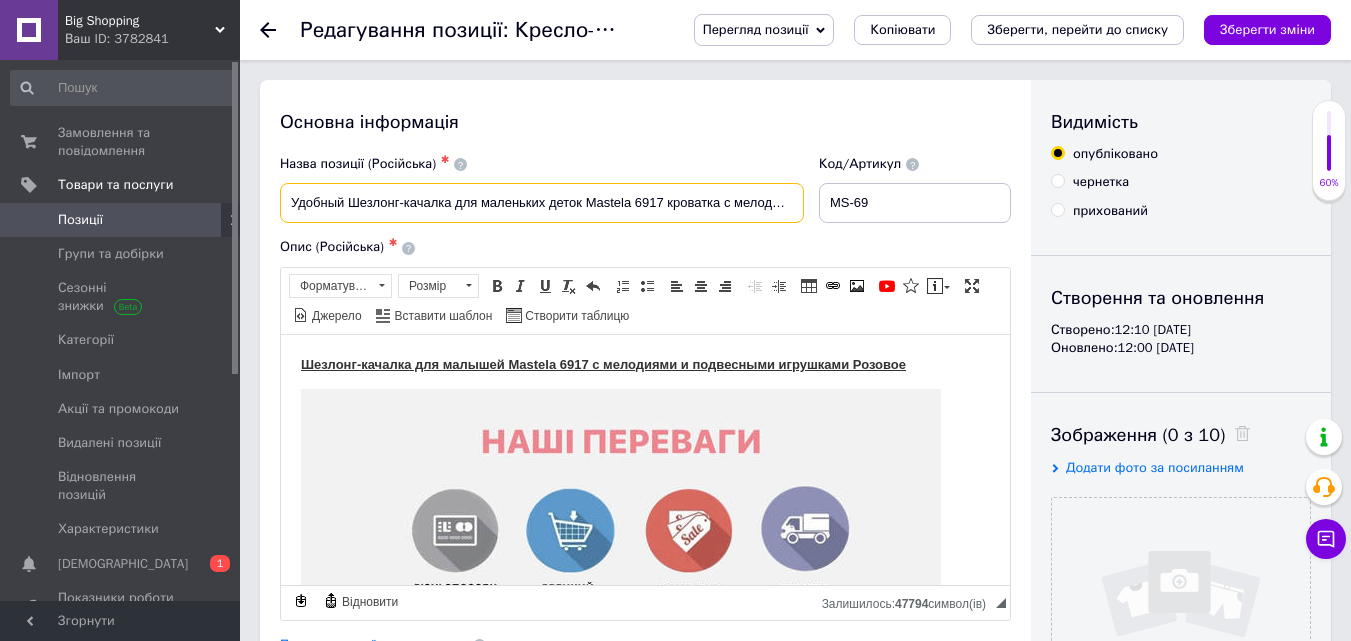 drag, startPoint x: 365, startPoint y: 208, endPoint x: 354, endPoint y: 208, distance: 11 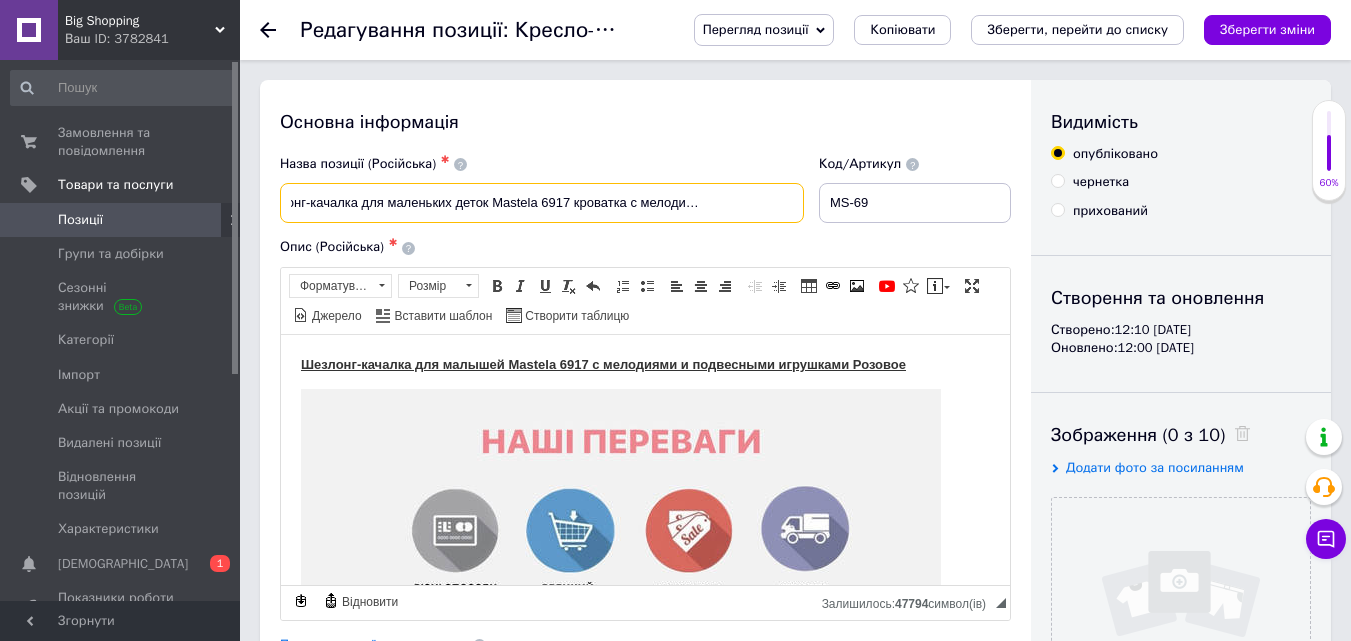 scroll, scrollTop: 0, scrollLeft: 224, axis: horizontal 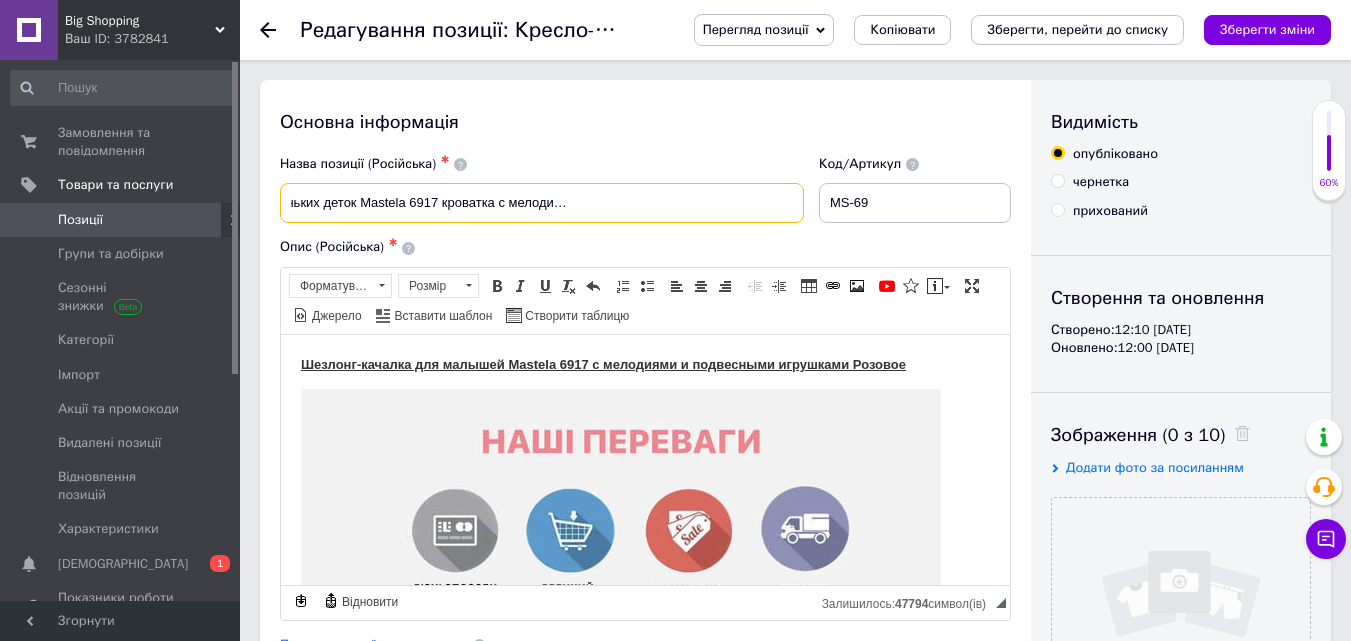 drag, startPoint x: 375, startPoint y: 203, endPoint x: 809, endPoint y: 222, distance: 434.4157 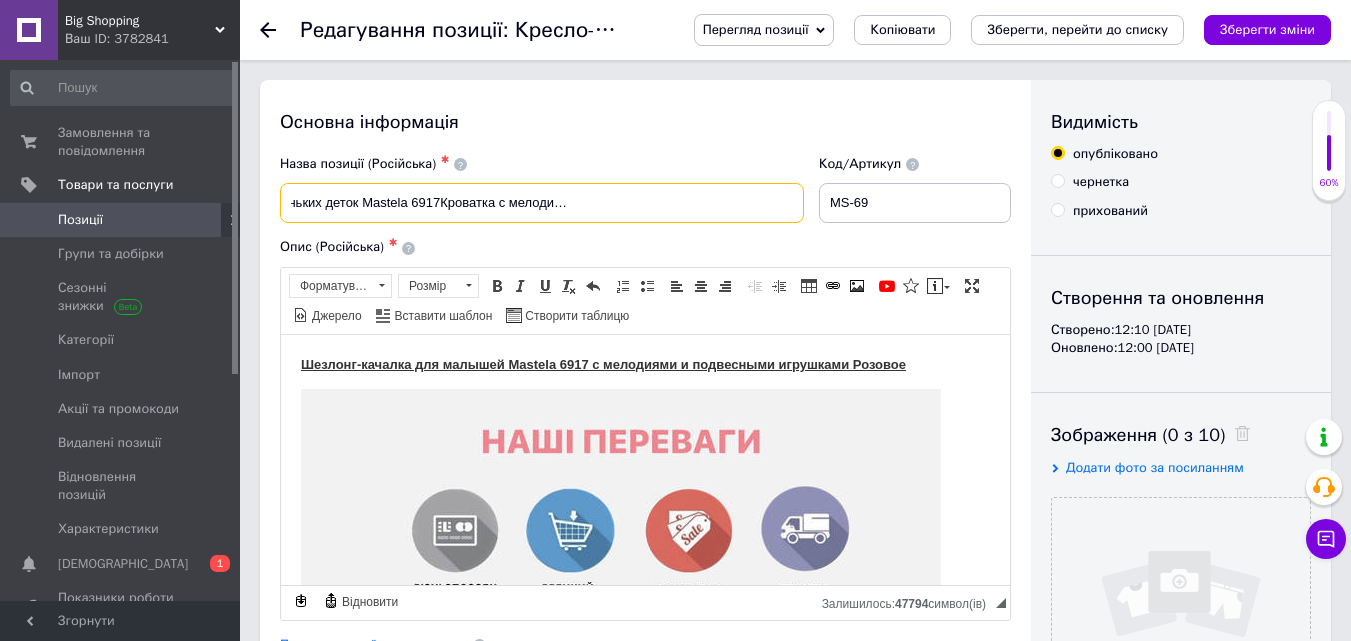scroll, scrollTop: 0, scrollLeft: 222, axis: horizontal 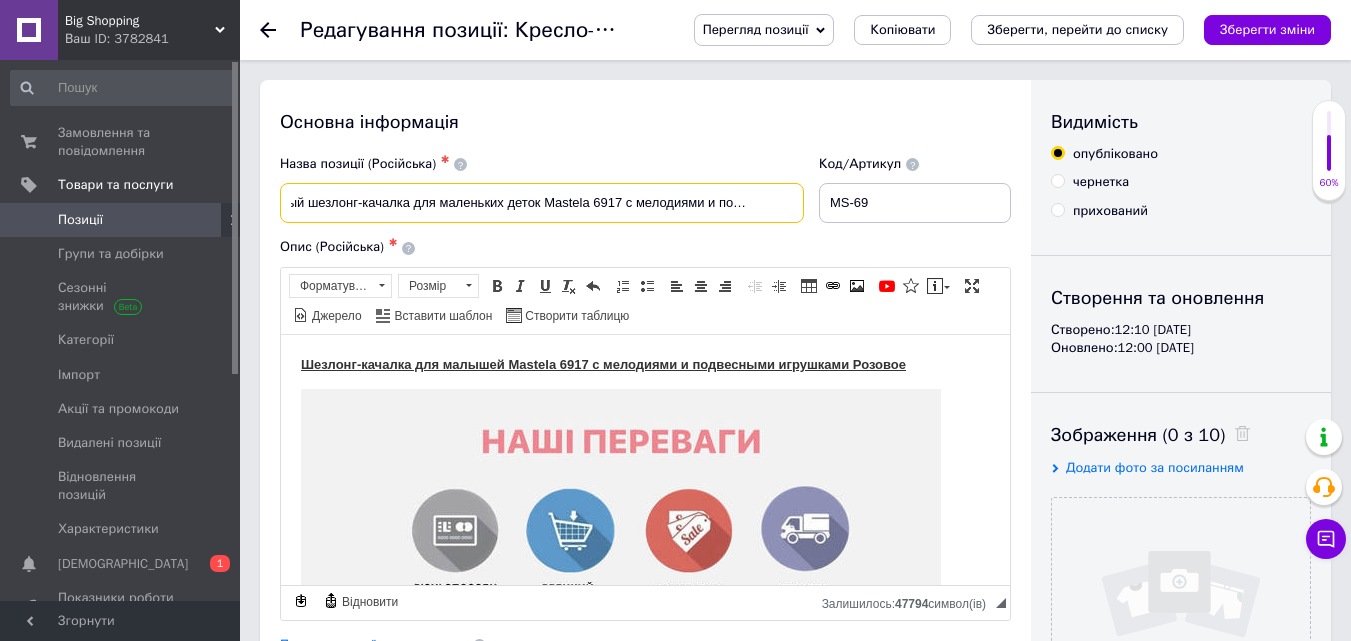drag, startPoint x: 415, startPoint y: 204, endPoint x: 304, endPoint y: 205, distance: 111.0045 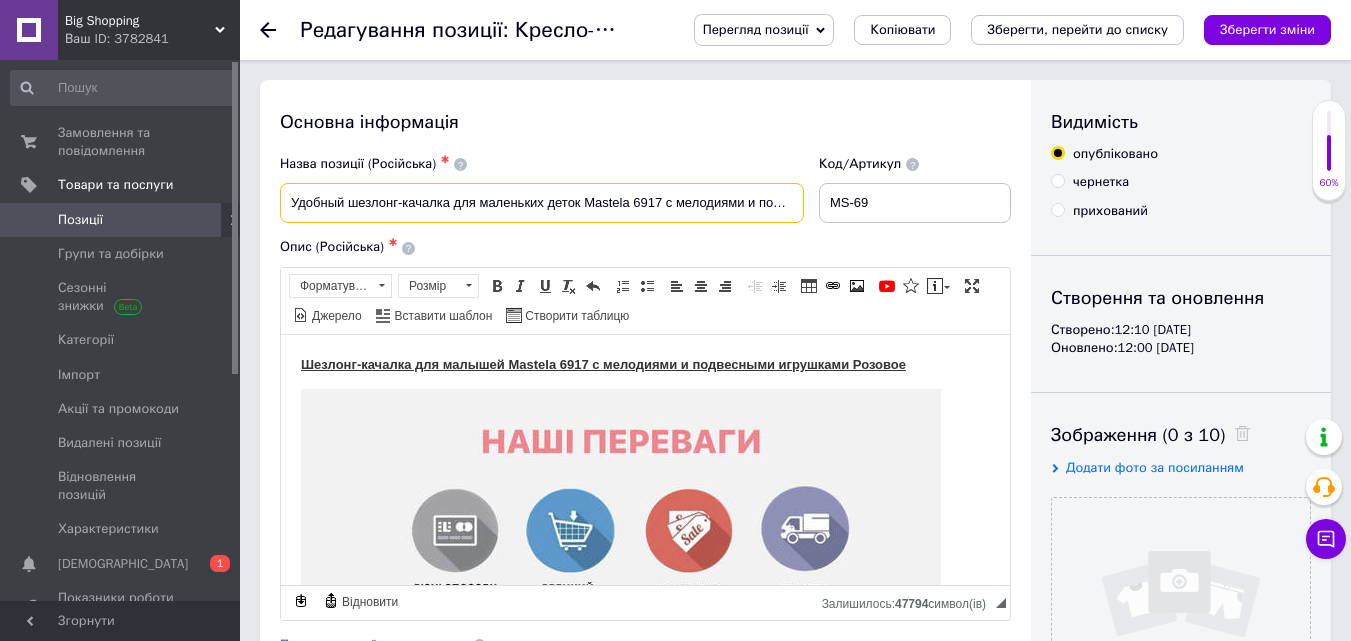 click on "Удобный шезлонг-качалка для маленьких деток Mastela 6917 с мелодиями и подвесными игрушками Розовый" at bounding box center [542, 203] 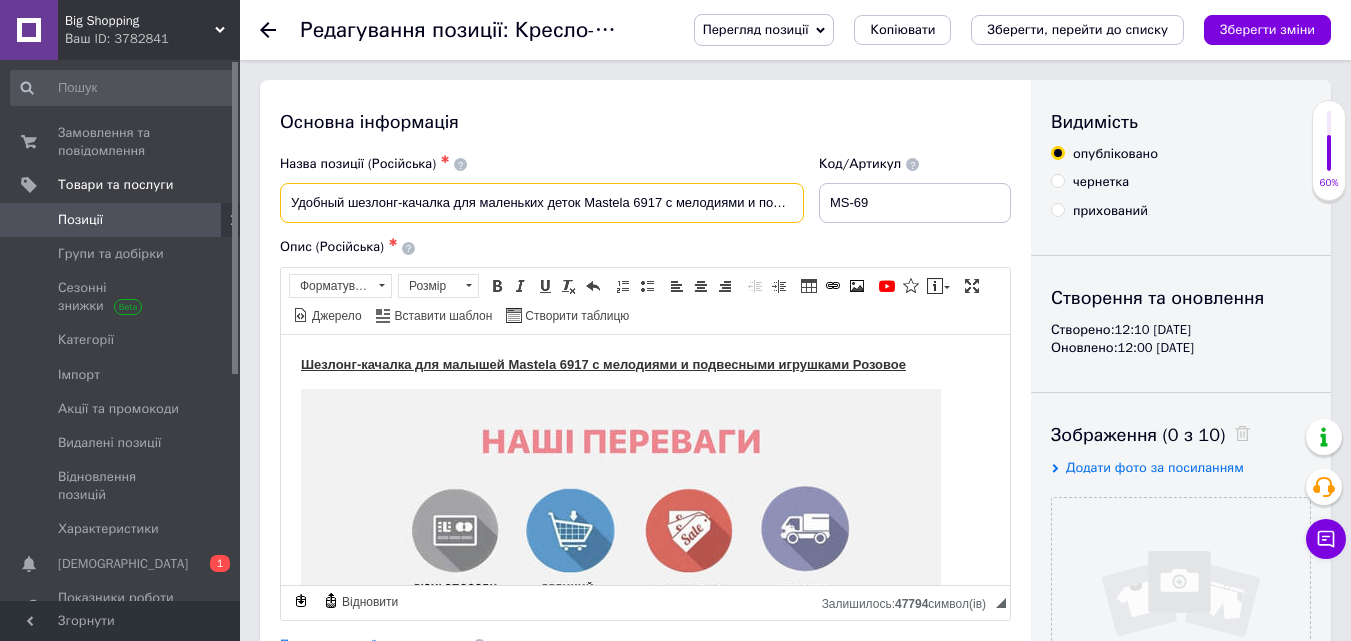 click on "Удобный шезлонг-качалка для маленьких деток Mastela 6917 с мелодиями и подвесными игрушками Розовый" at bounding box center [542, 203] 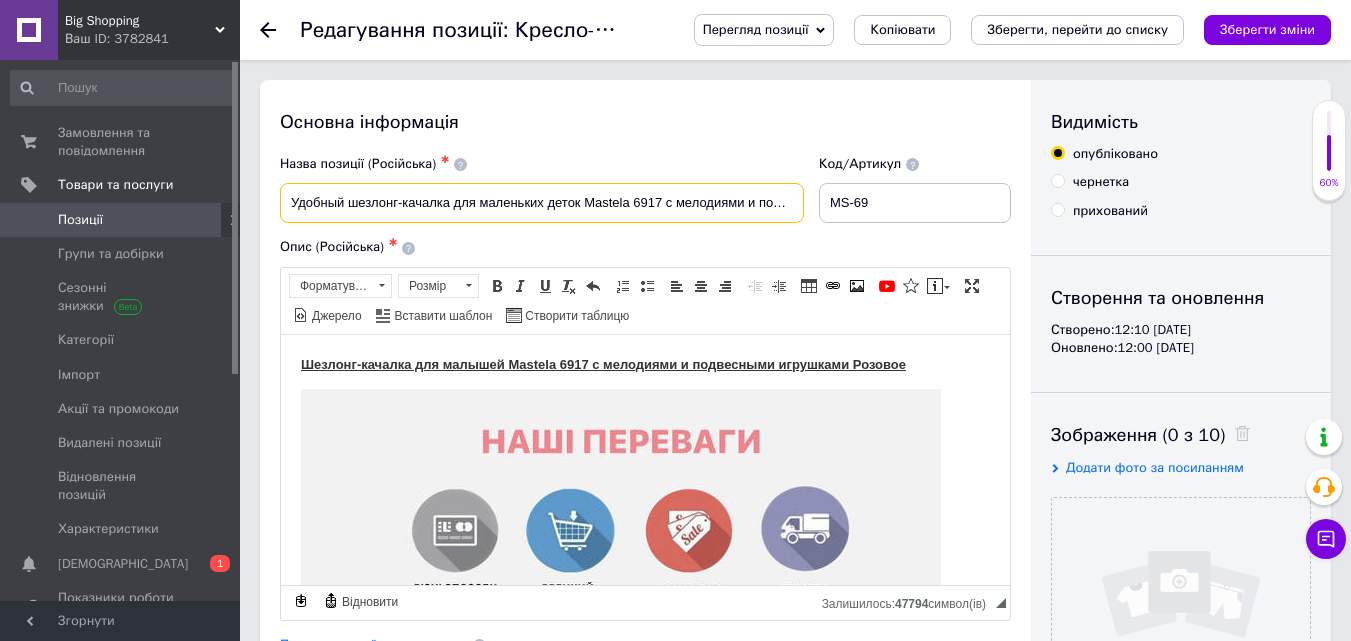 paste on "роватка" 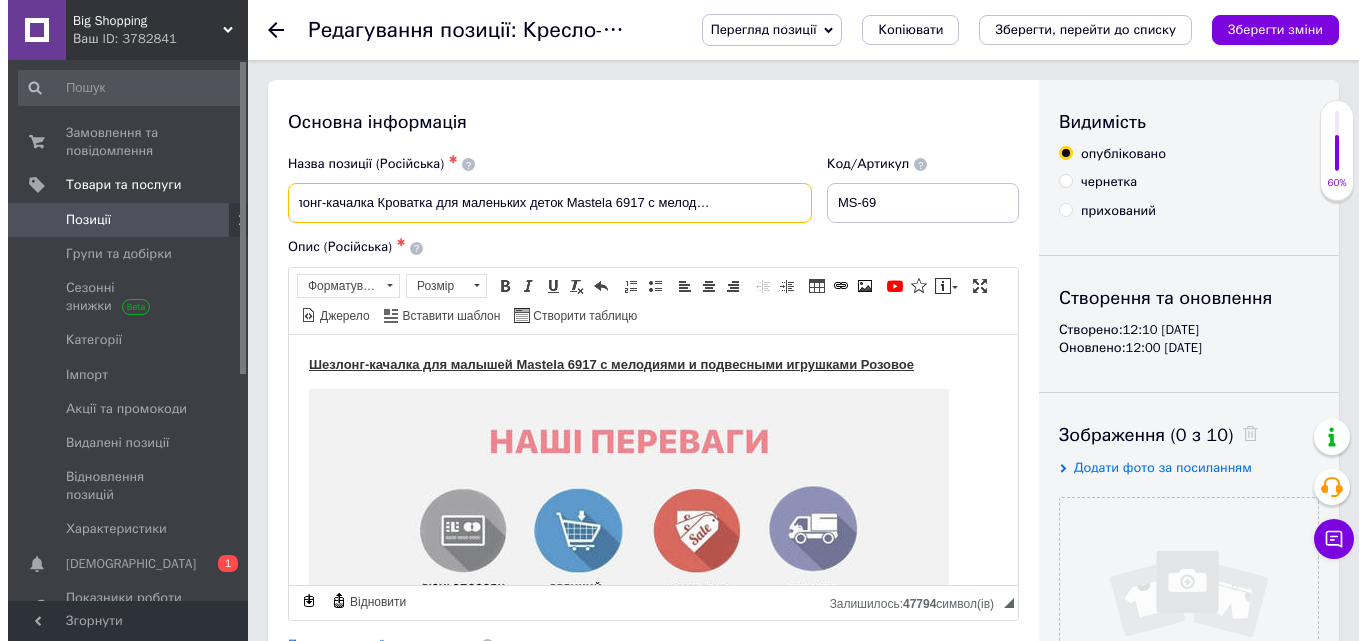 scroll, scrollTop: 0, scrollLeft: 226, axis: horizontal 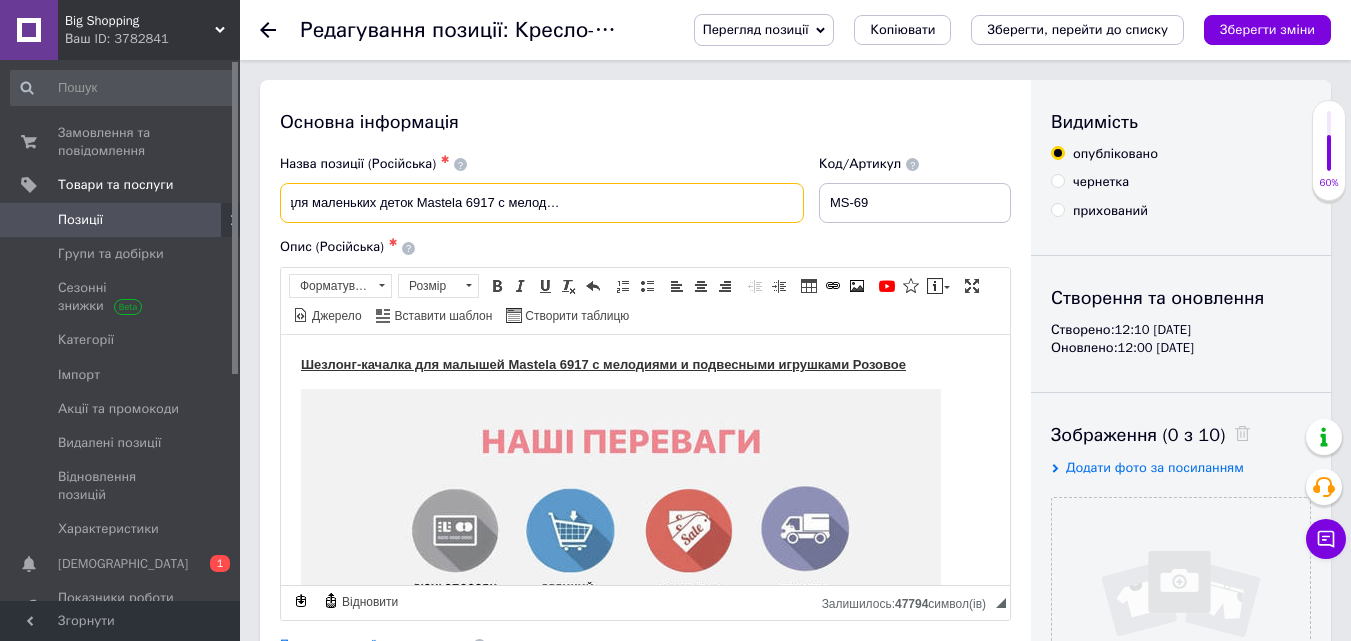 drag, startPoint x: 528, startPoint y: 204, endPoint x: 816, endPoint y: 209, distance: 288.0434 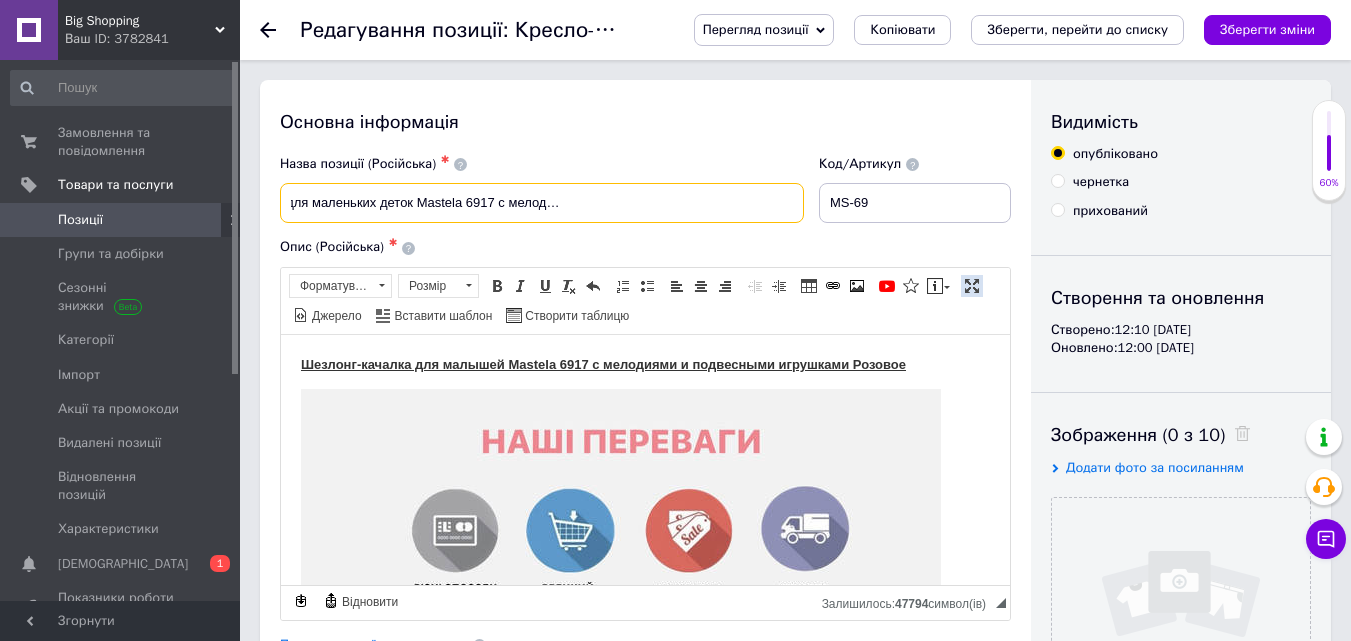 drag, startPoint x: 981, startPoint y: 283, endPoint x: 980, endPoint y: 245, distance: 38.013157 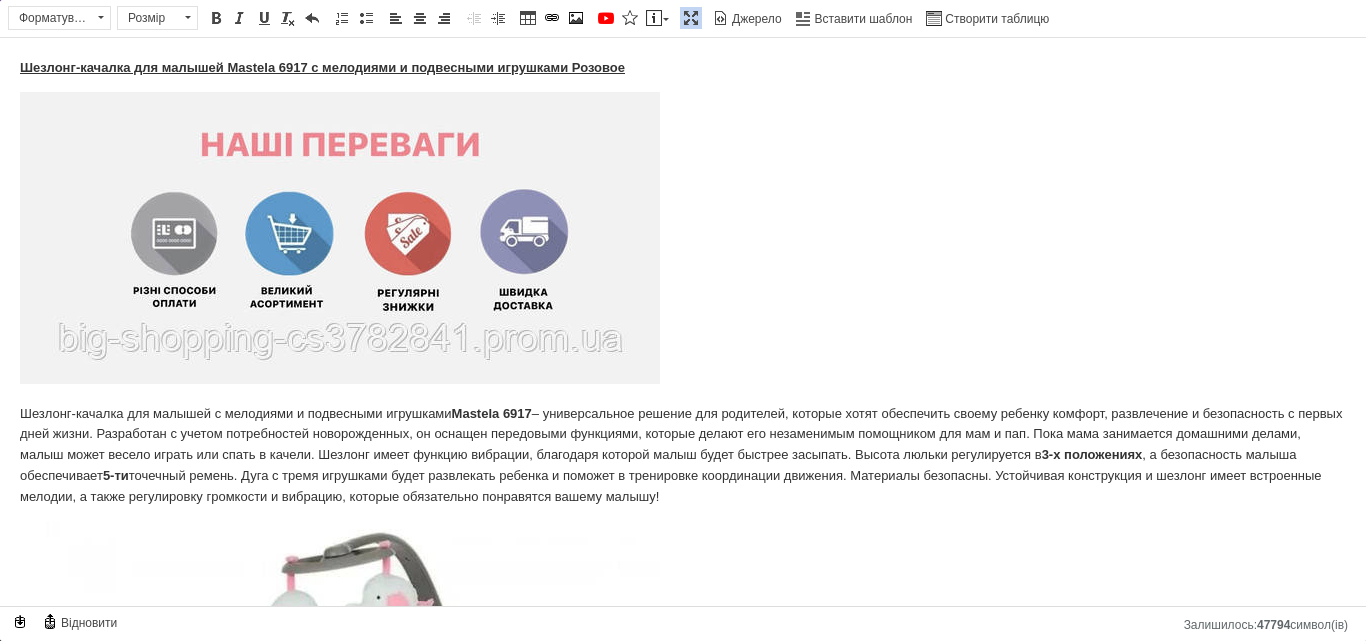 type on "Удобный шезлонг-качалка Кроватка для маленьких деток Mastela 6917 с мелодиями и подвесными игрушками Розовый" 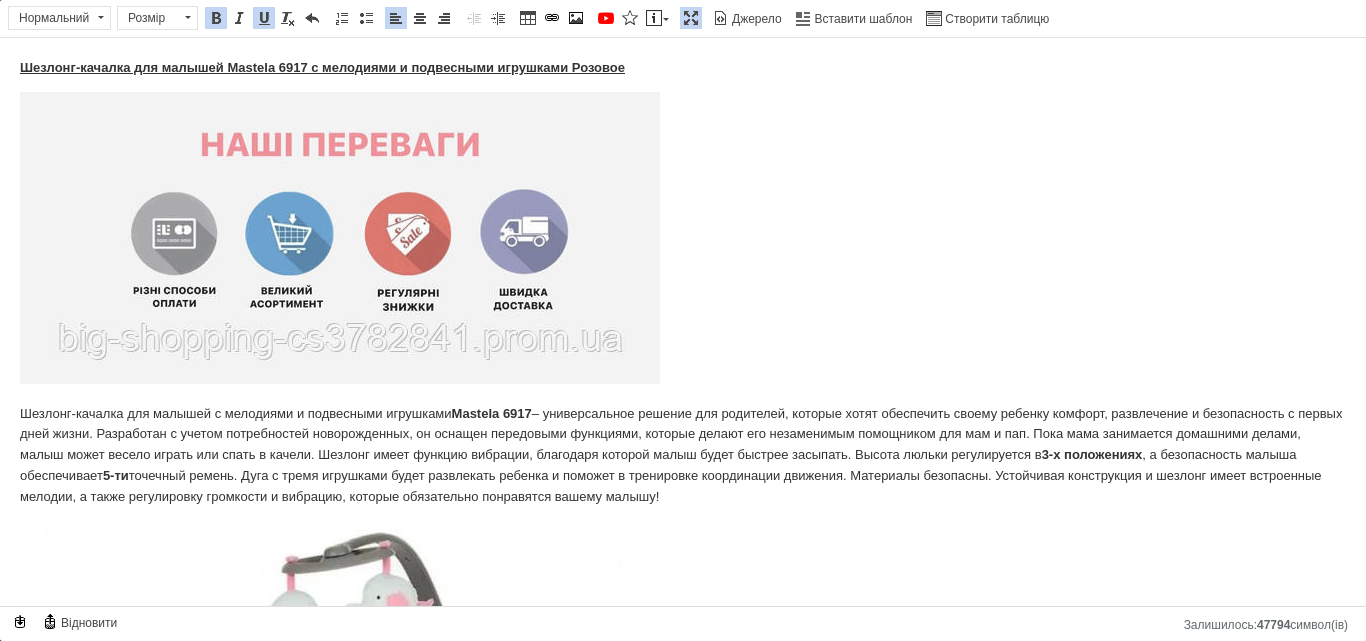 scroll, scrollTop: 0, scrollLeft: 0, axis: both 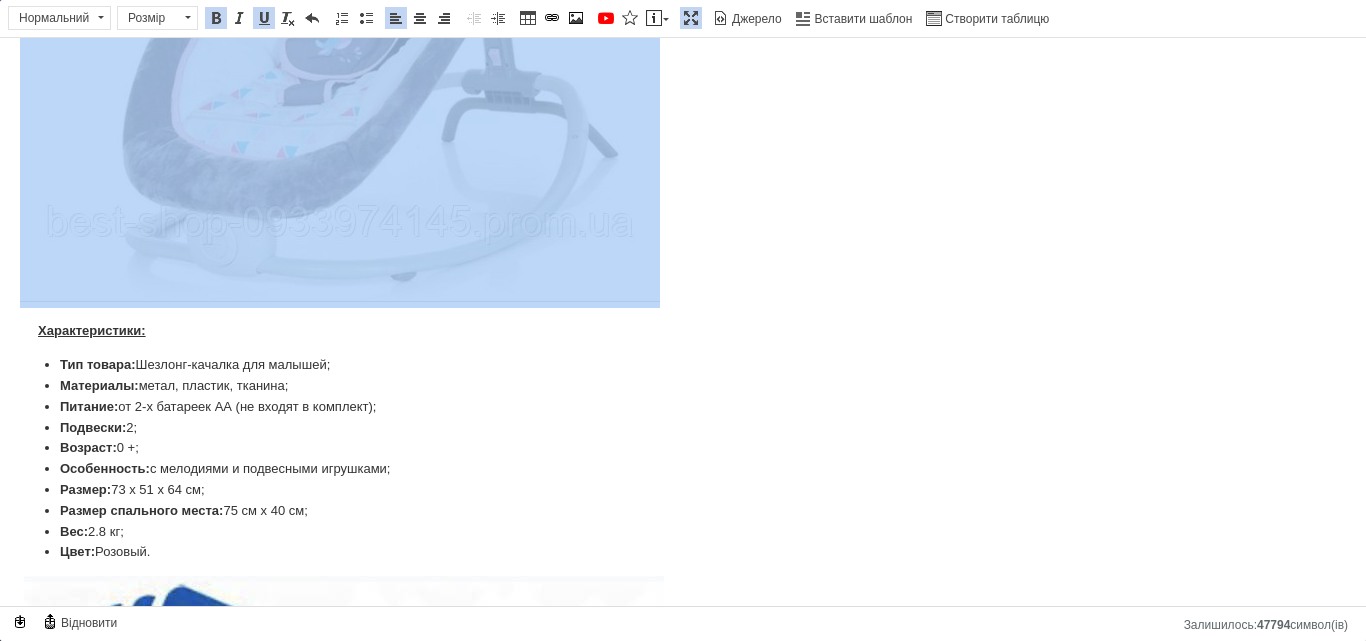 drag, startPoint x: 24, startPoint y: 65, endPoint x: 772, endPoint y: 282, distance: 778.8408 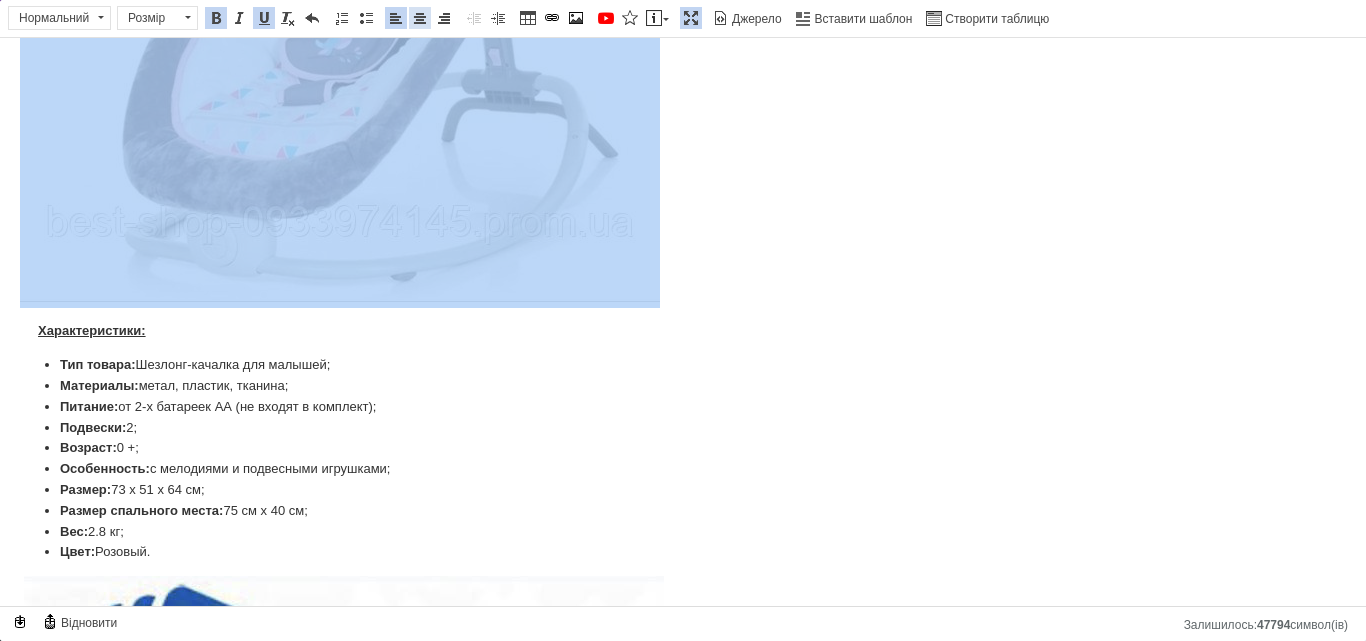 click at bounding box center (420, 18) 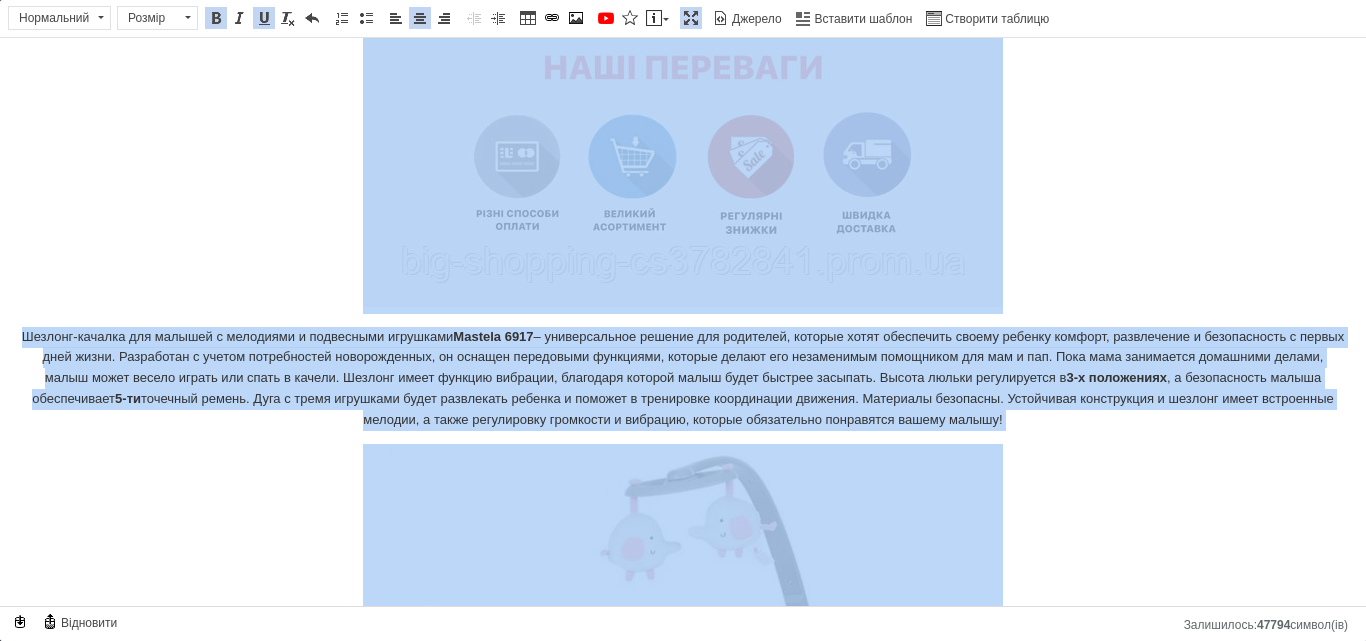 scroll, scrollTop: 0, scrollLeft: 0, axis: both 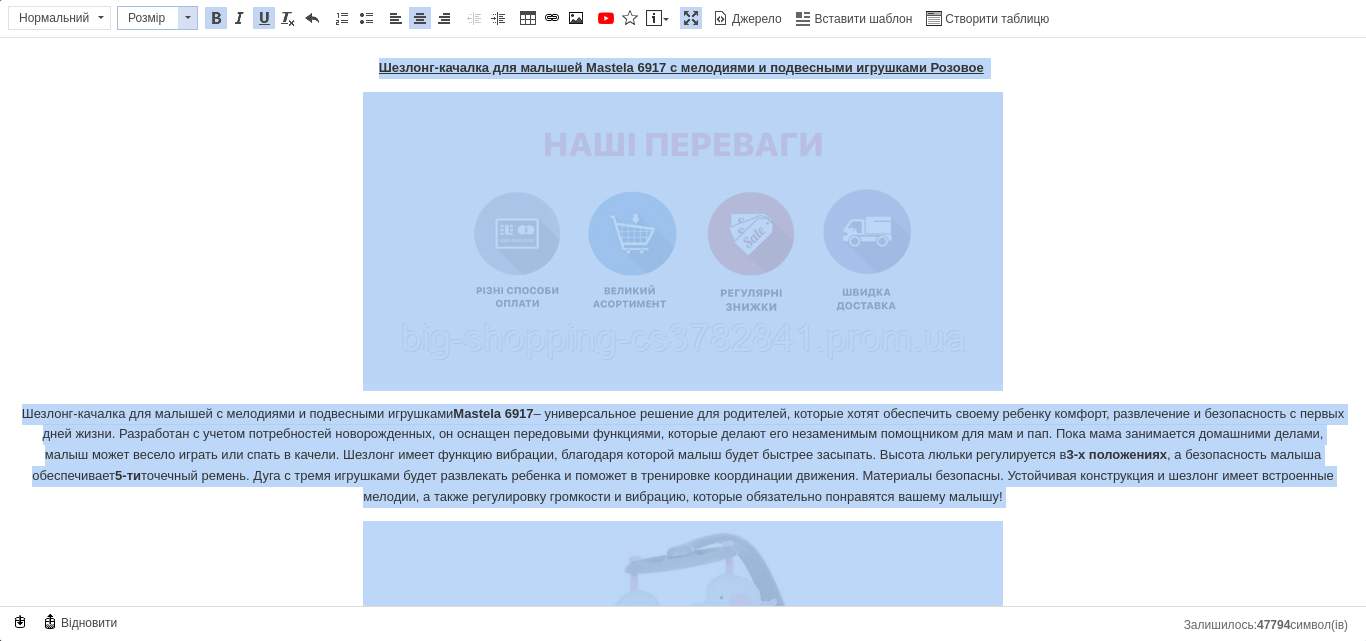 click at bounding box center [187, 18] 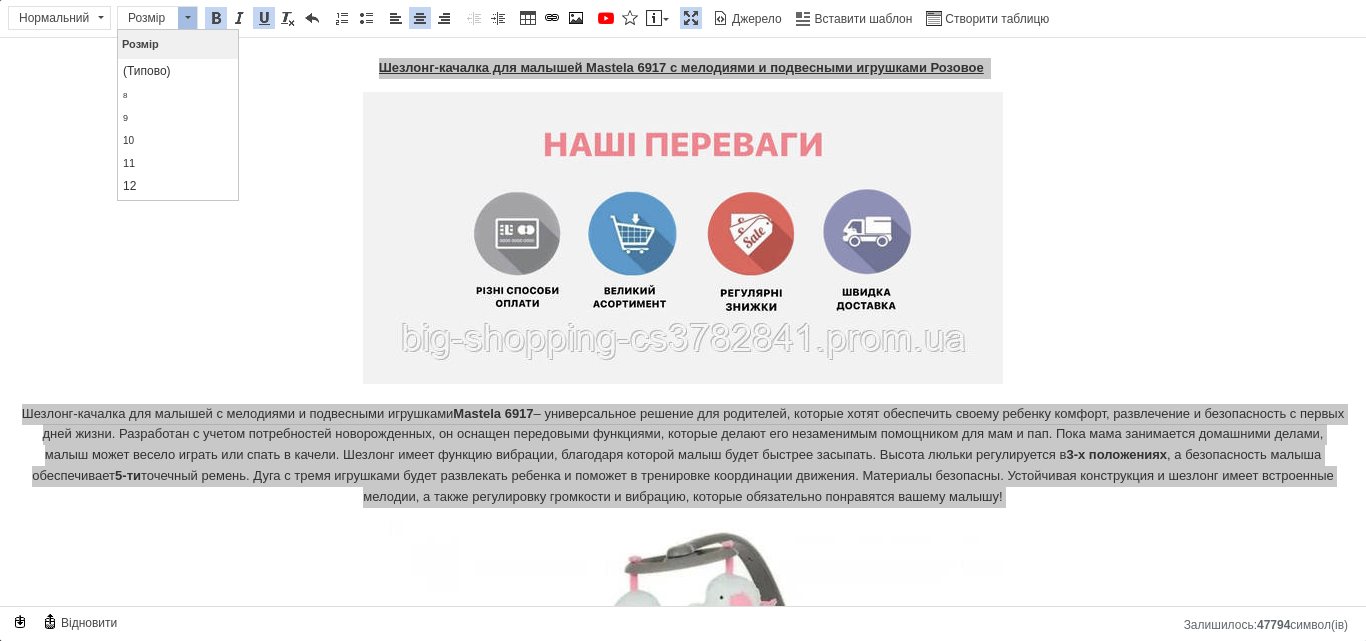 scroll, scrollTop: 100, scrollLeft: 0, axis: vertical 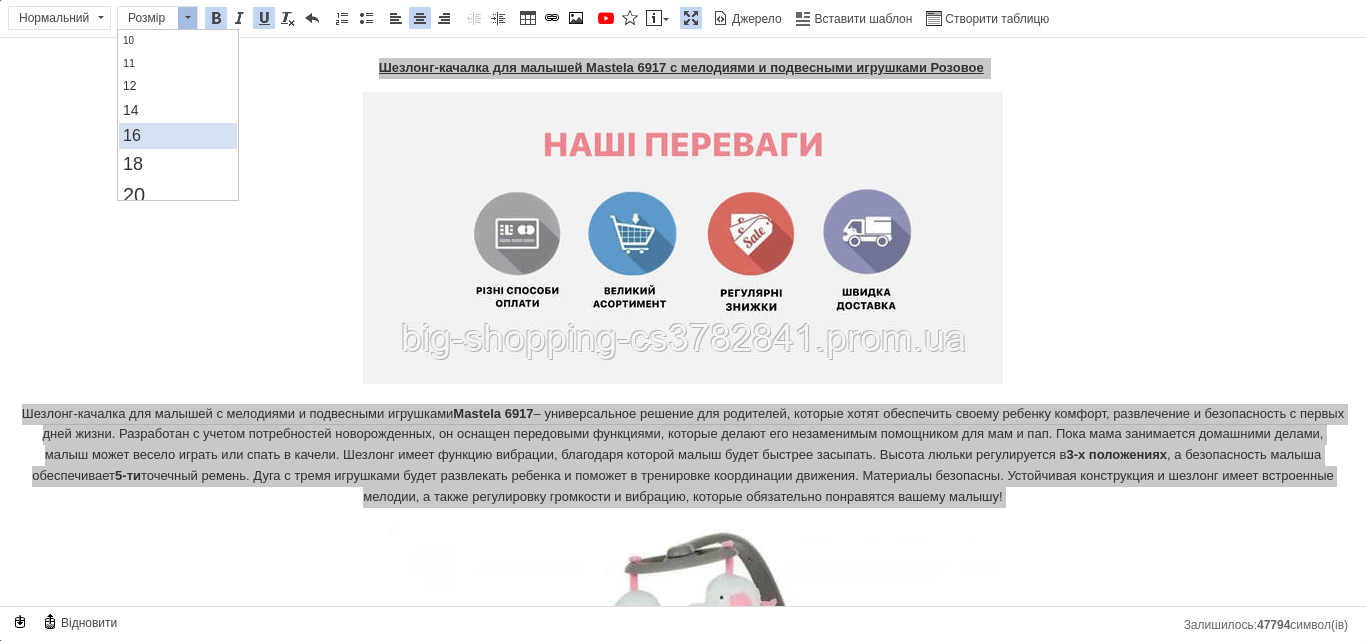 click on "16" at bounding box center (178, 136) 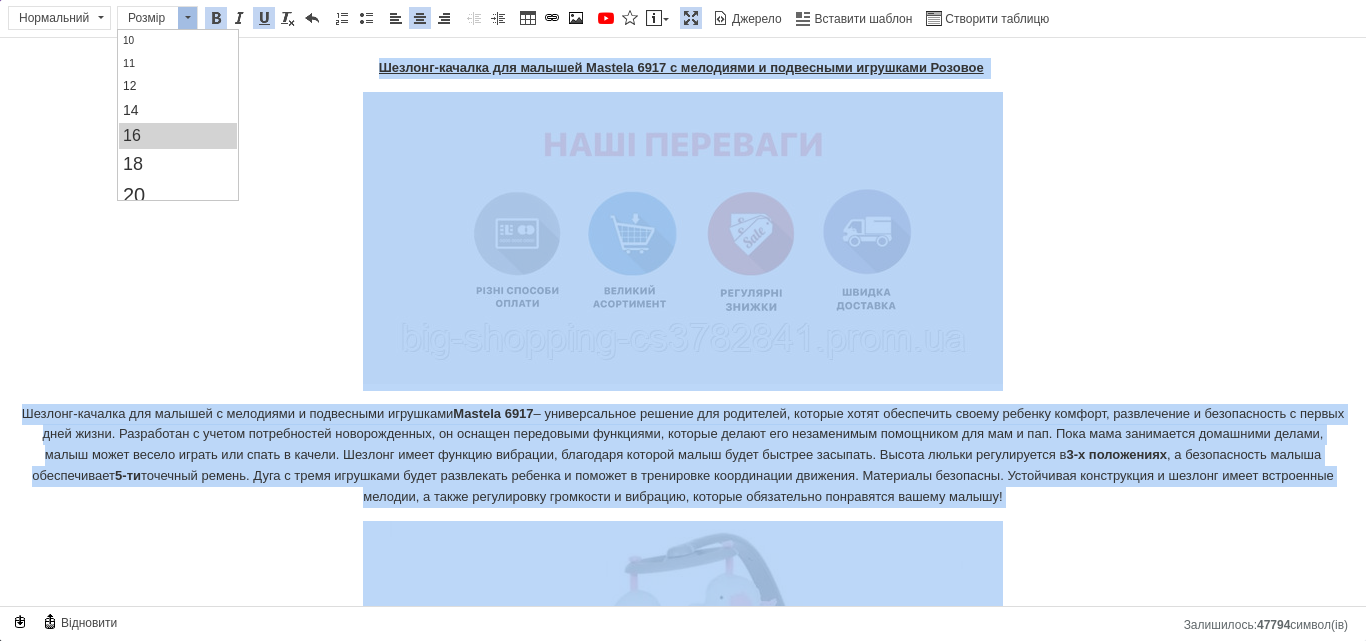 scroll, scrollTop: 0, scrollLeft: 0, axis: both 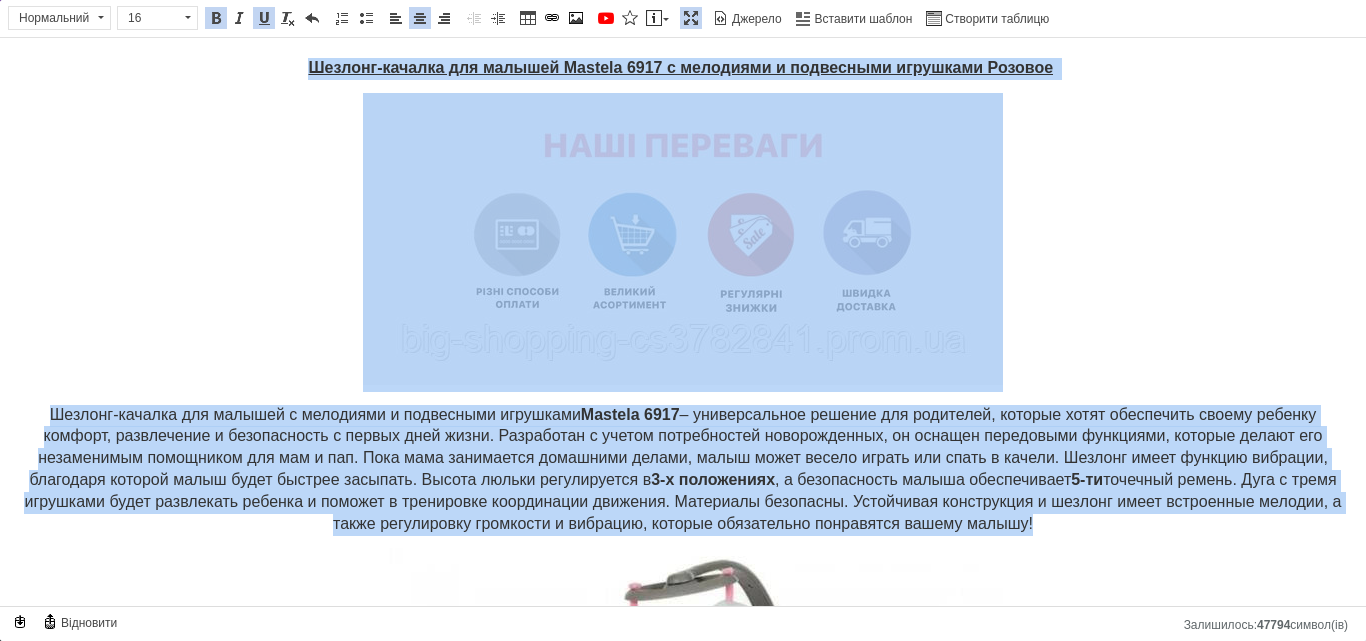 click on "Шезлонг-качалка для малышей Mastela 6917 с мелодиями и подвесными игрушками Розовое" at bounding box center (683, 69) 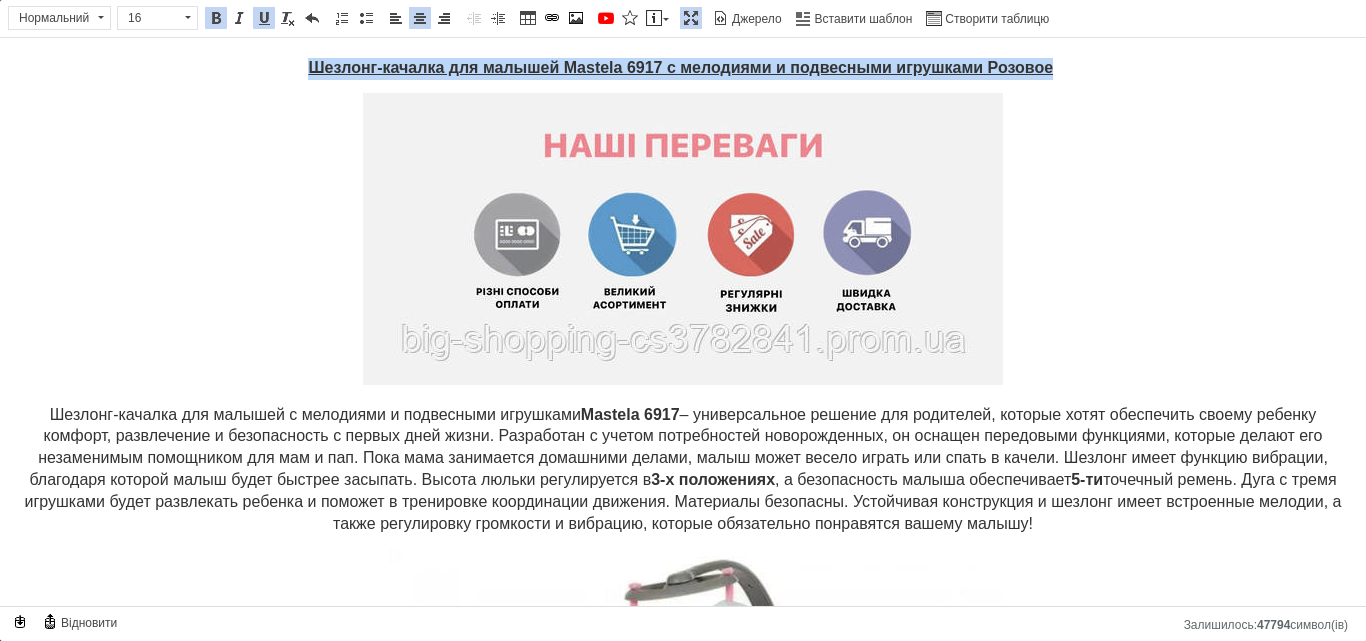 drag, startPoint x: 312, startPoint y: 68, endPoint x: 1045, endPoint y: 68, distance: 733 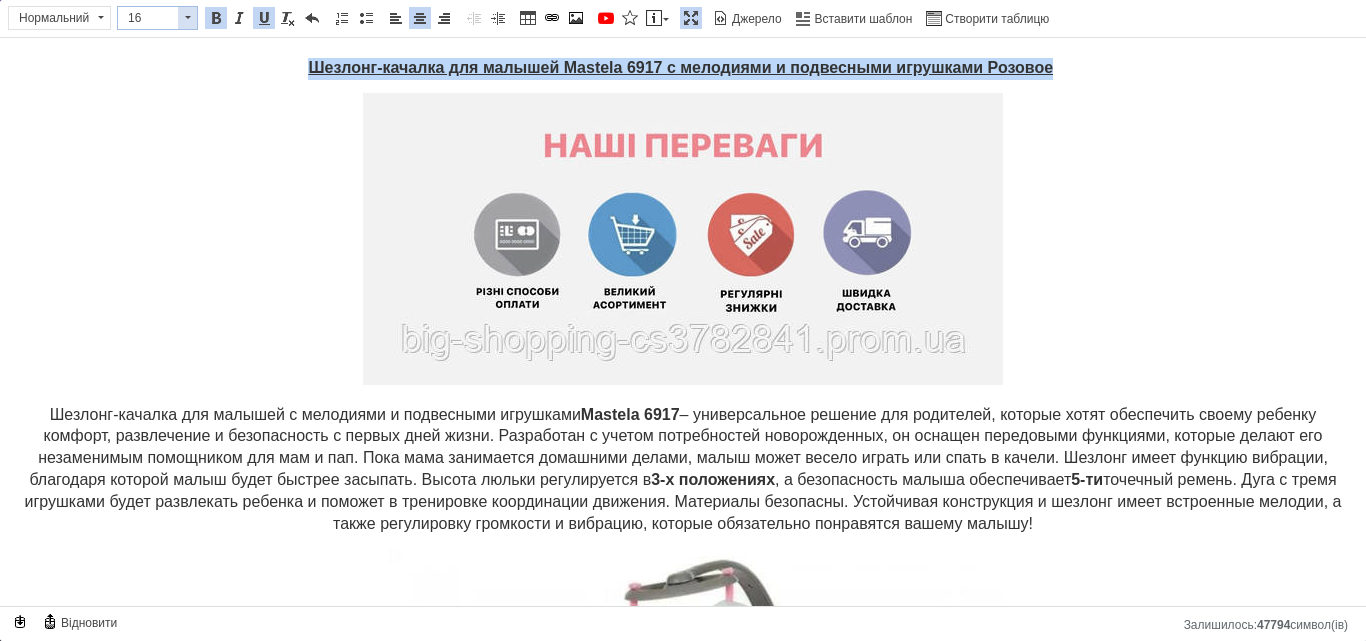 drag, startPoint x: 157, startPoint y: 14, endPoint x: 46, endPoint y: 18, distance: 111.07205 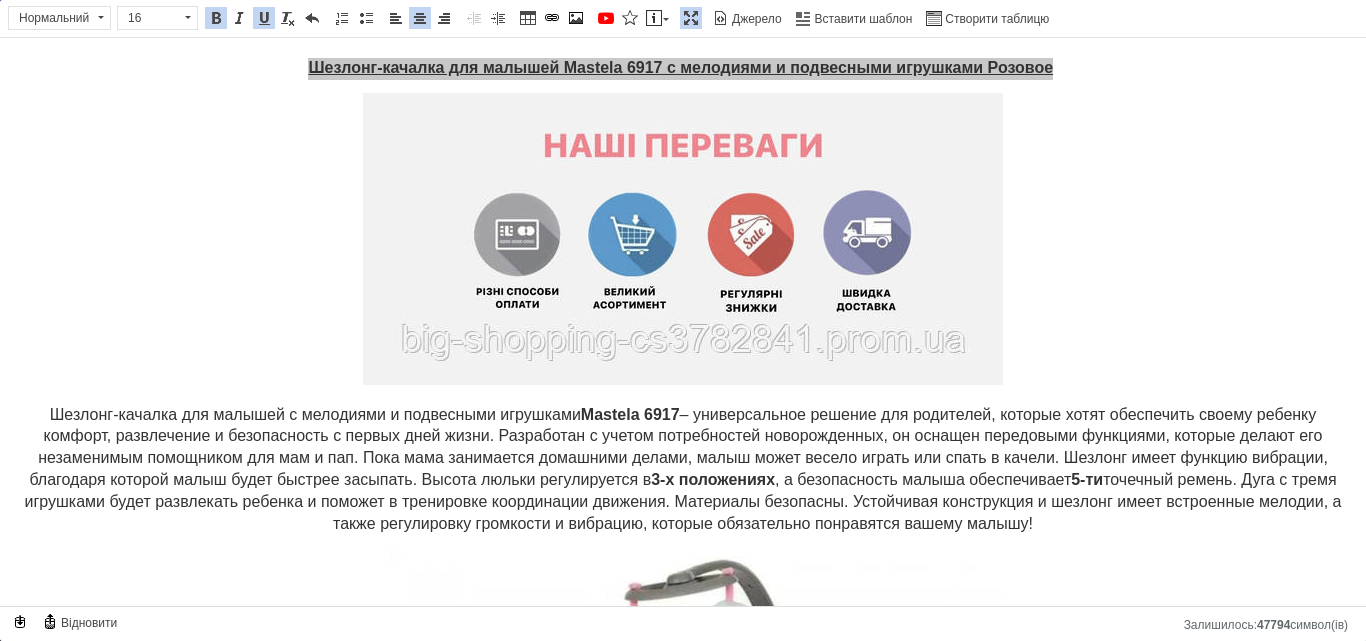scroll, scrollTop: 121, scrollLeft: 0, axis: vertical 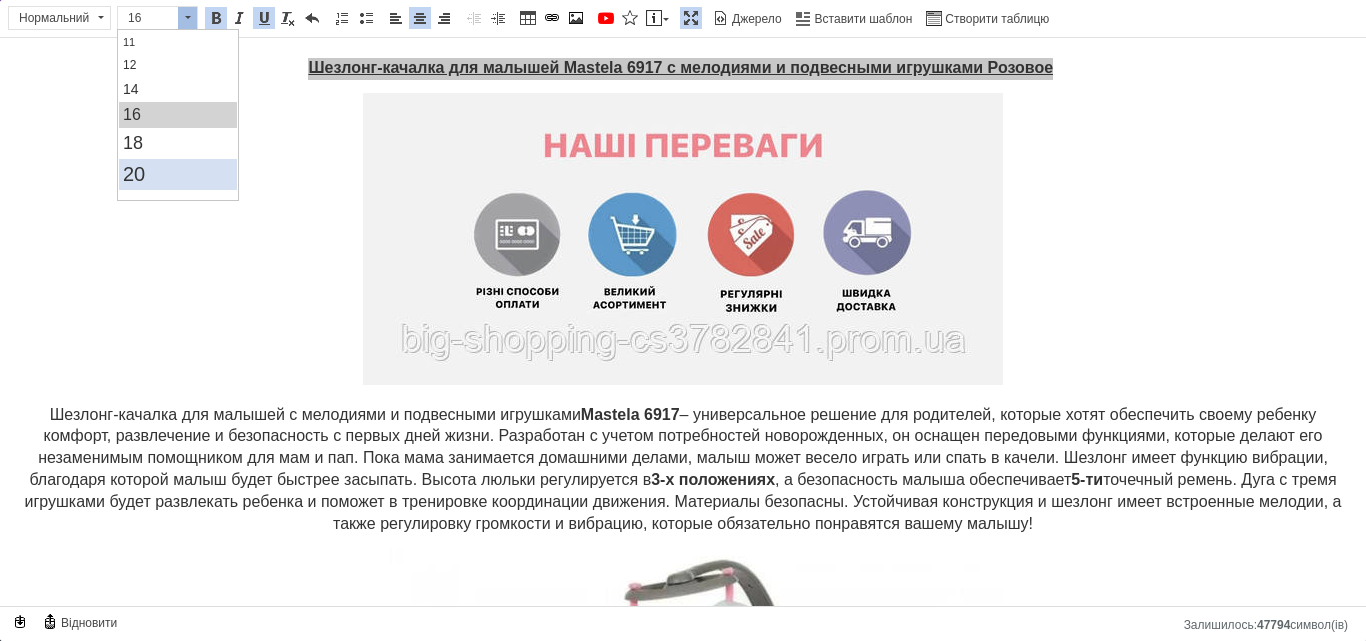 click on "20" at bounding box center [178, 174] 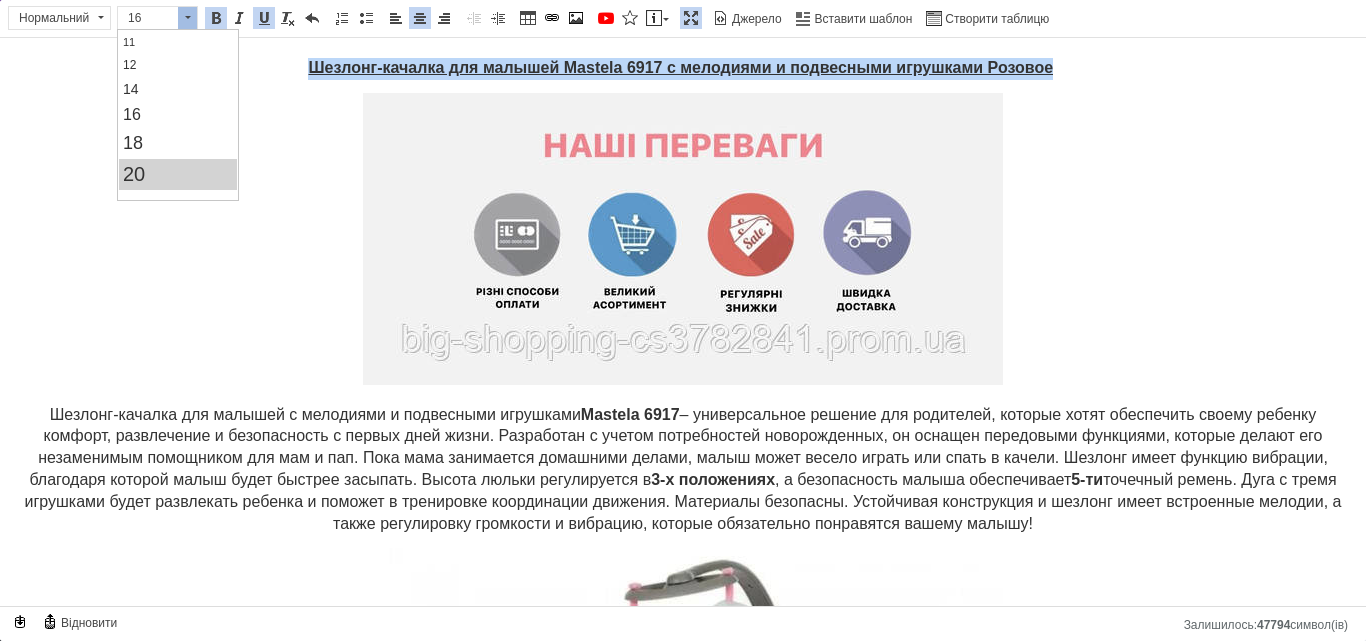 scroll, scrollTop: 0, scrollLeft: 0, axis: both 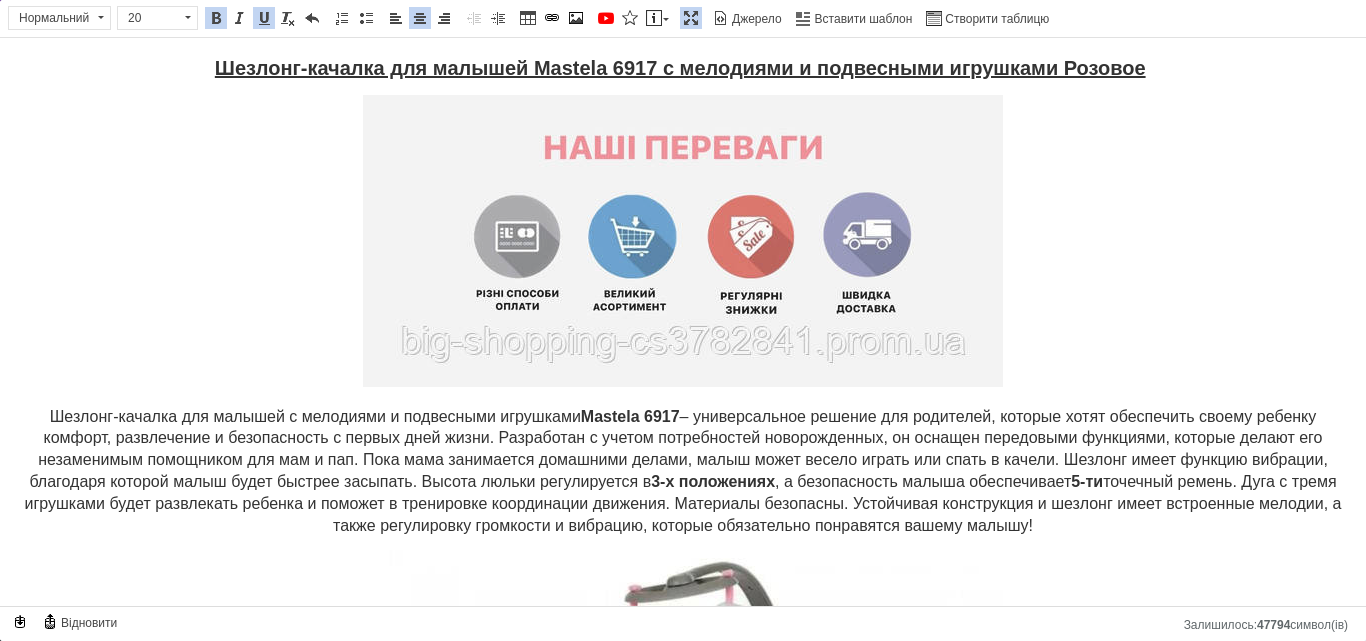 click at bounding box center (683, 241) 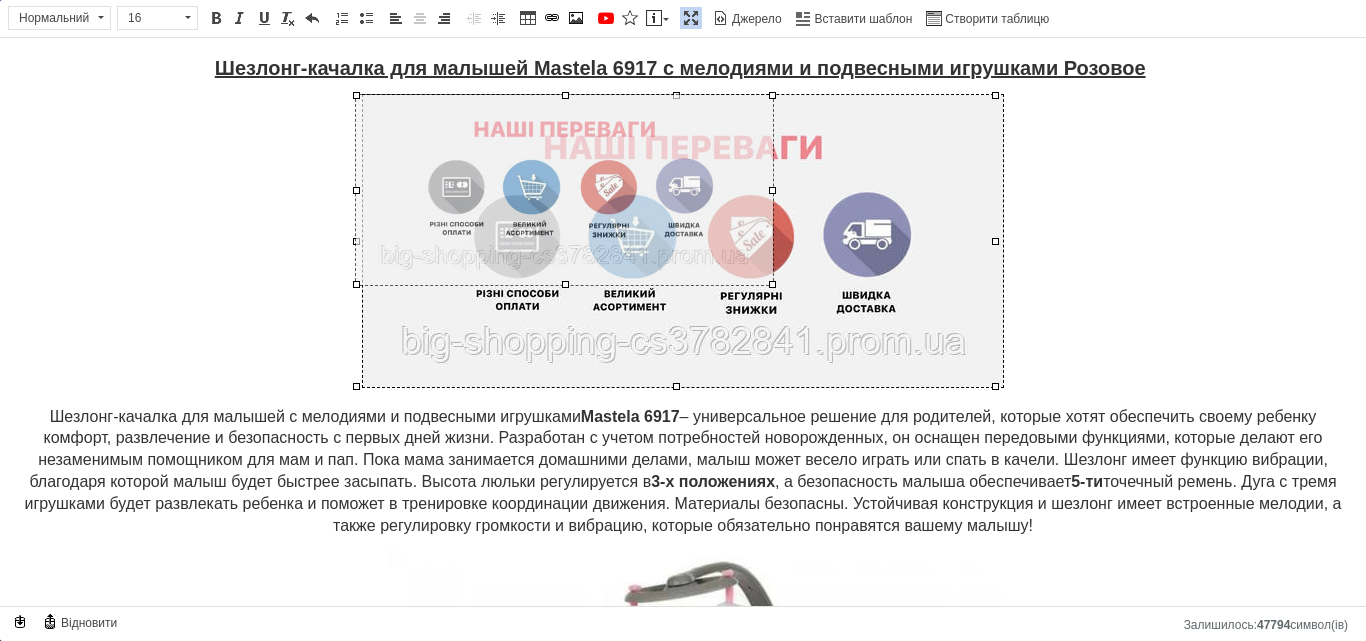 drag, startPoint x: 993, startPoint y: 385, endPoint x: 770, endPoint y: 269, distance: 251.36627 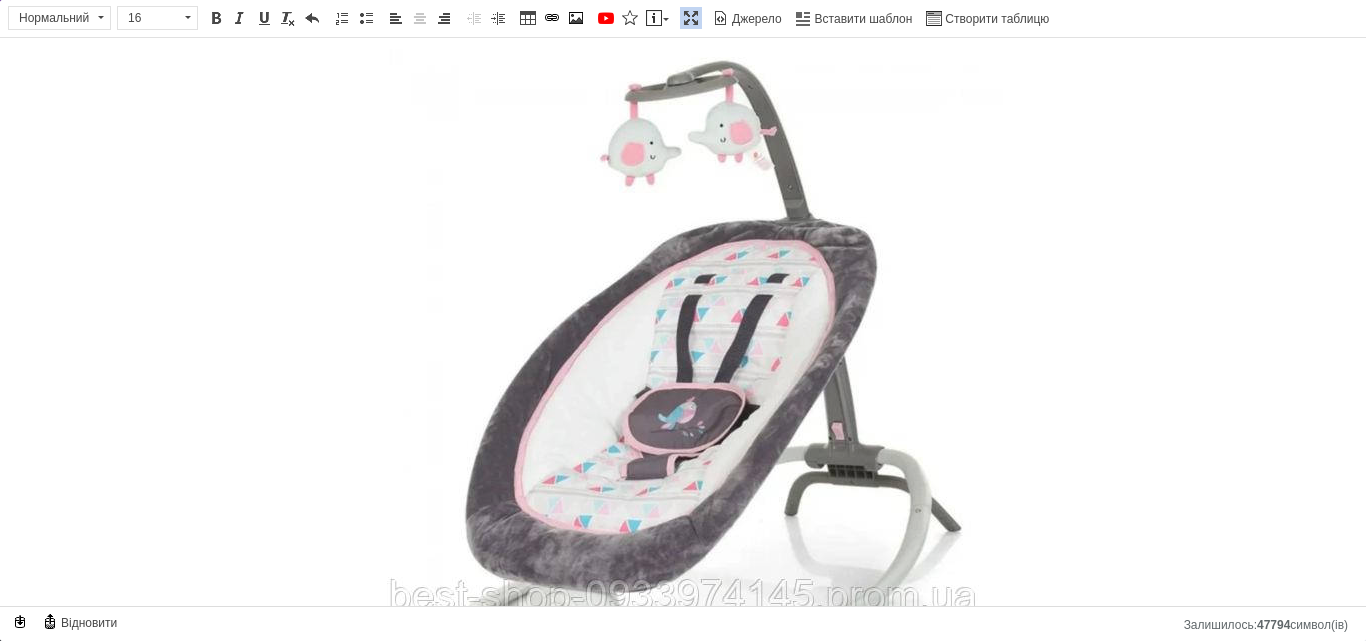scroll, scrollTop: 400, scrollLeft: 0, axis: vertical 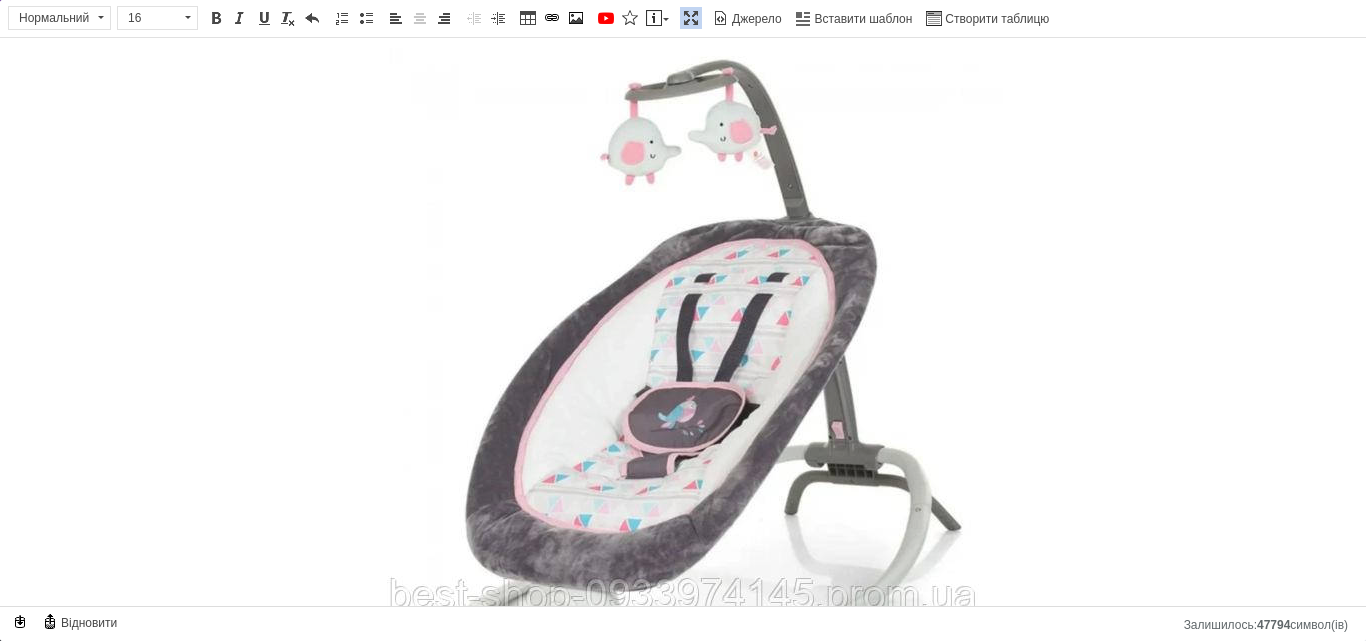click at bounding box center [683, 361] 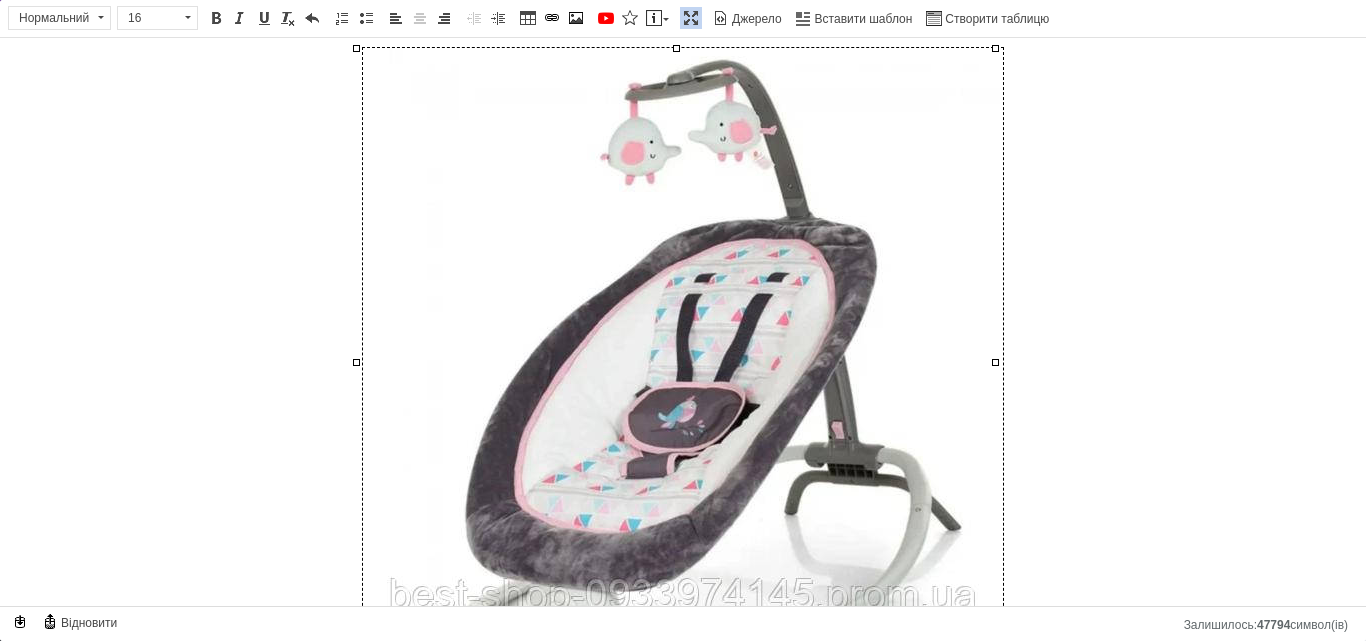 type 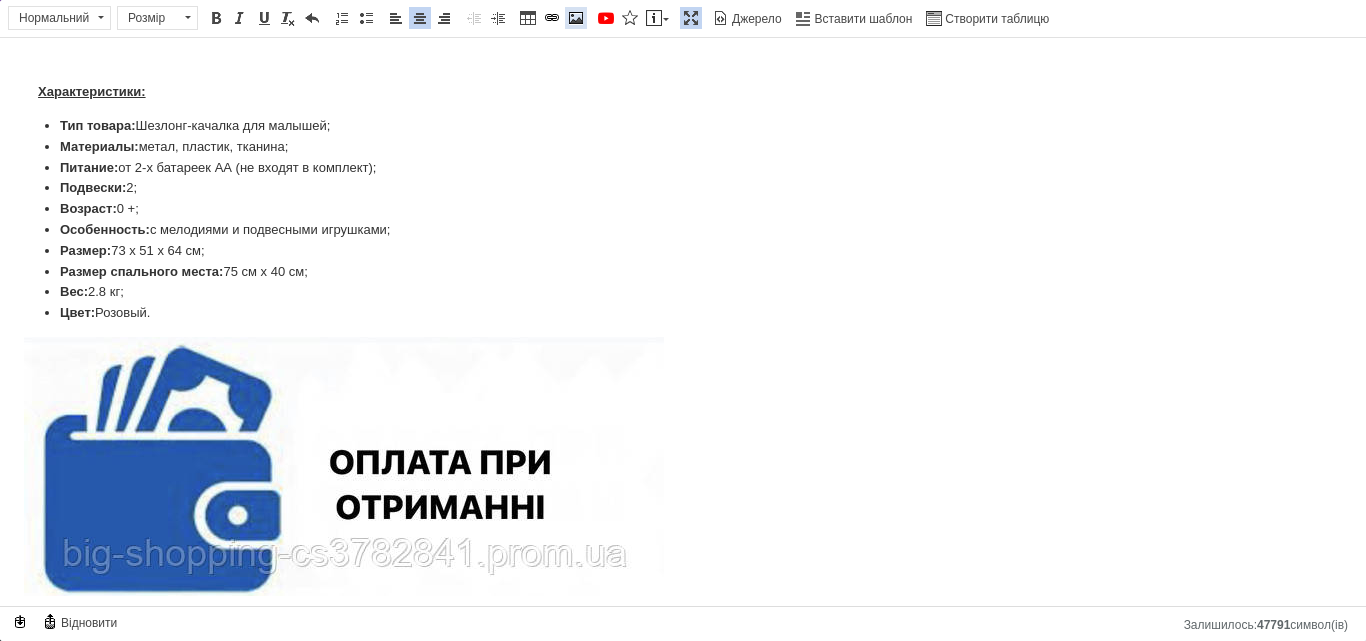 click at bounding box center [576, 18] 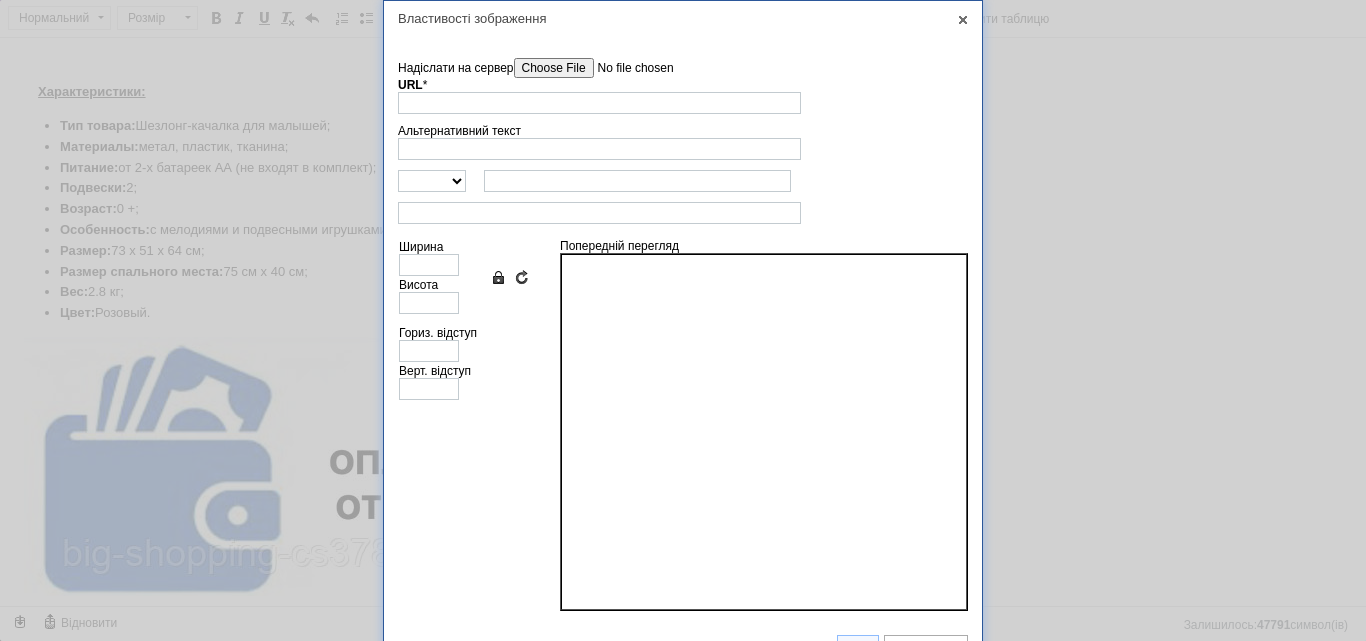 click on "Надіслати на сервер" at bounding box center (627, 68) 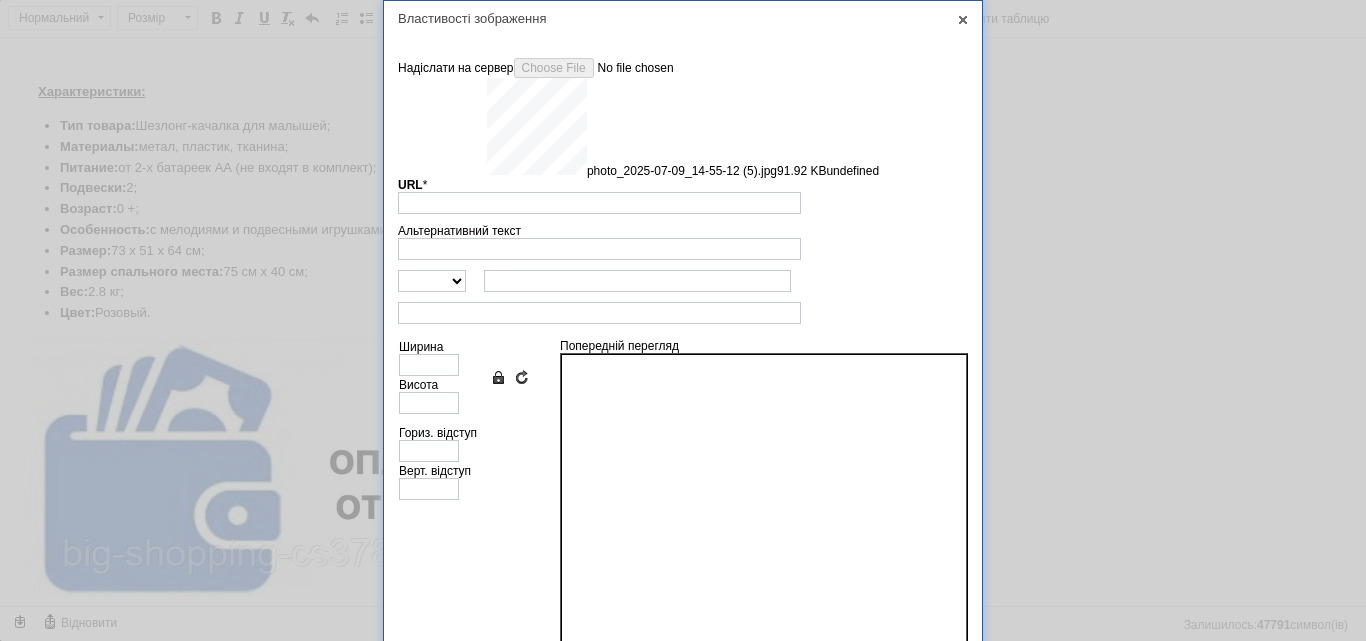 type on "[URL][DOMAIN_NAME]" 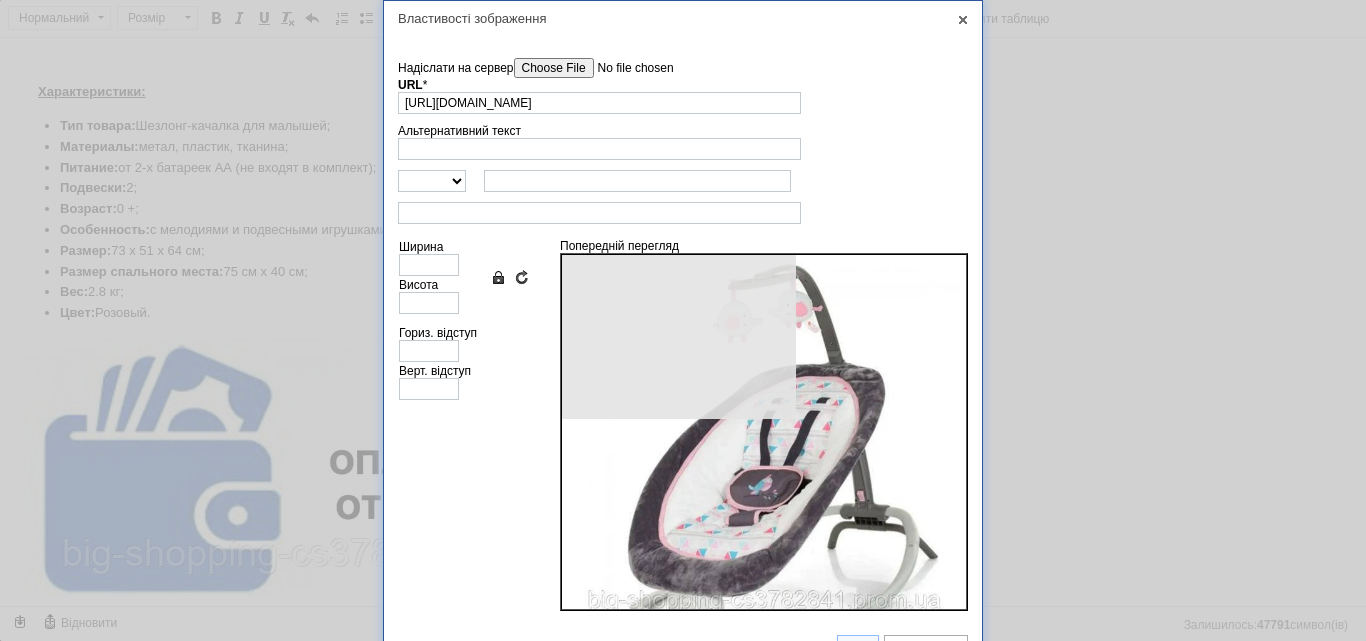 type on "640" 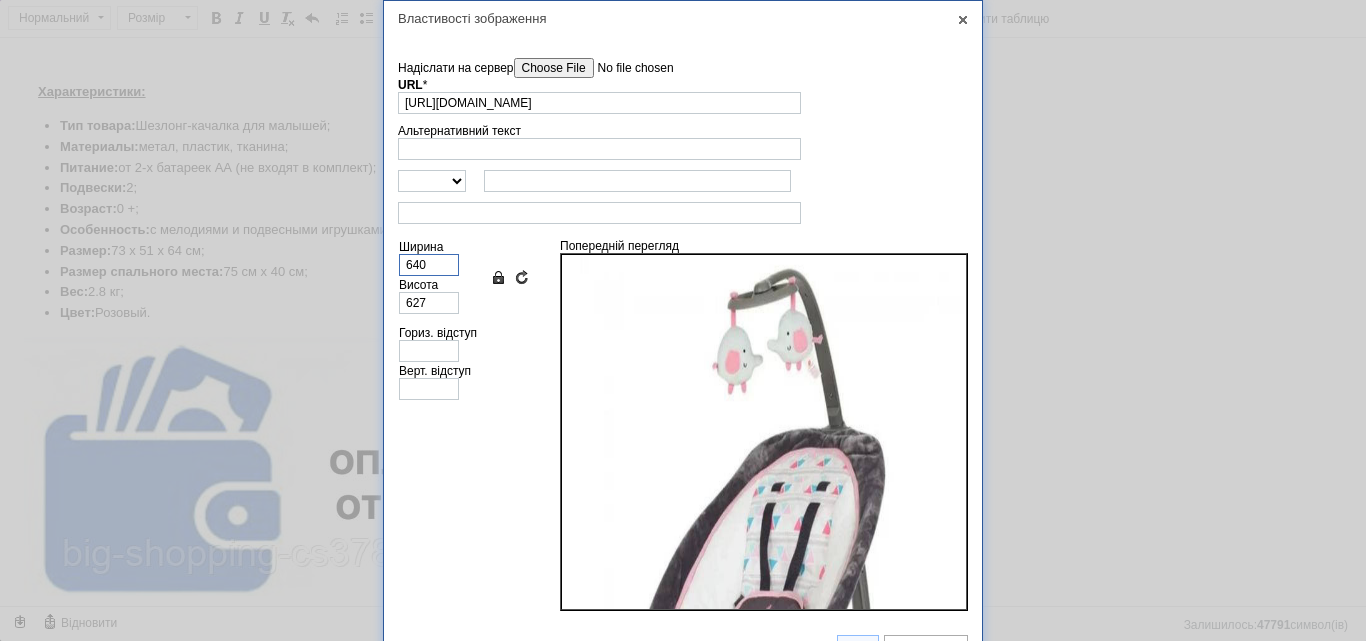 click on "640" at bounding box center [429, 265] 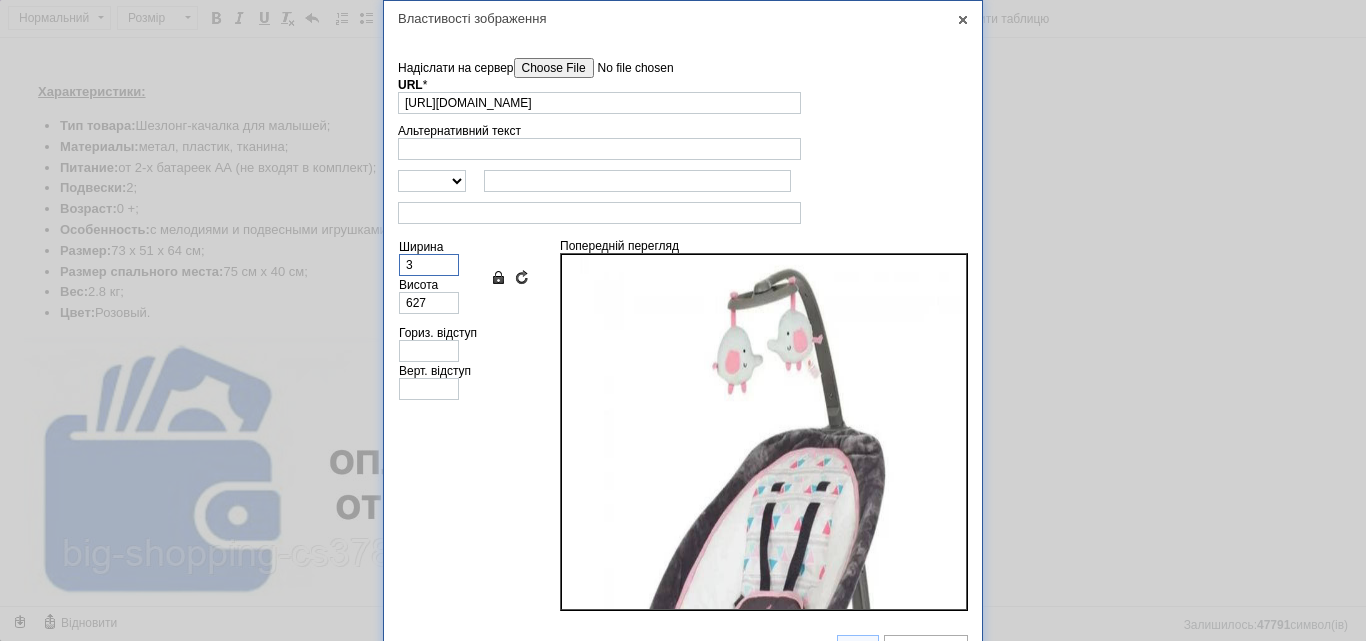 click on "3" at bounding box center [429, 265] 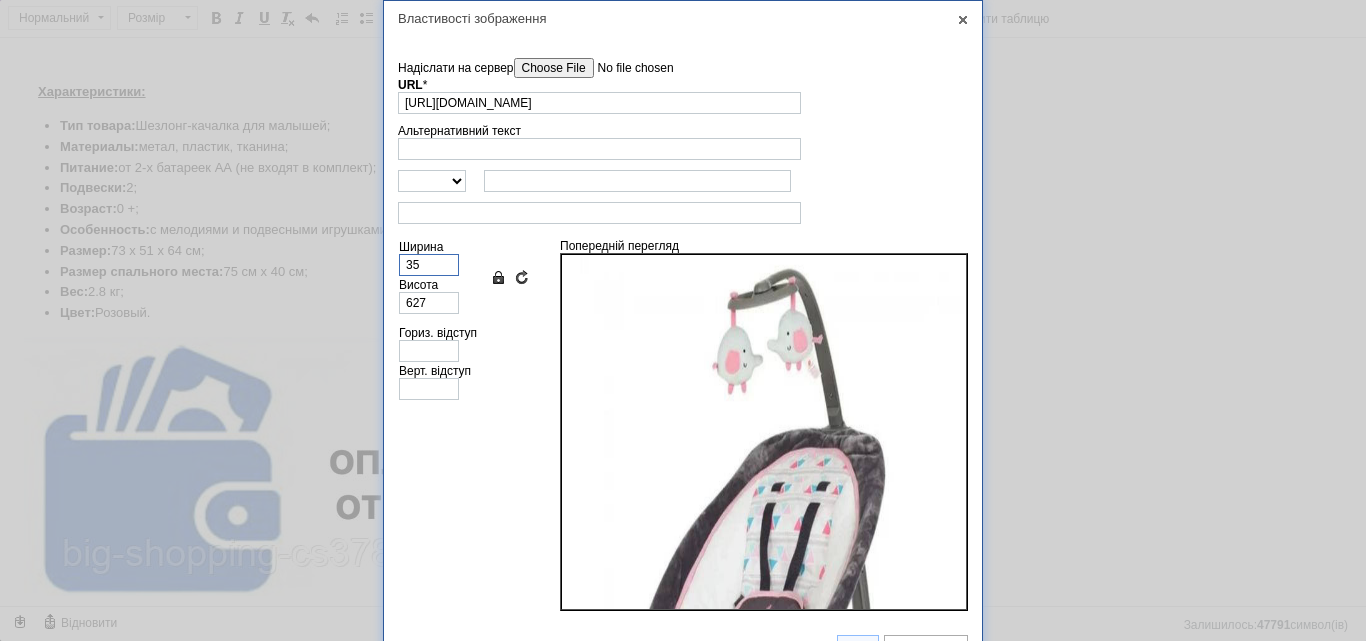 type on "350" 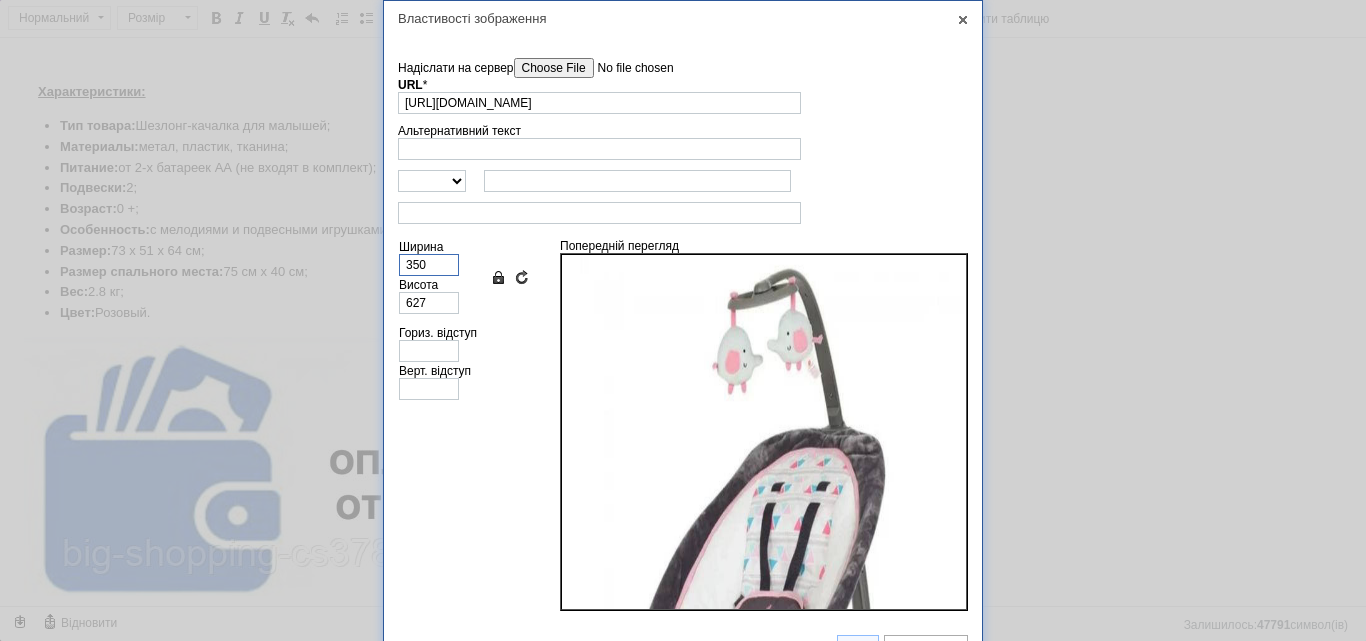 type on "343" 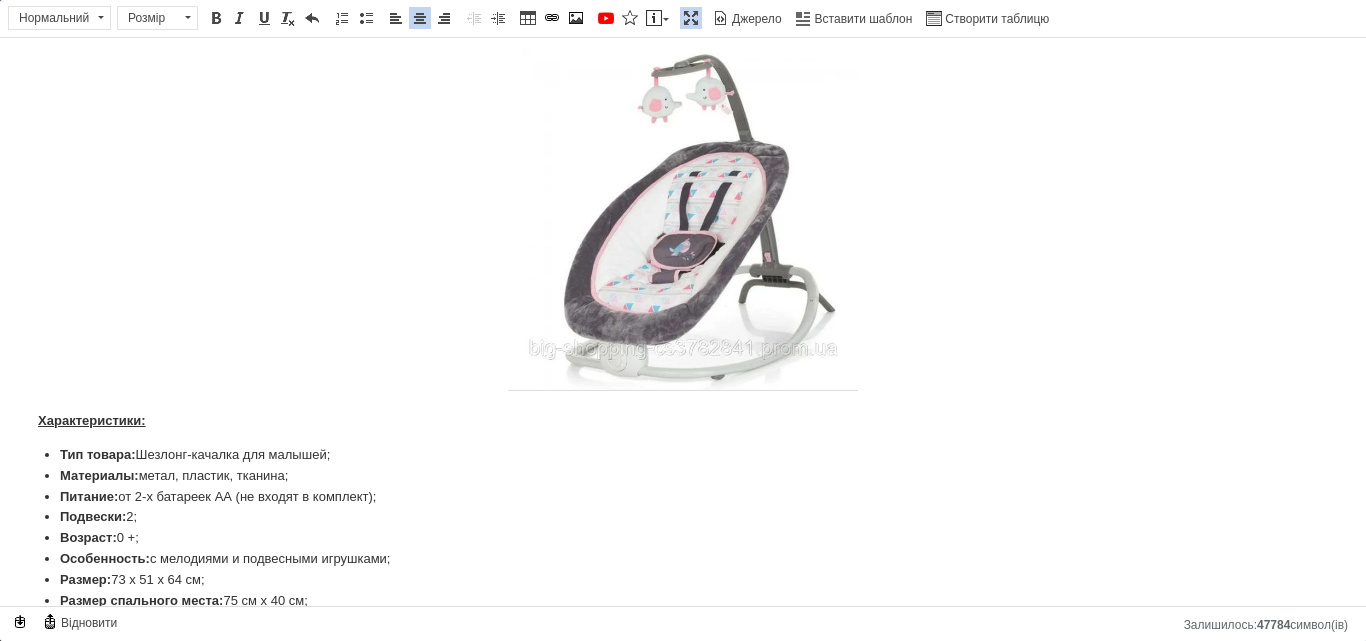 drag, startPoint x: 771, startPoint y: 341, endPoint x: 788, endPoint y: 352, distance: 20.248457 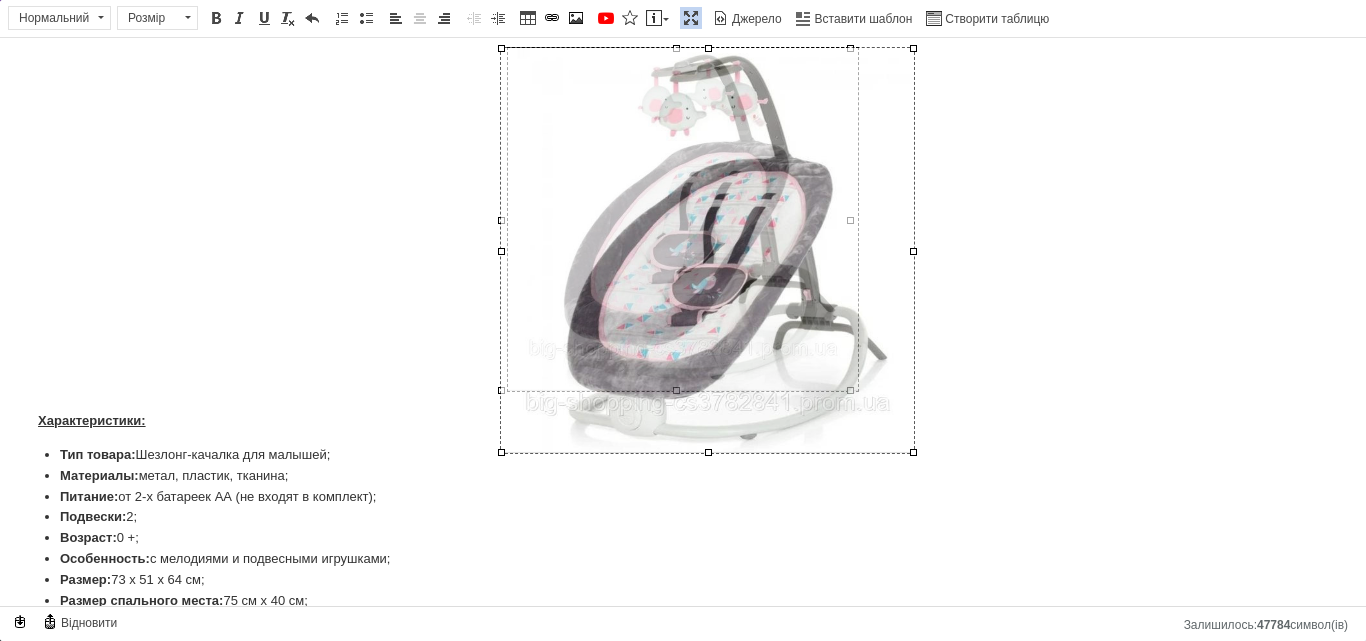 drag, startPoint x: 848, startPoint y: 390, endPoint x: 911, endPoint y: 442, distance: 81.68843 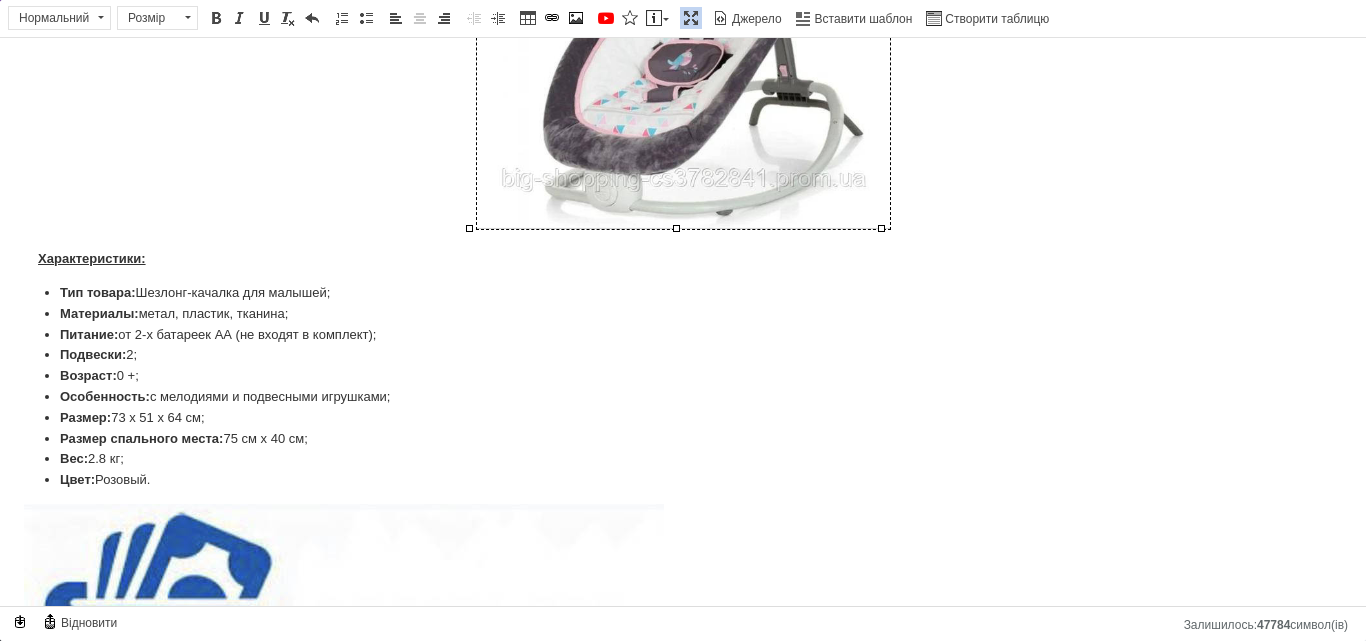 scroll, scrollTop: 700, scrollLeft: 0, axis: vertical 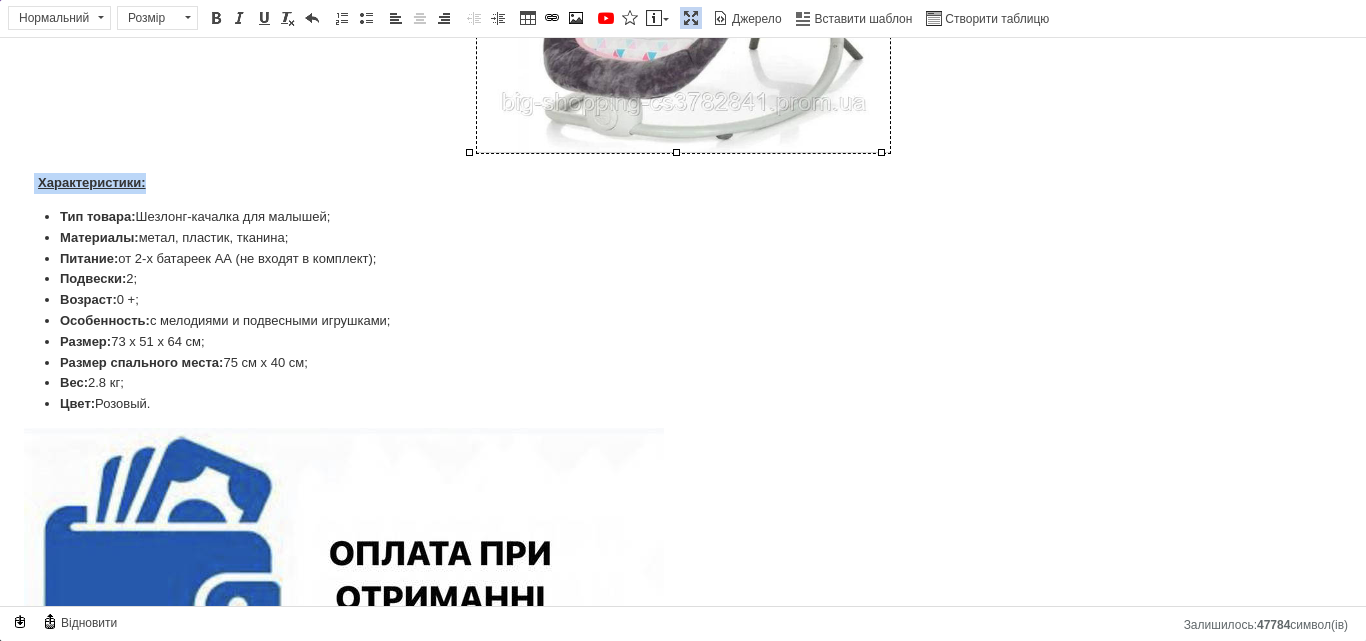 drag, startPoint x: 36, startPoint y: 177, endPoint x: 121, endPoint y: 67, distance: 139.01439 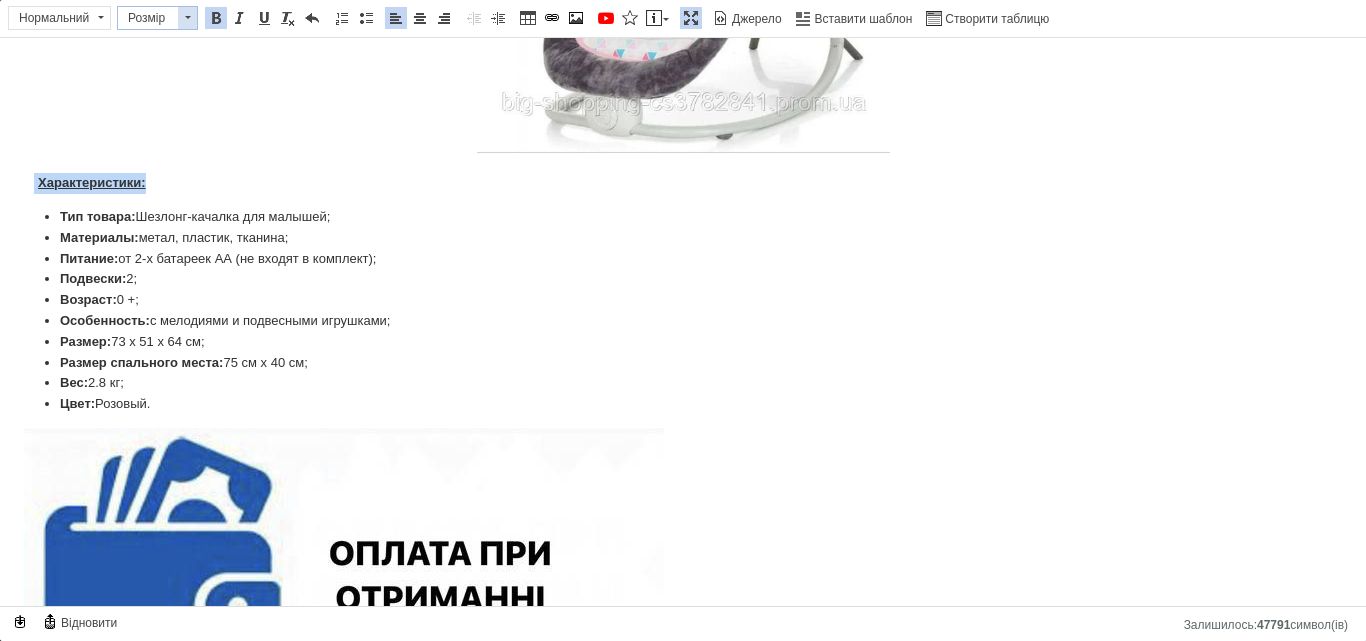 click on "Розмір" at bounding box center [148, 18] 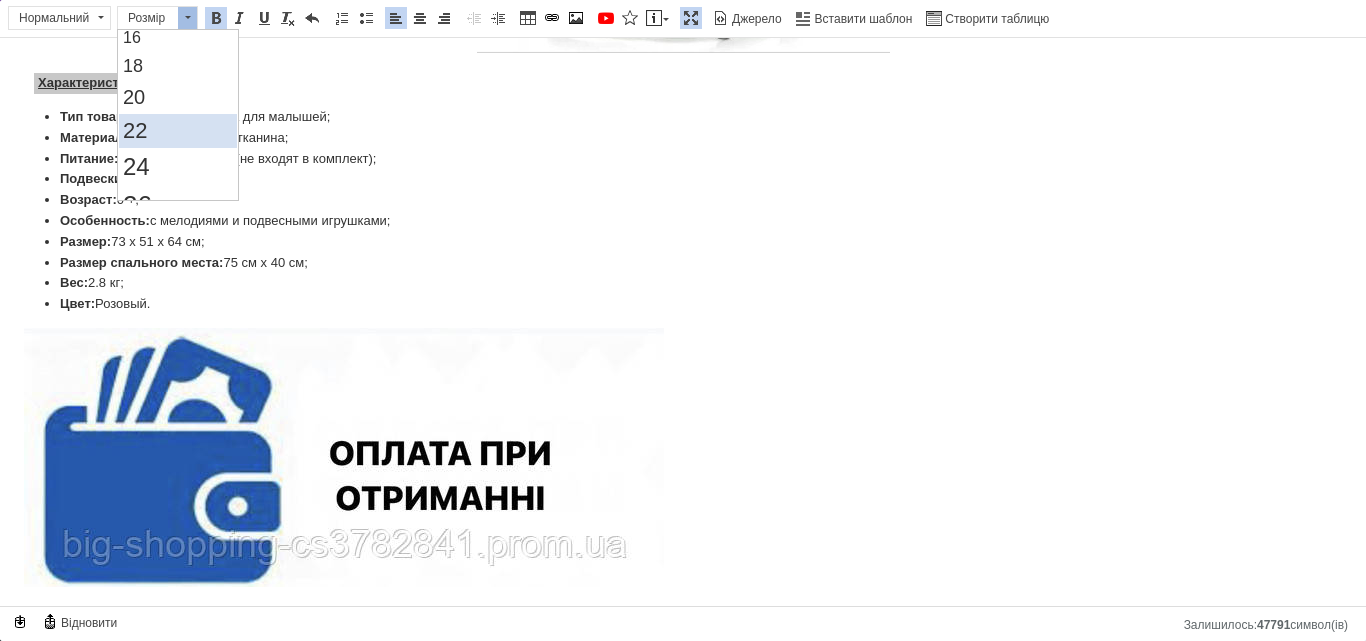 scroll, scrollTop: 200, scrollLeft: 0, axis: vertical 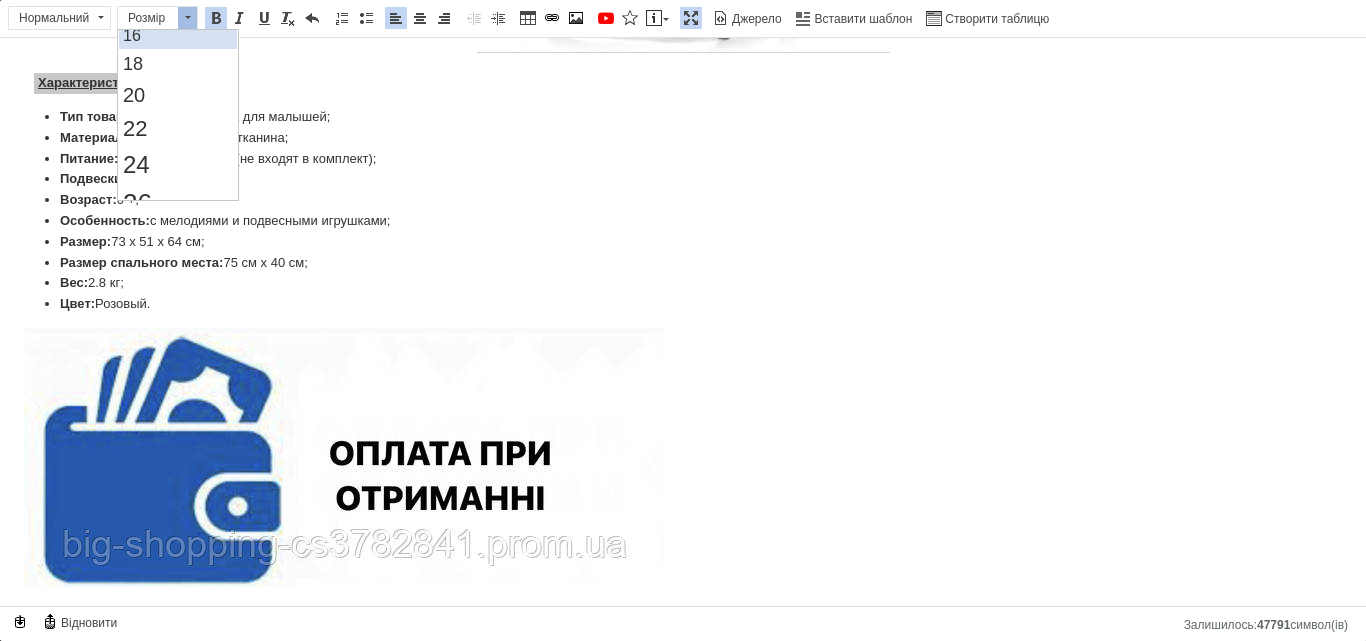click on "16" at bounding box center (178, 36) 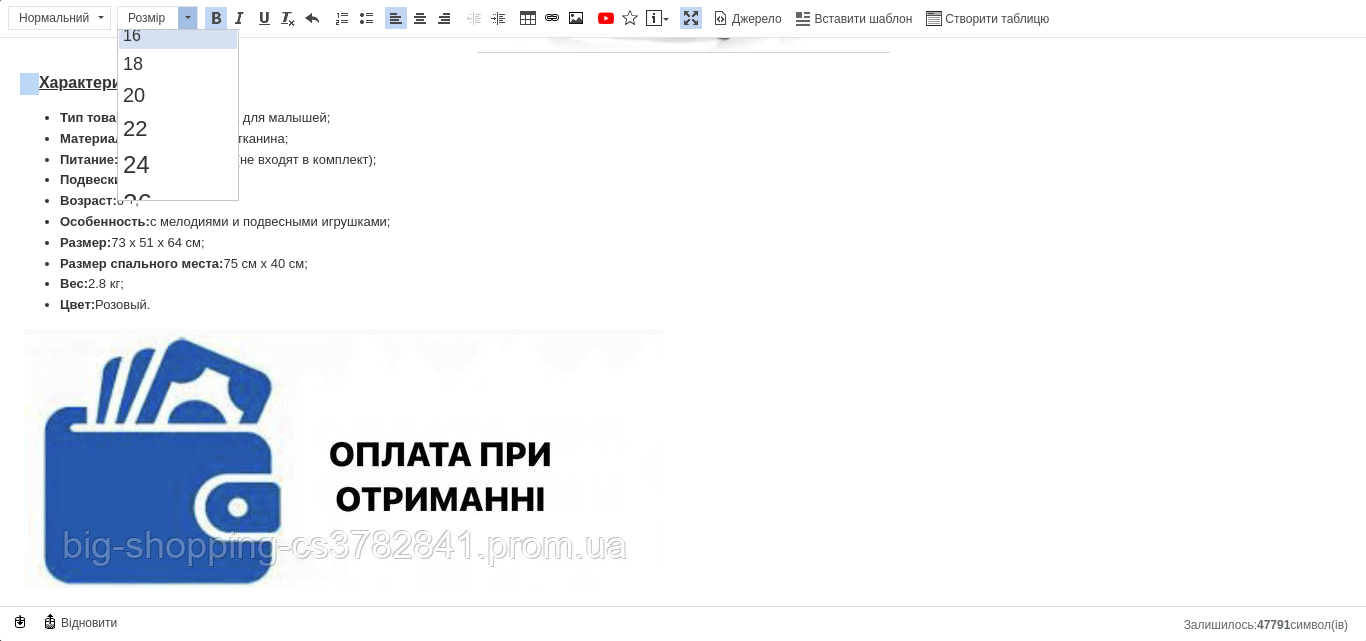 scroll, scrollTop: 0, scrollLeft: 0, axis: both 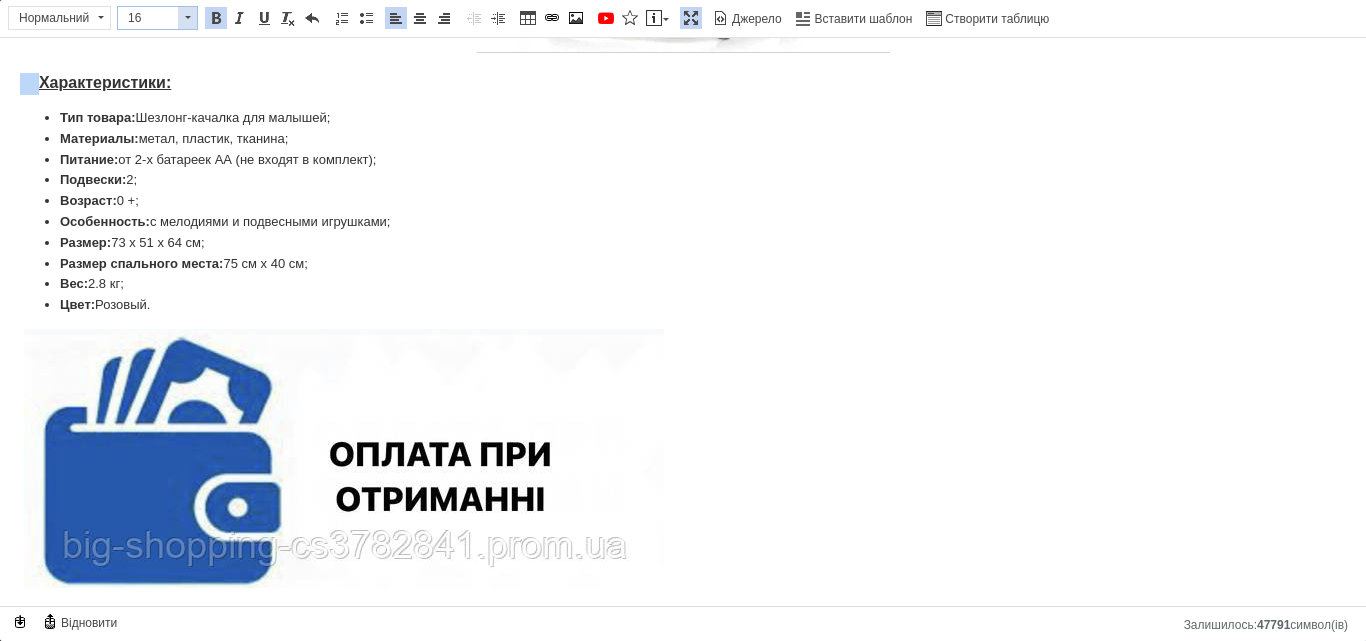 click at bounding box center [187, 18] 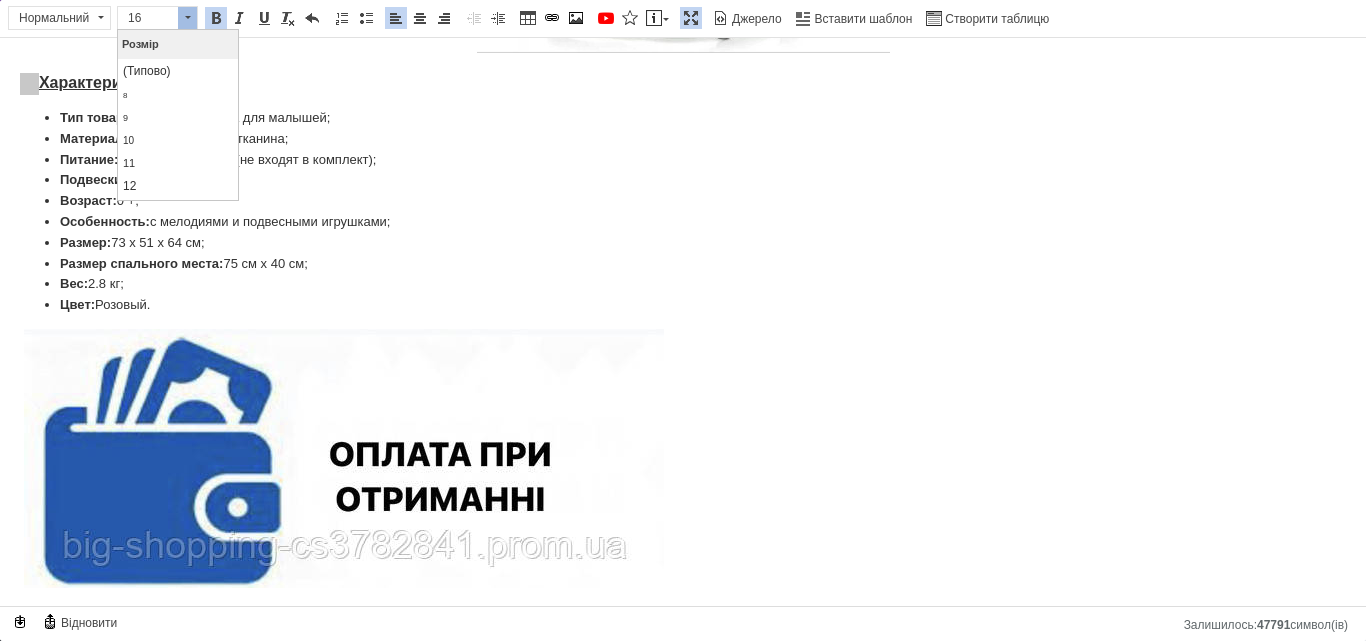 scroll, scrollTop: 121, scrollLeft: 0, axis: vertical 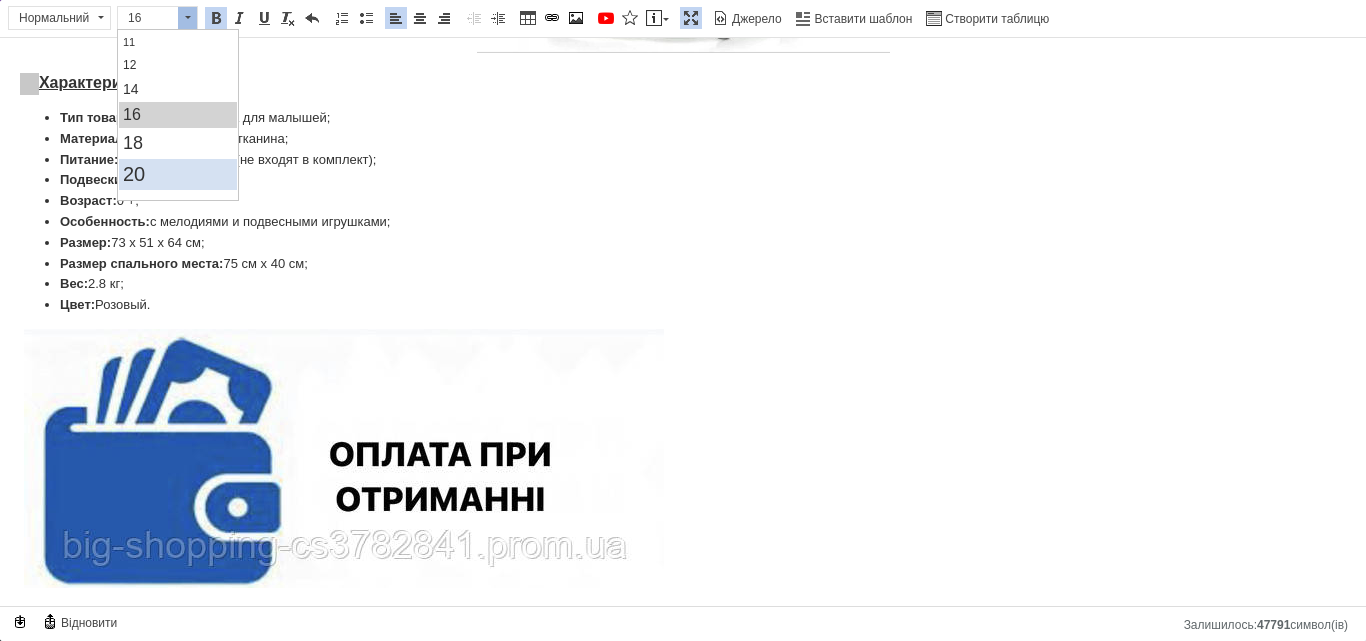 click on "20" at bounding box center (178, 174) 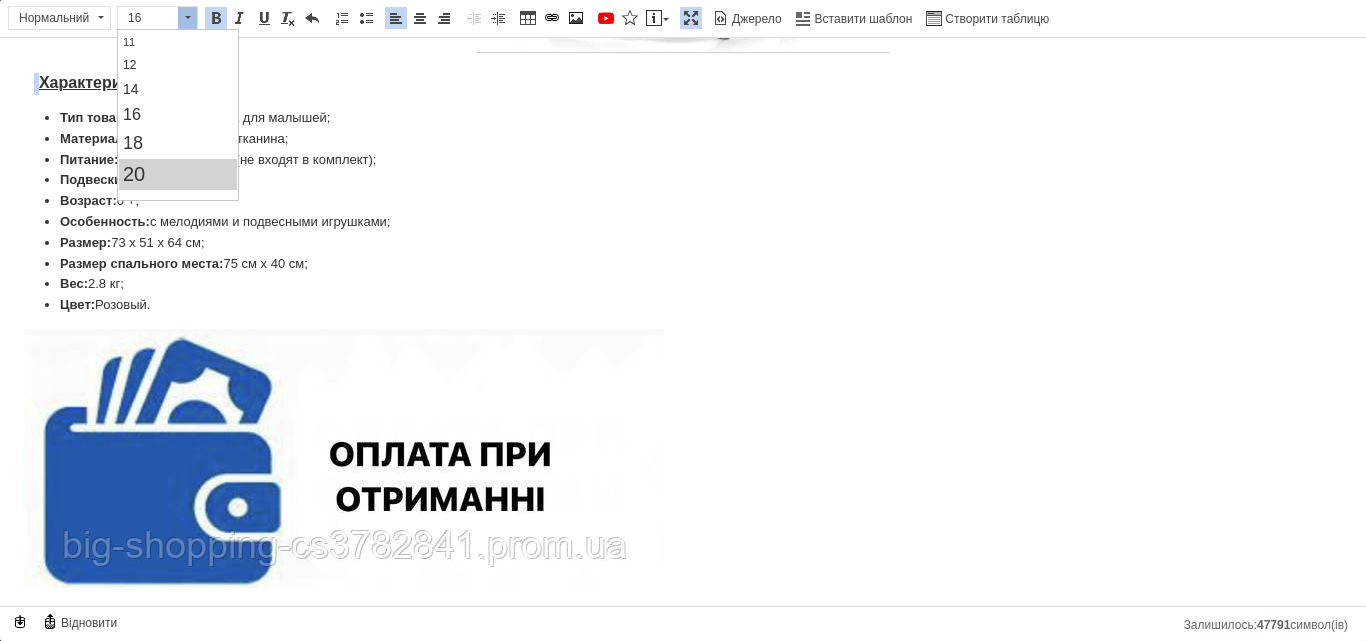 scroll, scrollTop: 0, scrollLeft: 0, axis: both 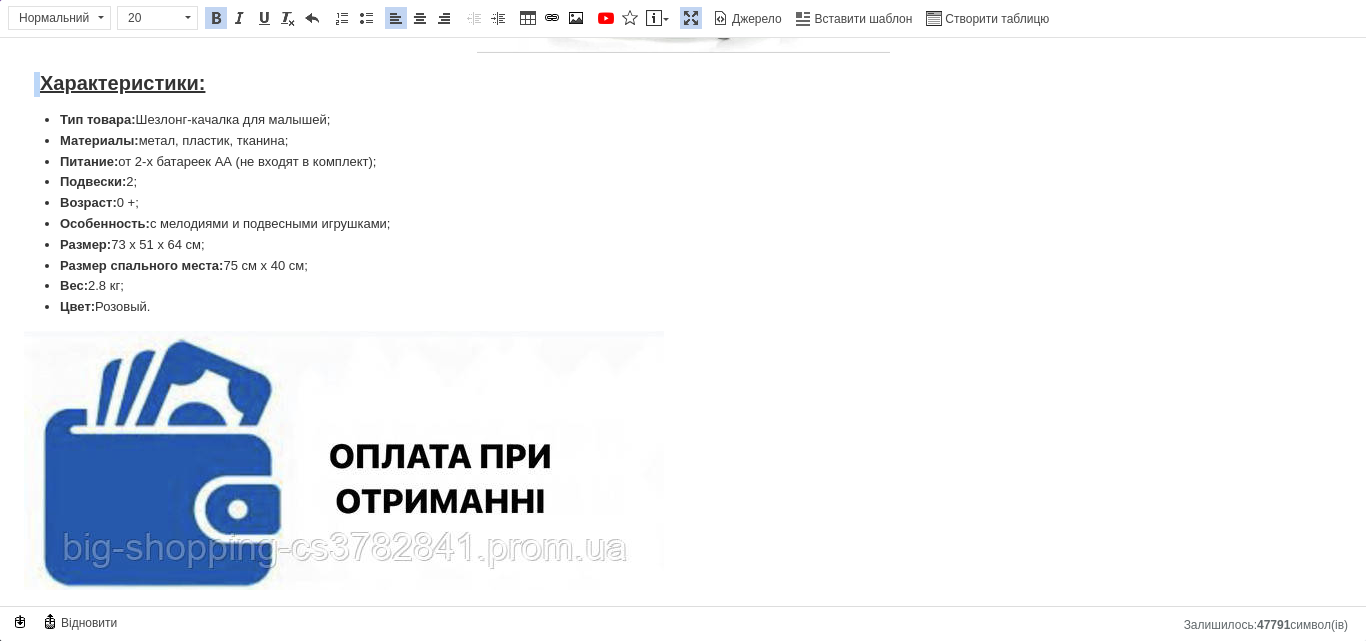 click on "Характеристики:" at bounding box center (122, 83) 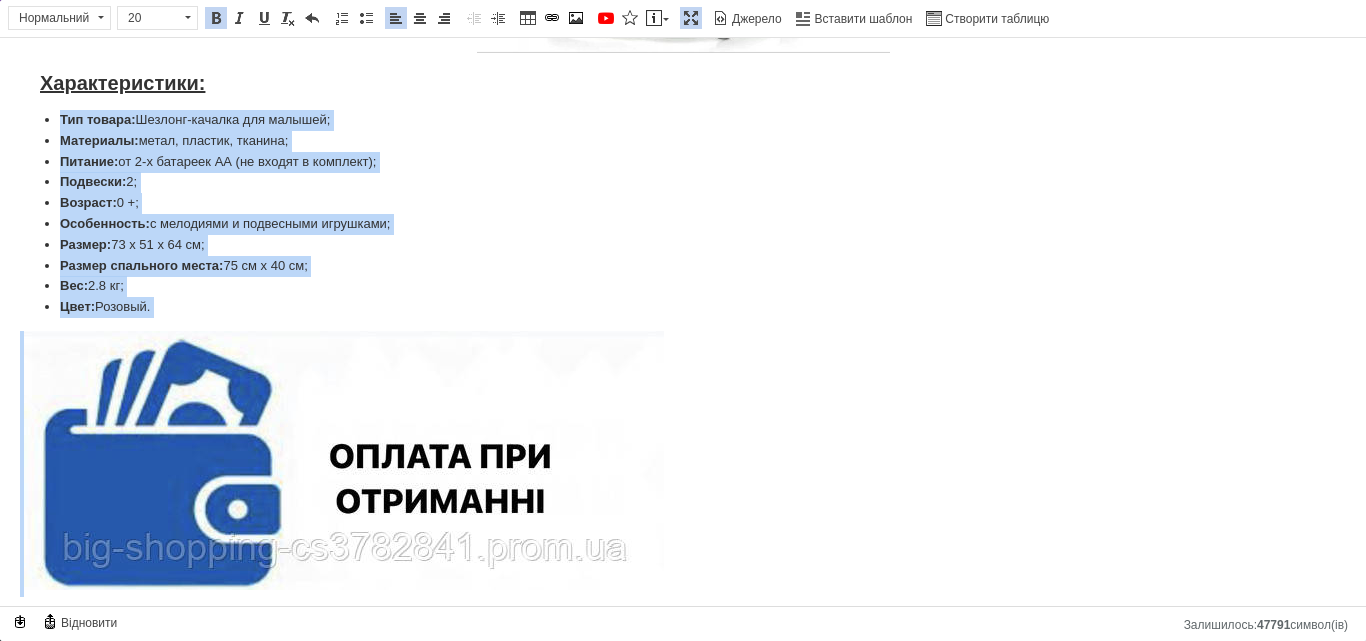 drag, startPoint x: 47, startPoint y: 122, endPoint x: 255, endPoint y: 324, distance: 289.94482 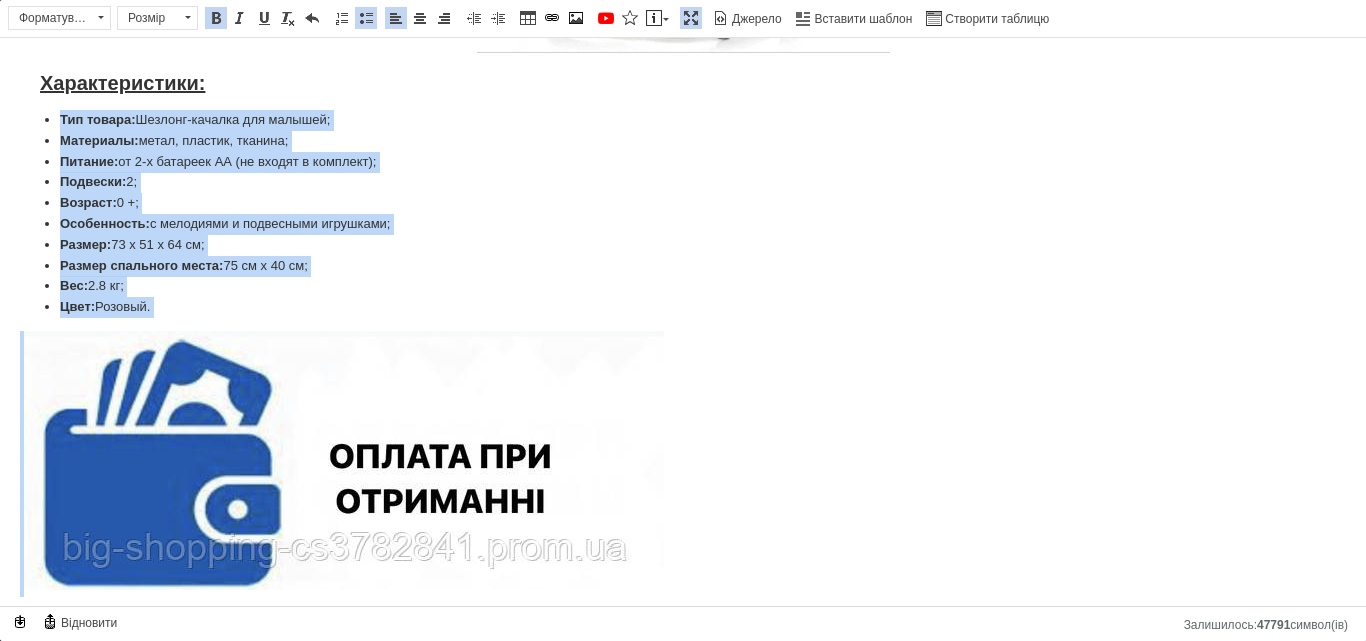 click on "Подвески:  2;" at bounding box center (683, 182) 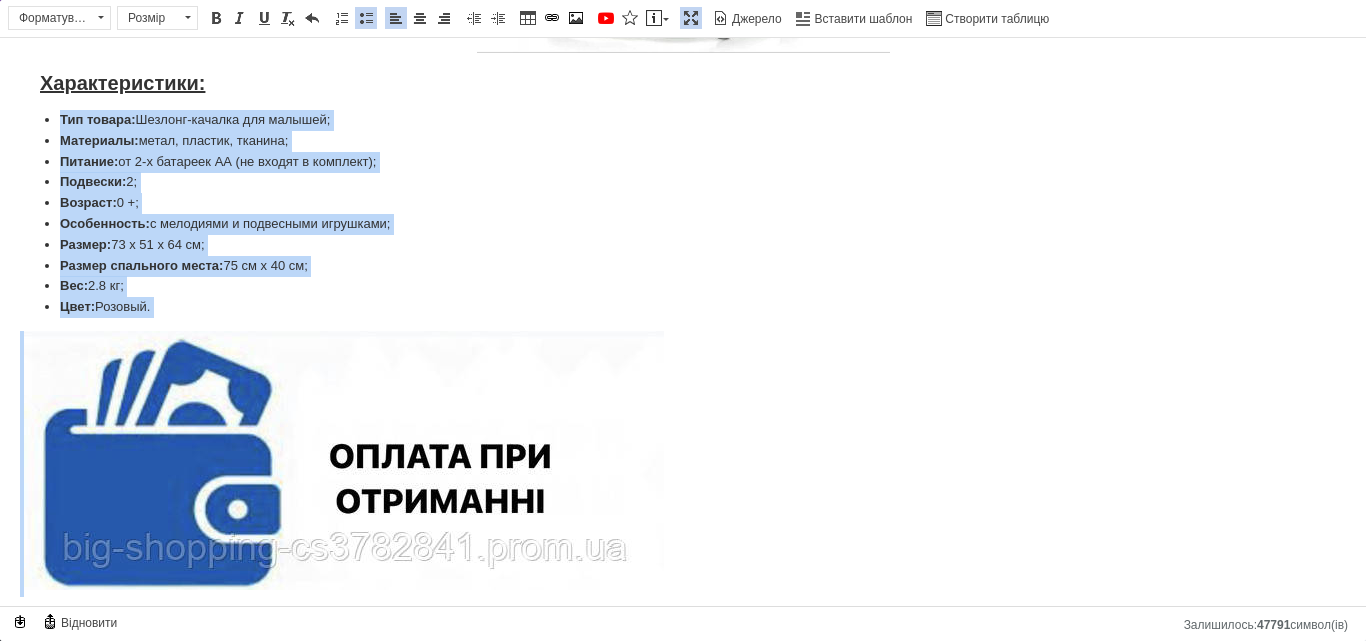 drag, startPoint x: 53, startPoint y: 116, endPoint x: 146, endPoint y: 52, distance: 112.89375 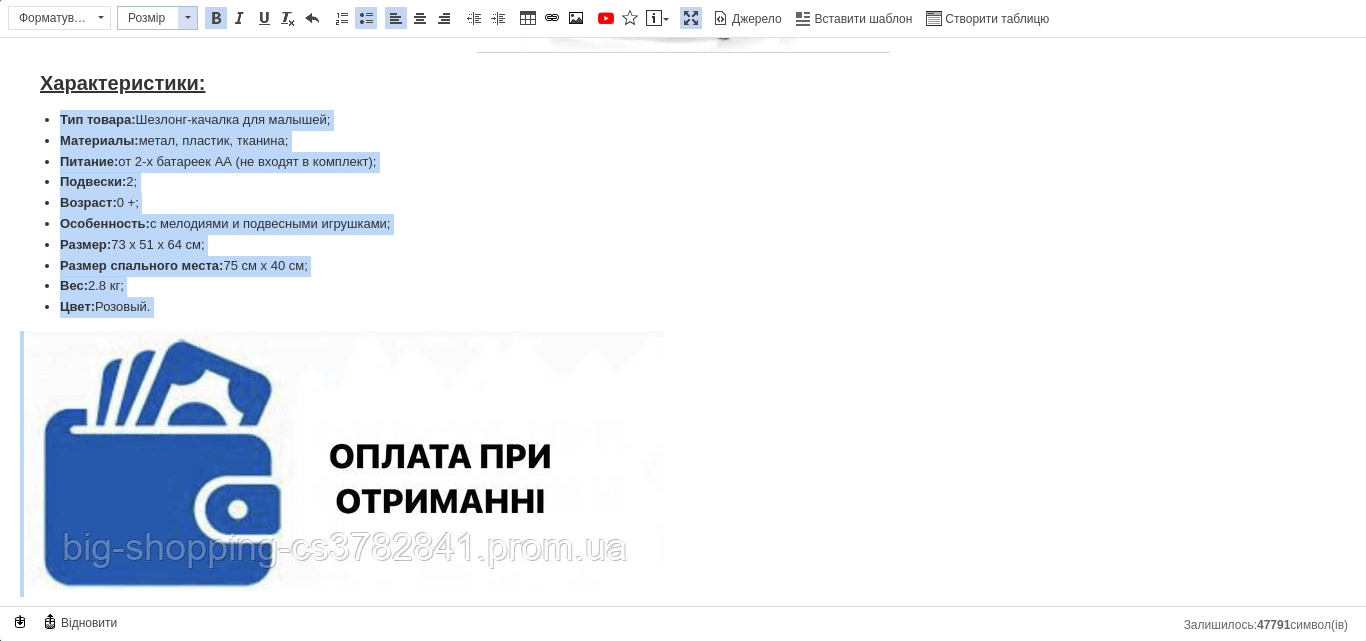 click on "Розмір" at bounding box center [148, 18] 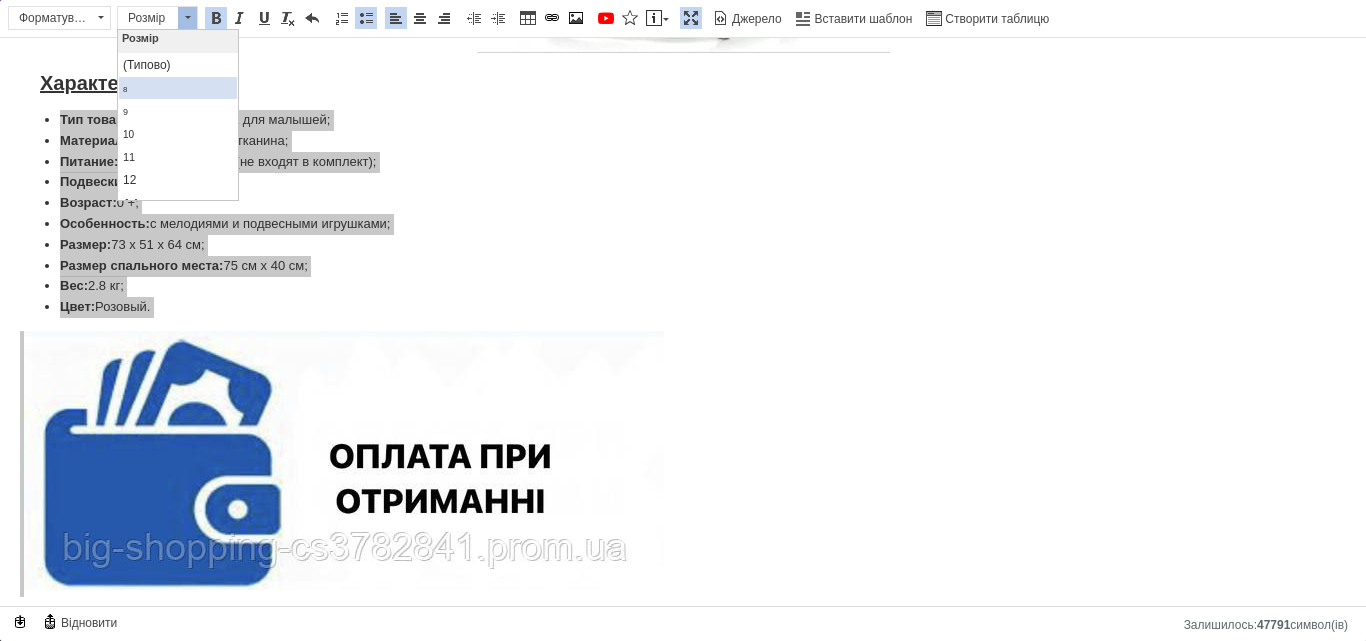 scroll, scrollTop: 100, scrollLeft: 0, axis: vertical 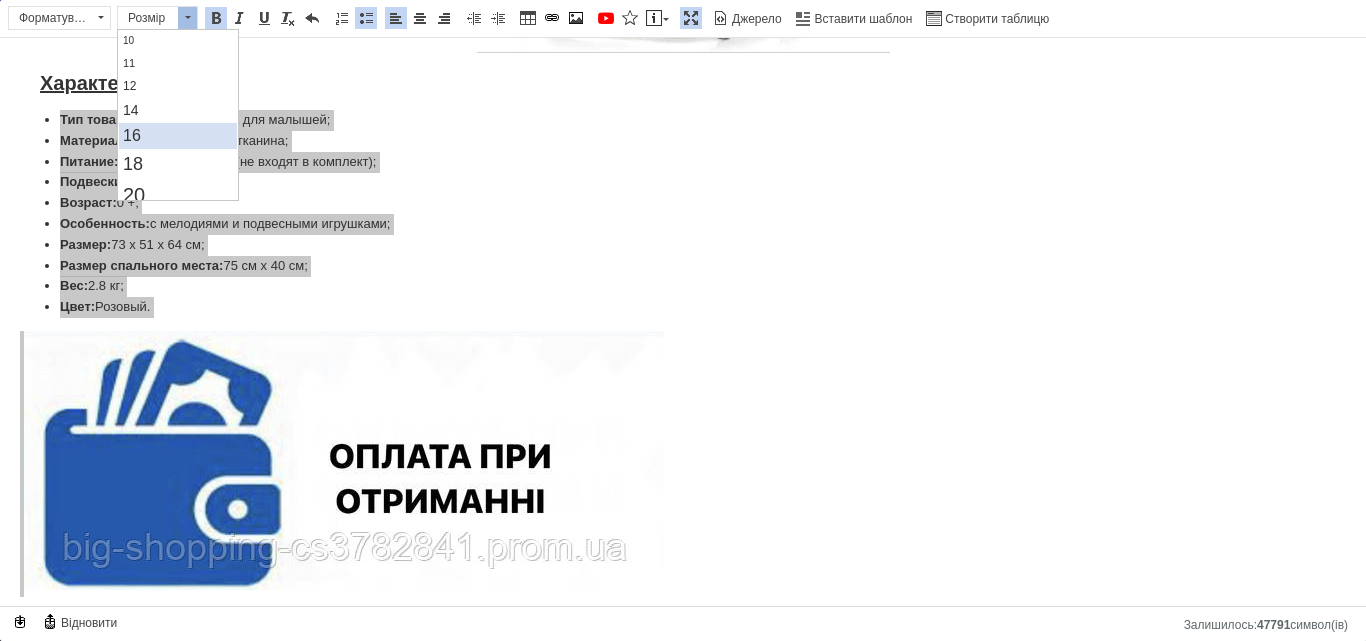 click on "16" at bounding box center (178, 136) 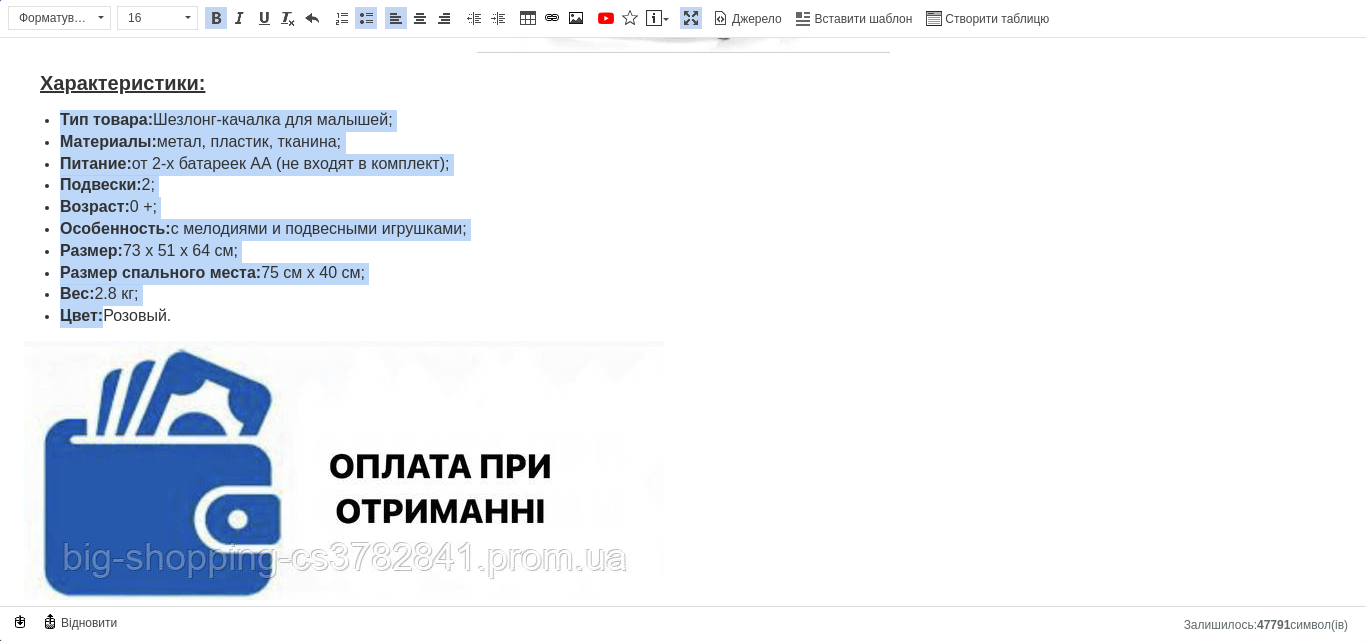 scroll, scrollTop: 900, scrollLeft: 0, axis: vertical 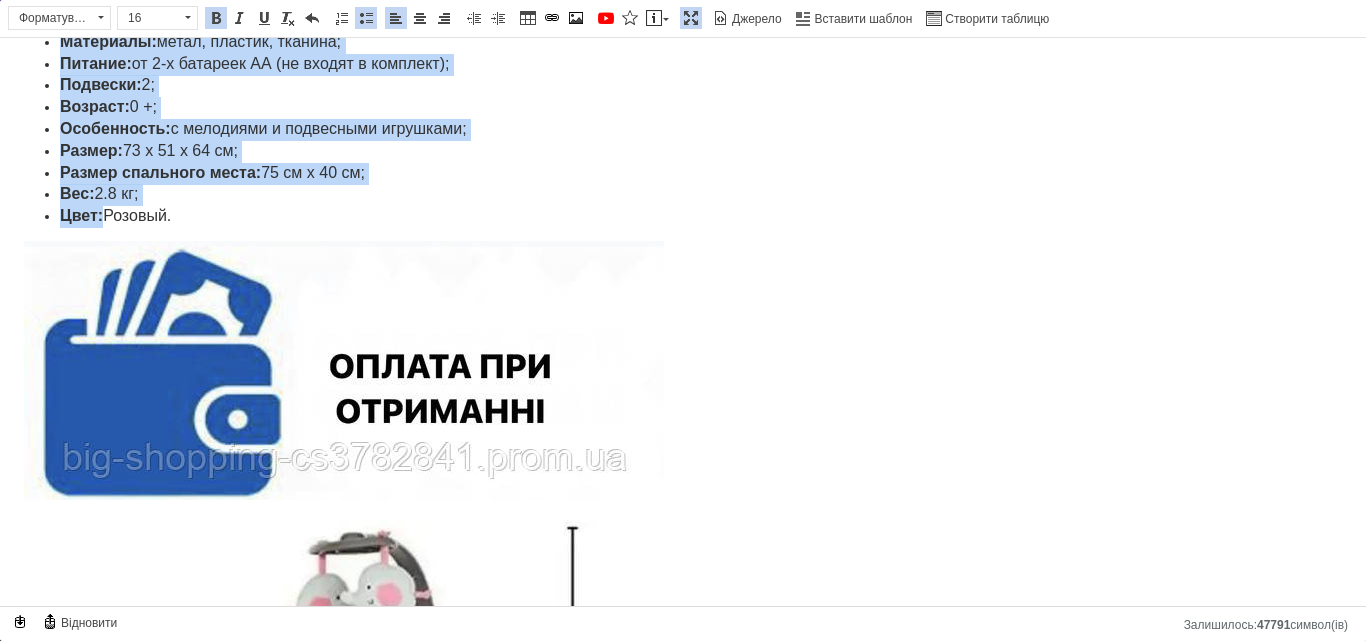 click on "Вес:  2.8 кг;" at bounding box center (683, 195) 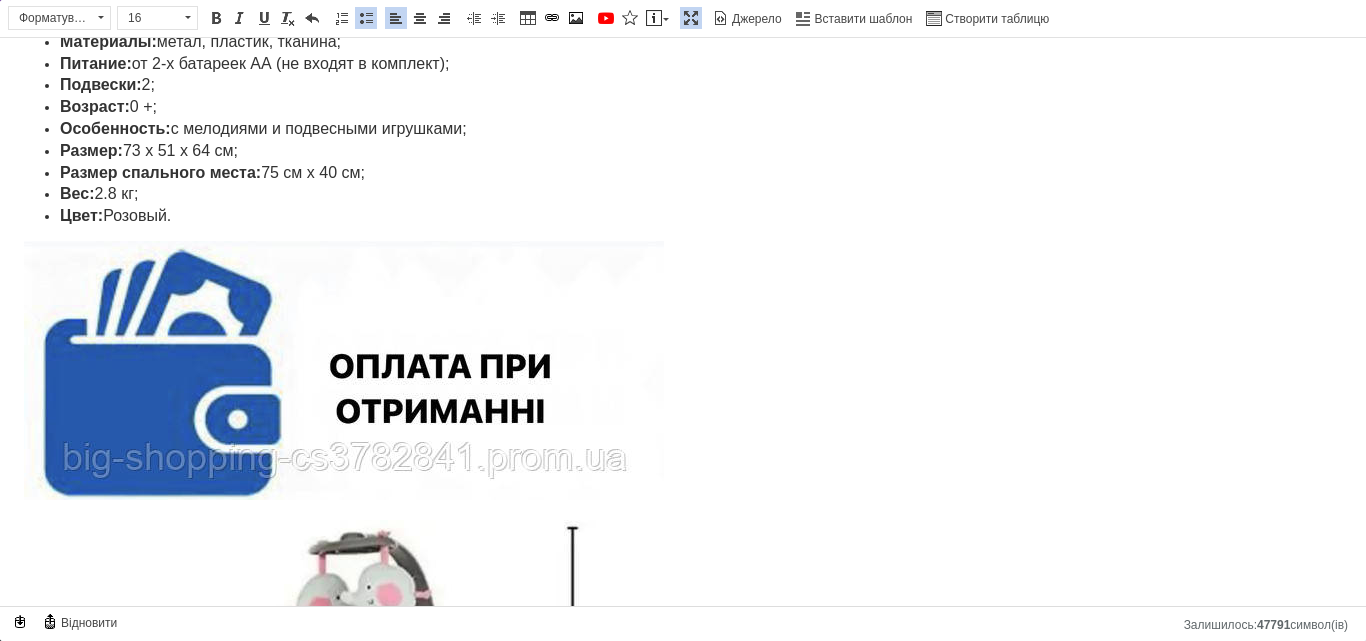 click at bounding box center (683, 374) 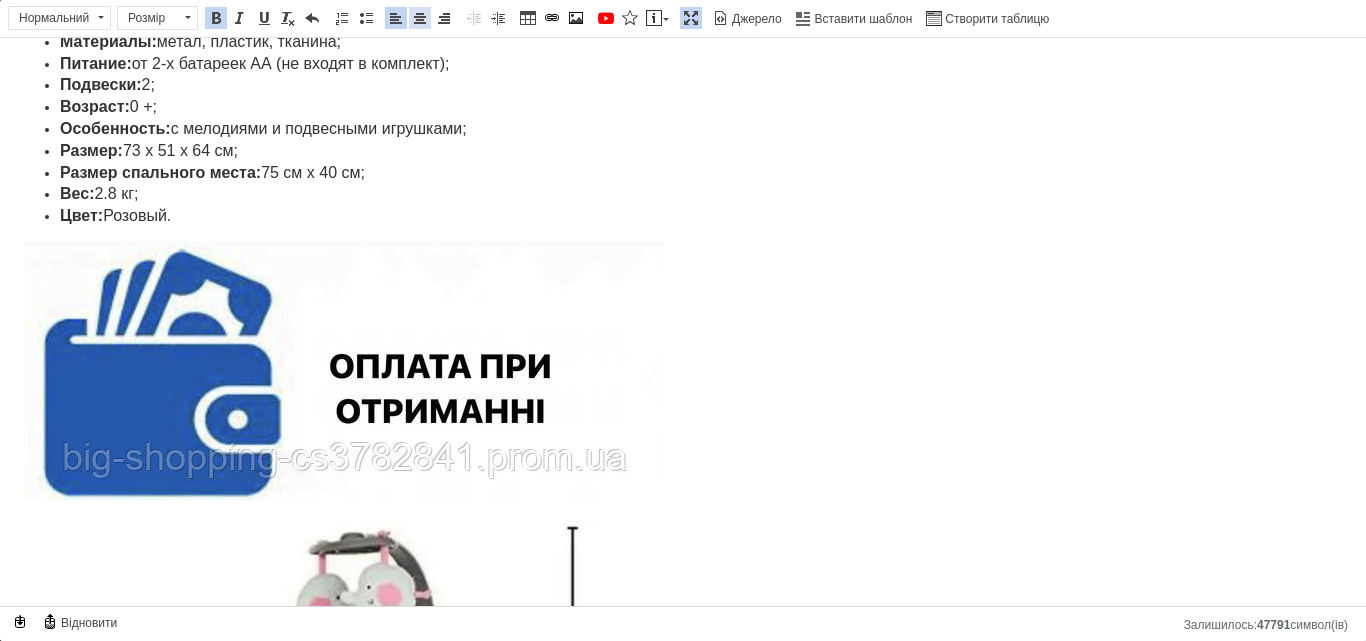 drag, startPoint x: 428, startPoint y: 17, endPoint x: 717, endPoint y: 264, distance: 380.17102 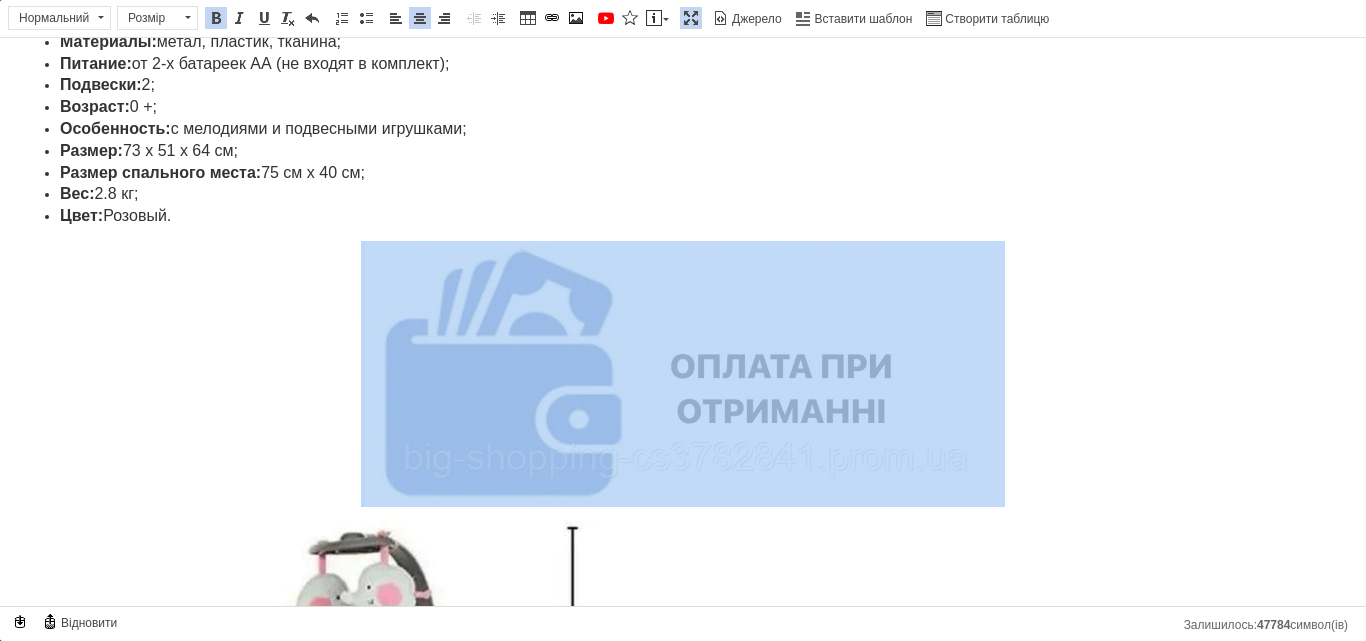click at bounding box center (685, 370) 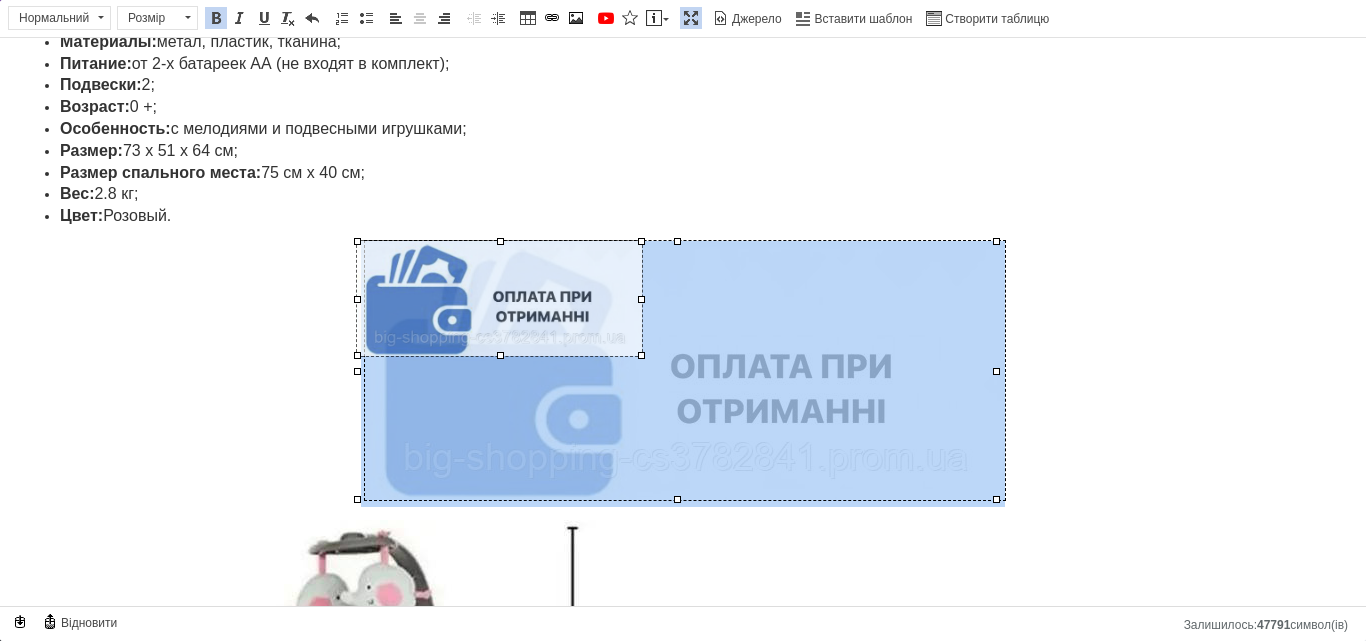 drag, startPoint x: 996, startPoint y: 501, endPoint x: 641, endPoint y: 312, distance: 402.17657 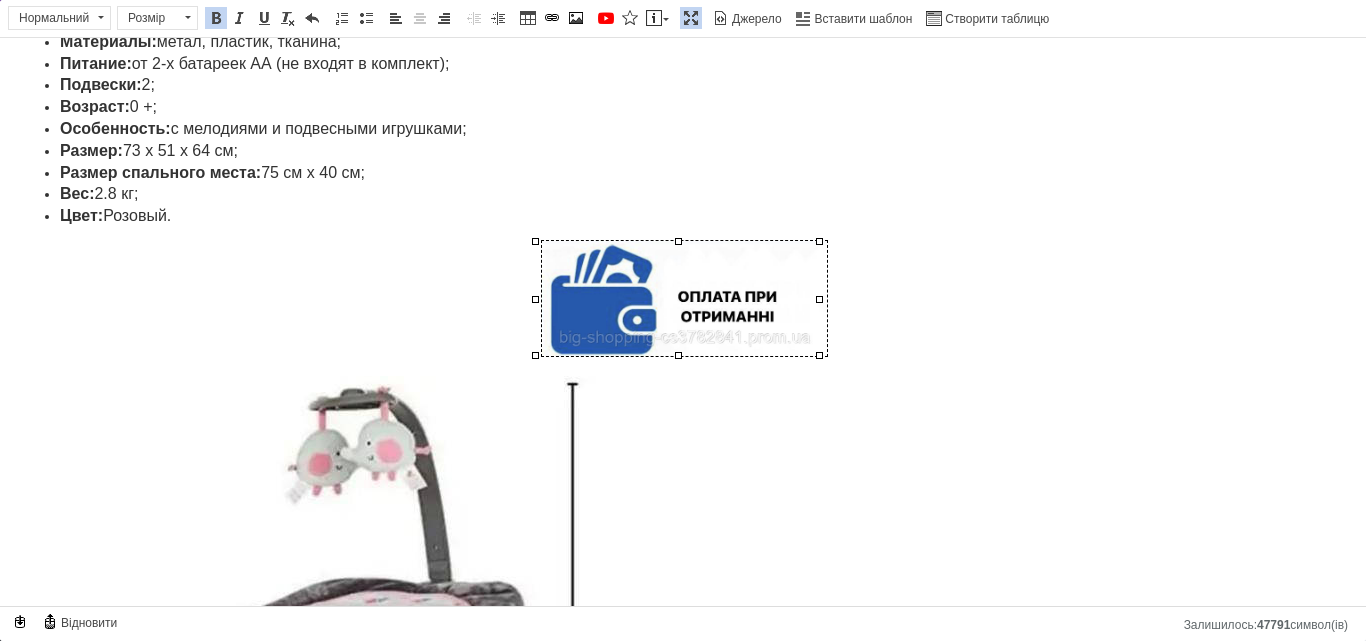 click on "Особенность:  с мелодиями и подвесными игрушками;" at bounding box center [683, 130] 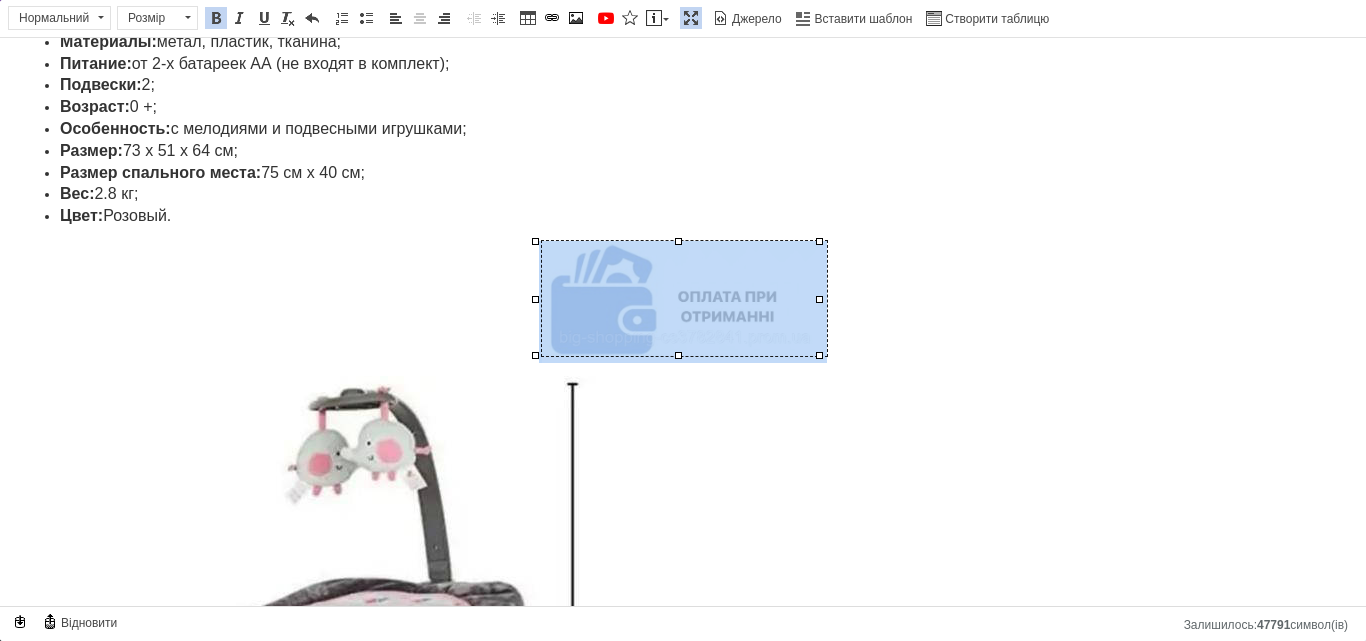 click at bounding box center (684, 298) 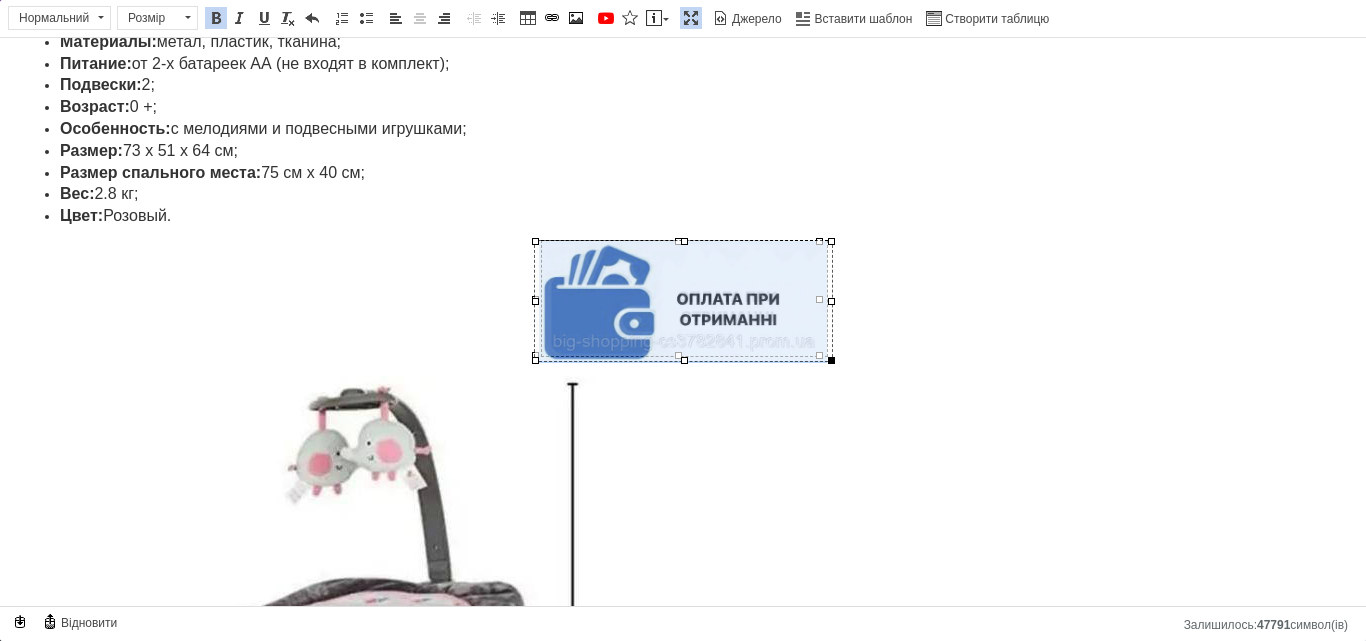 drag, startPoint x: 821, startPoint y: 357, endPoint x: 833, endPoint y: 362, distance: 13 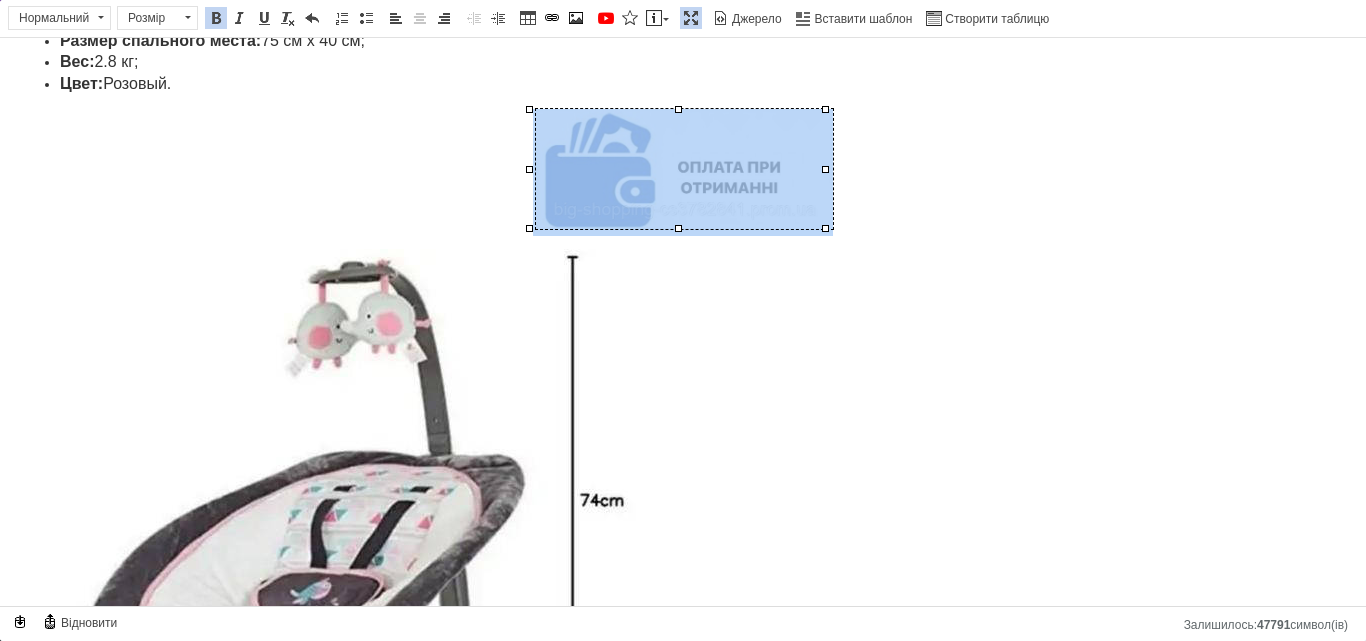 scroll, scrollTop: 1300, scrollLeft: 0, axis: vertical 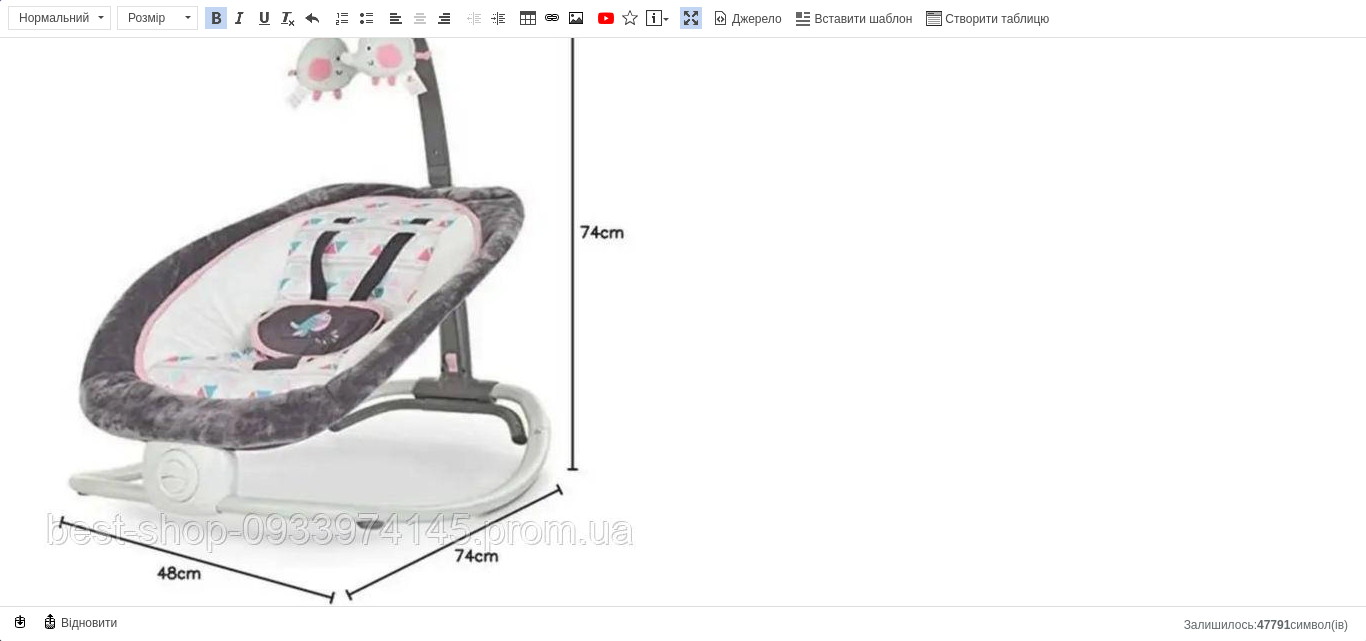 click at bounding box center (340, 295) 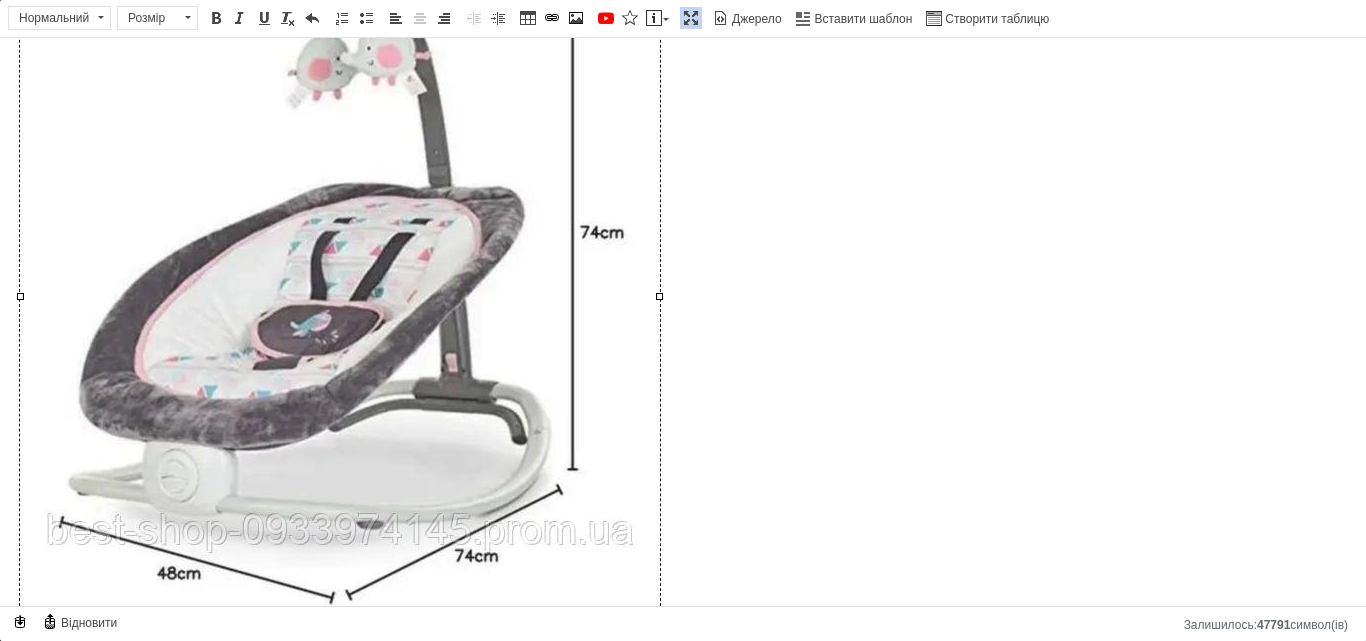 scroll, scrollTop: 1244, scrollLeft: 0, axis: vertical 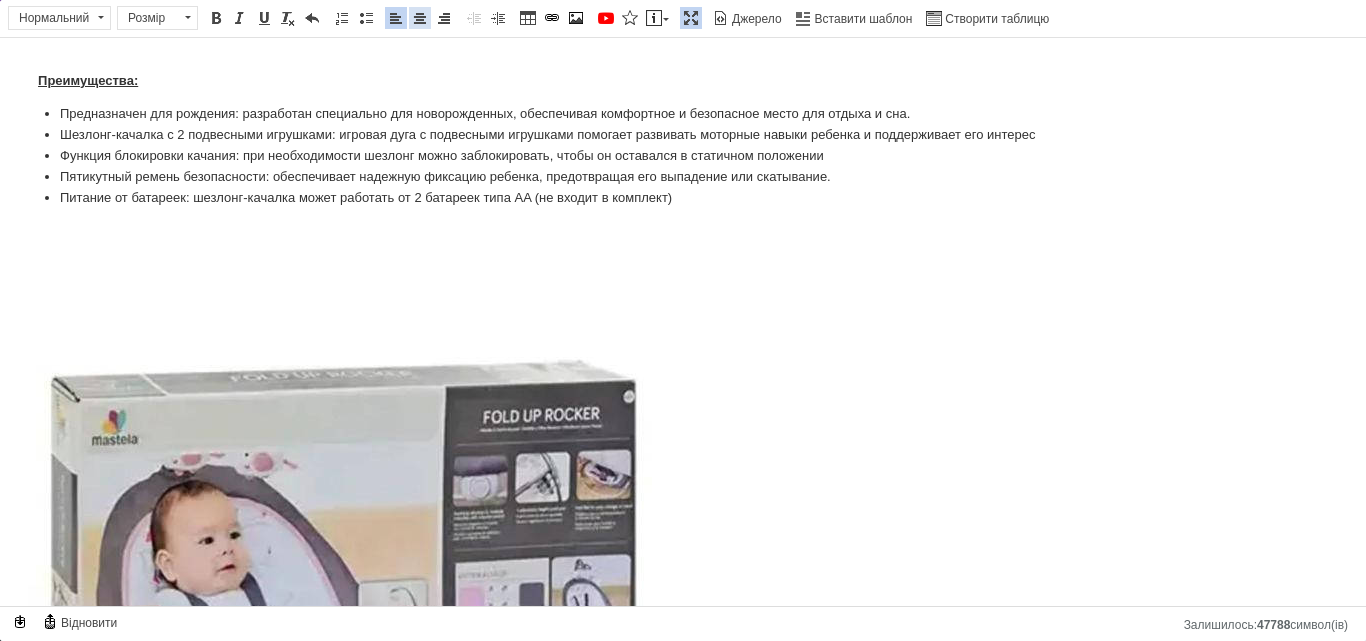 click at bounding box center [420, 18] 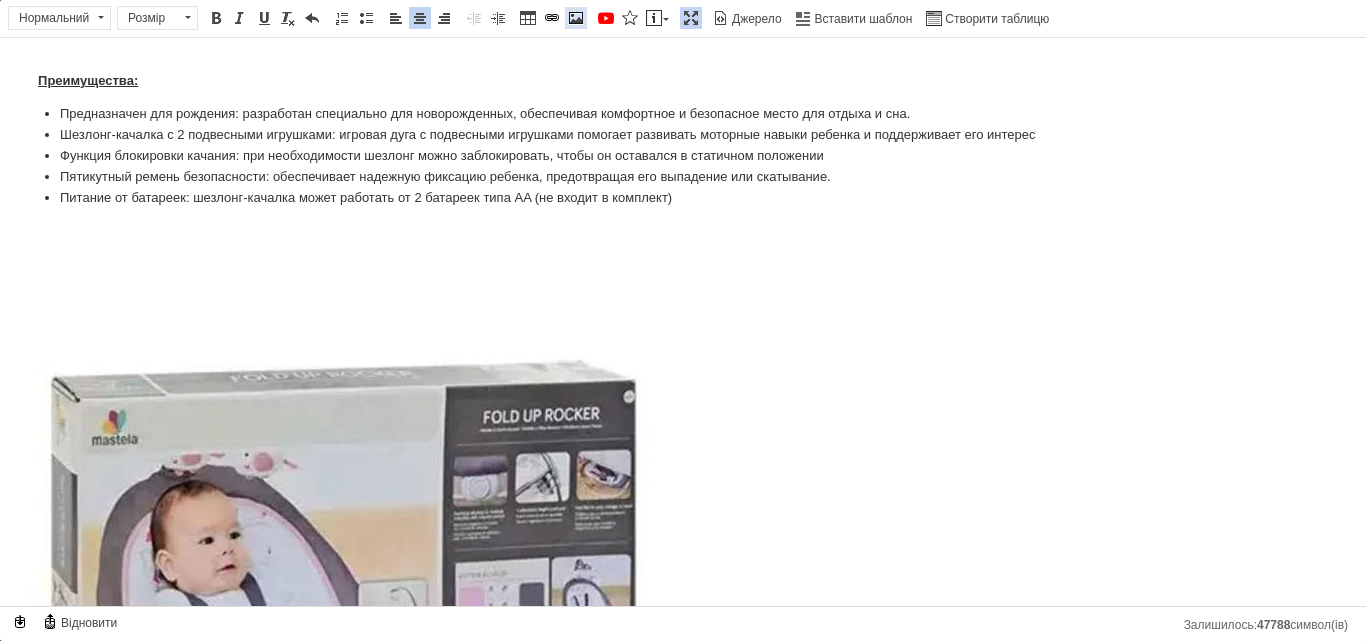 click at bounding box center [576, 18] 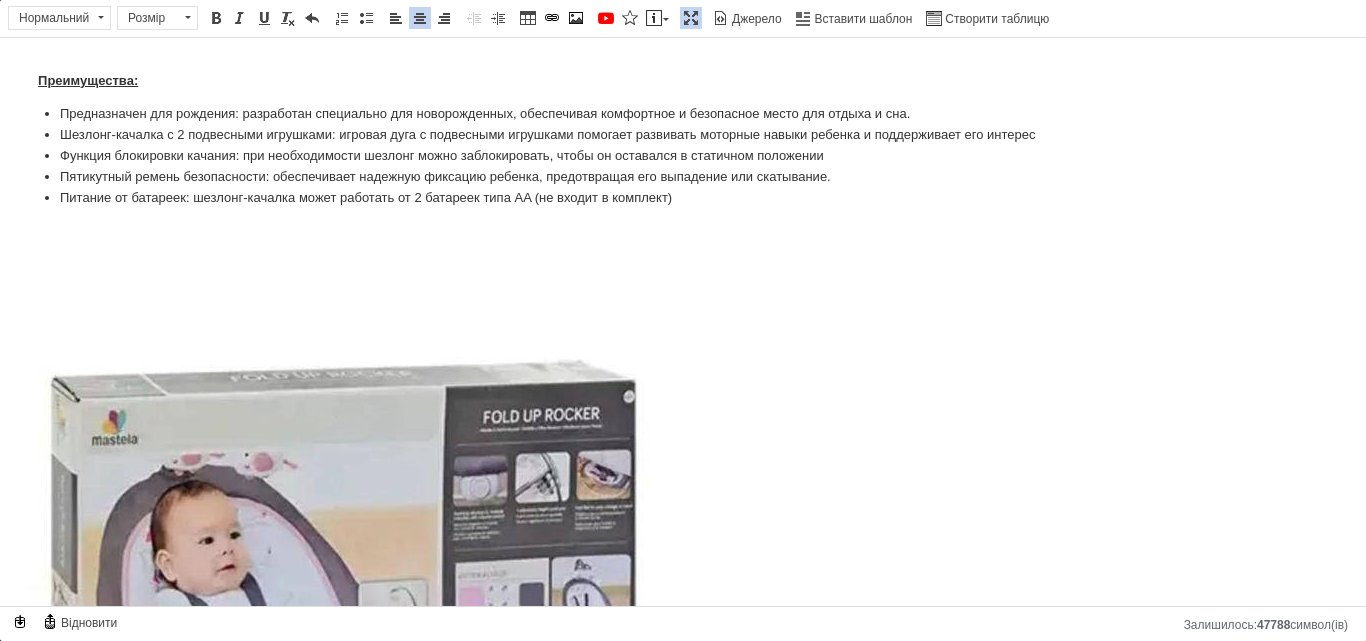 type 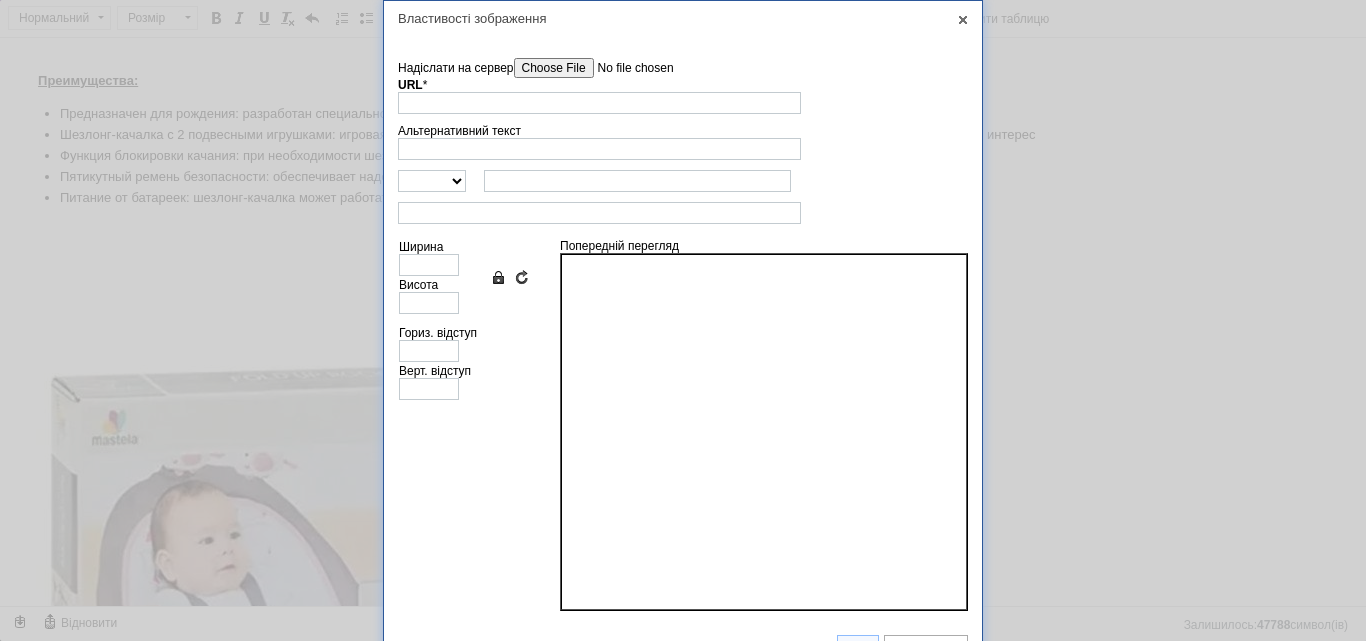 click on "Надіслати на сервер" at bounding box center (627, 68) 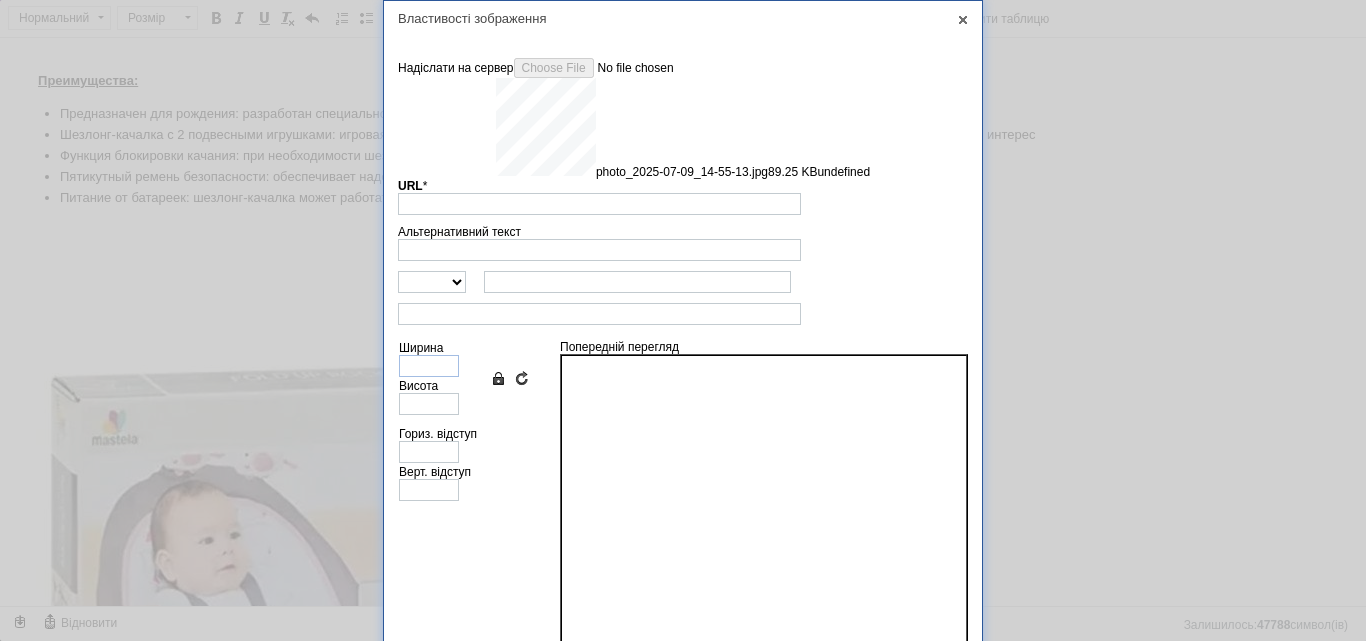 type on "[URL][DOMAIN_NAME]" 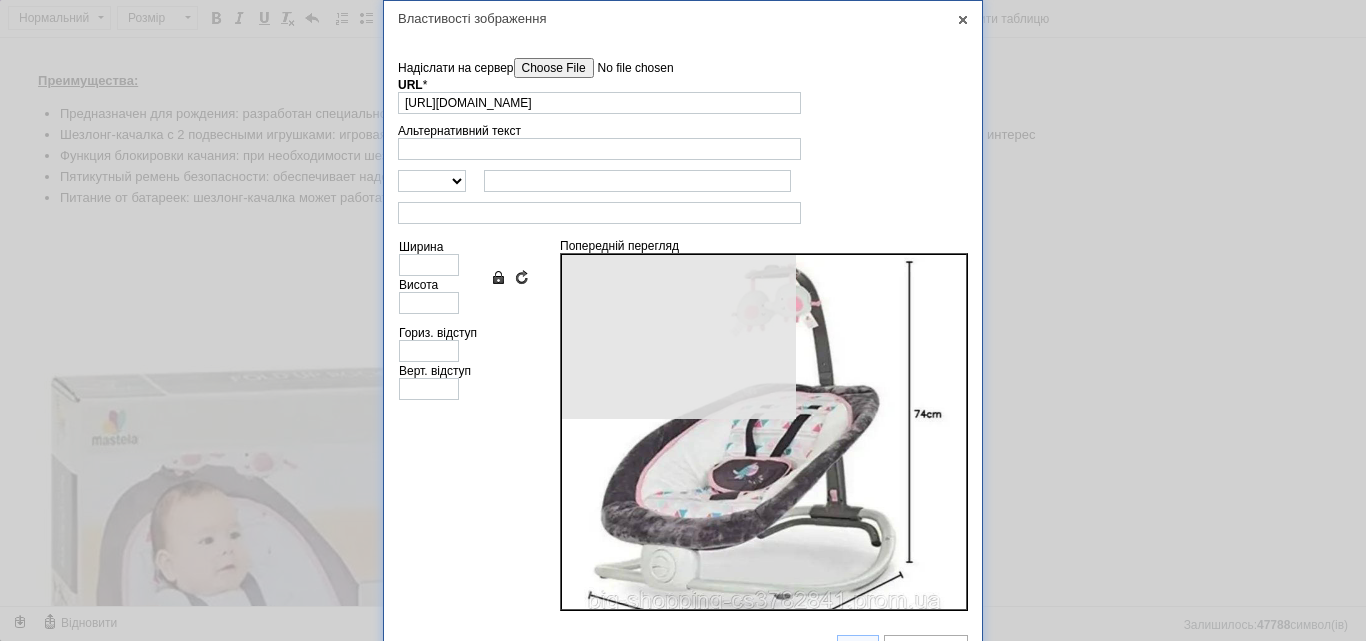 type on "640" 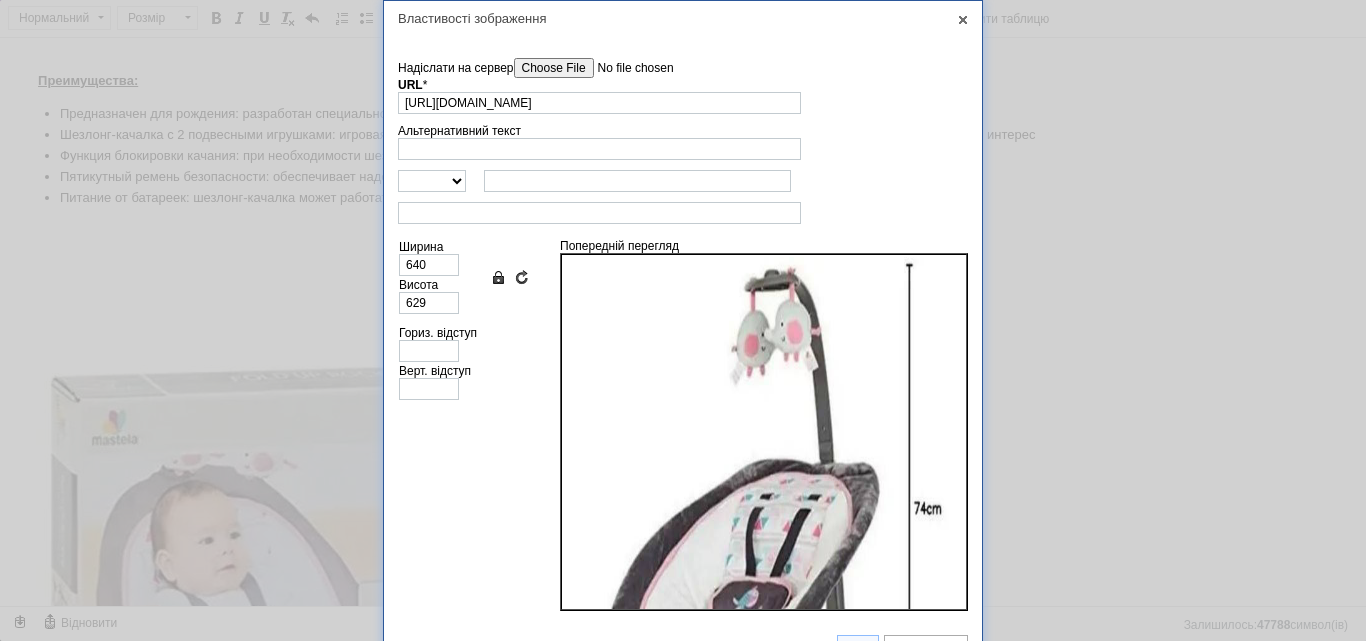 click on "Ширина" at bounding box center [421, 247] 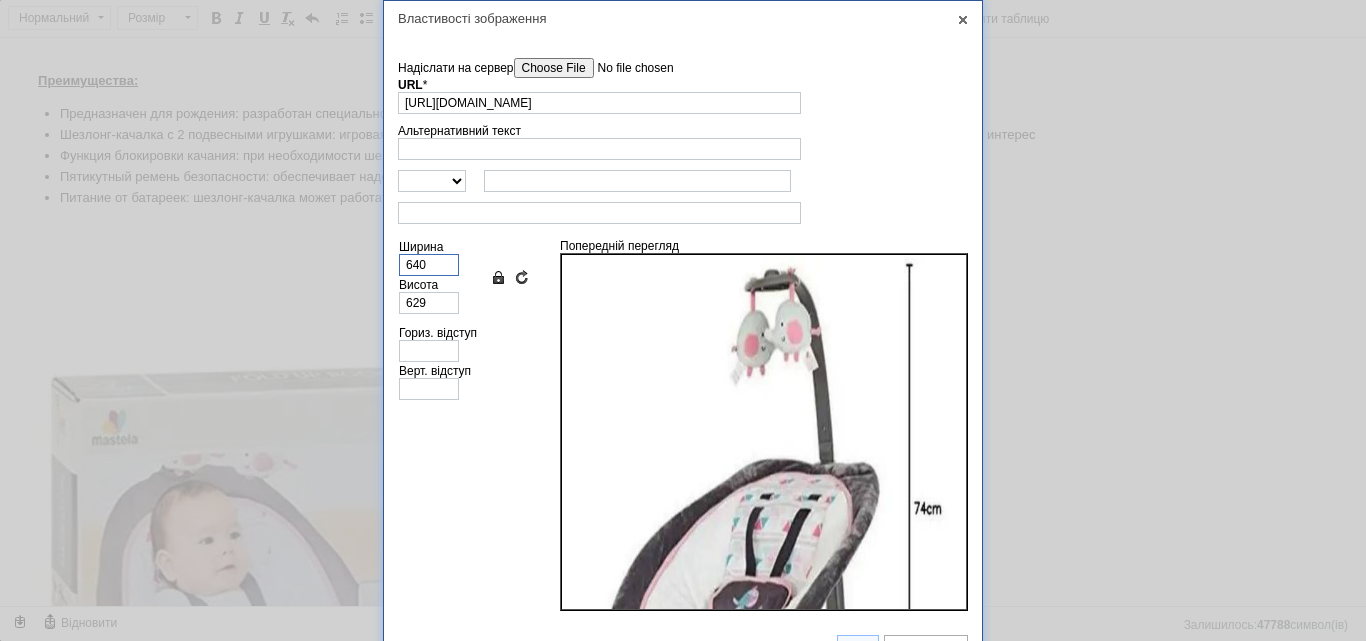click on "640" at bounding box center [429, 265] 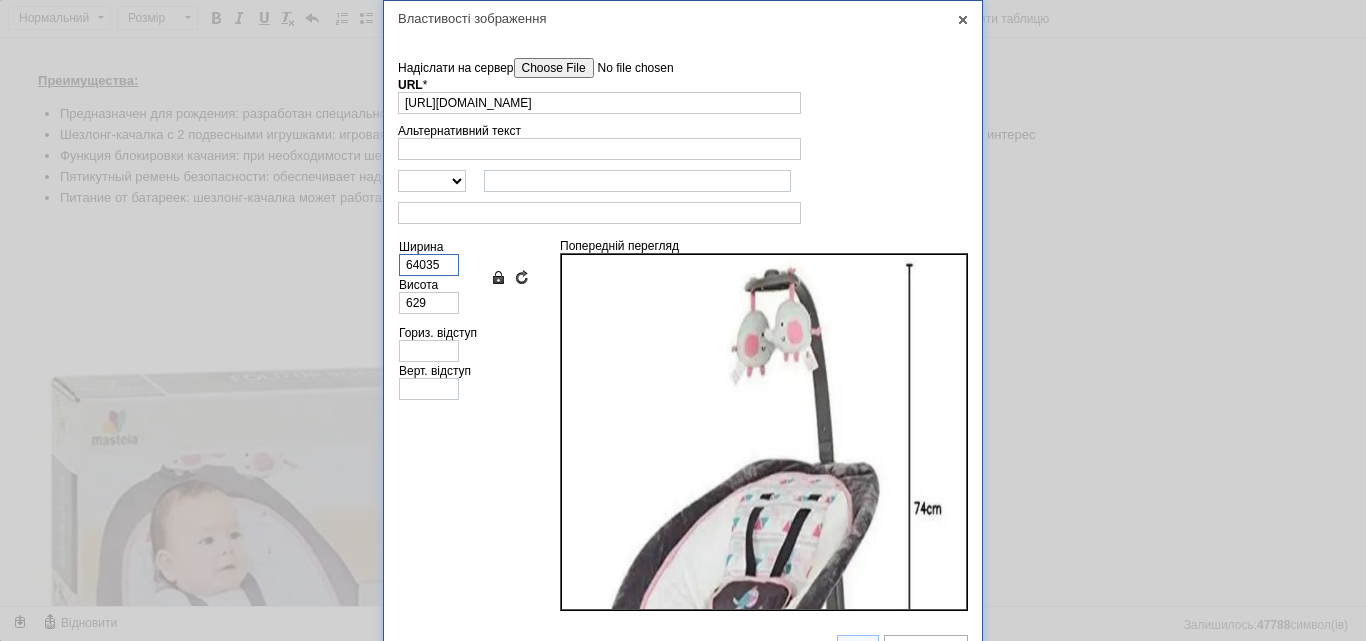 type on "640350" 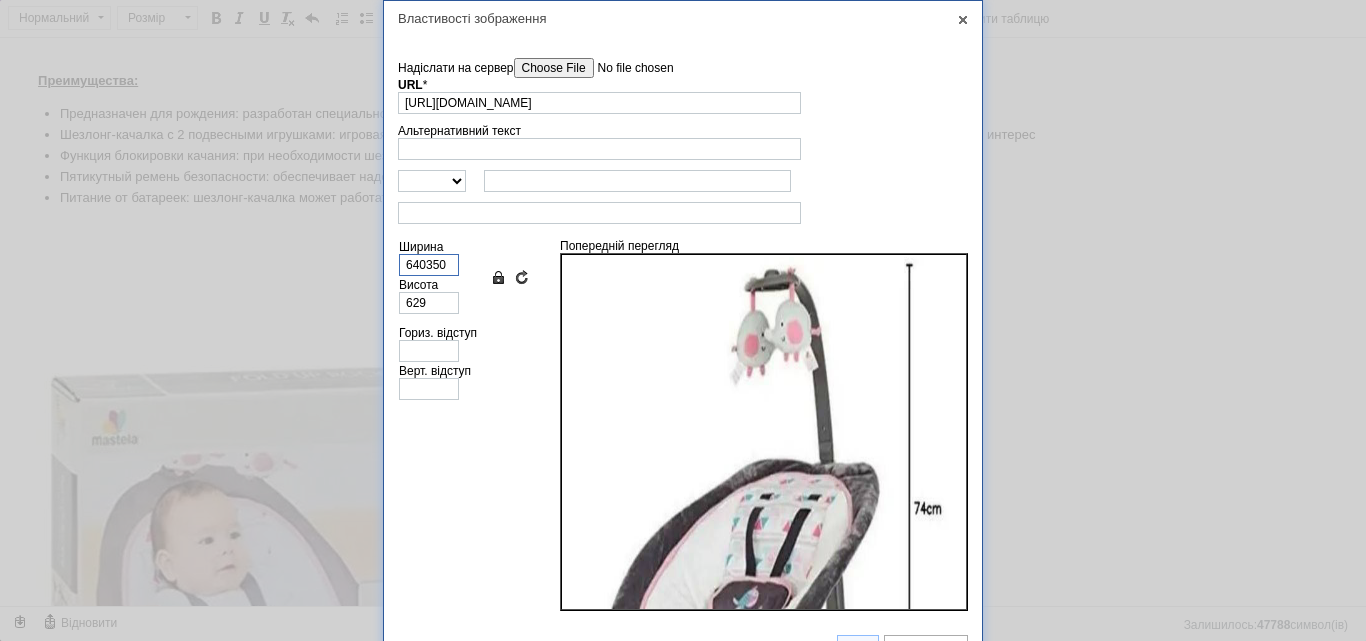 type on "629344" 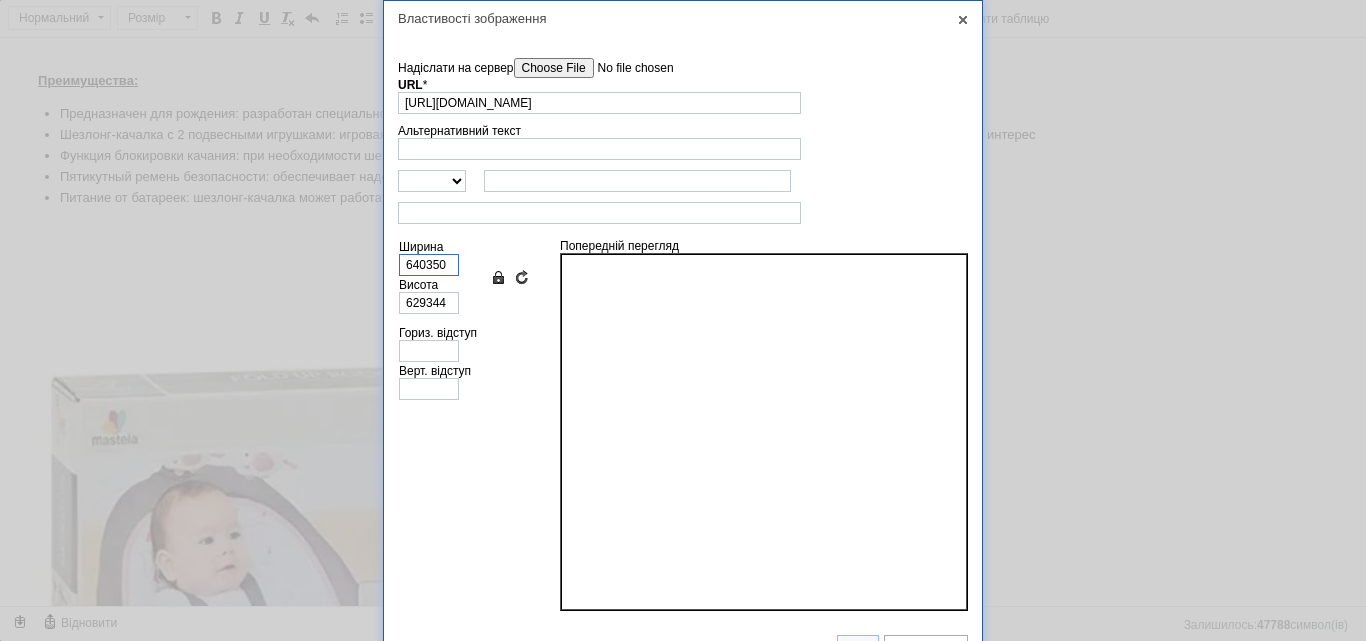 click on "640350" at bounding box center [429, 265] 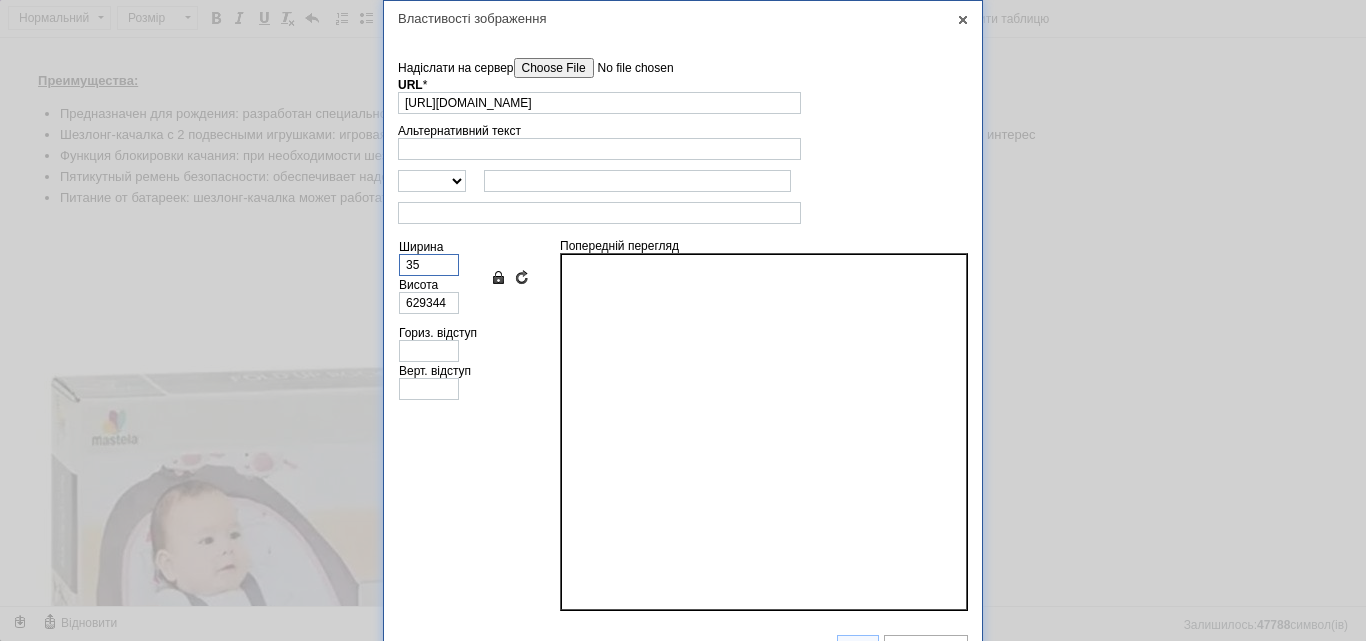 type on "350" 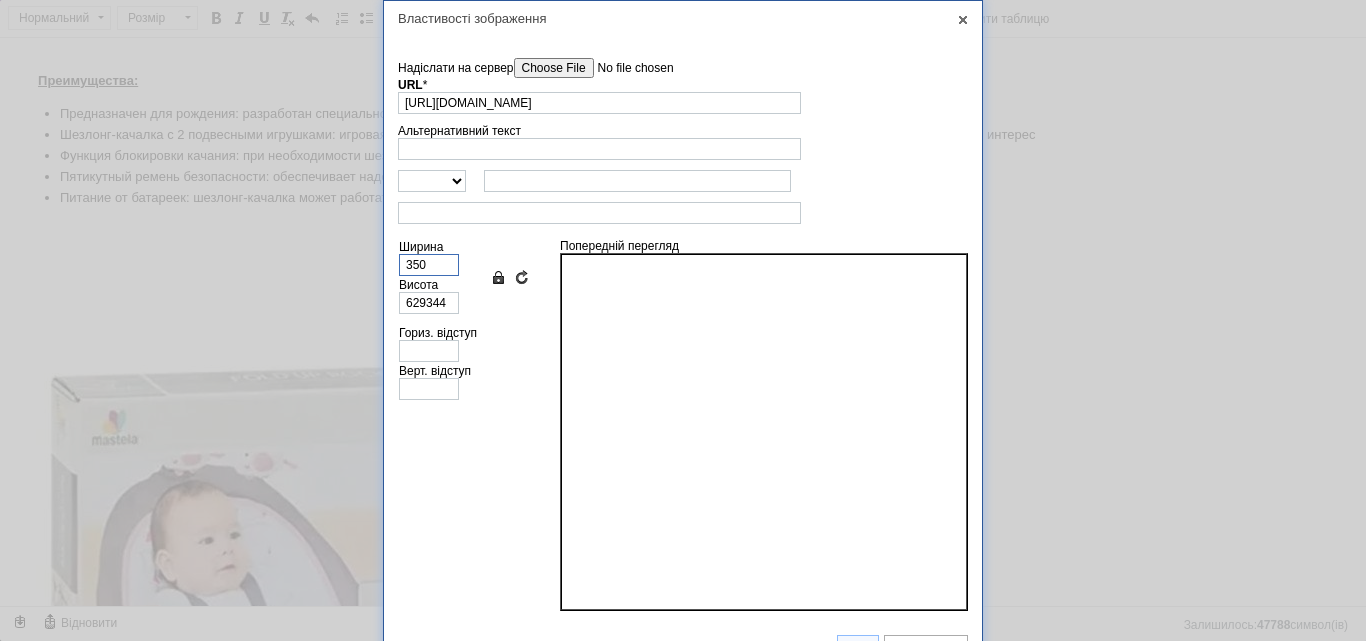 type on "344" 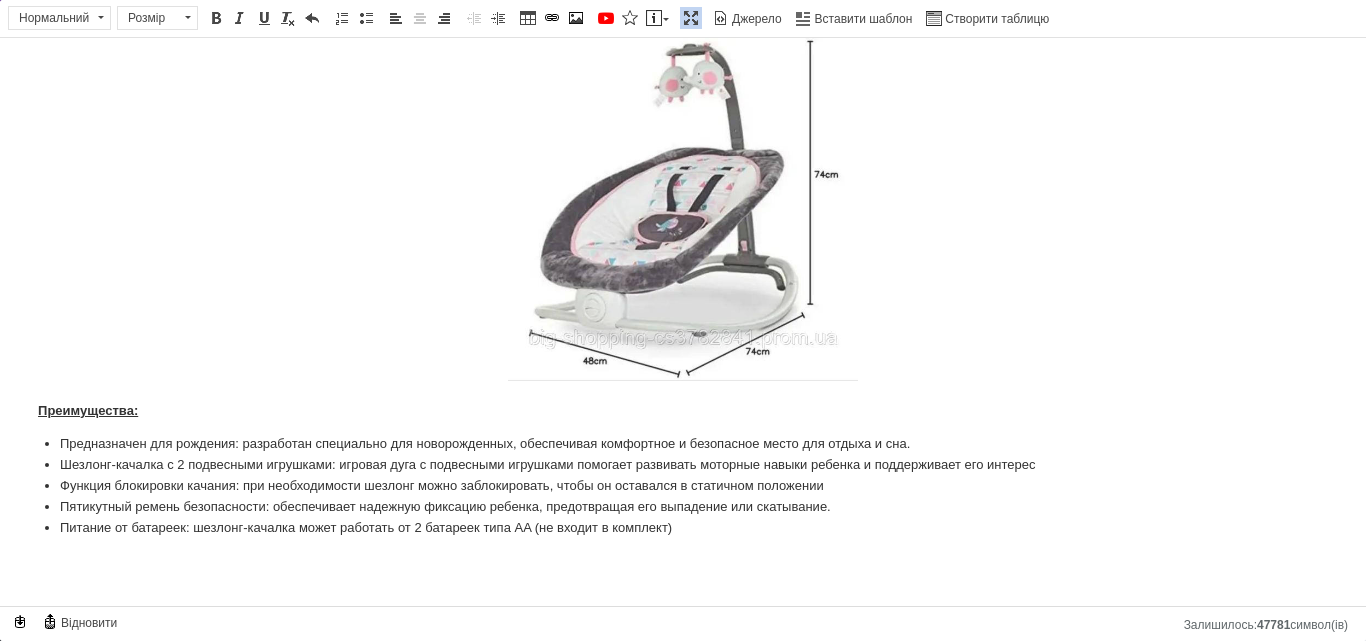 click at bounding box center (683, 209) 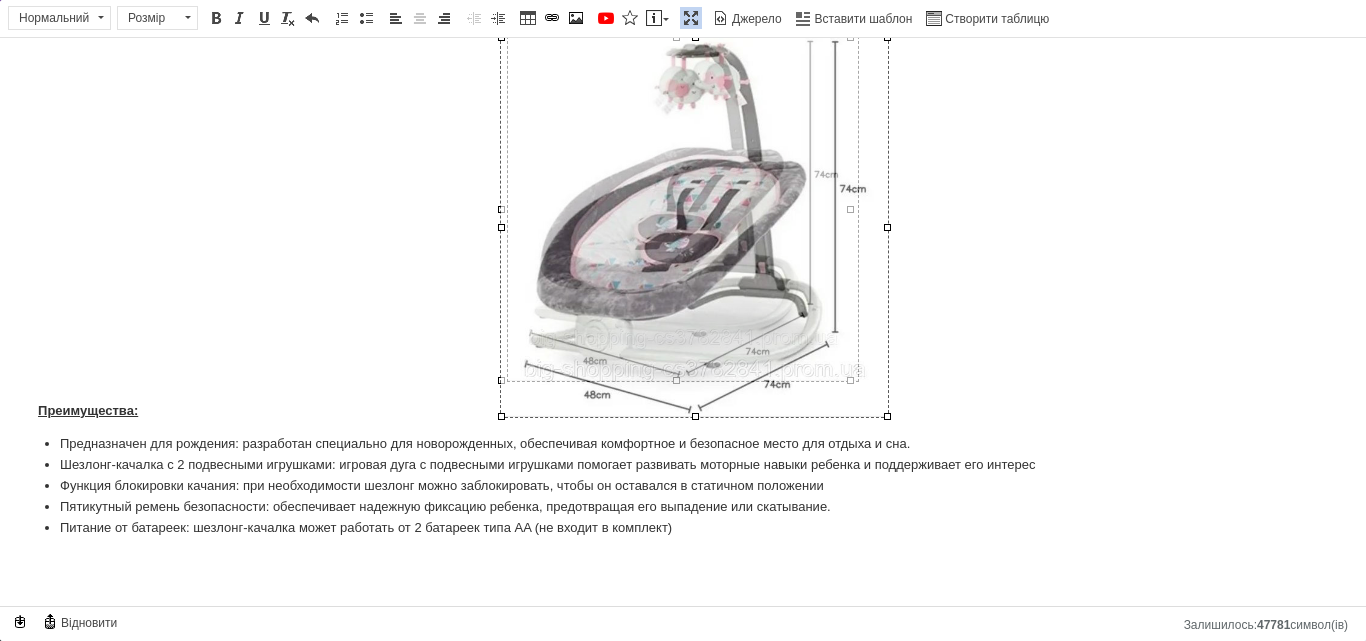 drag, startPoint x: 848, startPoint y: 377, endPoint x: 876, endPoint y: 413, distance: 45.607018 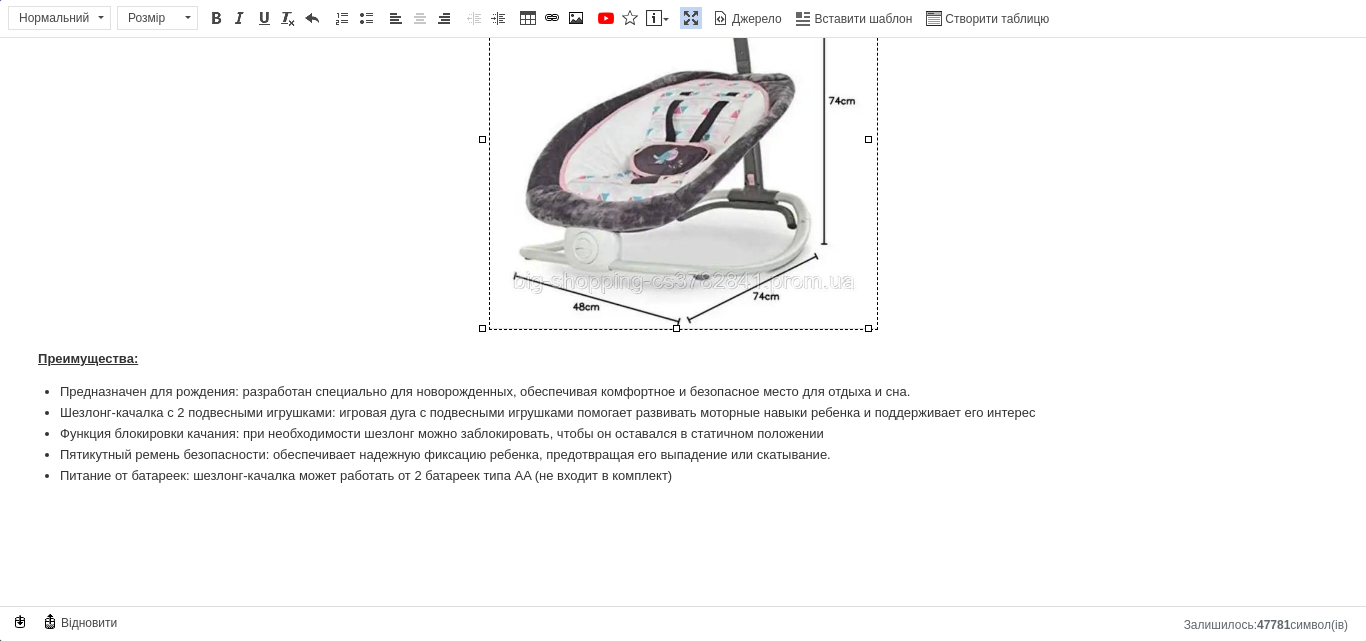 scroll, scrollTop: 1344, scrollLeft: 0, axis: vertical 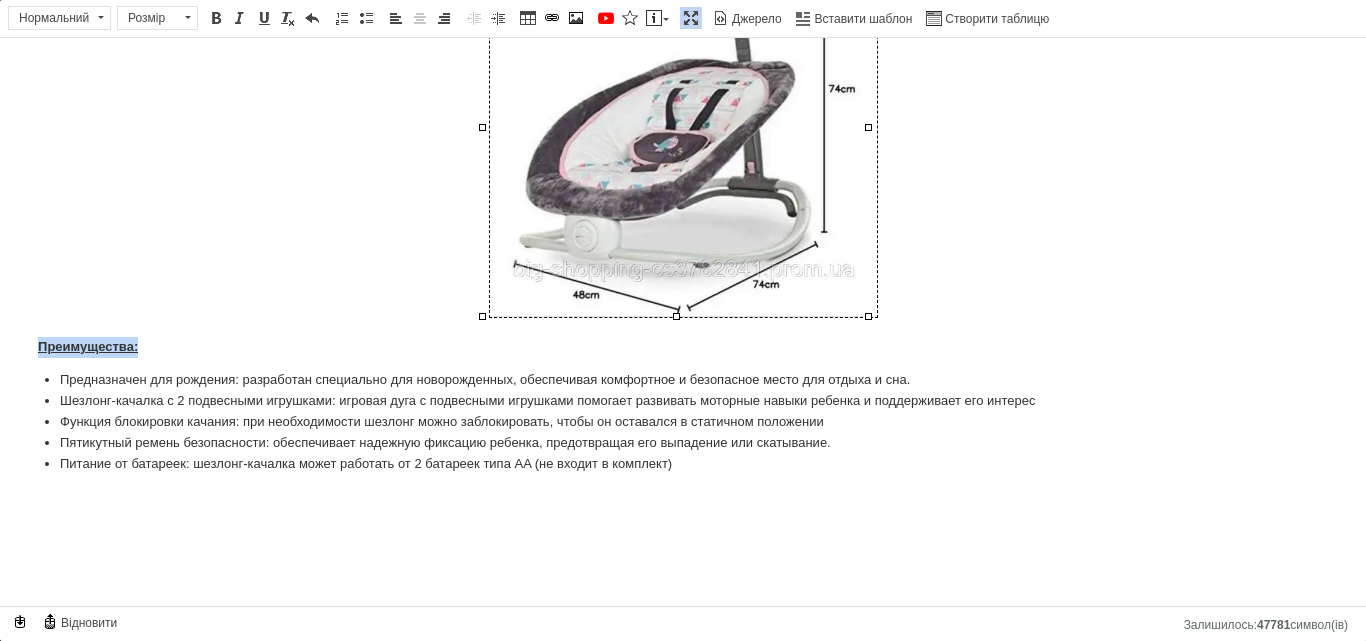 drag, startPoint x: 39, startPoint y: 341, endPoint x: 138, endPoint y: 357, distance: 100.28459 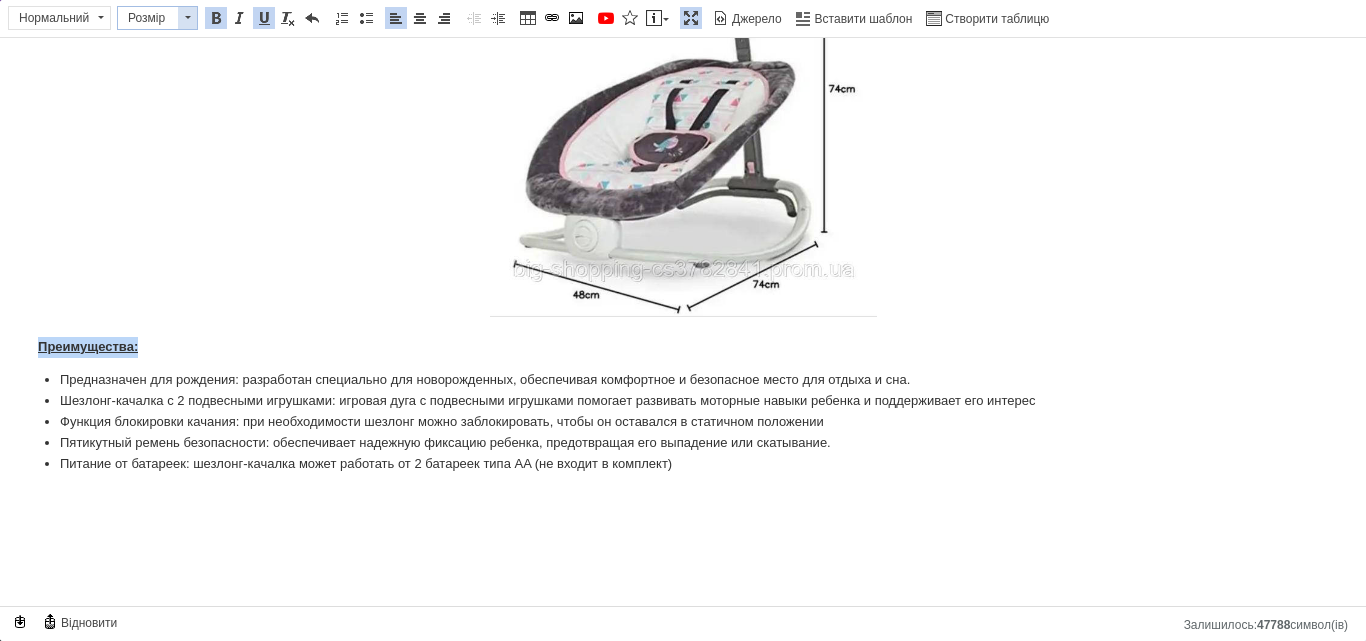 click on "Розмір" at bounding box center [148, 18] 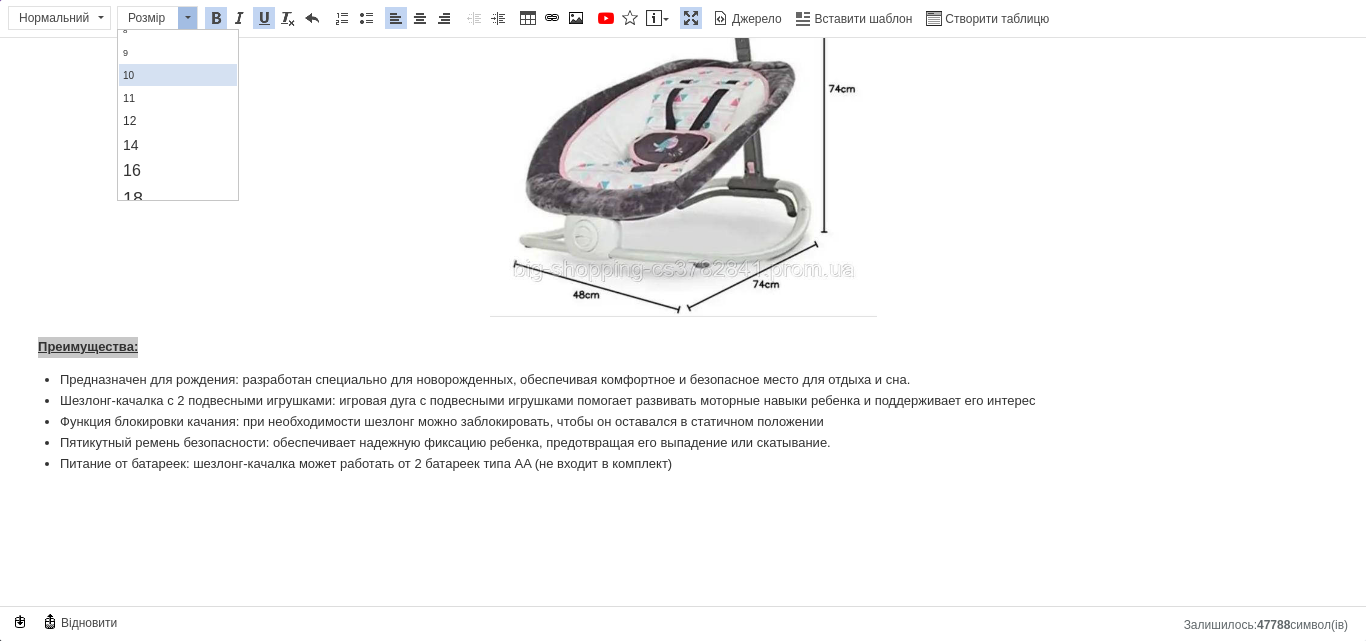 scroll, scrollTop: 100, scrollLeft: 0, axis: vertical 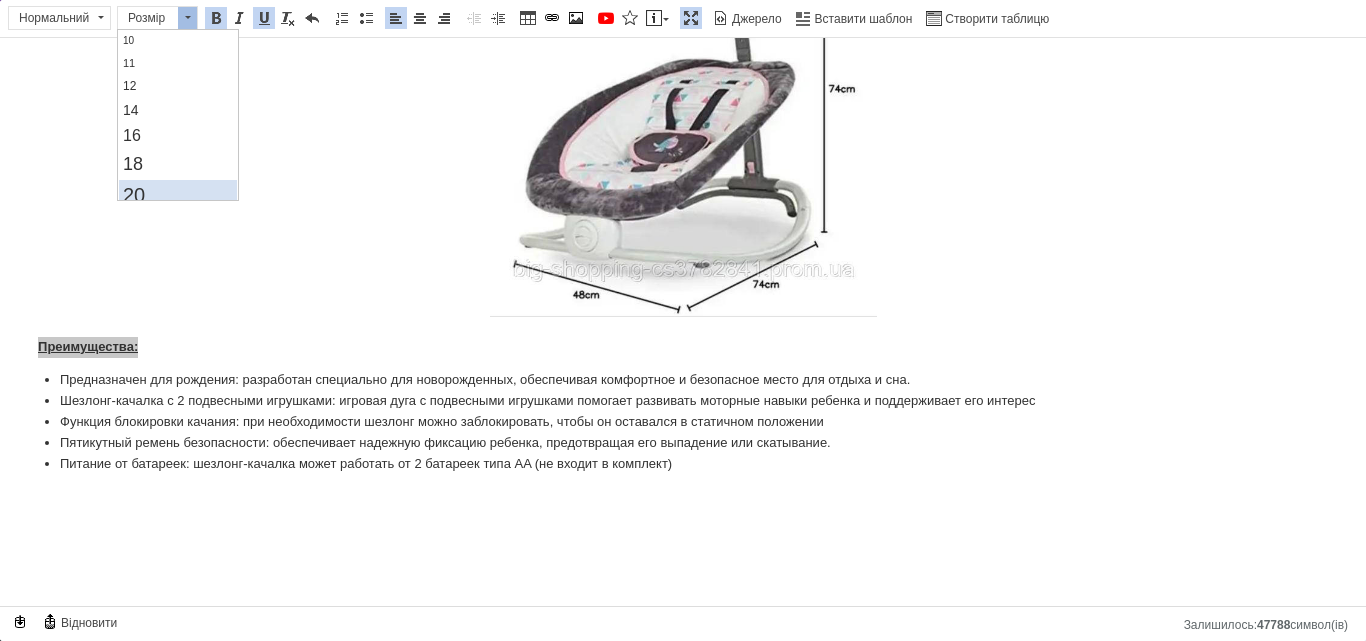 click on "20" at bounding box center [178, 195] 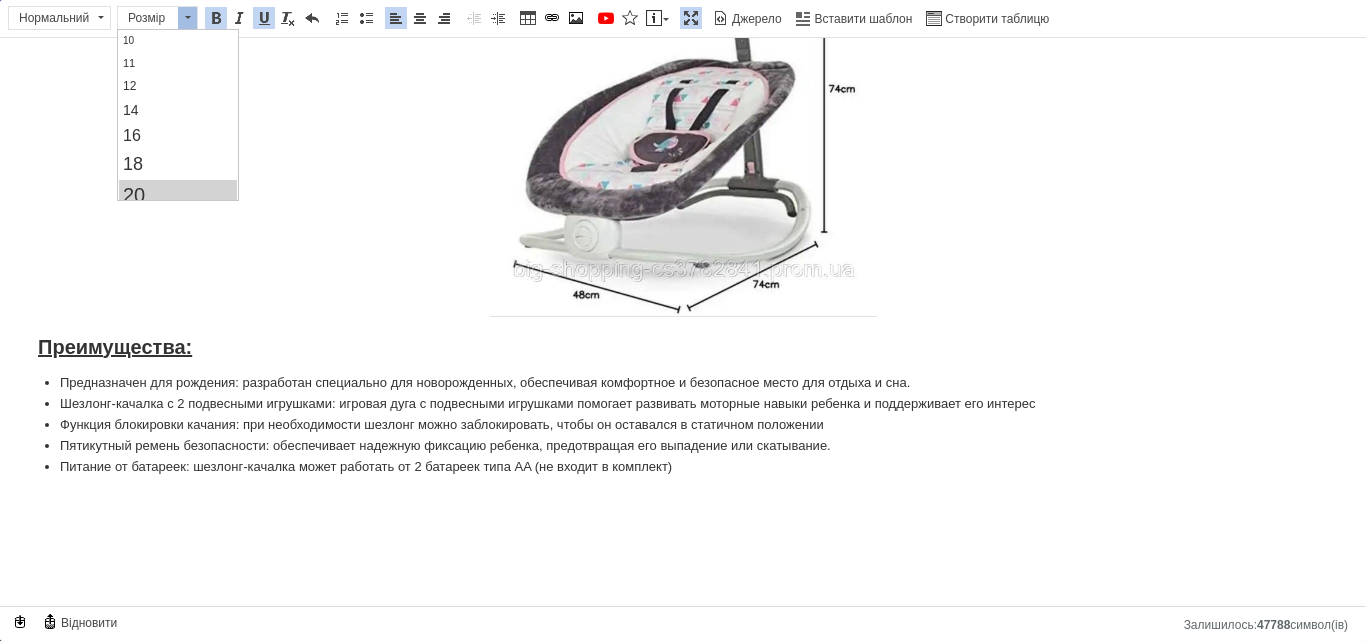 scroll, scrollTop: 0, scrollLeft: 0, axis: both 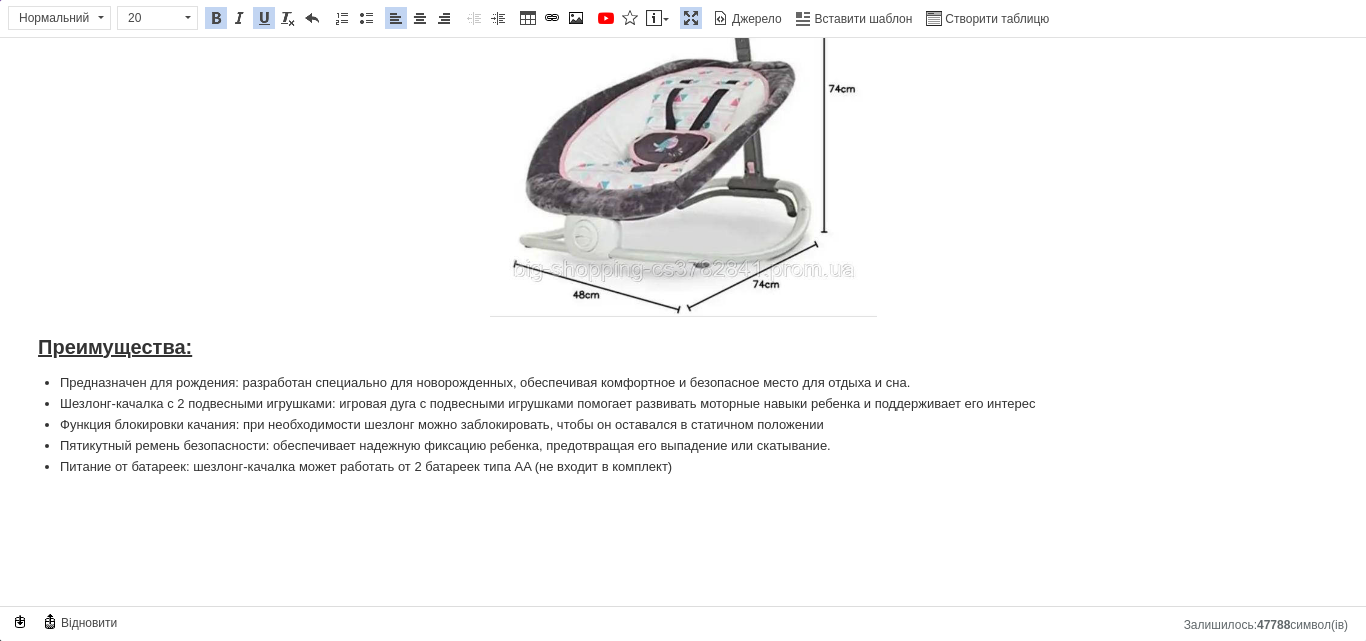 click on "Преимущества:" at bounding box center [115, 347] 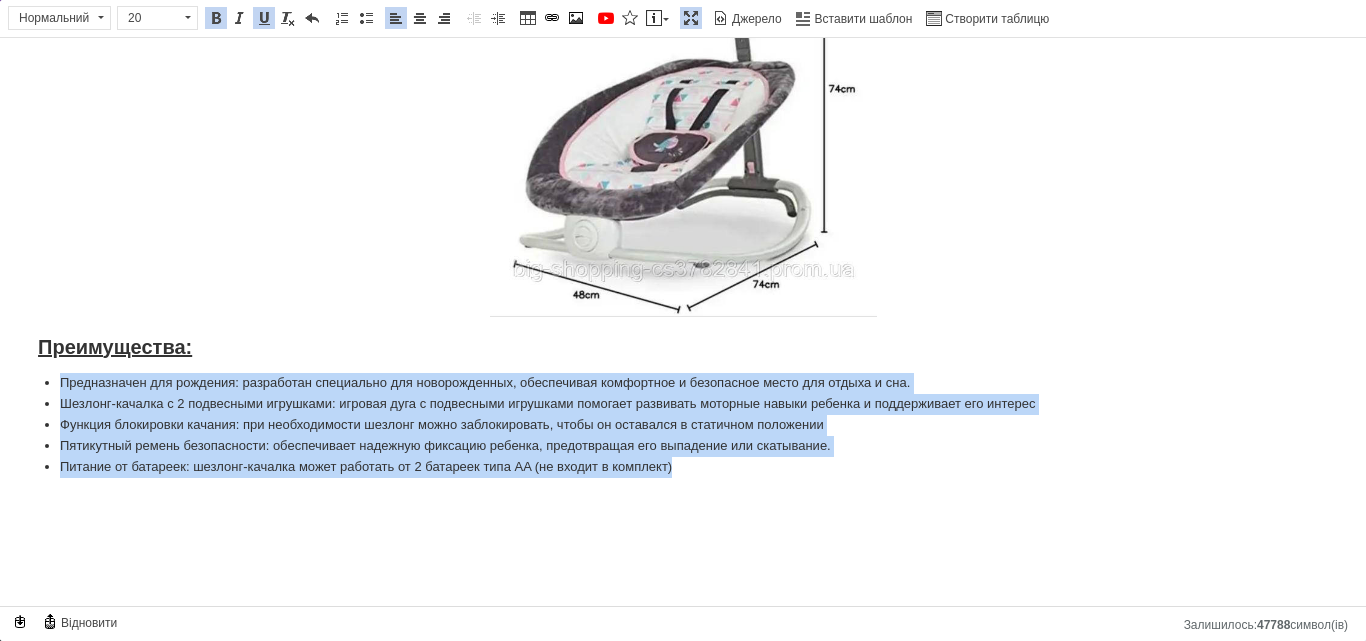 drag, startPoint x: 50, startPoint y: 384, endPoint x: 706, endPoint y: 473, distance: 662.0098 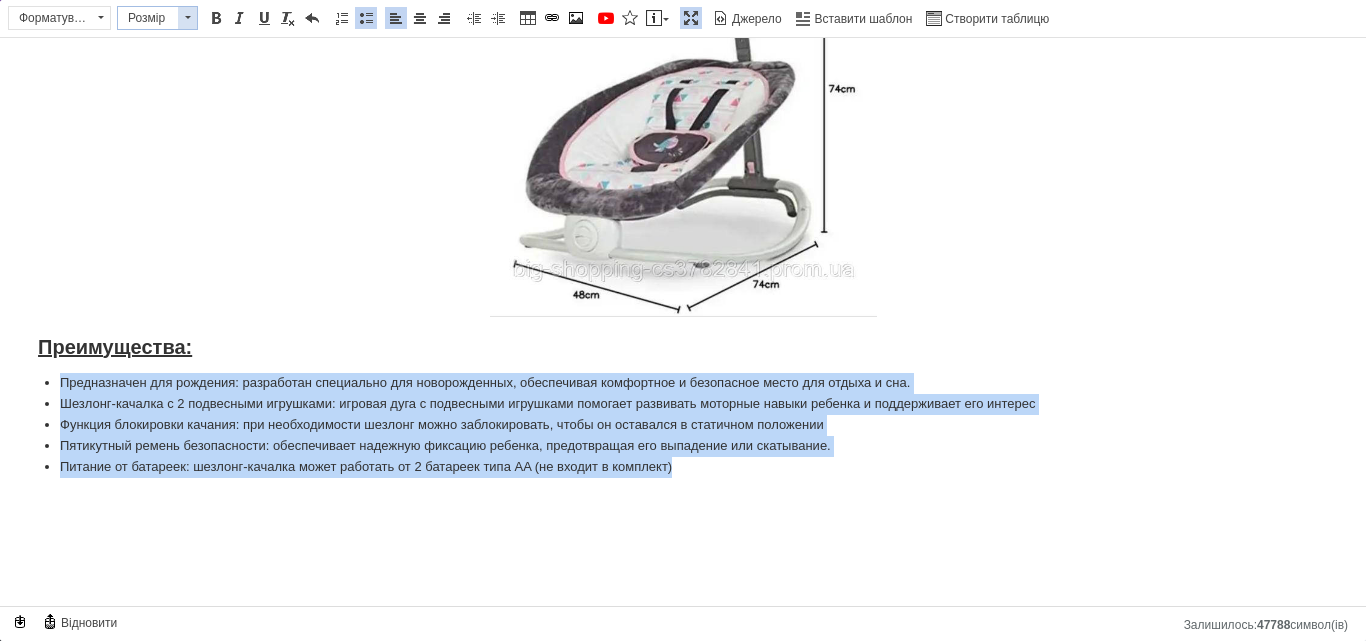 drag, startPoint x: 166, startPoint y: 25, endPoint x: 50, endPoint y: 6, distance: 117.54574 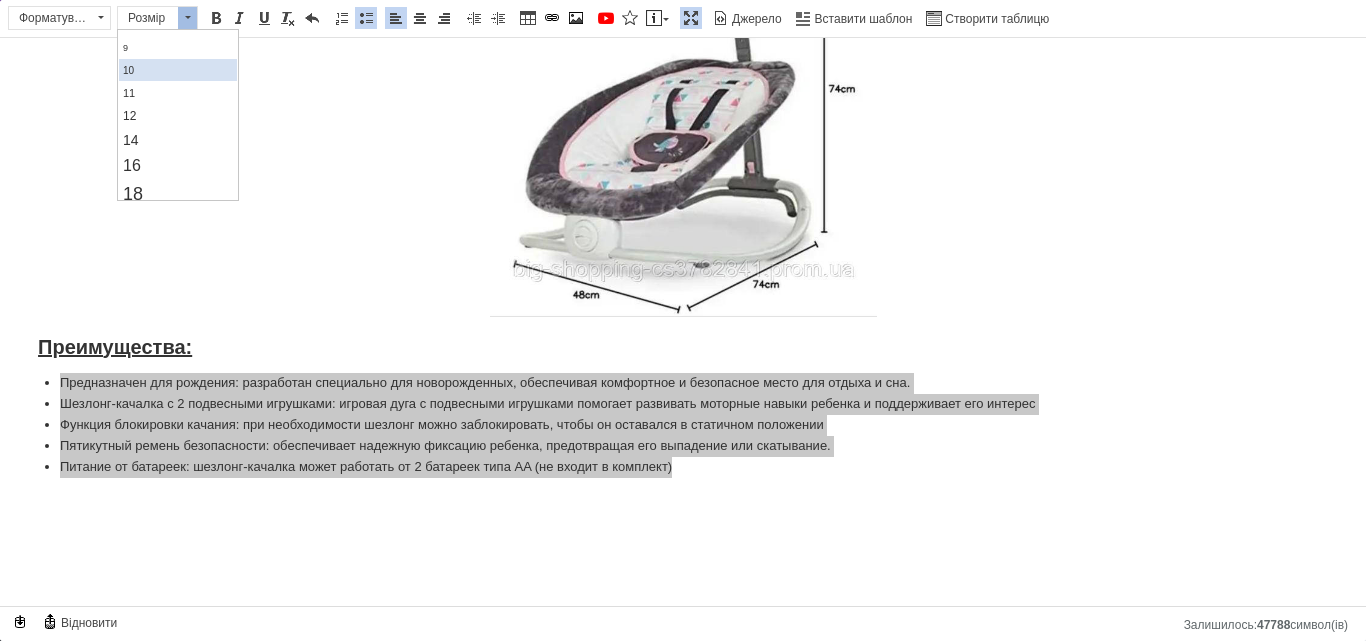 scroll, scrollTop: 100, scrollLeft: 0, axis: vertical 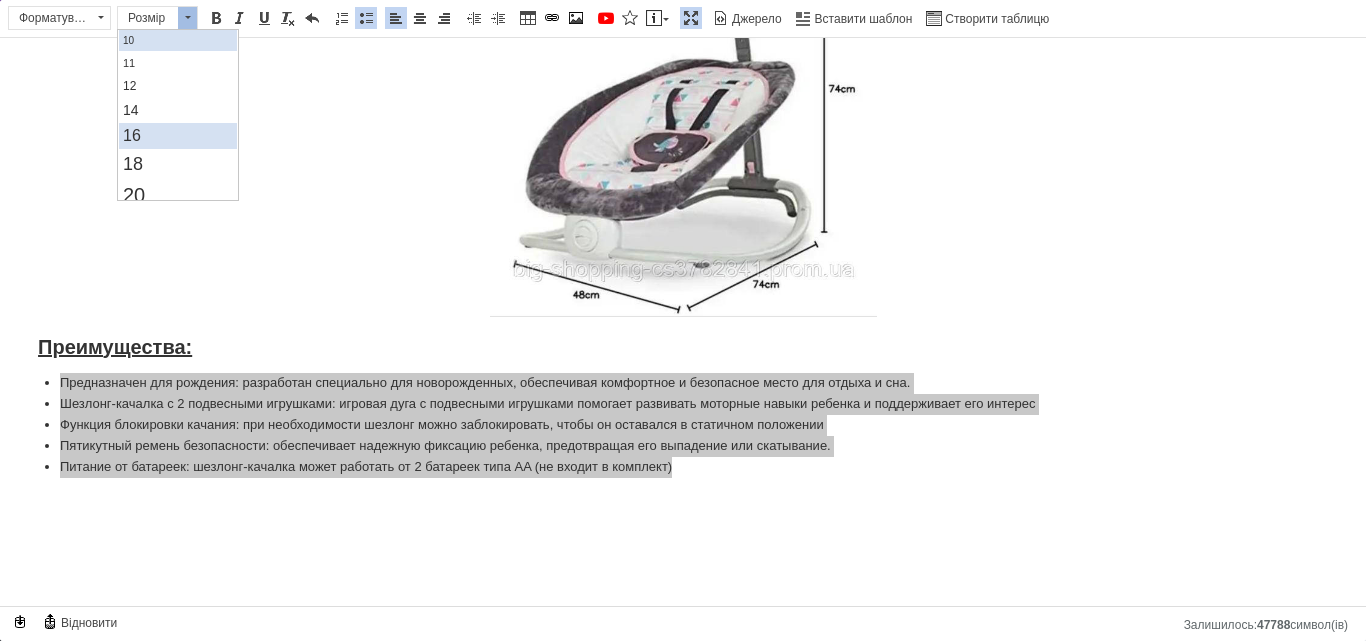 click on "16" at bounding box center (178, 136) 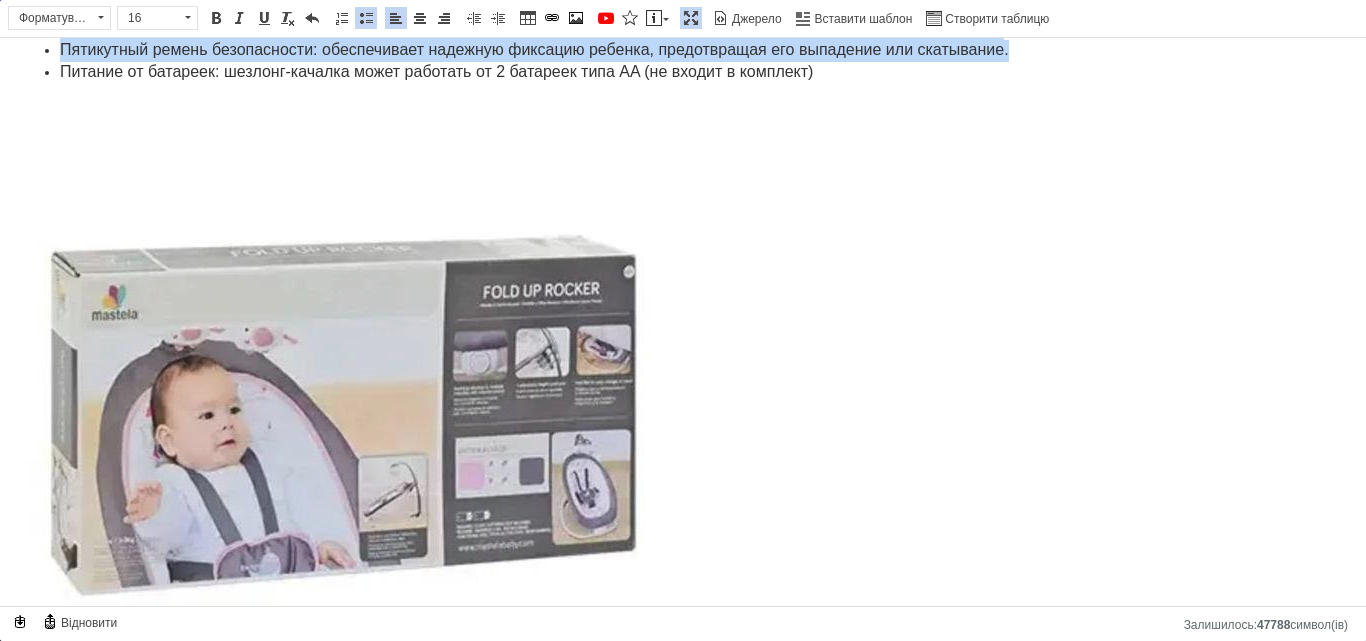 scroll, scrollTop: 1744, scrollLeft: 0, axis: vertical 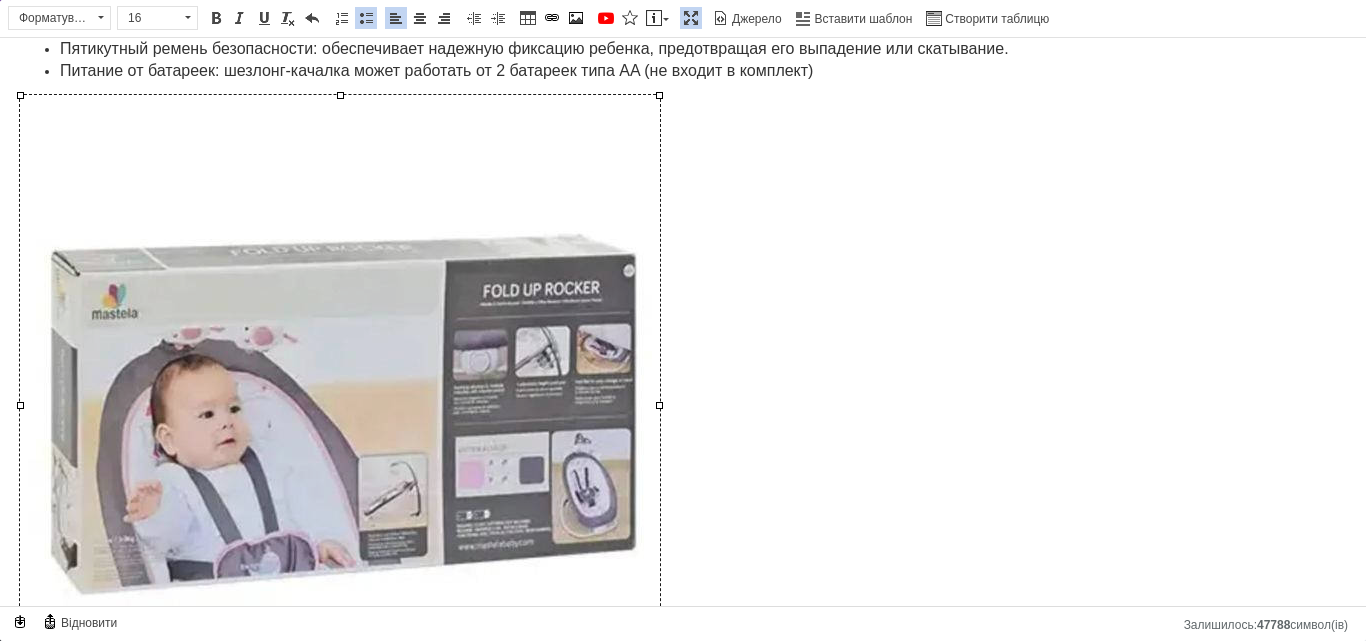 click at bounding box center (340, 405) 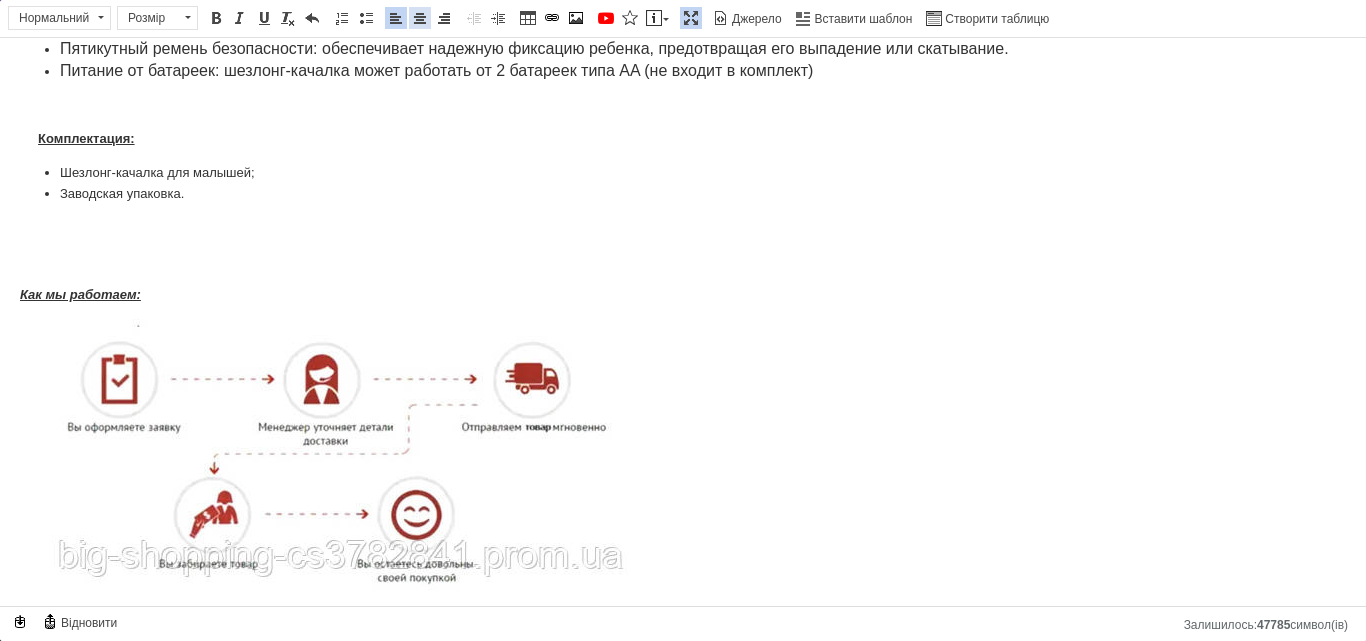 click at bounding box center (420, 18) 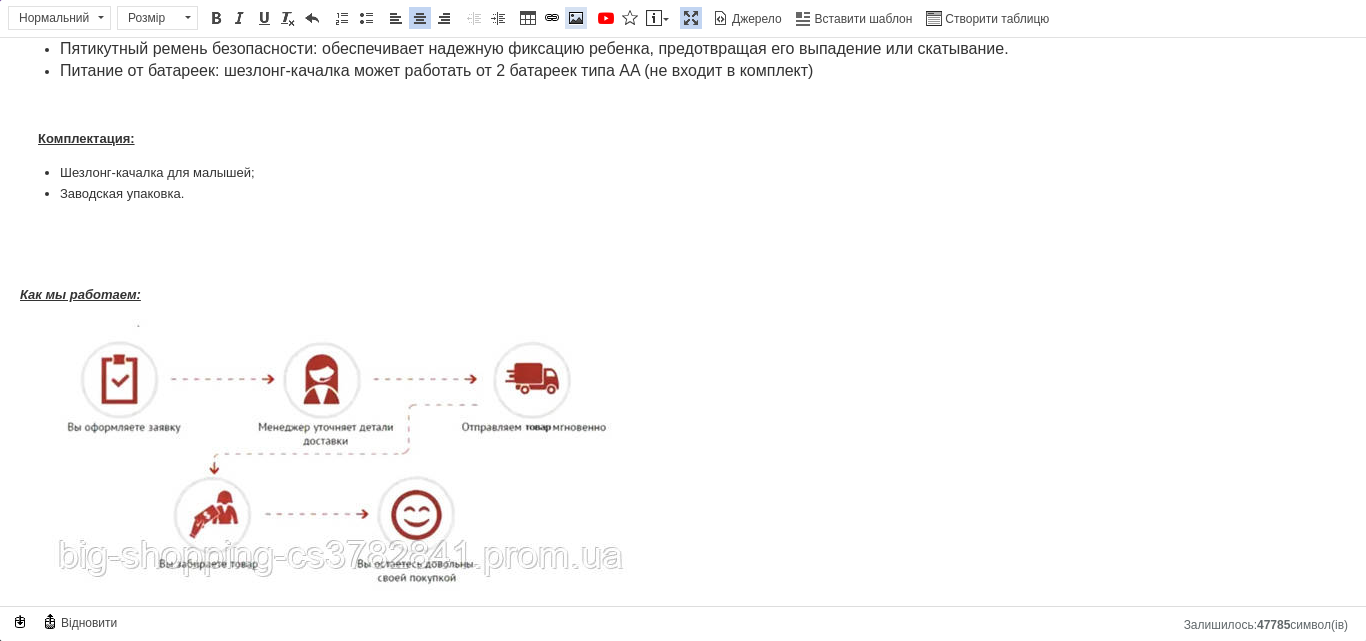 click at bounding box center (576, 18) 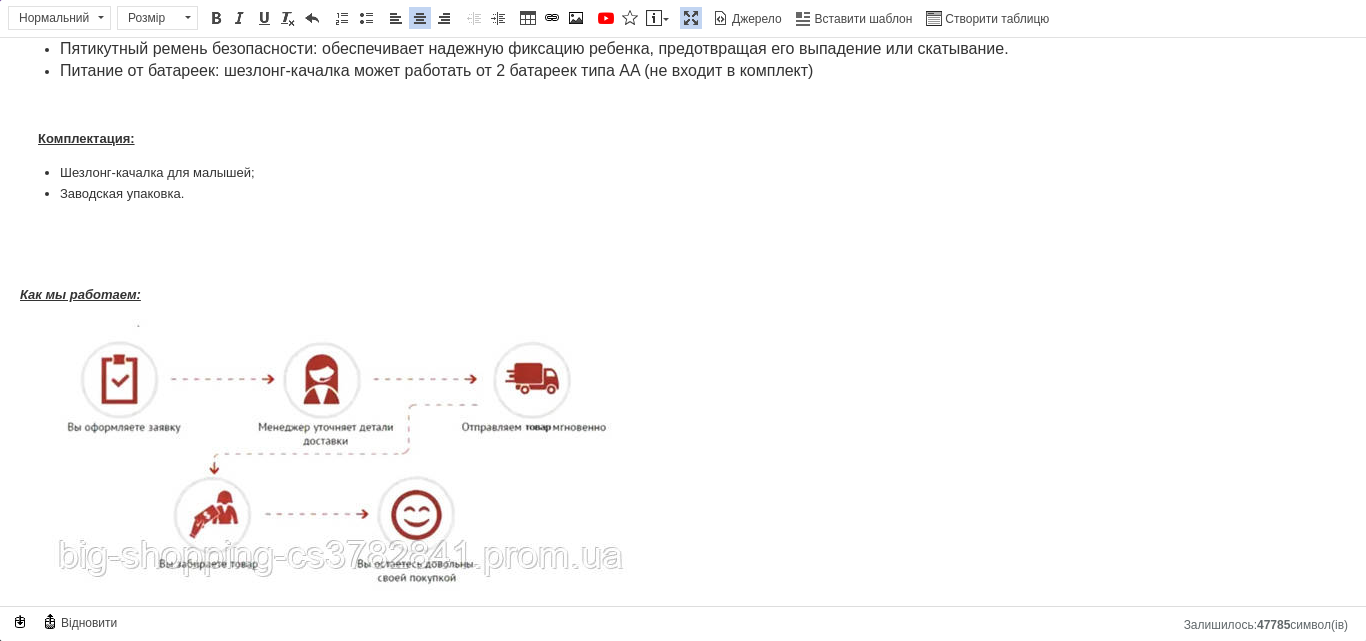 type 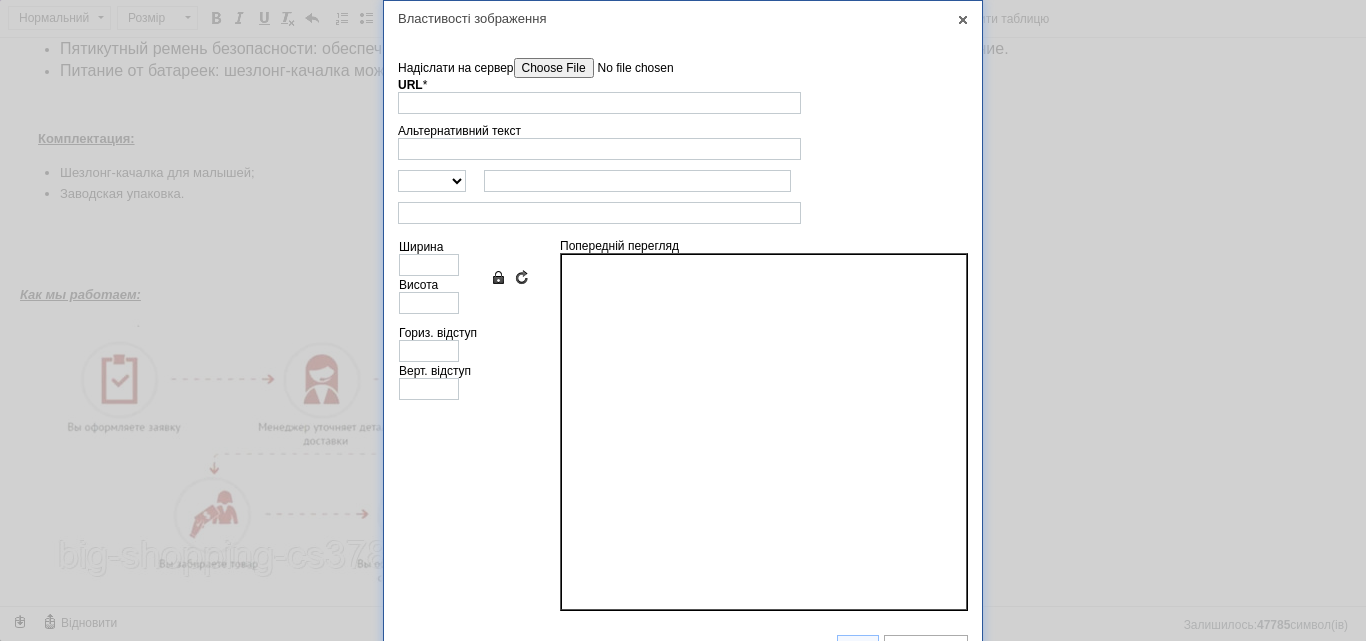 click on "Надіслати на сервер" at bounding box center [627, 68] 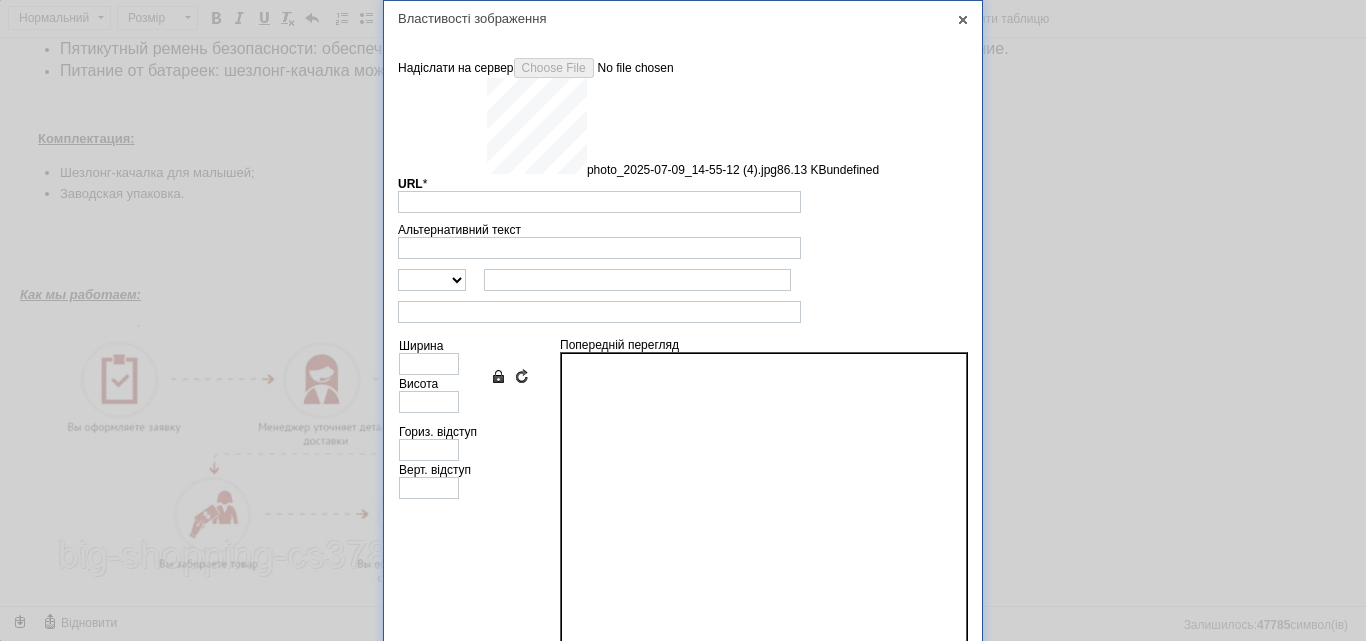 type on "[URL][DOMAIN_NAME]" 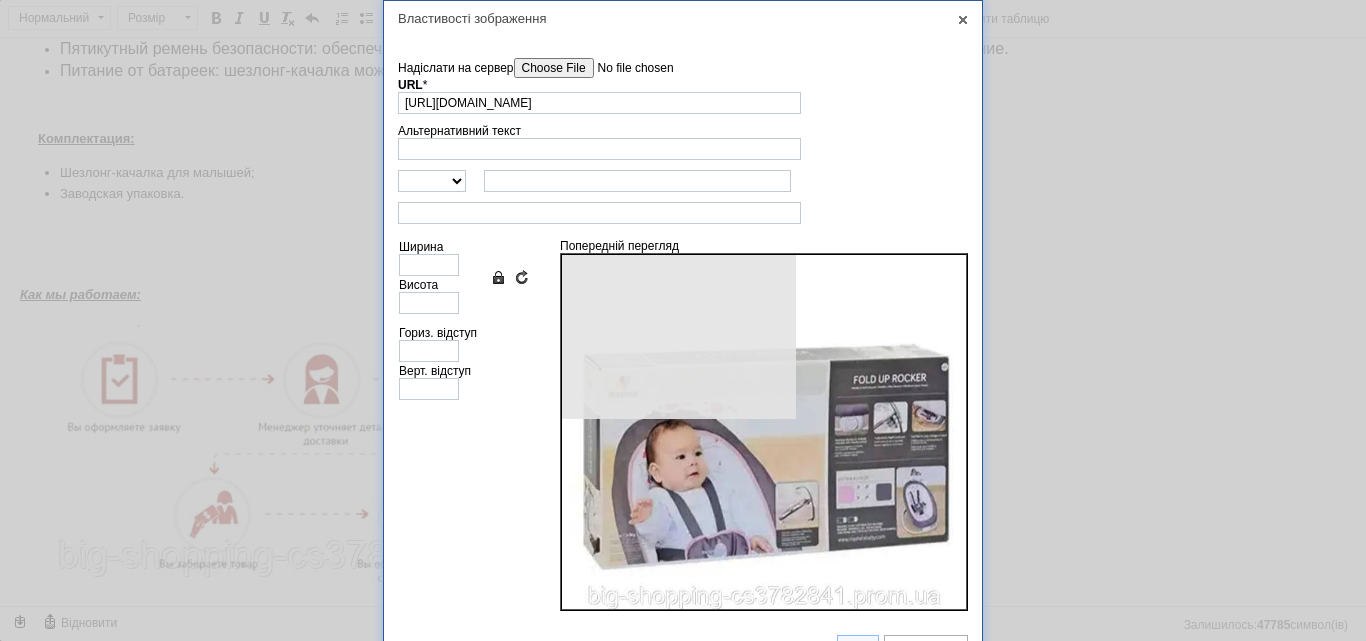 type on "640" 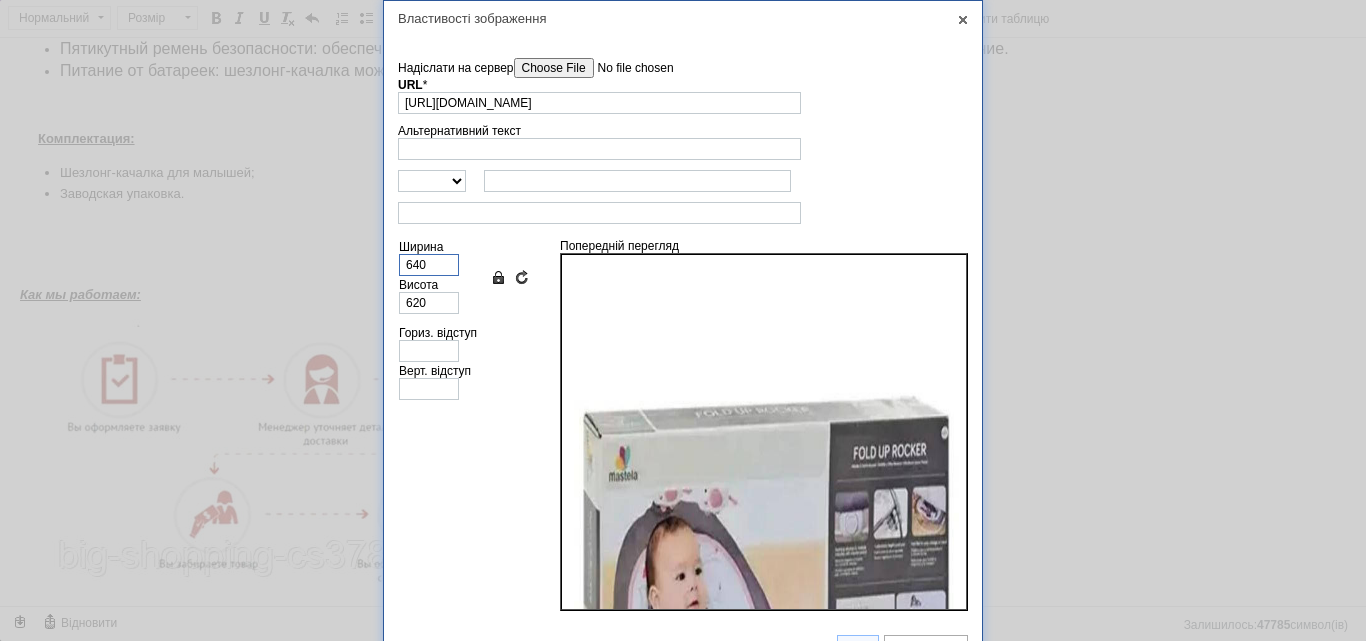 click on "640" at bounding box center [429, 265] 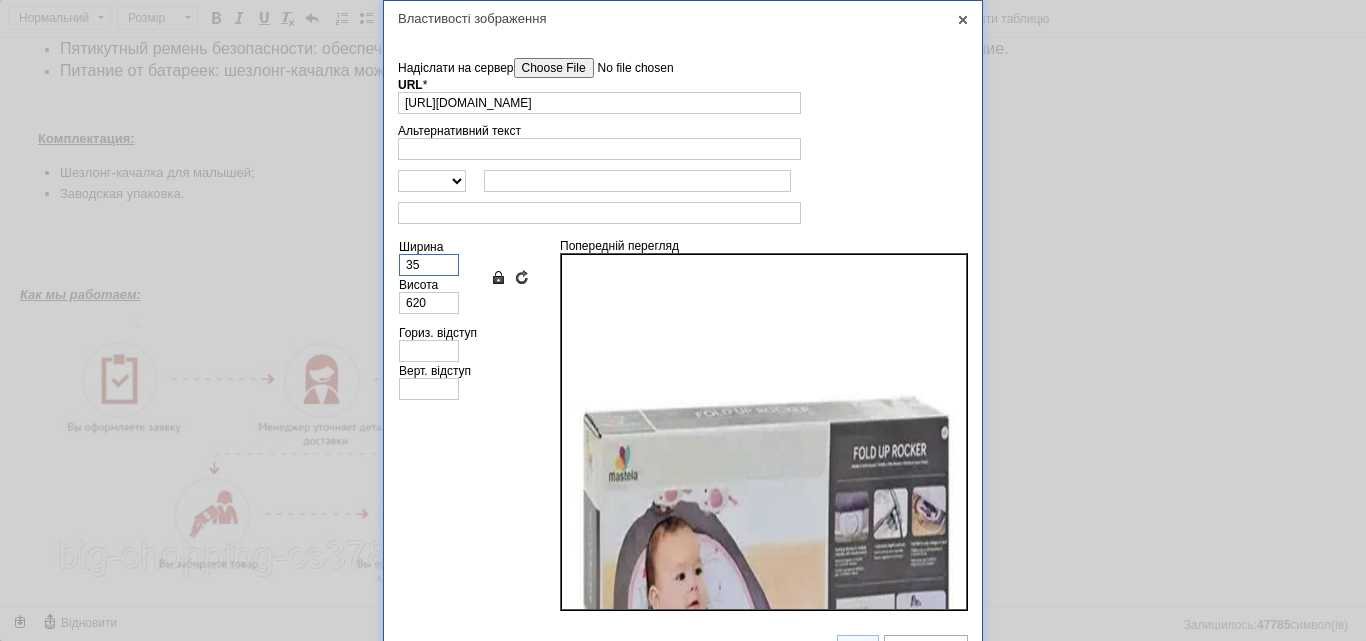 type on "350" 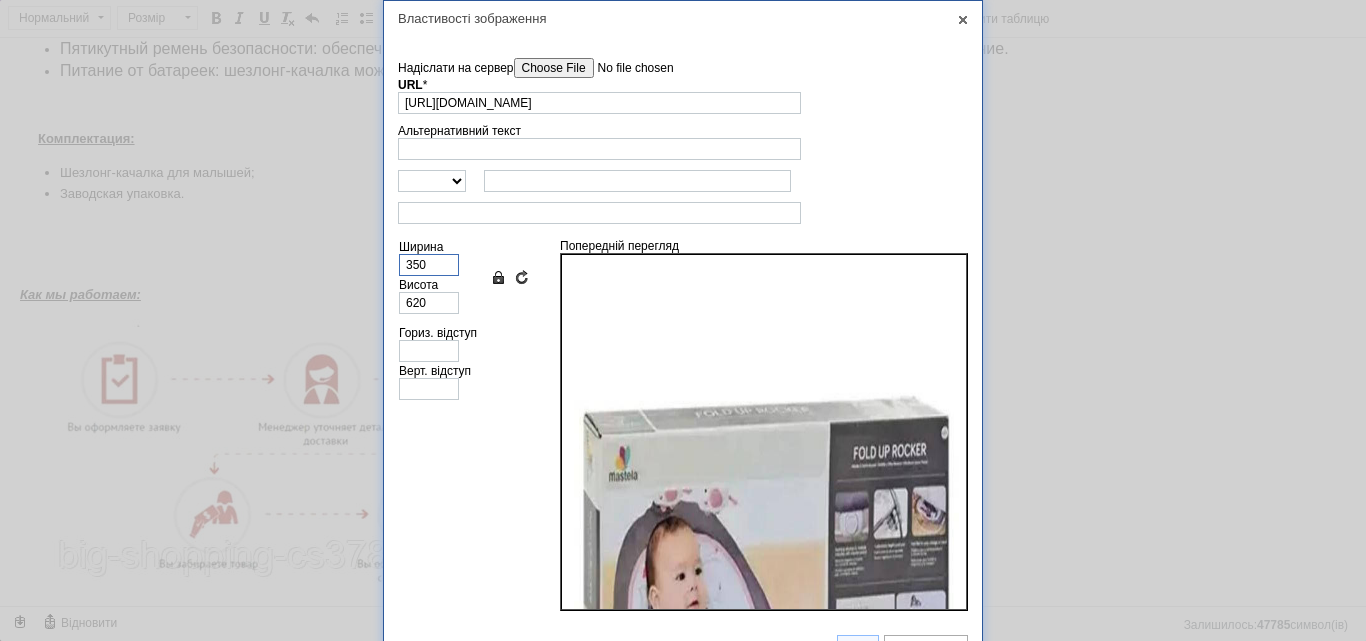 type on "339" 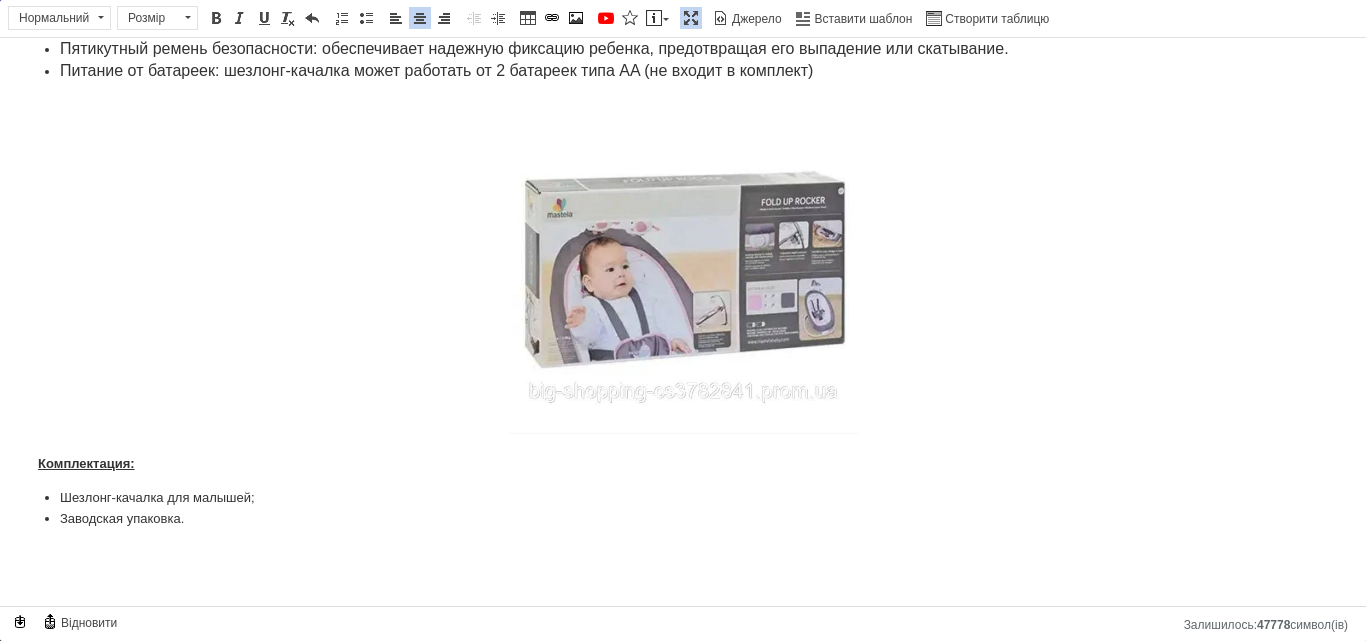 click at bounding box center (683, 264) 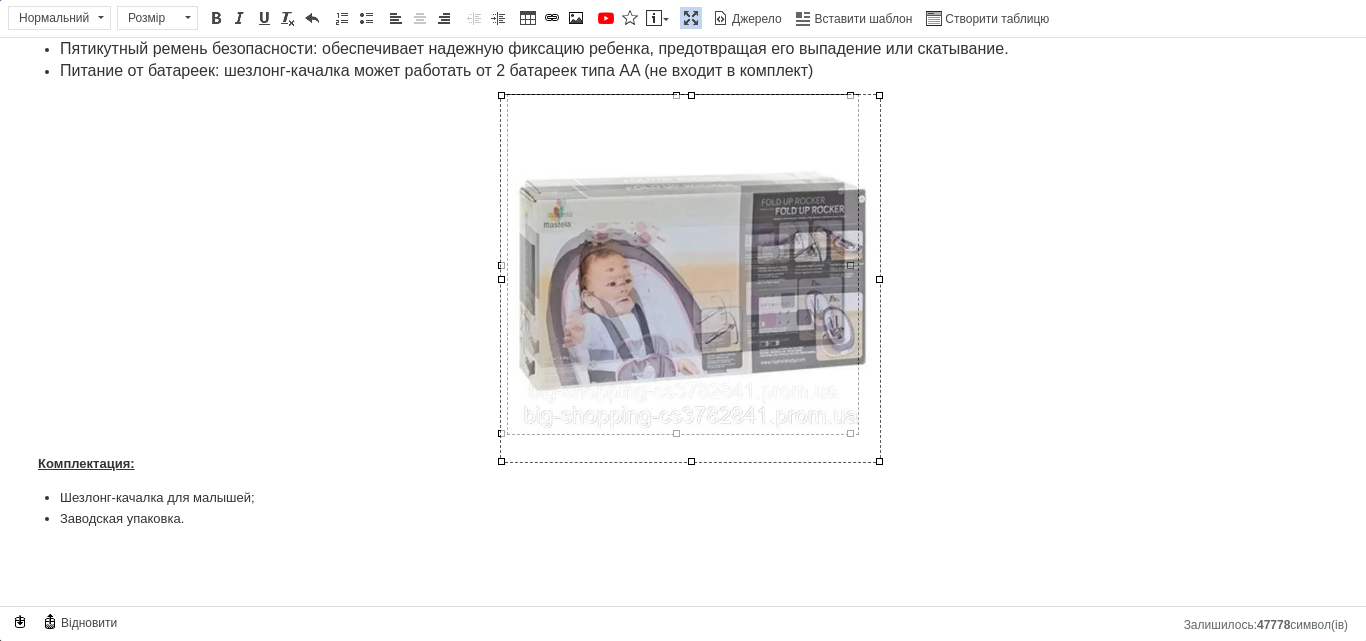 drag, startPoint x: 846, startPoint y: 430, endPoint x: 875, endPoint y: 447, distance: 33.61547 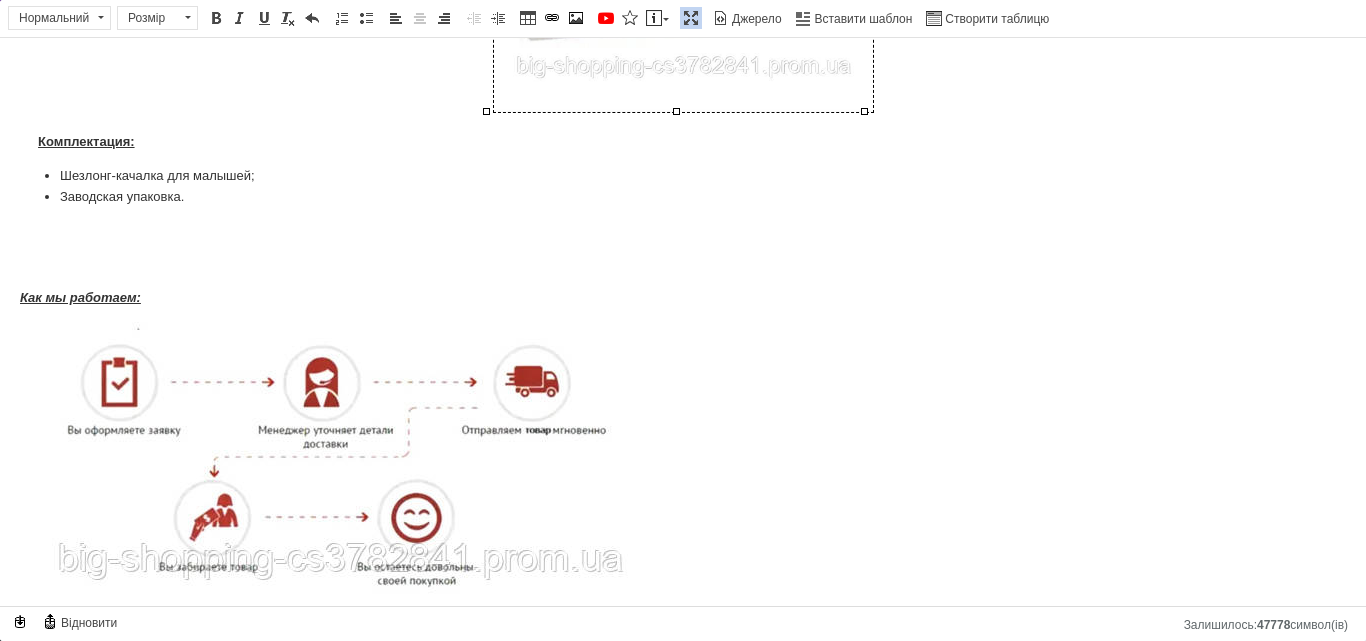 scroll, scrollTop: 2144, scrollLeft: 0, axis: vertical 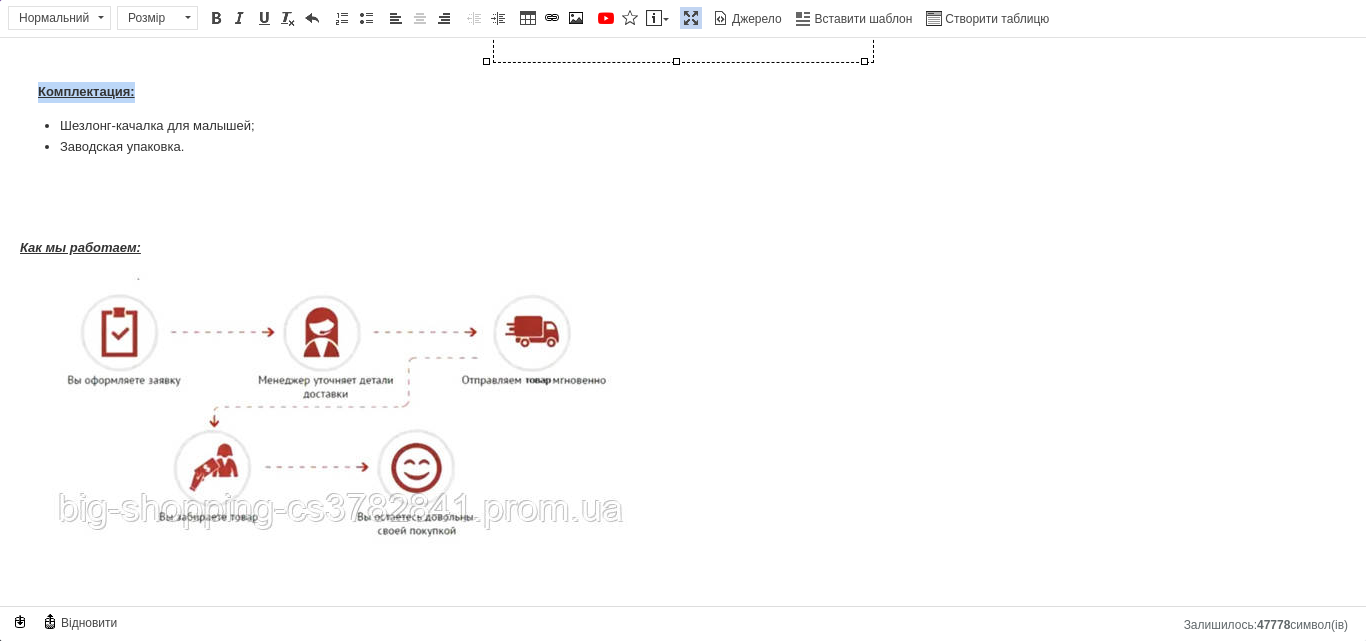 drag, startPoint x: 38, startPoint y: 87, endPoint x: 147, endPoint y: 89, distance: 109.01835 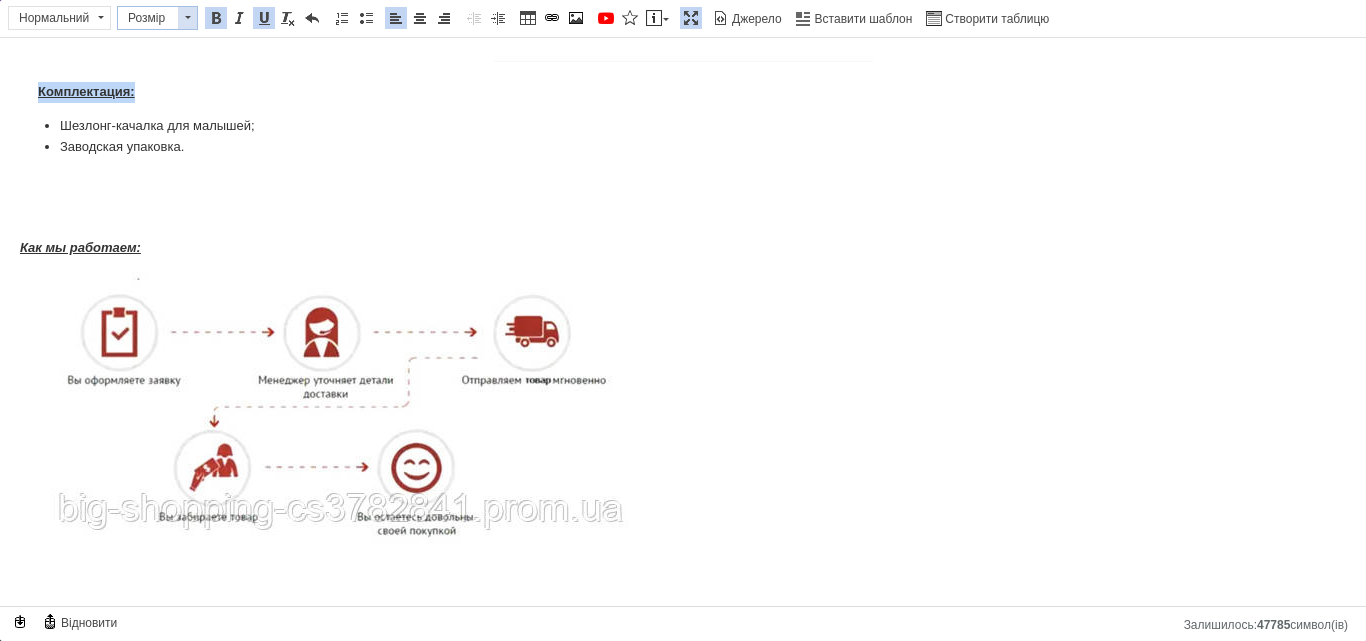 drag, startPoint x: 156, startPoint y: 13, endPoint x: 36, endPoint y: 31, distance: 121.34249 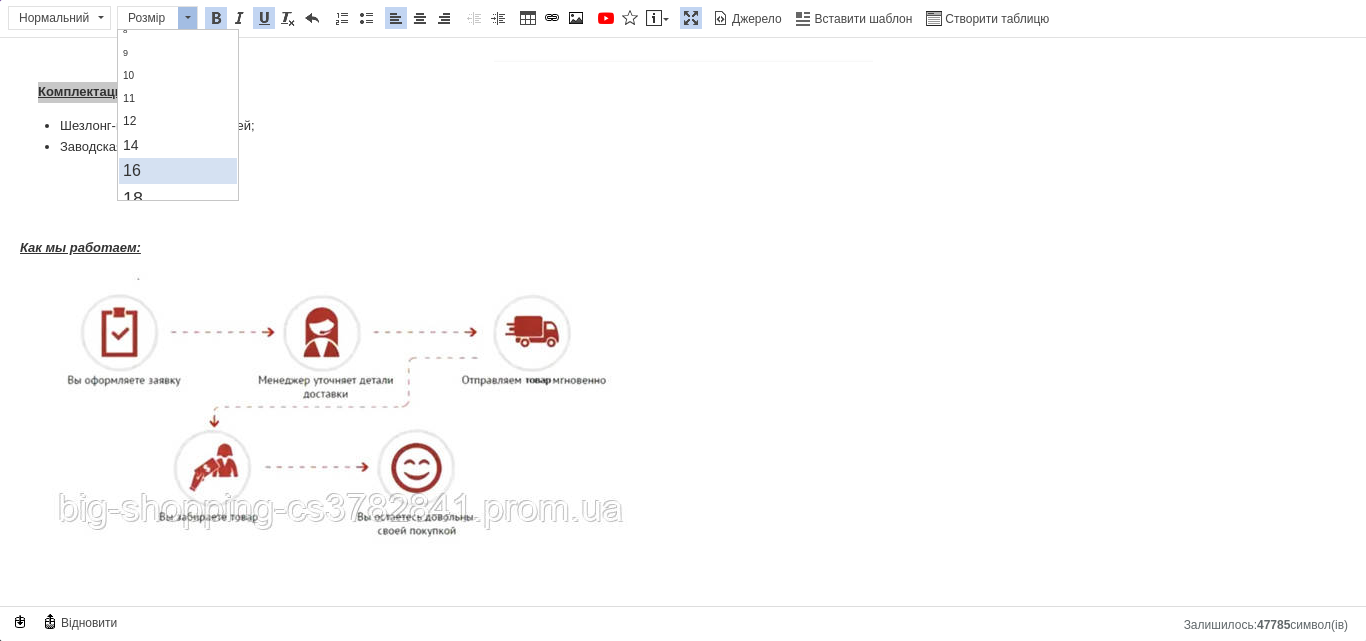 scroll, scrollTop: 100, scrollLeft: 0, axis: vertical 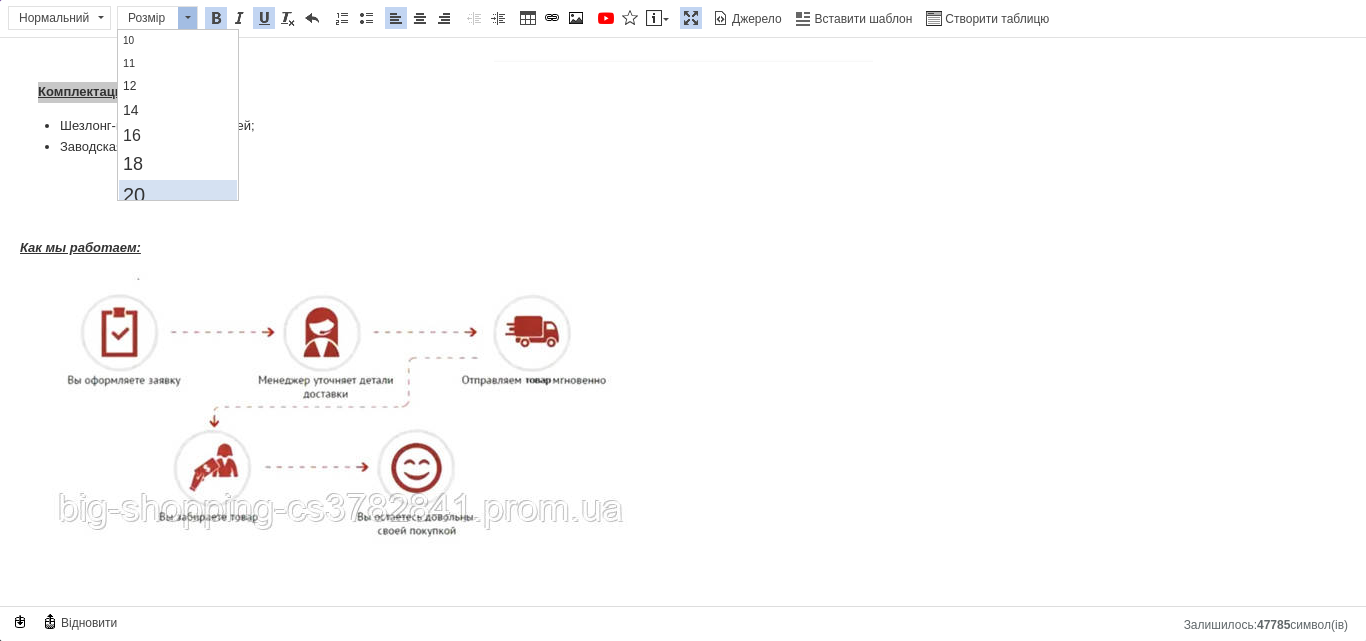 click on "20" at bounding box center [178, 195] 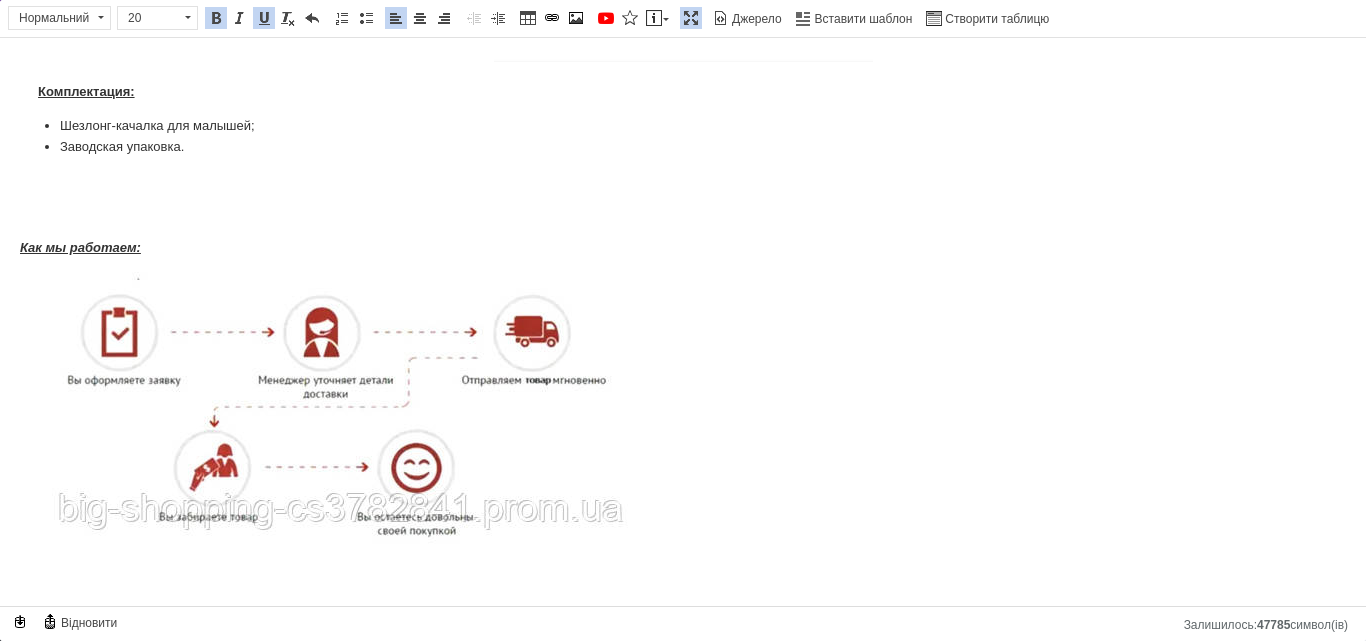 scroll, scrollTop: 0, scrollLeft: 0, axis: both 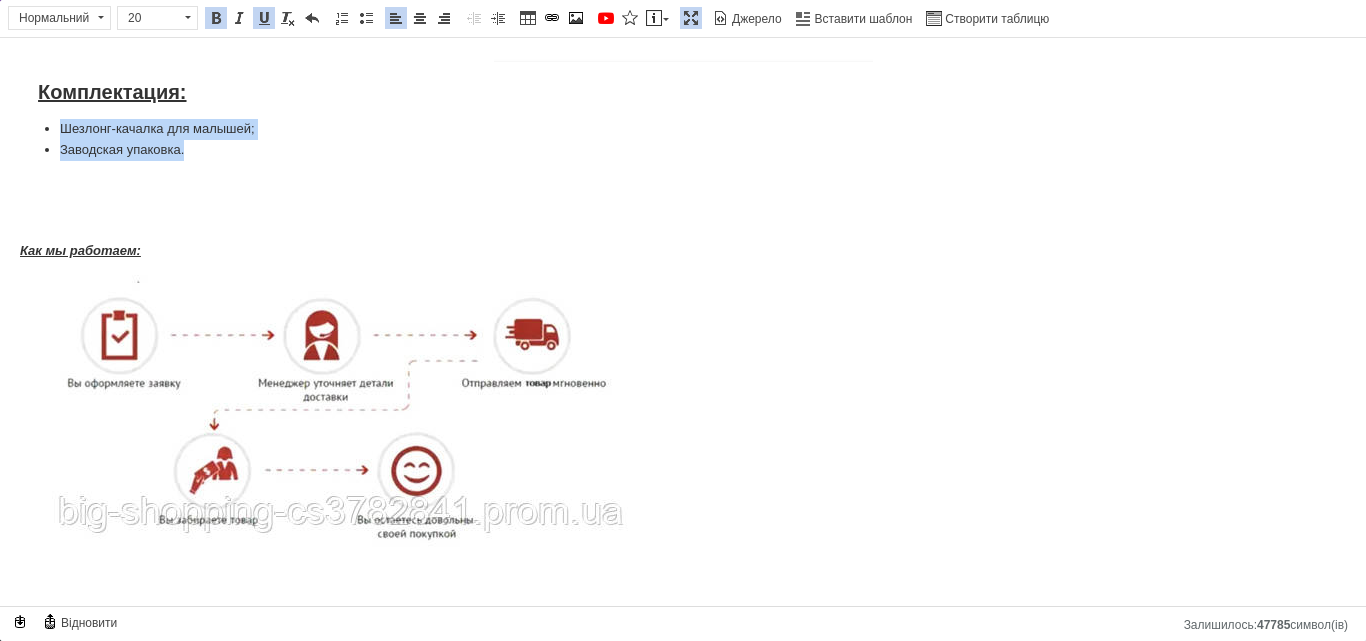 drag, startPoint x: 57, startPoint y: 130, endPoint x: 196, endPoint y: 147, distance: 140.0357 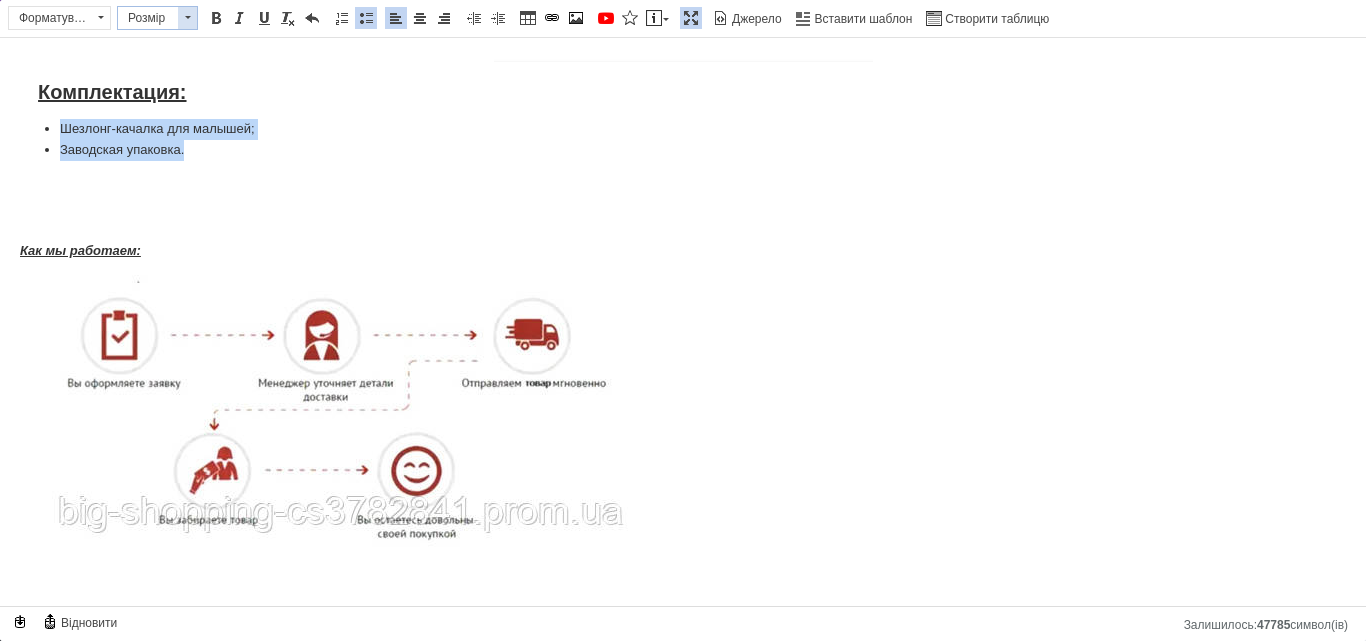 click on "Розмір" at bounding box center (148, 18) 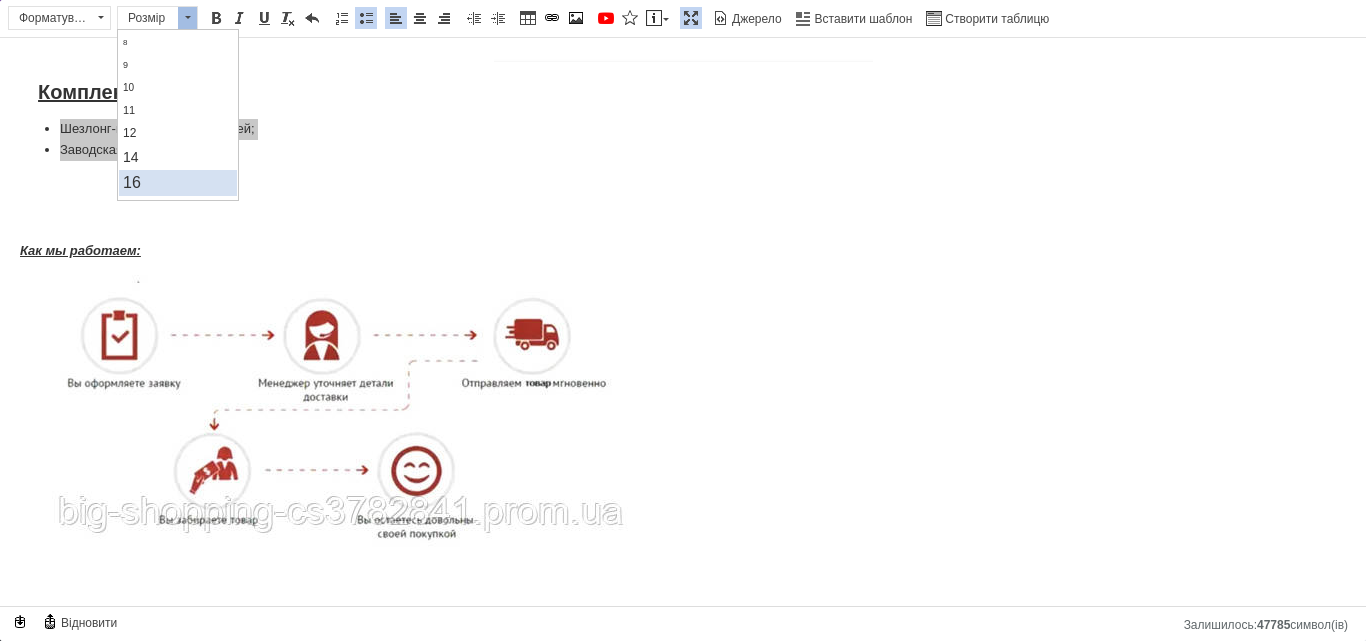 scroll, scrollTop: 100, scrollLeft: 0, axis: vertical 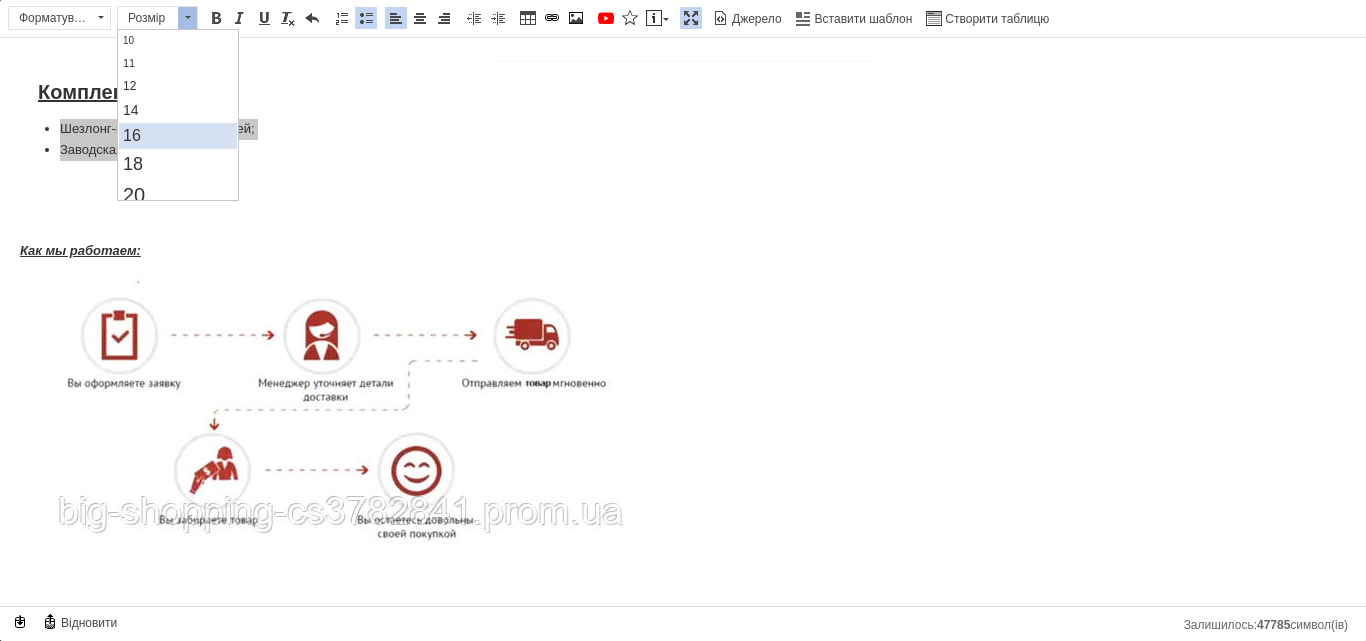 click on "16" at bounding box center [178, 136] 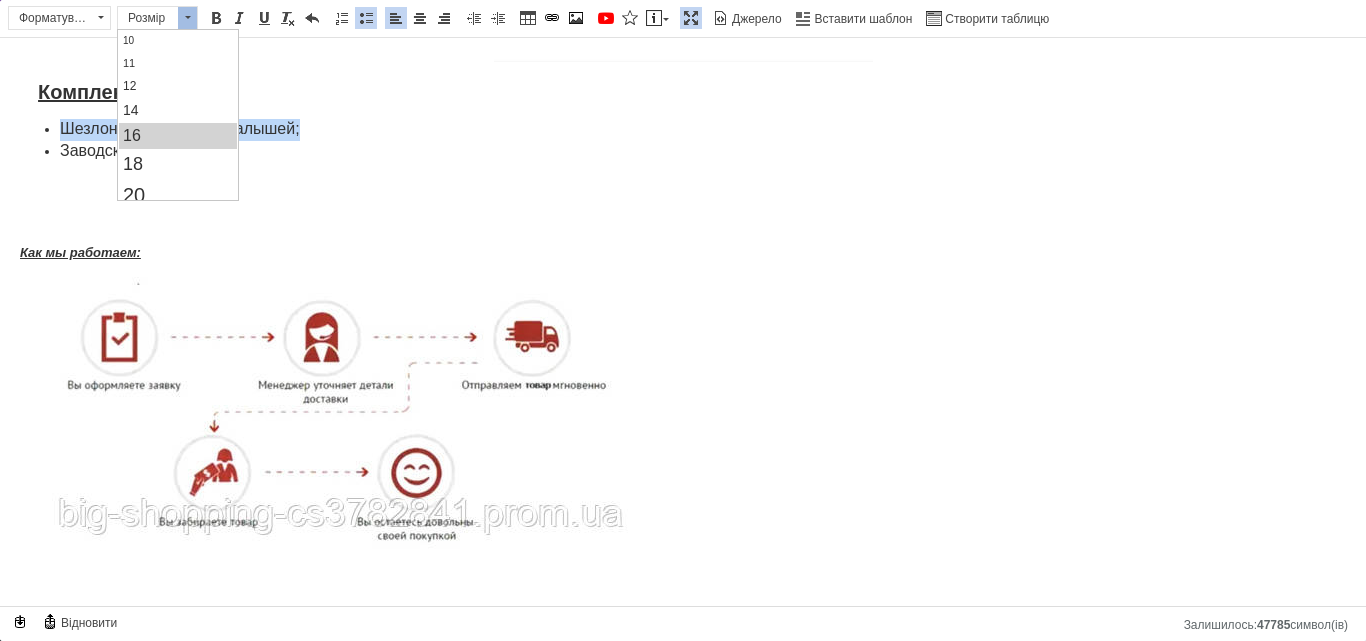 scroll, scrollTop: 0, scrollLeft: 0, axis: both 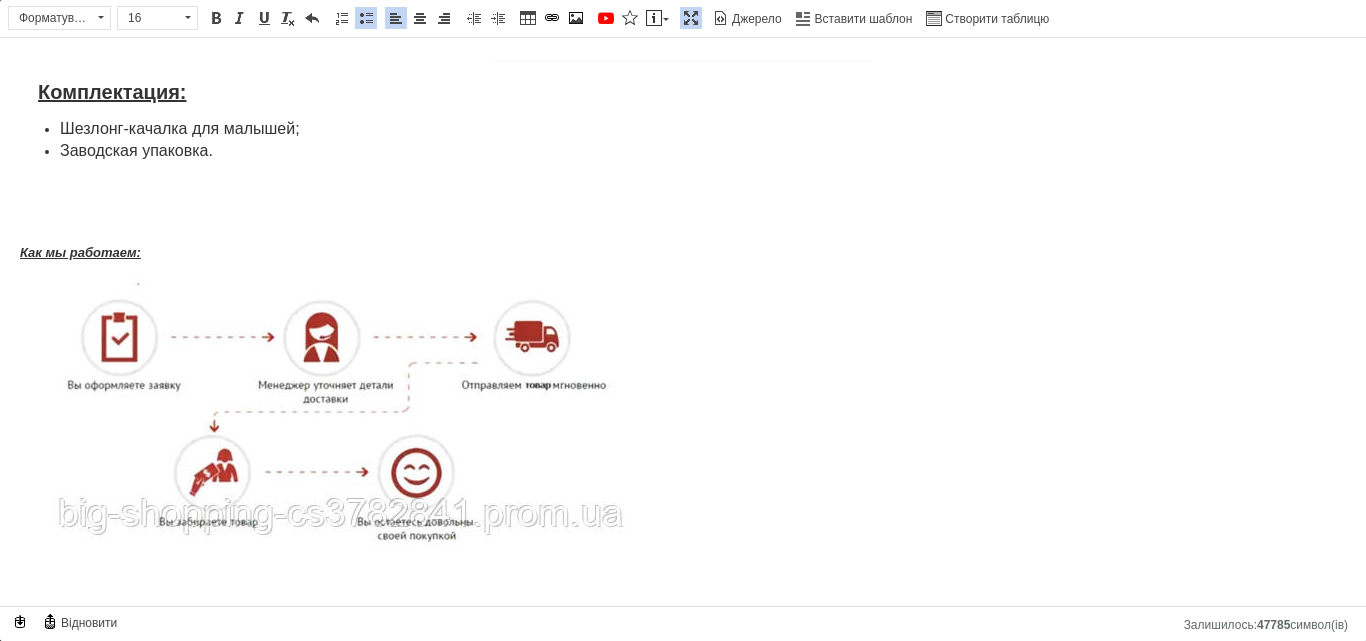 click on "Как мы работаем:" at bounding box center (80, 252) 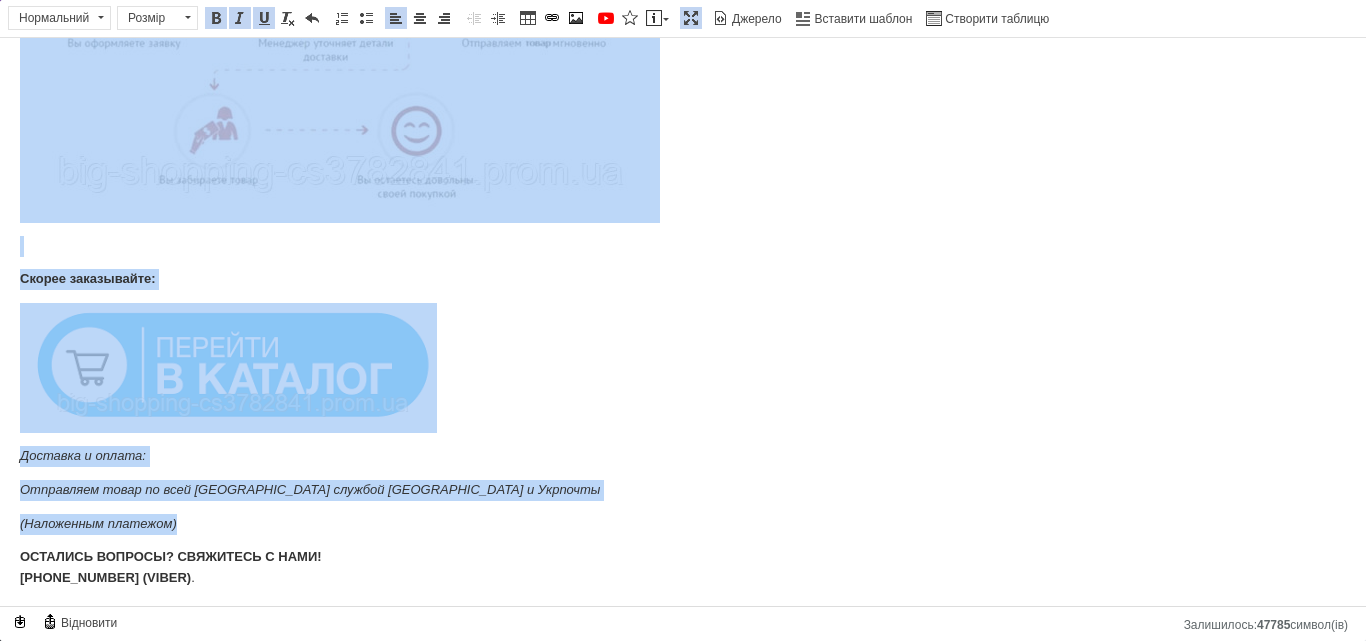 scroll, scrollTop: 2489, scrollLeft: 0, axis: vertical 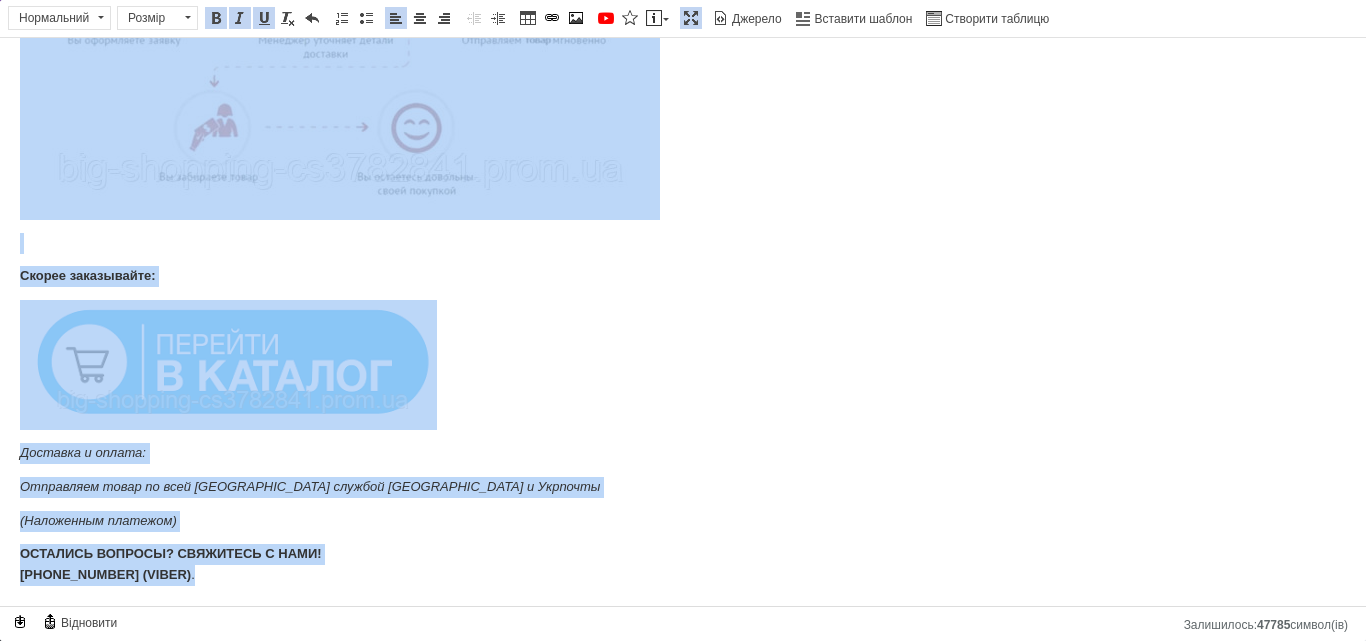 drag, startPoint x: 20, startPoint y: 248, endPoint x: 585, endPoint y: 525, distance: 629.2488 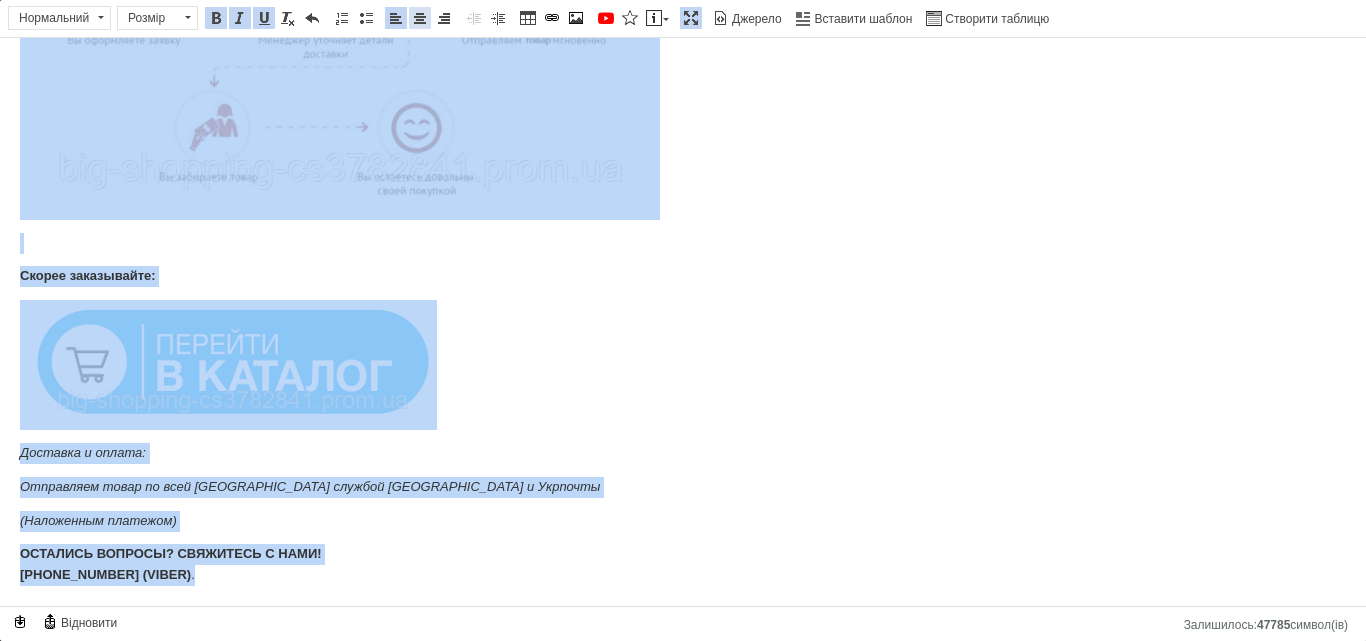 click at bounding box center [420, 18] 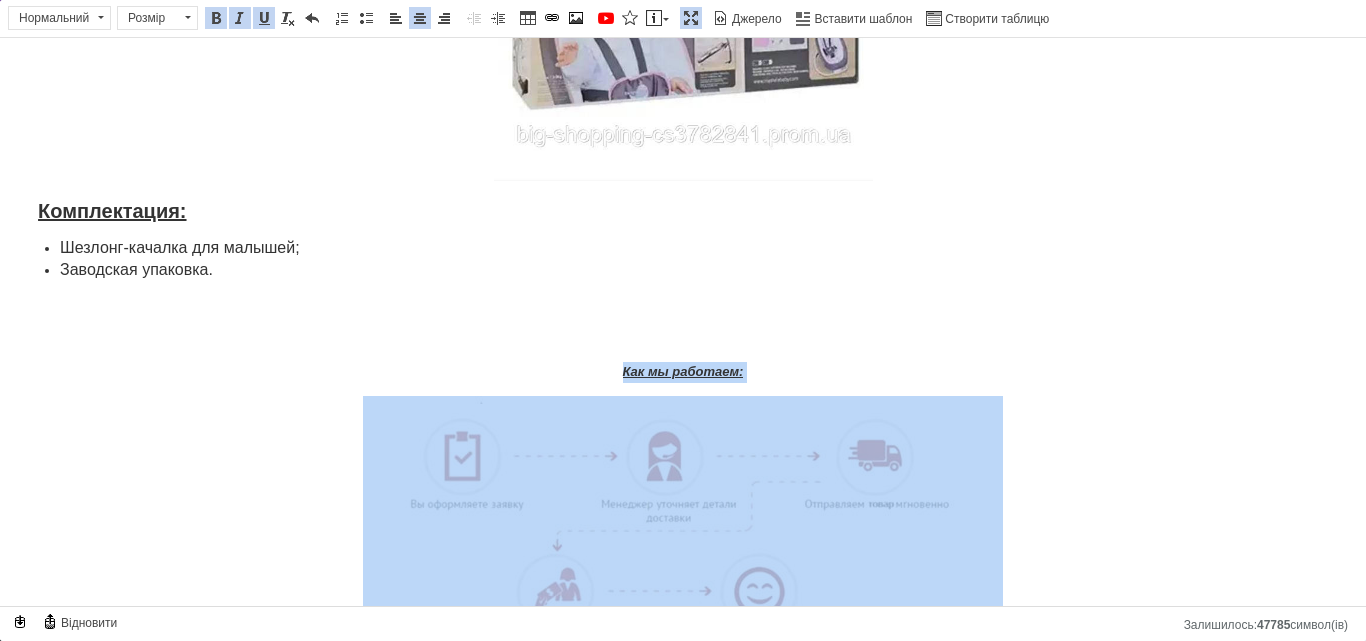 scroll, scrollTop: 1989, scrollLeft: 0, axis: vertical 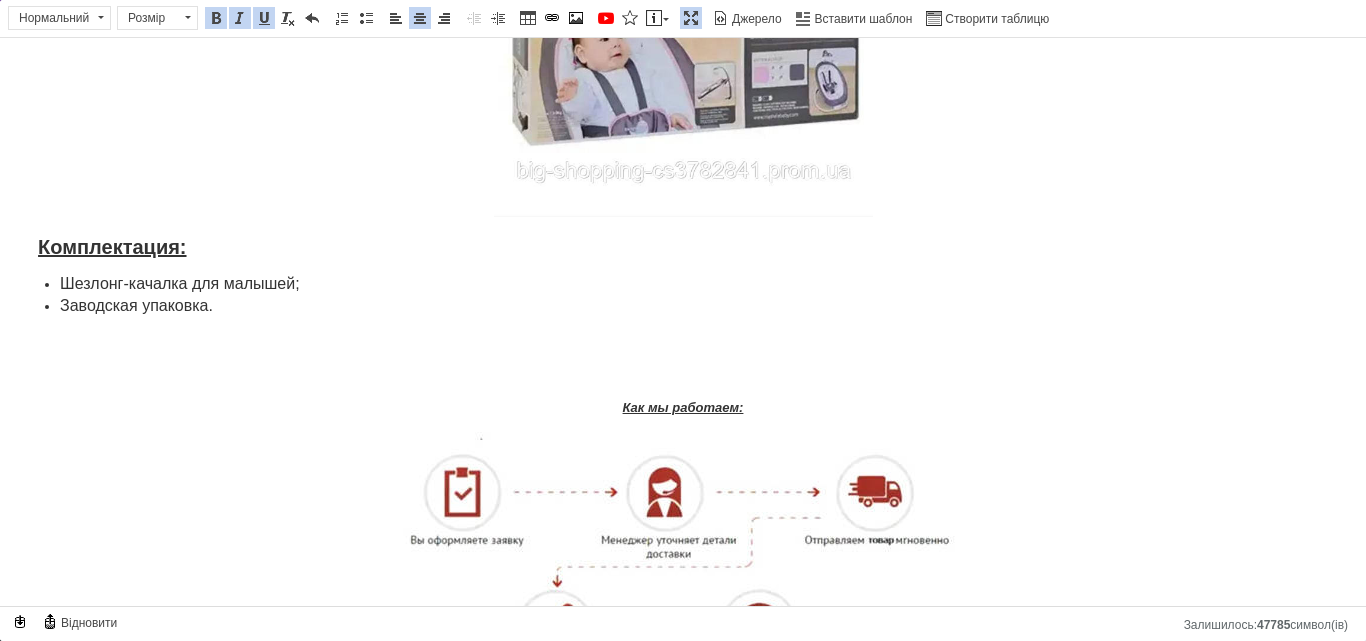 click at bounding box center (683, 374) 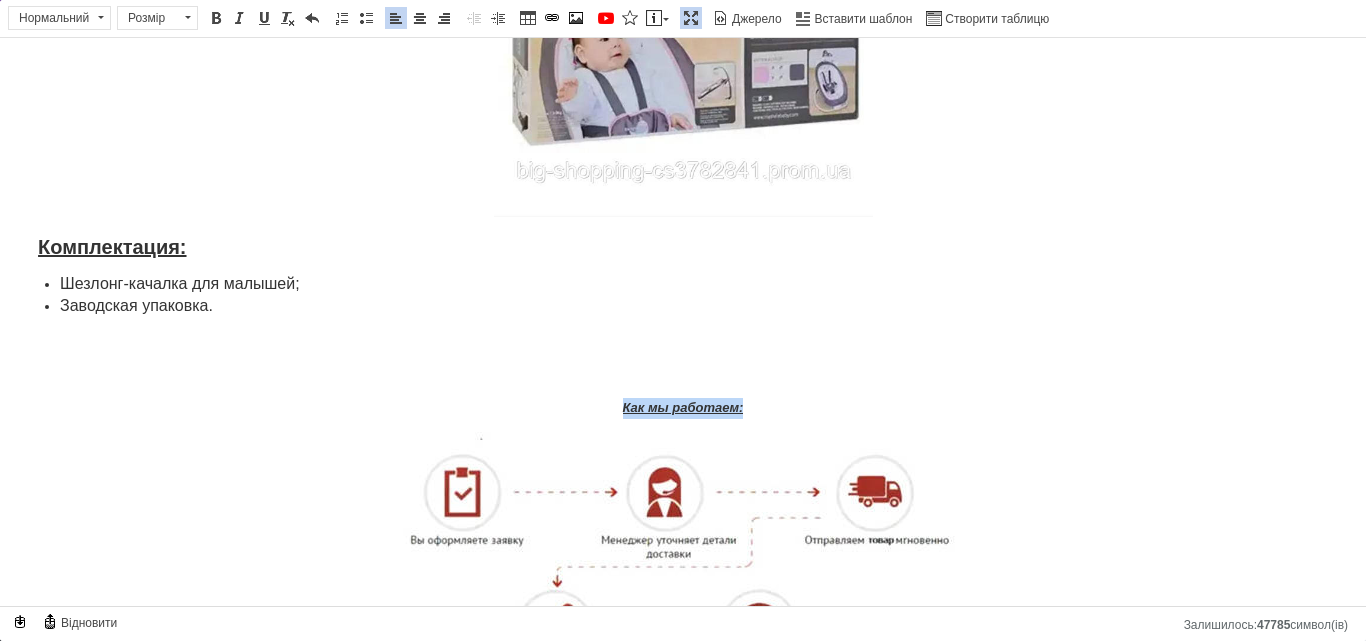 drag, startPoint x: 605, startPoint y: 412, endPoint x: 761, endPoint y: 415, distance: 156.02884 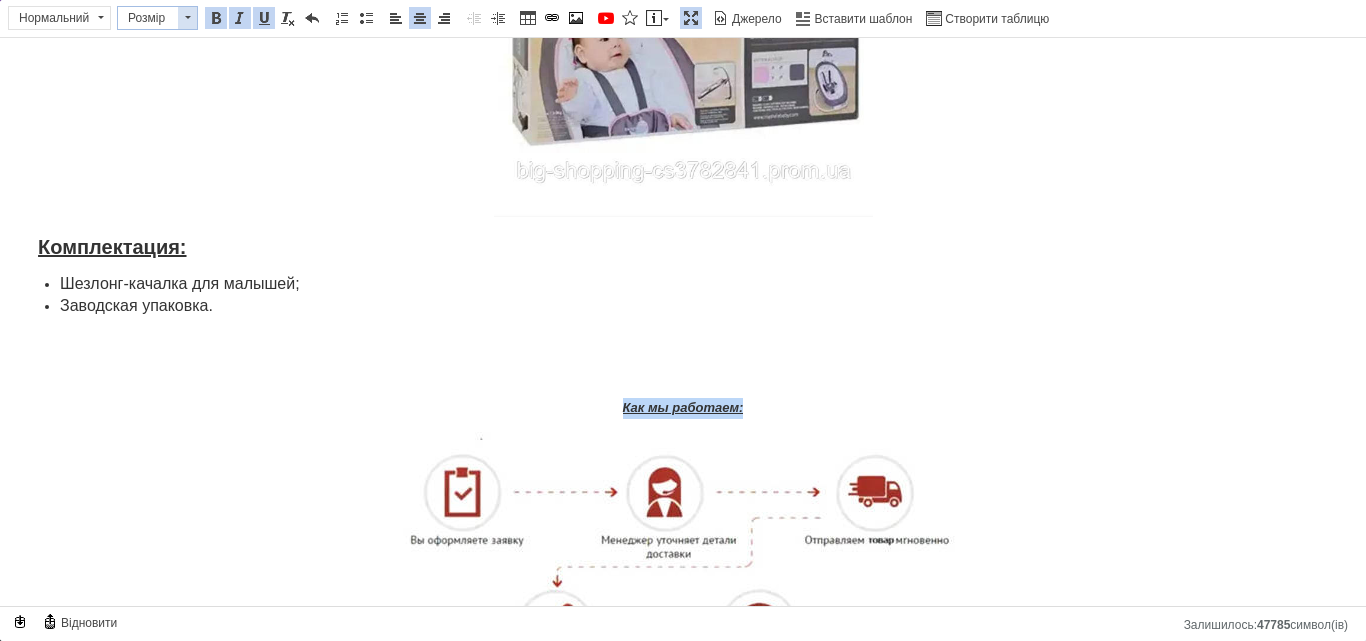click at bounding box center (187, 18) 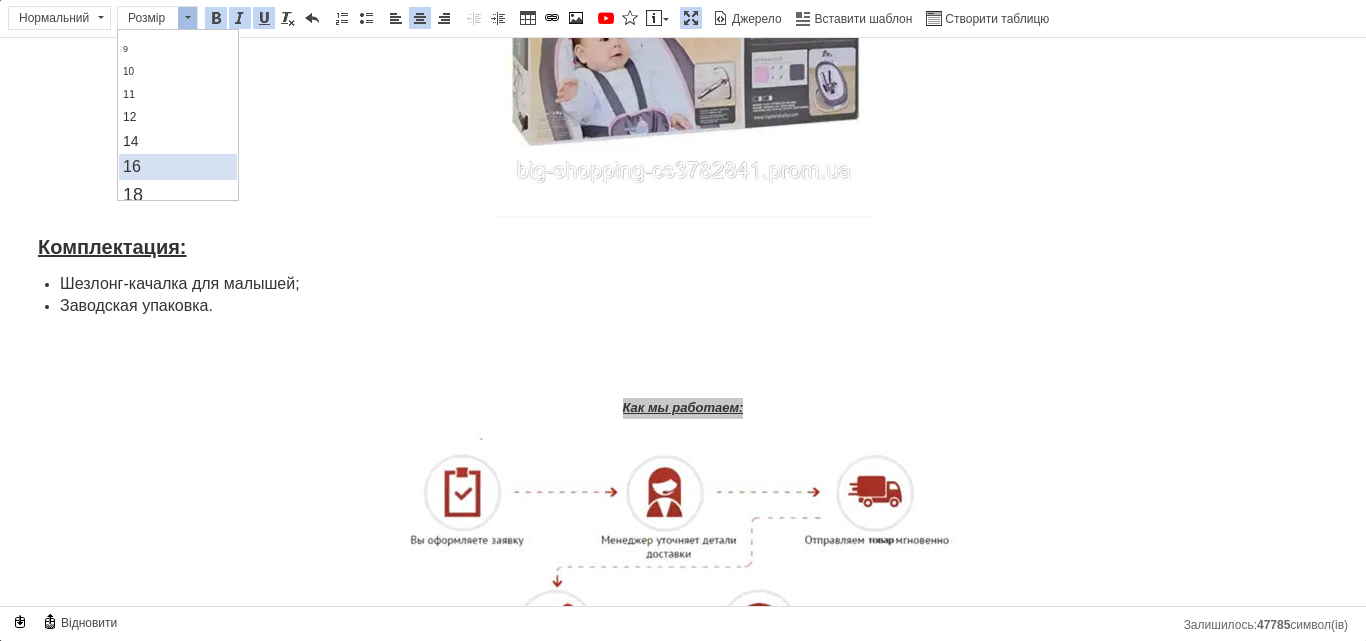 scroll, scrollTop: 100, scrollLeft: 0, axis: vertical 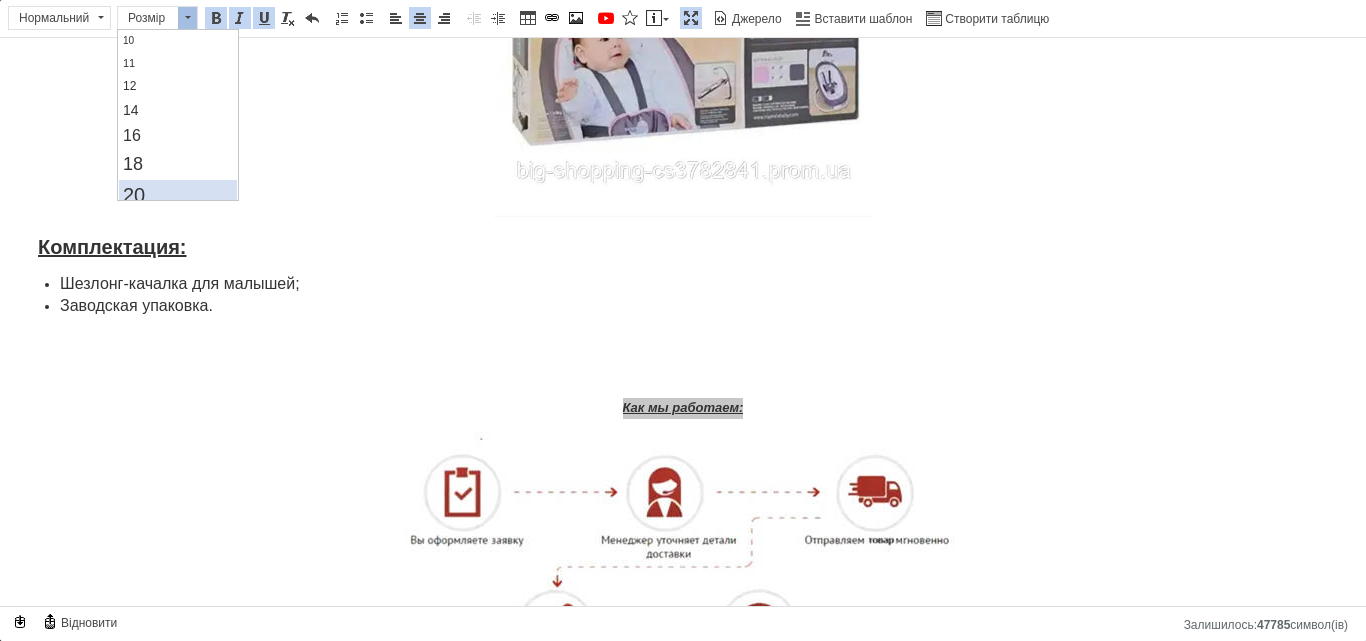 click on "20" at bounding box center [178, 195] 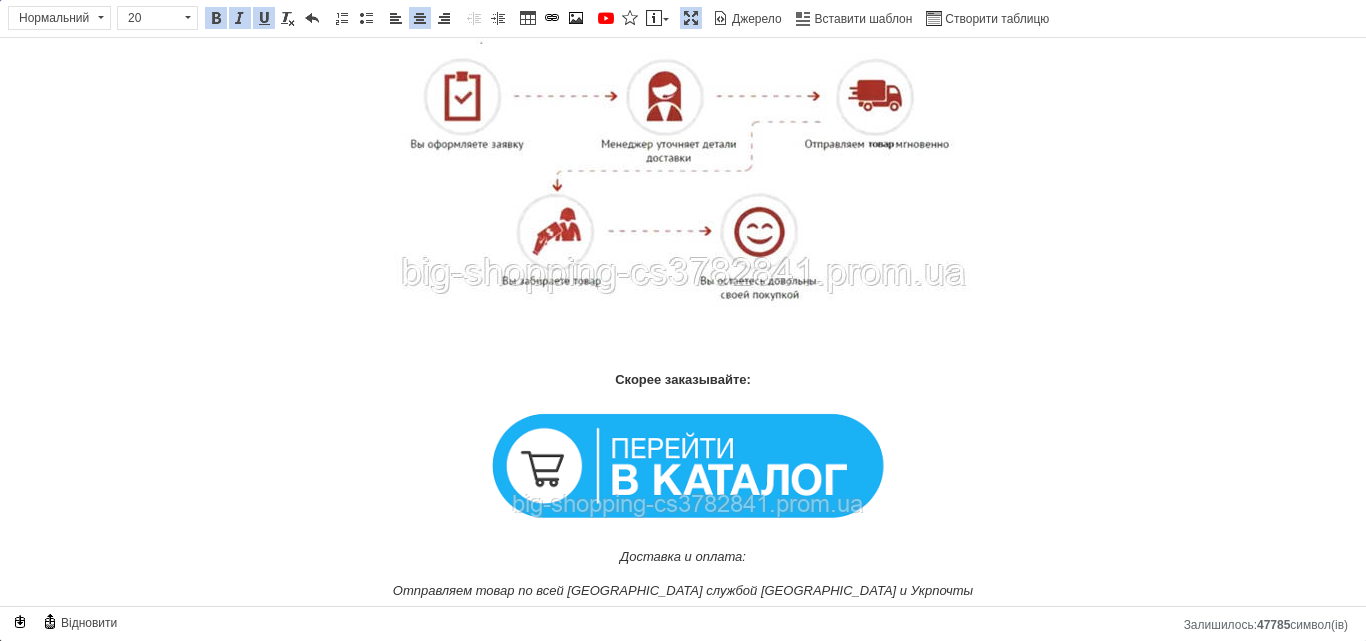scroll, scrollTop: 2389, scrollLeft: 0, axis: vertical 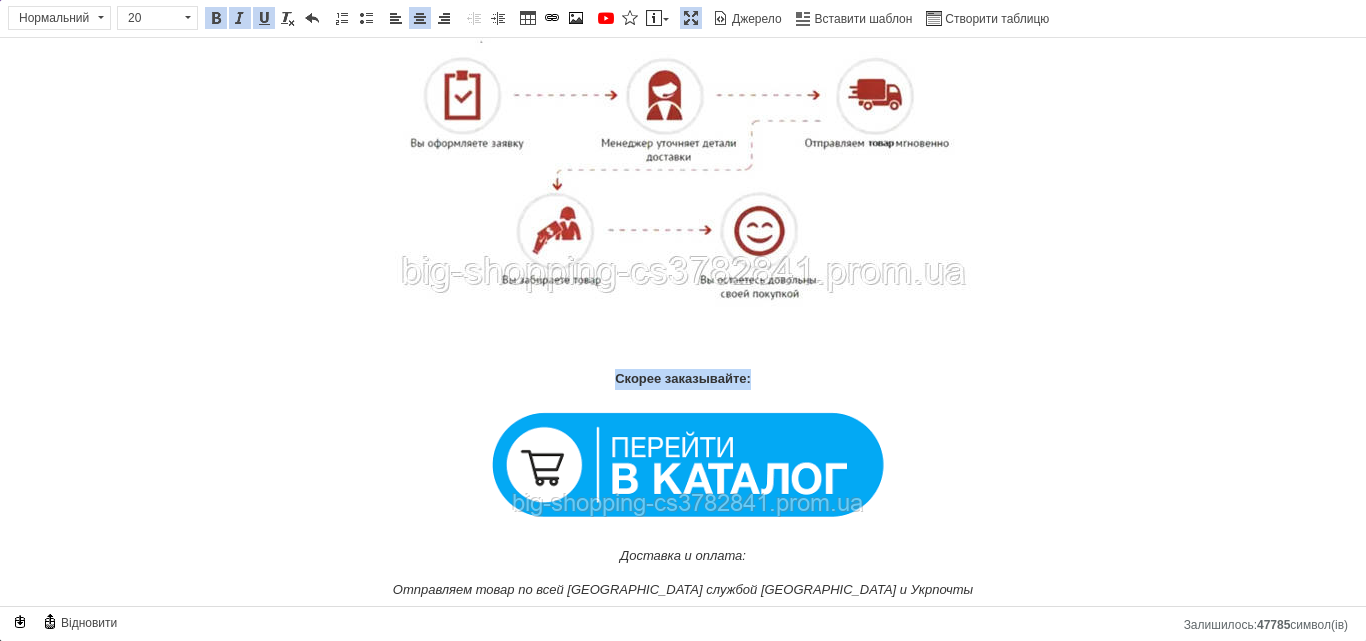 drag, startPoint x: 607, startPoint y: 372, endPoint x: 752, endPoint y: 388, distance: 145.88008 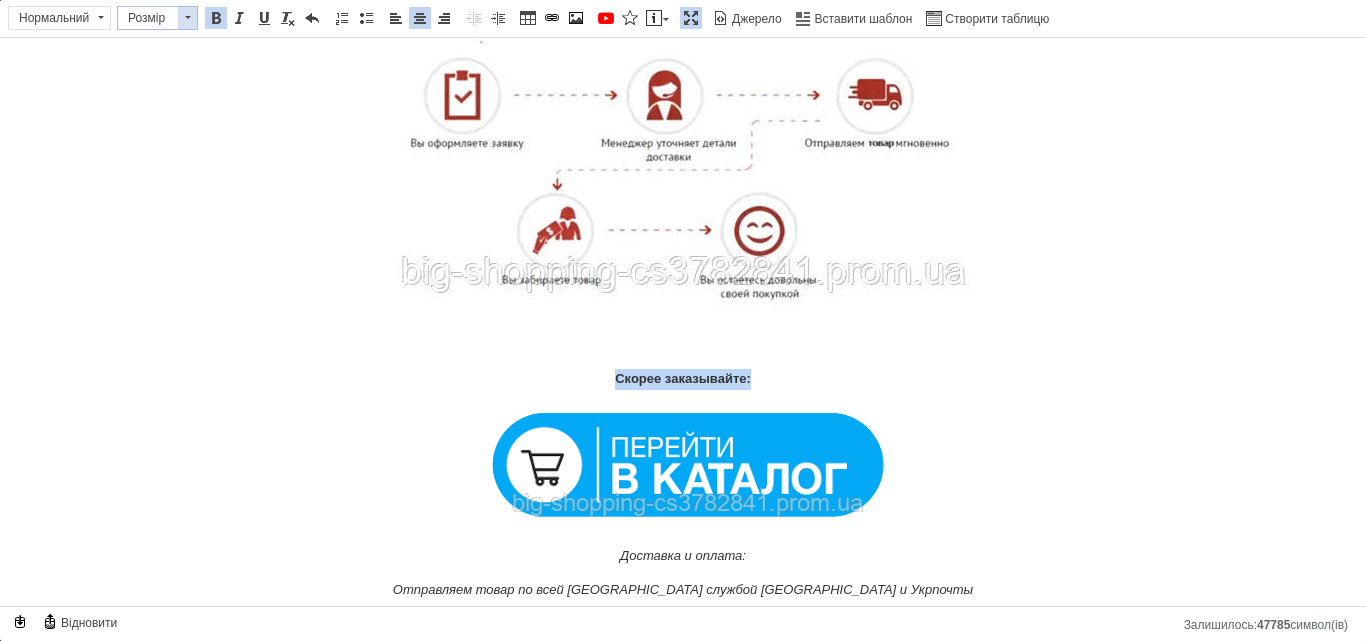 click at bounding box center [187, 18] 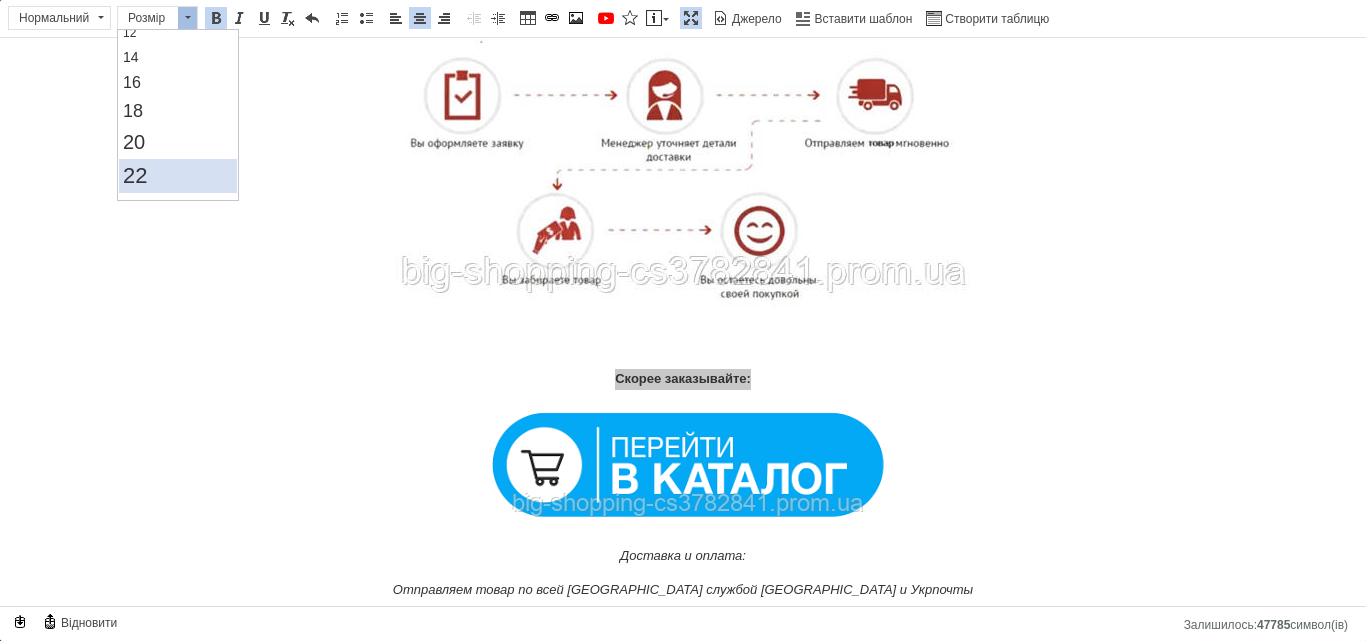 scroll, scrollTop: 200, scrollLeft: 0, axis: vertical 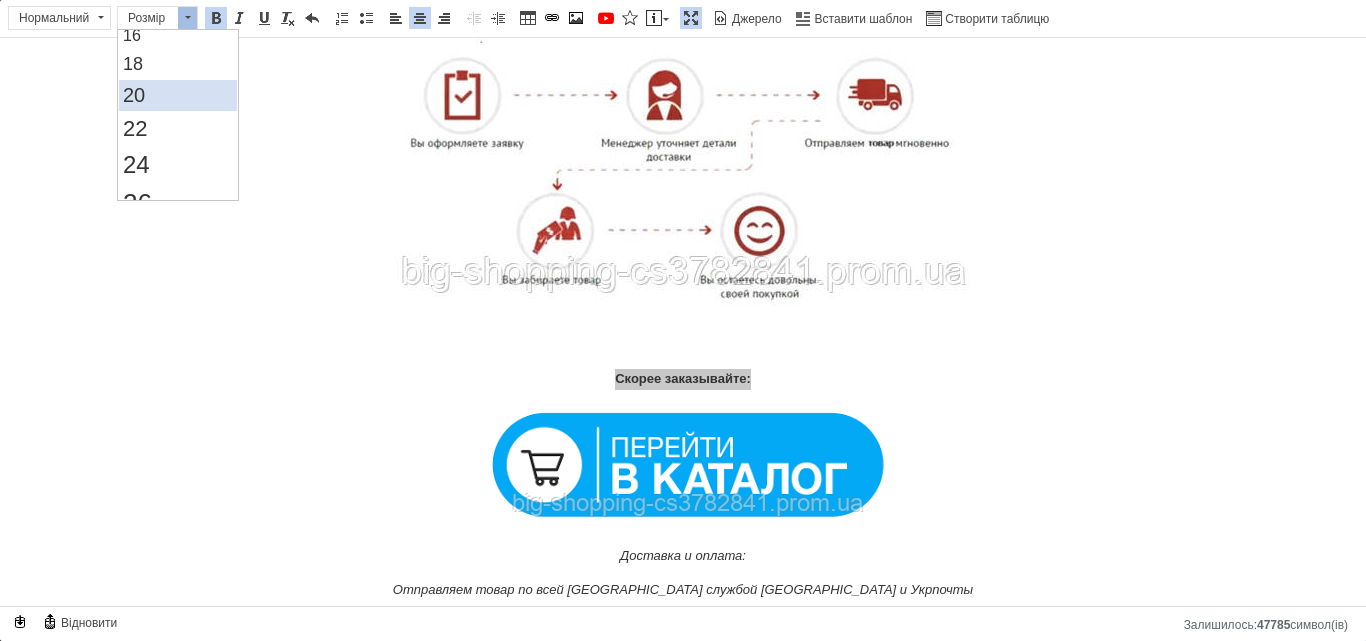 click on "20" at bounding box center (178, 95) 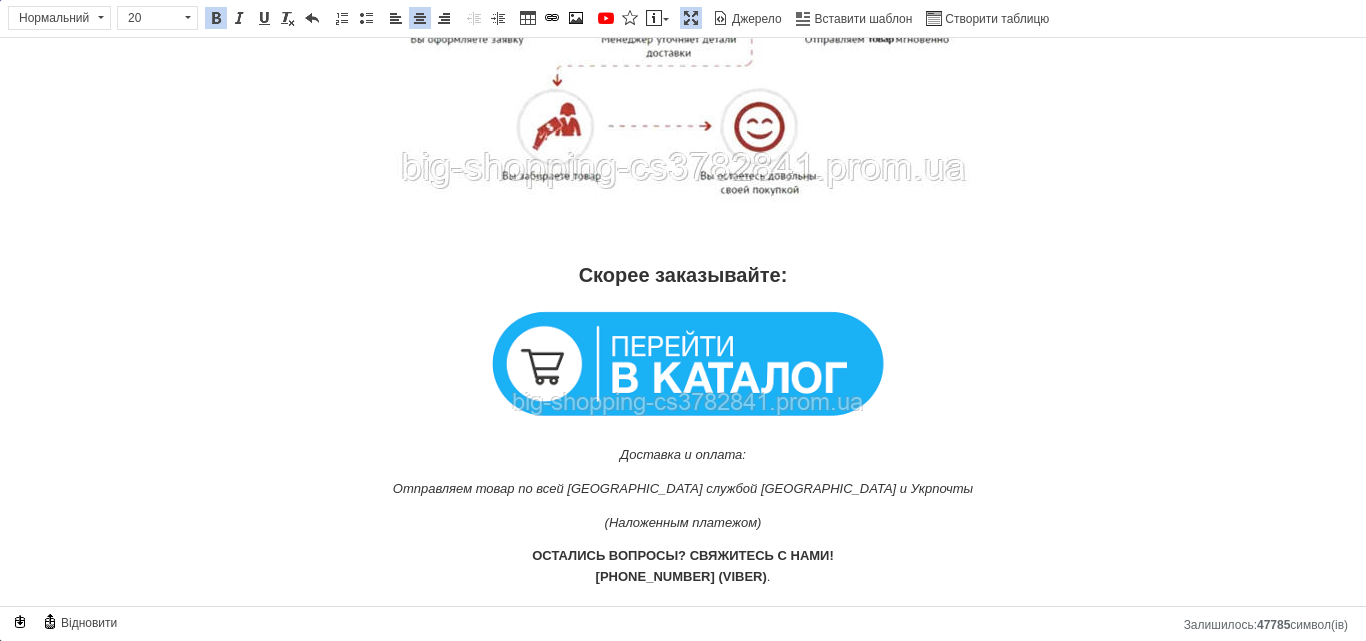 scroll, scrollTop: 2495, scrollLeft: 0, axis: vertical 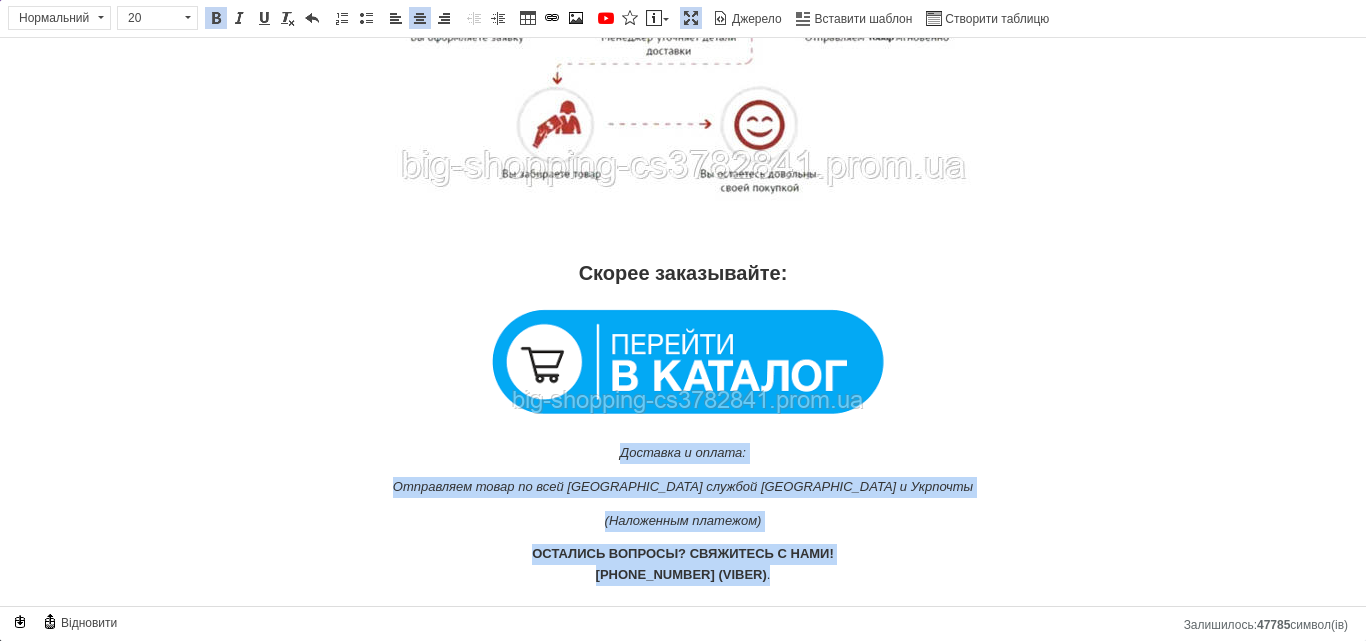 drag, startPoint x: 609, startPoint y: 457, endPoint x: 762, endPoint y: 574, distance: 192.60841 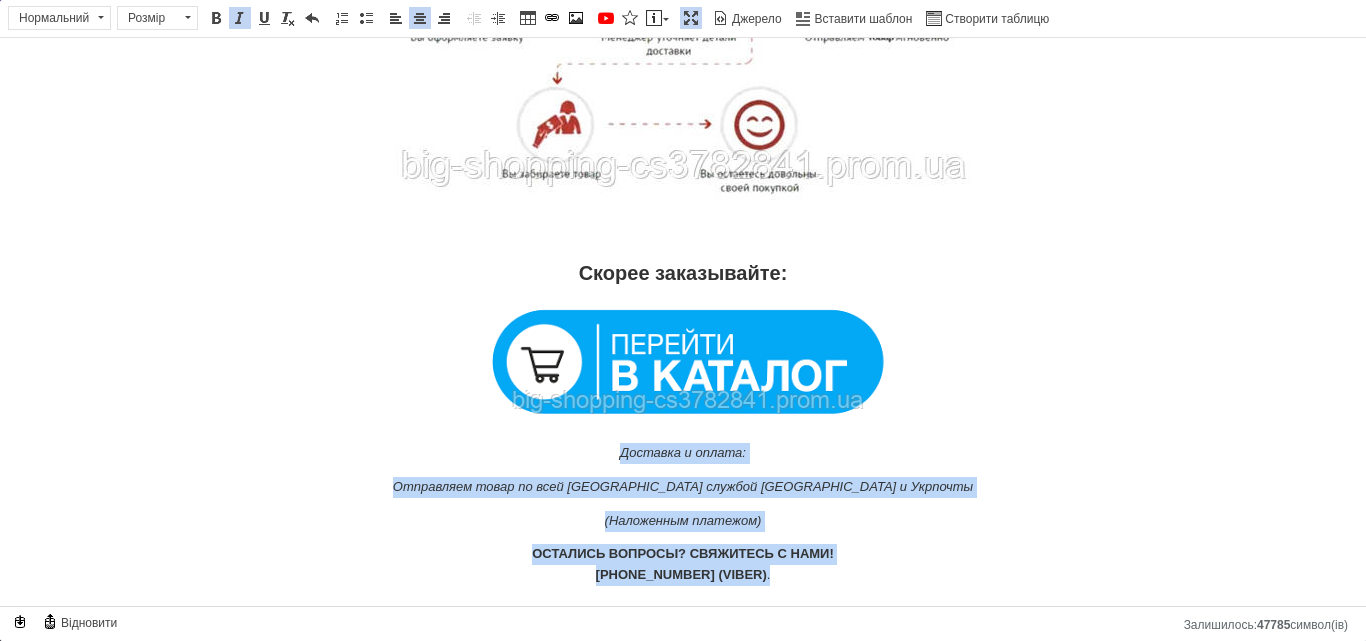 scroll, scrollTop: 2339, scrollLeft: 0, axis: vertical 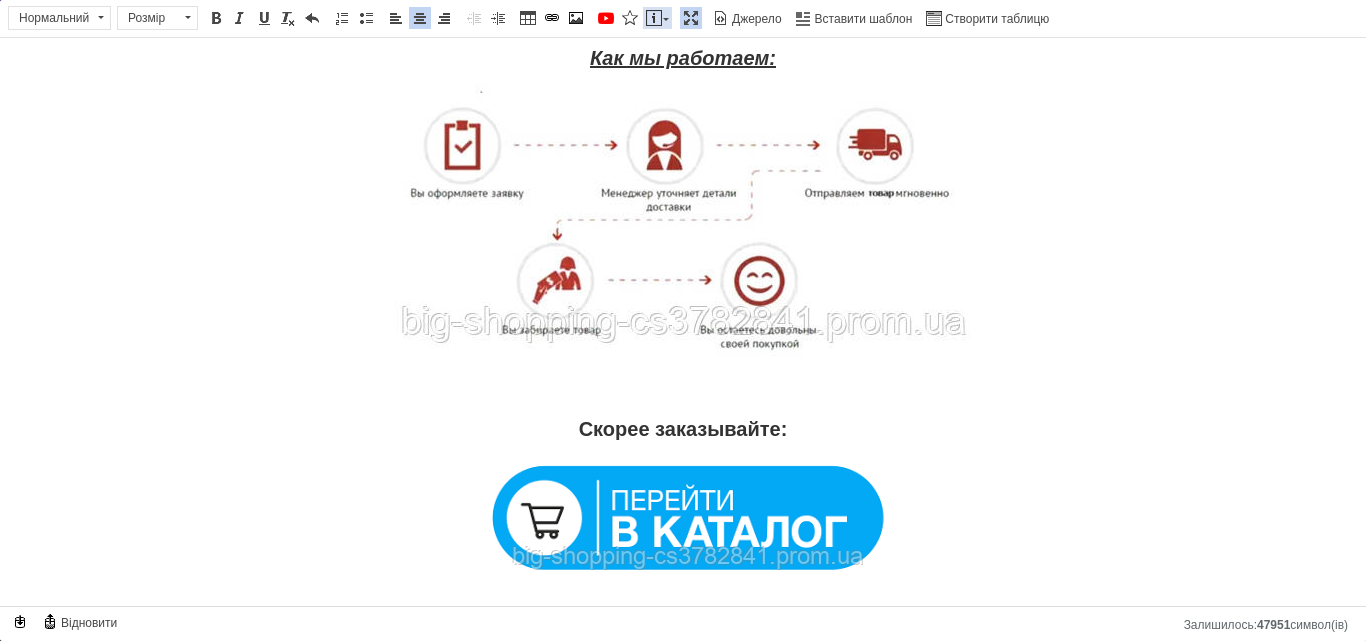 click on "Вставити повідомлення" at bounding box center (657, 18) 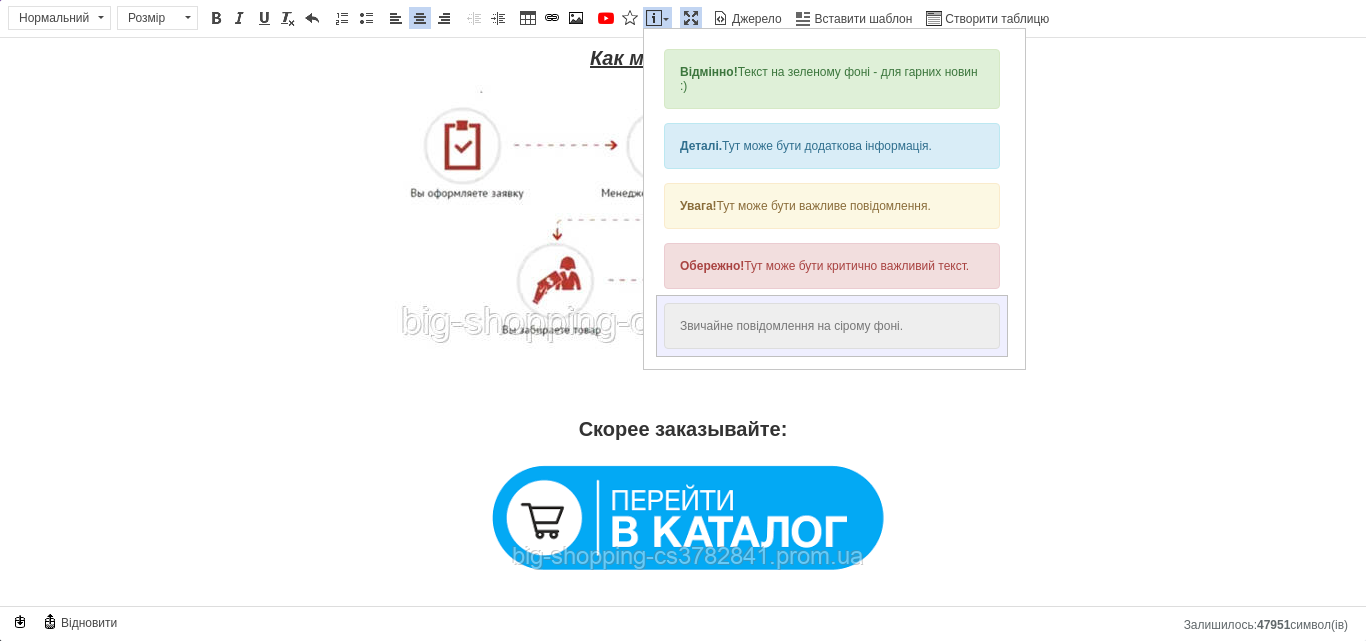 scroll, scrollTop: 0, scrollLeft: 0, axis: both 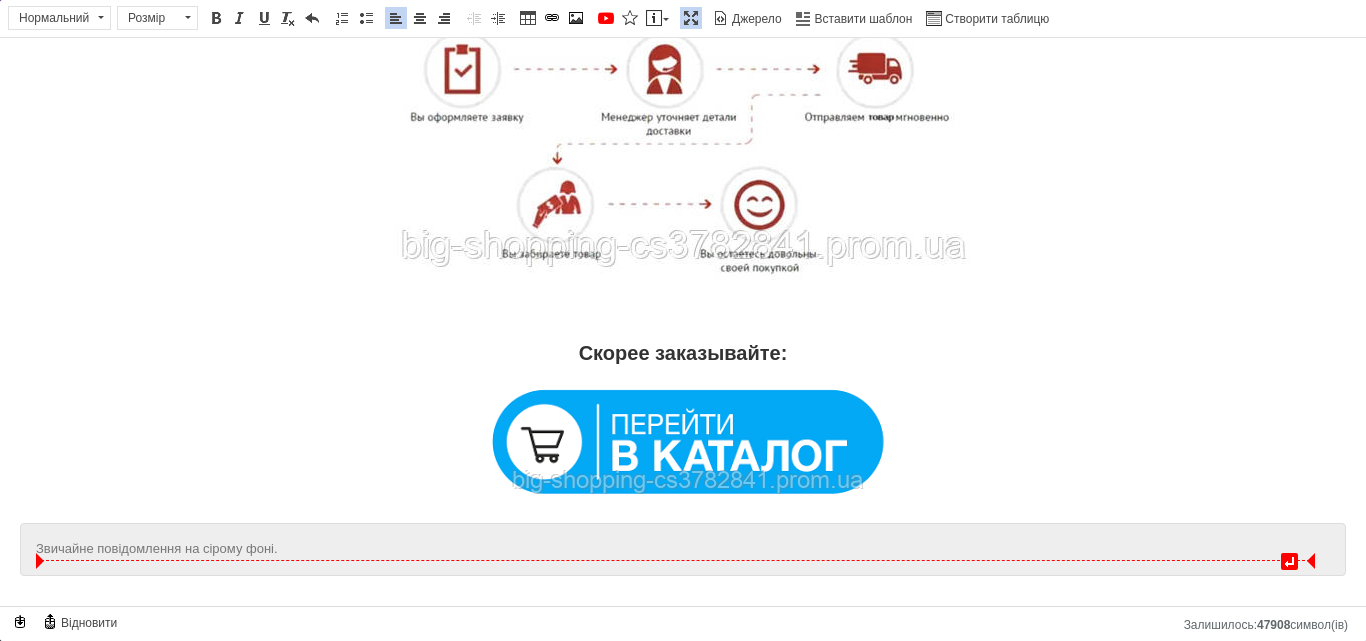 click on "Звичайне повідомлення на сірому фоні." at bounding box center (683, 549) 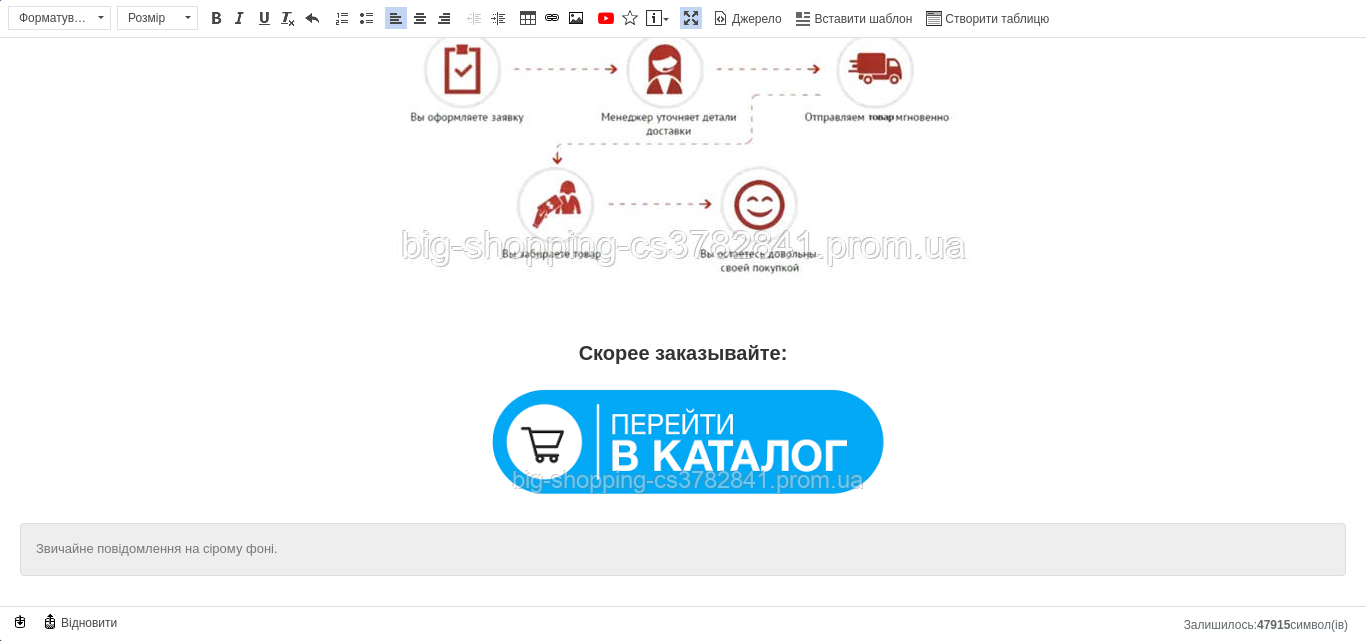 click on "Звичайне повідомлення на сірому фоні." at bounding box center [683, 549] 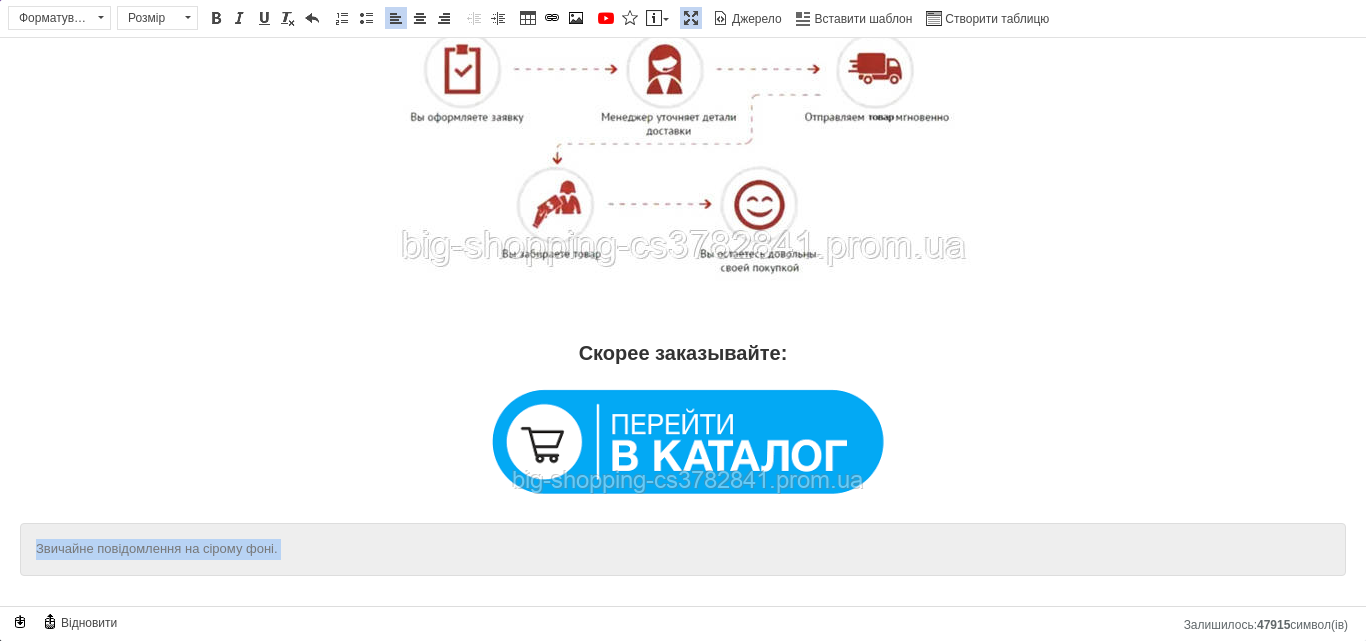 click on "Звичайне повідомлення на сірому фоні." at bounding box center [683, 549] 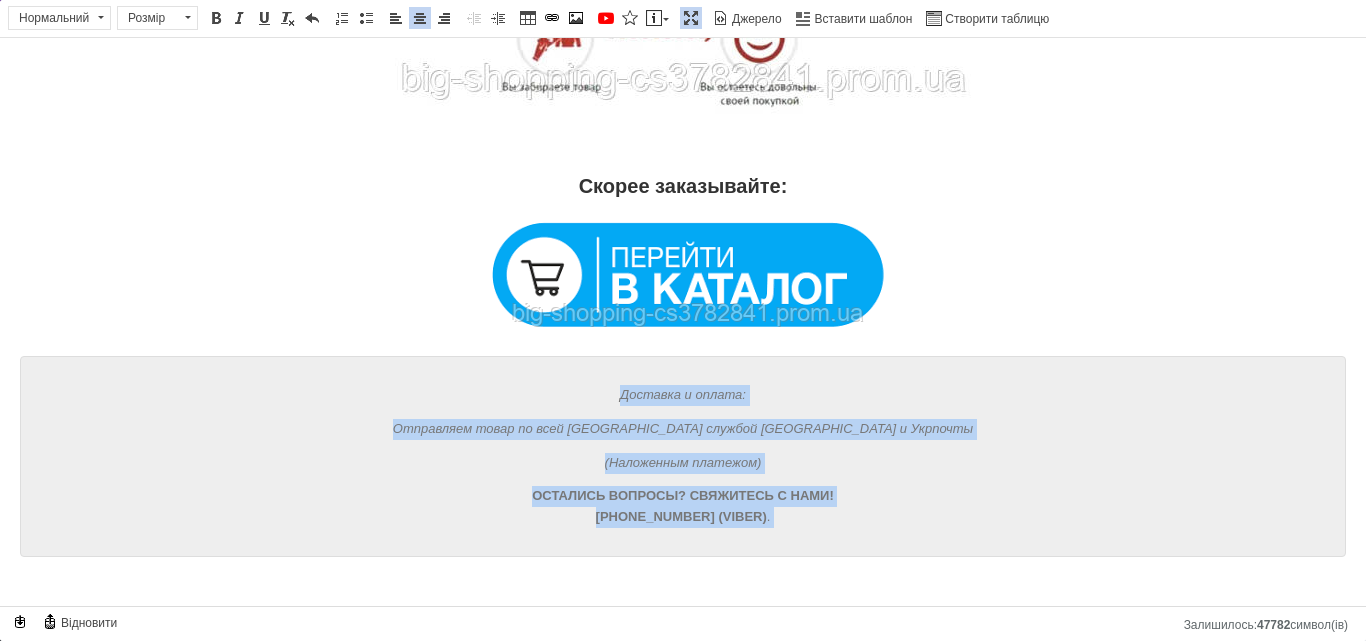 scroll, scrollTop: 2587, scrollLeft: 0, axis: vertical 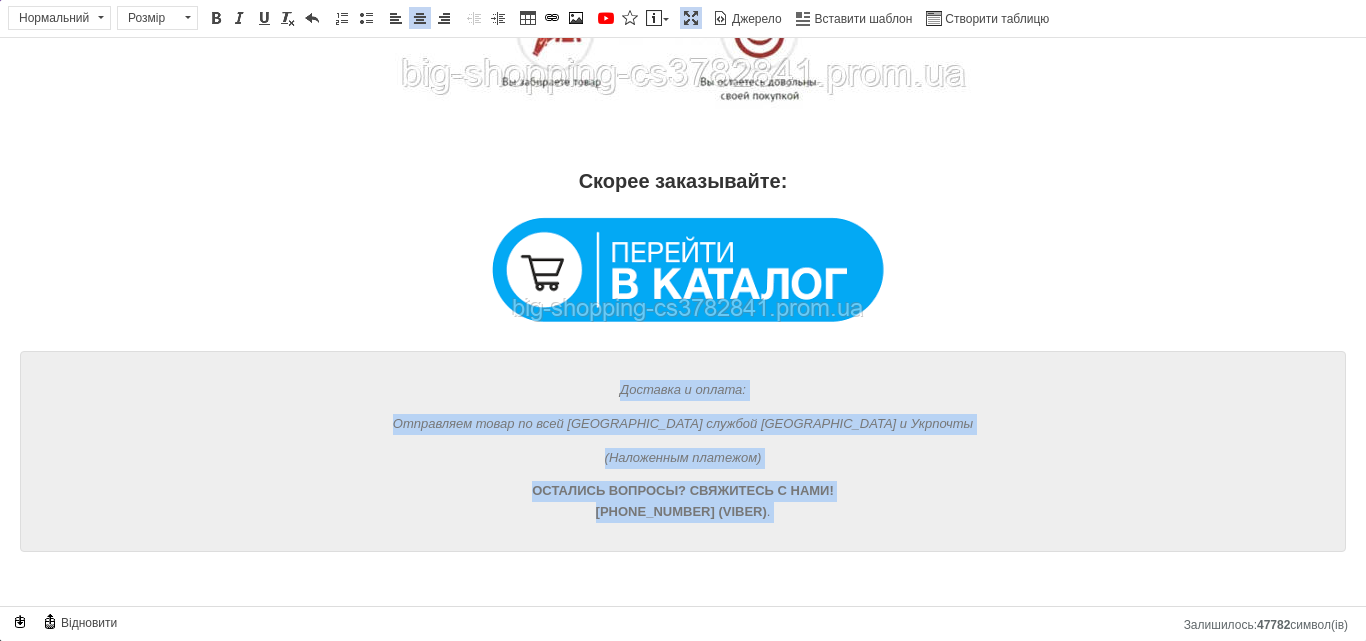 drag, startPoint x: 613, startPoint y: 474, endPoint x: 827, endPoint y: 603, distance: 249.87396 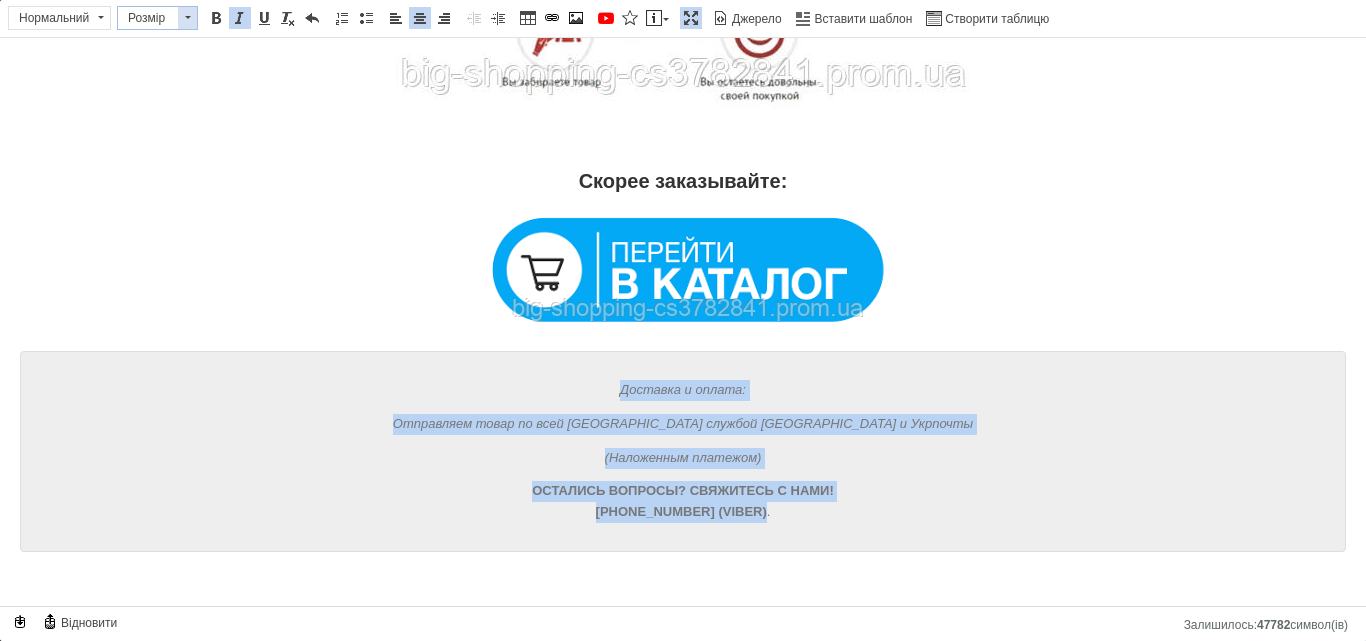 click at bounding box center [188, 17] 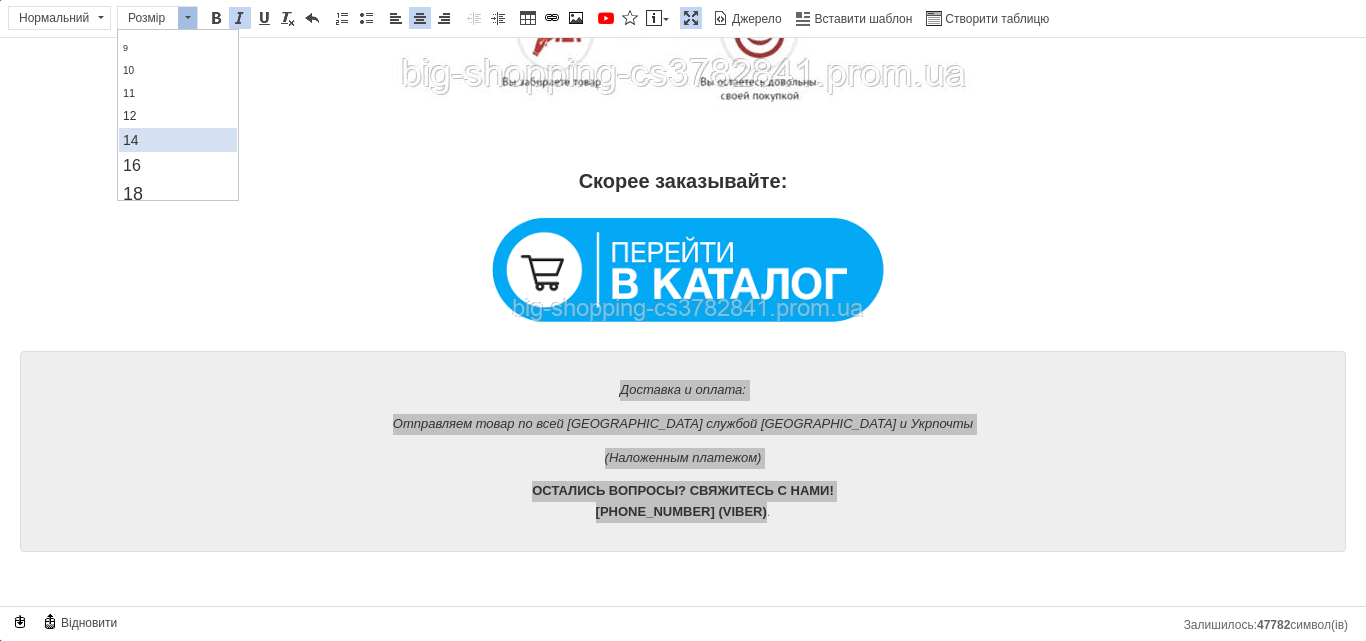 scroll, scrollTop: 100, scrollLeft: 0, axis: vertical 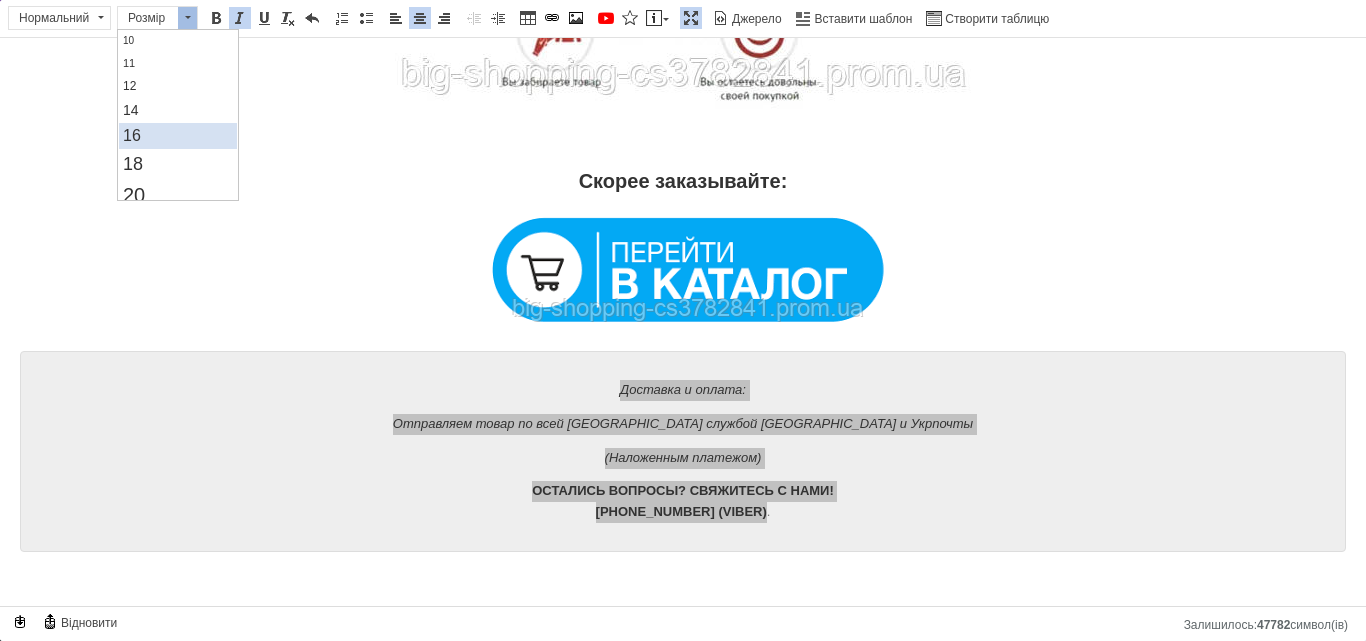 click on "16" at bounding box center (178, 136) 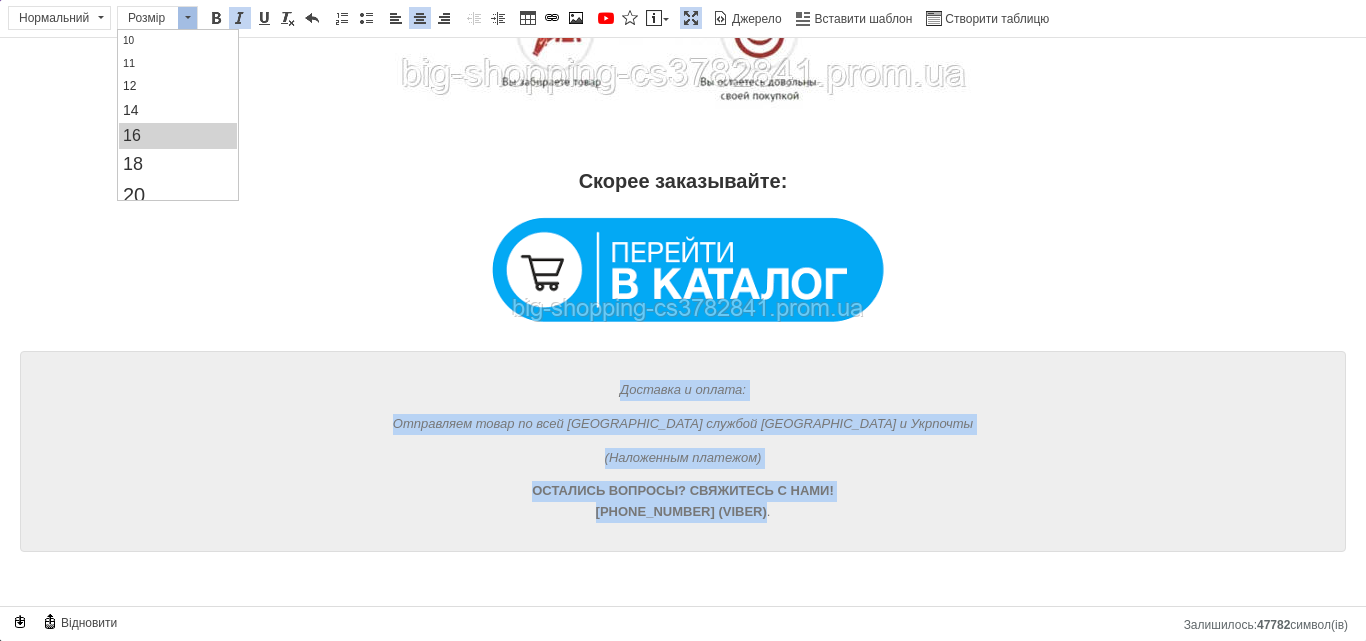 scroll, scrollTop: 0, scrollLeft: 0, axis: both 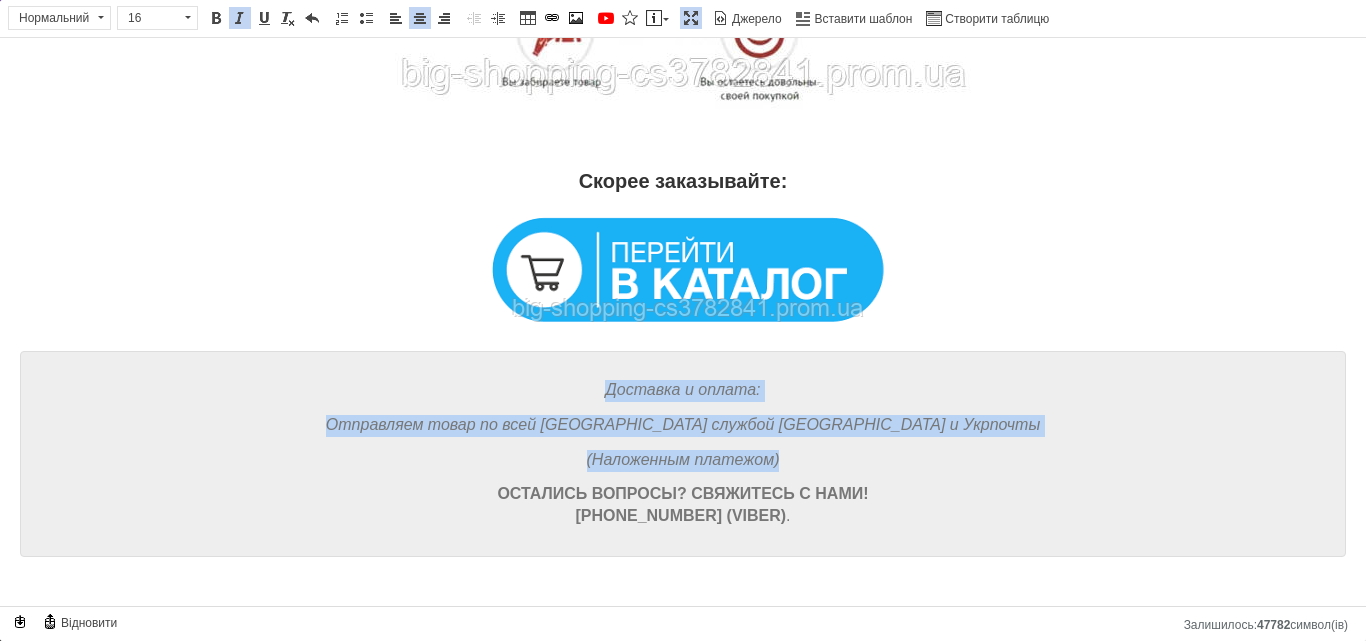click at bounding box center (687, 269) 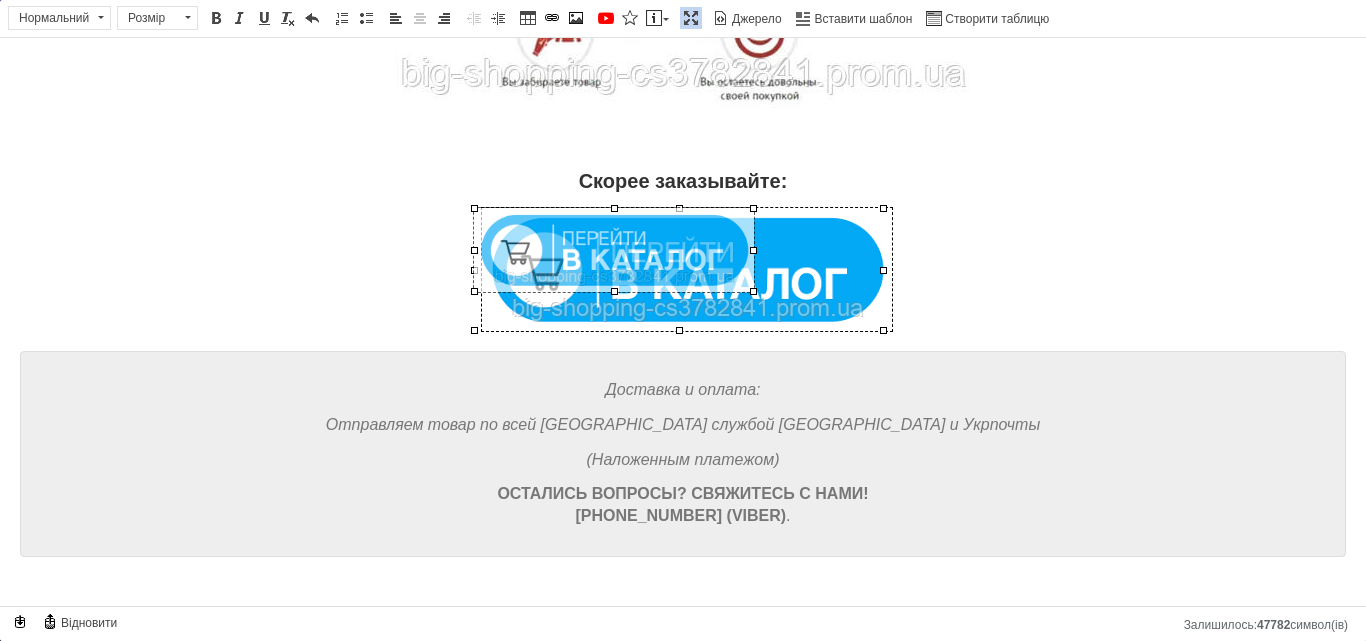 drag, startPoint x: 882, startPoint y: 331, endPoint x: 737, endPoint y: 292, distance: 150.15326 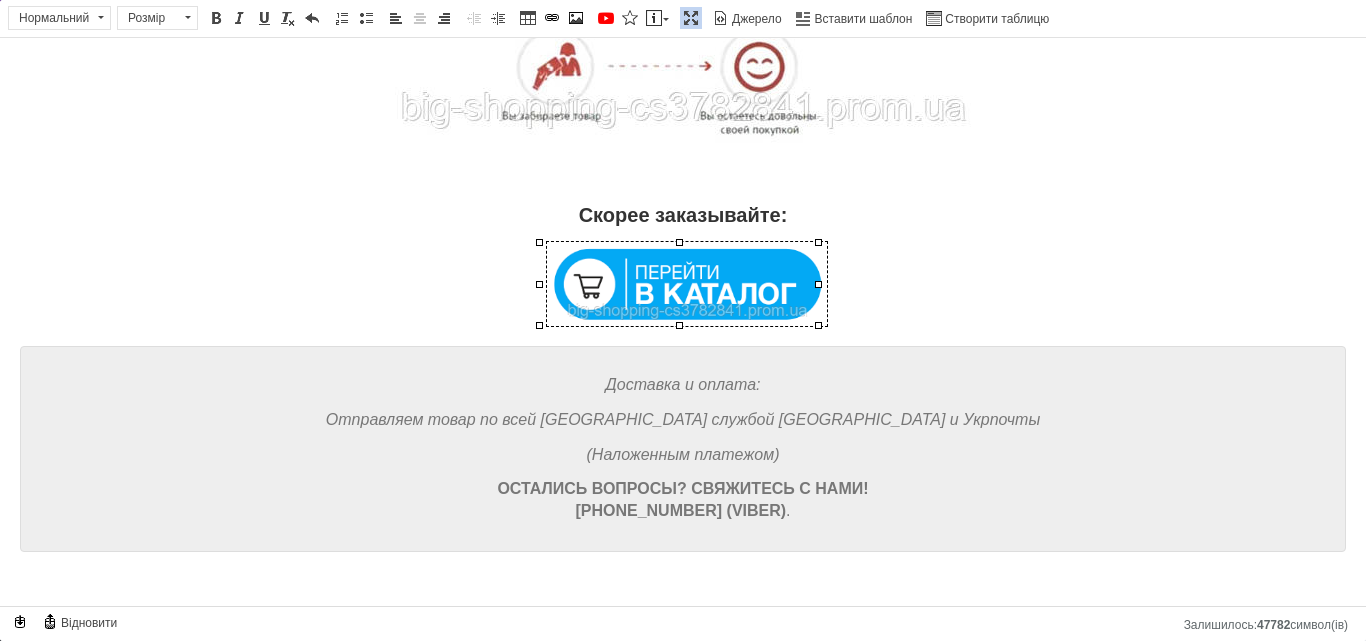 scroll, scrollTop: 2553, scrollLeft: 0, axis: vertical 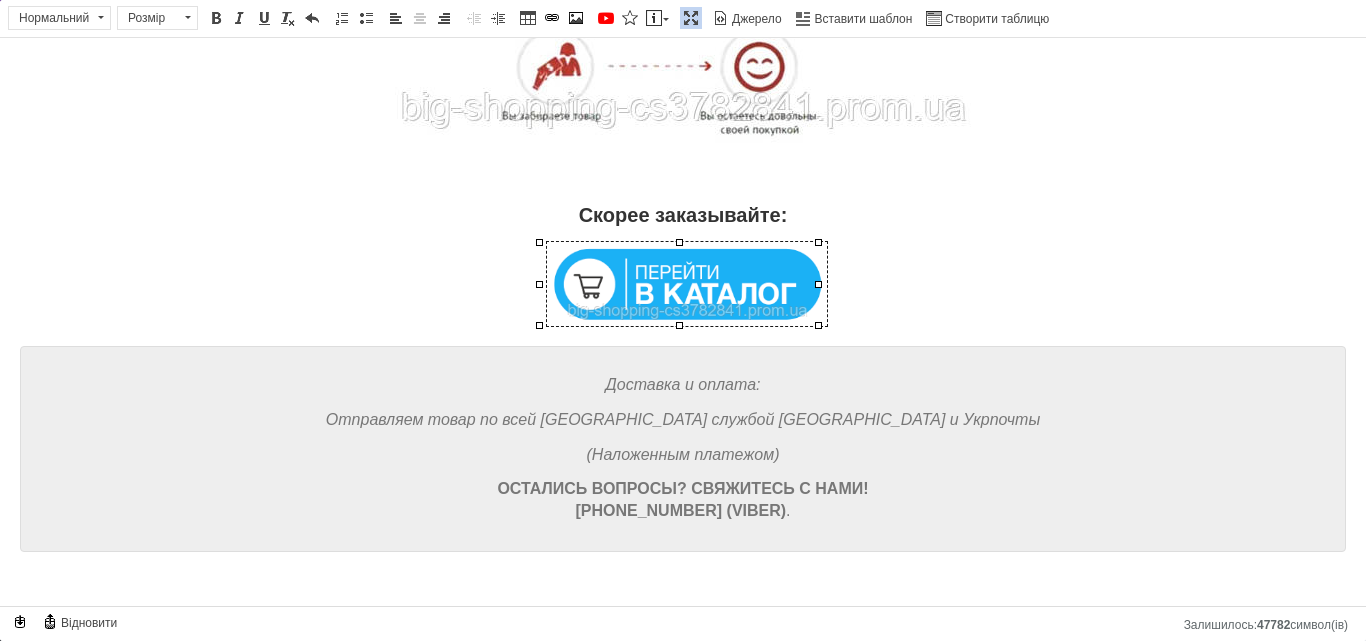 click at bounding box center (687, 284) 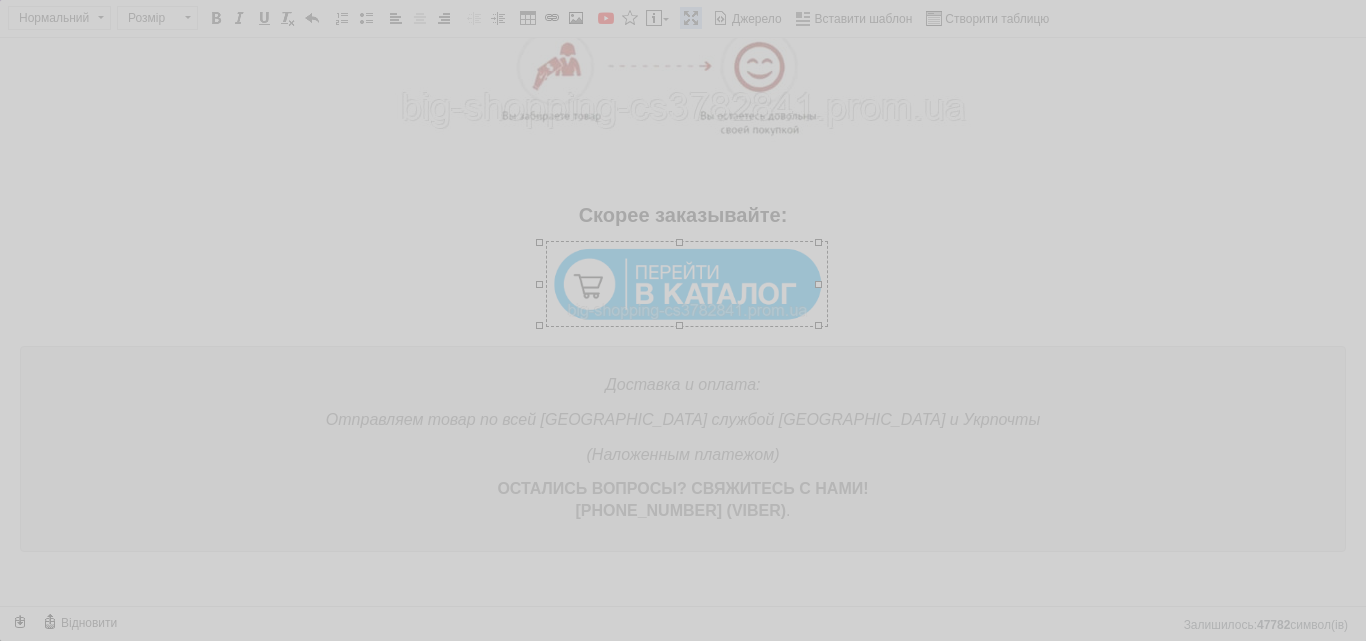 type on "[URL][DOMAIN_NAME]" 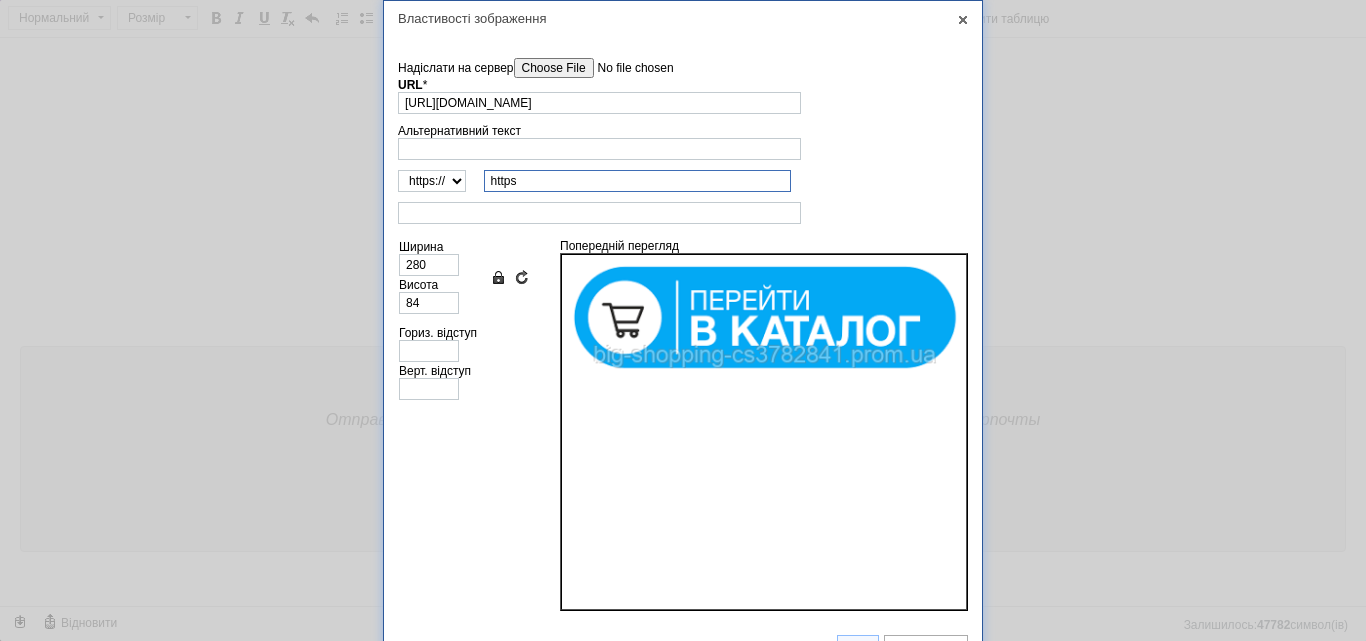 click on "https" at bounding box center (637, 181) 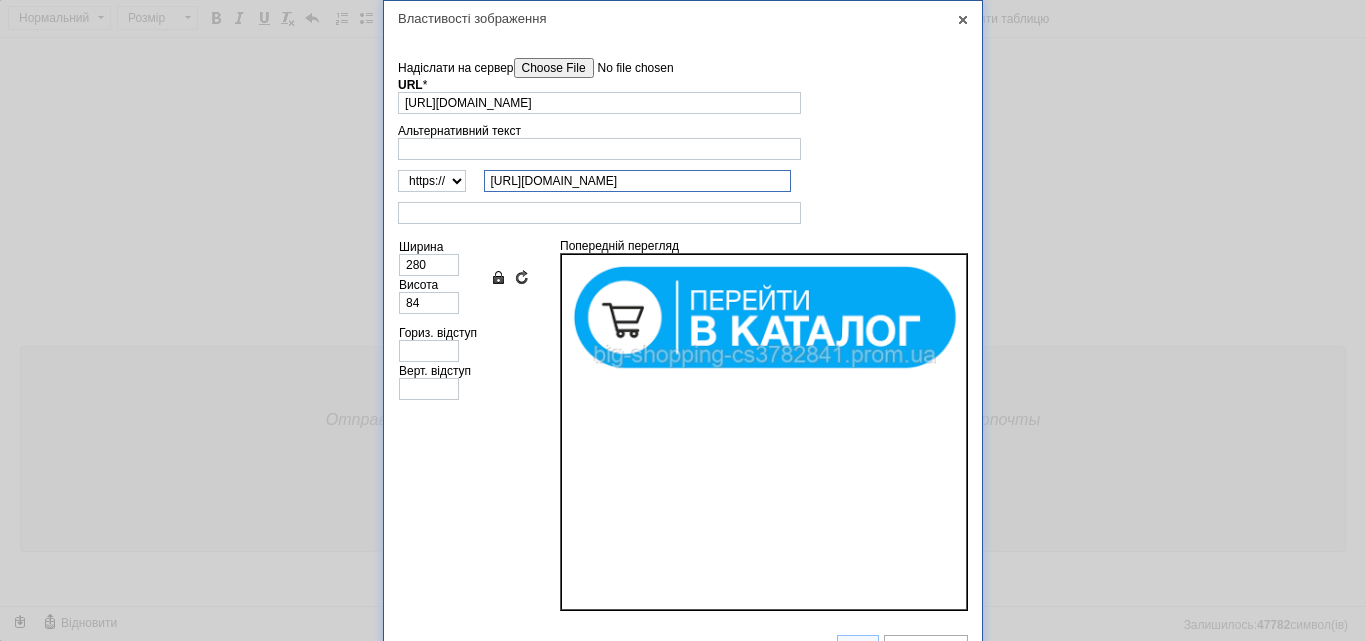drag, startPoint x: 525, startPoint y: 182, endPoint x: 485, endPoint y: 186, distance: 40.1995 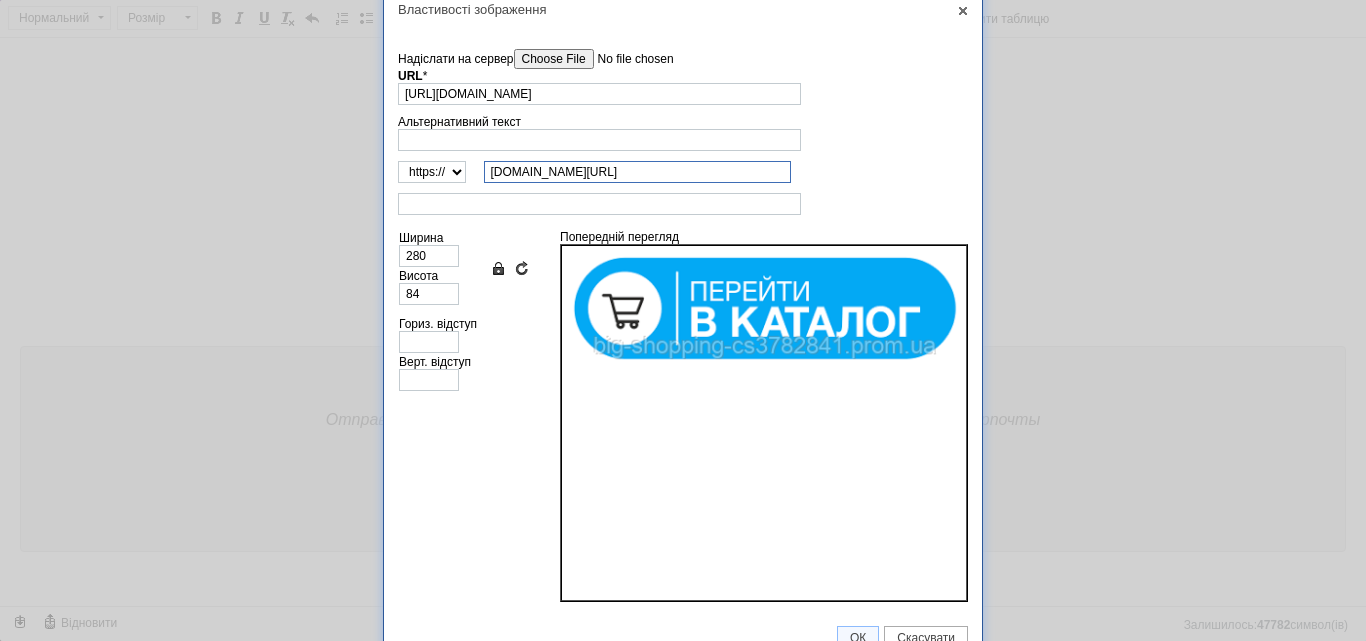 scroll, scrollTop: 33, scrollLeft: 0, axis: vertical 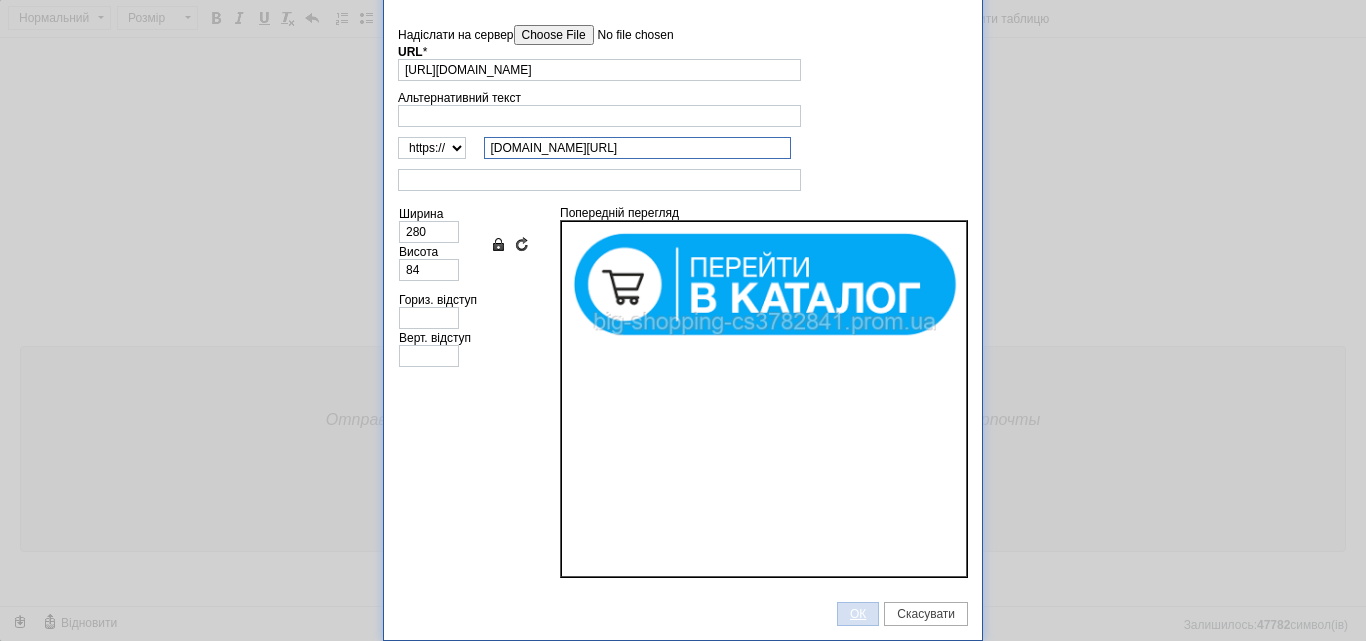 type on "[DOMAIN_NAME][URL]" 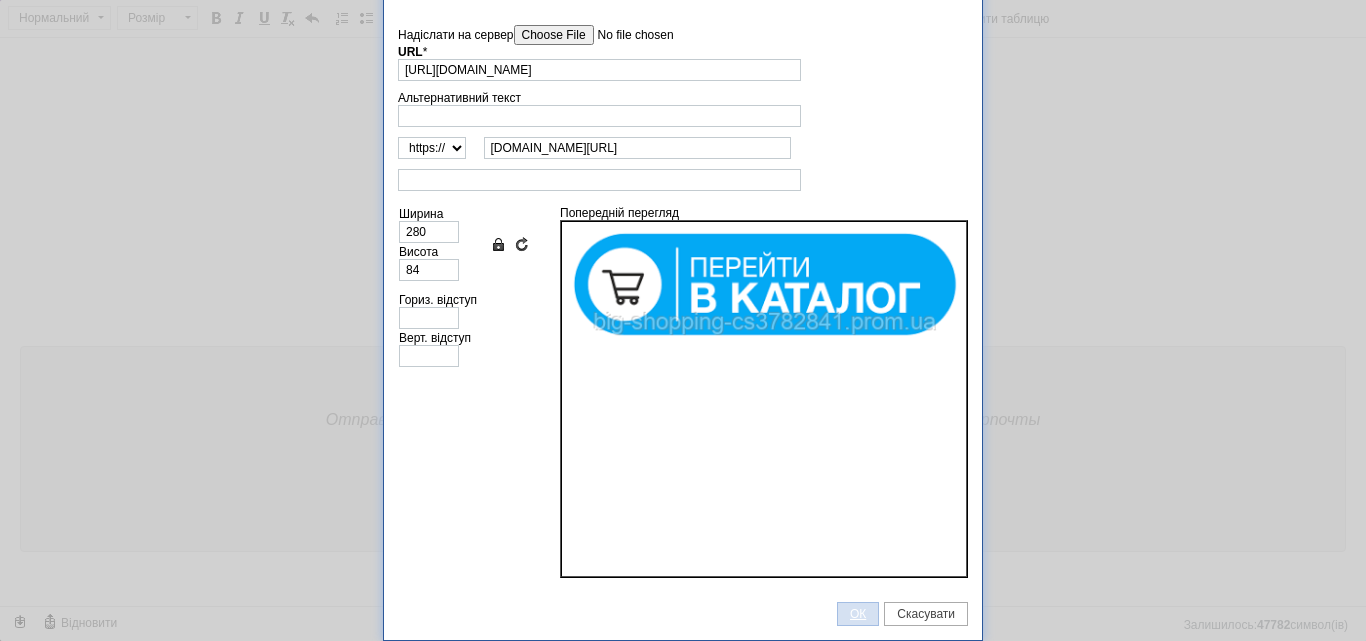 click on "ОК" at bounding box center [858, 614] 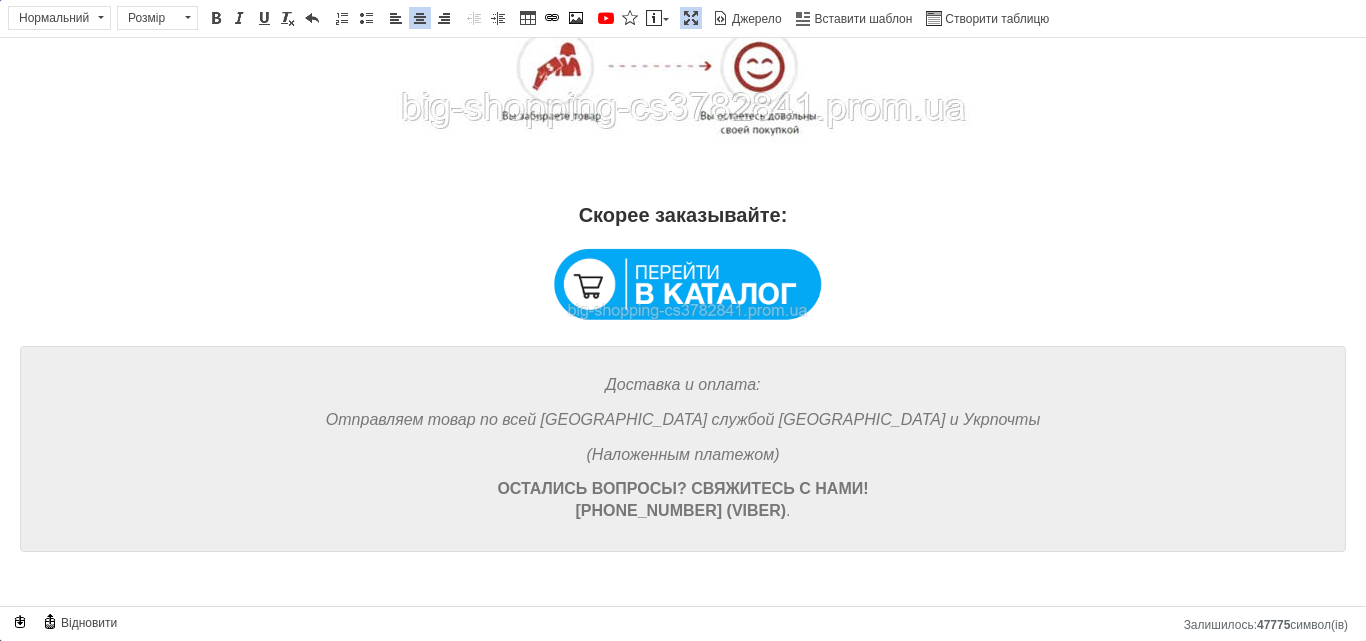 click at bounding box center (691, 18) 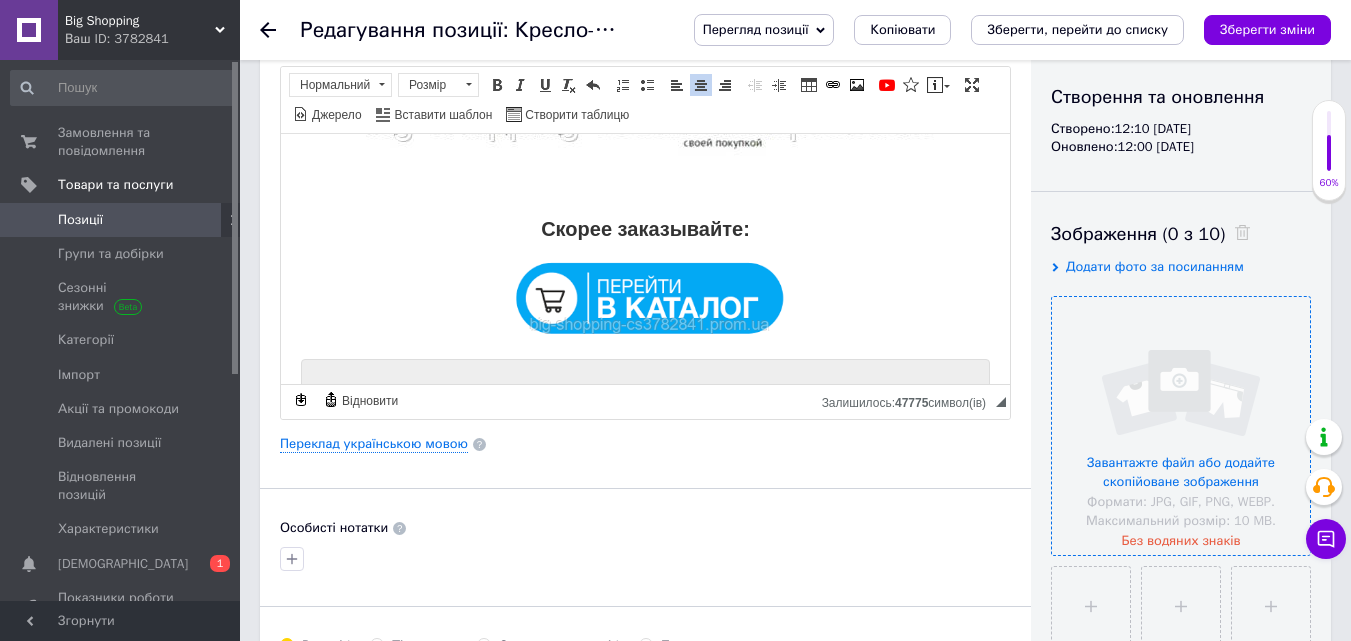 scroll, scrollTop: 300, scrollLeft: 0, axis: vertical 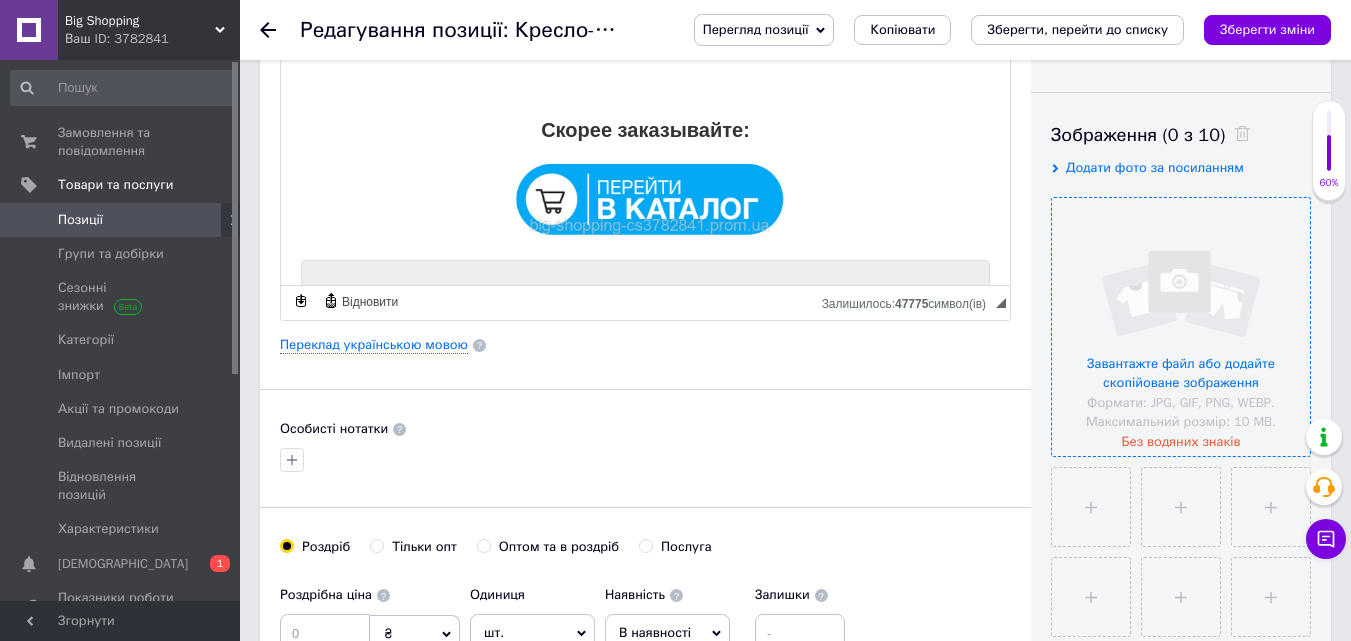 click at bounding box center [1181, 327] 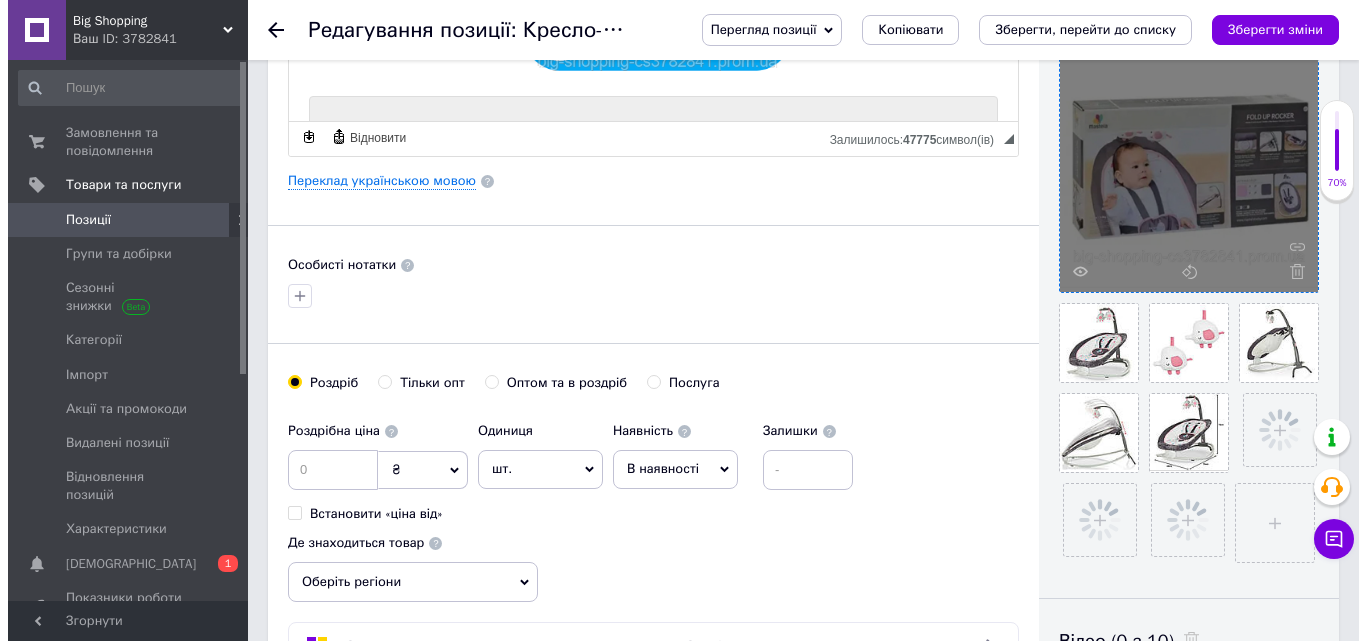 scroll, scrollTop: 400, scrollLeft: 0, axis: vertical 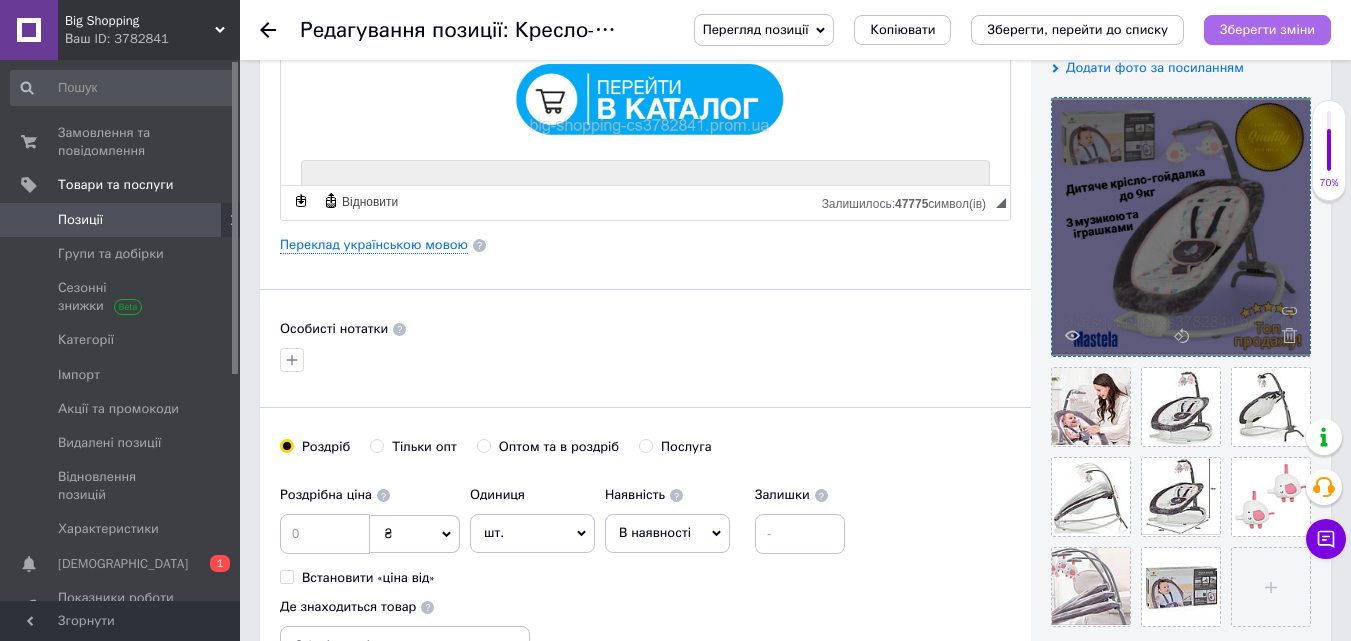 click on "Зберегти зміни" at bounding box center [1267, 29] 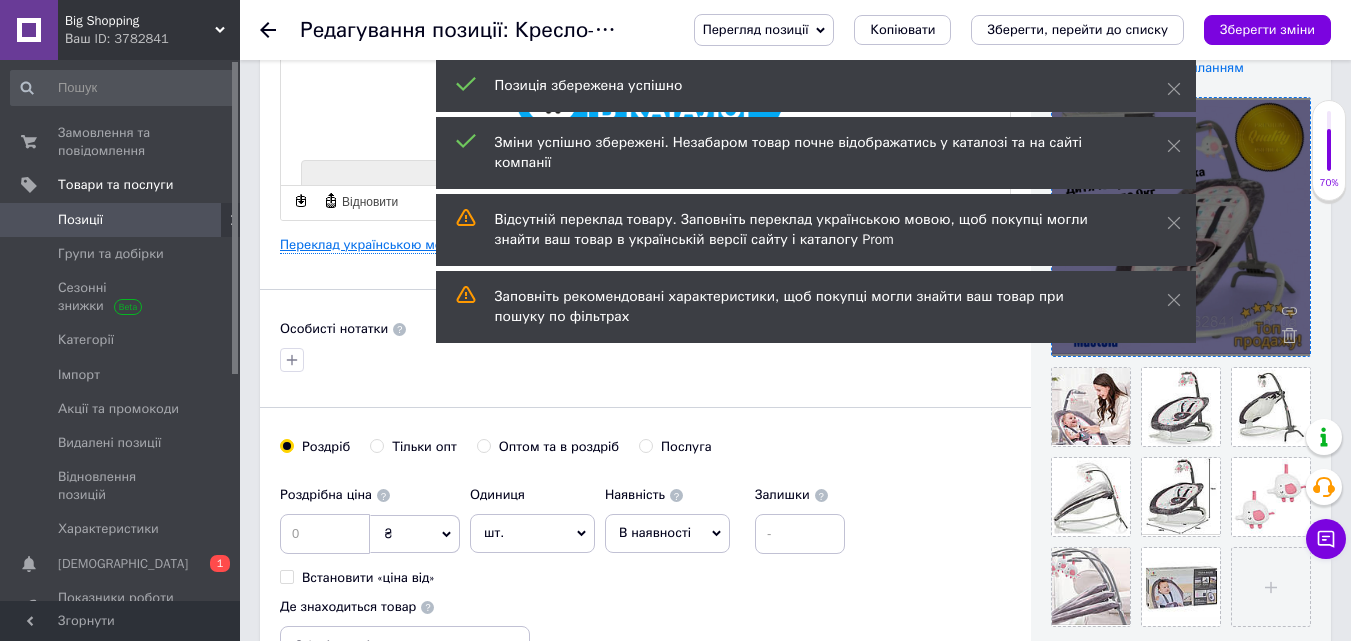 click on "Переклад українською мовою" at bounding box center (374, 245) 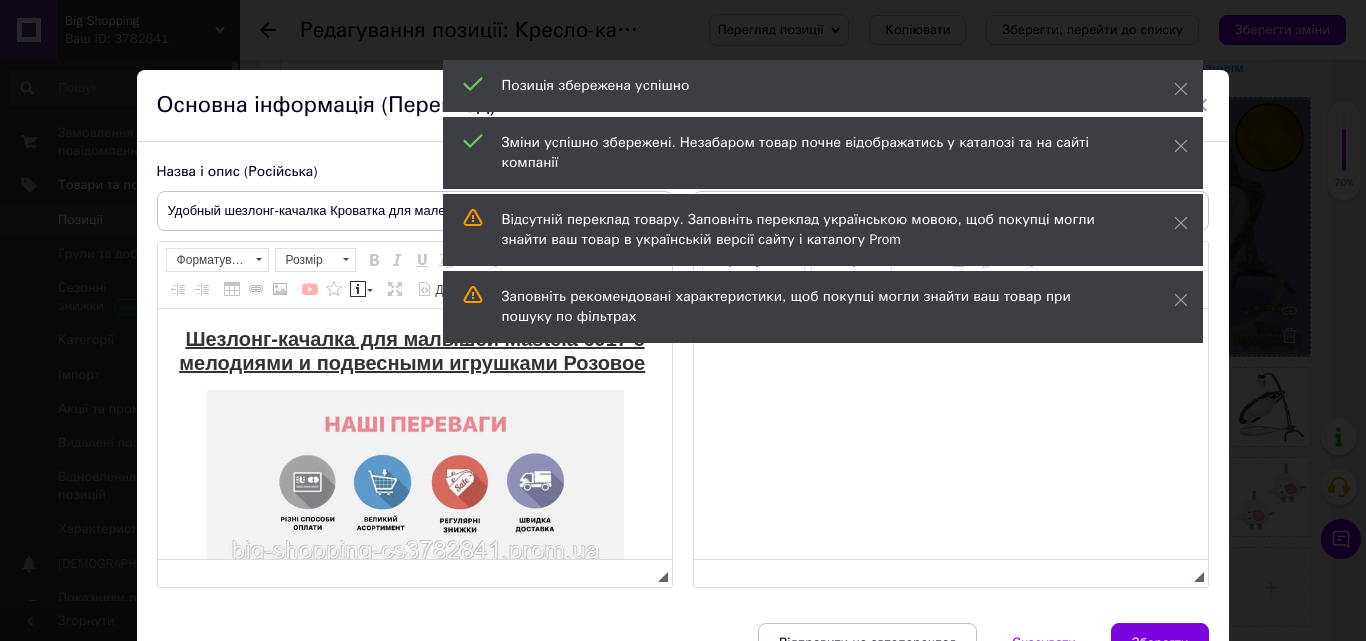 scroll, scrollTop: 0, scrollLeft: 0, axis: both 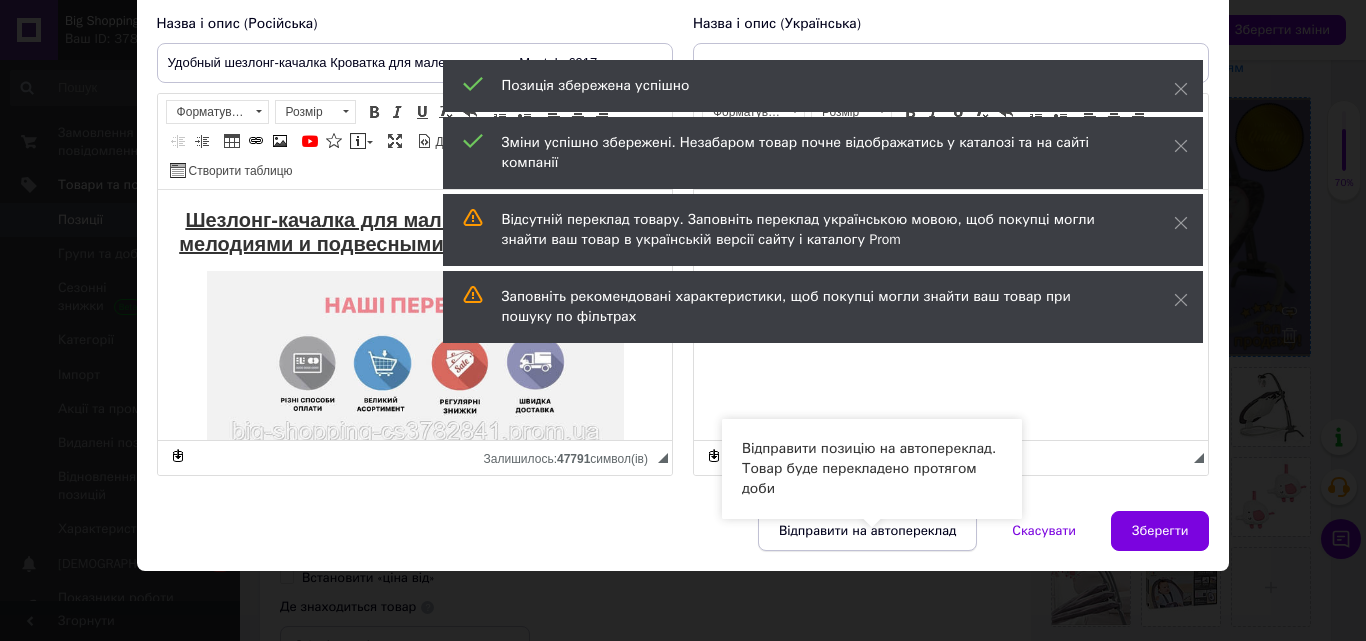 click on "Відправити на автопереклад" at bounding box center [867, 531] 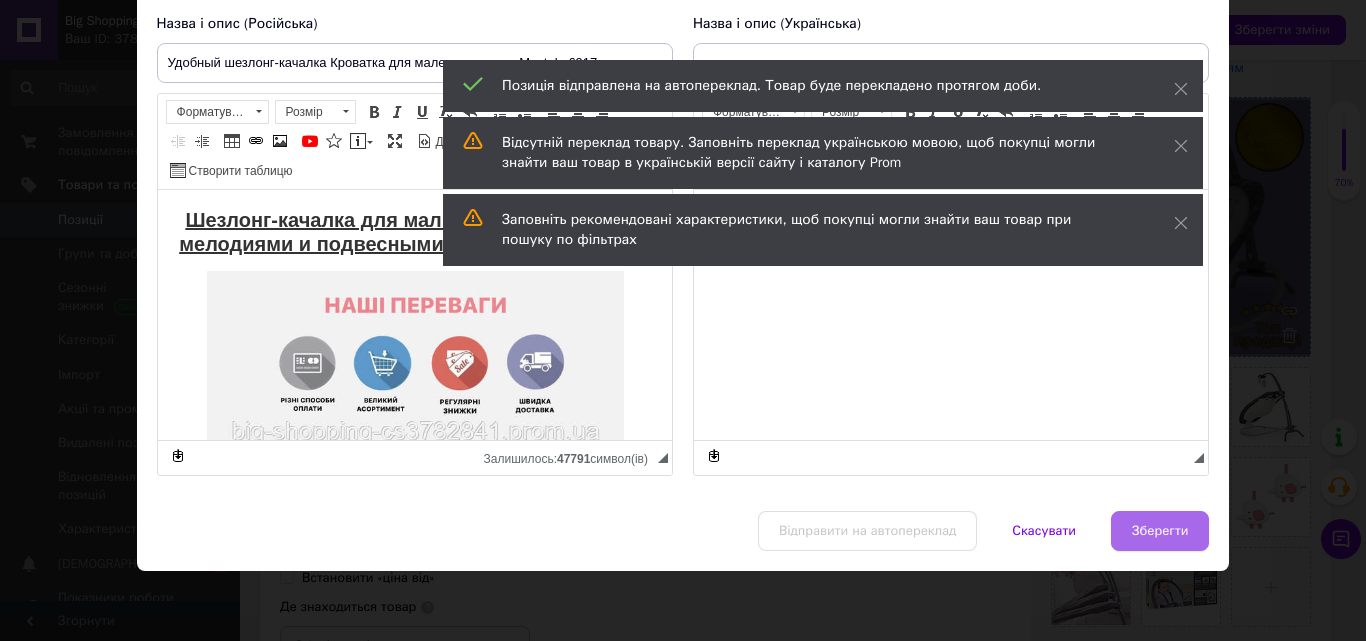 click on "Зберегти" at bounding box center (1160, 531) 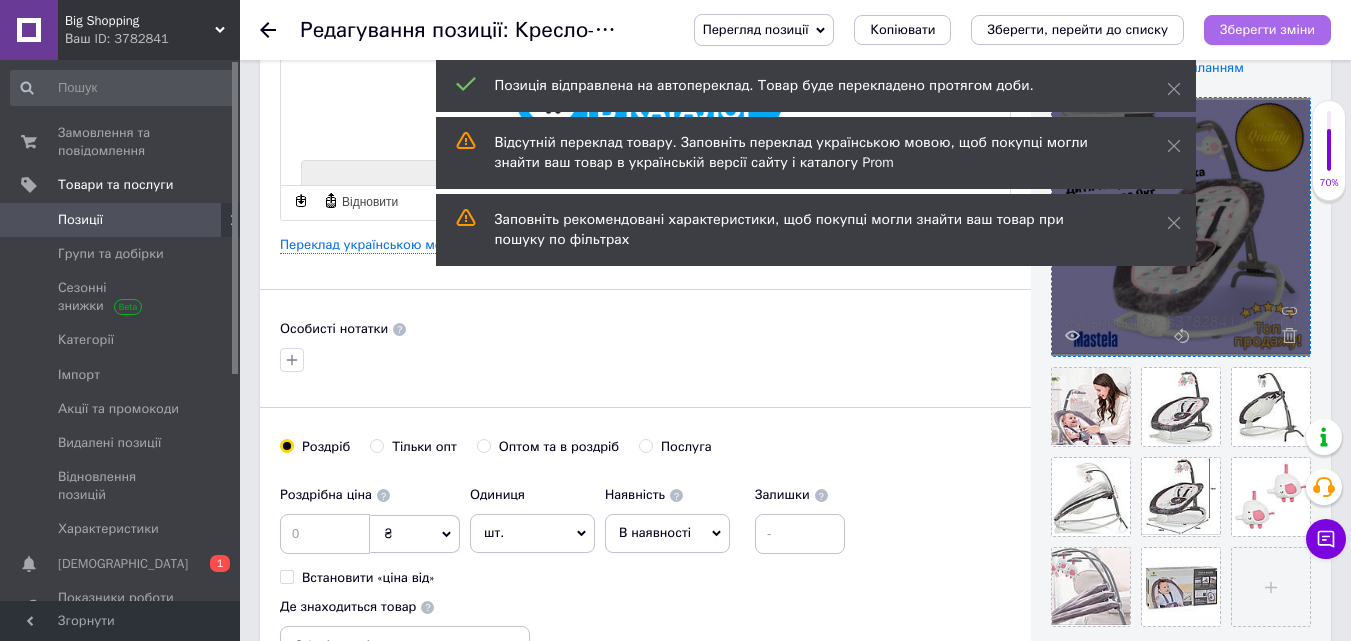 click on "Зберегти зміни" at bounding box center [1267, 29] 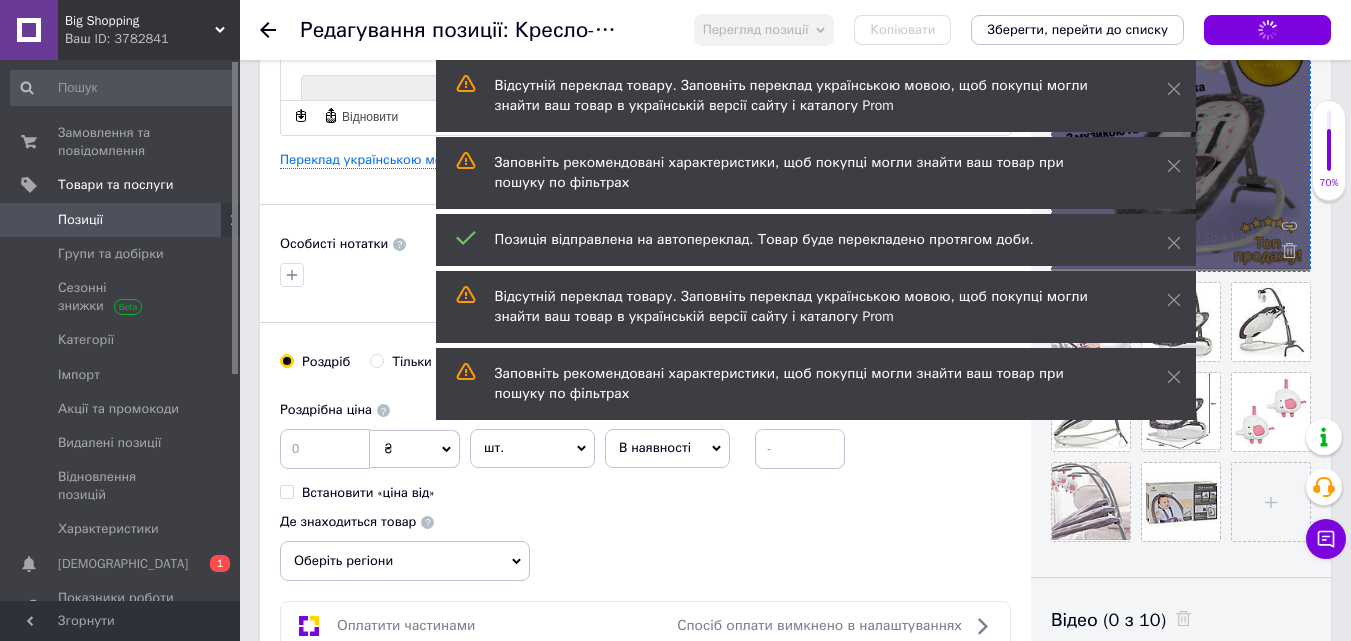scroll, scrollTop: 600, scrollLeft: 0, axis: vertical 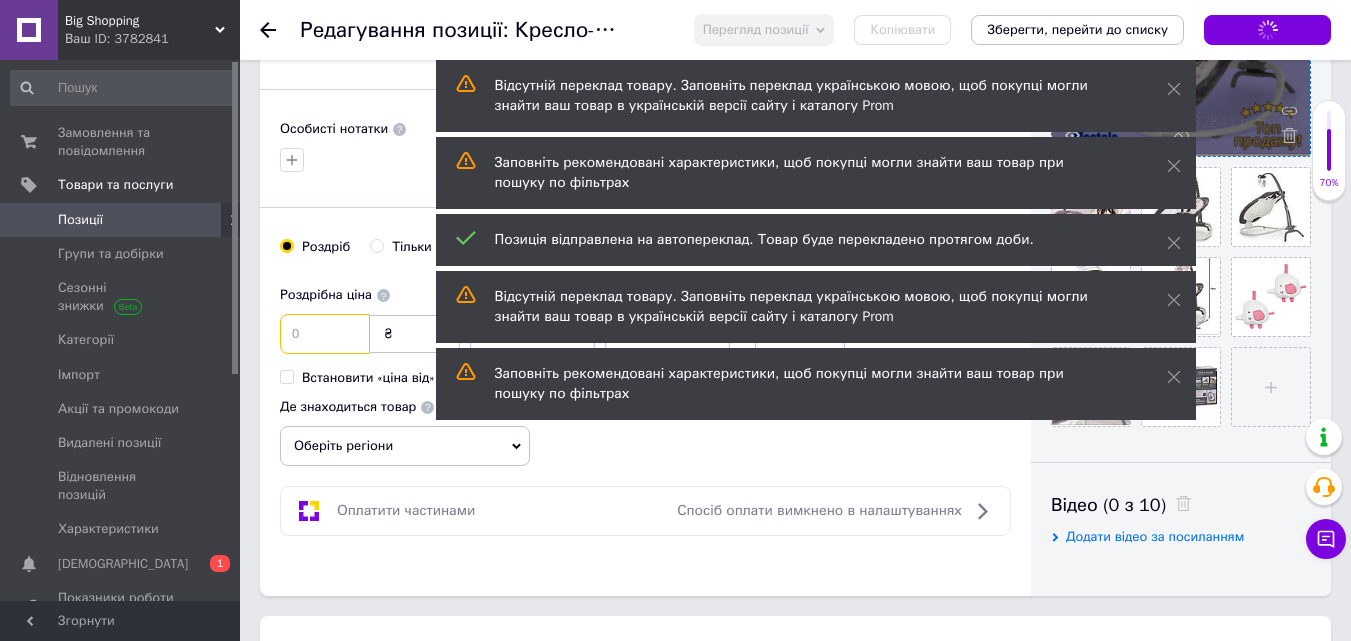 click at bounding box center (325, 334) 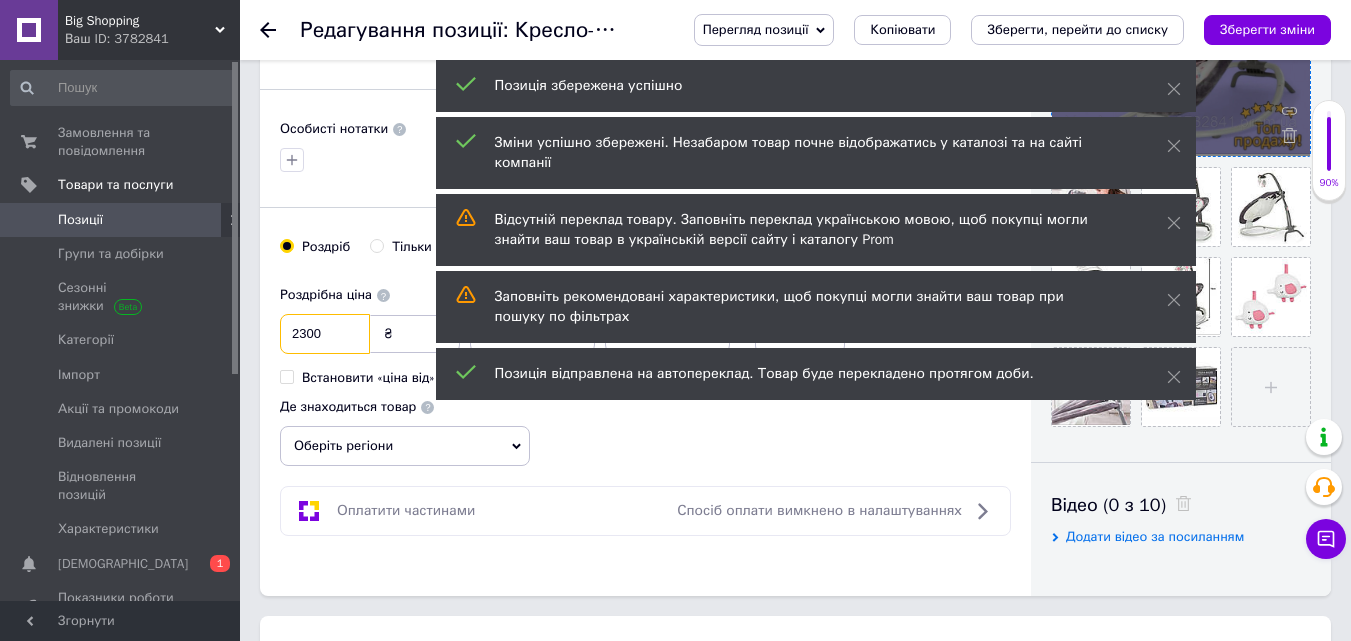 type on "2300" 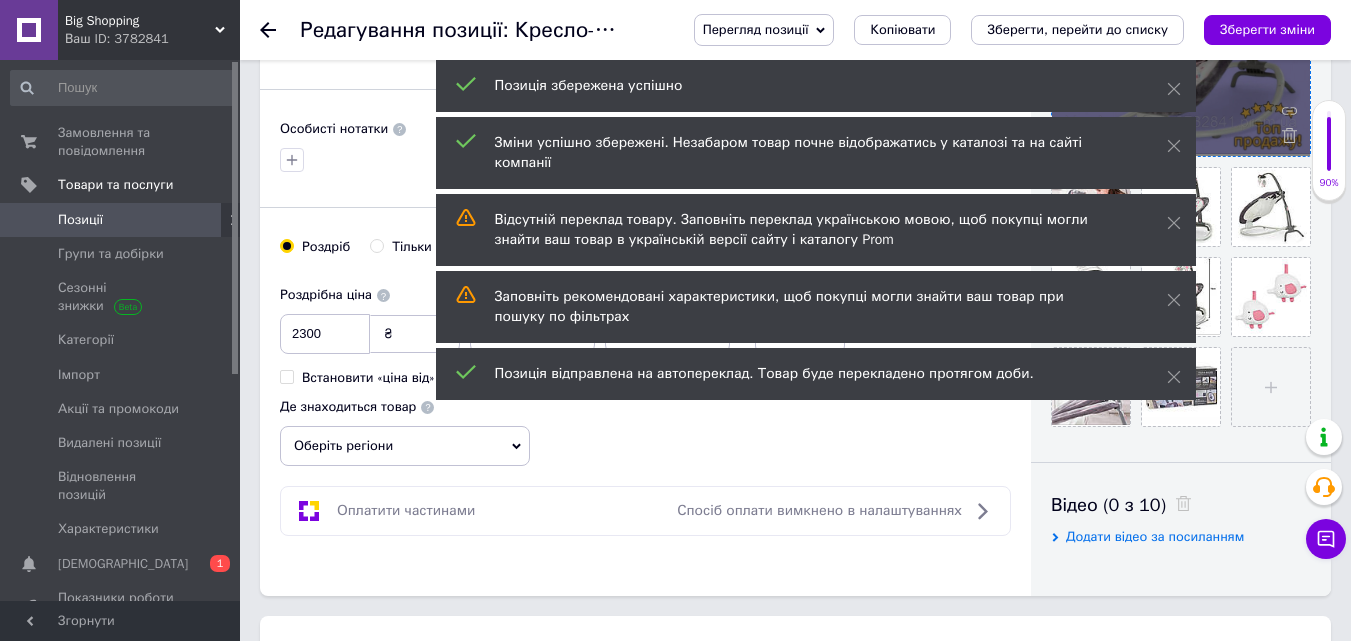 click on "Оберіть регіони" at bounding box center (405, 446) 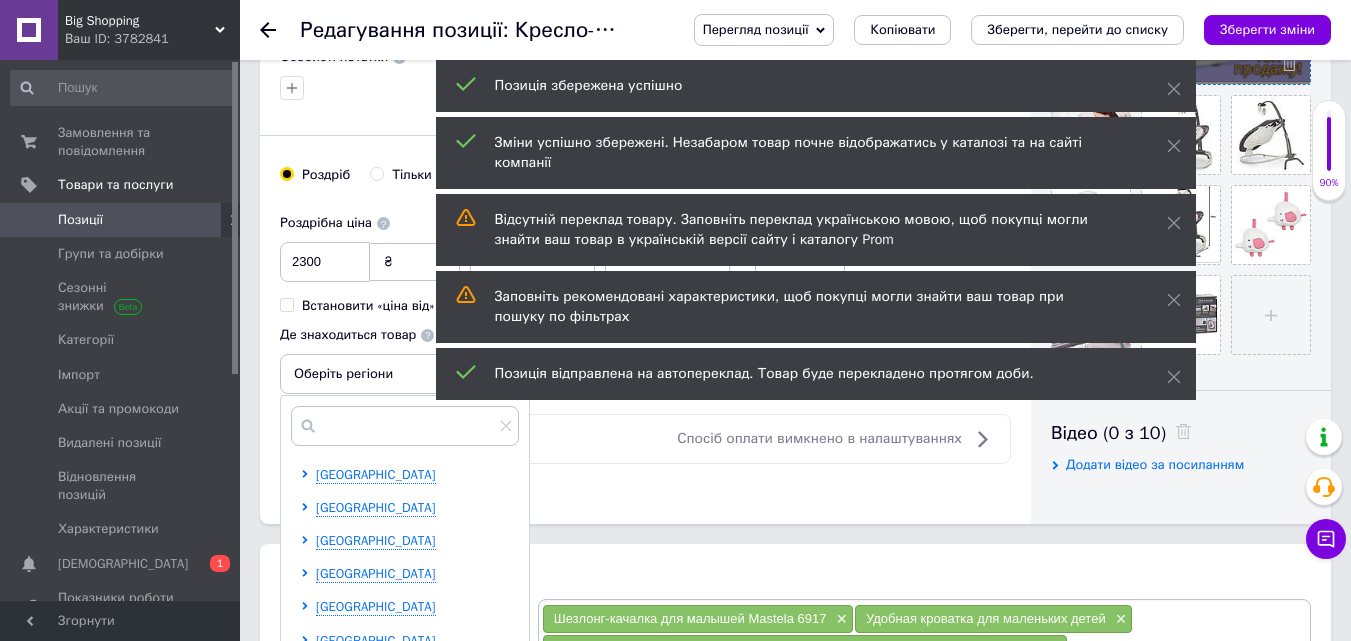 scroll, scrollTop: 800, scrollLeft: 0, axis: vertical 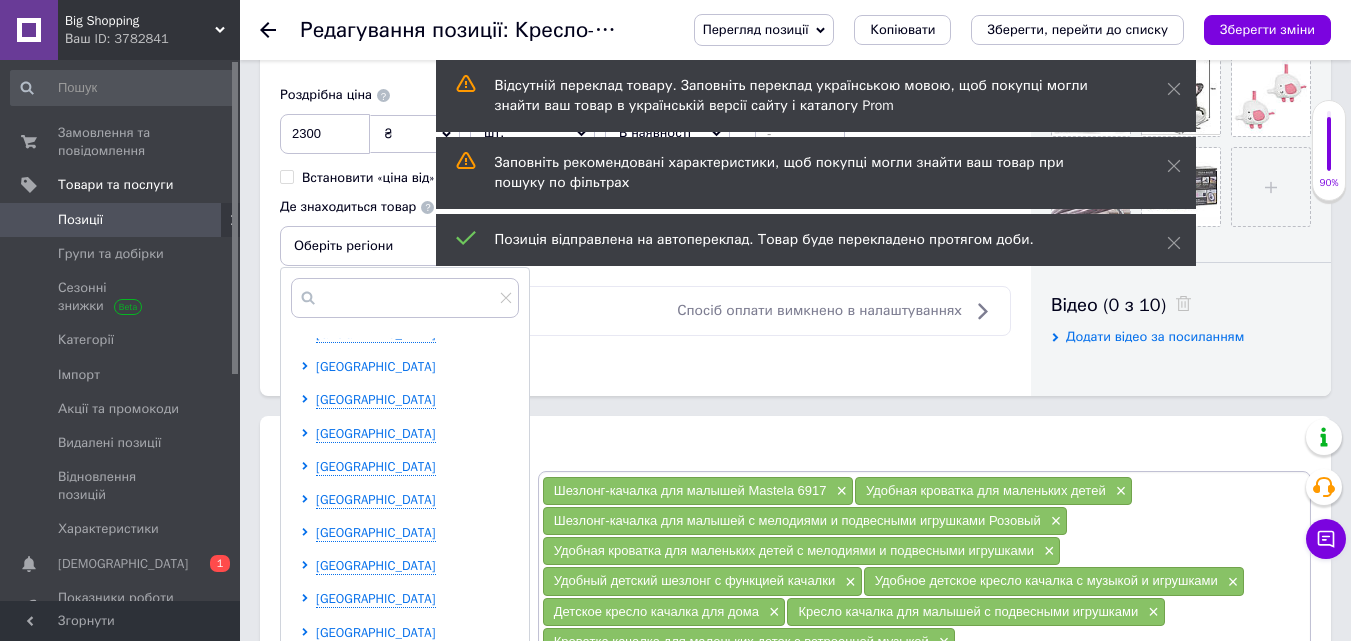 click on "[GEOGRAPHIC_DATA]" at bounding box center (376, 366) 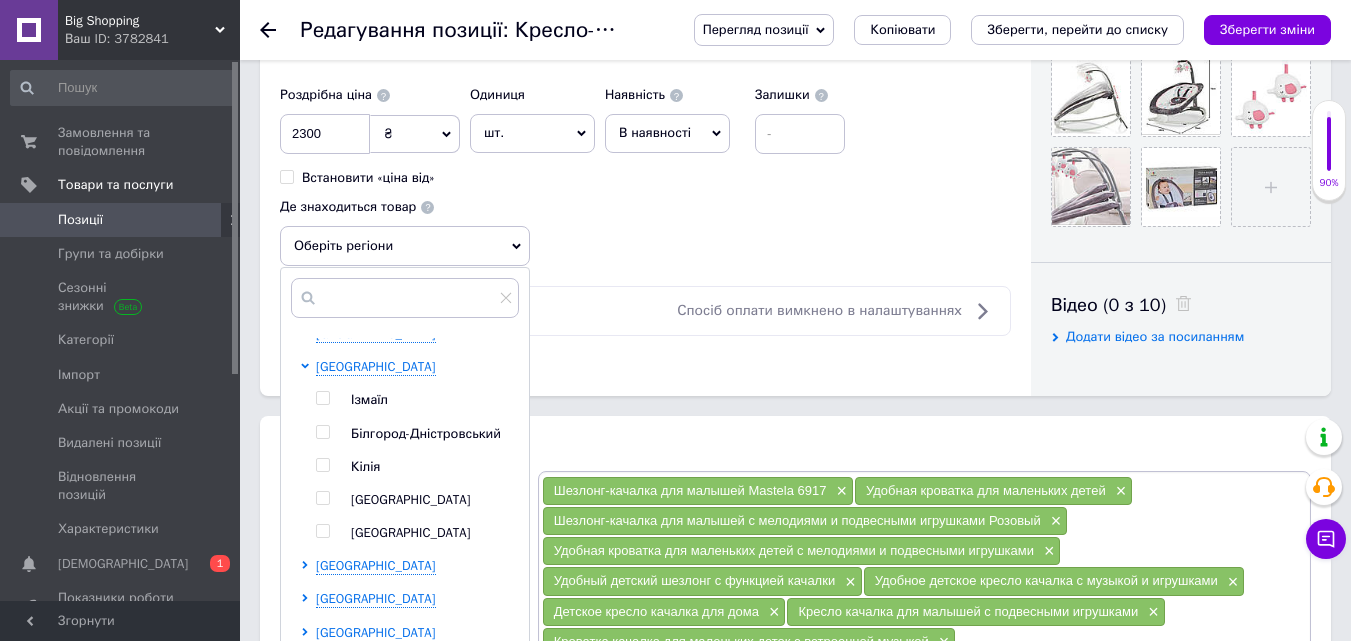 click at bounding box center (322, 498) 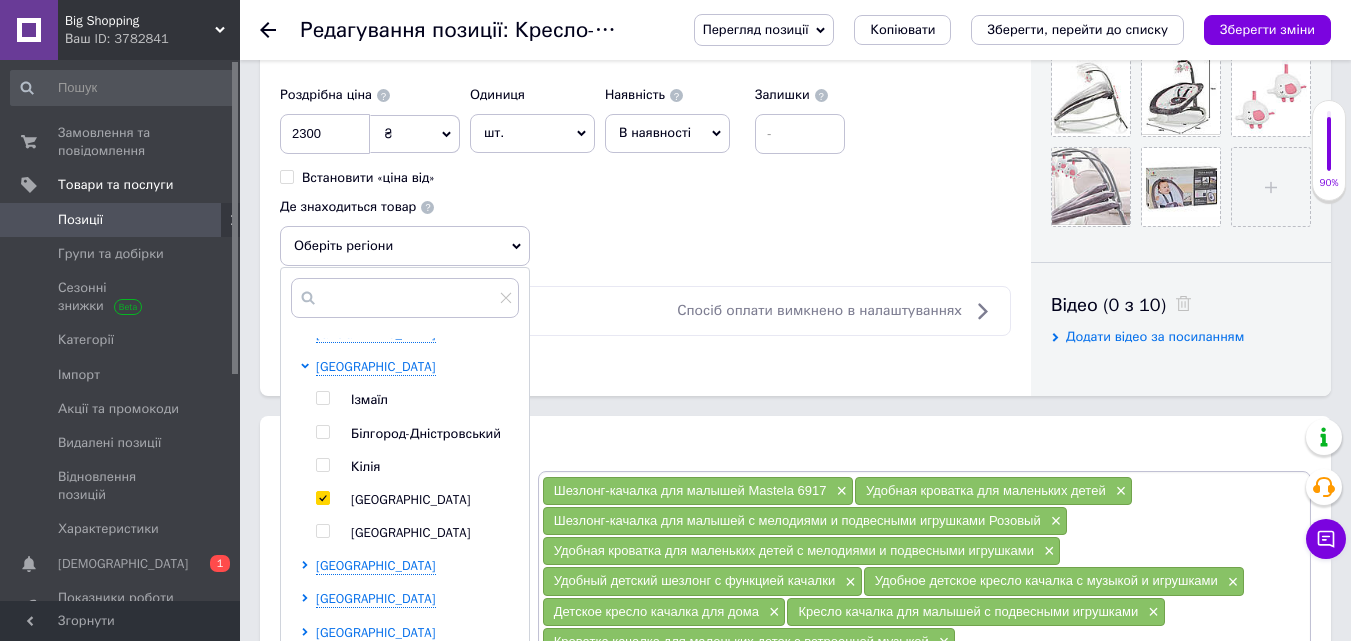 checkbox on "true" 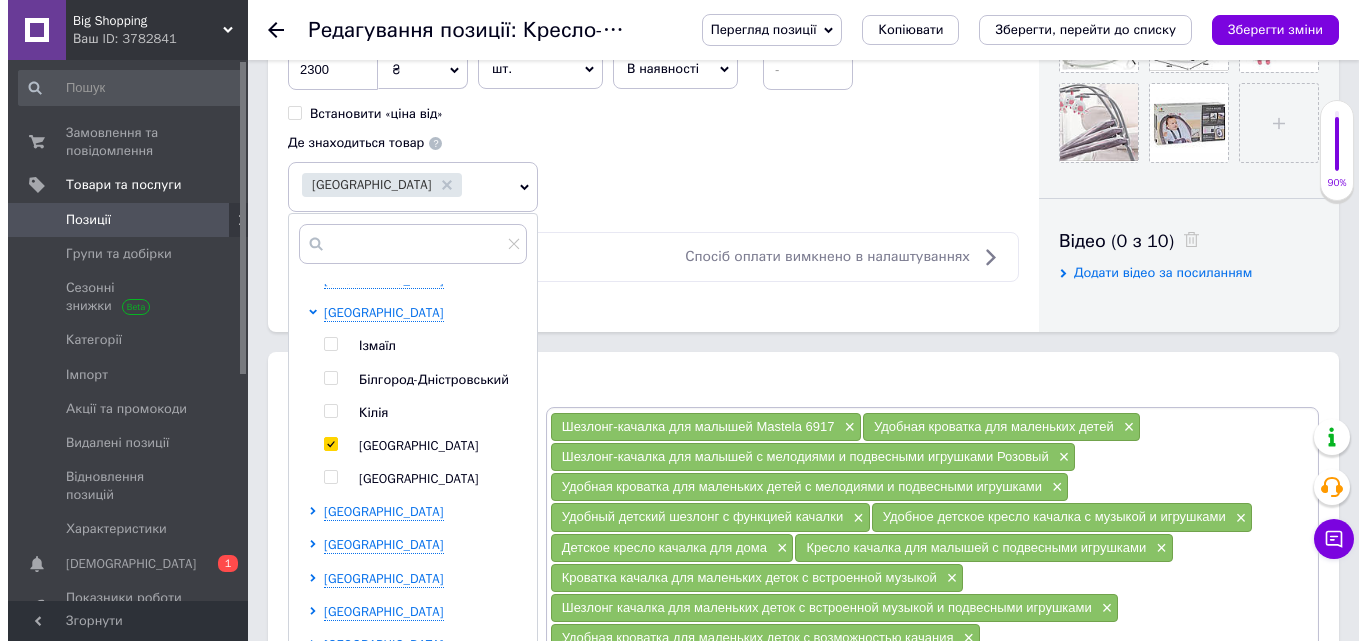 scroll, scrollTop: 1100, scrollLeft: 0, axis: vertical 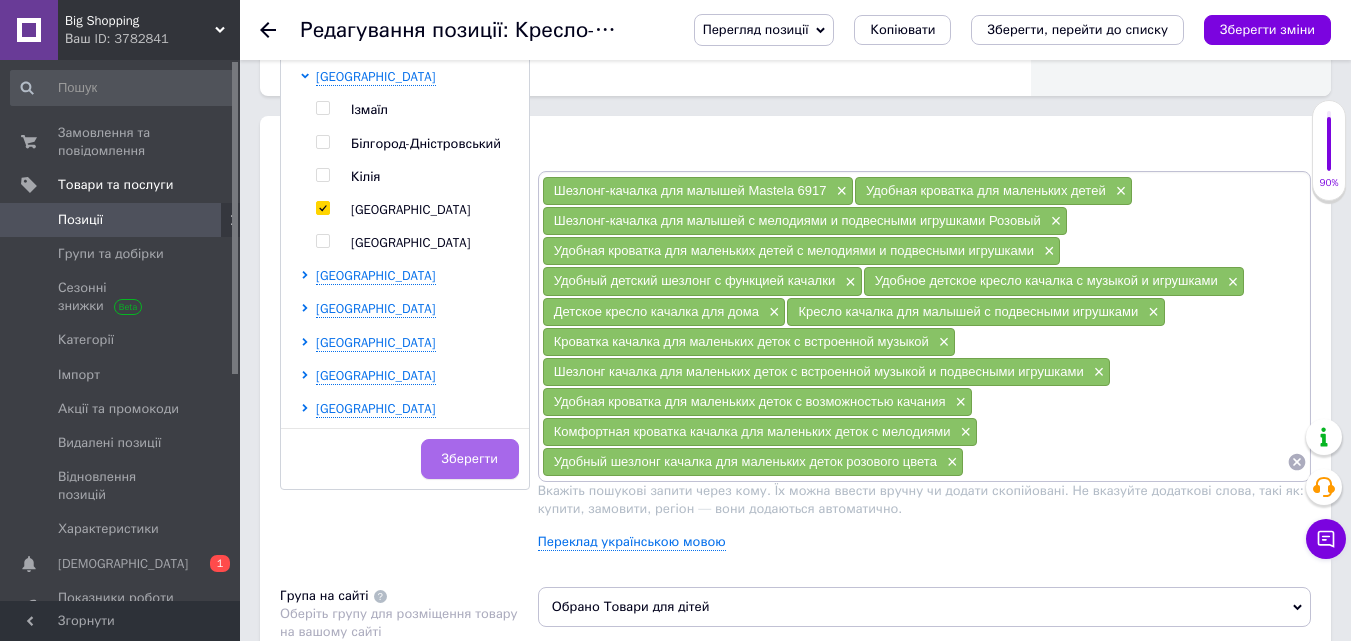 click on "Зберегти" at bounding box center (470, 459) 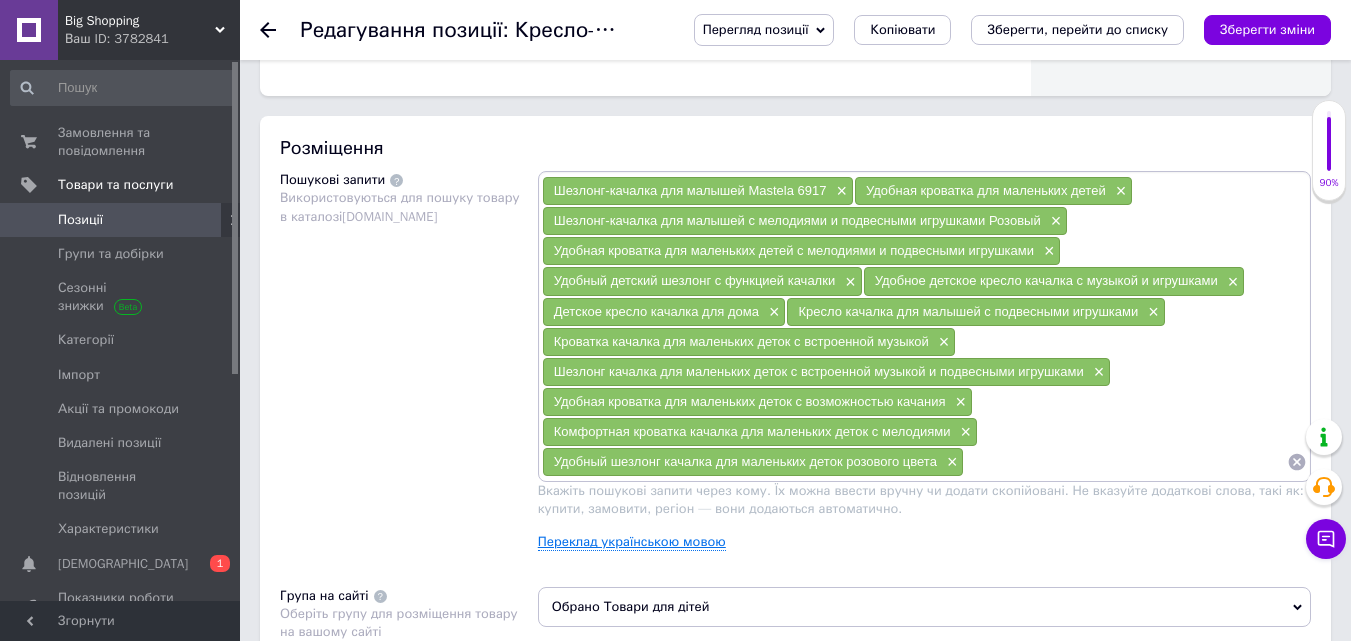 click on "Переклад українською мовою" at bounding box center (632, 542) 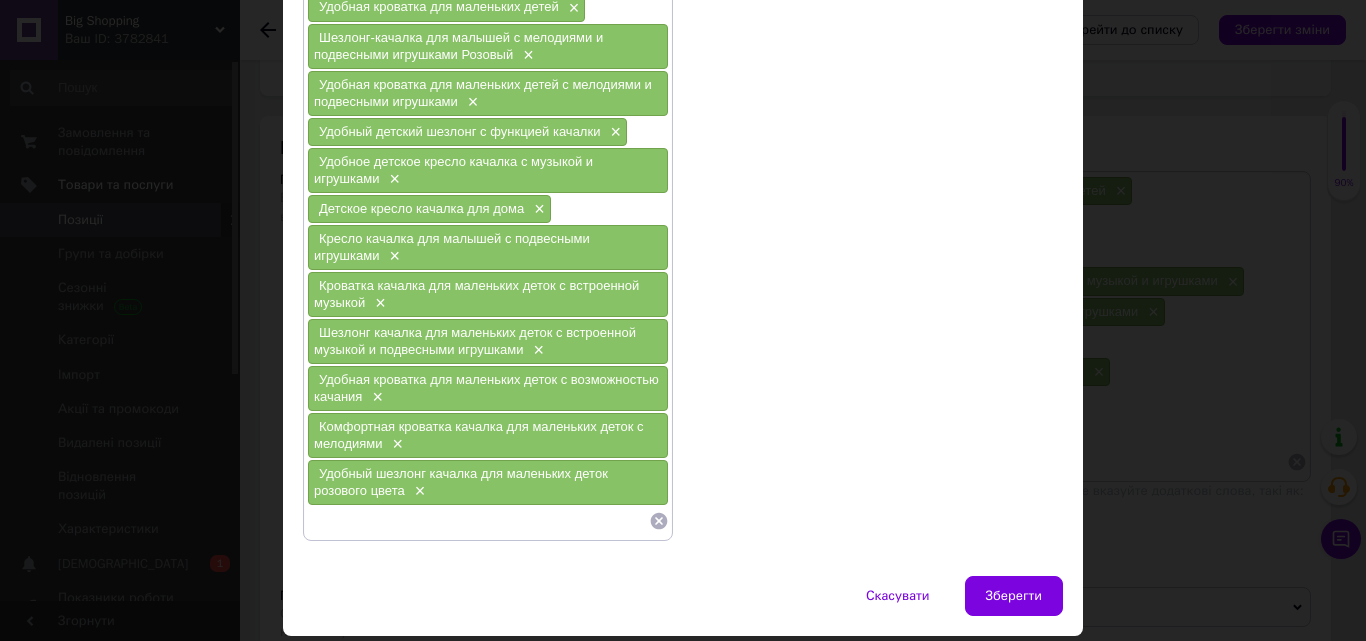 scroll, scrollTop: 200, scrollLeft: 0, axis: vertical 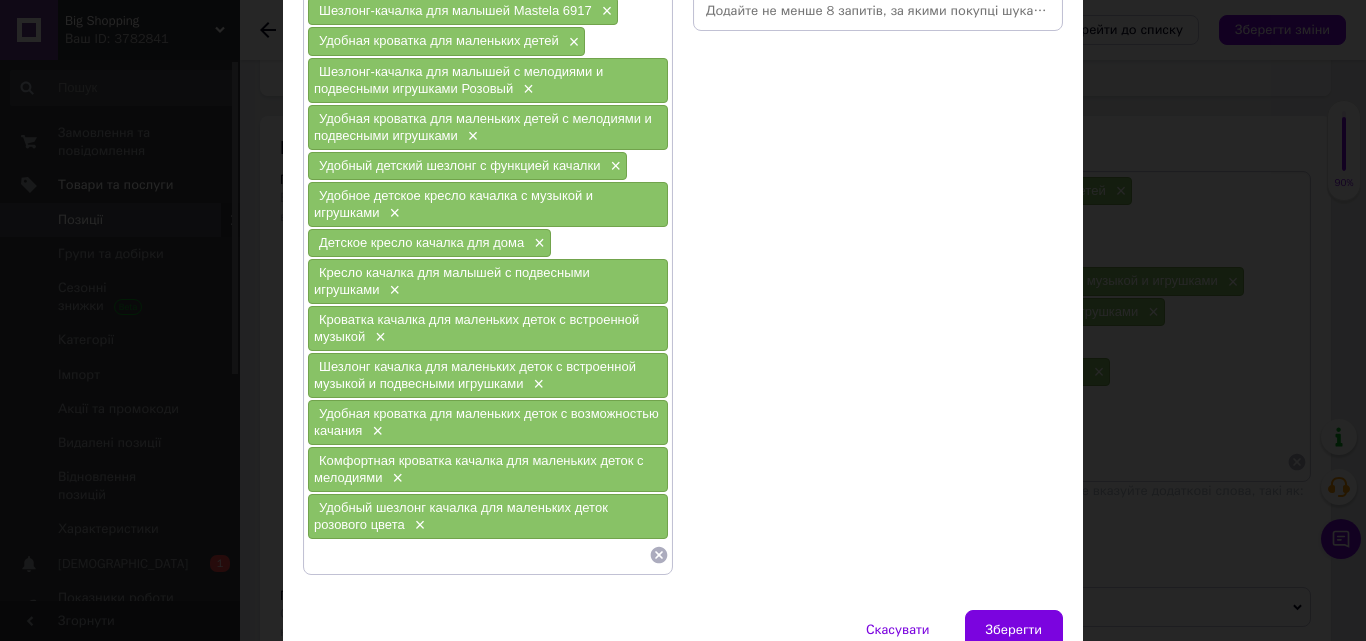 click on "× Розміщення (Переклад) Пошукові запити (Російська) Шезлонг-качалка для малышей Mastela 6917 × Удобная кроватка для маленьких детей × Шезлонг-качалка для малышей с мелодиями и подвесными игрушками Розовый × Удобная кроватка для маленьких детей с мелодиями и подвесными игрушками × Удобный детский шезлонг с функцией качалки × Удобное детское кресло качалка с музыкой и игрушками × Детское кресло качалка для дома × Кресло качалка для малышей с подвесными игрушками × Кроватка качалка для маленьких деток с встроенной музыкой × × × × × Пошукові запити (Українська)" at bounding box center [683, 320] 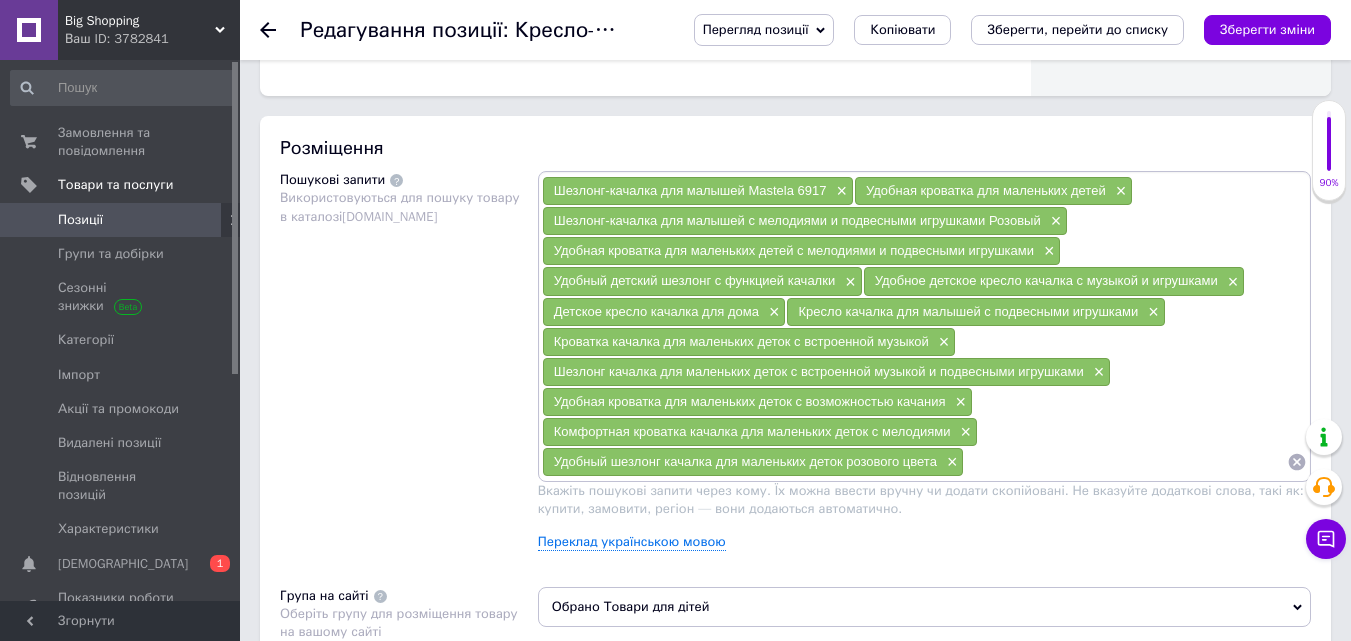 click on "Переклад українською мовою" at bounding box center [924, 542] 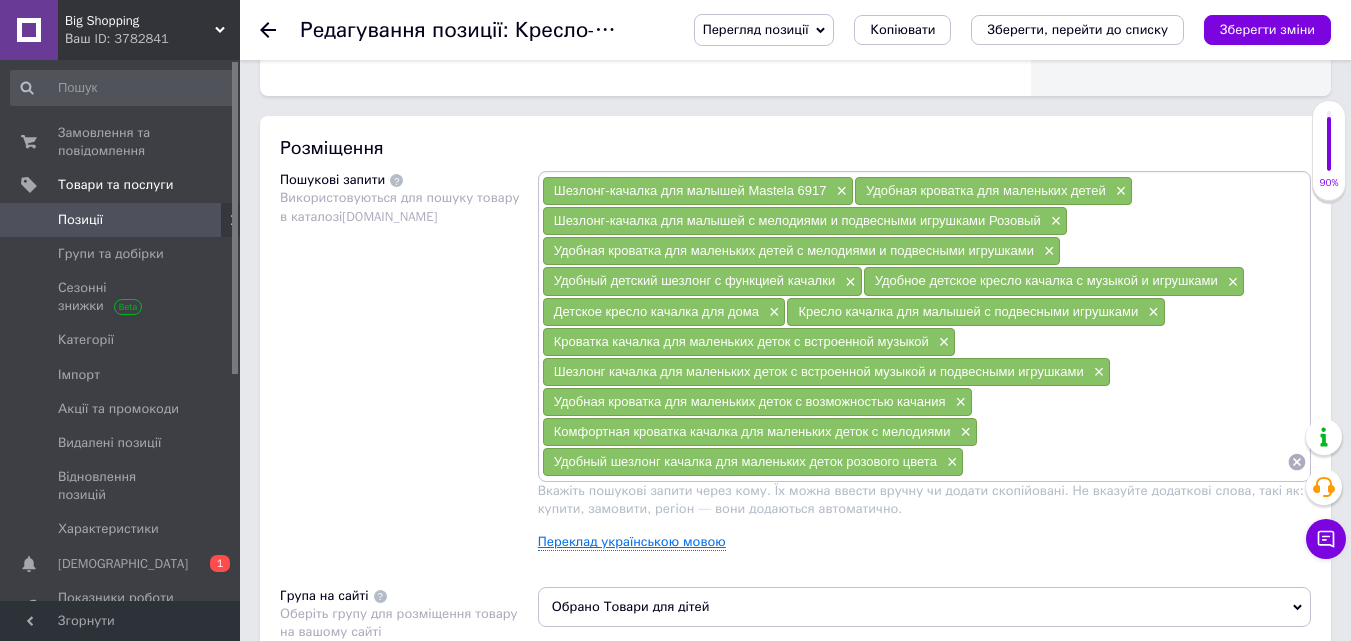 click on "Переклад українською мовою" at bounding box center (632, 542) 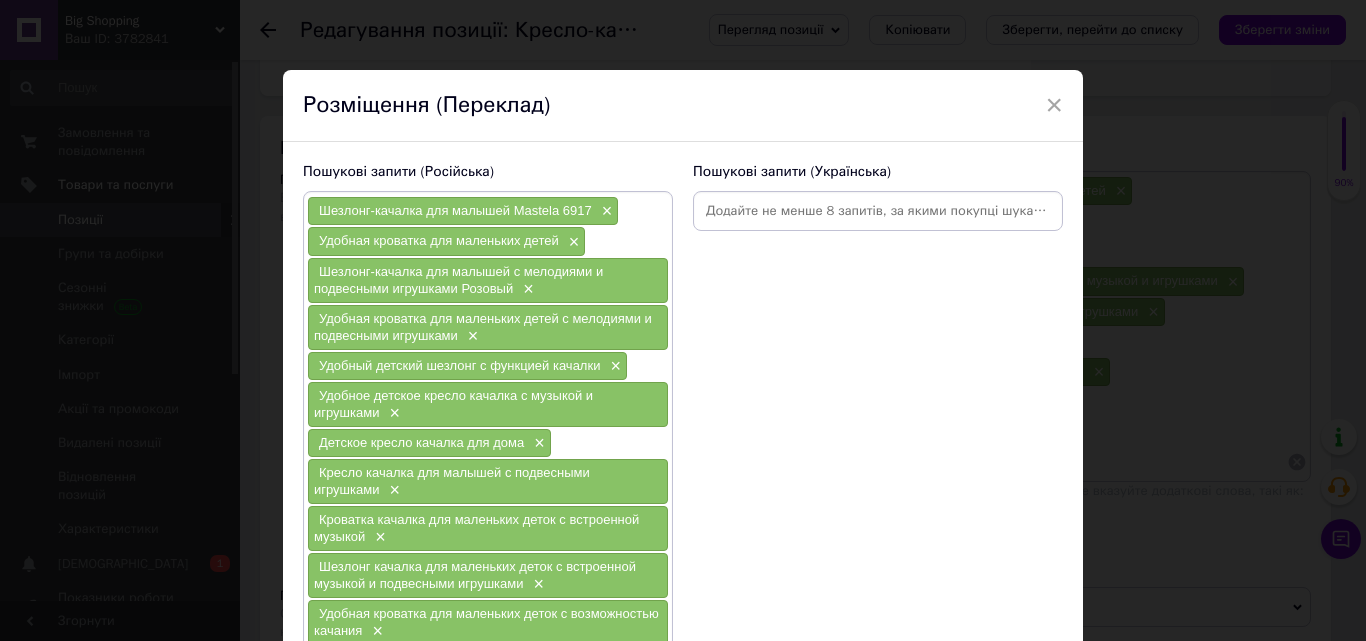 click at bounding box center (878, 211) 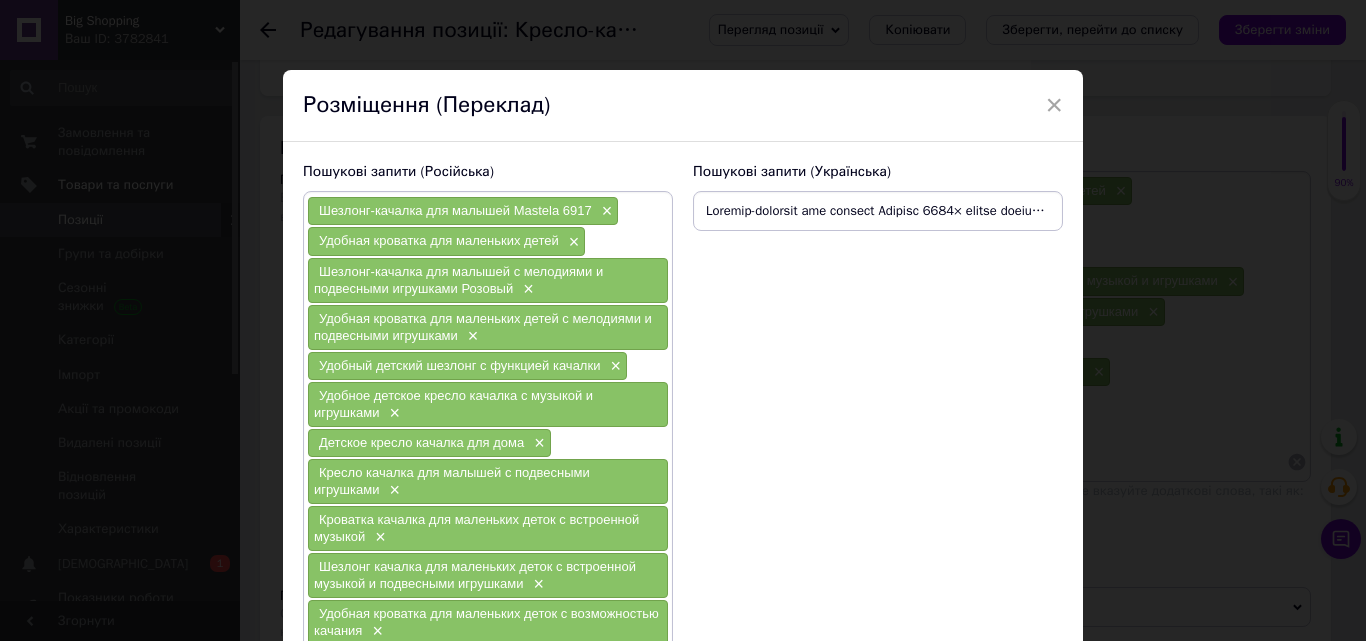 scroll, scrollTop: 0, scrollLeft: 4392, axis: horizontal 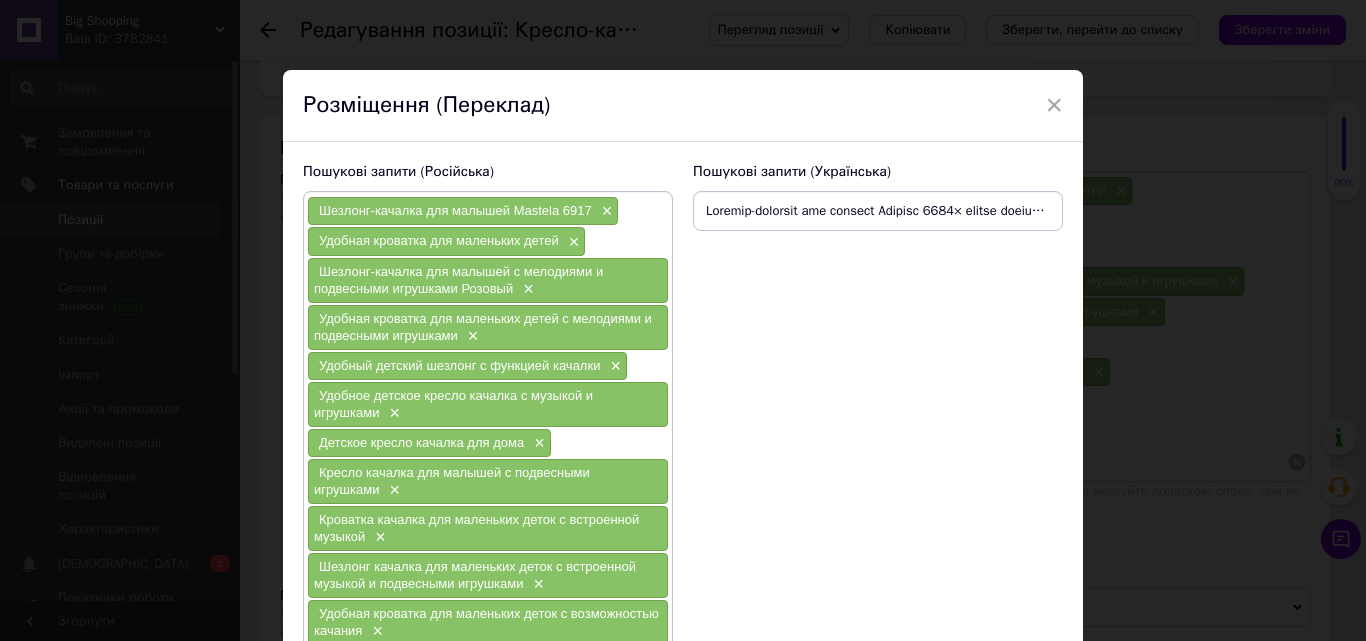 drag, startPoint x: 1050, startPoint y: 211, endPoint x: 980, endPoint y: 237, distance: 74.672615 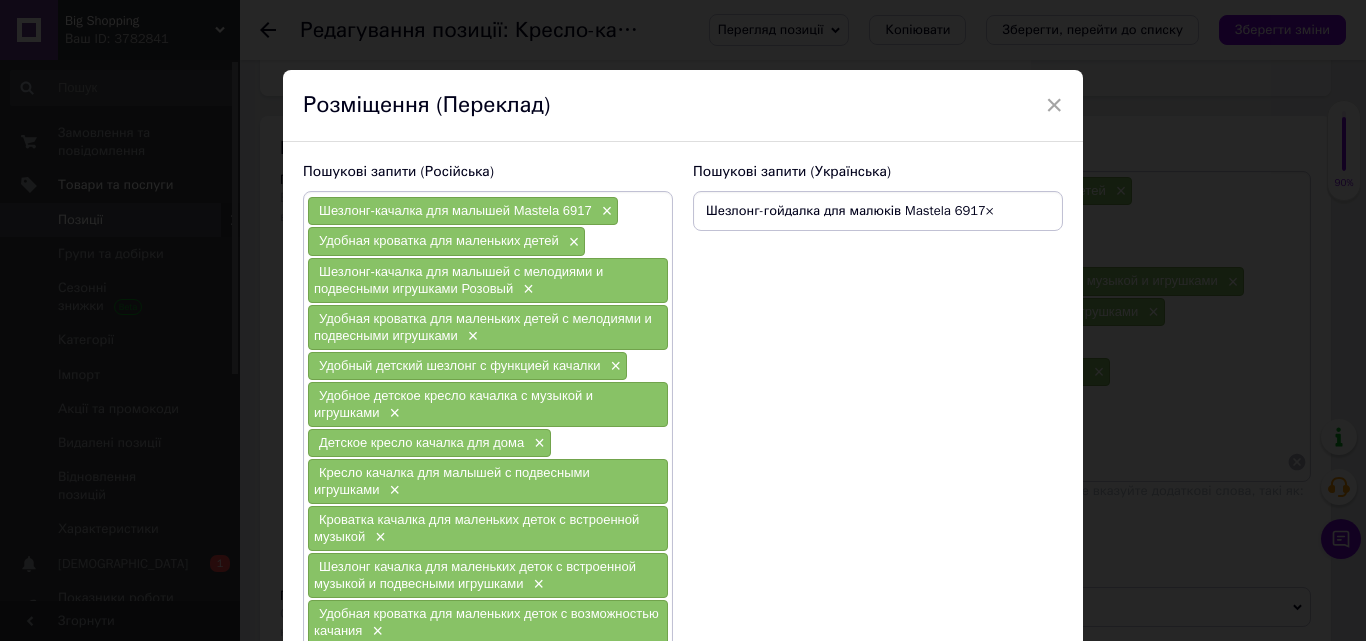 type on "Шезлонг-гойдалка для малюків Mastela 6917" 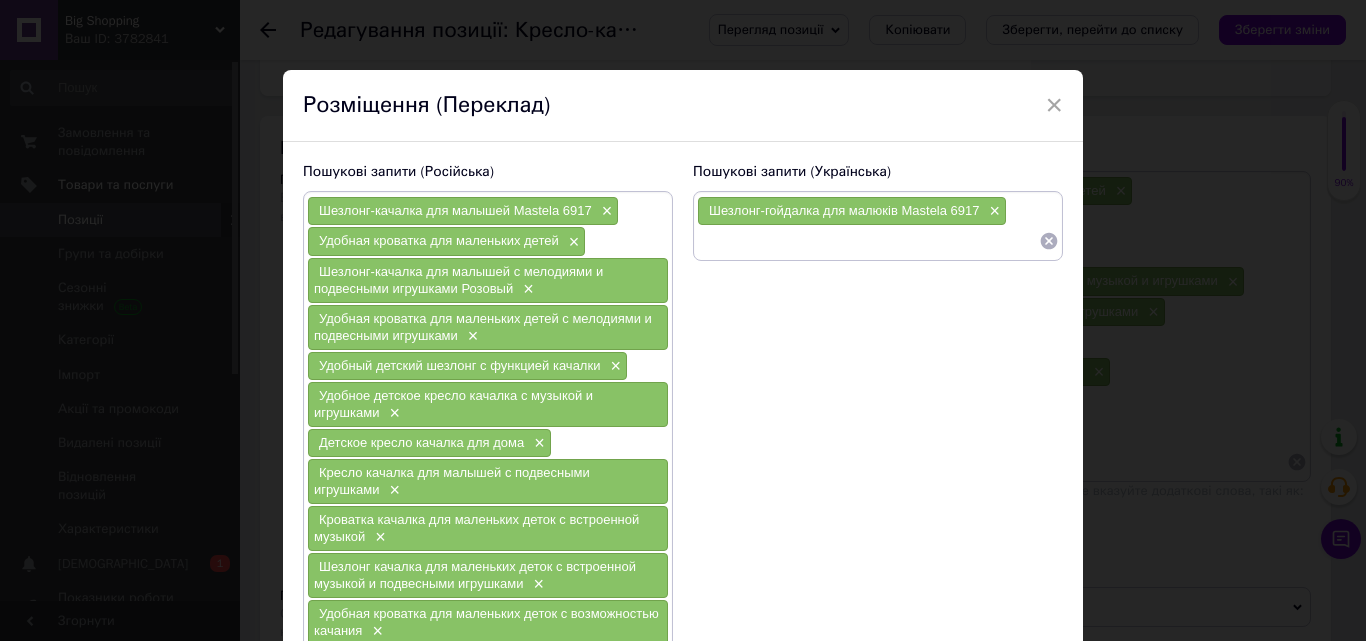 paste on "loremi dolorsi ame consectet adipi× Elitsed-doeiusmo tem incidid ut laboreetd ma aliquaenim adminimve Quisnos× exerci ullamco lab nisialiqu exeac co duisautei in reprehende voluptate× Velites cillumf nullapa e sintocca cupidata× nonpro suntcu quioff deserunt m animide l perspicia× Undeom istena errorvol acc dolo× Laudan totamrem ape eaqueip qu abilloinve veritatis× Quasiar beataevi dic explicabo nemoe ip quiavolupt aspernat× Autodit-fugitcon mag doloreseo ratio sequinesci nequepo q doloremadi numquamei× modite incidun mag quaeratet minus so nobiselige optiocum× nihilimpe quoplac facerepo ass repellend tempo au quibusdam× Officii debitis rerumnec sae evenietvo repud recusand itaquee..." 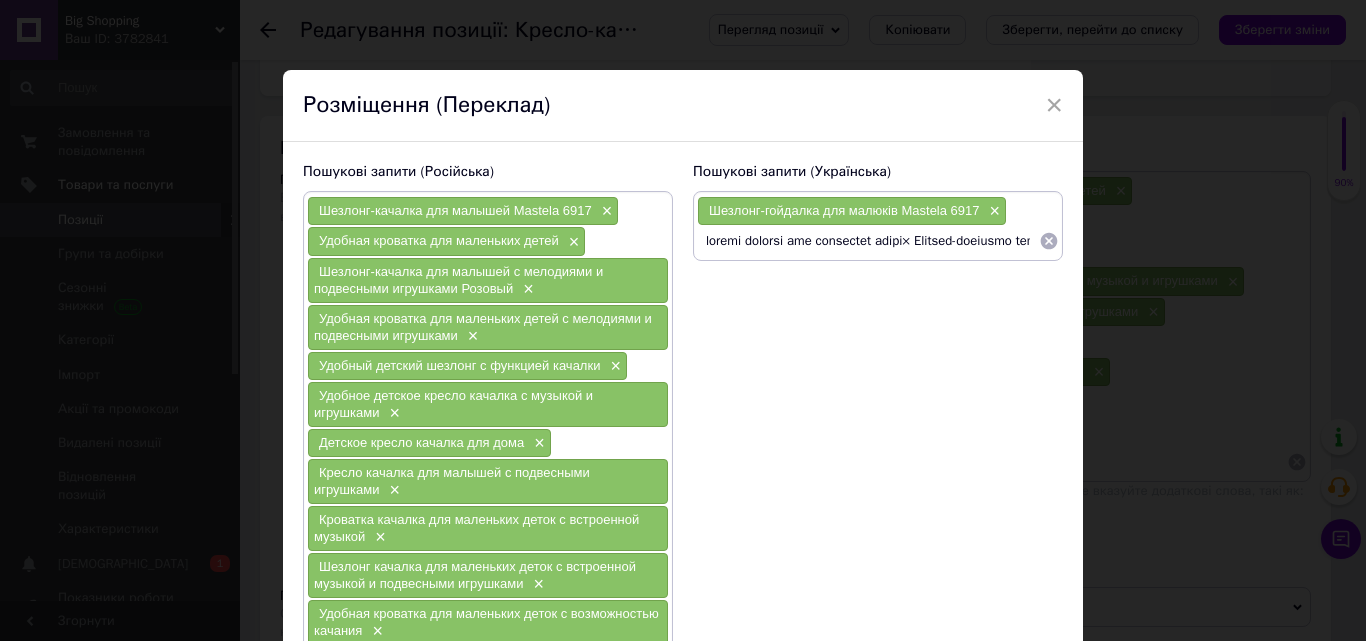 scroll, scrollTop: 0, scrollLeft: 4135, axis: horizontal 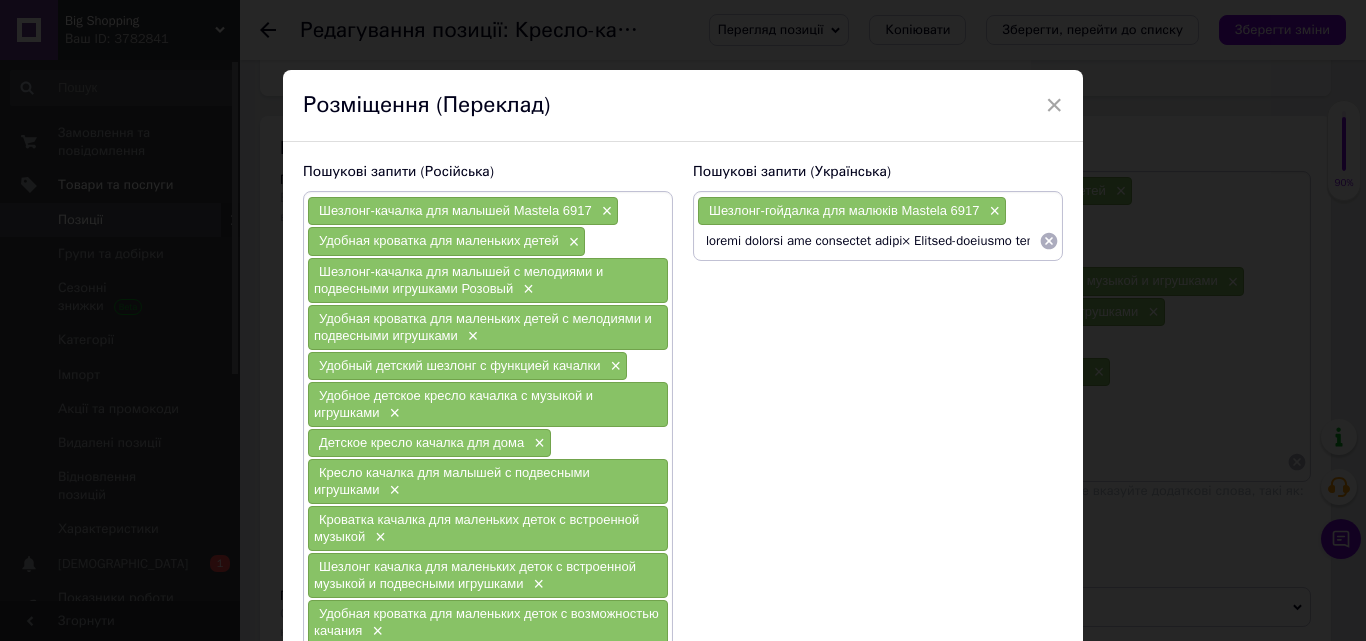 drag, startPoint x: 1031, startPoint y: 250, endPoint x: 936, endPoint y: 257, distance: 95.257545 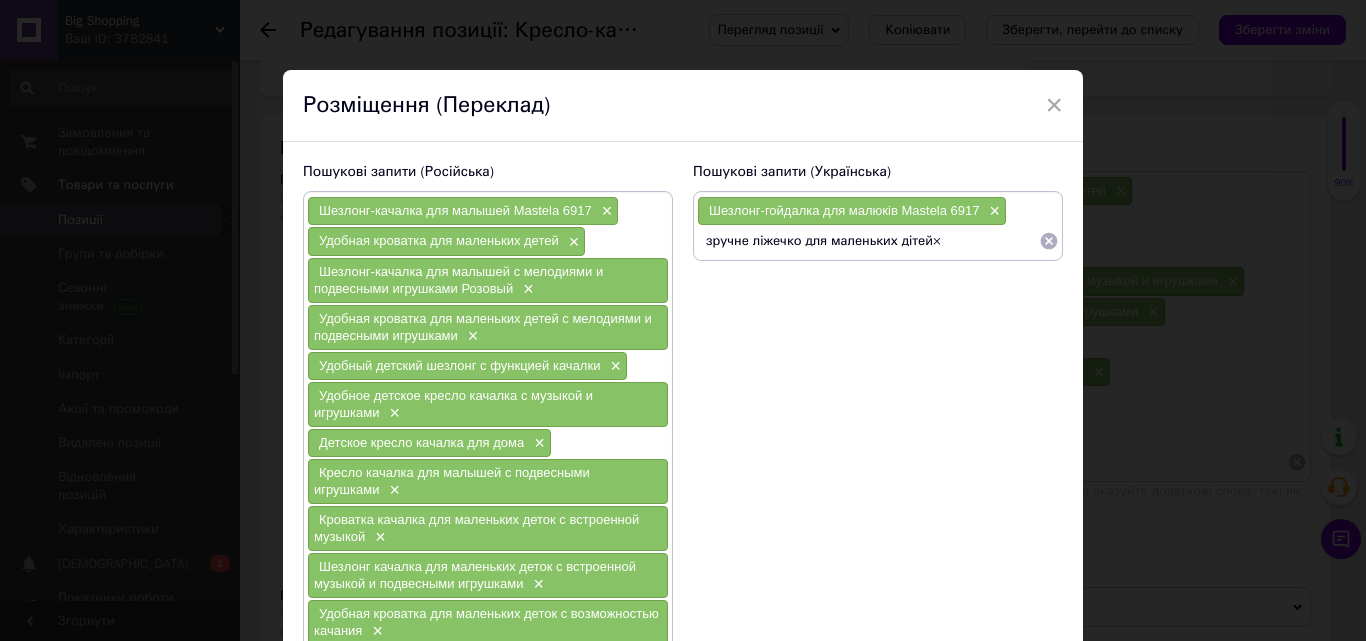 type on "зручне ліжечко для маленьких дітей" 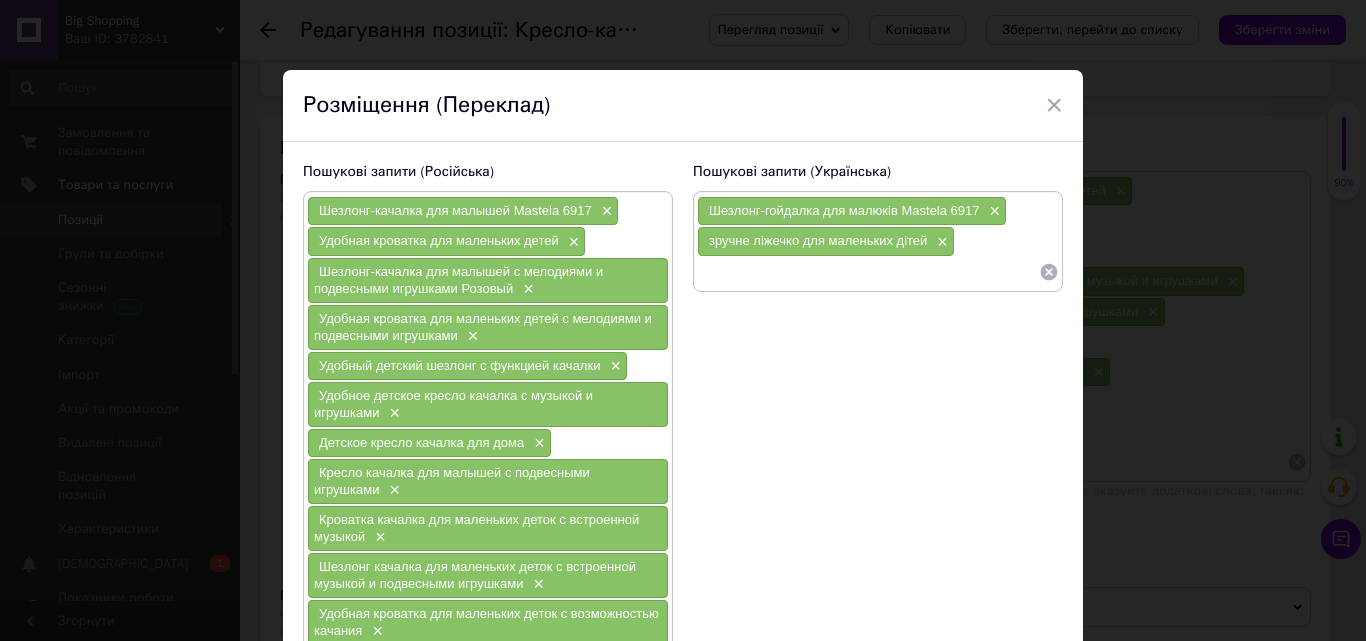 paste on "Loremip-dolorsit ame consect ad elitseddo ei temporinci utlaboree Dolorem× aliqua enimadm ven quisnostr exerc ul laborisni al exeacommod consequat× Duisaut irurein reprehe v velitess cillumfu× nullap except sintoc cupidata n proiden s culpaquio× Deseru mollit animides lab pers× Undeom istenatu err volupta ac doloremque laudantiu× Totamre aperiame ips quaeabill inven ve quasiarchi beataevi× Dictaex-nemoenim ips quiavolup asper autoditfug consequ m doloreseos rationese× nesciu nequepo qui doloremad numqu ei moditempor incidunt× magnamqua etiammi solutano eli optiocumq nihil im quoplacea× Facerep assumen repellen tem autemquib offic debitisr necessi..." 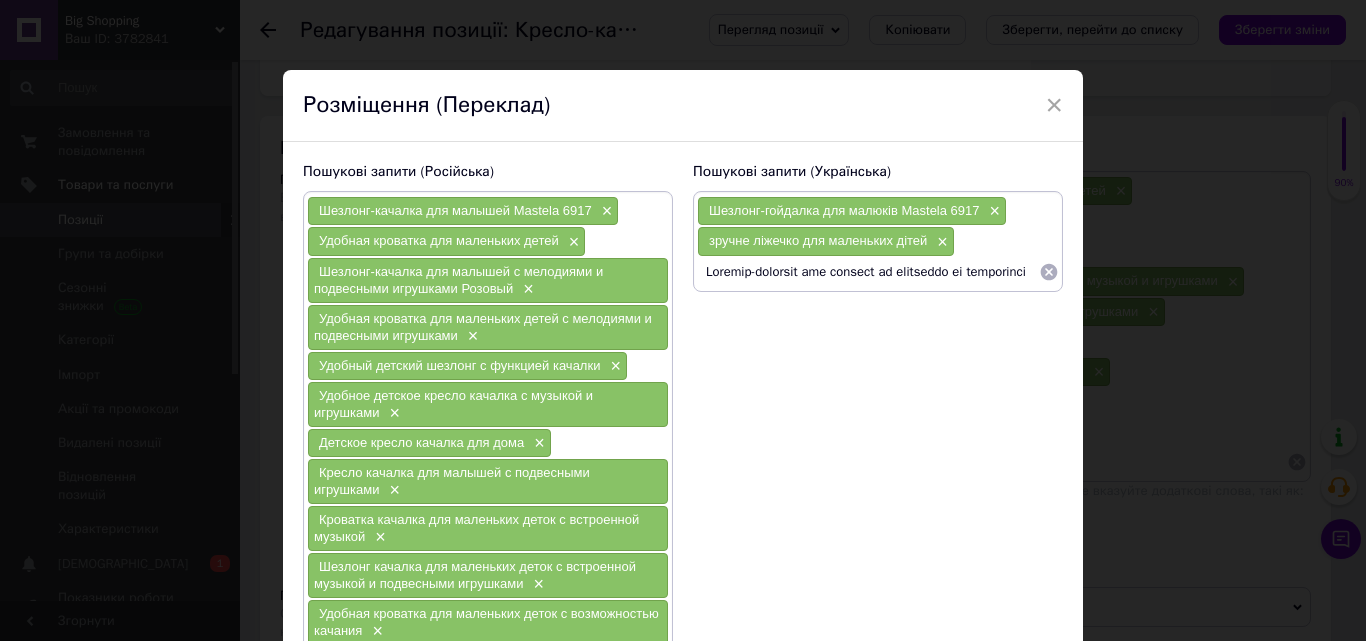 scroll, scrollTop: 0, scrollLeft: 3902, axis: horizontal 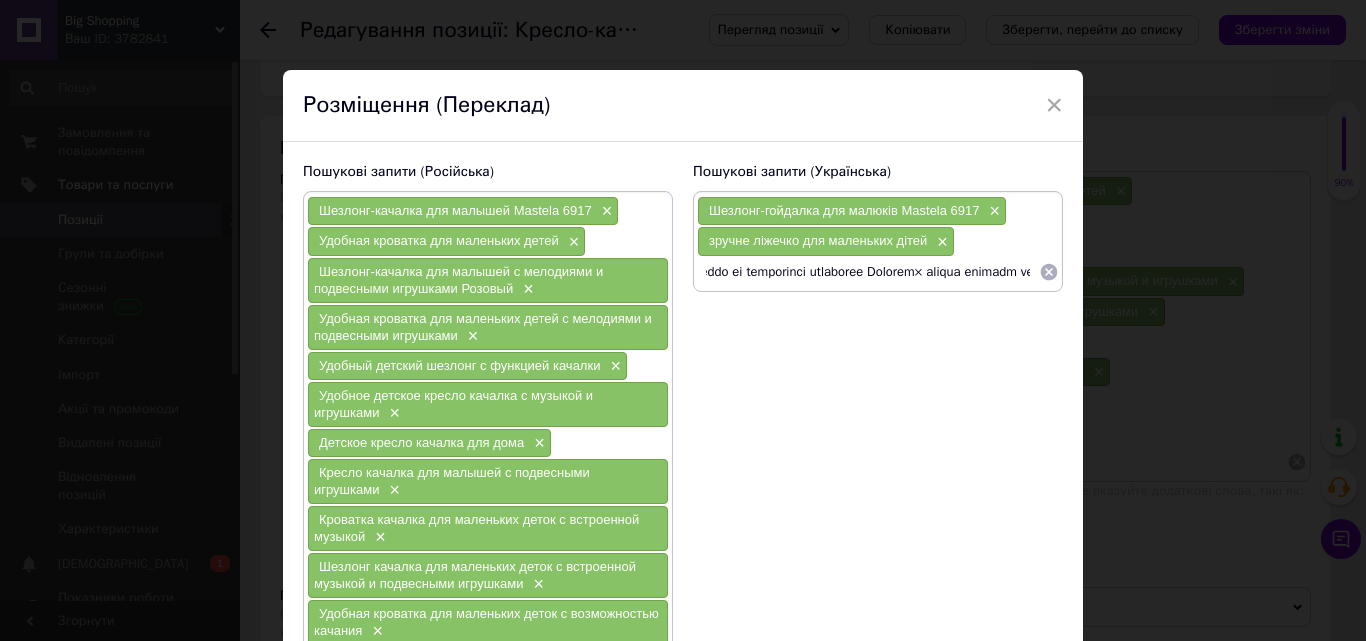 drag, startPoint x: 1029, startPoint y: 273, endPoint x: 969, endPoint y: 285, distance: 61.188232 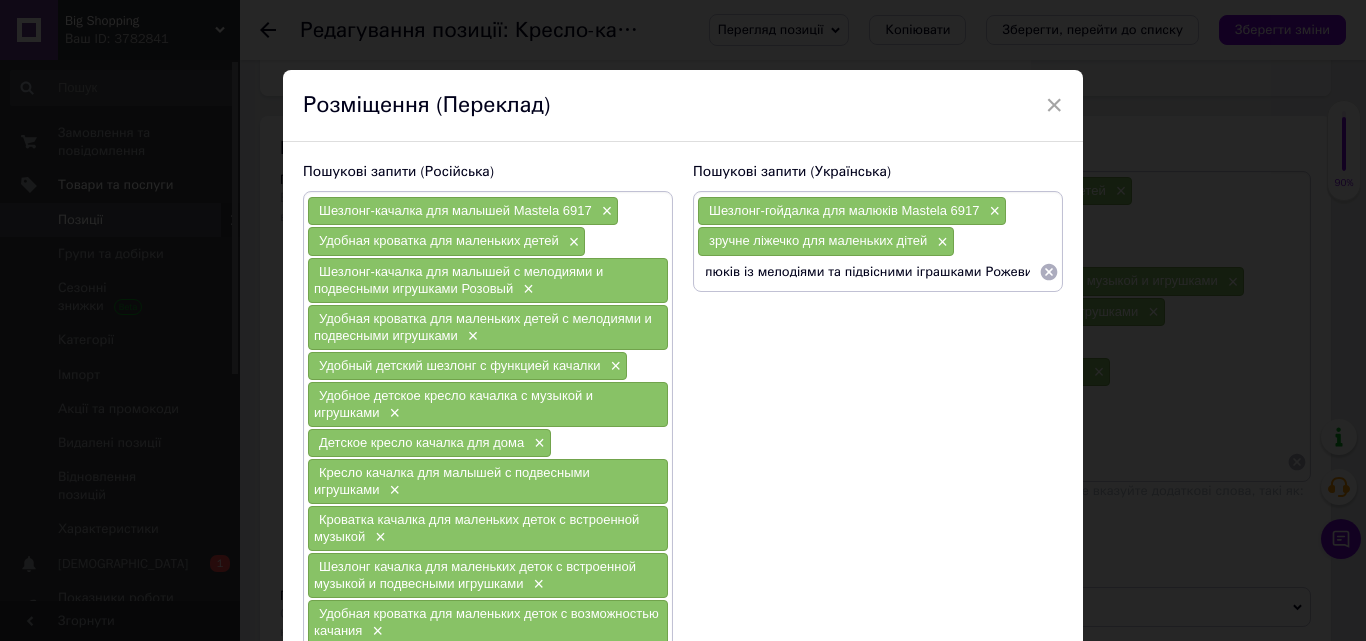 type on "Шезлонг-гойдалка для малюків із мелодіями та підвісними іграшками Рожевий" 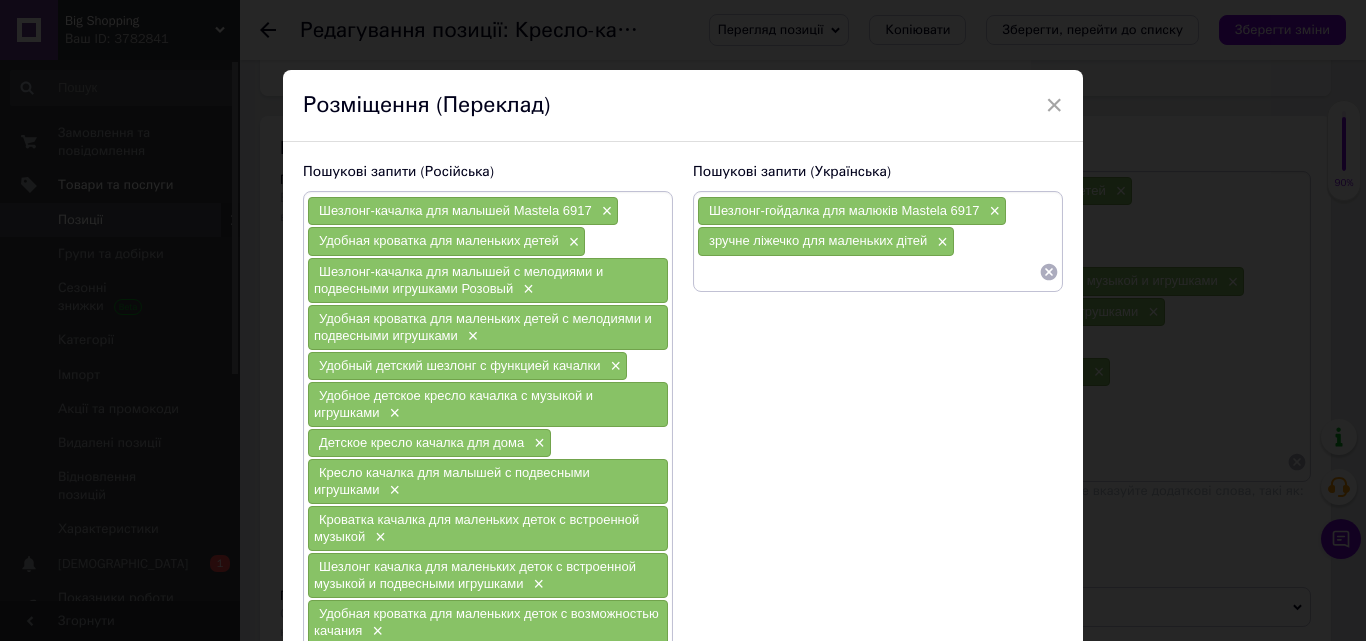 scroll, scrollTop: 0, scrollLeft: 0, axis: both 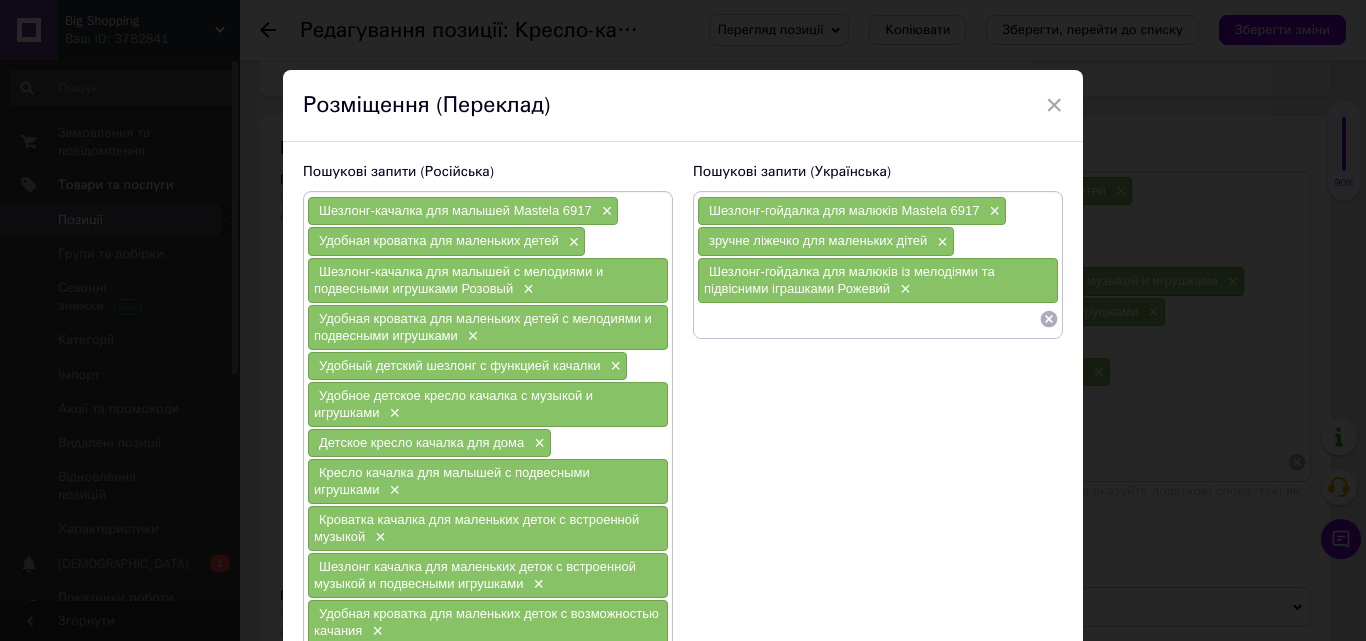 paste on "loremi dolorsi ame consectet adipi el seddoeius te incididunt utlaboree× Dolorem aliquae adminim v quisnost exercita× ullamc labori nisial exeacomm c duisaut i inreprehe× Volupt velite cillumfu nul pari× Except sintocca cup nonproi su culpaquiof deseruntm× Animide laborump und omnisiste natus er voluptatem accusant× Dolorem-laudanti tot remaperia eaque ipsaquaeab illoinv v quasiarchi beataevit× dictae nemoeni ips quiavolup asper au oditfugitc magnidol× eosration sequine nequepor qui doloremad numqu ei moditempo× Incidun magnamq etiammin sol nobiselig optio cumqueni impedit..." 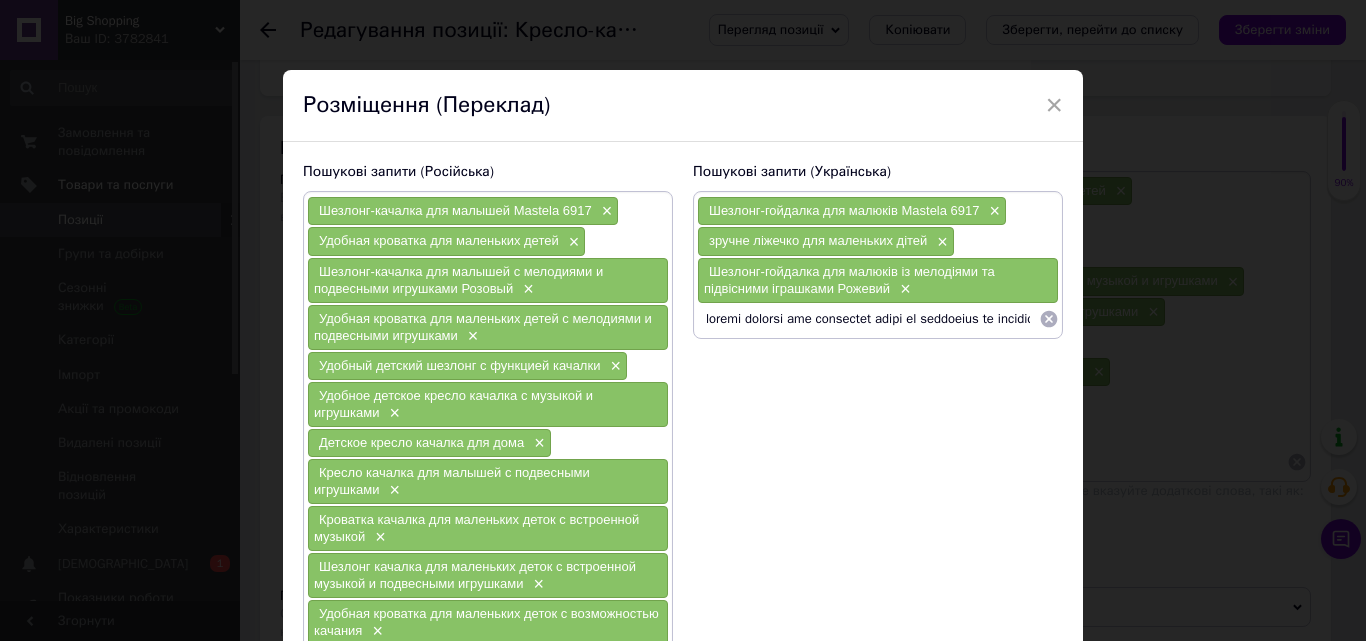 scroll, scrollTop: 0, scrollLeft: 3417, axis: horizontal 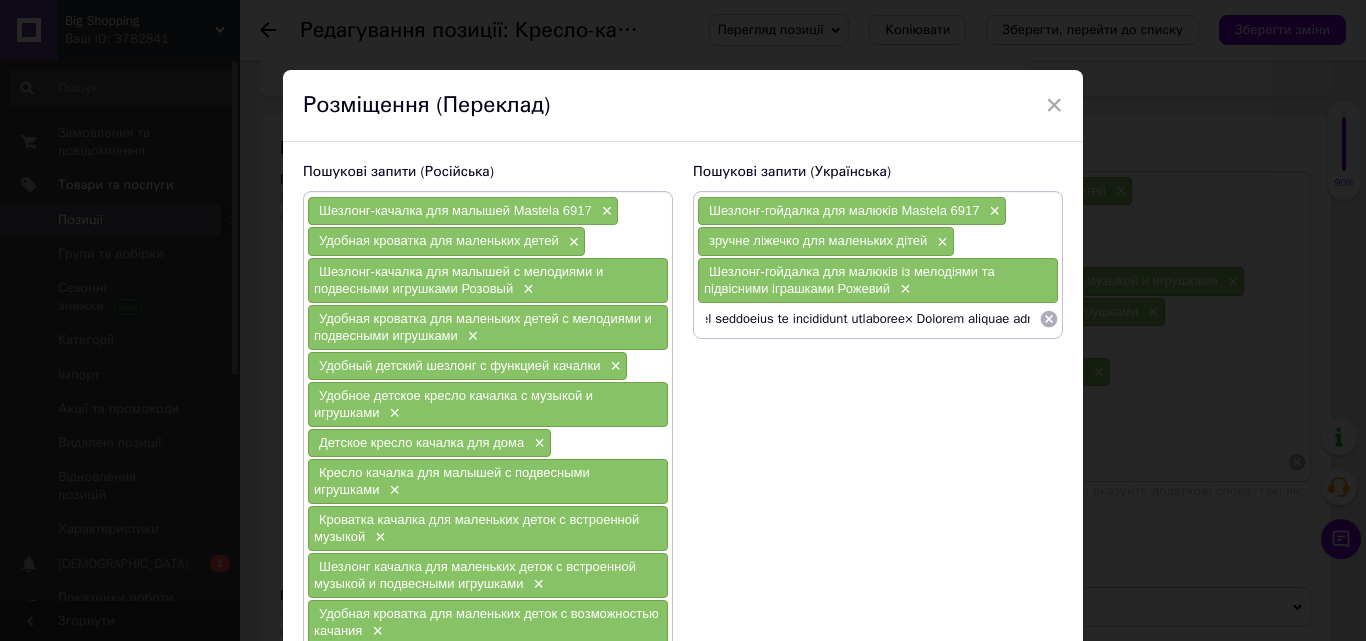 drag, startPoint x: 1034, startPoint y: 320, endPoint x: 957, endPoint y: 357, distance: 85.42833 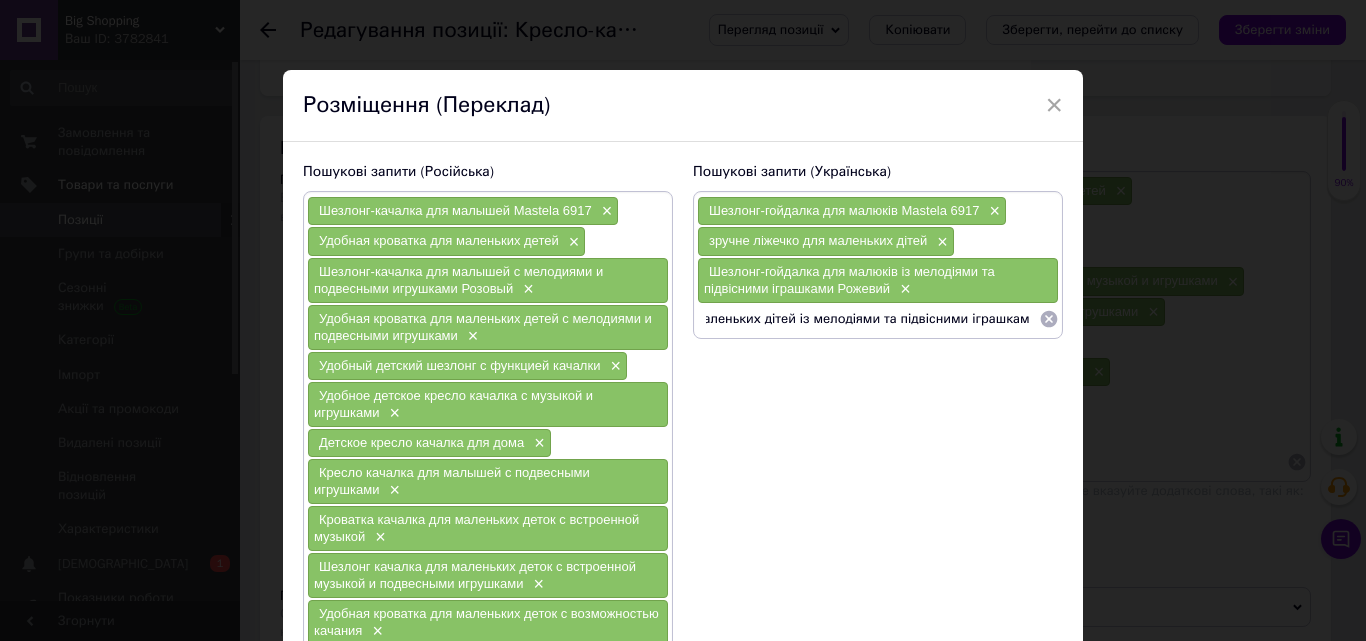 type on "зручне ліжечко для маленьких дітей із мелодіями та підвісними іграшками" 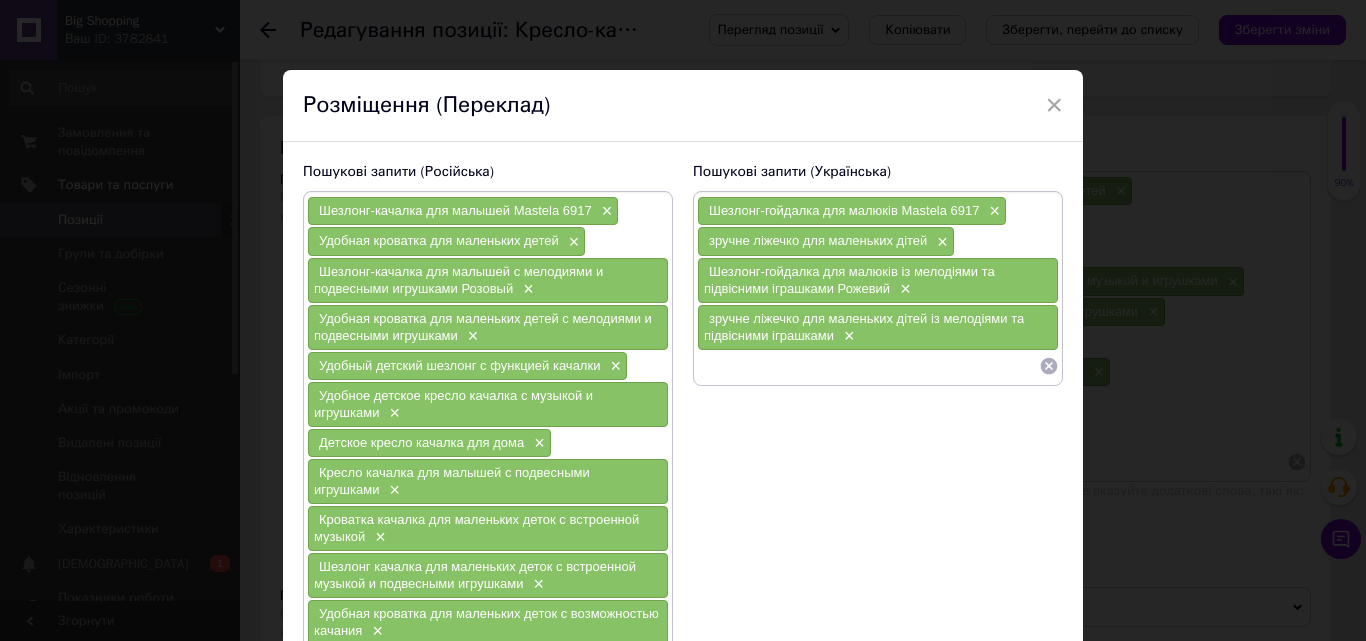 scroll, scrollTop: 0, scrollLeft: 0, axis: both 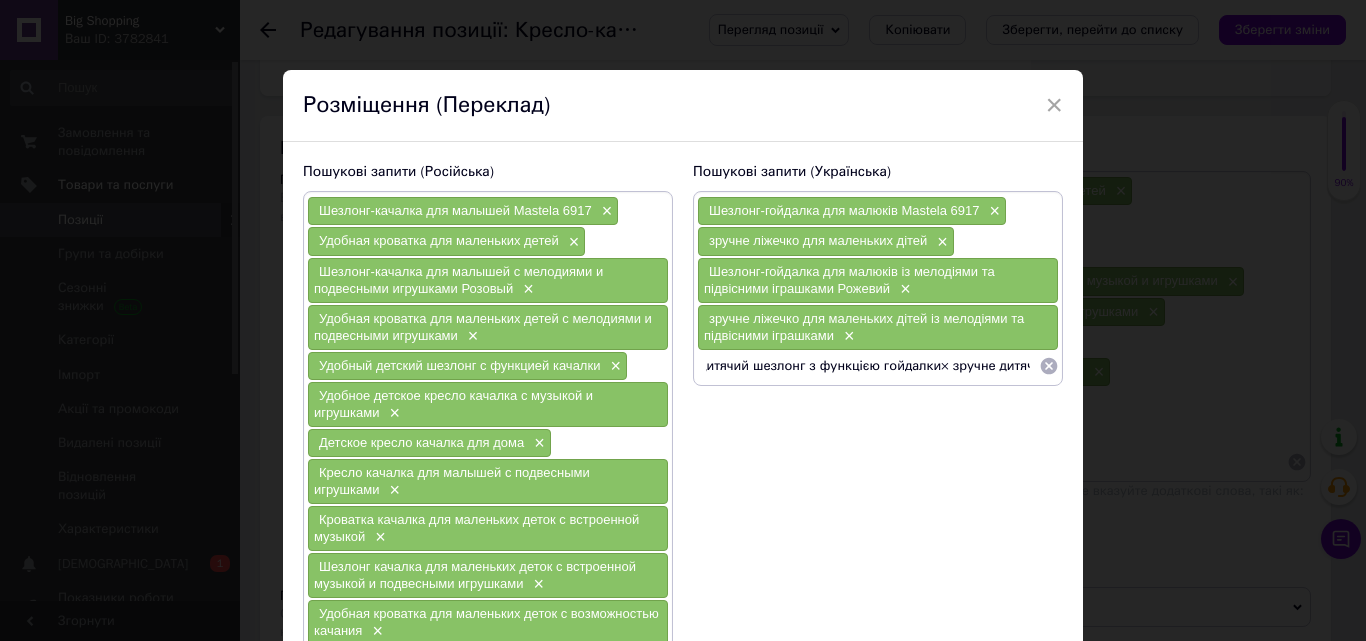 drag, startPoint x: 1030, startPoint y: 366, endPoint x: 937, endPoint y: 424, distance: 109.60383 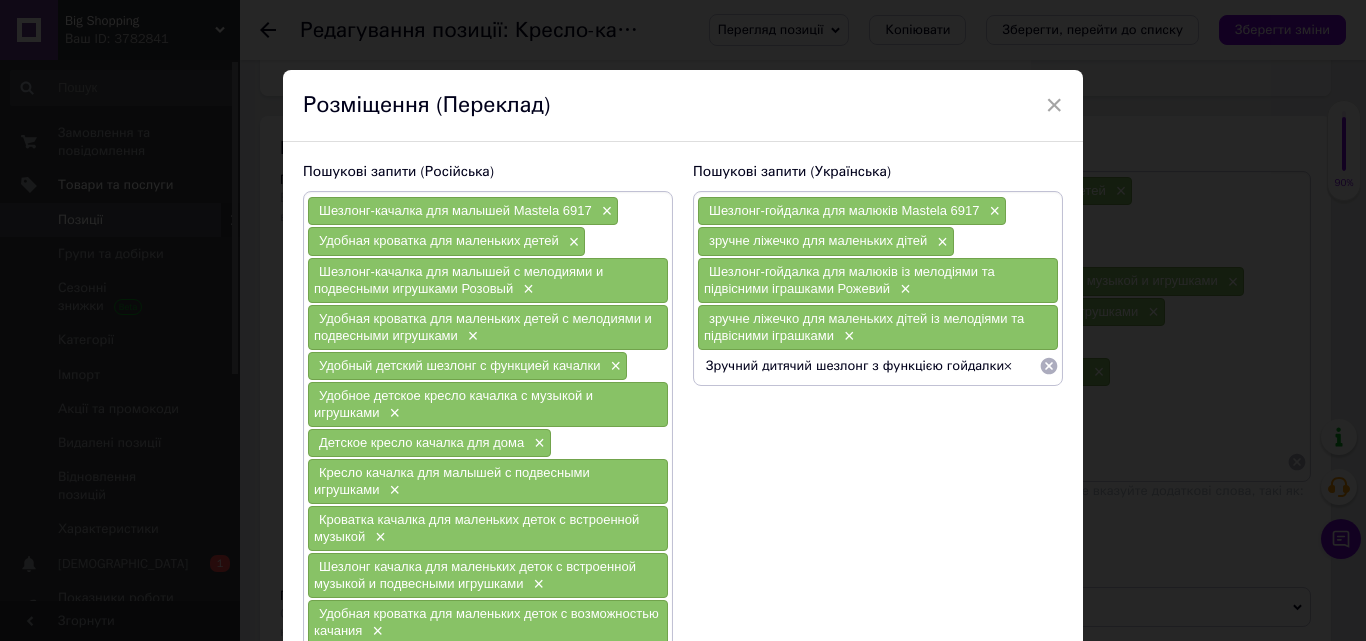 scroll, scrollTop: 0, scrollLeft: 0, axis: both 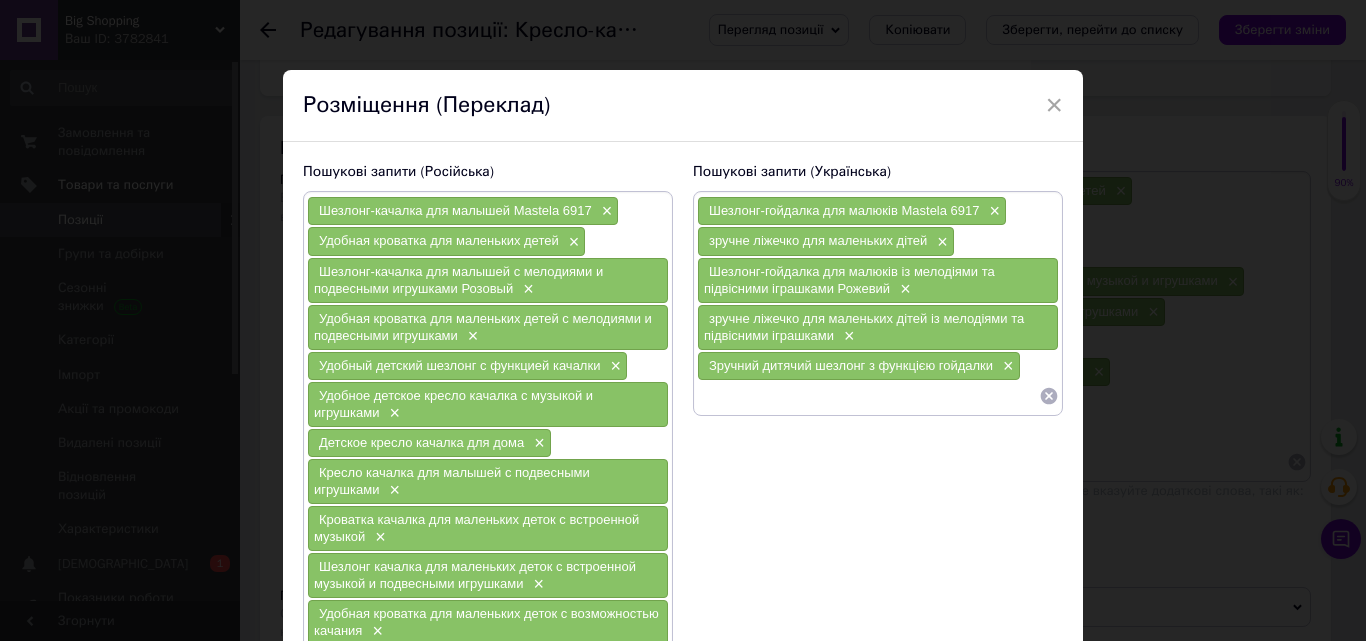 paste on "зручне дитяче крісло гойдалка з музикою й іграшками× Дитяче крісло гойдалка для дому× [PERSON_NAME] для малюків із підвісними іграшками× Ліжечко гойдалка для маленьких діток із вбудованою музикрою× Шезлонг-гойдалка для маленьких діток вбудованою музикою і підвісними іграшками× зручне ліжечко для маленьких діток із можливістю гойдання× комфортне ліжечко гойдалка для маленьких діток із мелодіями× Зручний шезлонг гойдалка для маленьких діток рожевого кольору" 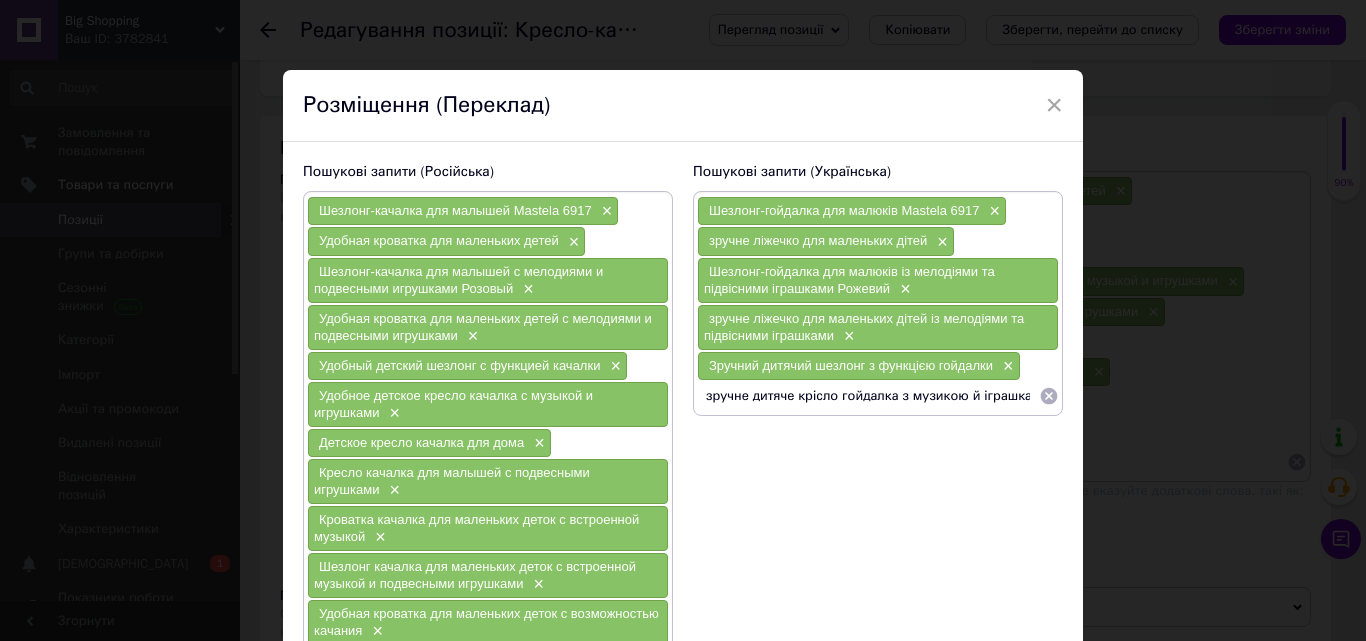 scroll, scrollTop: 0, scrollLeft: 2659, axis: horizontal 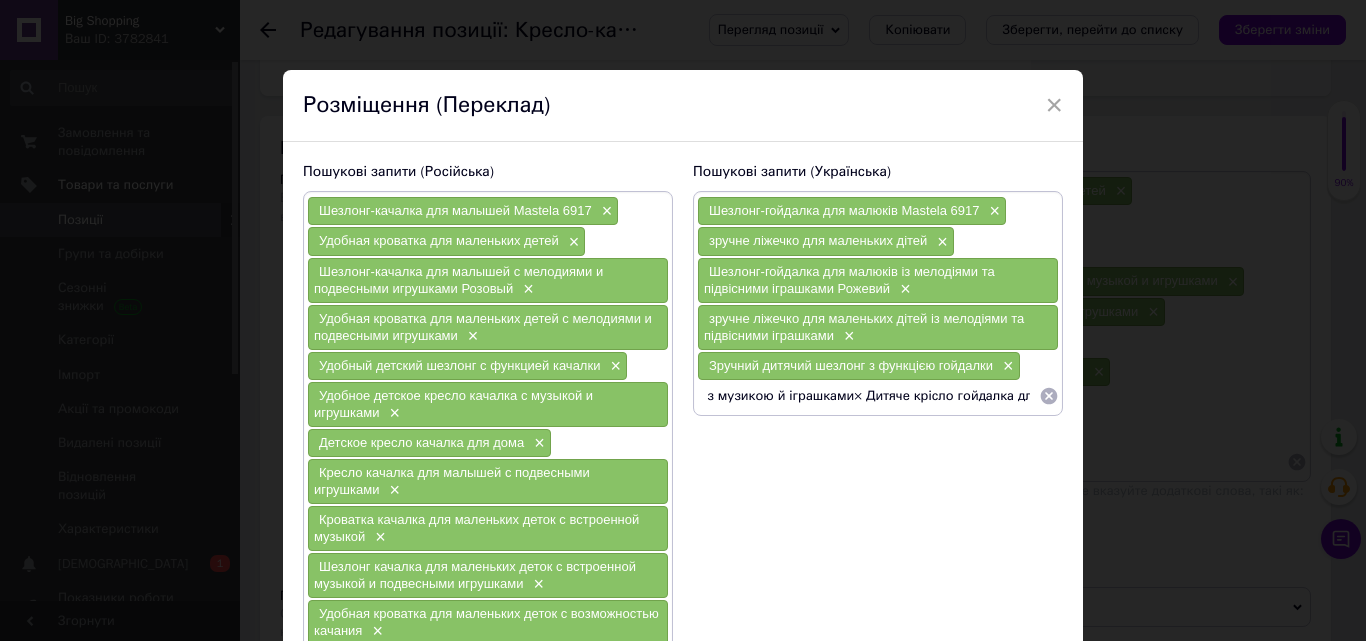drag, startPoint x: 1032, startPoint y: 391, endPoint x: 854, endPoint y: 409, distance: 178.90779 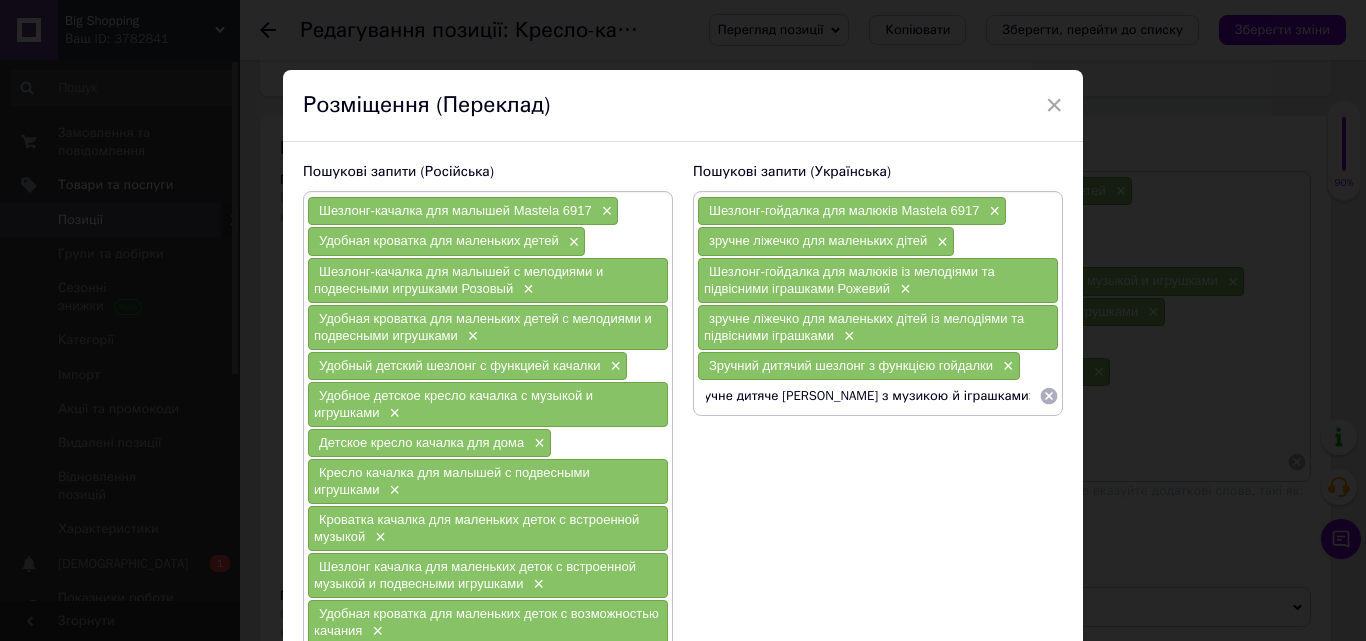 type on "зручне дитяче [PERSON_NAME] з музикою й іграшками" 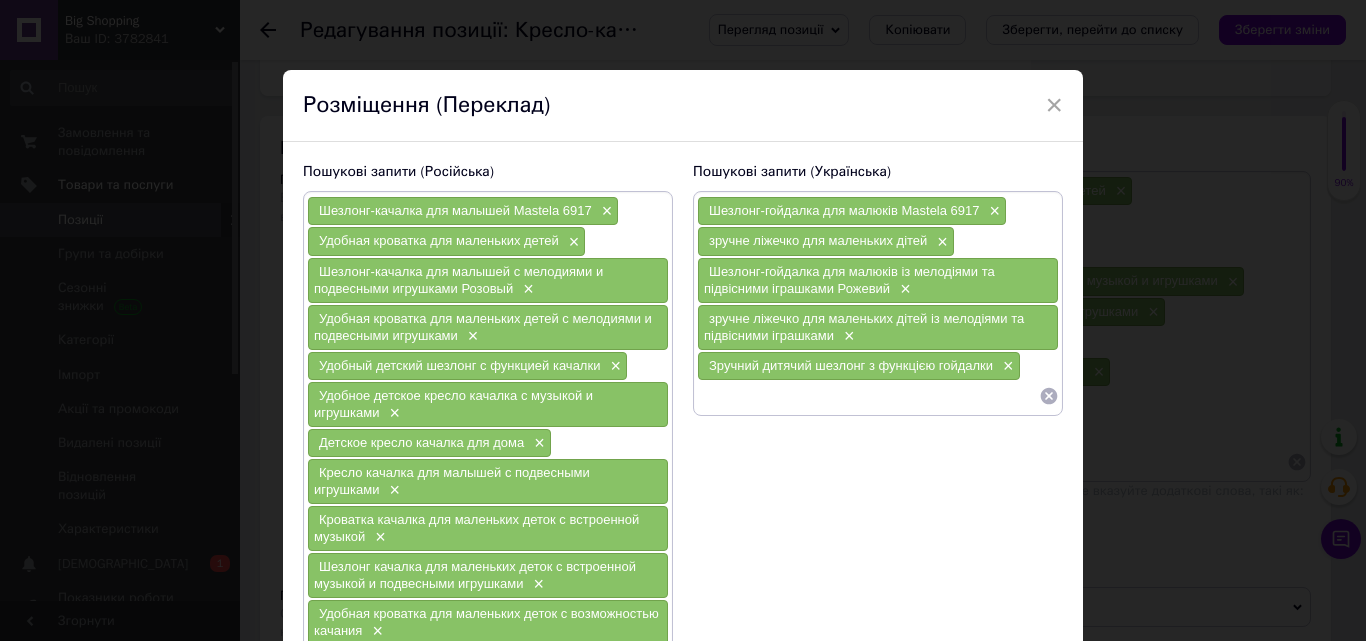 scroll, scrollTop: 0, scrollLeft: 0, axis: both 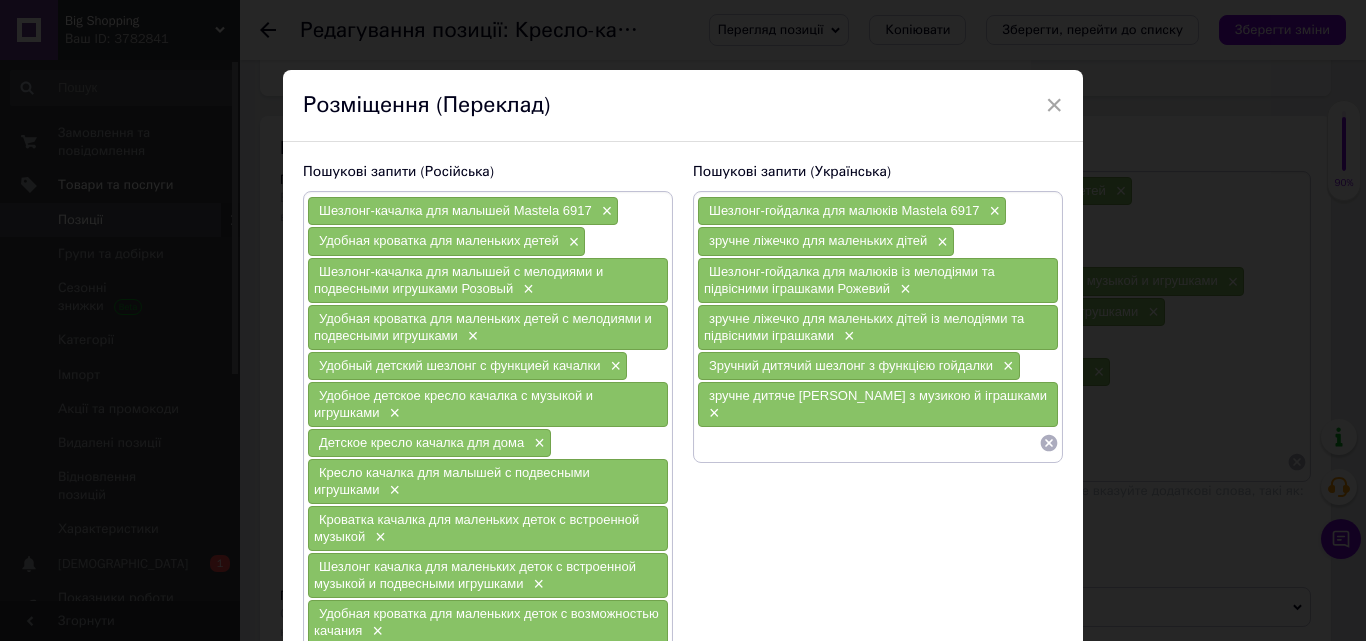 paste on "Дитяче крісло гойдалка для дому× [PERSON_NAME] гойдалка для малюків із підвісними іграшками× Ліжечко гойдалка для маленьких діток із вбудованою музикрою× Шезлонг-гойдалка для маленьких діток вбудованою музикою і підвісними іграшками× зручне ліжечко для маленьких діток із можливістю гойдання× комфортне ліжечко гойдалка для маленьких діток із мелодіями× Зручний шезлонг гойдалка для маленьких діток рожевого кольору" 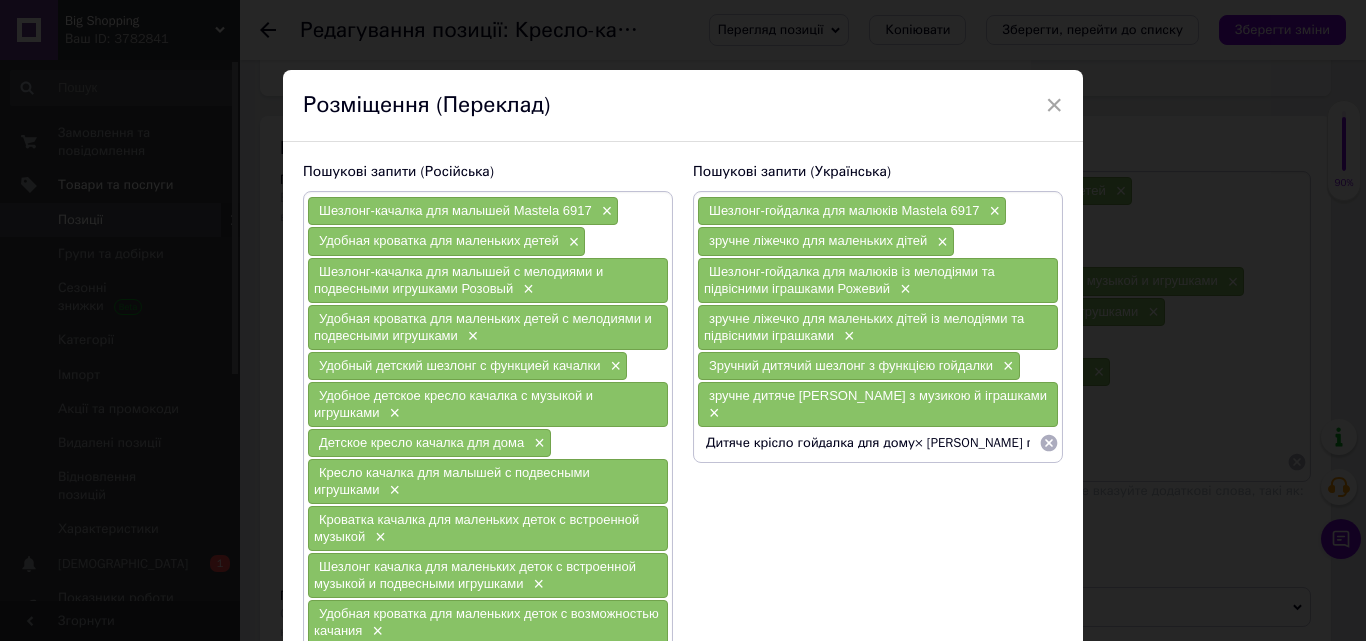 scroll, scrollTop: 0, scrollLeft: 2315, axis: horizontal 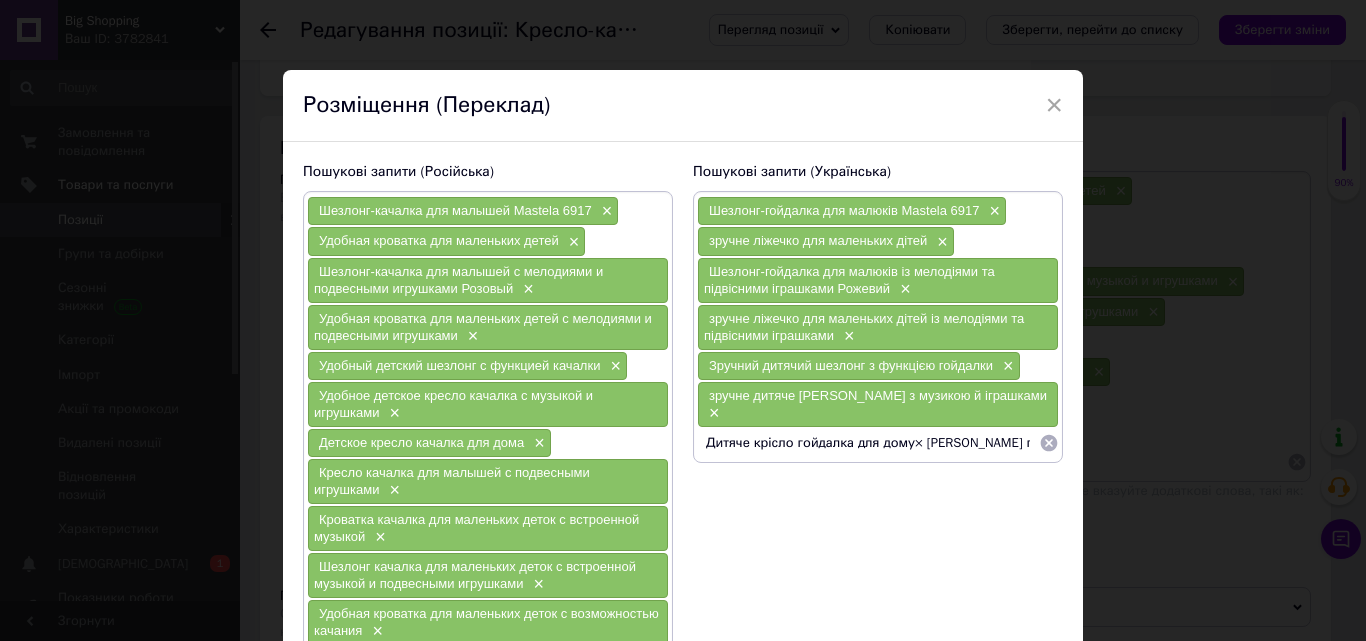 drag, startPoint x: 1030, startPoint y: 446, endPoint x: 915, endPoint y: 475, distance: 118.60017 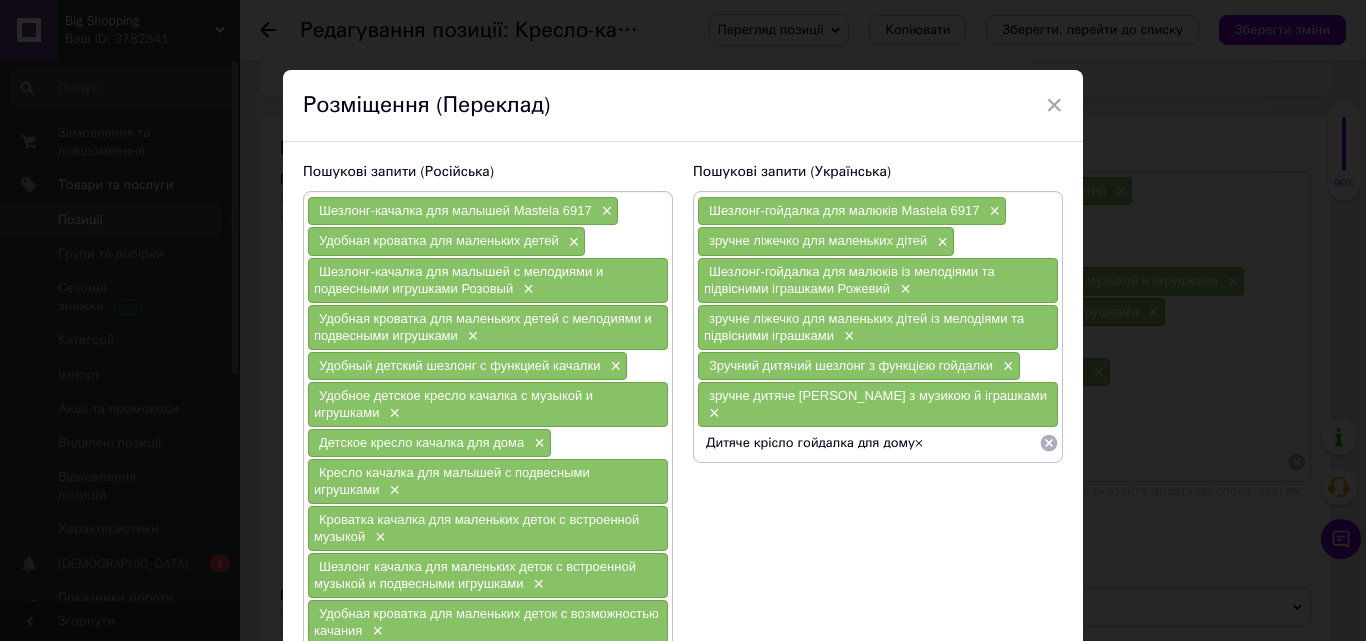 type on "Дитяче крісло гойдалка для дому" 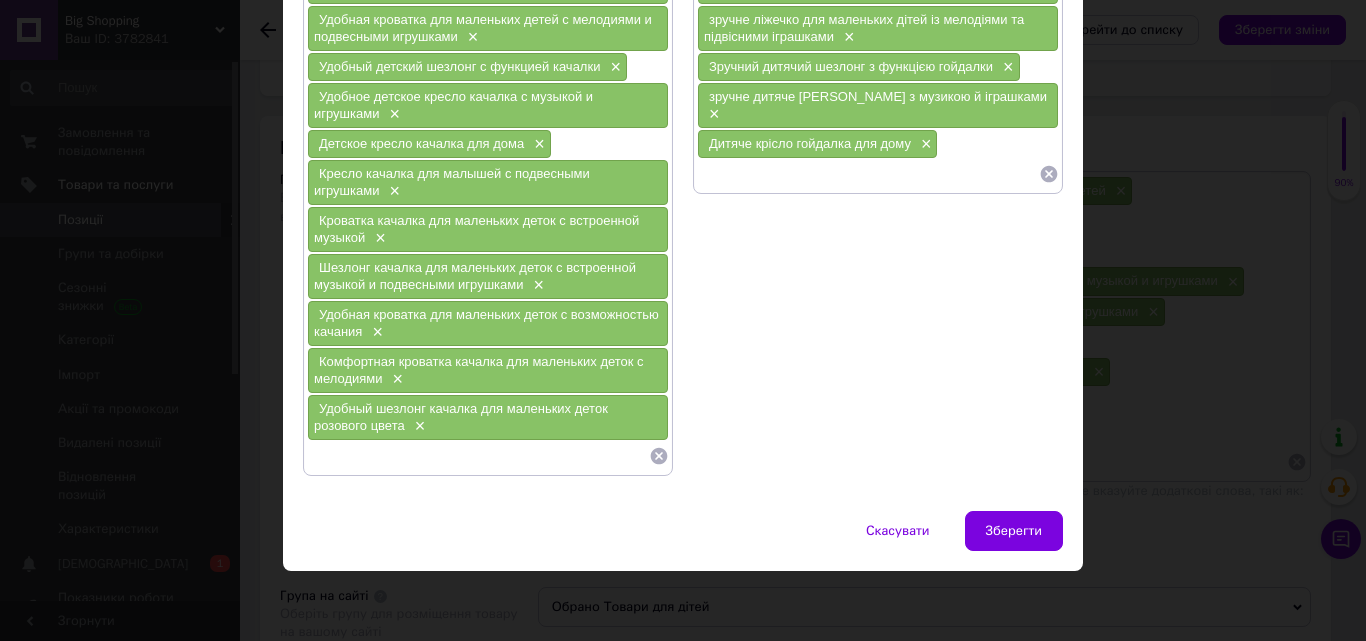 paste on "Крісло гойдалка для малюків із підвісними іграшками× Ліжечко гойдалка для маленьких діток із вбудованою музикрою× Шезлонг-гойдалка для маленьких діток вбудованою музикою і підвісними іграшками× зручне ліжечко для маленьких діток із можливістю гойдання× комфортне ліжечко гойдалка для маленьких діток із мелодіями× Зручний шезлонг гойдалка для маленьких діток рожевого кольору" 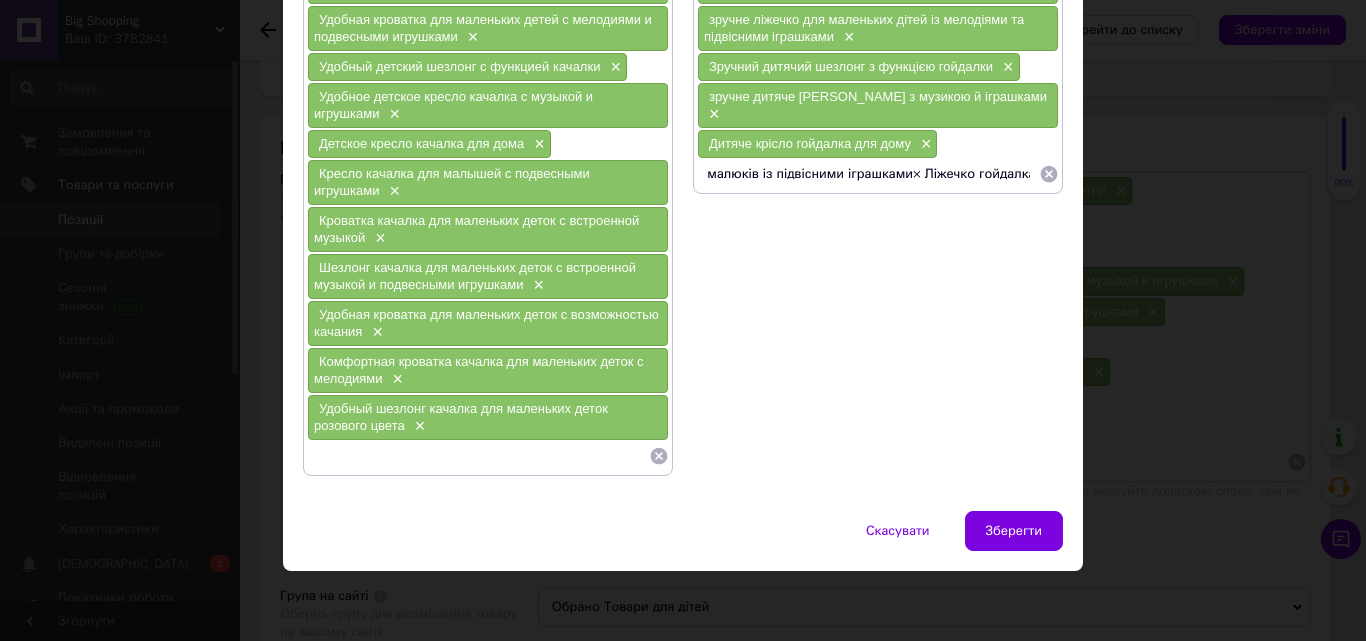 drag, startPoint x: 1028, startPoint y: 183, endPoint x: 909, endPoint y: 182, distance: 119.0042 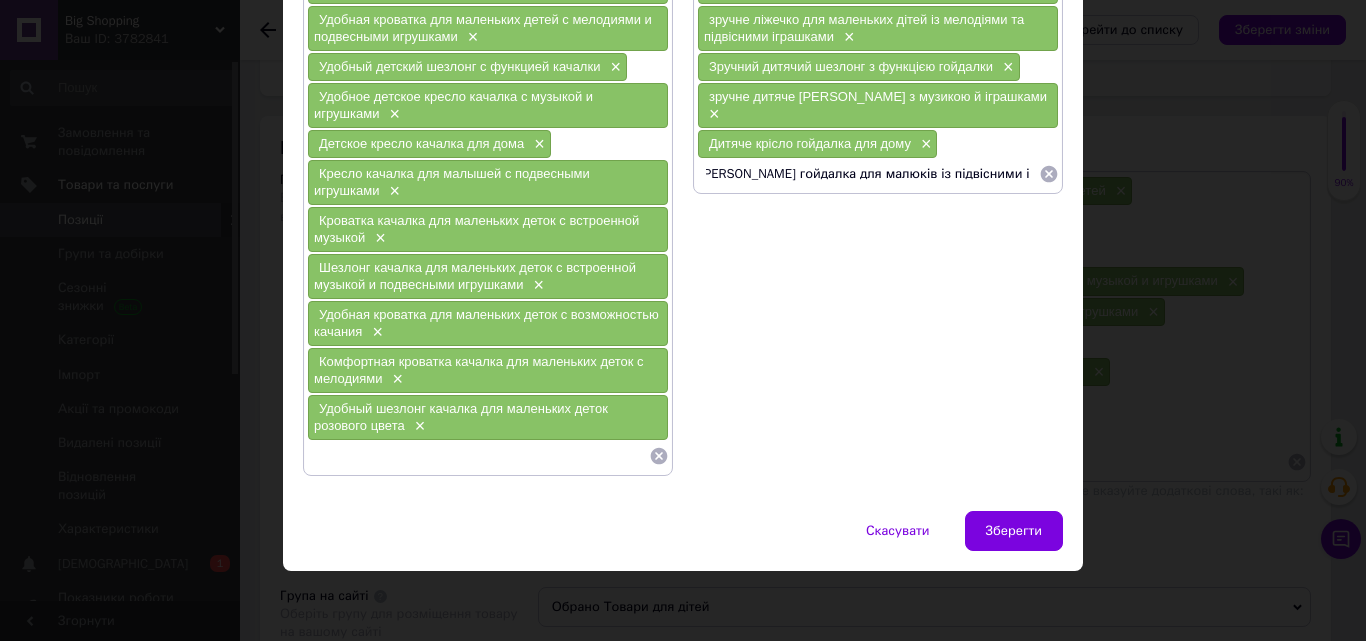 type on "[PERSON_NAME] гойдалка для малюків із підвісними іграшками" 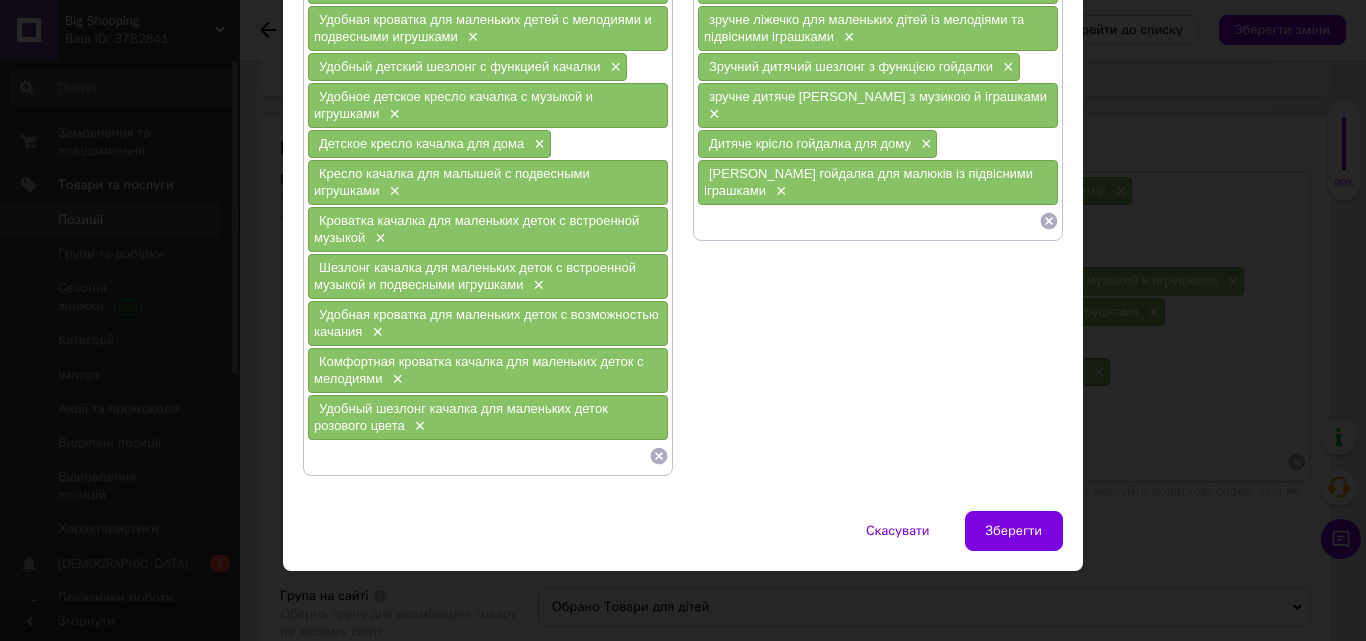 paste on "Ліжечко гойдалка для маленьких діток із вбудованою музикрою× Шезлонг-гойдалка для маленьких діток вбудованою музикою і підвісними іграшками× зручне ліжечко для маленьких діток із можливістю гойдання× комфортне ліжечко гойдалка для маленьких діток із мелодіями× Зручний шезлонг гойдалка для маленьких діток рожевого кольору" 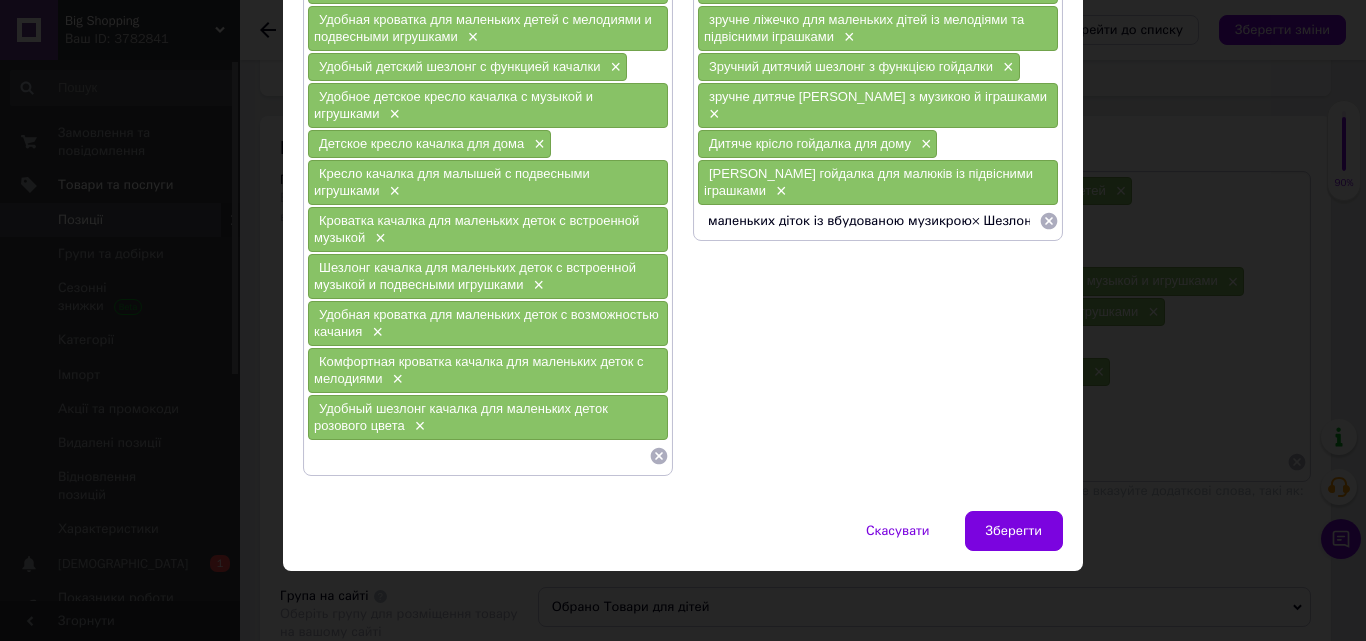 drag, startPoint x: 1029, startPoint y: 204, endPoint x: 970, endPoint y: 221, distance: 61.400326 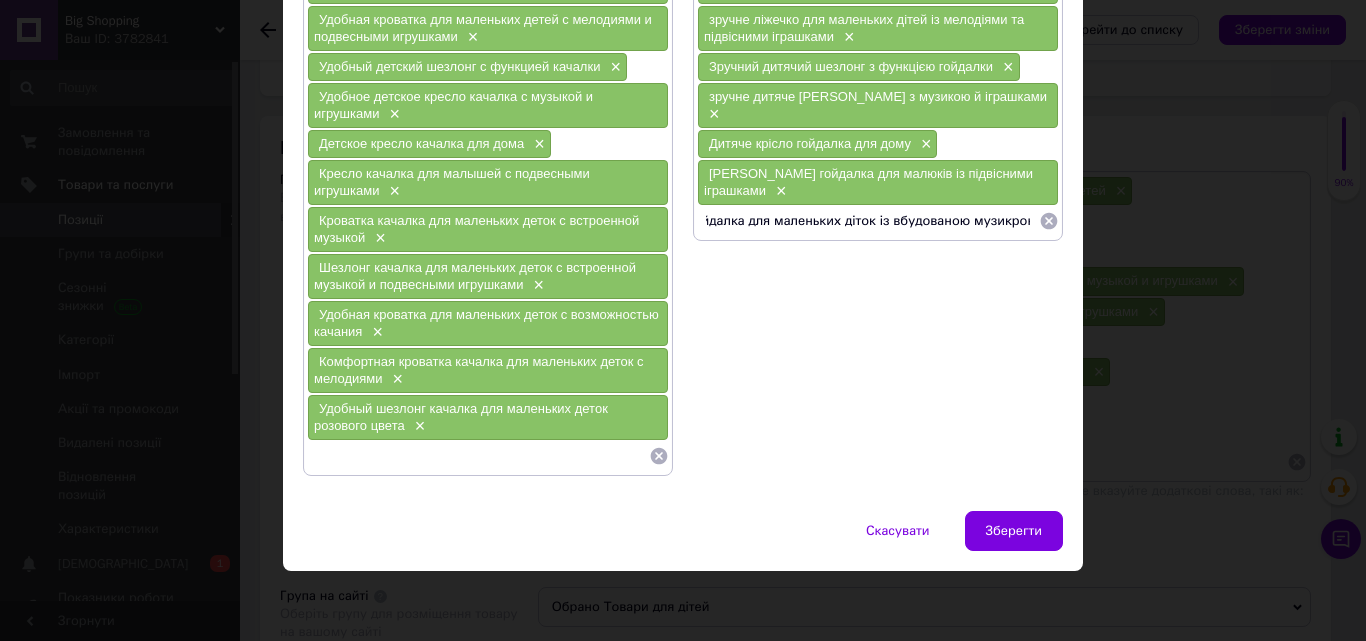 type on "Ліжечко гойдалка для маленьких діток із вбудованою музикрою" 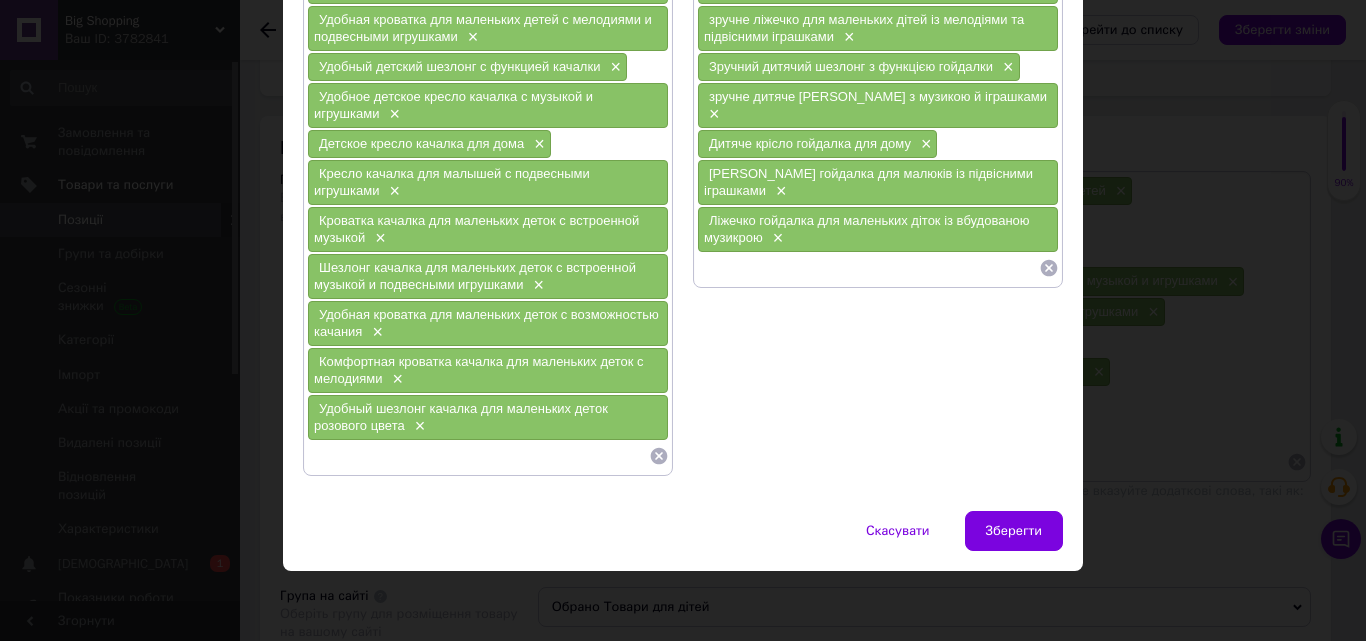 paste on "Шезлонг-гойдалка для маленьких діток вбудованою музикою і підвісними іграшками× зручне ліжечко для маленьких діток із можливістю гойдання× комфортне ліжечко гойдалка для маленьких діток із мелодіями× Зручний шезлонг гойдалка для маленьких діток рожевого кольору" 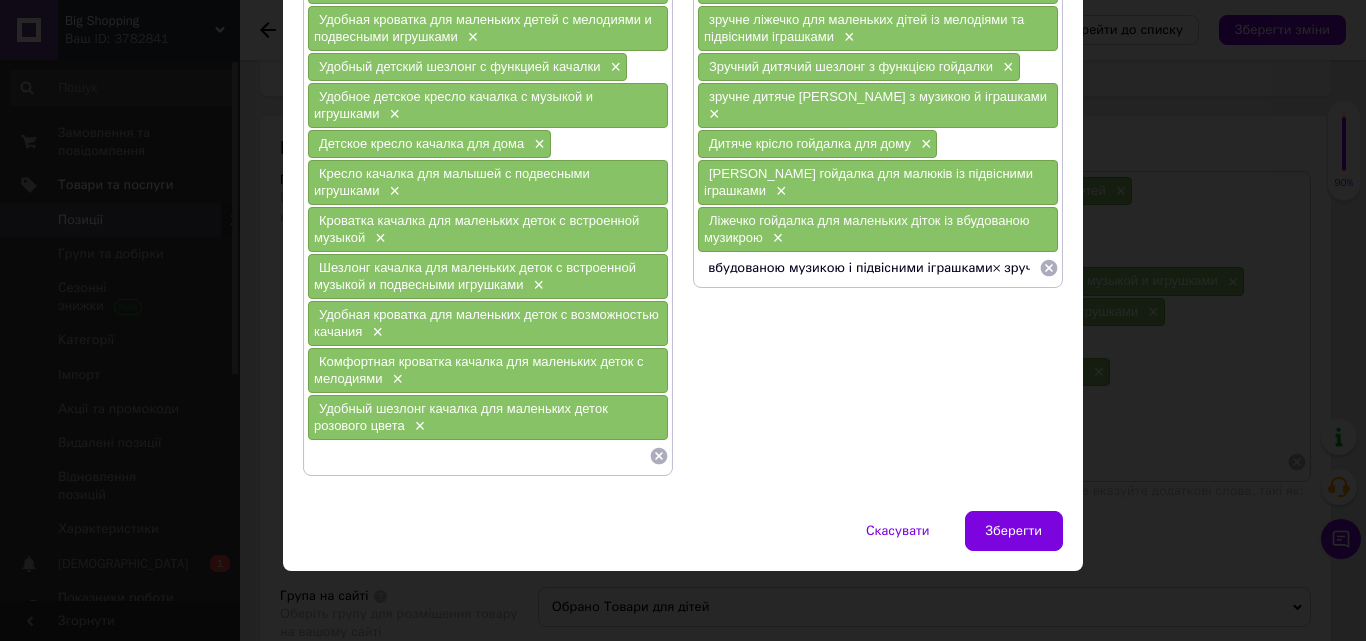 drag, startPoint x: 1031, startPoint y: 251, endPoint x: 975, endPoint y: 255, distance: 56.142673 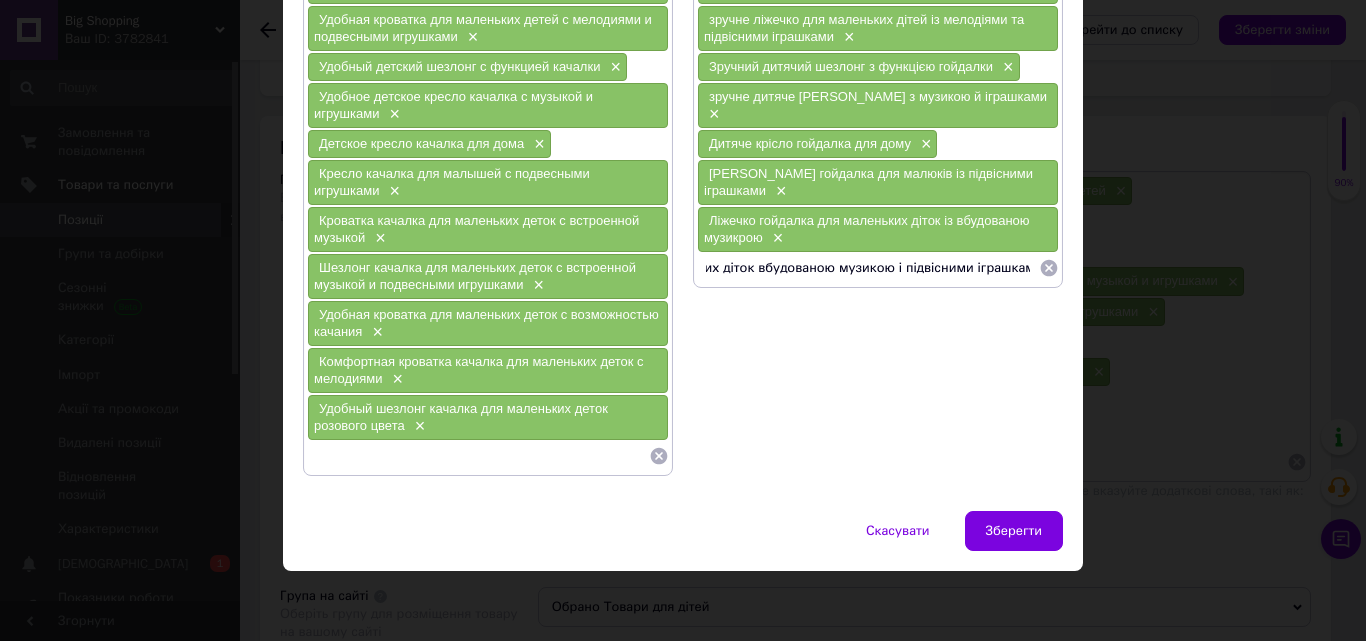 type on "Шезлонг-гойдалка для маленьких діток вбудованою музикою і підвісними іграшками" 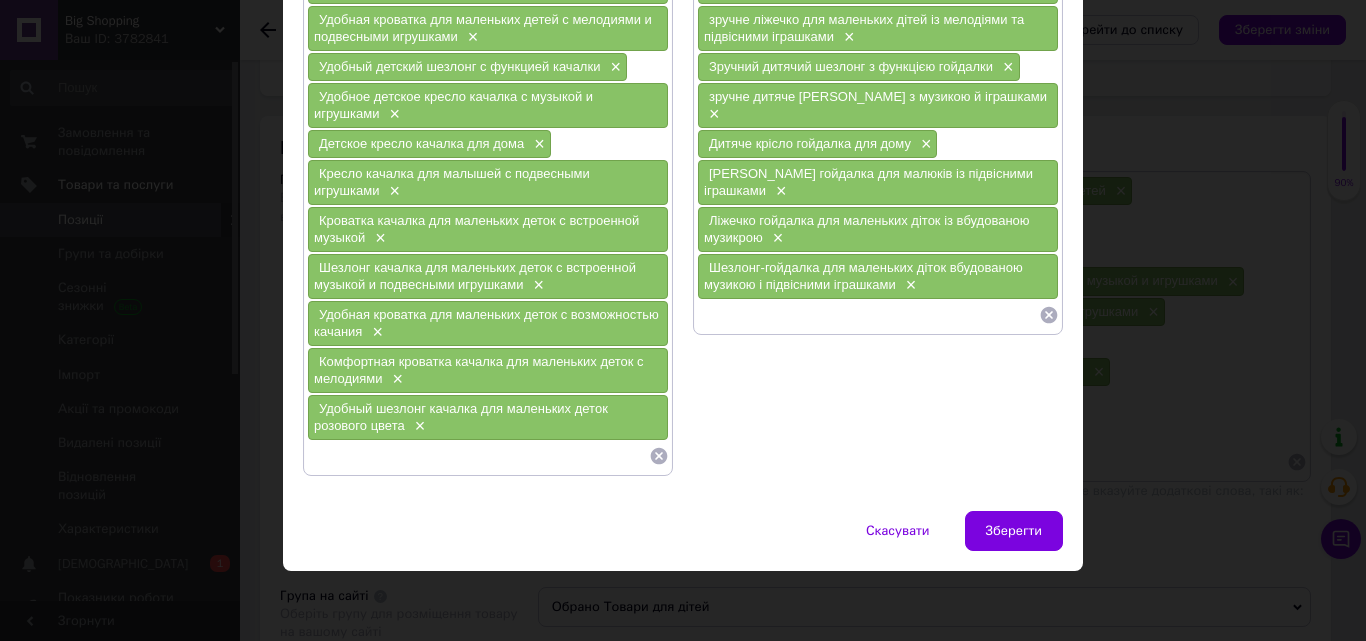 paste on "зручне ліжечко для маленьких діток із можливістю гойдання× комфортне ліжечко гойдалка для маленьких діток із мелодіями× Зручний шезлонг гойдалка для маленьких діток рожевого кольору" 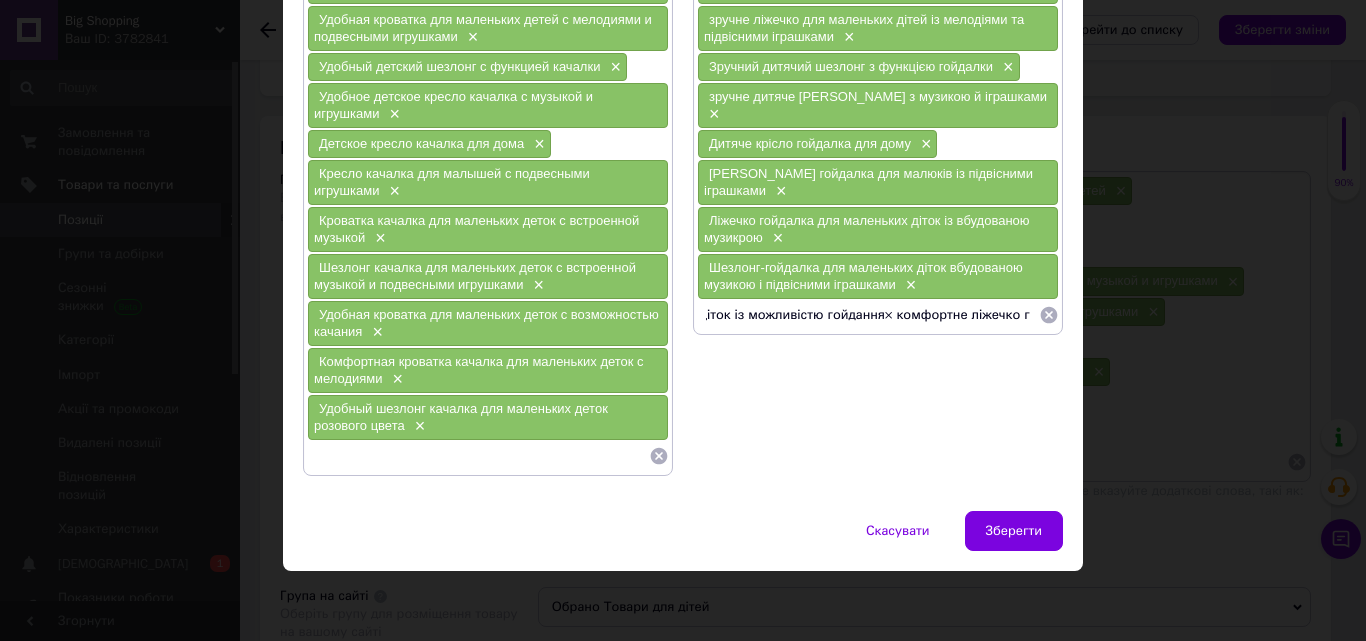 drag, startPoint x: 1025, startPoint y: 301, endPoint x: 883, endPoint y: 321, distance: 143.40154 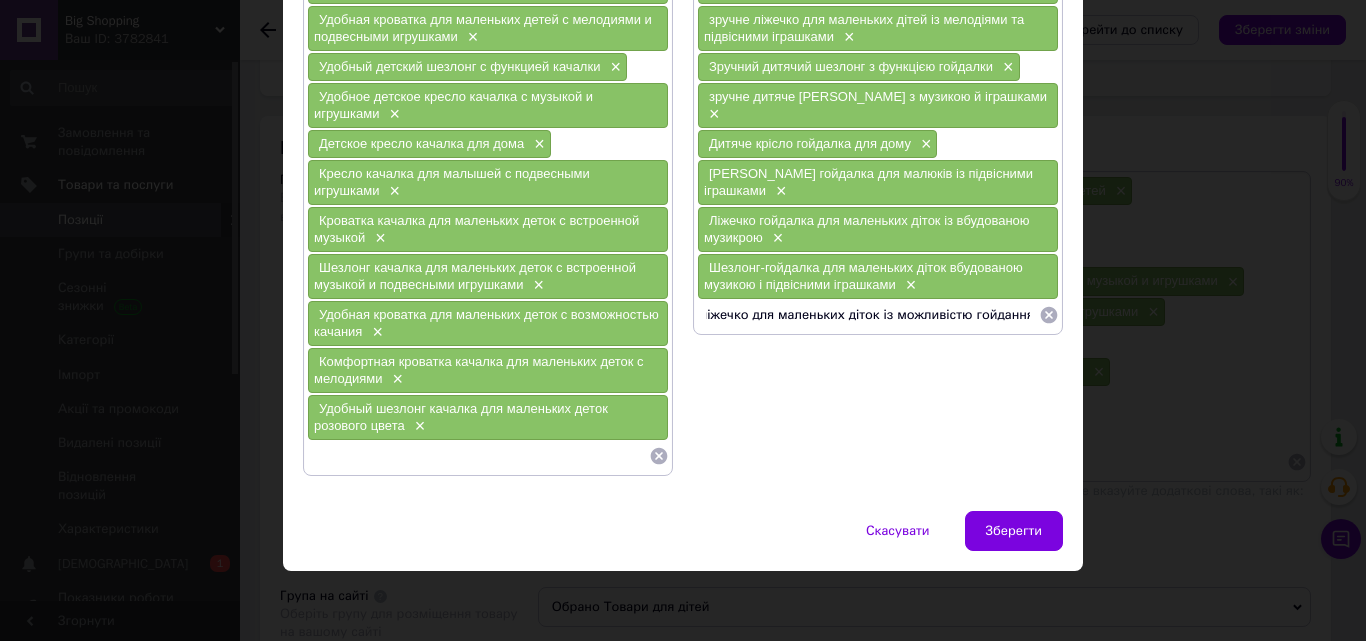 type on "зручне ліжечко для маленьких діток із можливістю гойдання" 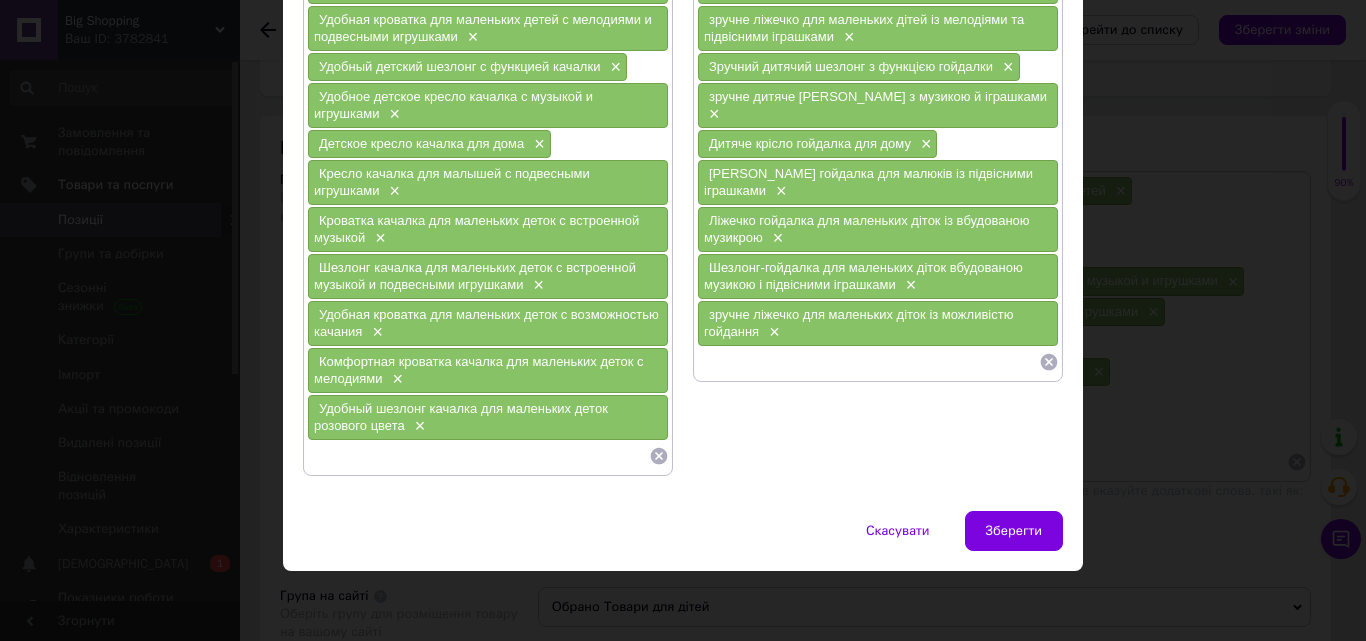 paste on "комфортне ліжечко гойдалка для маленьких діток із мелодіями× Зручний шезлонг гойдалка для маленьких діток рожевого кольору" 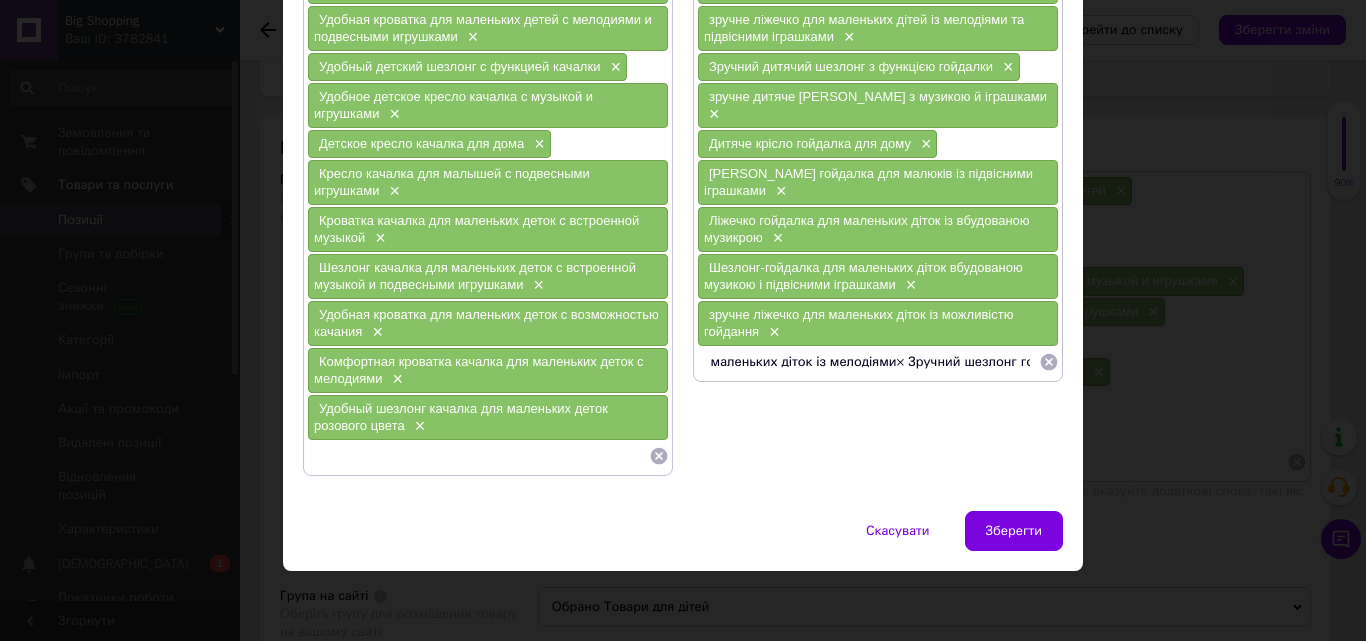 drag, startPoint x: 1031, startPoint y: 343, endPoint x: 888, endPoint y: 352, distance: 143.28294 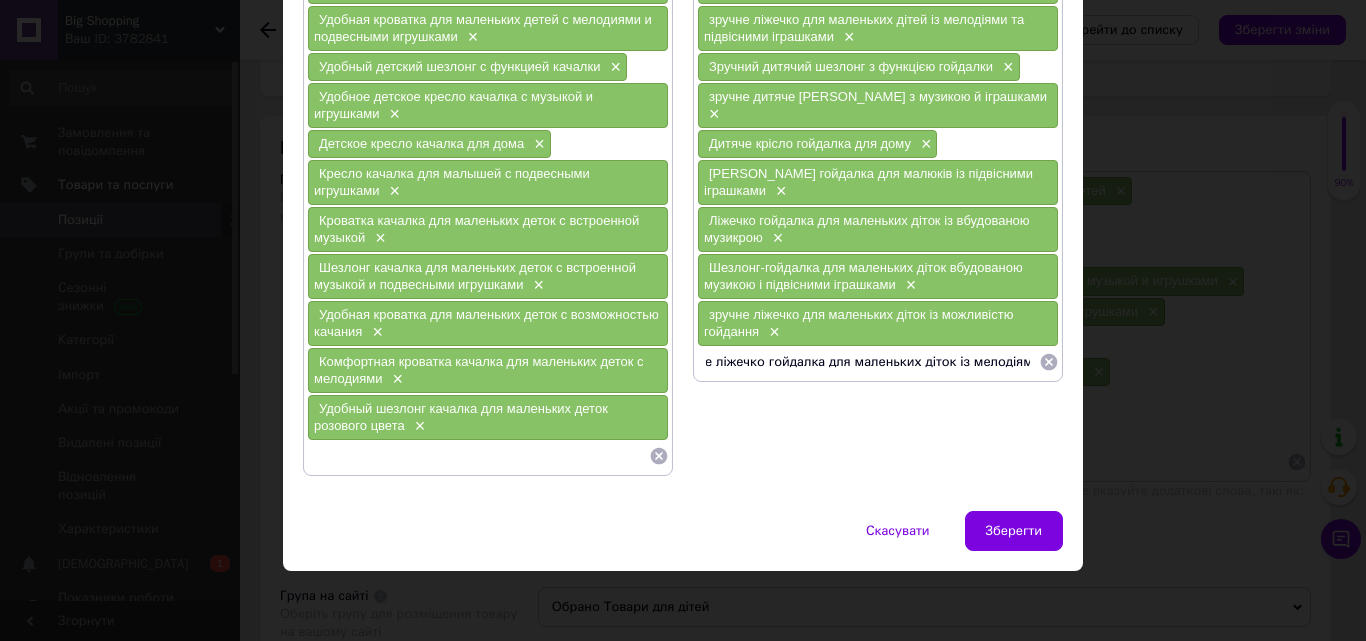 type on "комфортне ліжечко гойдалка для маленьких діток із мелодіями" 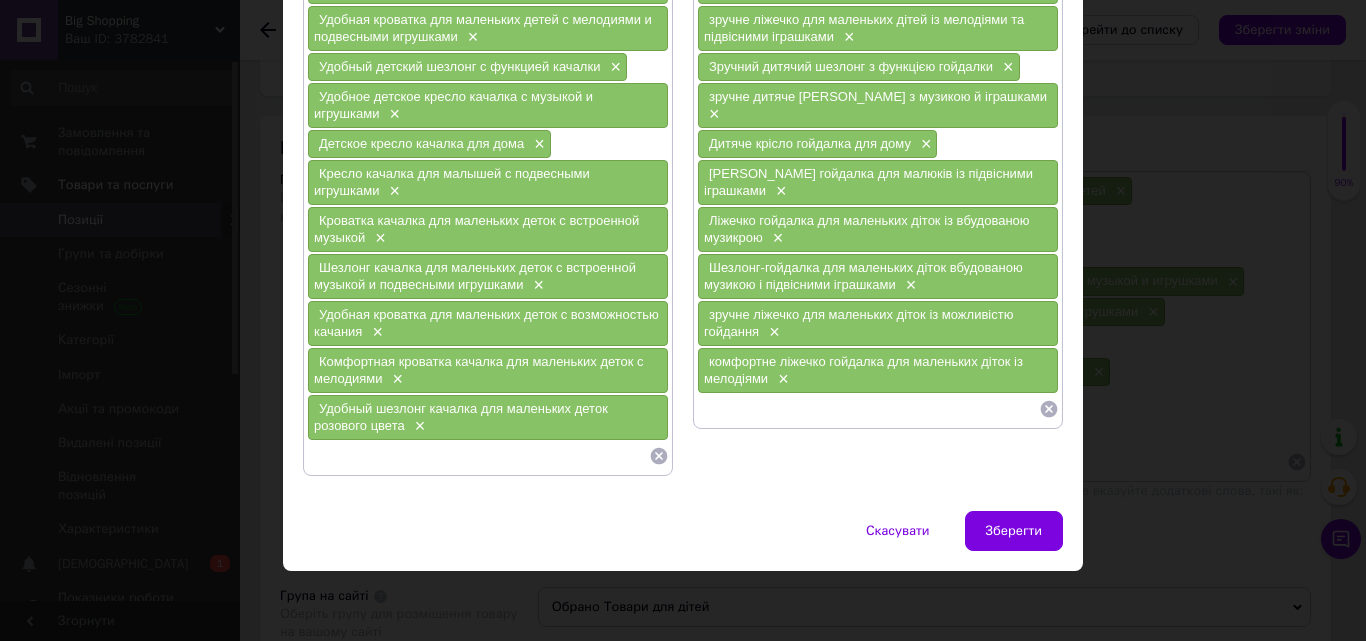 paste on "Зручний шезлонг гойдалка для маленьких діток рожевого кольору" 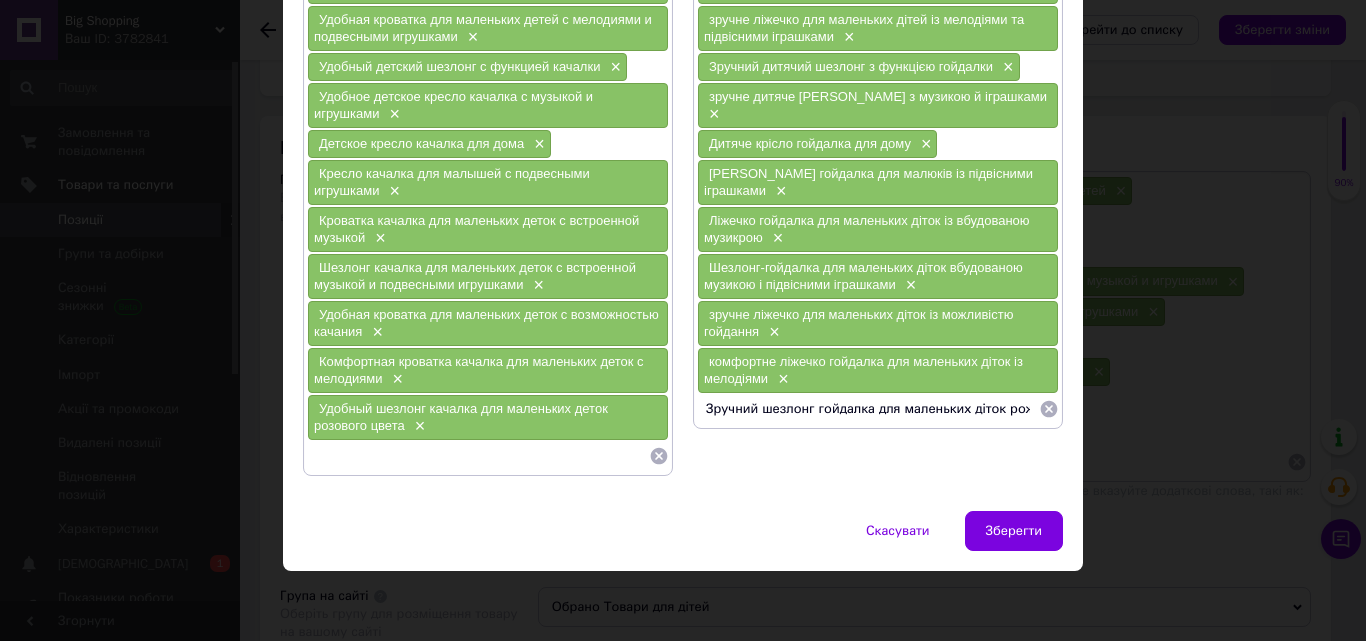 drag, startPoint x: 1030, startPoint y: 391, endPoint x: 741, endPoint y: 397, distance: 289.0623 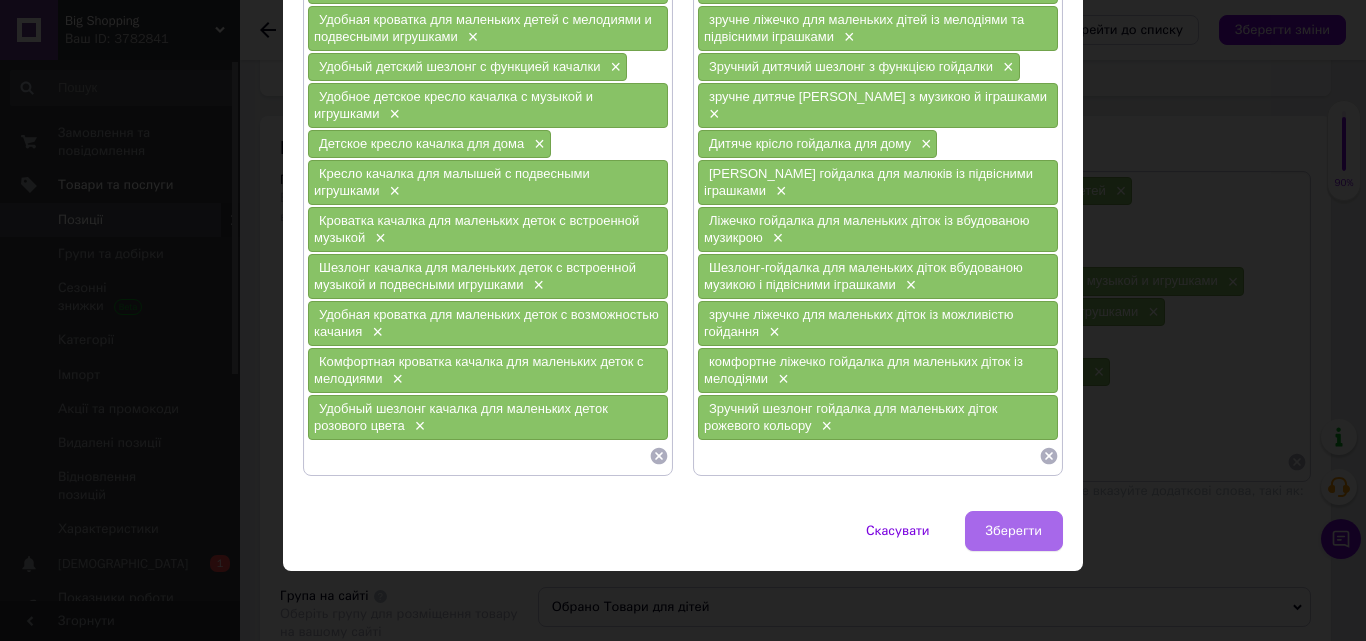 click on "Зберегти" at bounding box center [1014, 531] 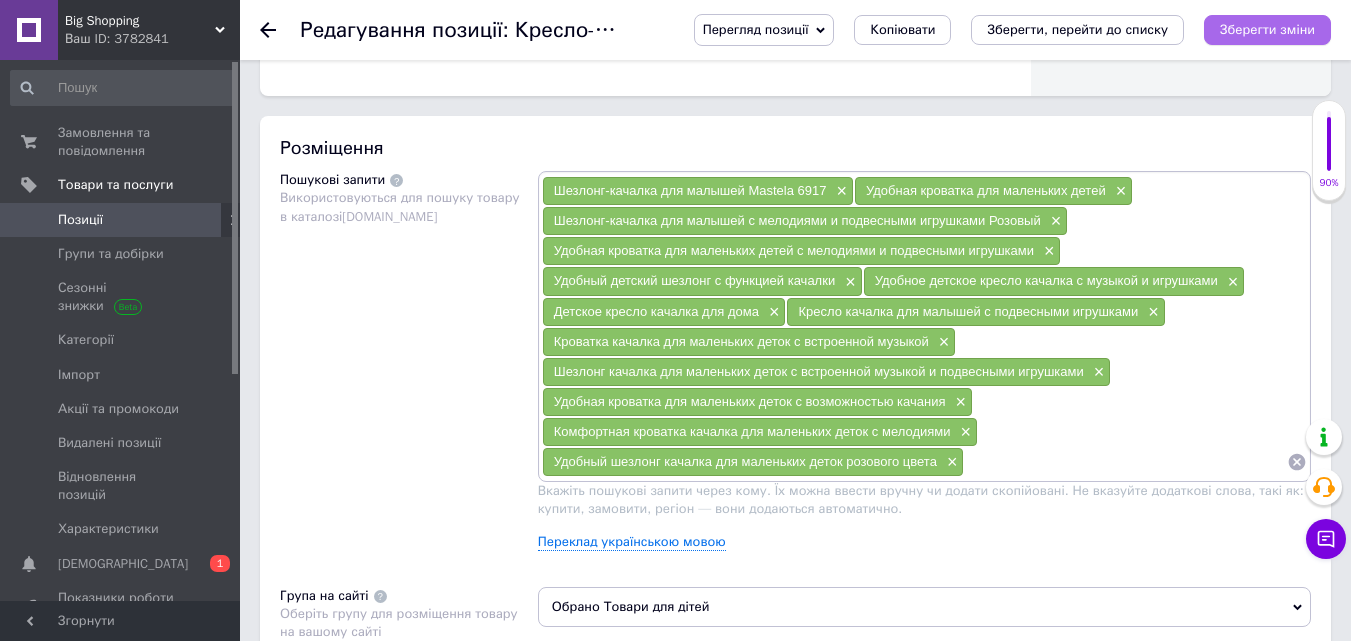 click on "Зберегти зміни" at bounding box center (1267, 29) 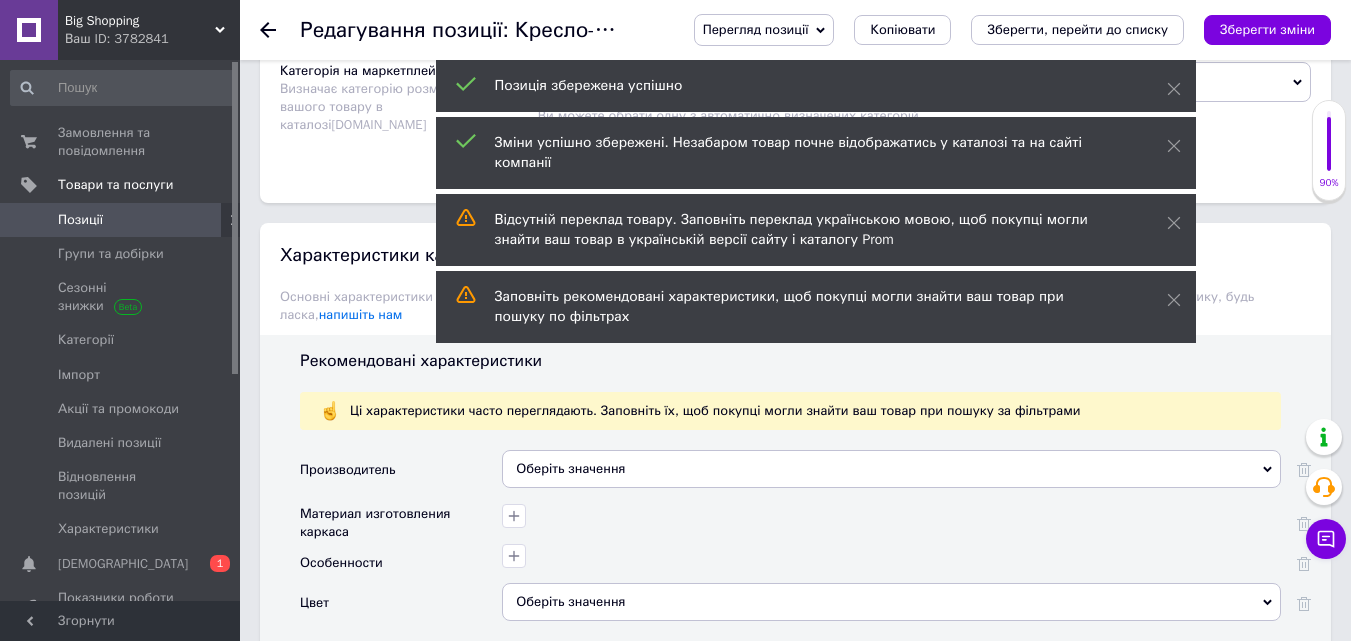 click on "Оберіть значення" at bounding box center (891, 469) 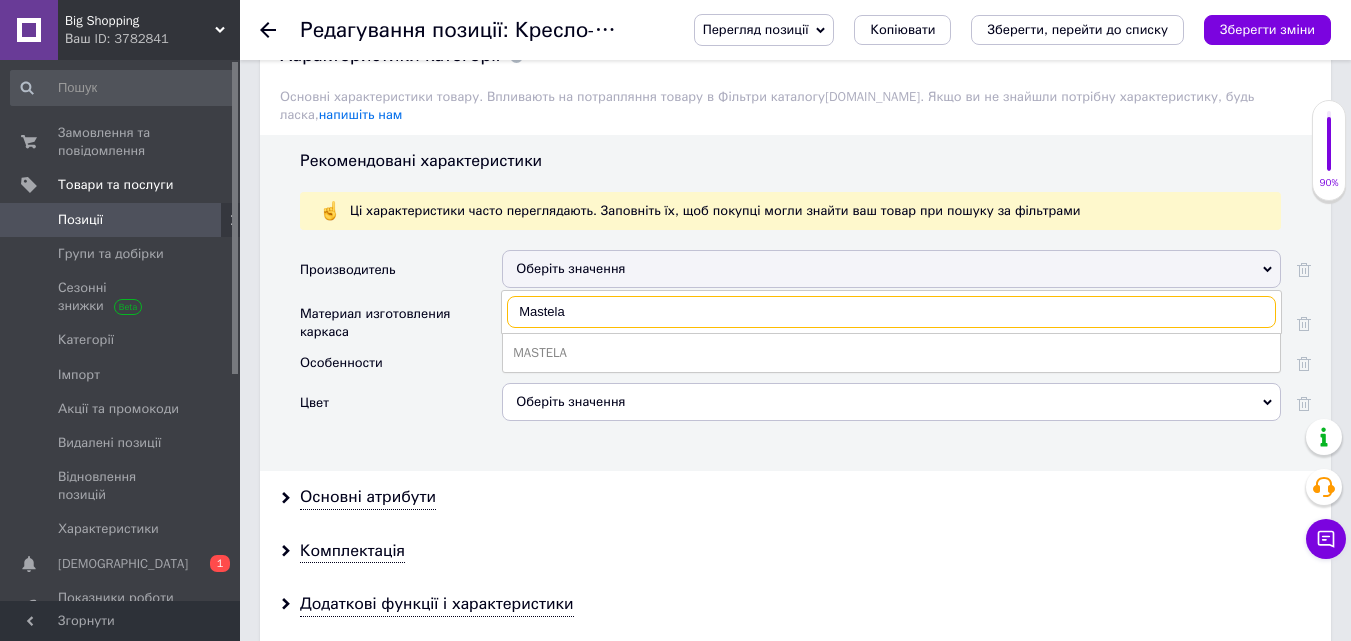 type on "Mastela" 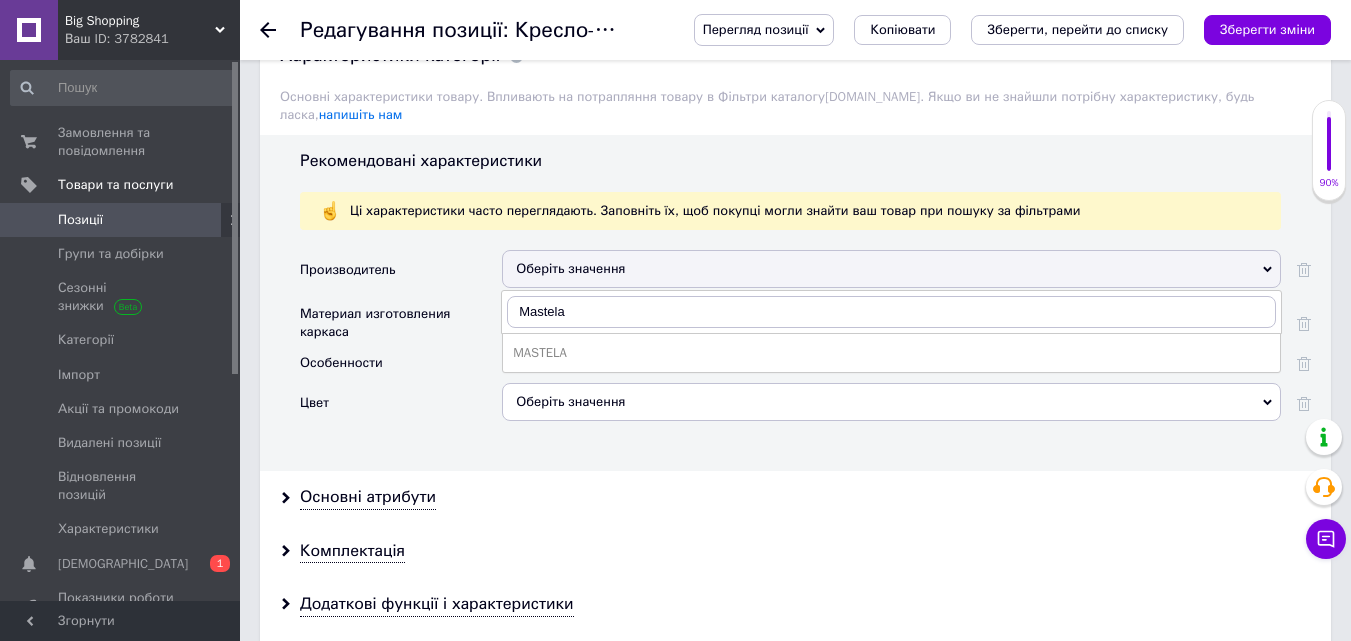 click on "MASTELA" at bounding box center [891, 353] 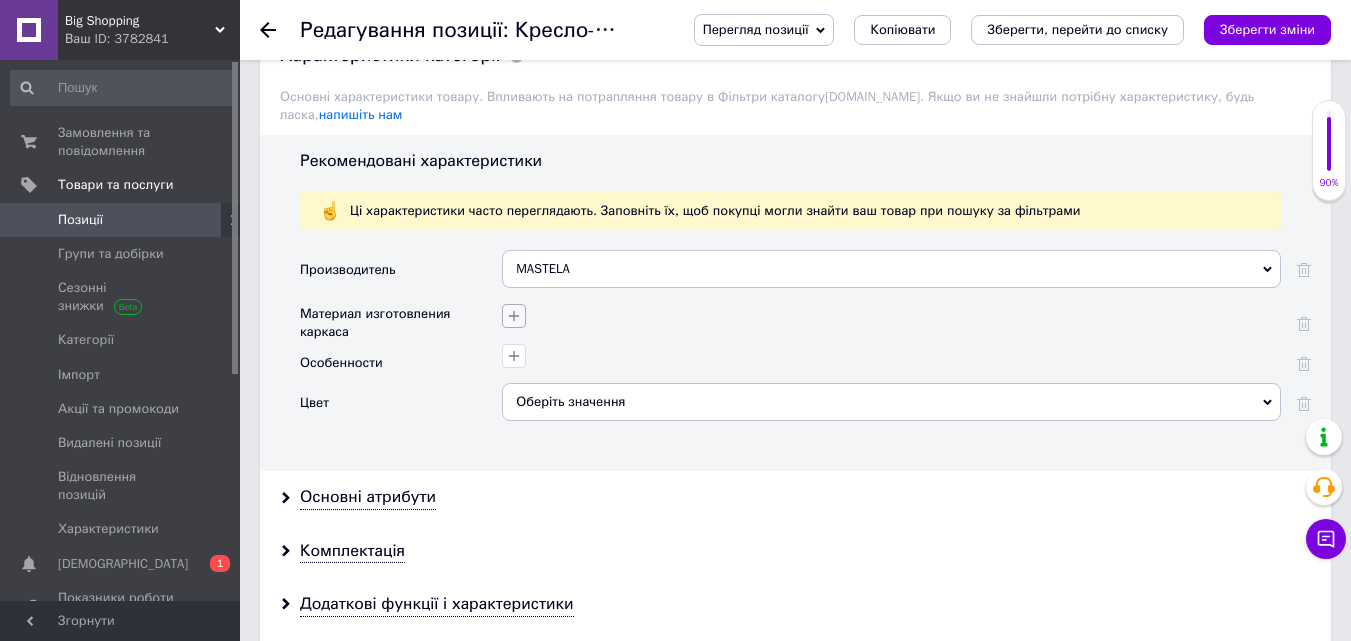 click 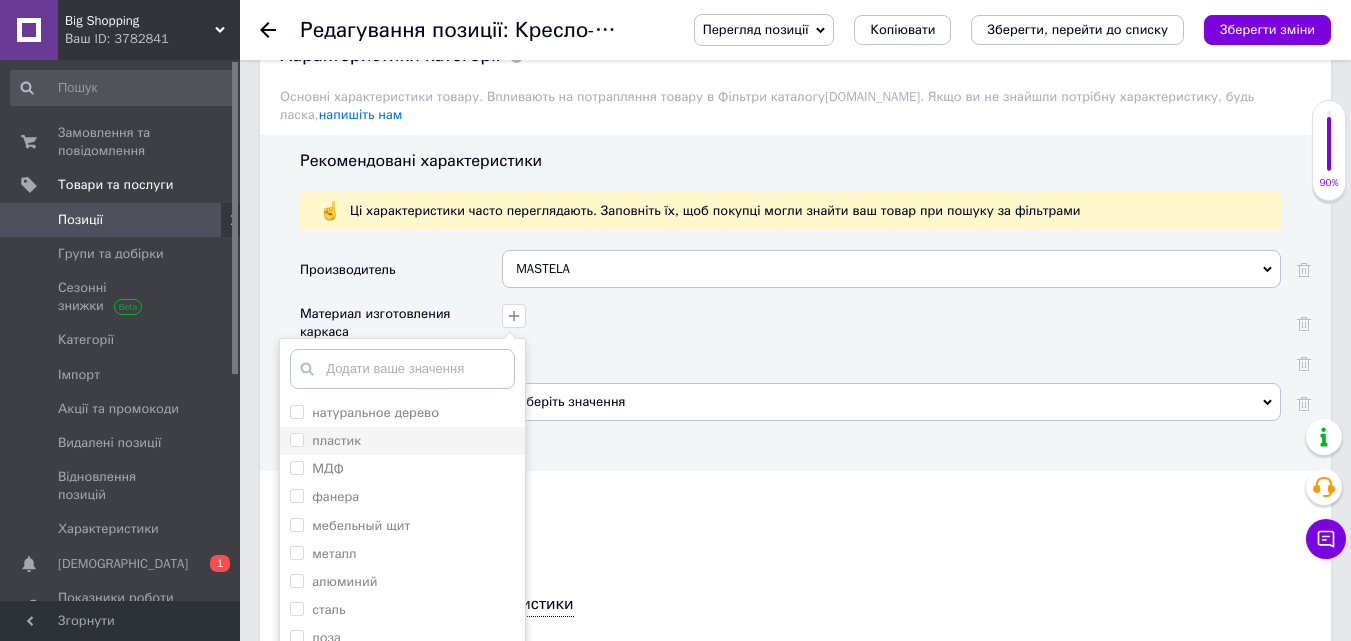 click on "пластик" at bounding box center [402, 441] 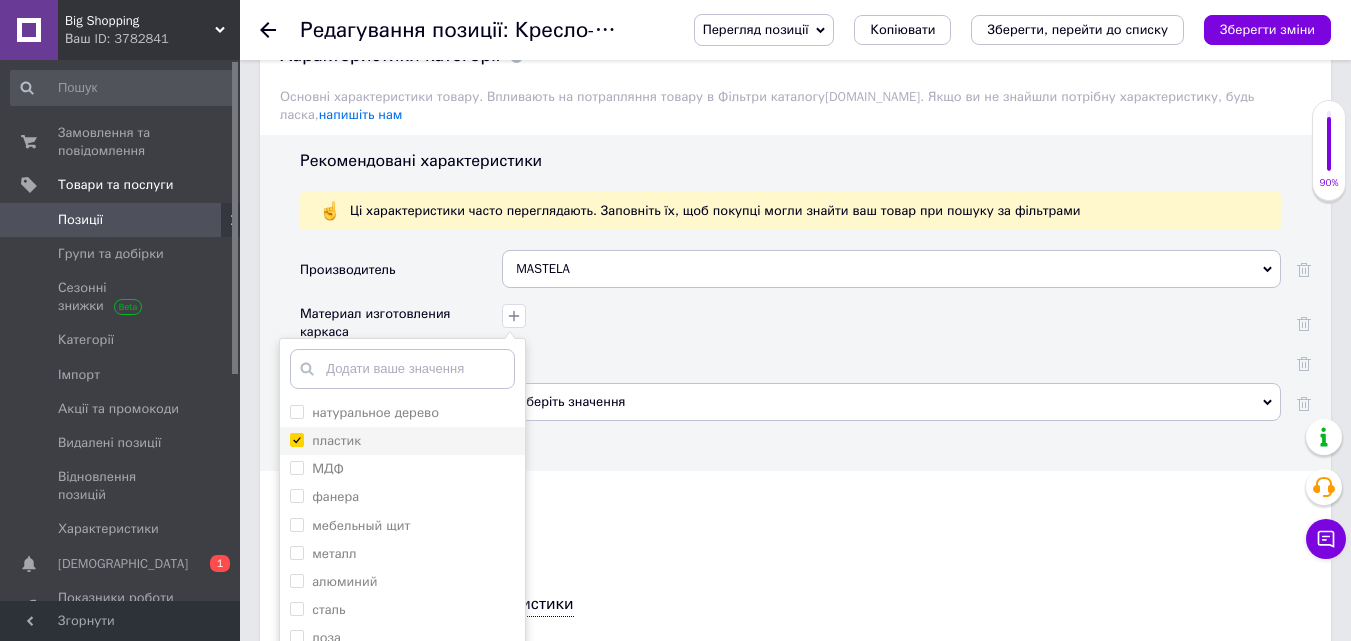 checkbox on "true" 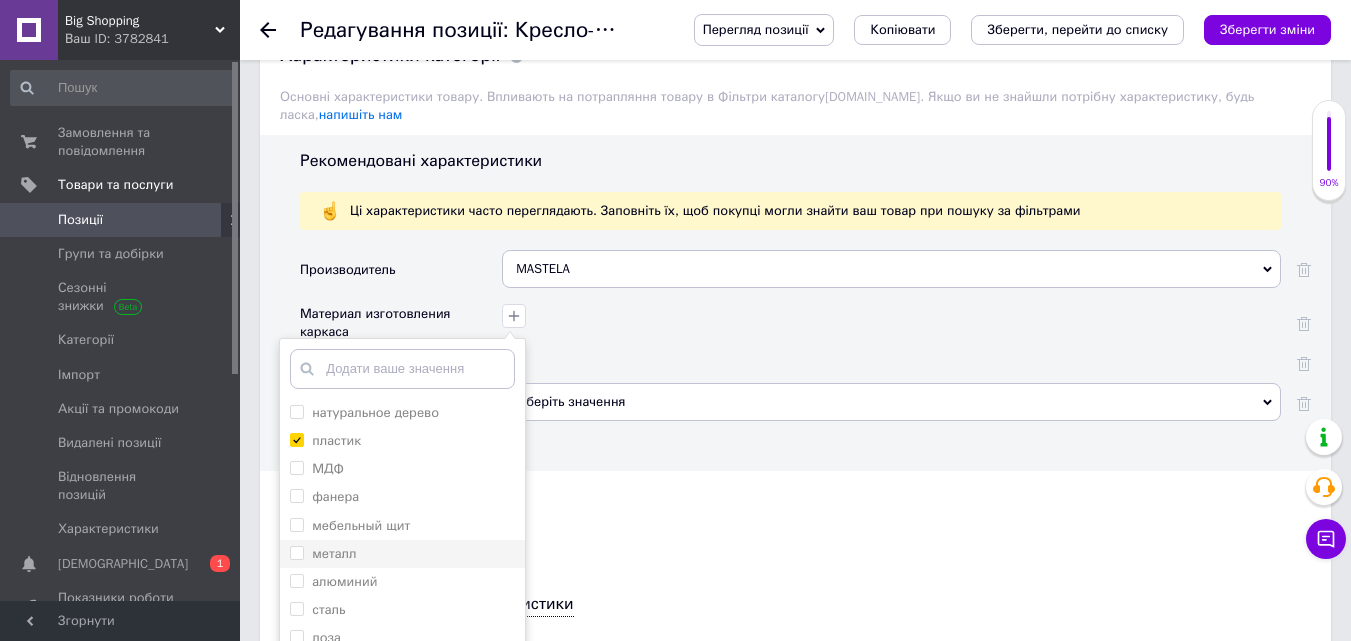 click on "металл" at bounding box center (402, 554) 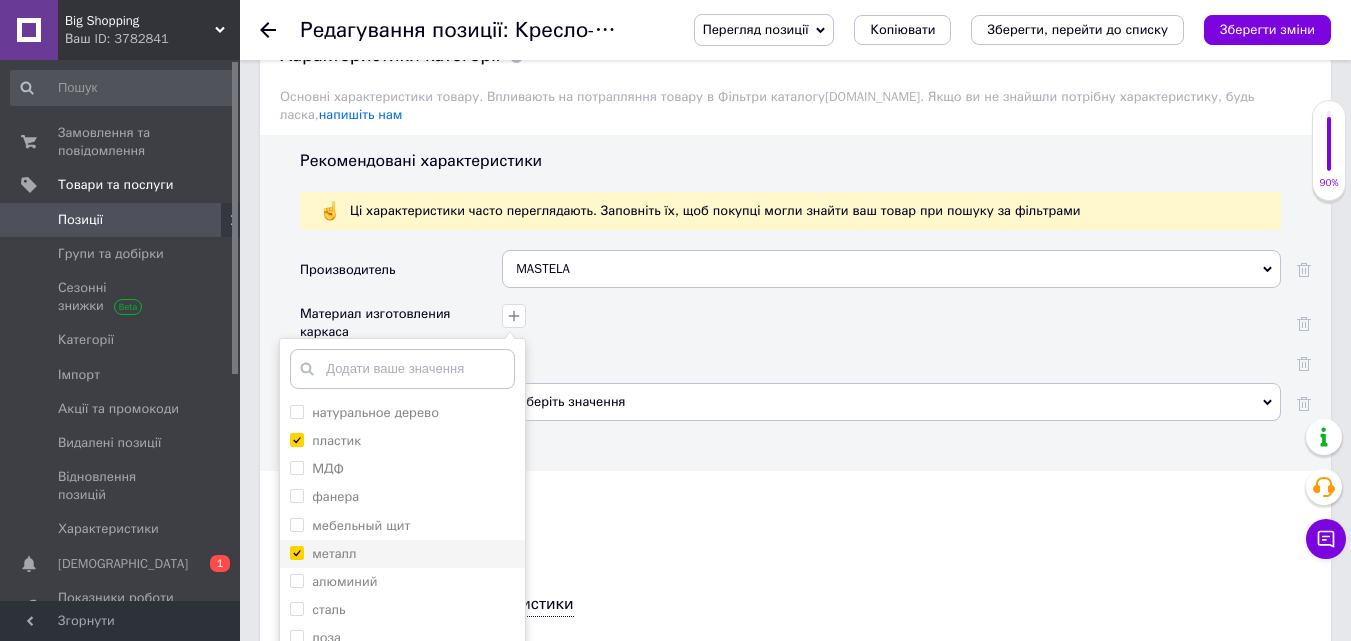 checkbox on "true" 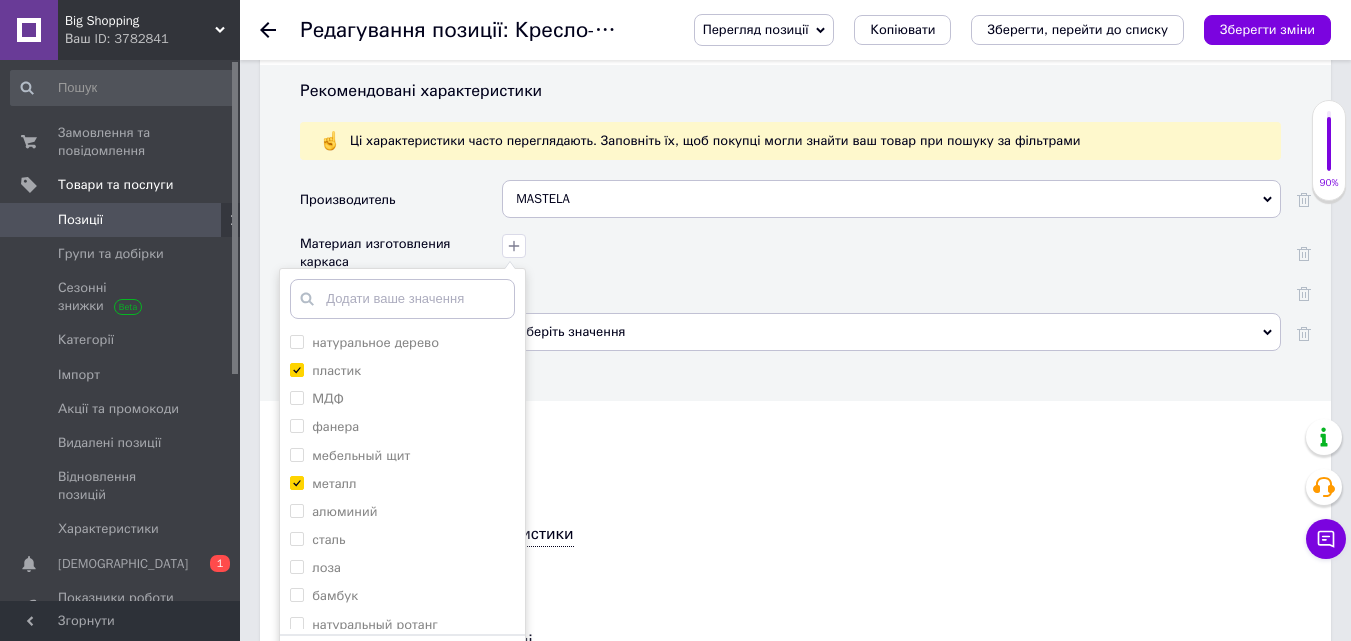 scroll, scrollTop: 2000, scrollLeft: 0, axis: vertical 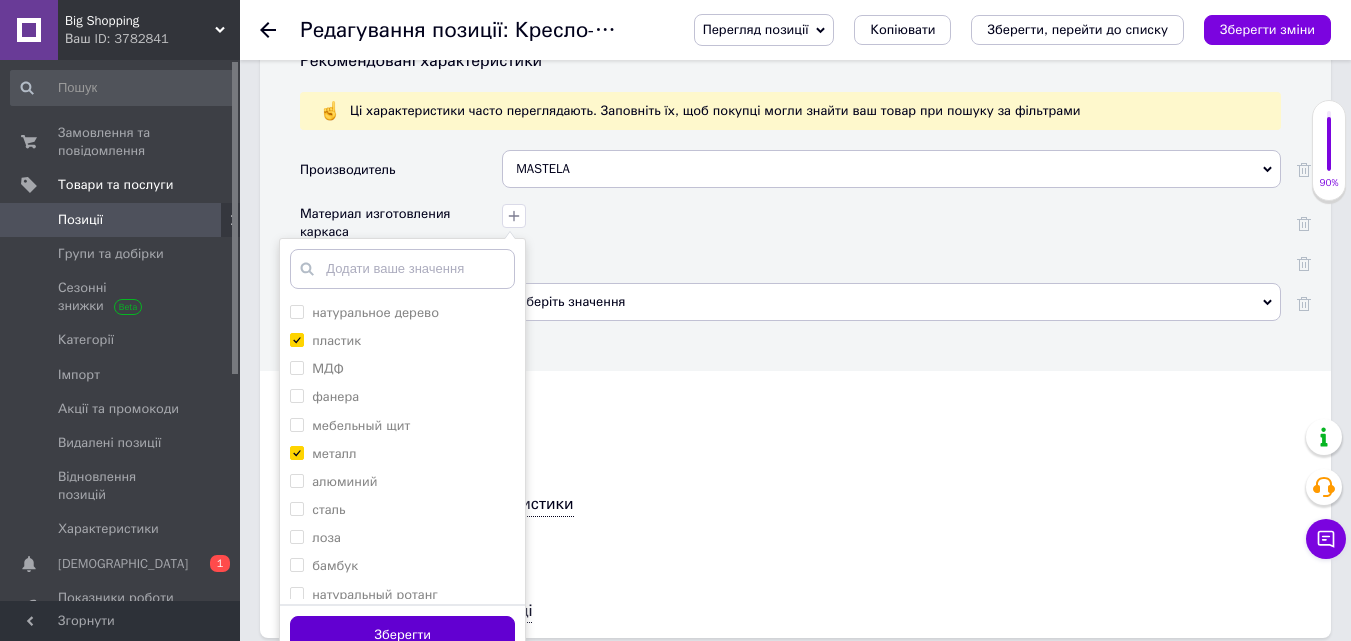 click on "Зберегти" at bounding box center (402, 635) 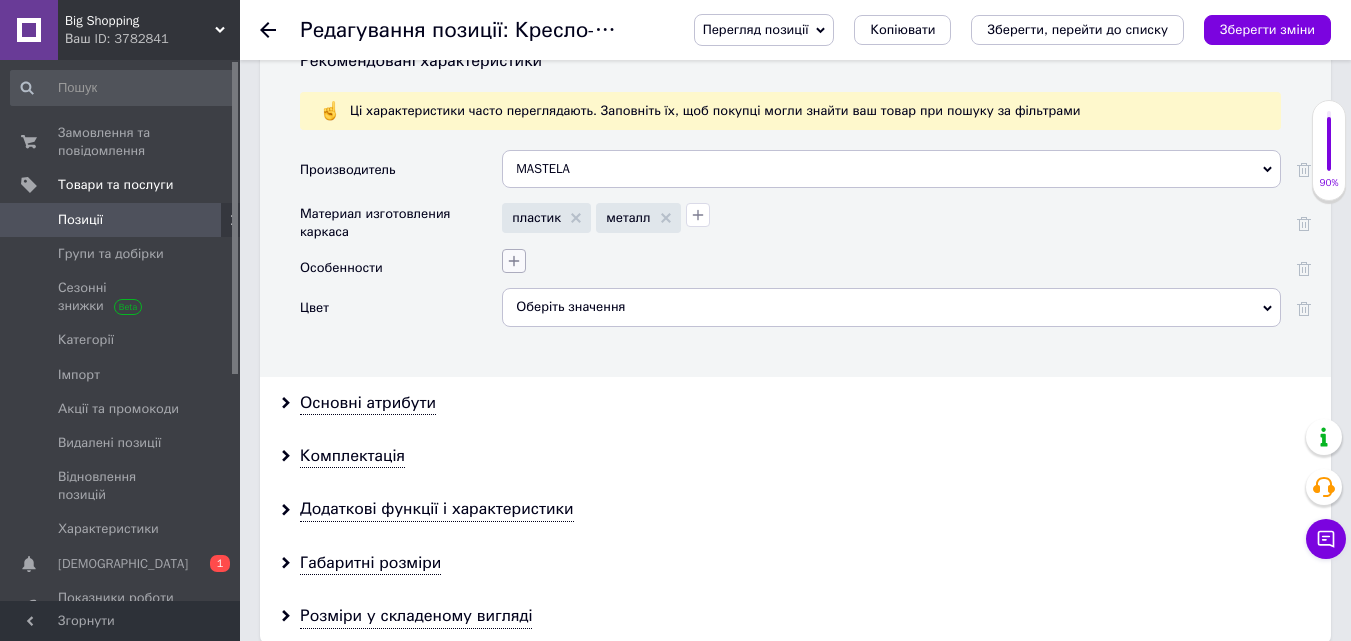 click 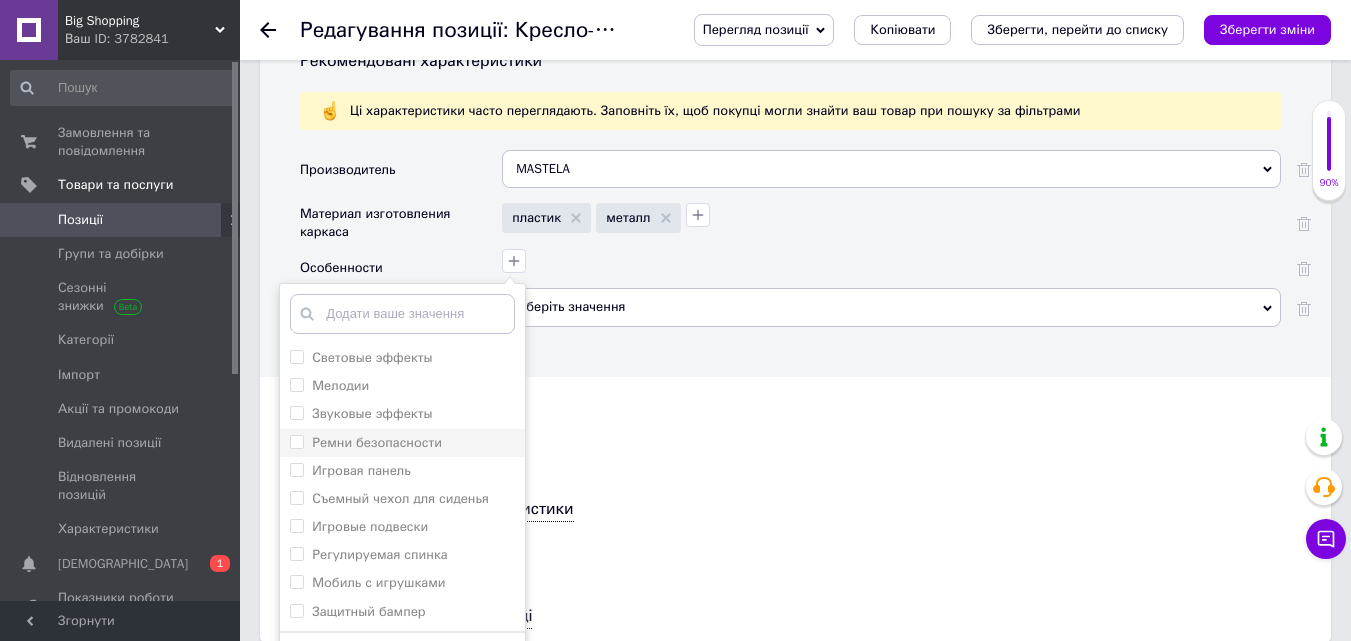 click on "Ремни безопасности" at bounding box center (402, 443) 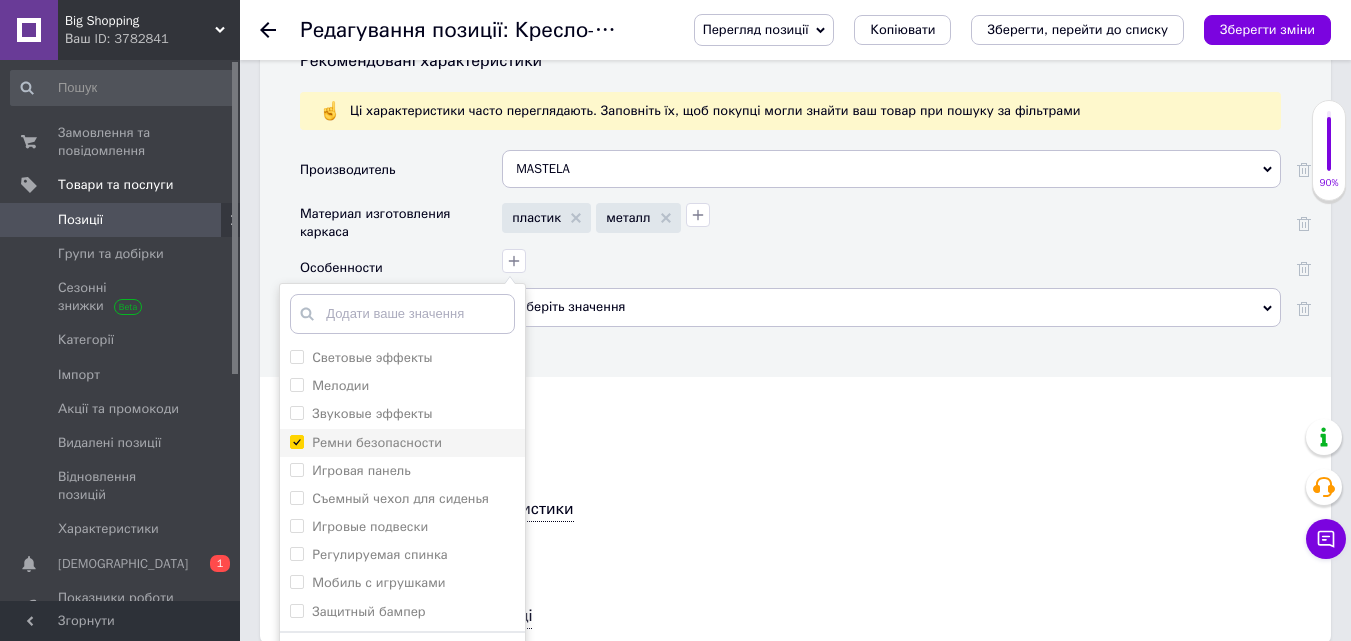 checkbox on "true" 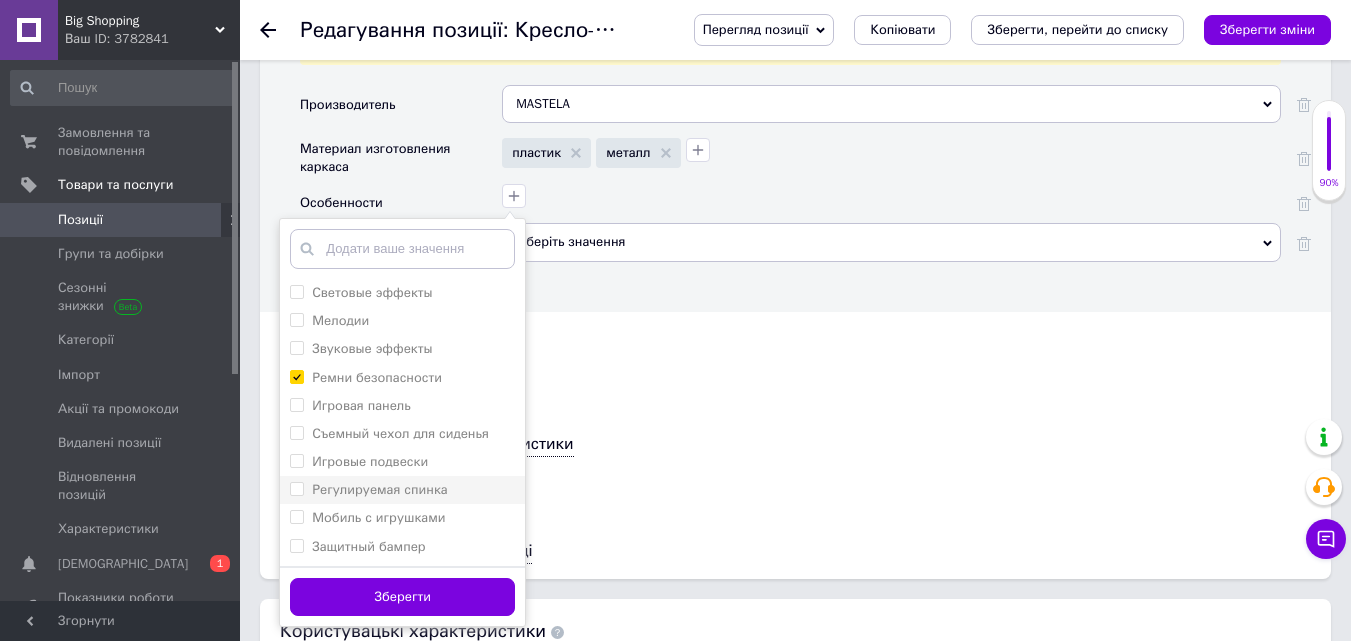 scroll, scrollTop: 2100, scrollLeft: 0, axis: vertical 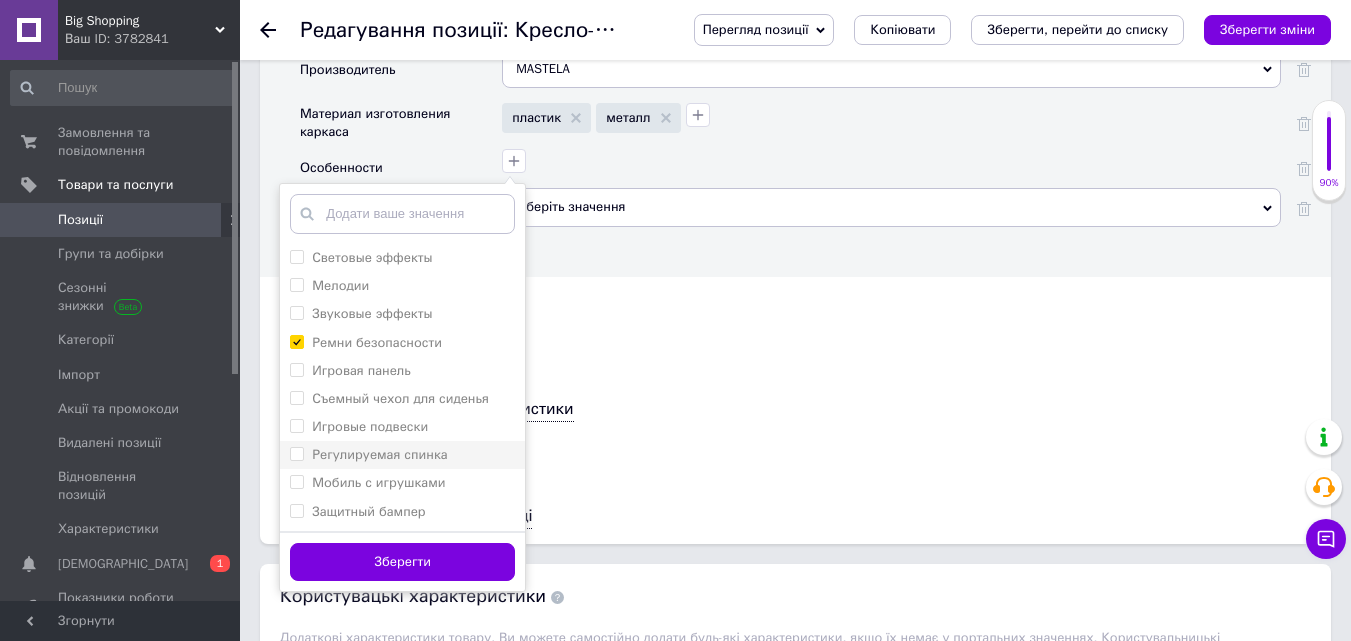 click on "Регулируемая спинка" at bounding box center [402, 455] 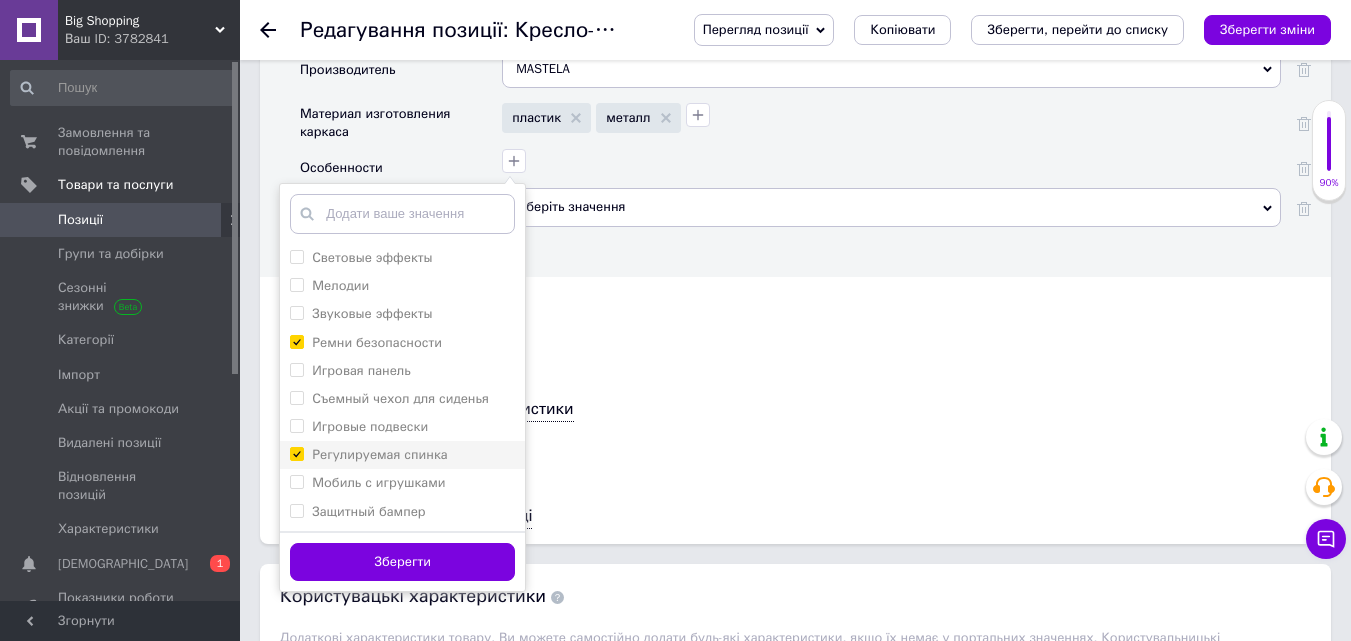 checkbox on "true" 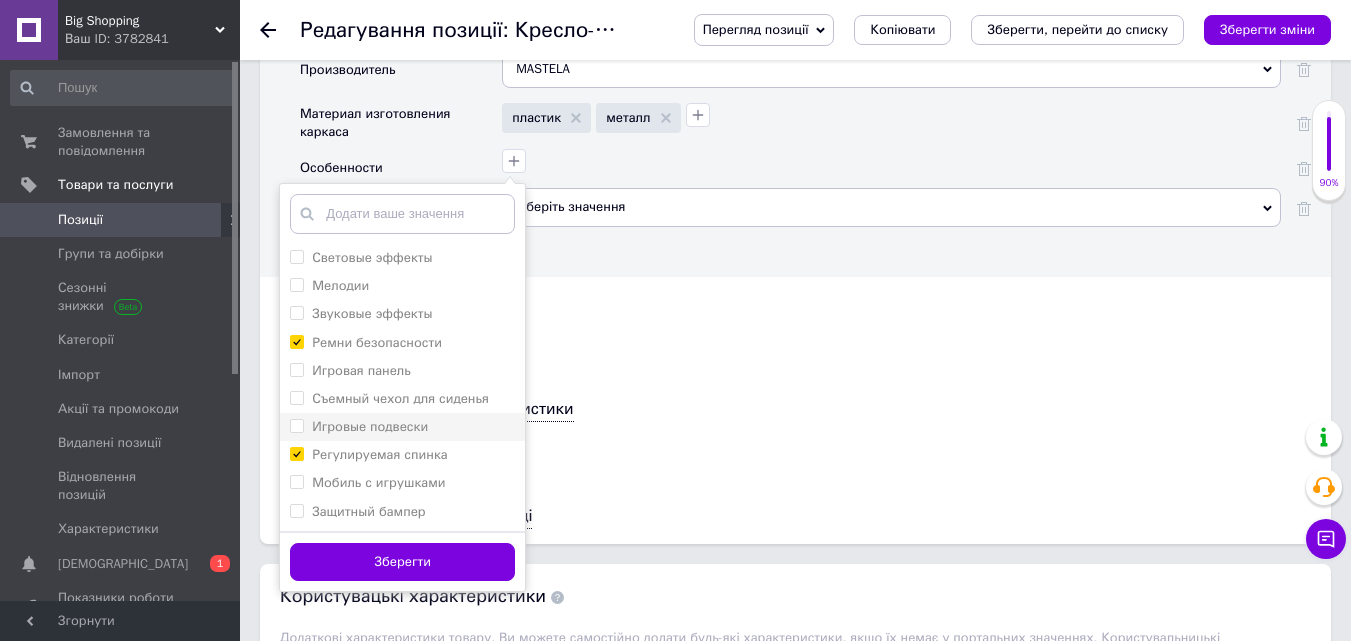 click on "Игровые подвески" at bounding box center (402, 427) 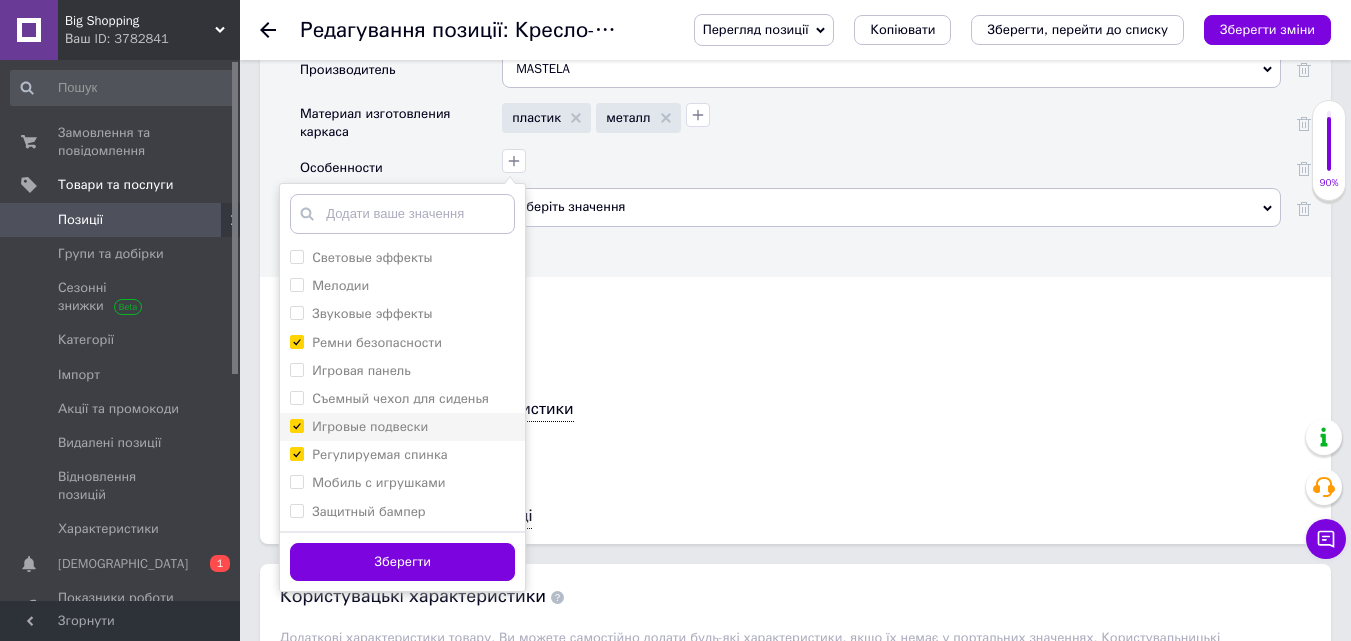 checkbox on "true" 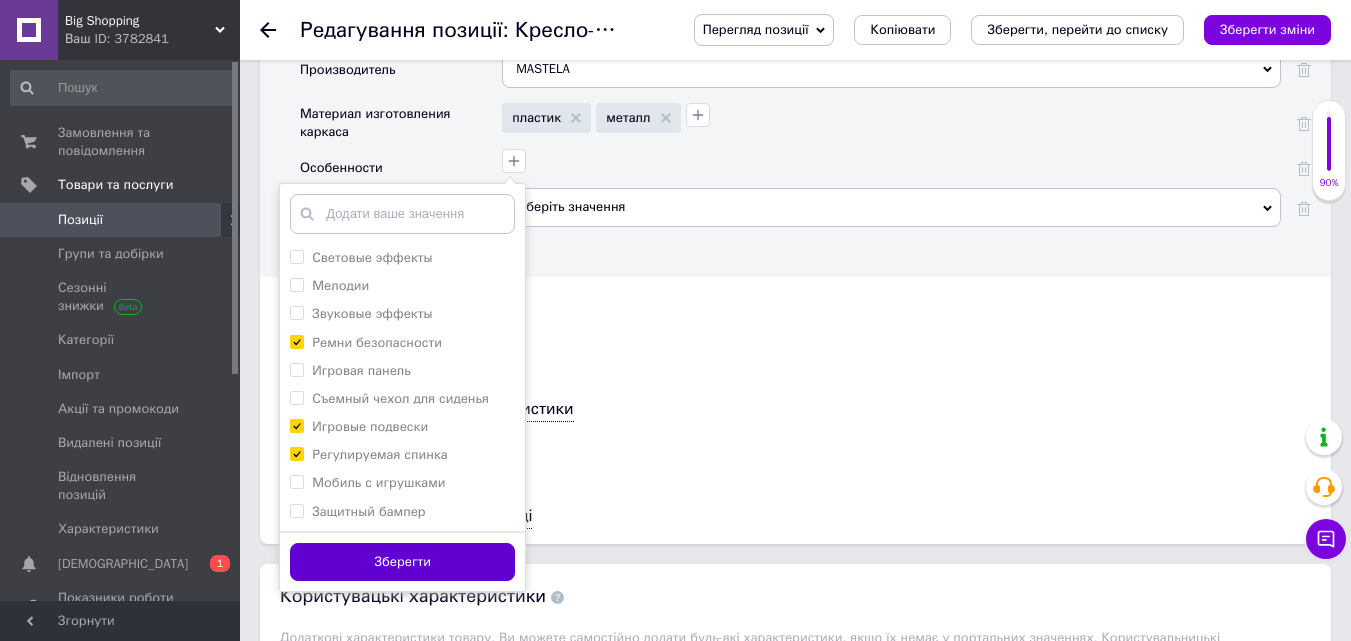 click on "Зберегти" at bounding box center [402, 562] 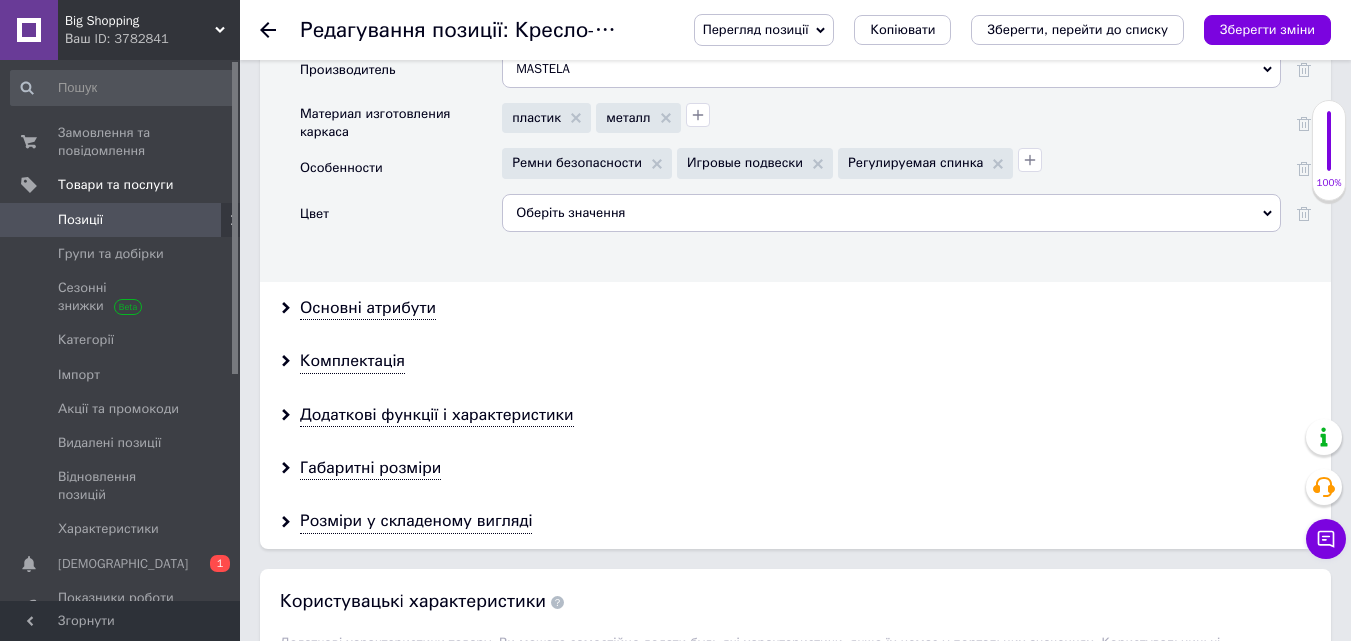 click on "Оберіть значення" at bounding box center [891, 213] 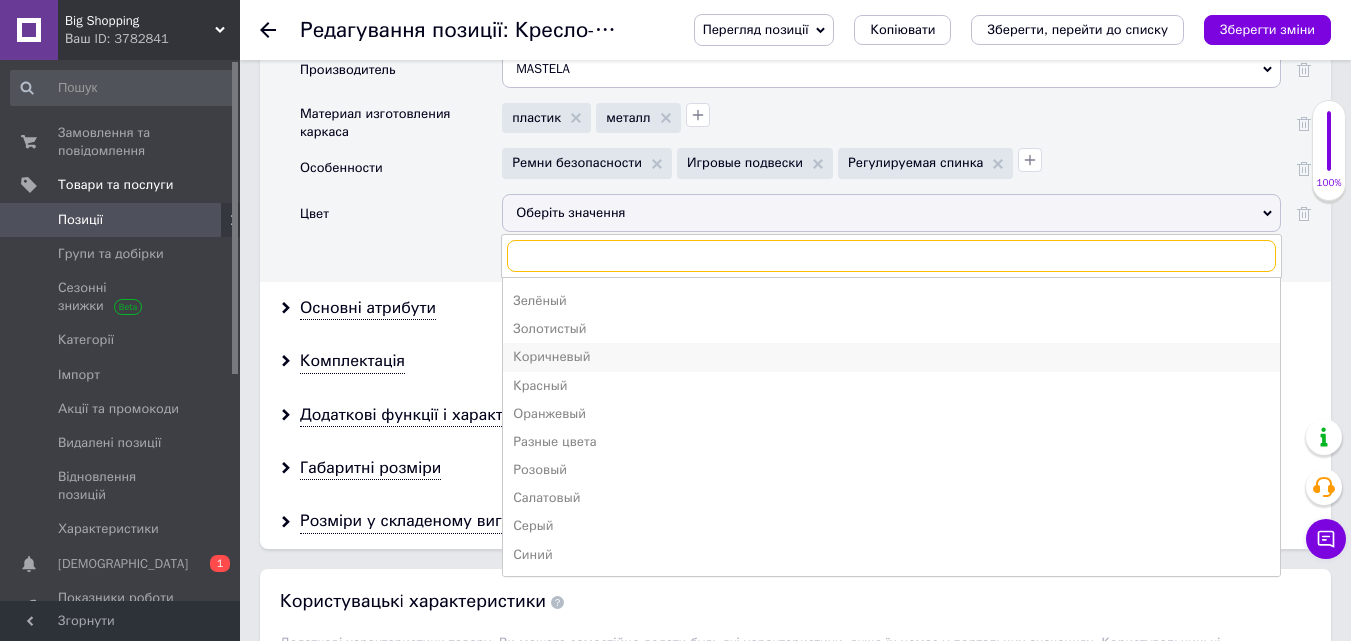scroll, scrollTop: 200, scrollLeft: 0, axis: vertical 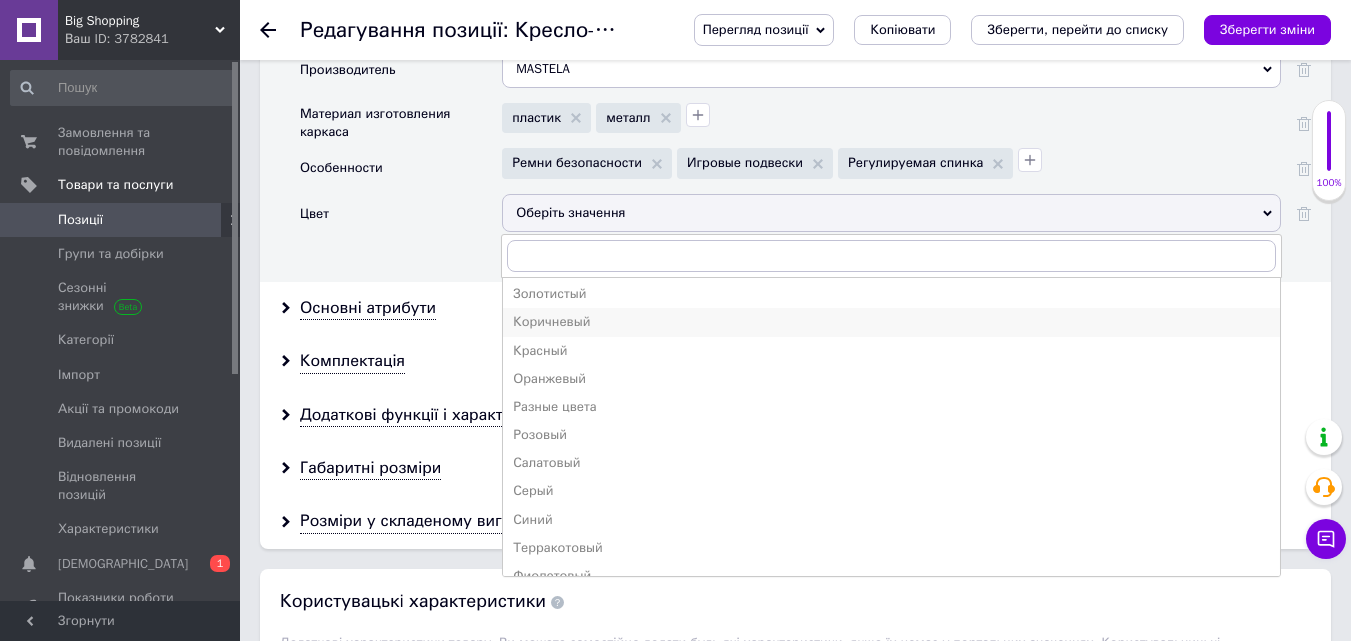 click on "Розовый" at bounding box center [891, 435] 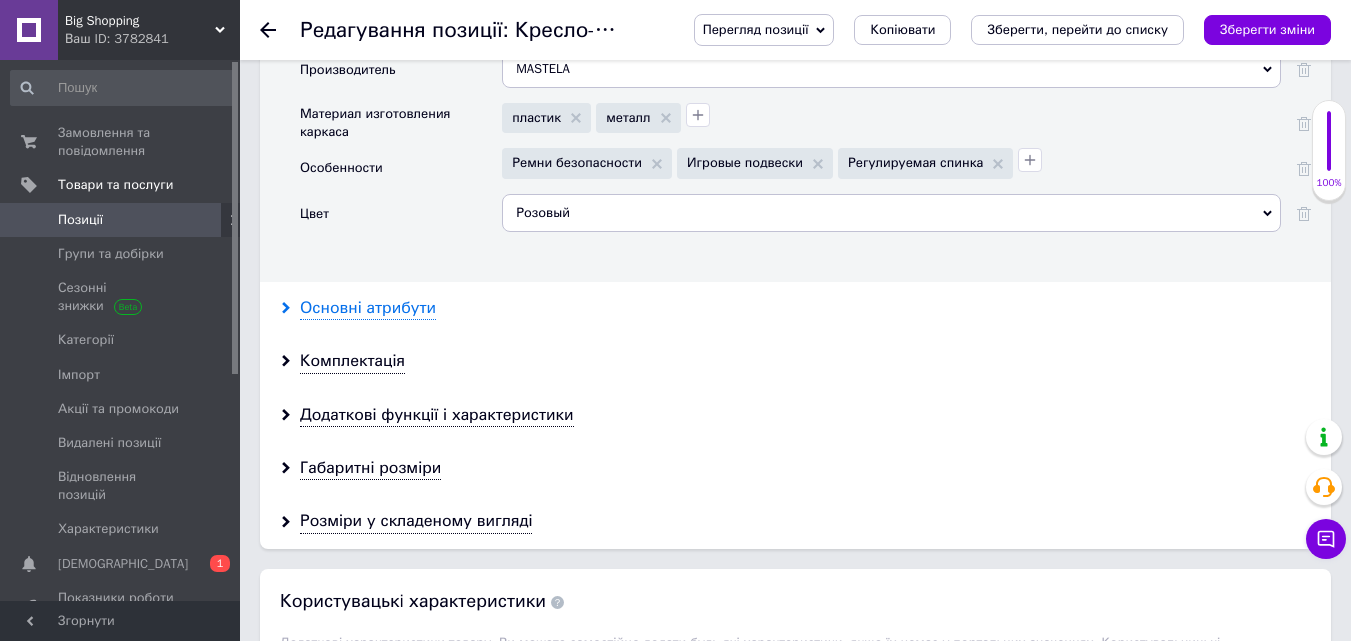 click on "Основні атрибути" at bounding box center (368, 308) 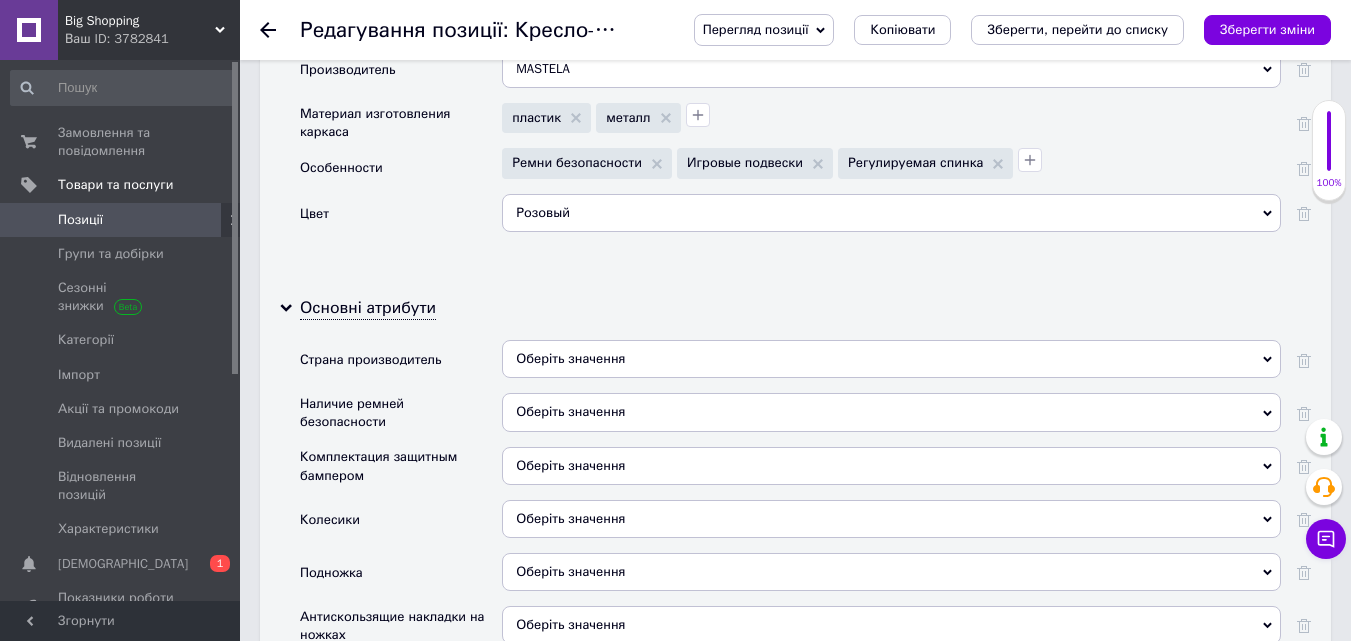 click on "Оберіть значення" at bounding box center [891, 359] 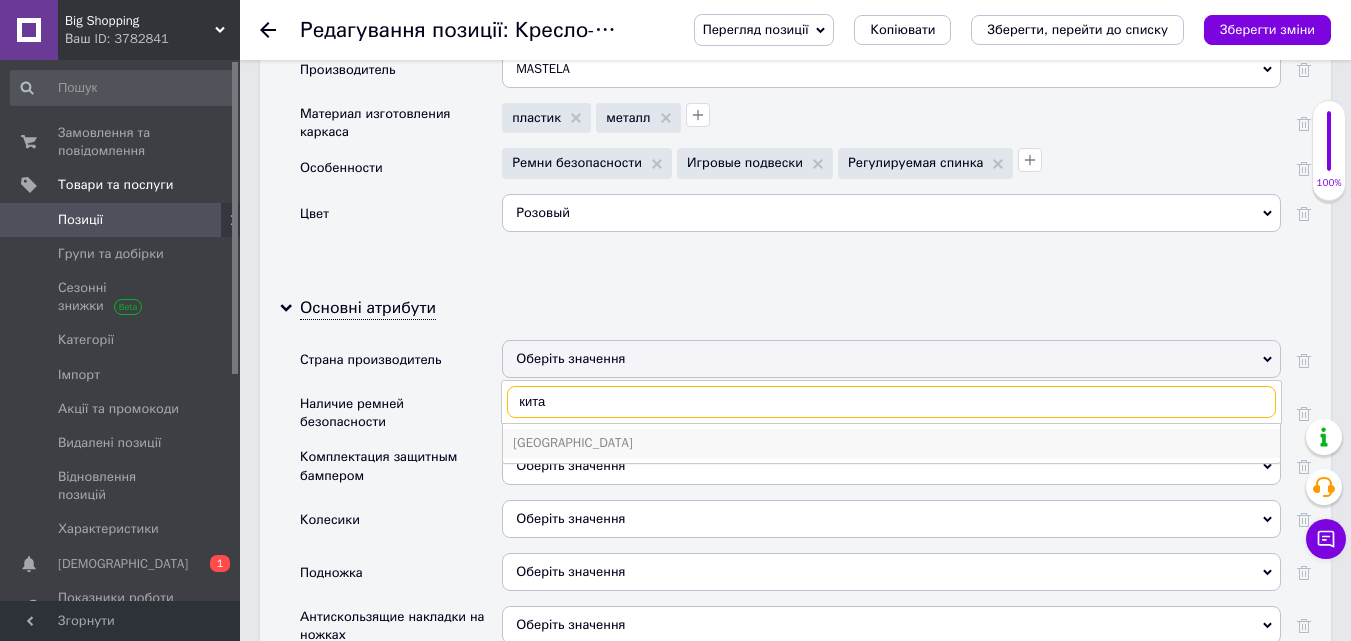 type on "кита" 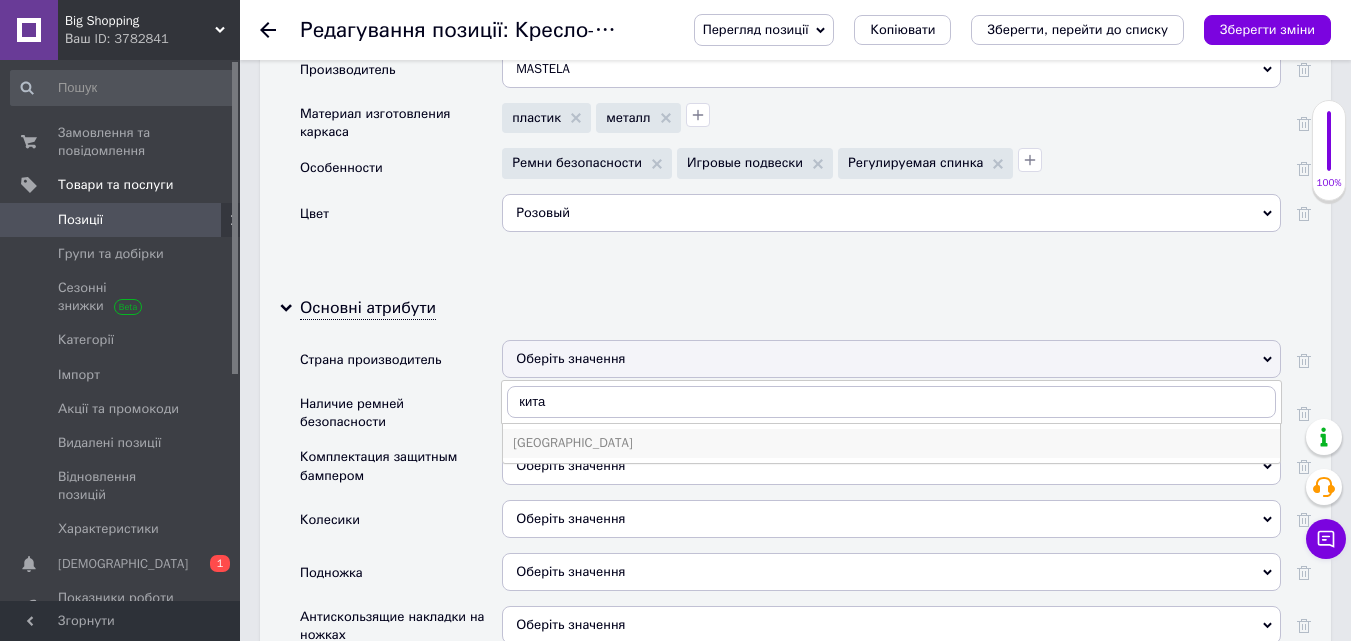 click on "[GEOGRAPHIC_DATA]" at bounding box center [891, 443] 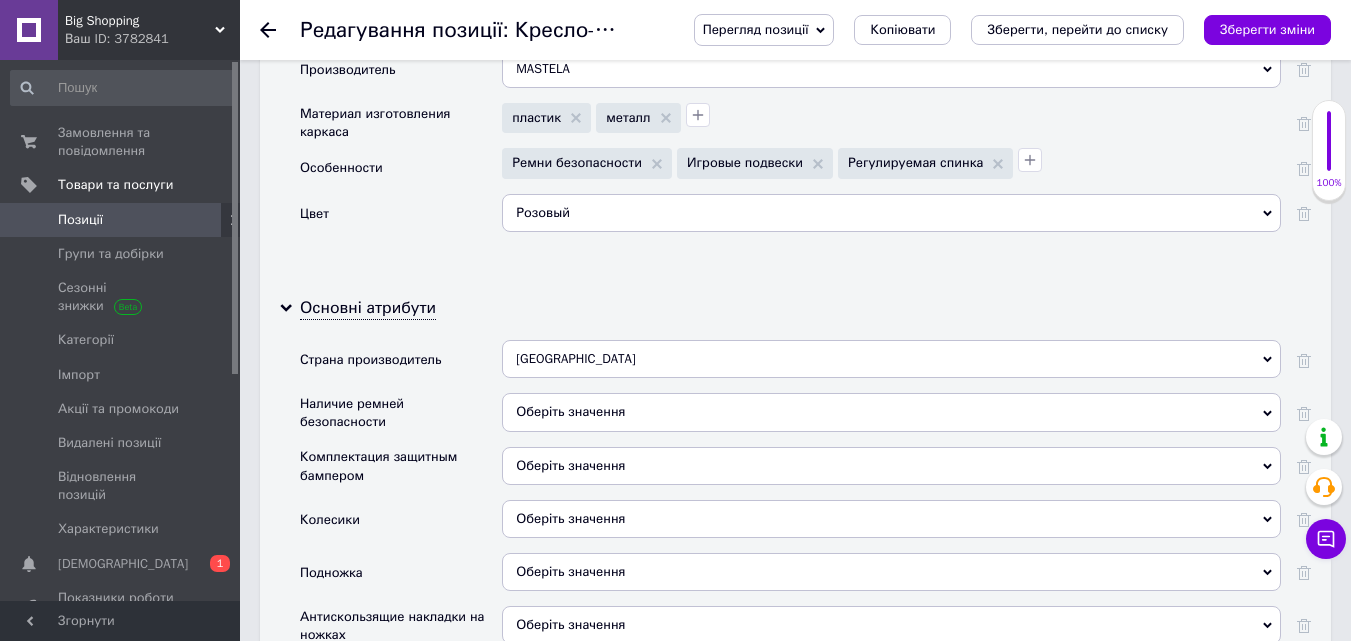 click on "Оберіть значення" at bounding box center (891, 412) 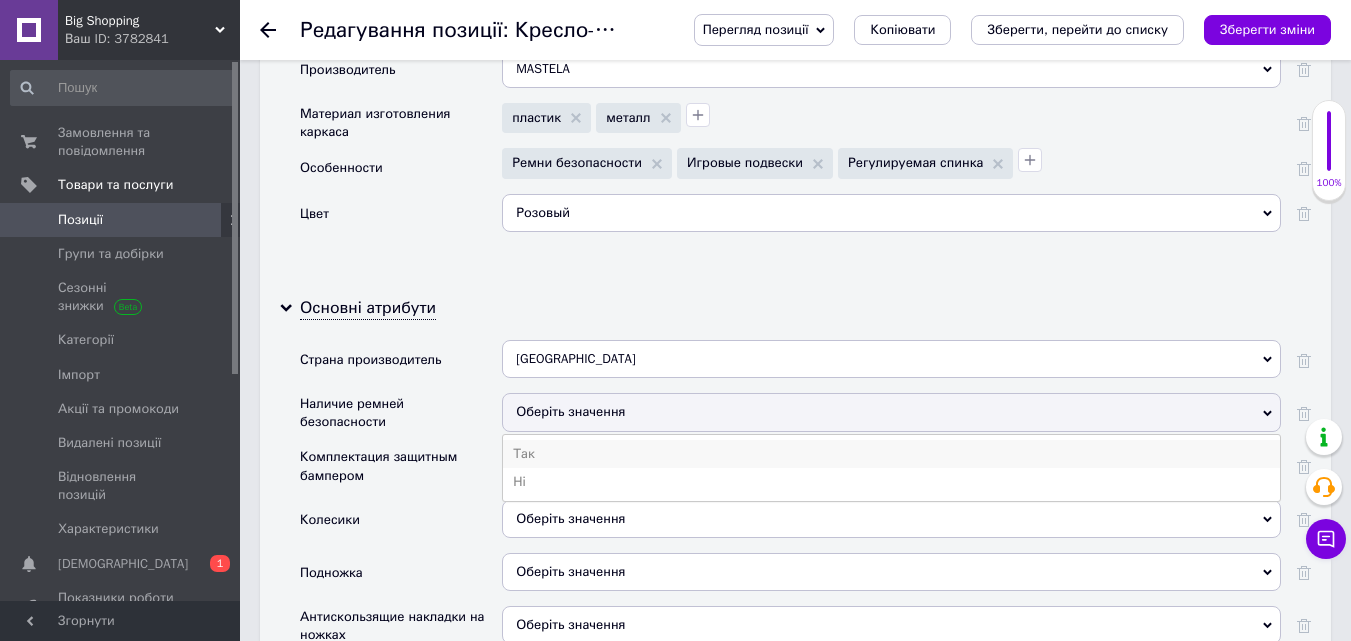 click on "Так" at bounding box center [891, 454] 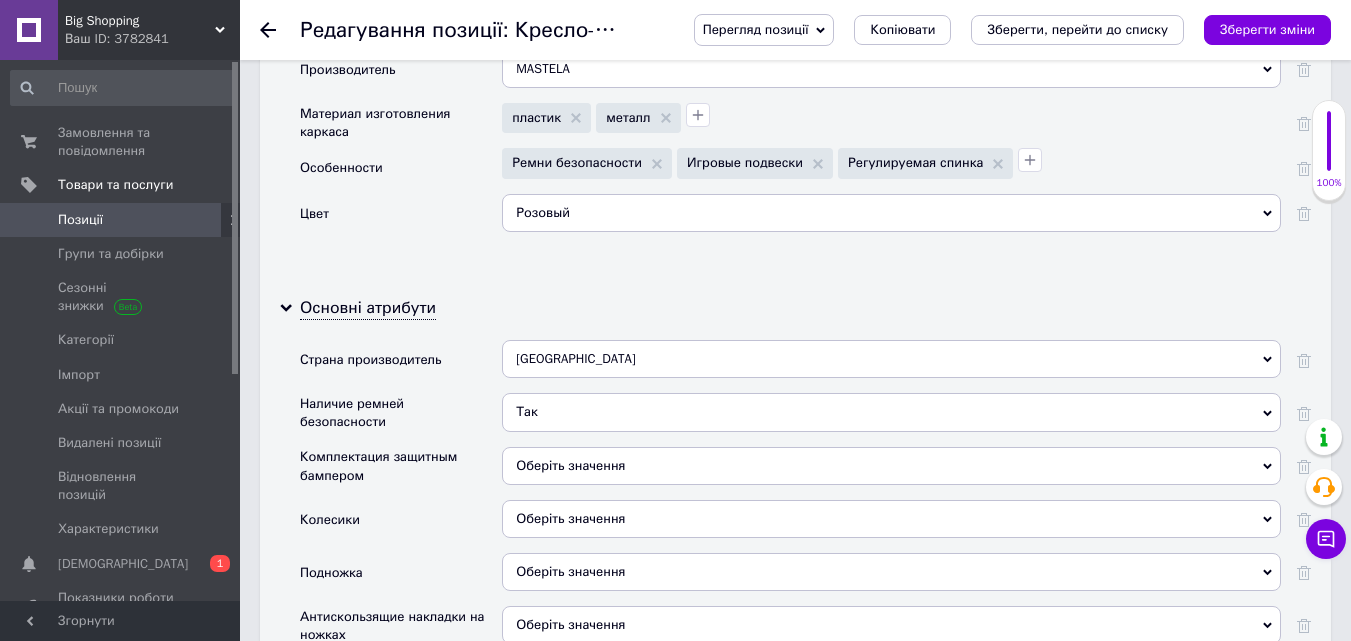 click on "Оберіть значення" at bounding box center (570, 465) 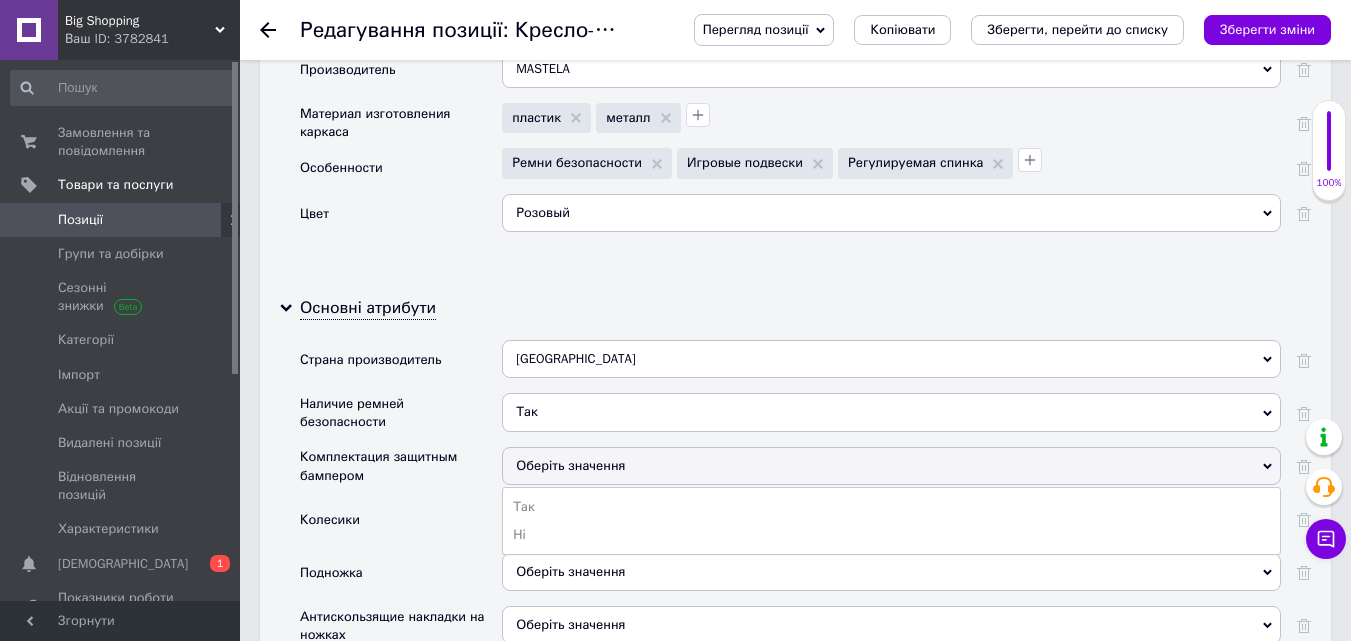 click on "Наличие ремней безопасности" at bounding box center [401, 419] 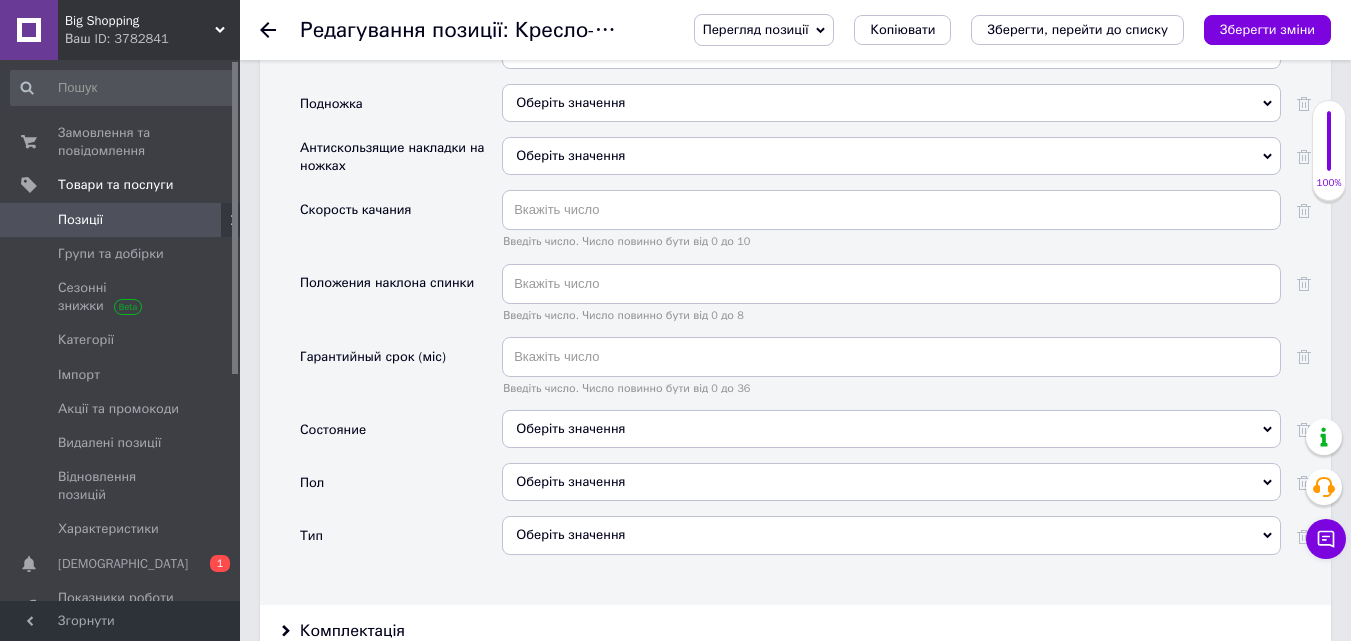 scroll, scrollTop: 2600, scrollLeft: 0, axis: vertical 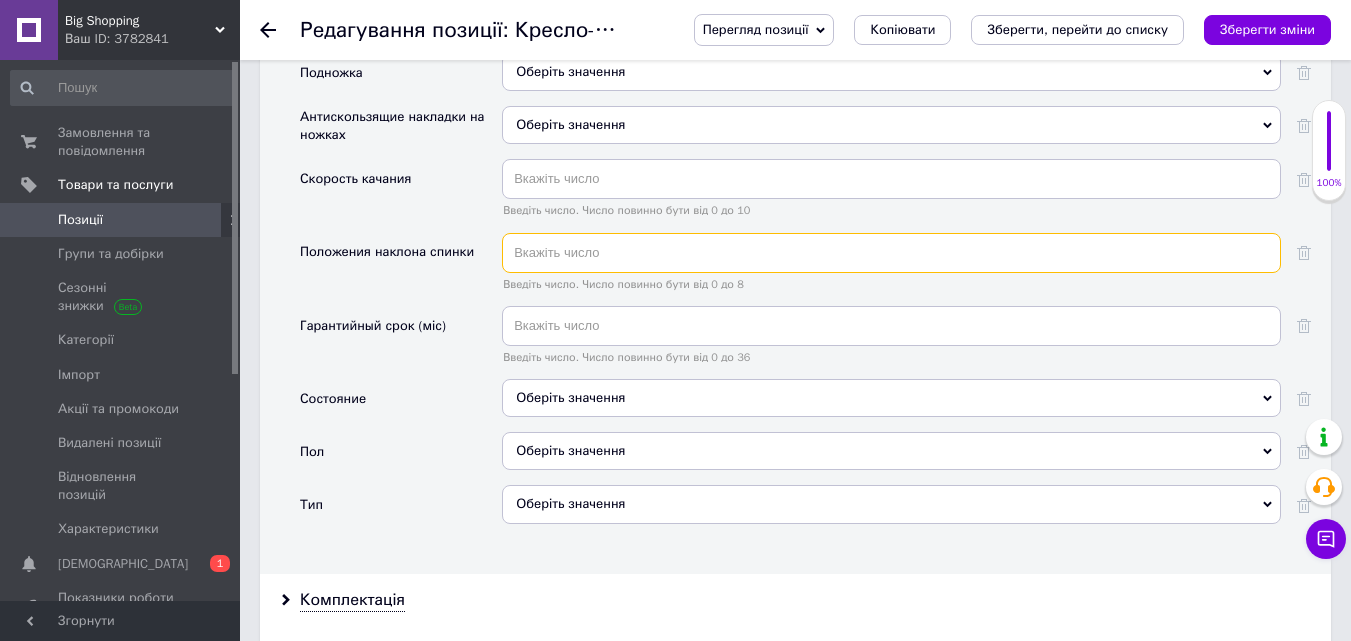 click at bounding box center [891, 253] 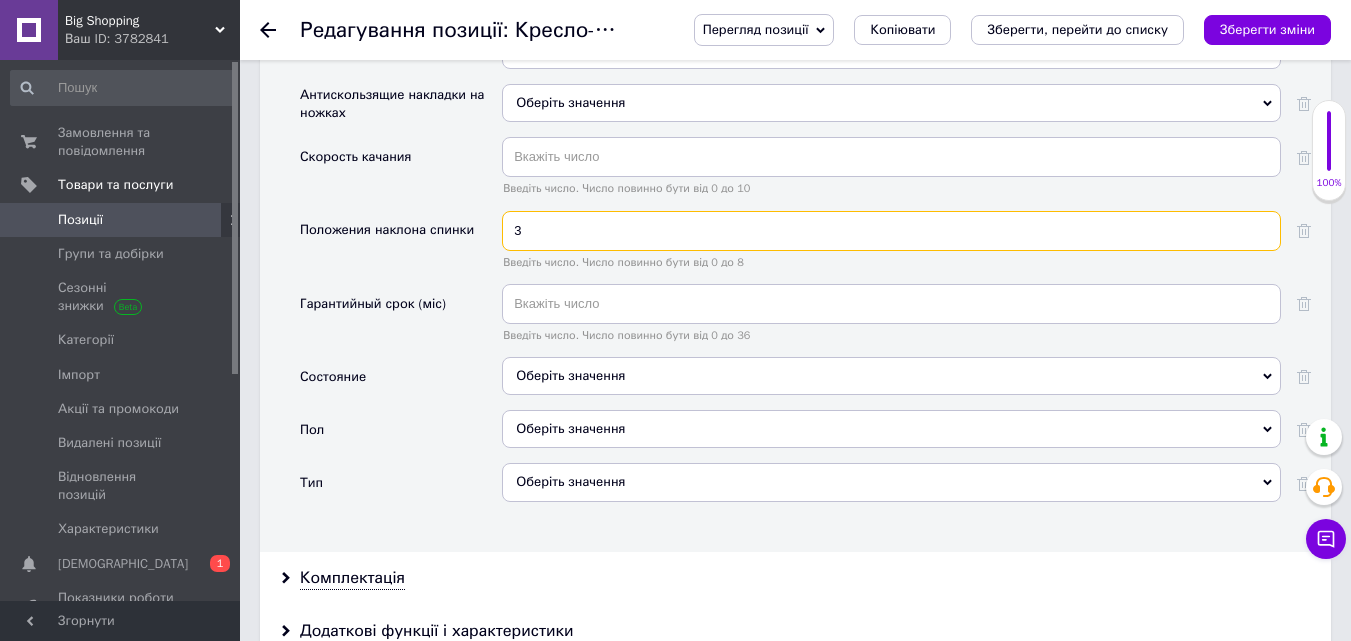 scroll, scrollTop: 2700, scrollLeft: 0, axis: vertical 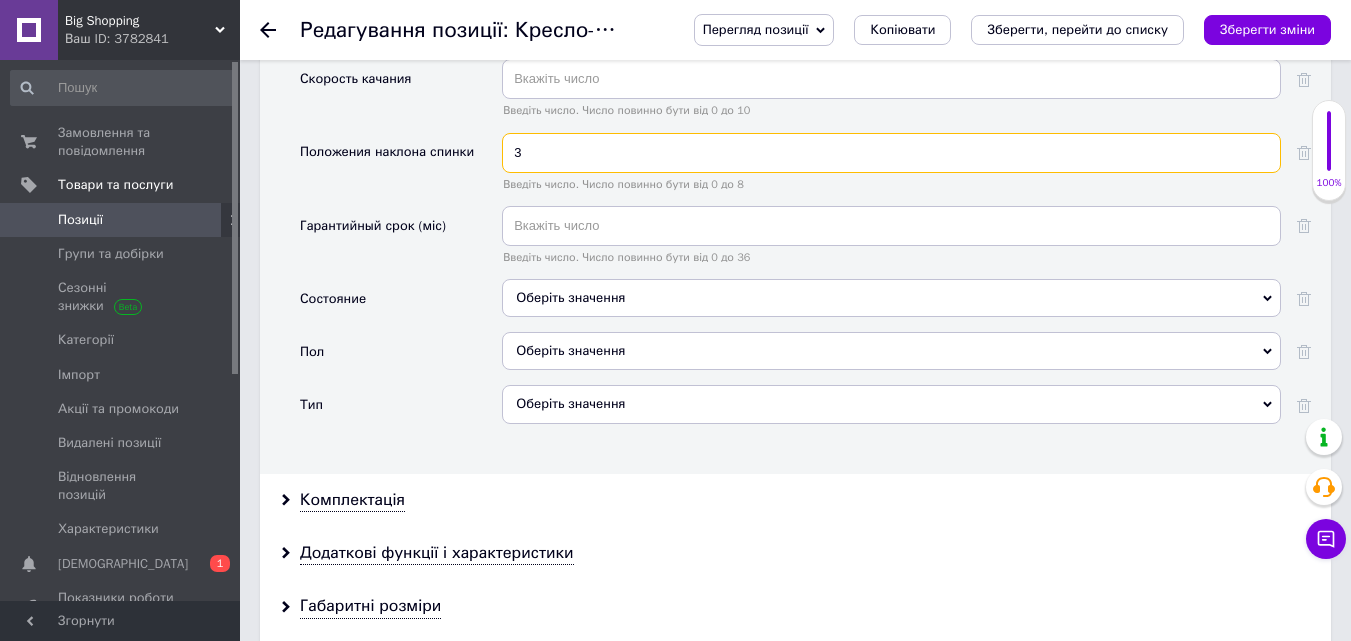 type on "3" 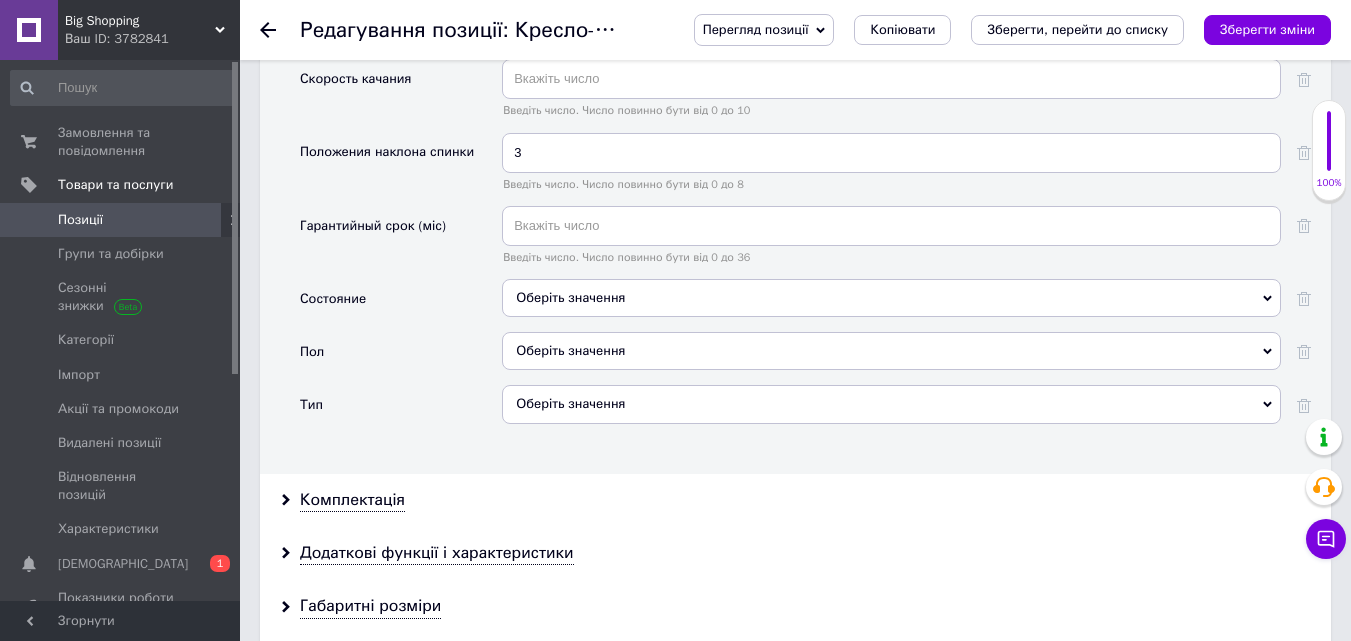click on "Оберіть значення" at bounding box center [891, 298] 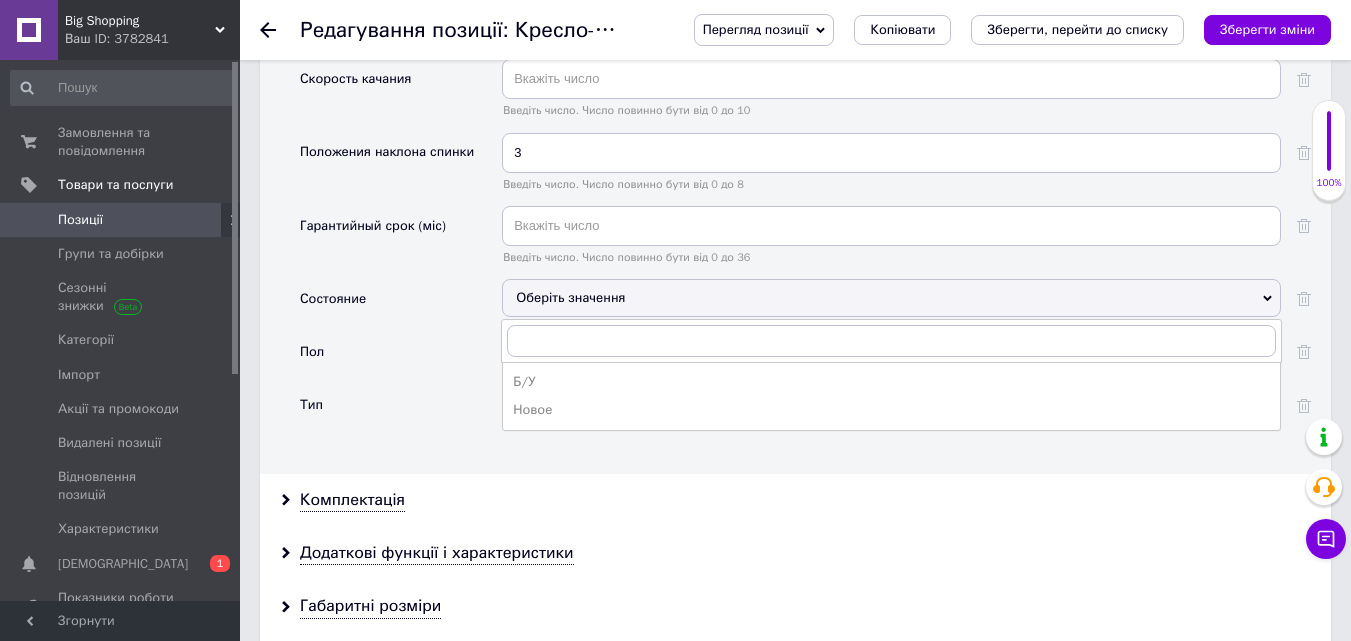 click on "Новое" at bounding box center [891, 410] 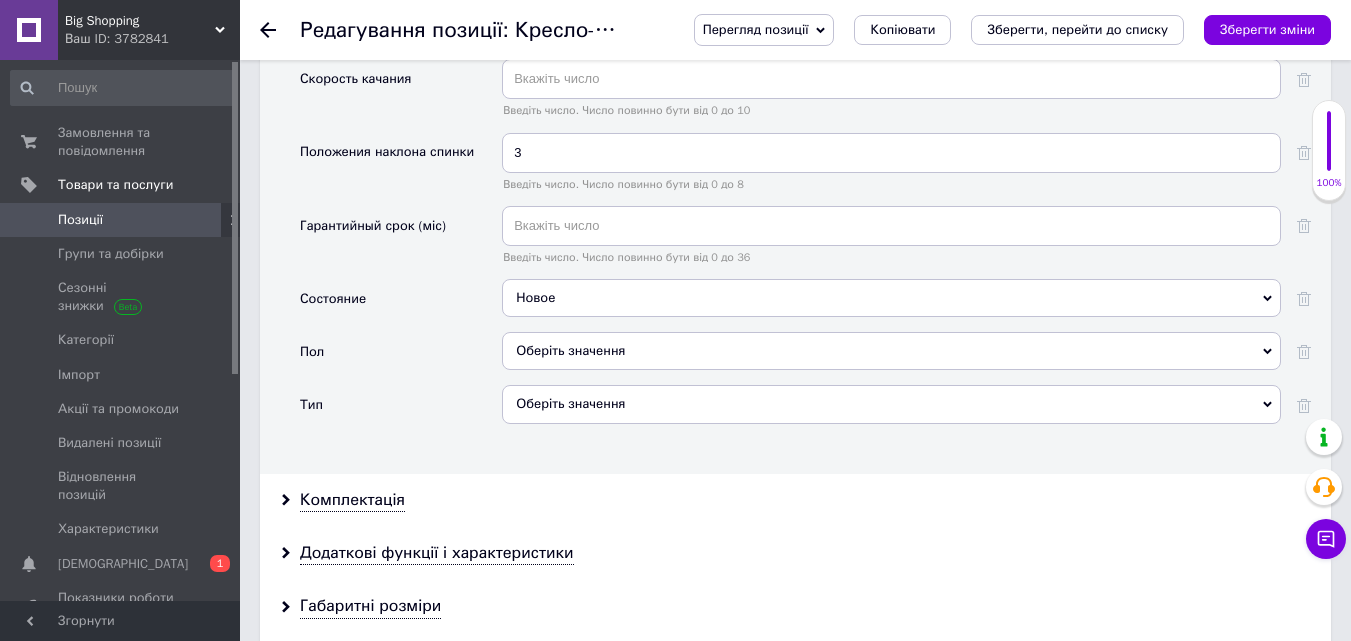 click on "Оберіть значення" at bounding box center (891, 351) 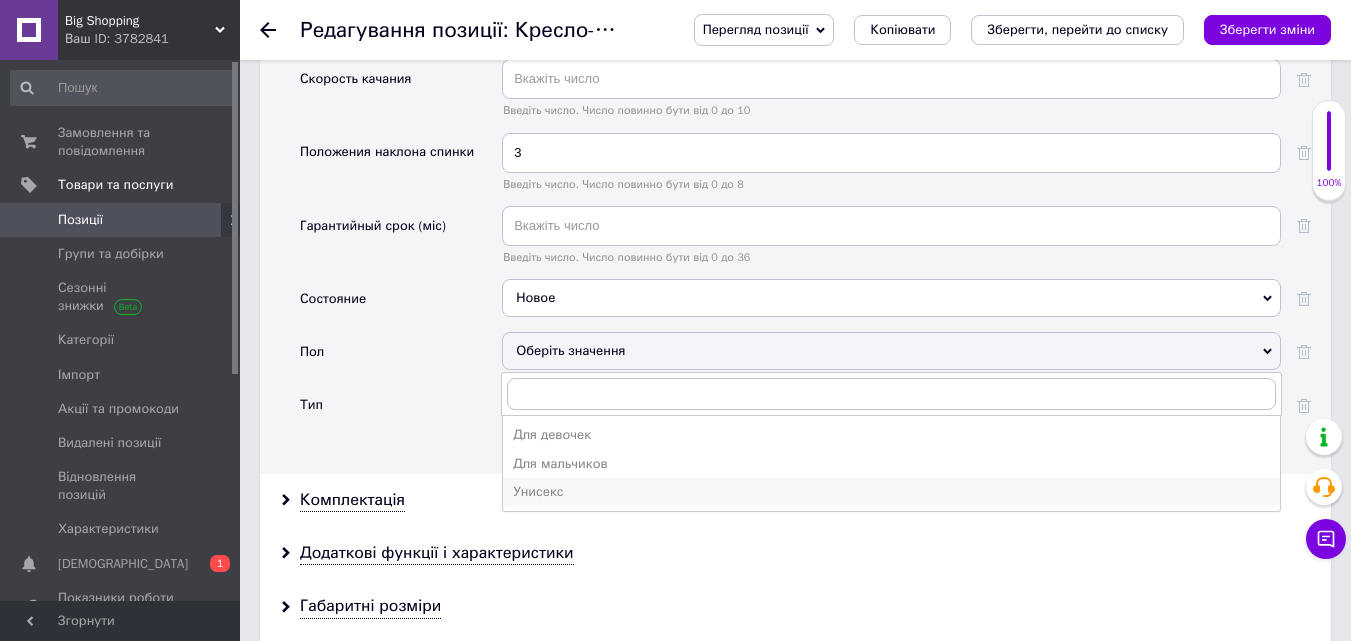 click on "Унисекс" at bounding box center [891, 492] 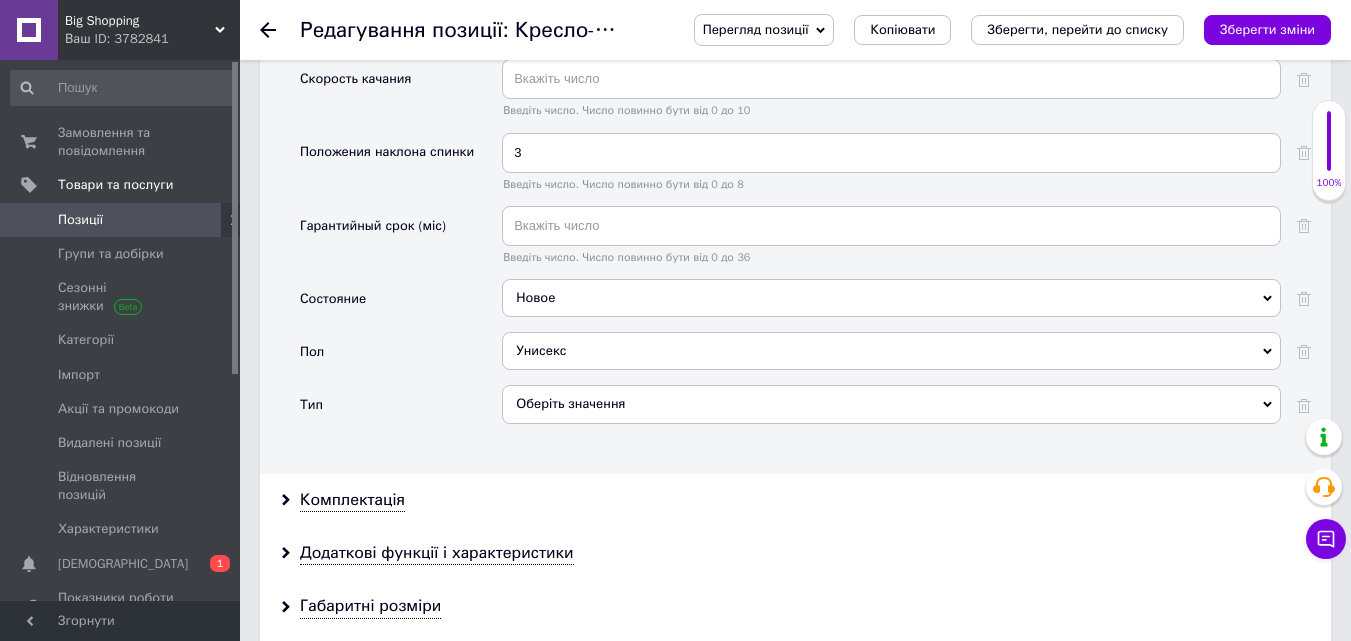 click on "Оберіть значення" at bounding box center (891, 404) 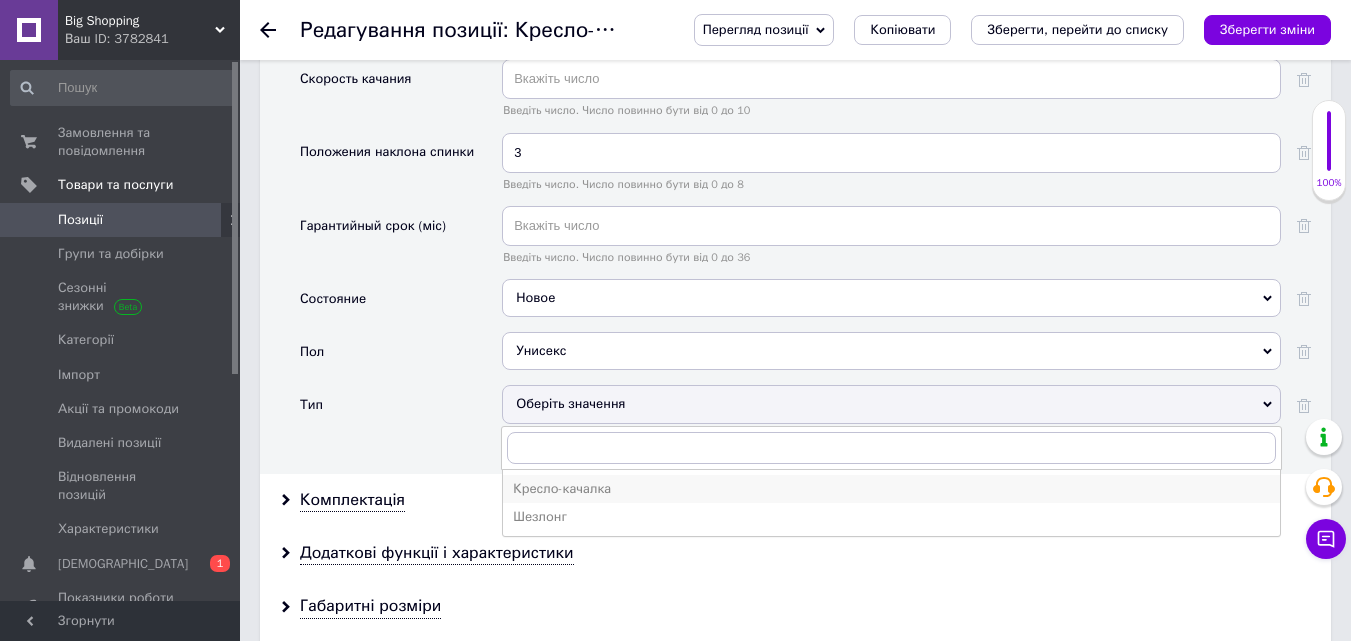 click on "Кресло-качалка" at bounding box center (891, 489) 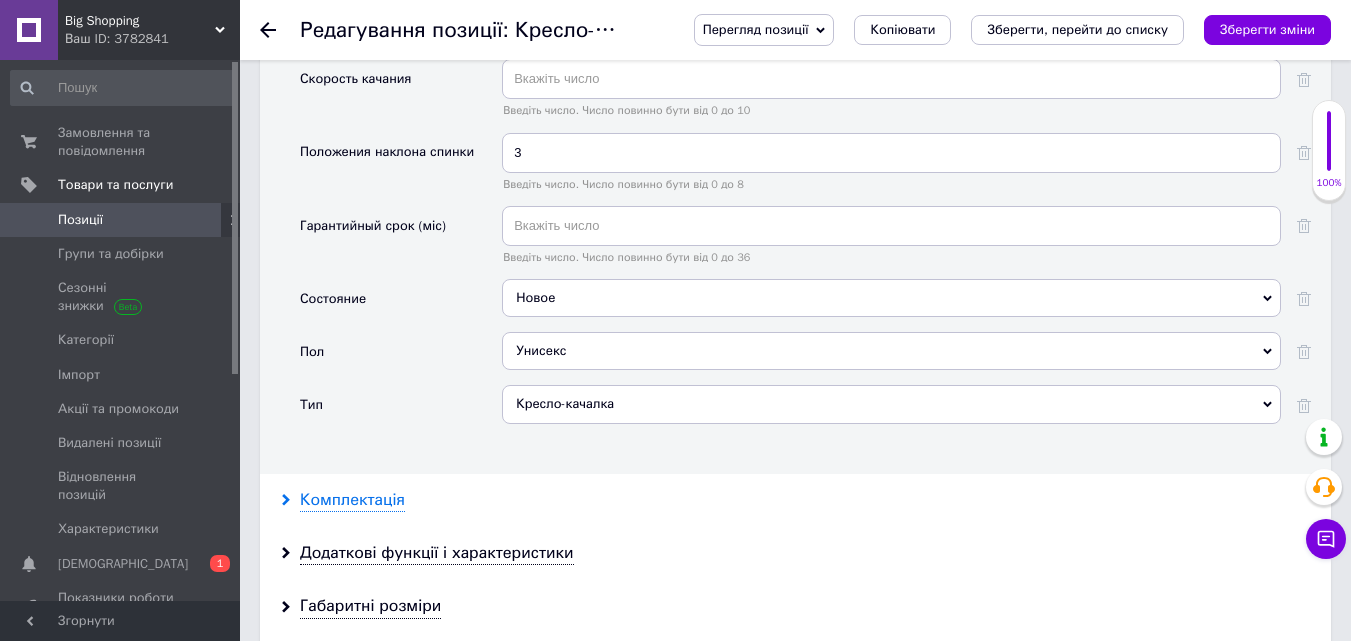 click on "Комплектація" at bounding box center [352, 500] 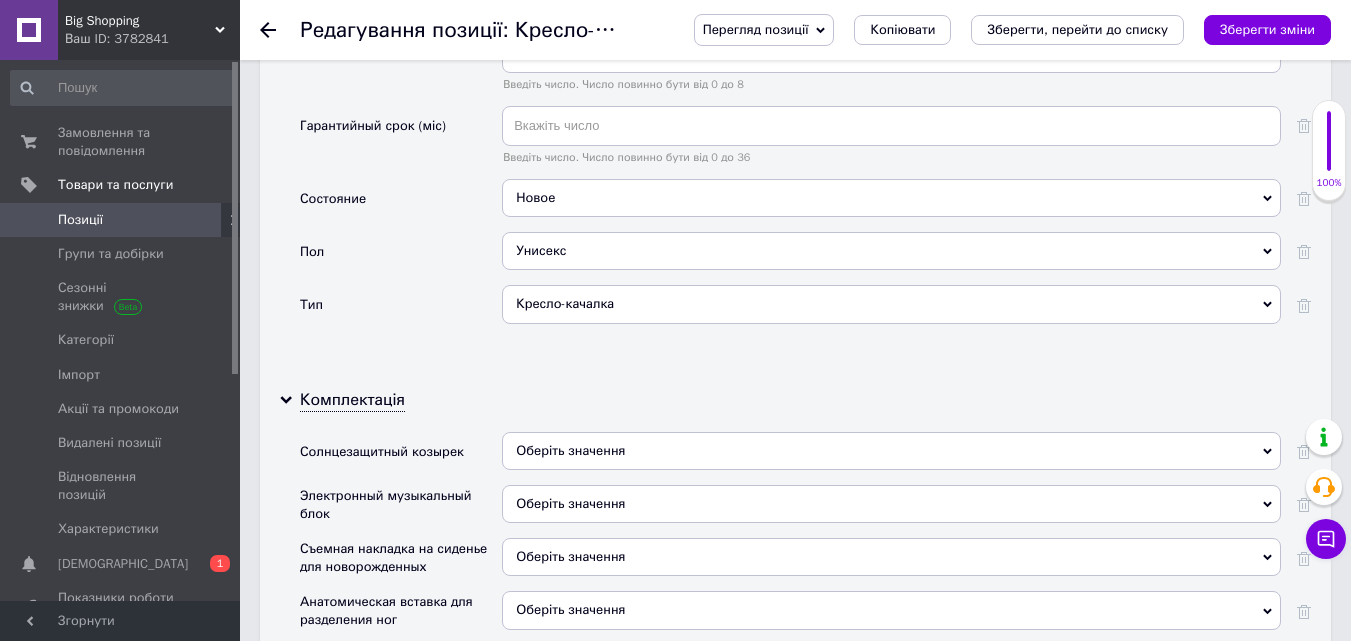 scroll, scrollTop: 2900, scrollLeft: 0, axis: vertical 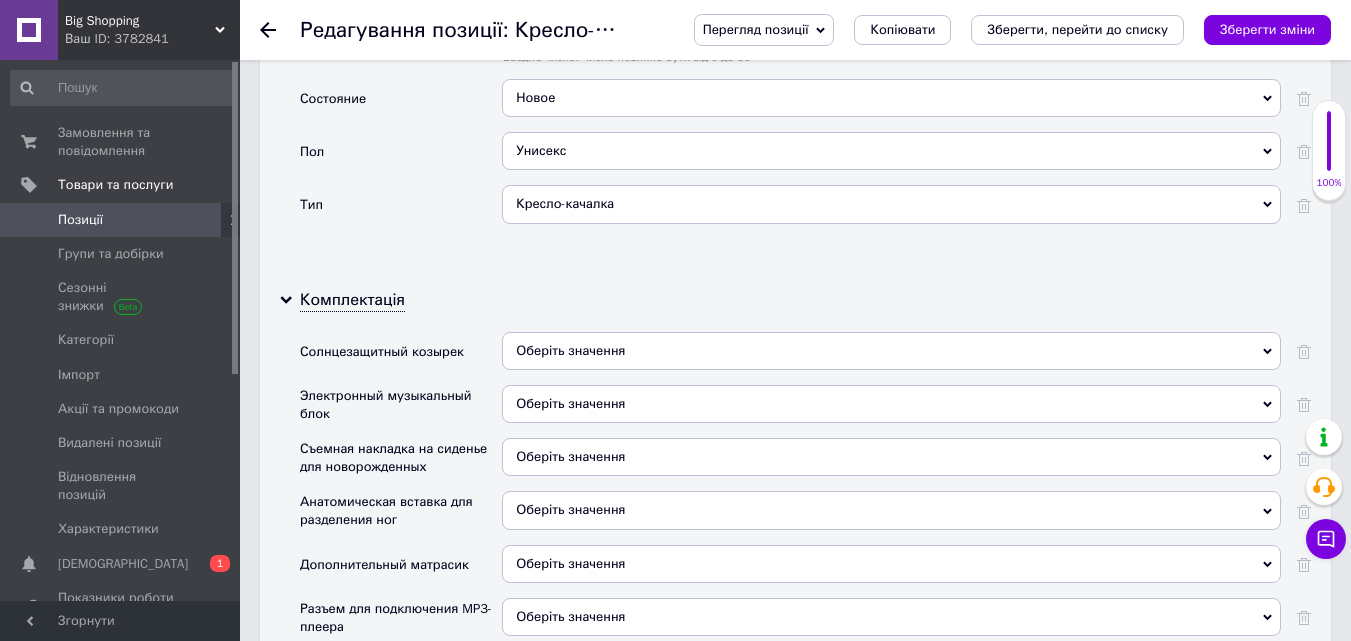 click on "Оберіть значення" at bounding box center [570, 350] 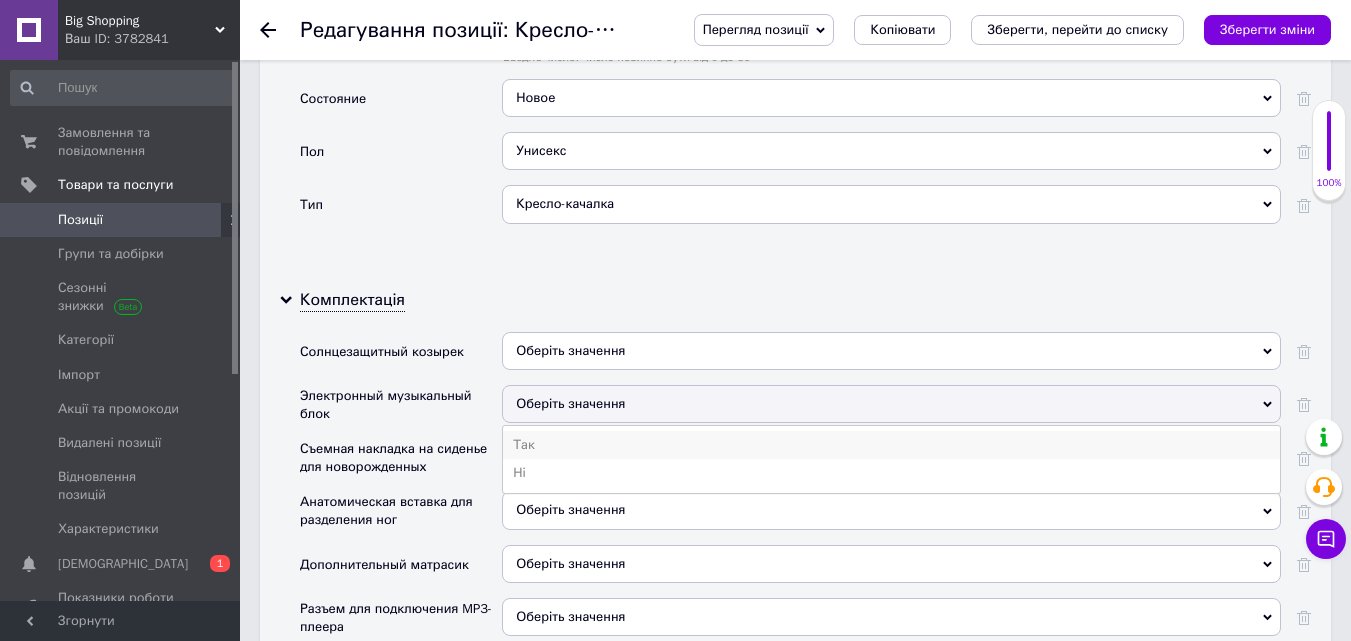 click on "Так" at bounding box center (891, 445) 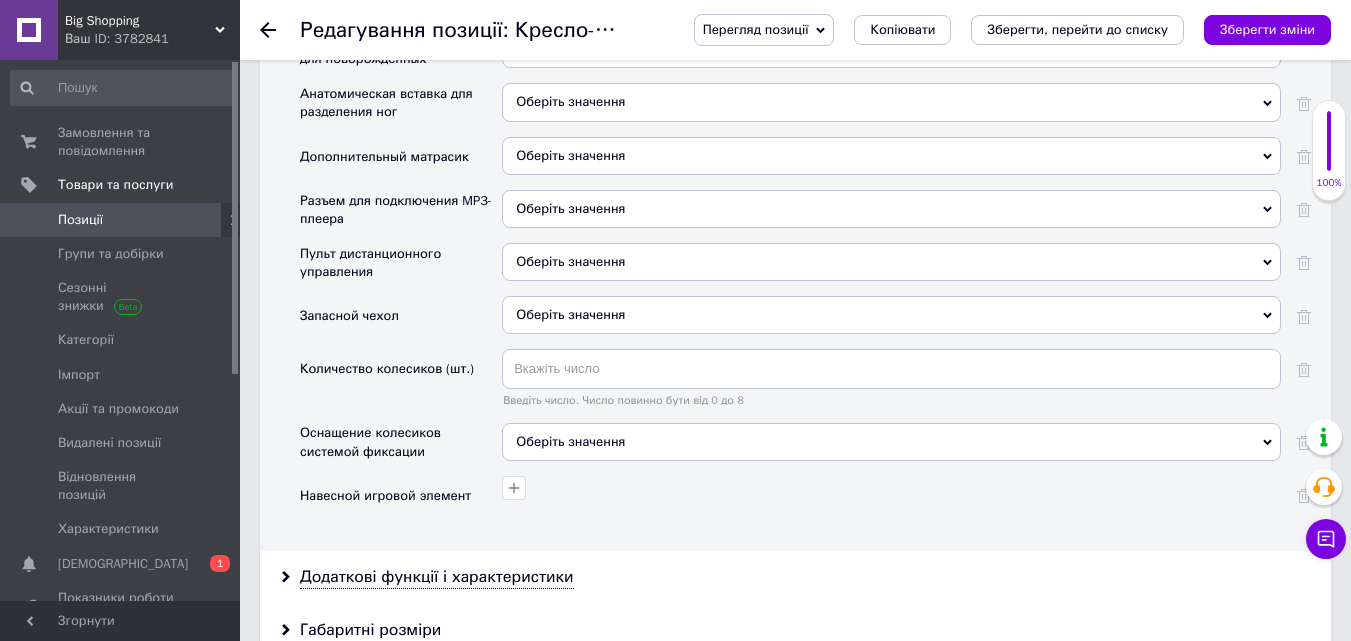 scroll, scrollTop: 3400, scrollLeft: 0, axis: vertical 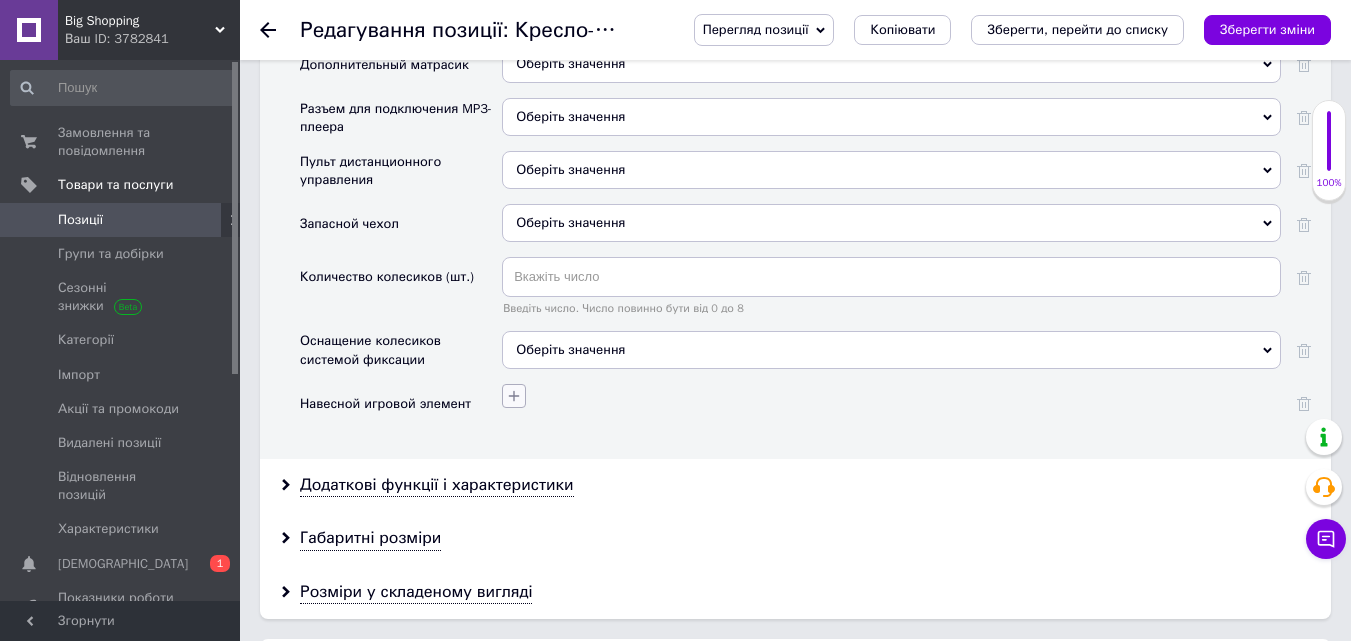 click 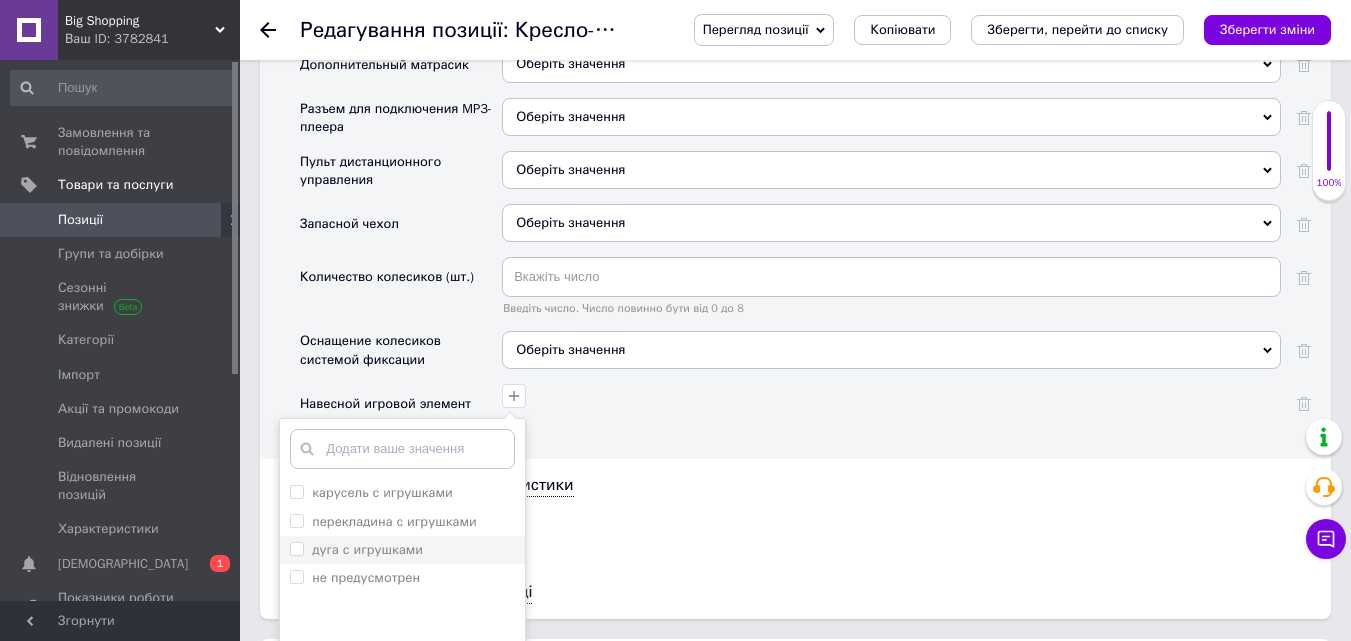 click on "дуга с игрушками" at bounding box center (367, 549) 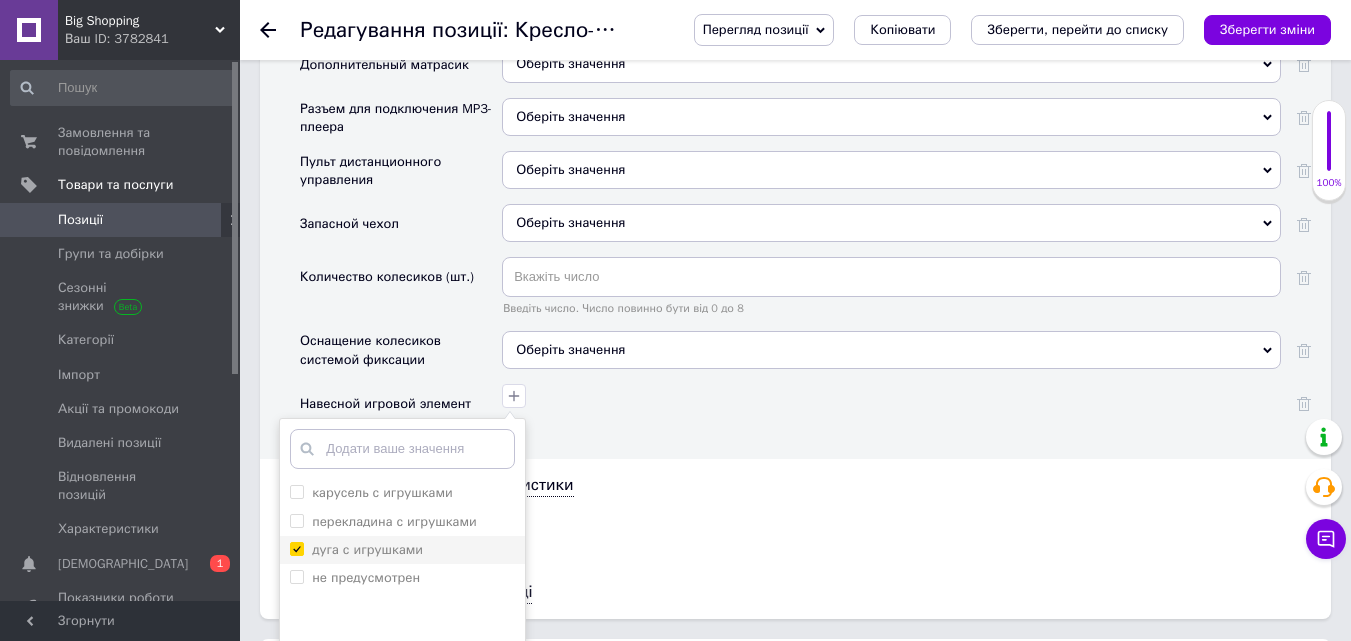 checkbox on "true" 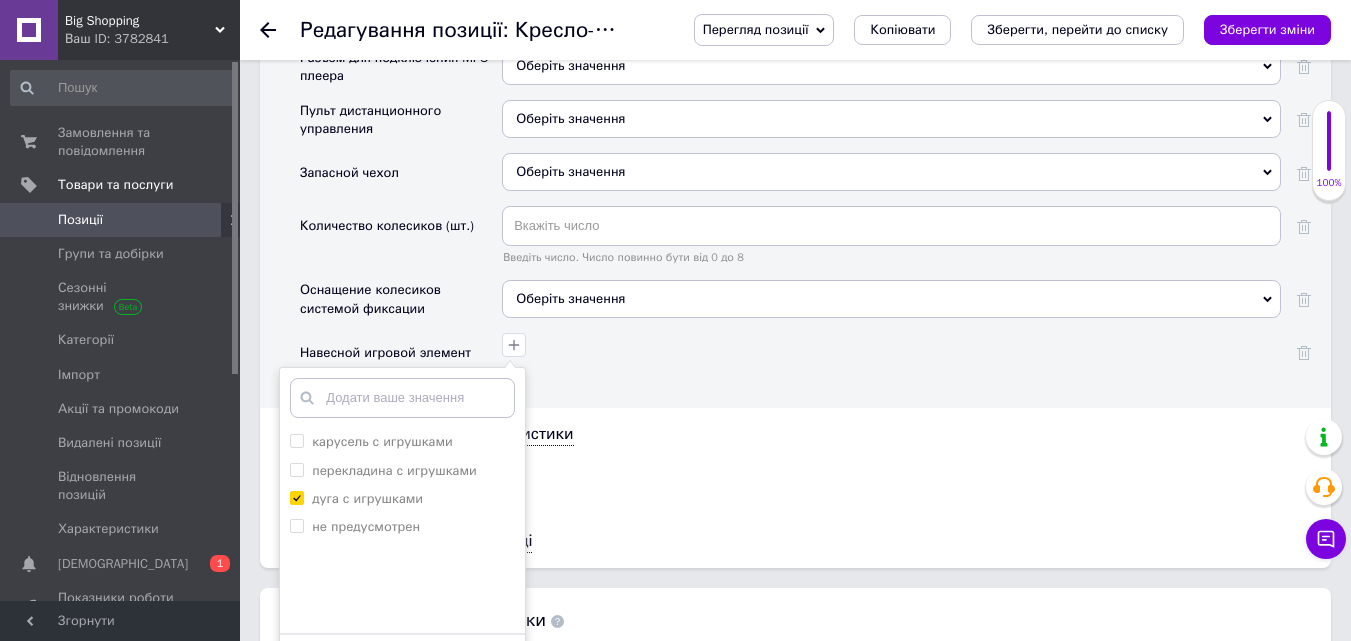 scroll, scrollTop: 3500, scrollLeft: 0, axis: vertical 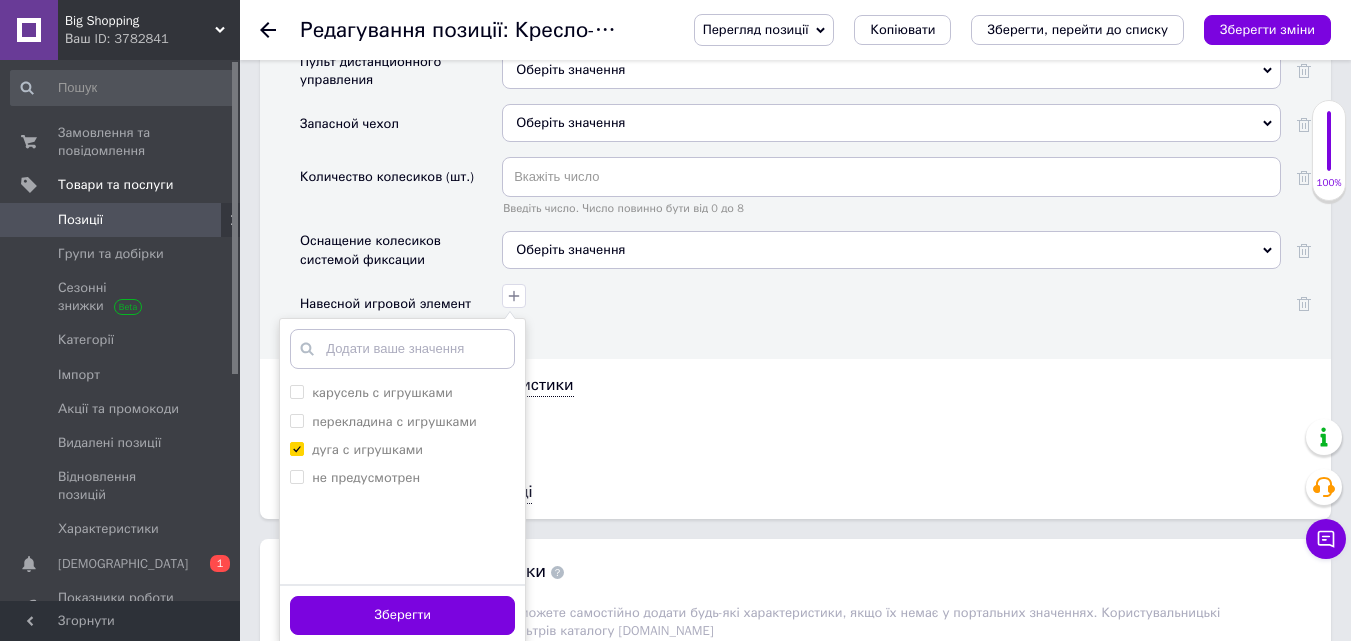 drag, startPoint x: 403, startPoint y: 590, endPoint x: 466, endPoint y: 614, distance: 67.41662 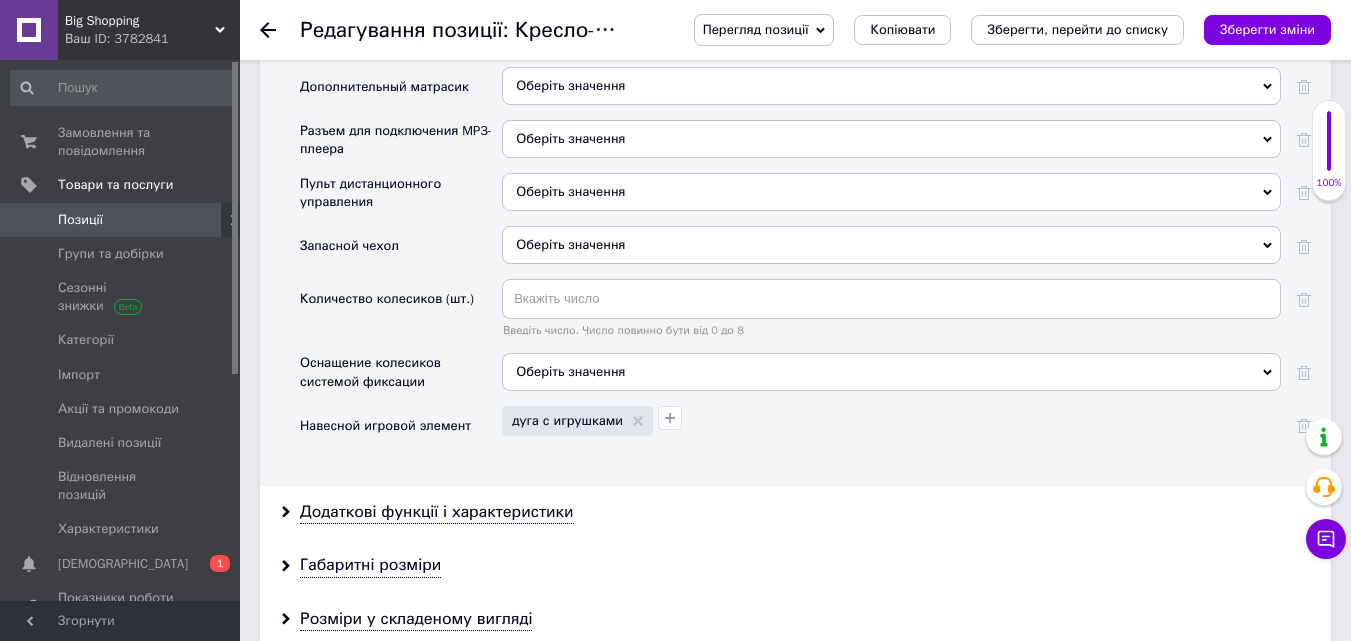 scroll, scrollTop: 3500, scrollLeft: 0, axis: vertical 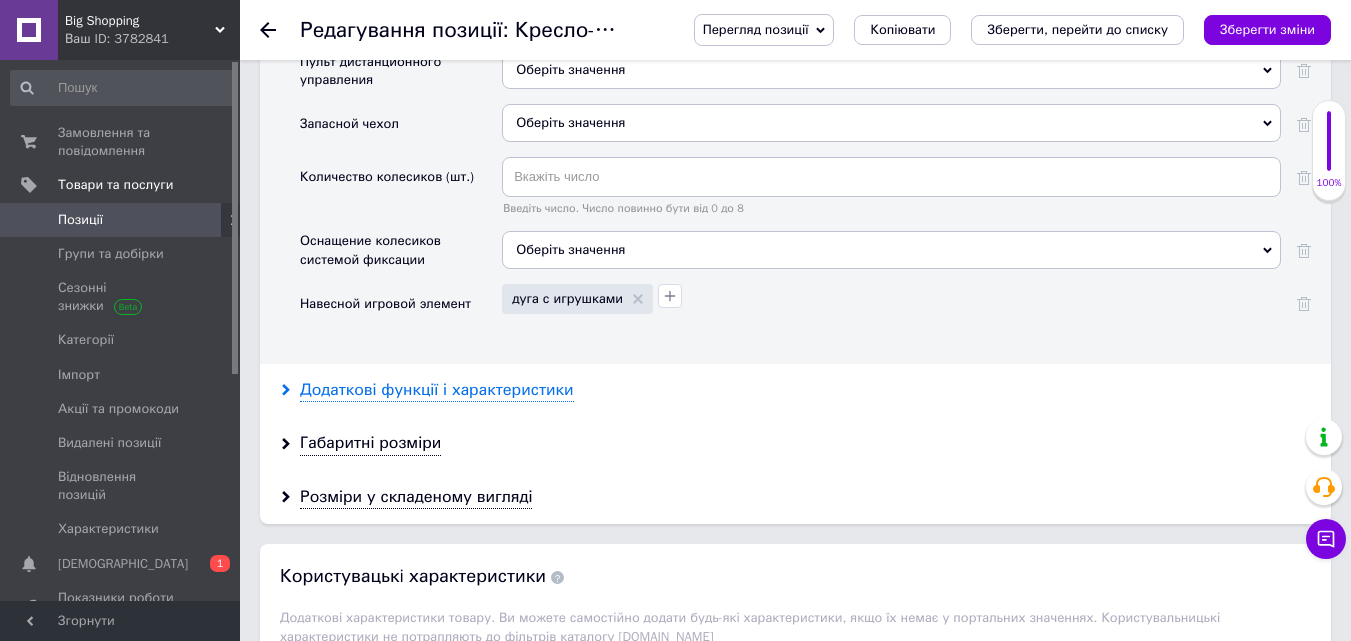 click on "Додаткові функції і характеристики" at bounding box center (437, 390) 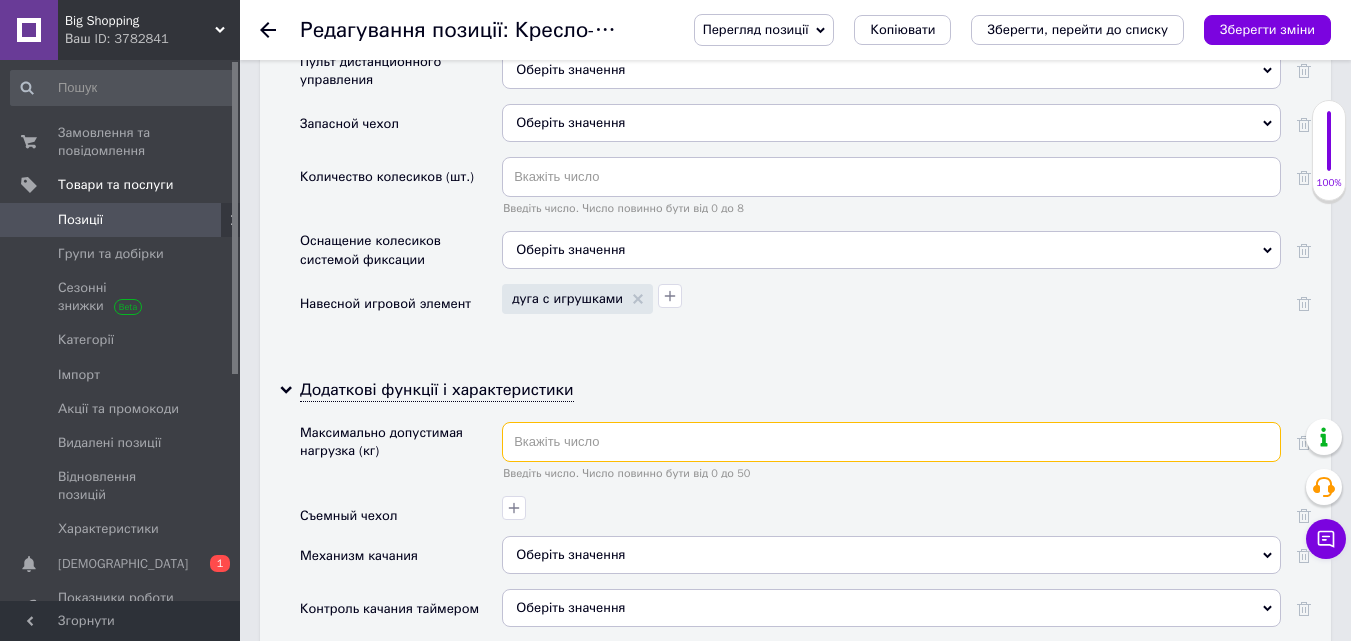 click at bounding box center (891, 442) 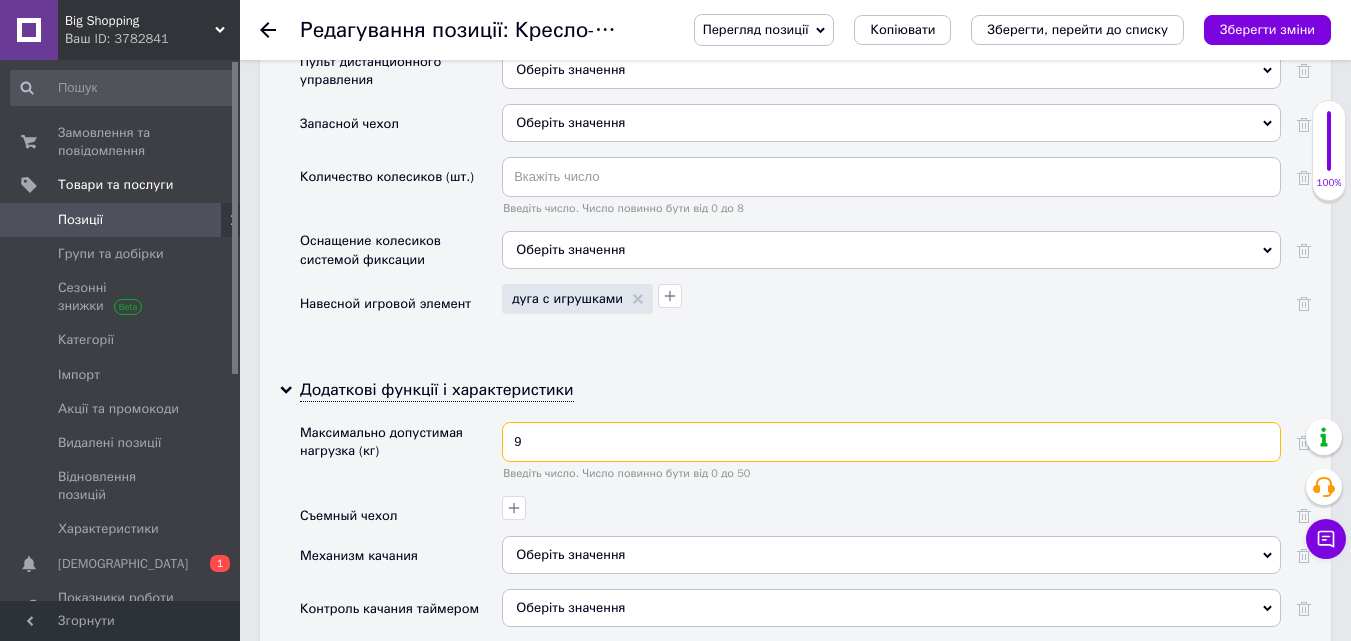 type on "9" 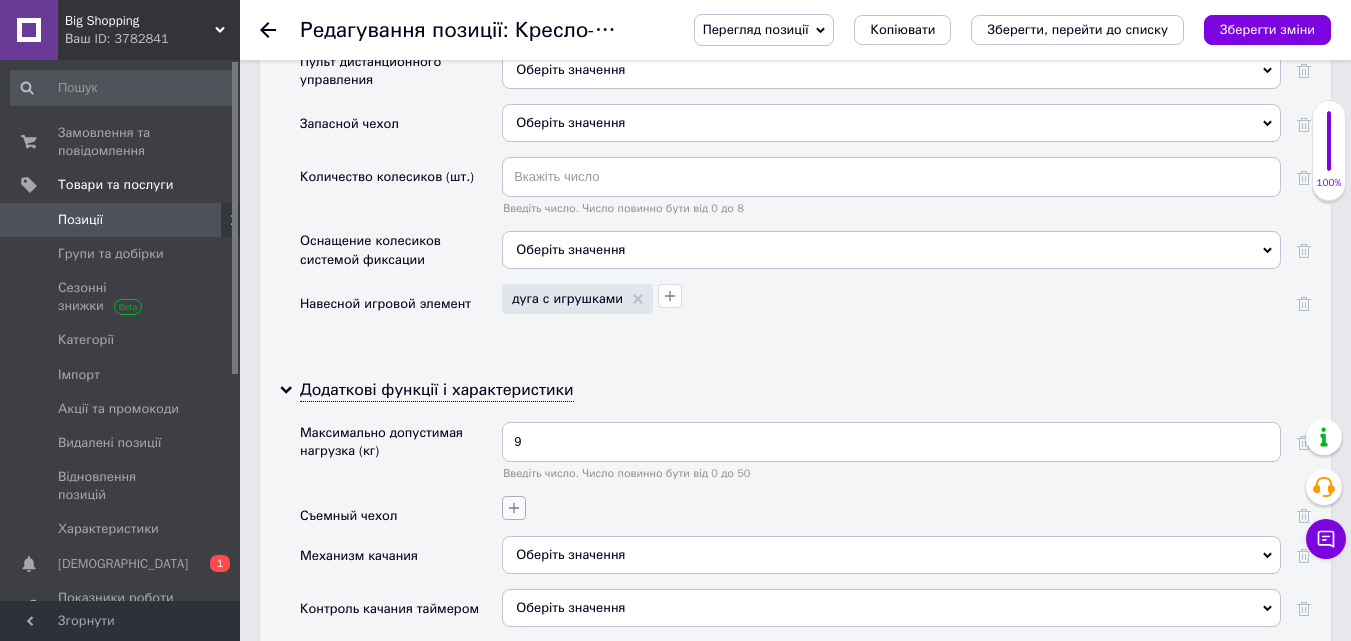 click 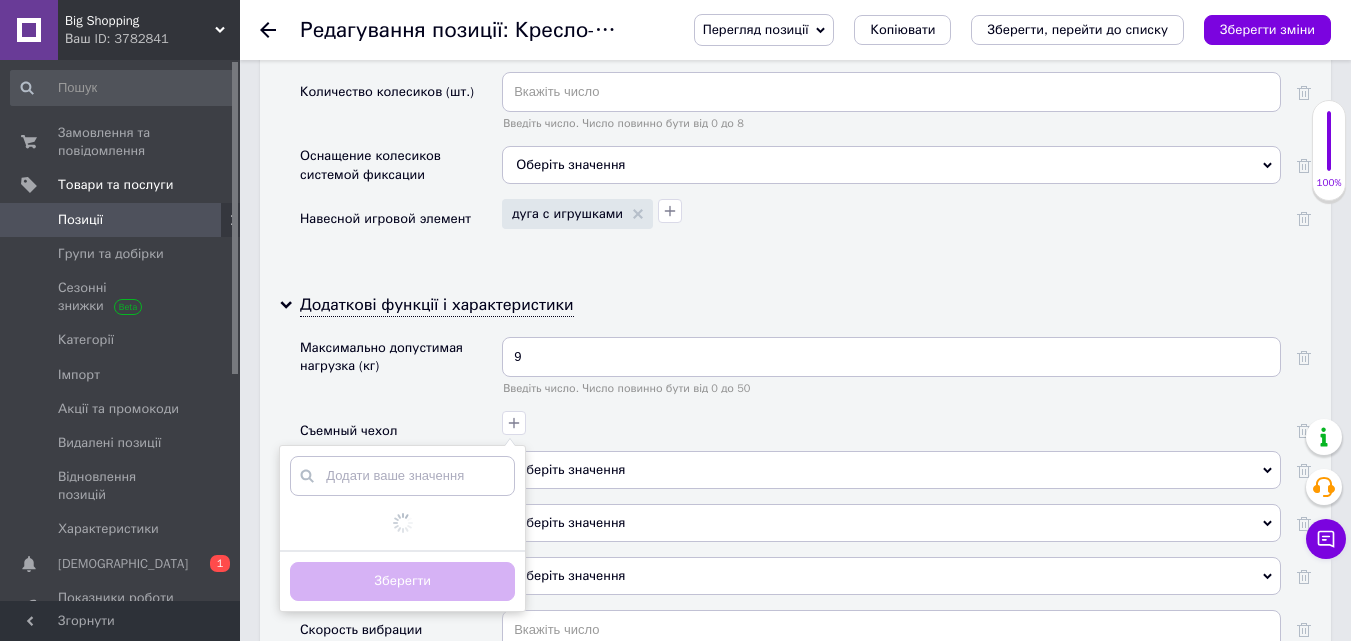 scroll, scrollTop: 3700, scrollLeft: 0, axis: vertical 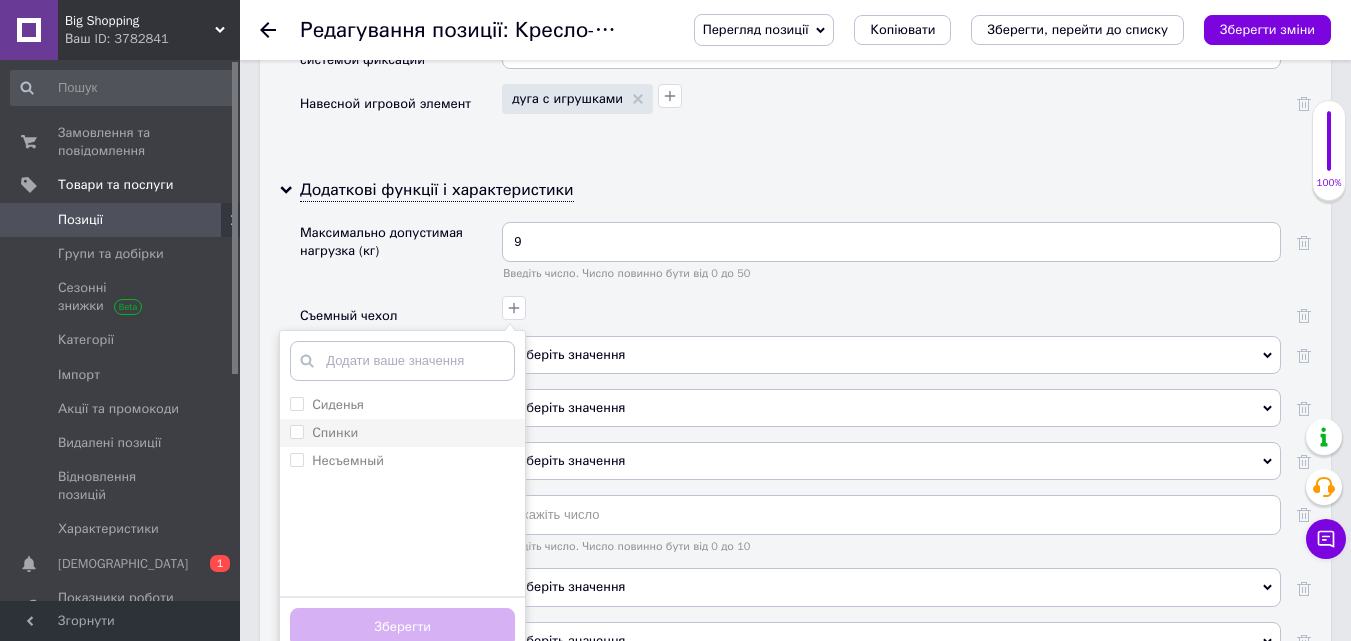 click on "Спинки" at bounding box center (402, 433) 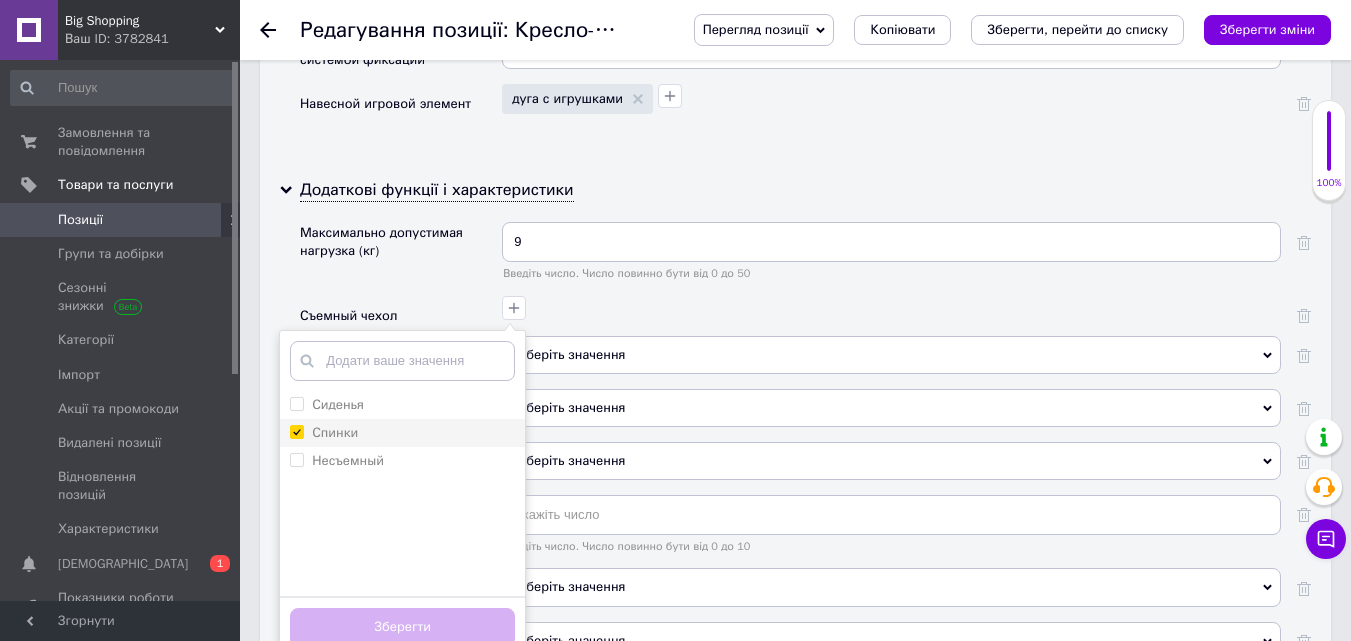 checkbox on "true" 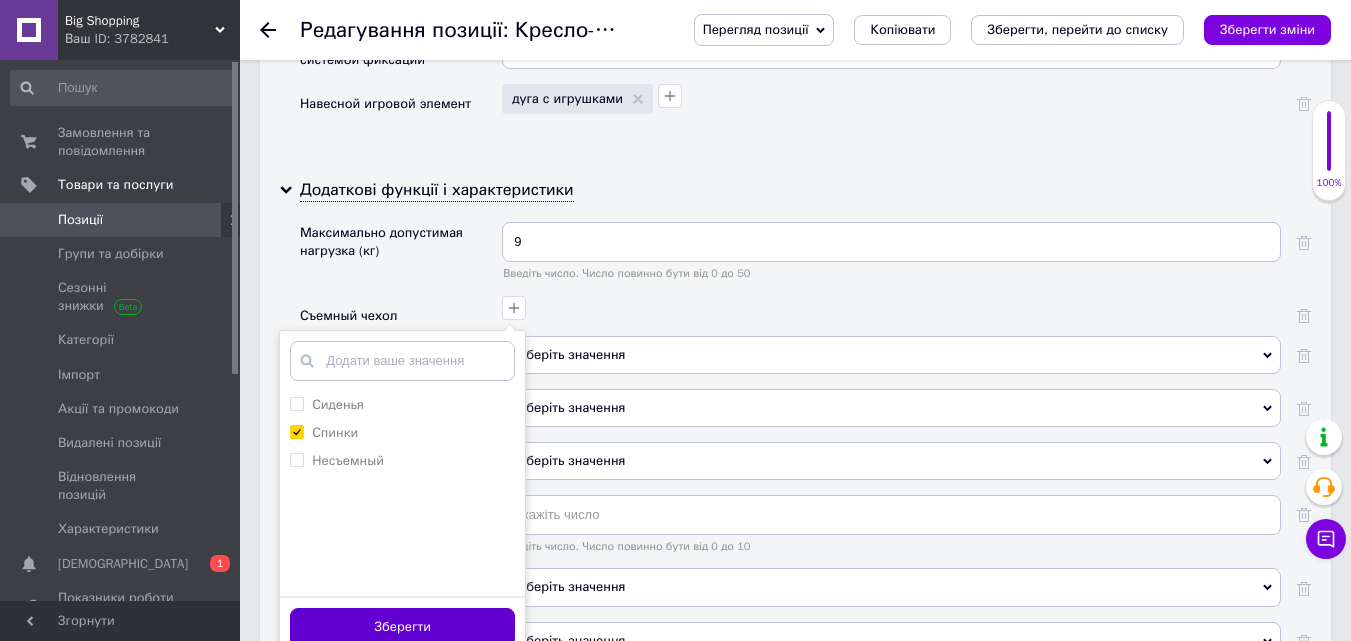 click on "Зберегти" at bounding box center [402, 627] 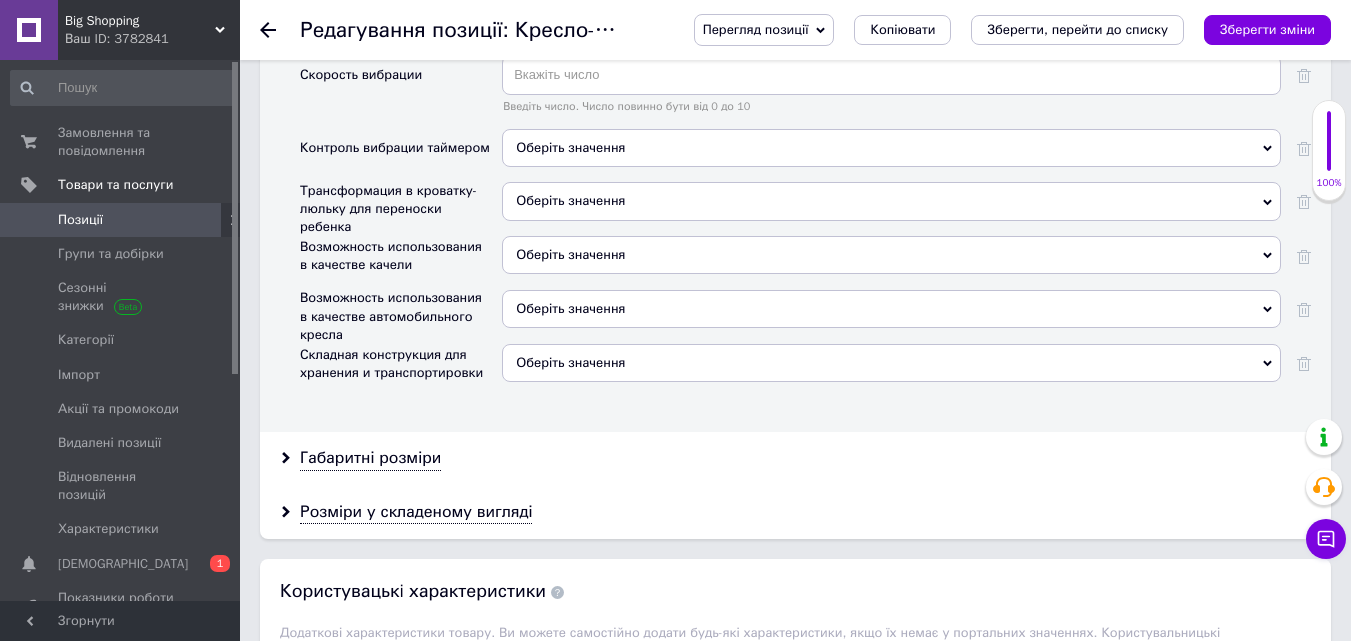 scroll, scrollTop: 4200, scrollLeft: 0, axis: vertical 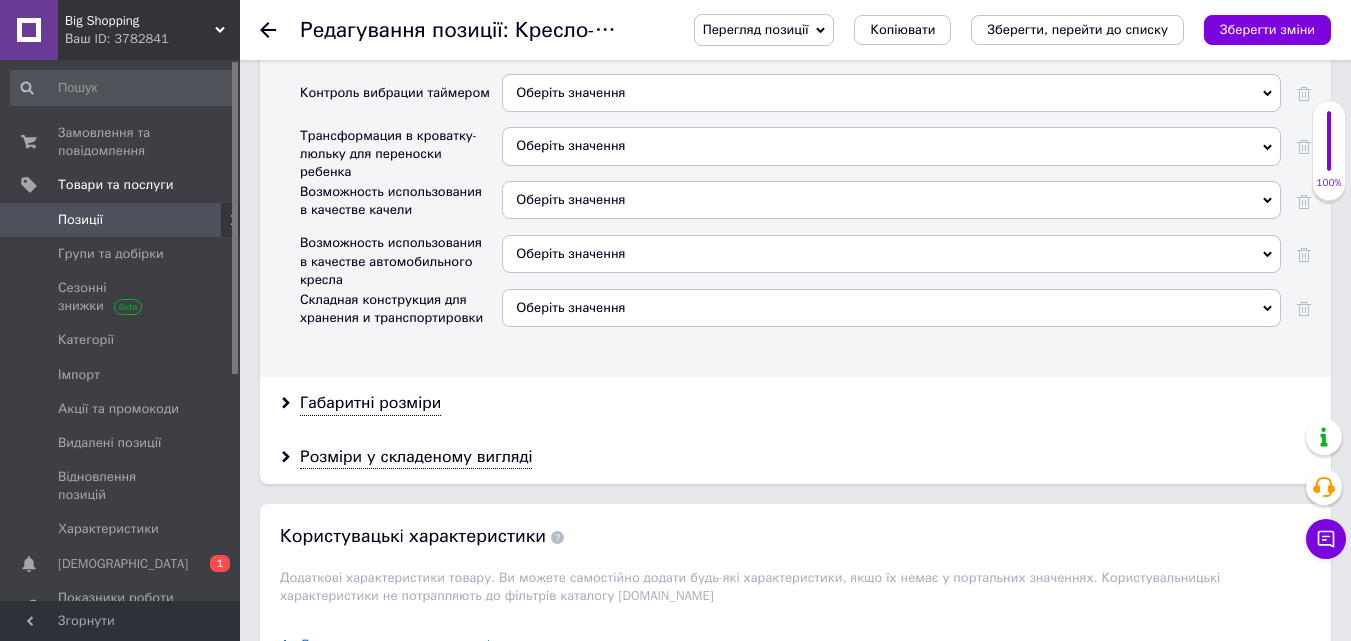 click on "Оберіть значення" at bounding box center [570, 307] 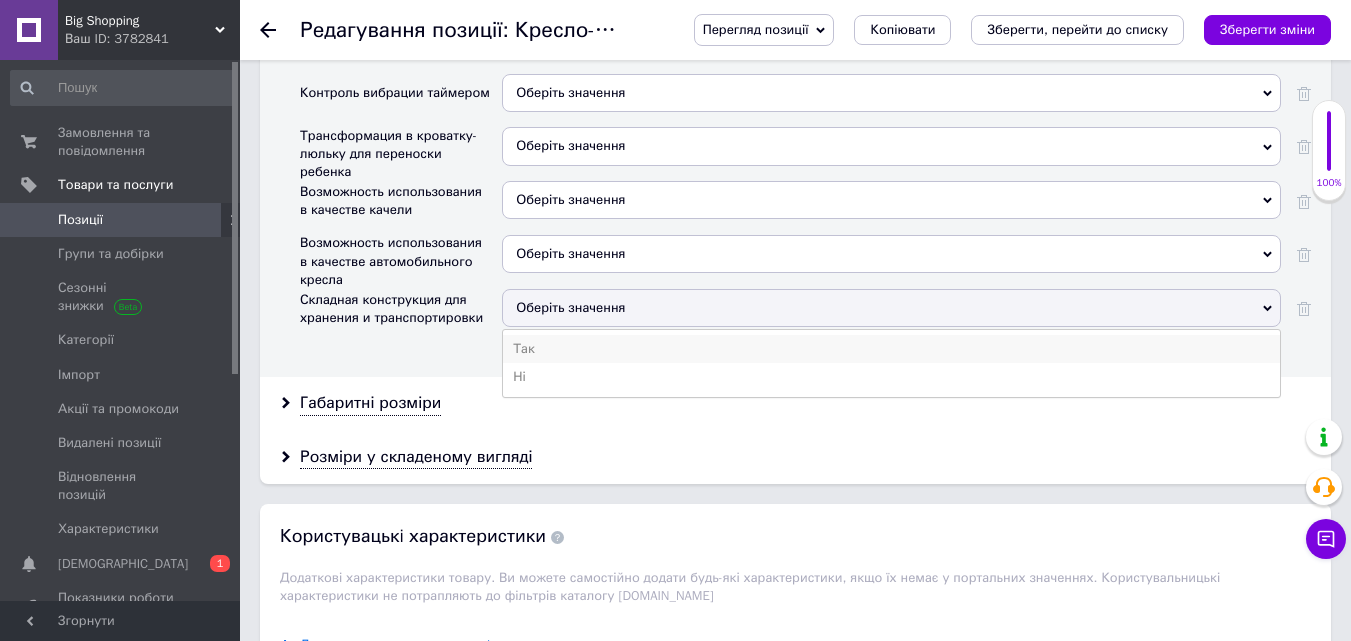click on "Так" at bounding box center (891, 349) 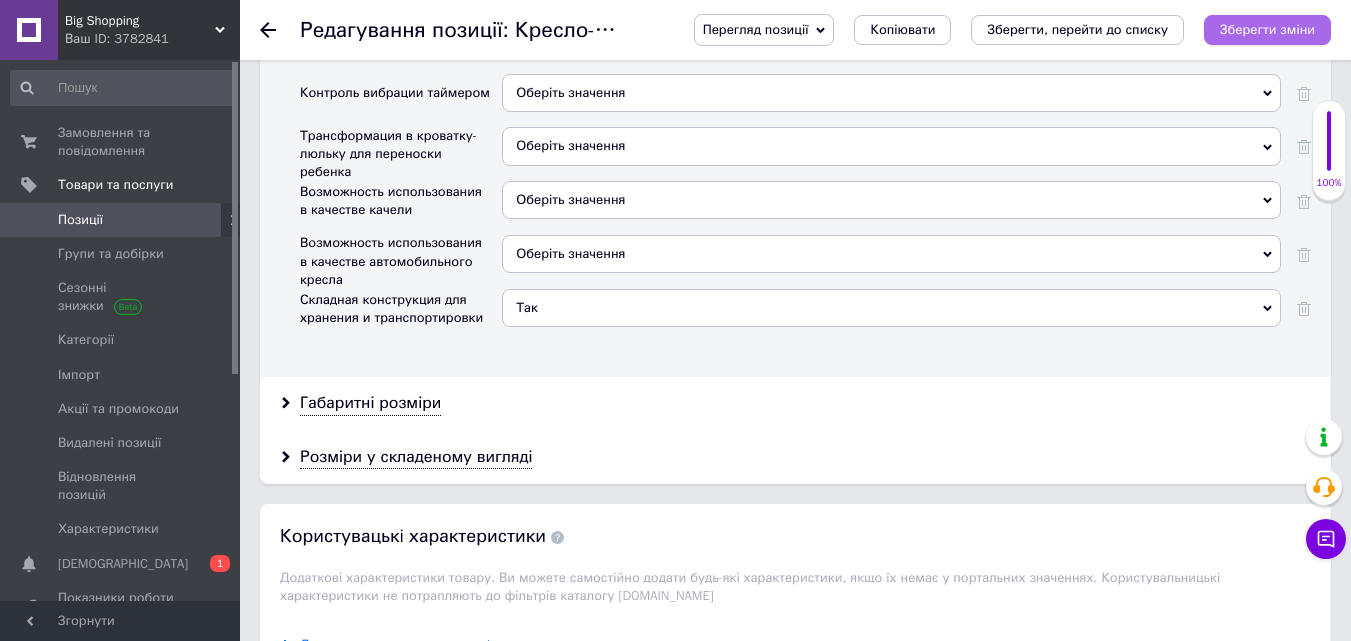 click on "Зберегти зміни" at bounding box center [1267, 29] 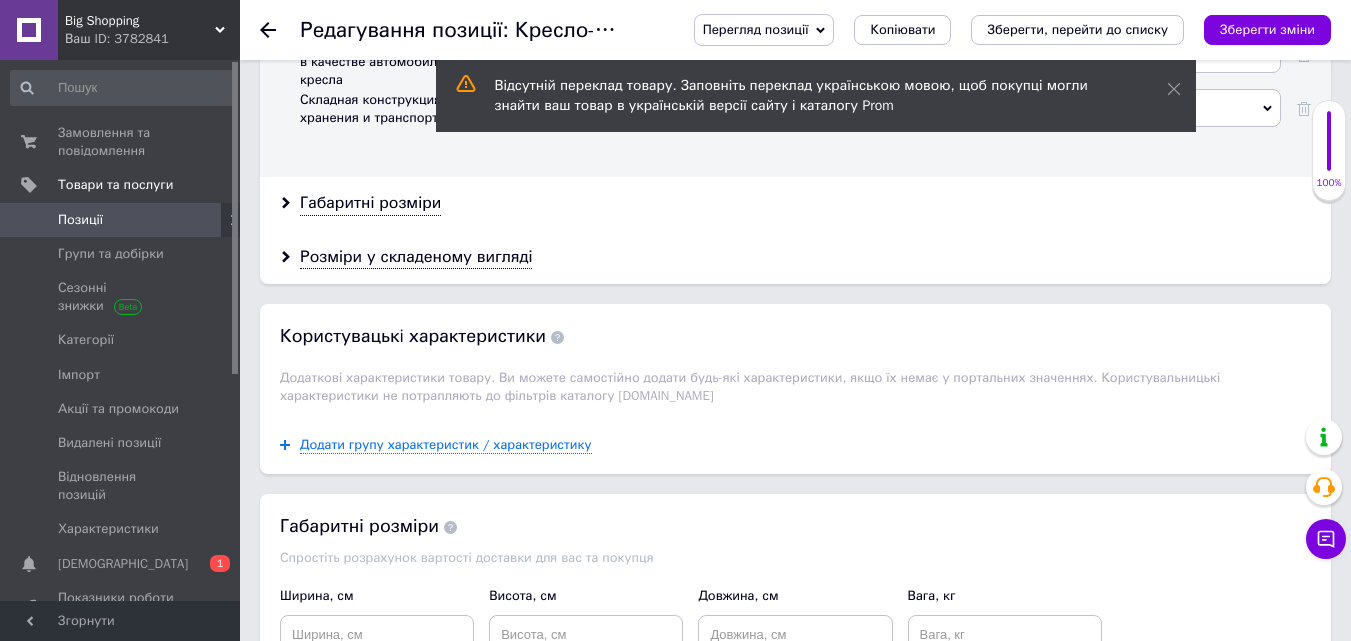 scroll, scrollTop: 4300, scrollLeft: 0, axis: vertical 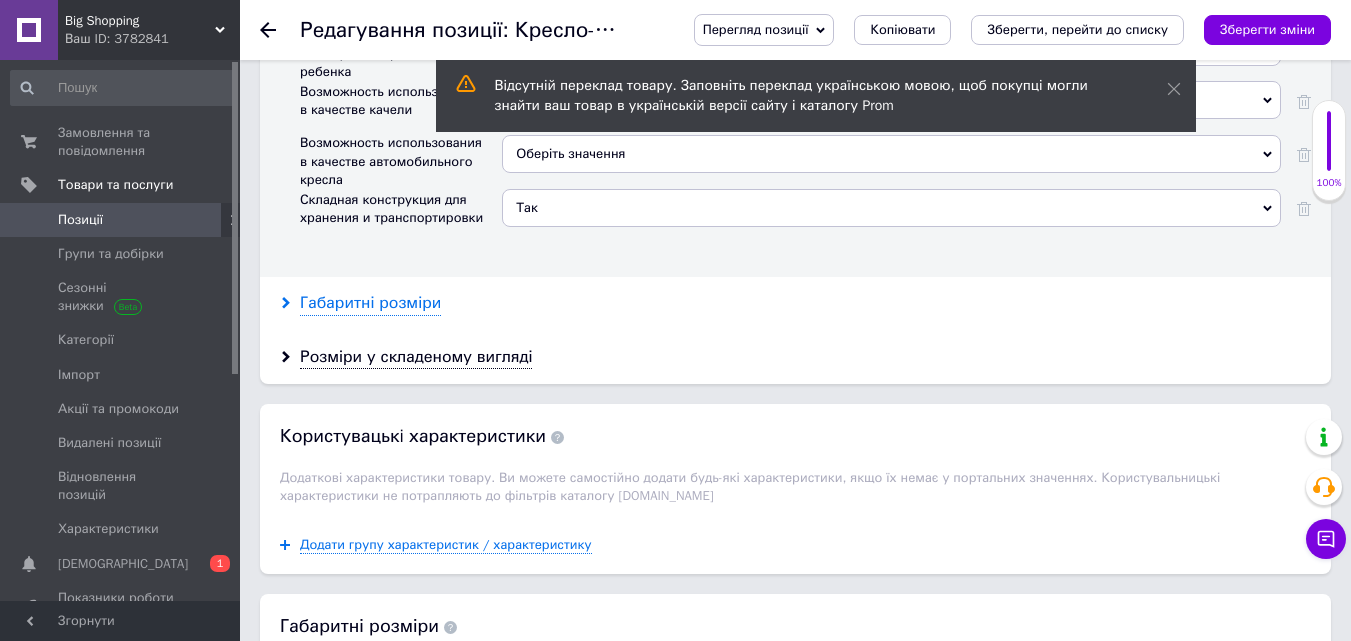 click on "Габаритні розміри" at bounding box center [370, 303] 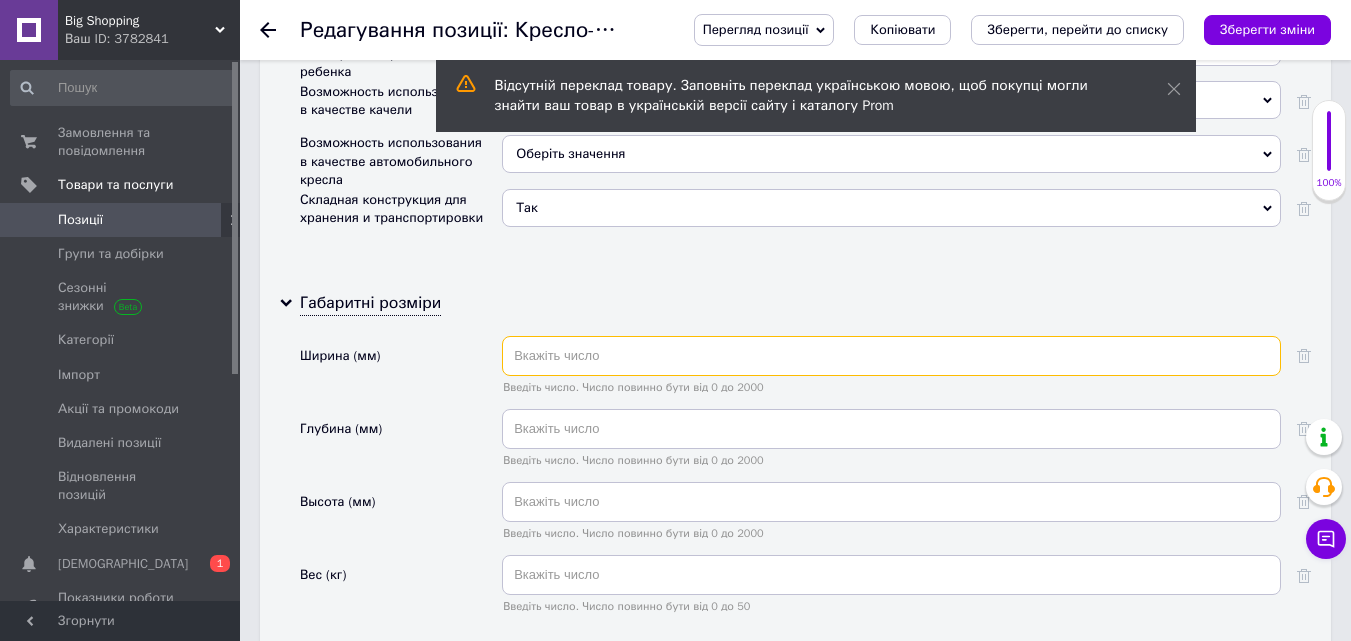 click at bounding box center [891, 356] 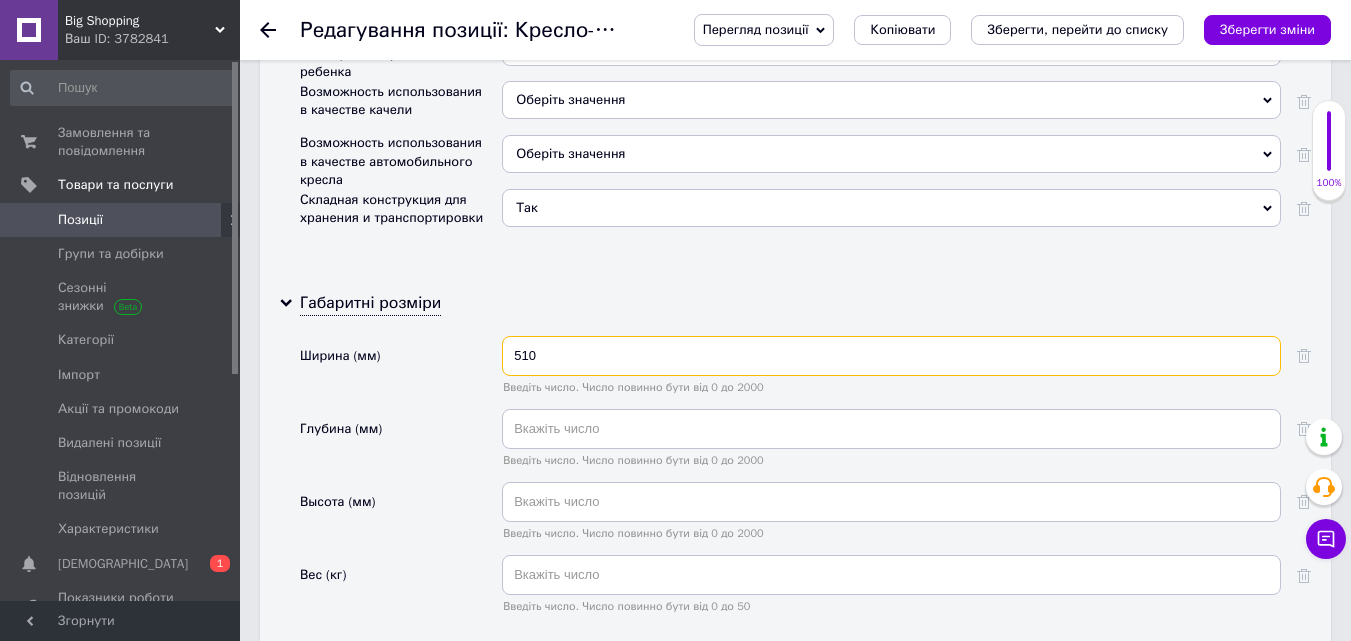 type on "510" 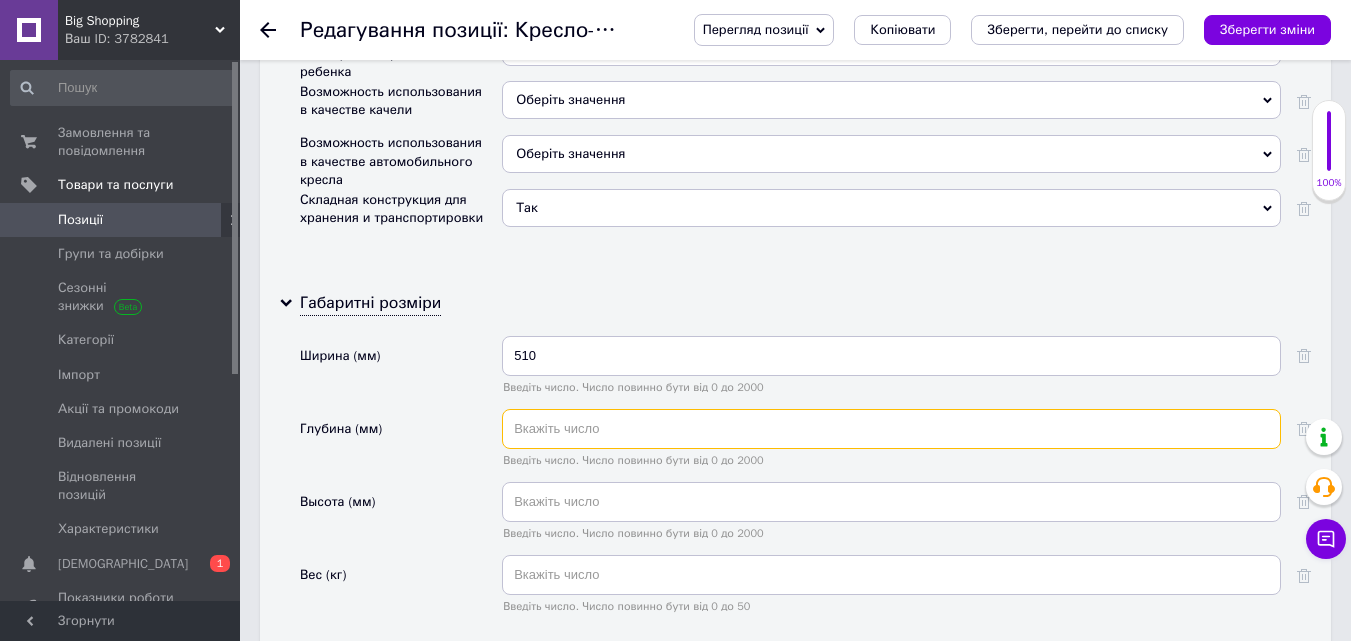 click at bounding box center [891, 429] 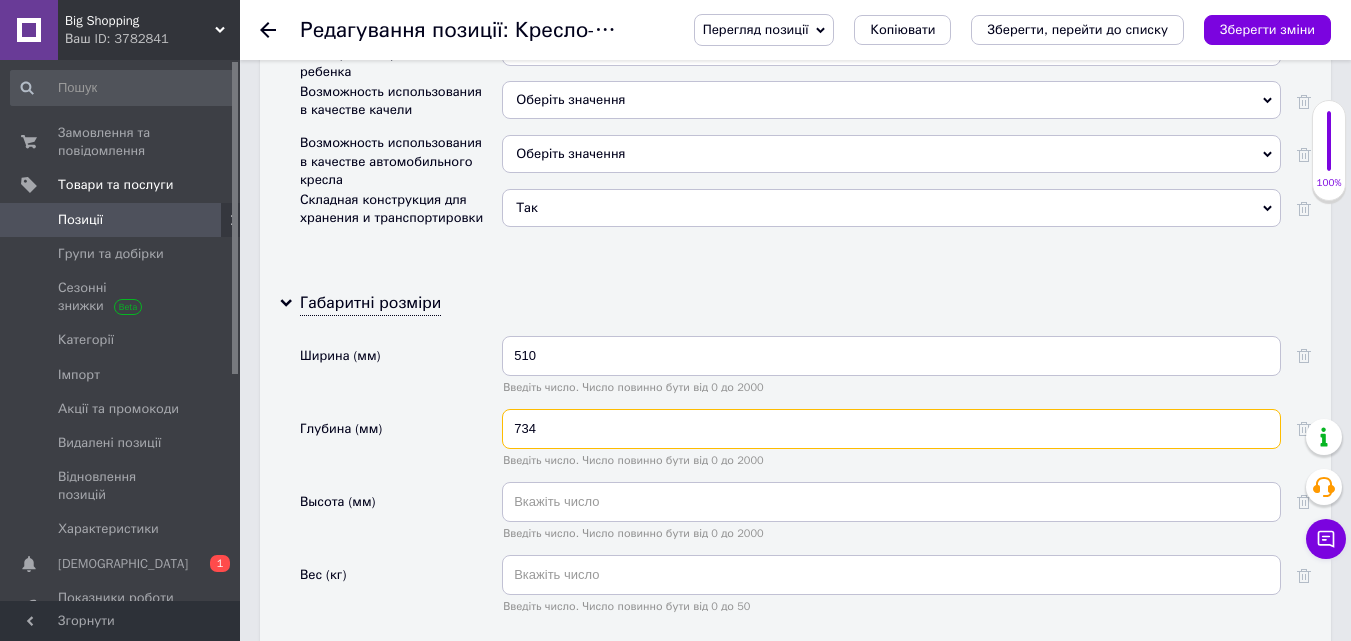 type on "734" 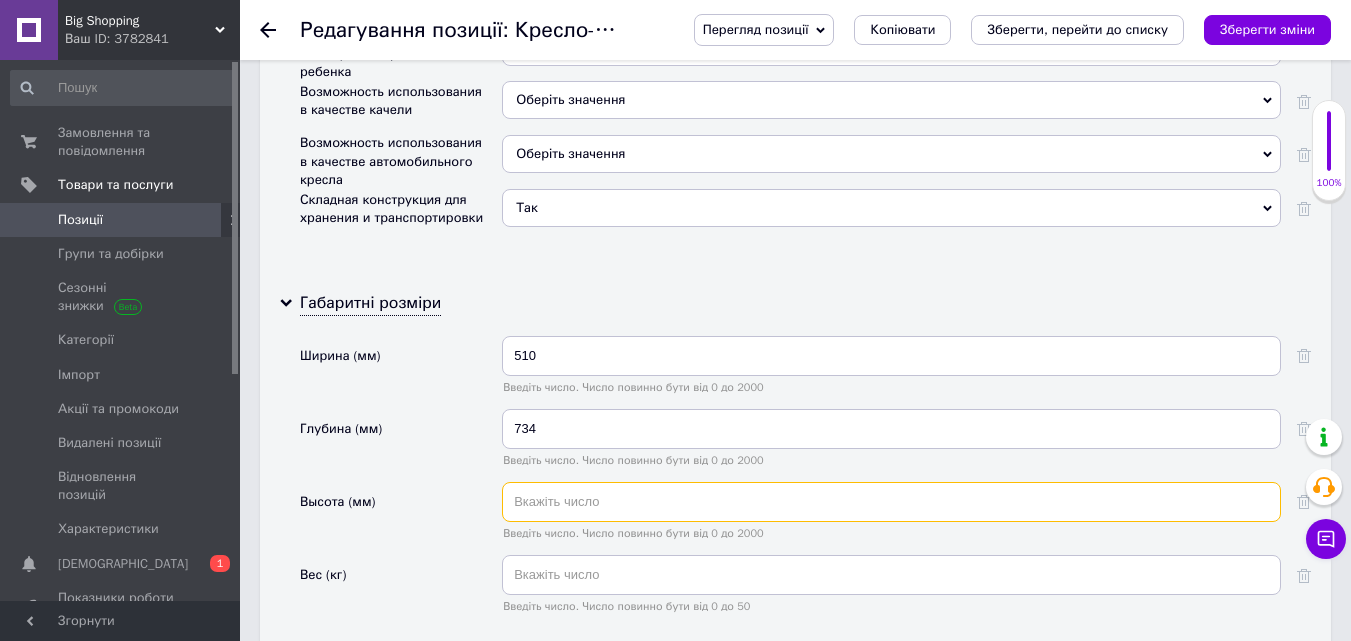click at bounding box center (891, 502) 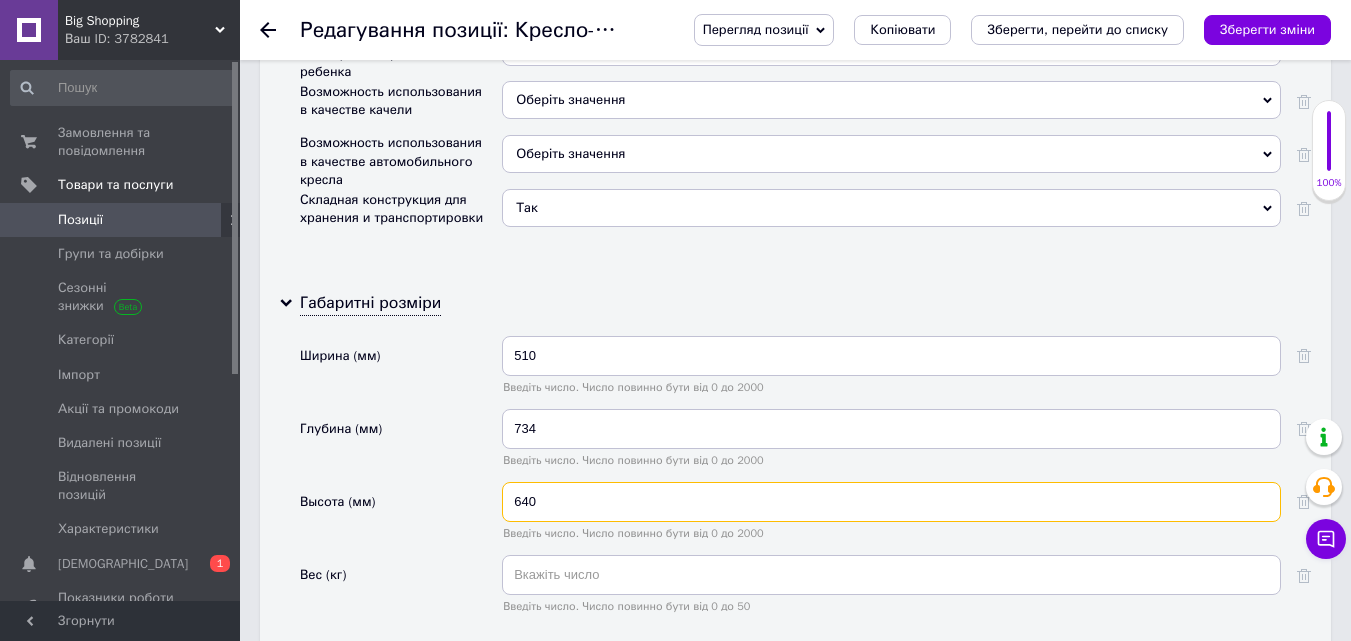 type on "640" 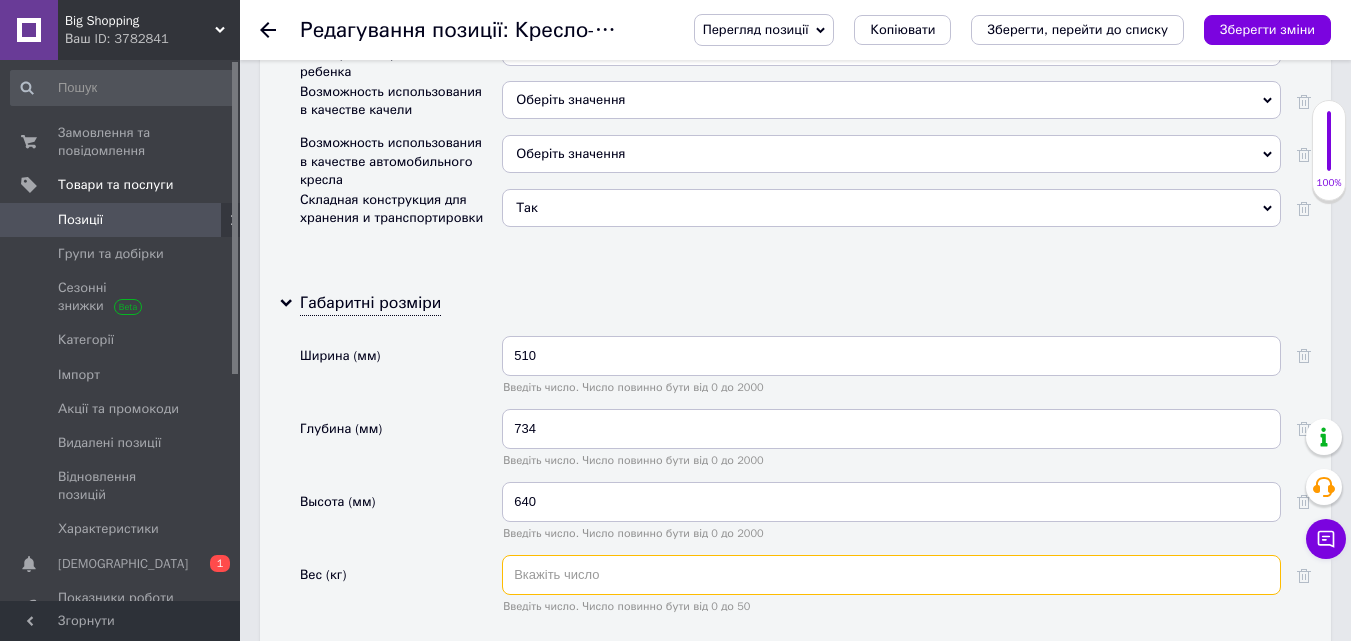 click at bounding box center (891, 575) 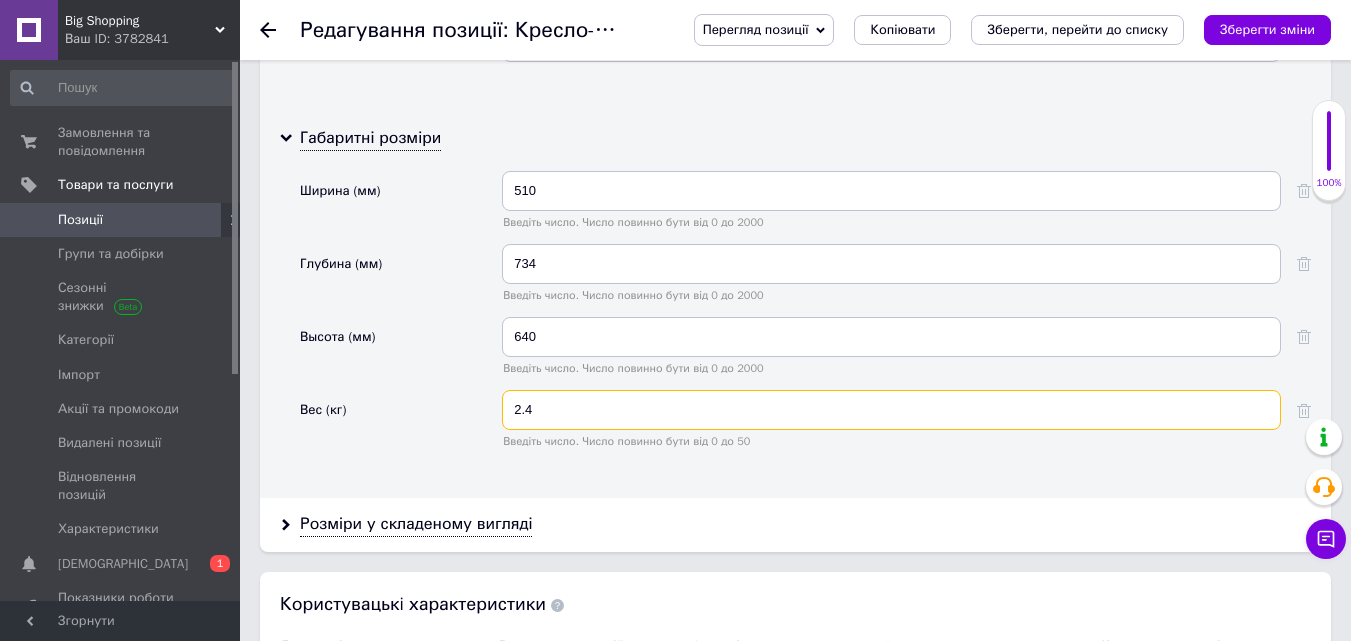 scroll, scrollTop: 4500, scrollLeft: 0, axis: vertical 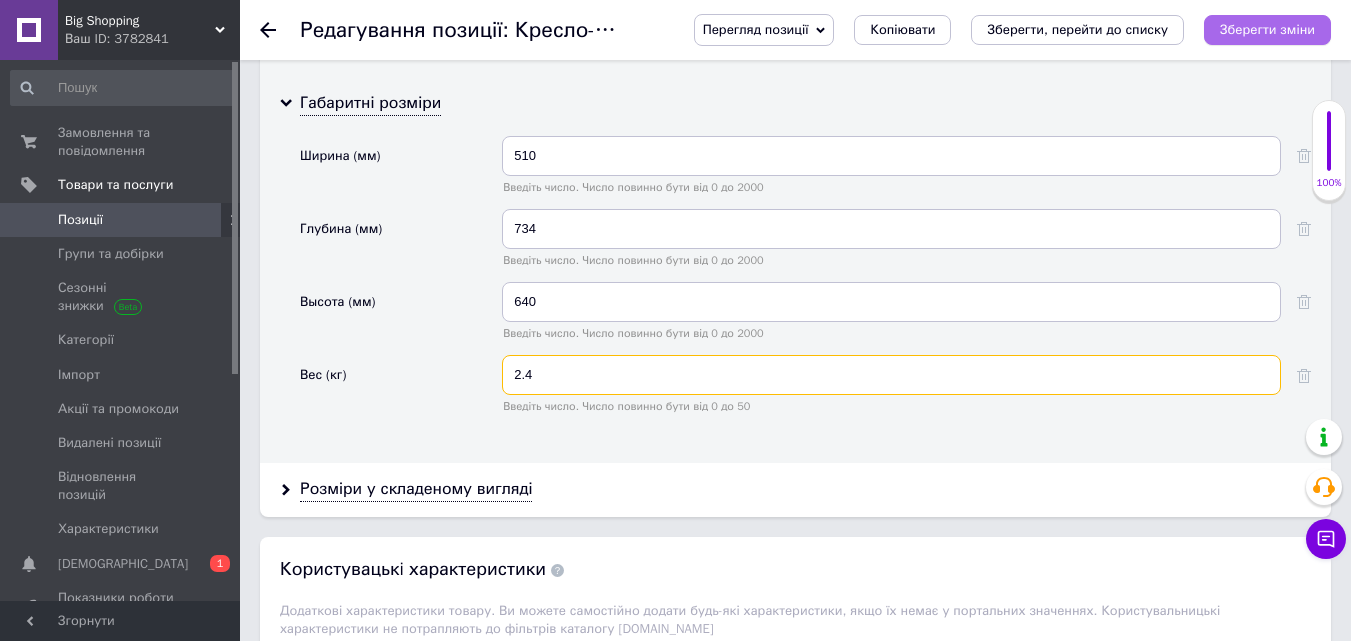 type on "2.4" 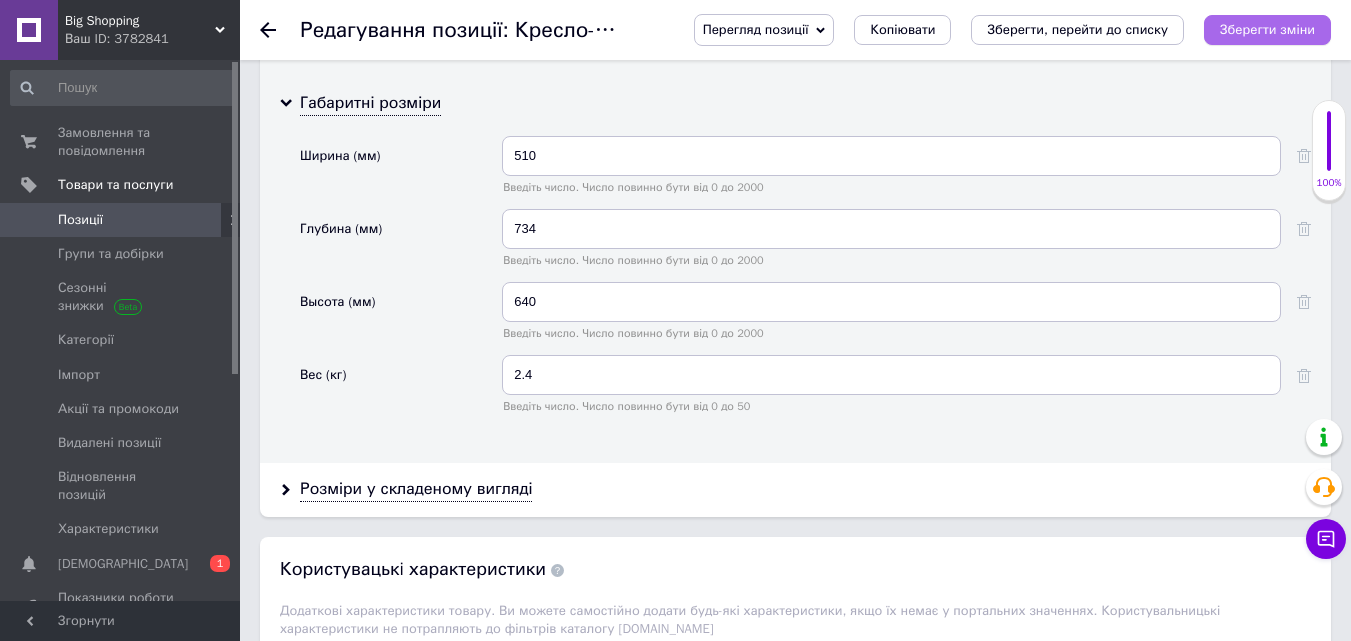 click on "Зберегти зміни" at bounding box center (1267, 29) 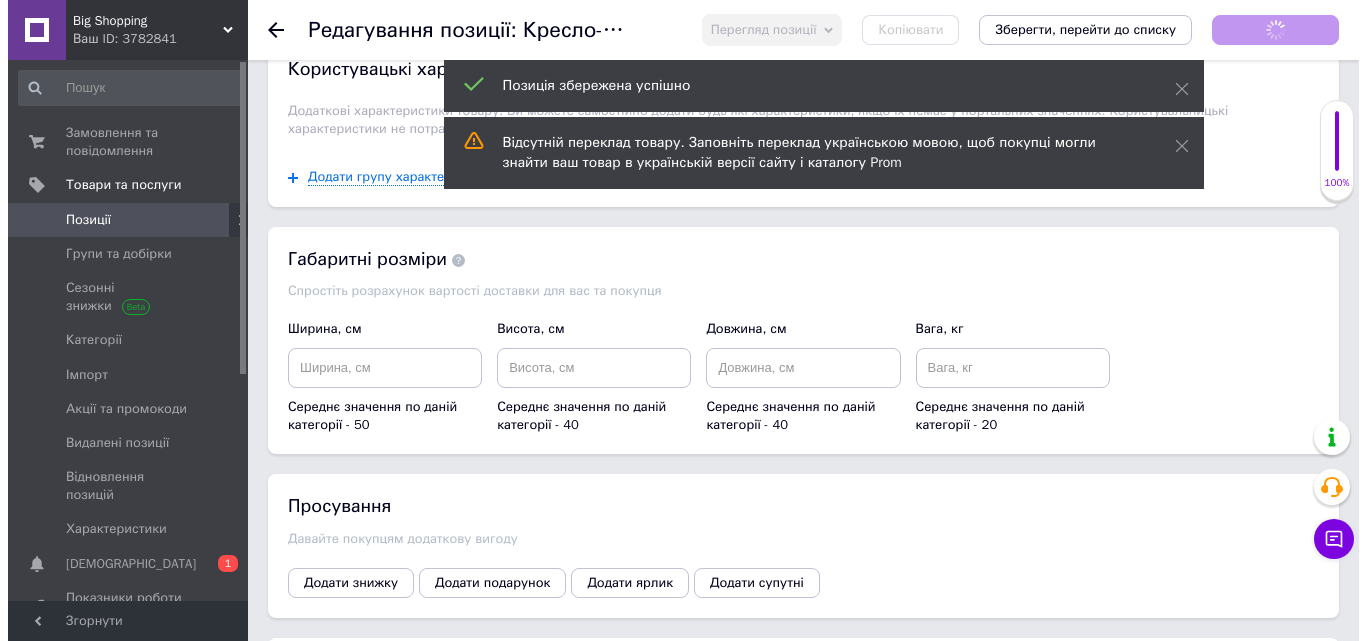 scroll, scrollTop: 5100, scrollLeft: 0, axis: vertical 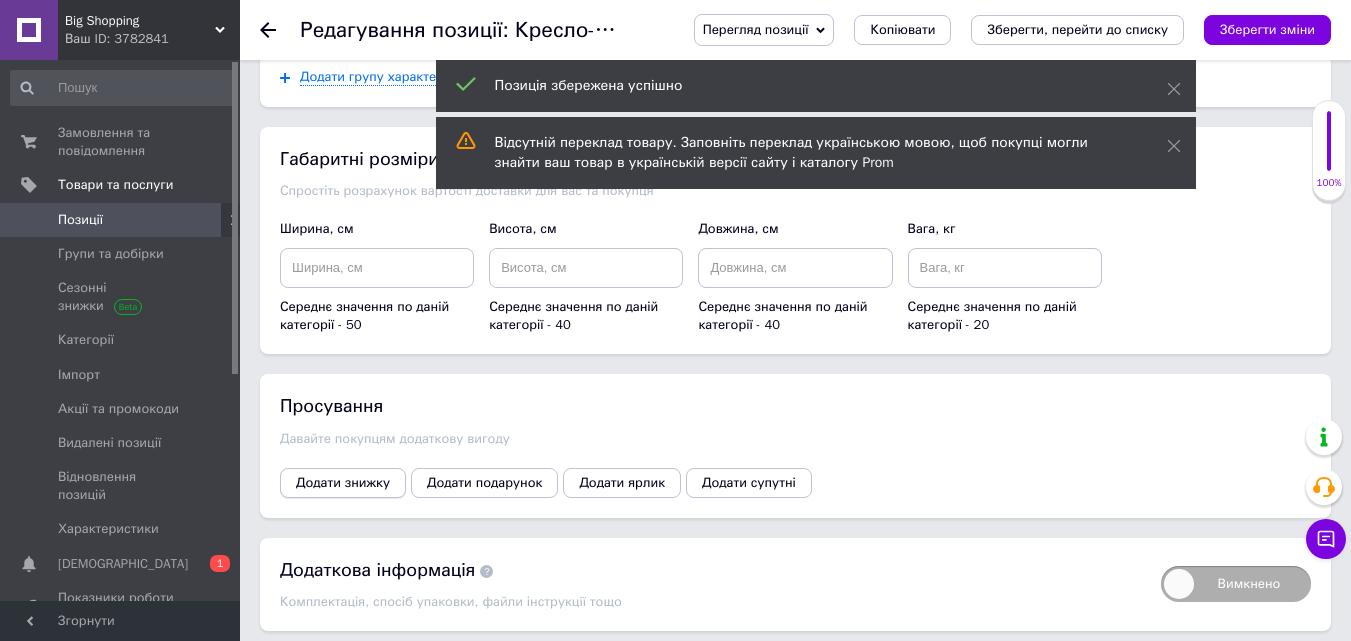 click on "Додати знижку" at bounding box center (343, 483) 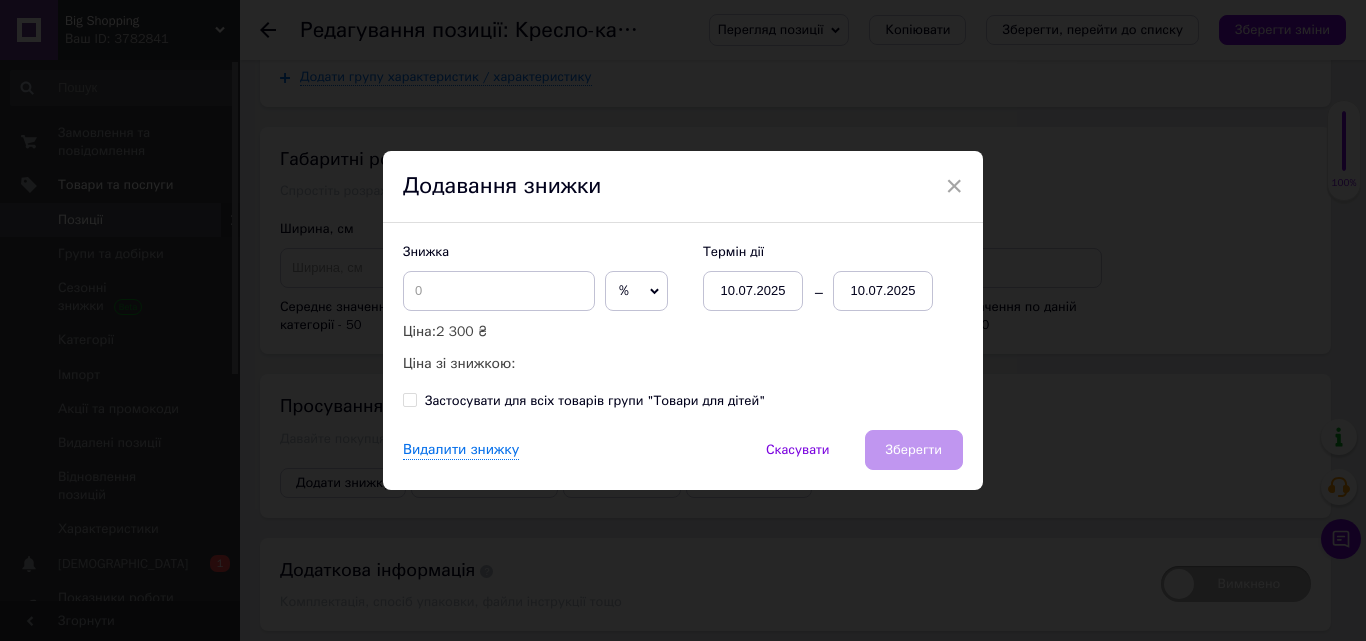 click on "10.07.2025" at bounding box center [883, 291] 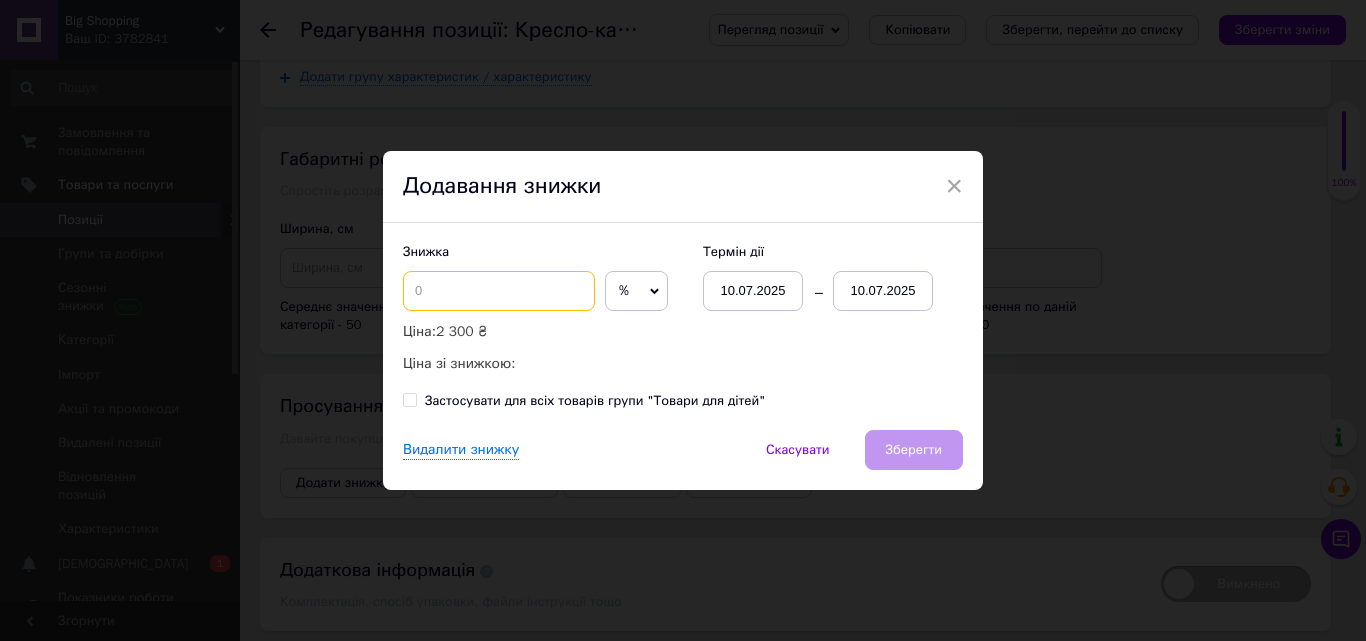 click at bounding box center [499, 291] 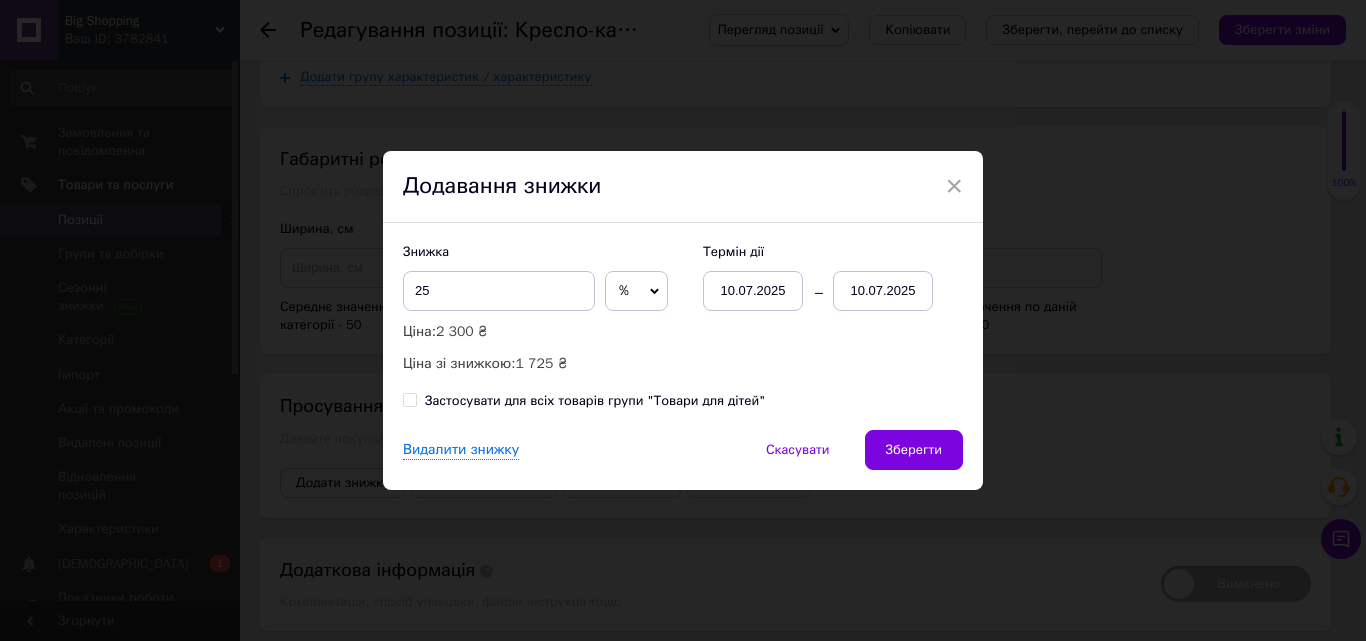 click on "%" at bounding box center [636, 291] 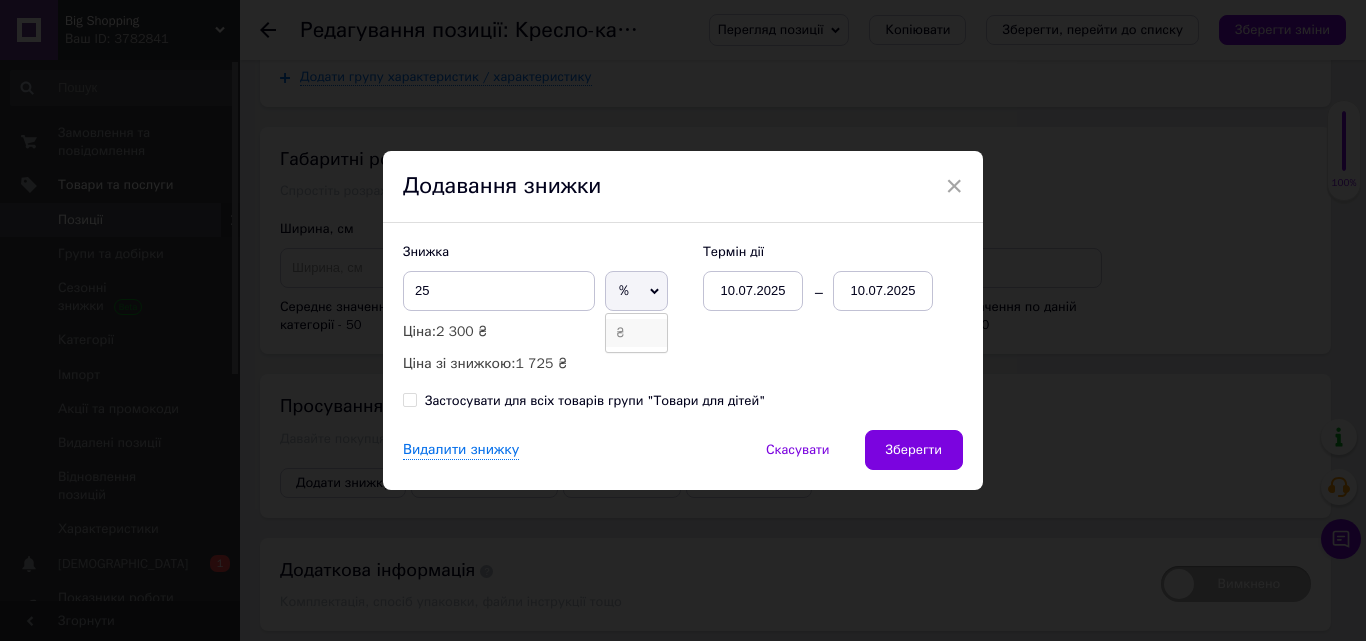 click on "₴" at bounding box center (636, 333) 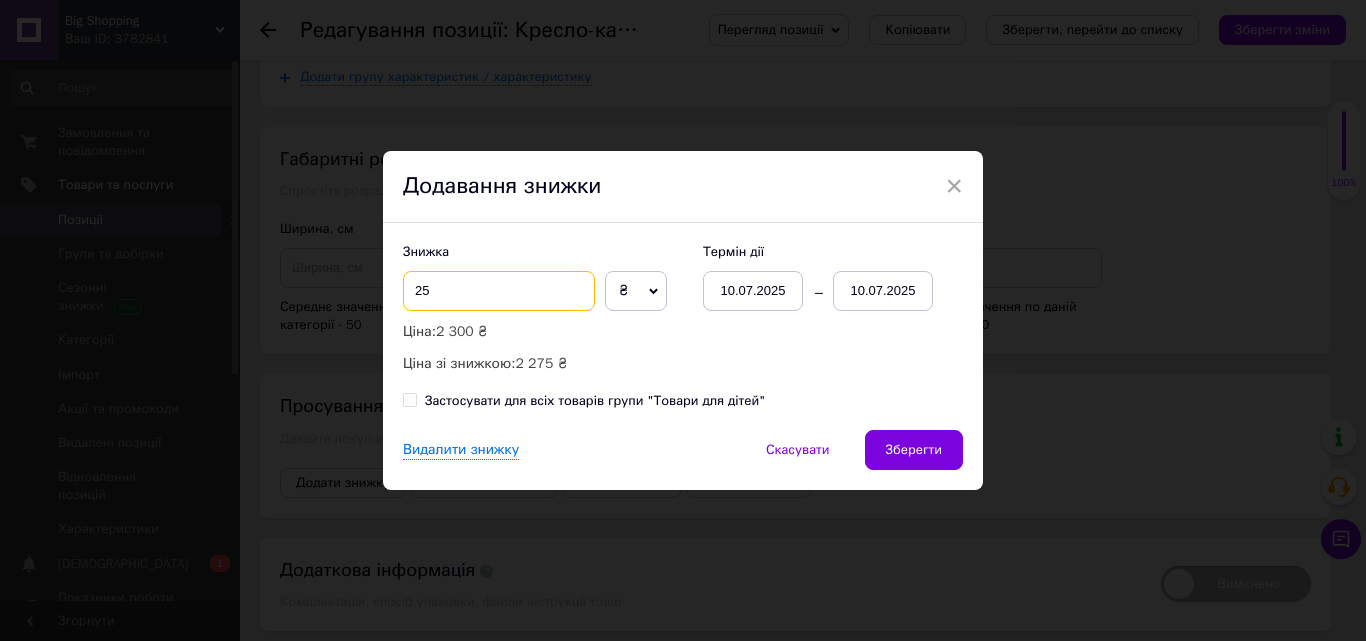 click on "25" at bounding box center (499, 291) 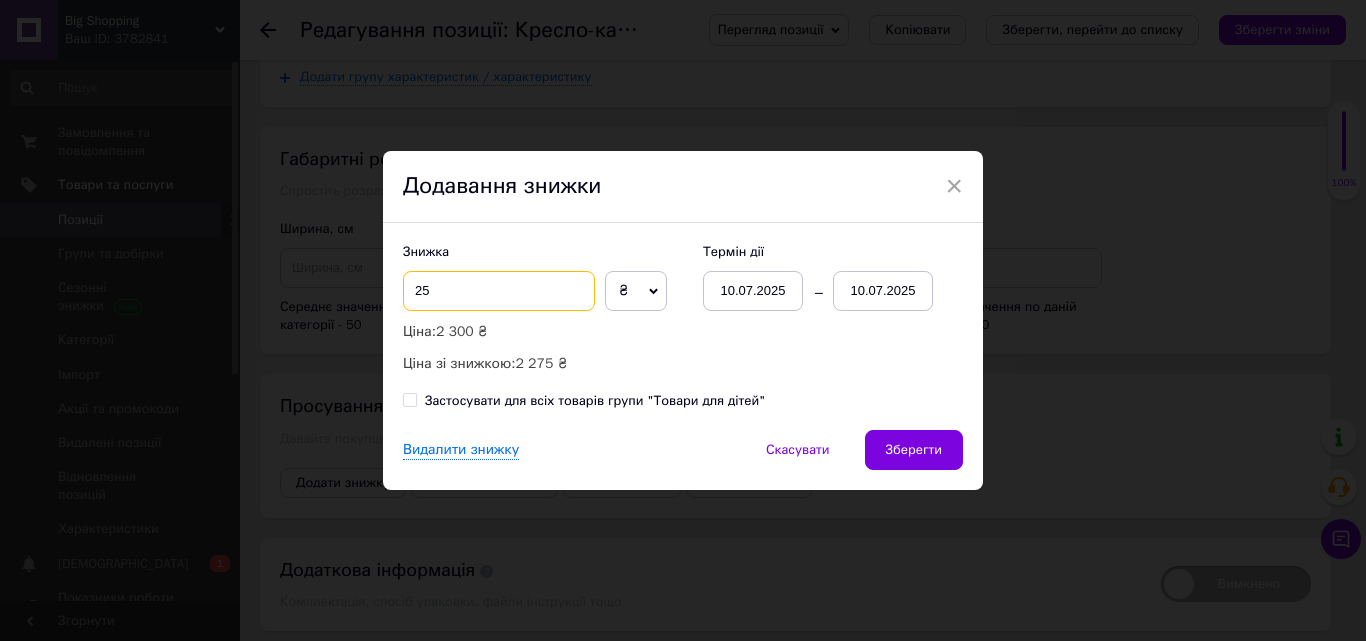 click on "25" at bounding box center [499, 291] 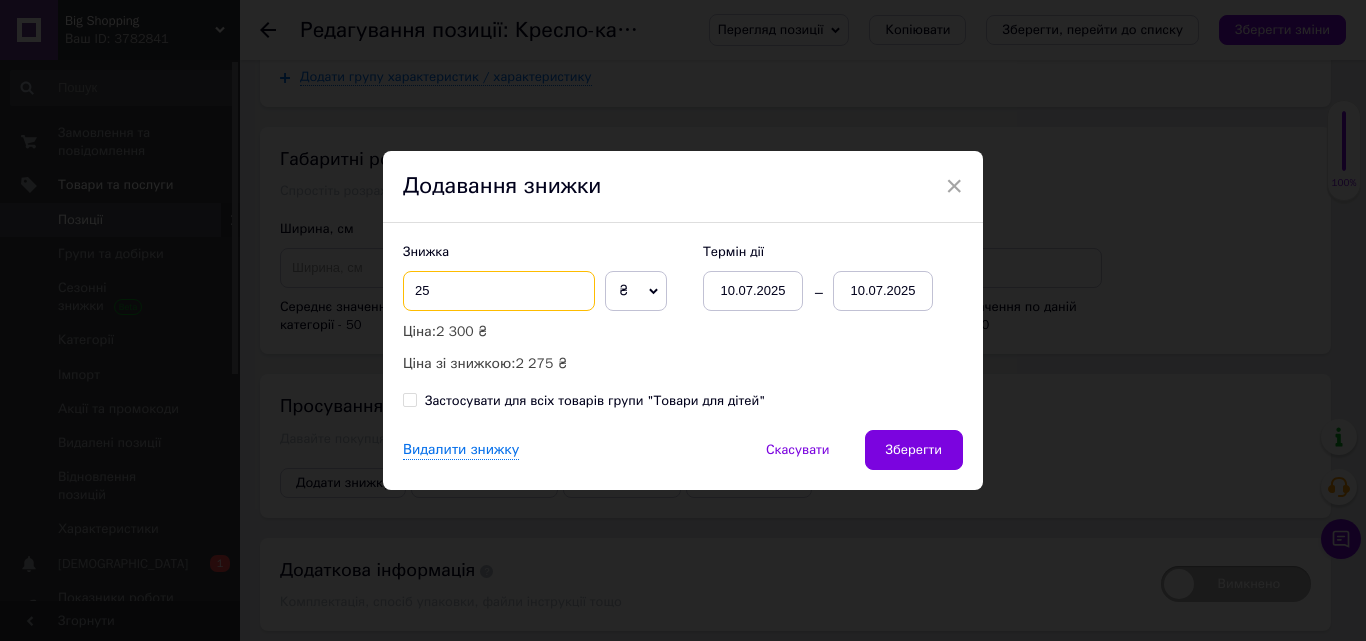 click on "25" at bounding box center (499, 291) 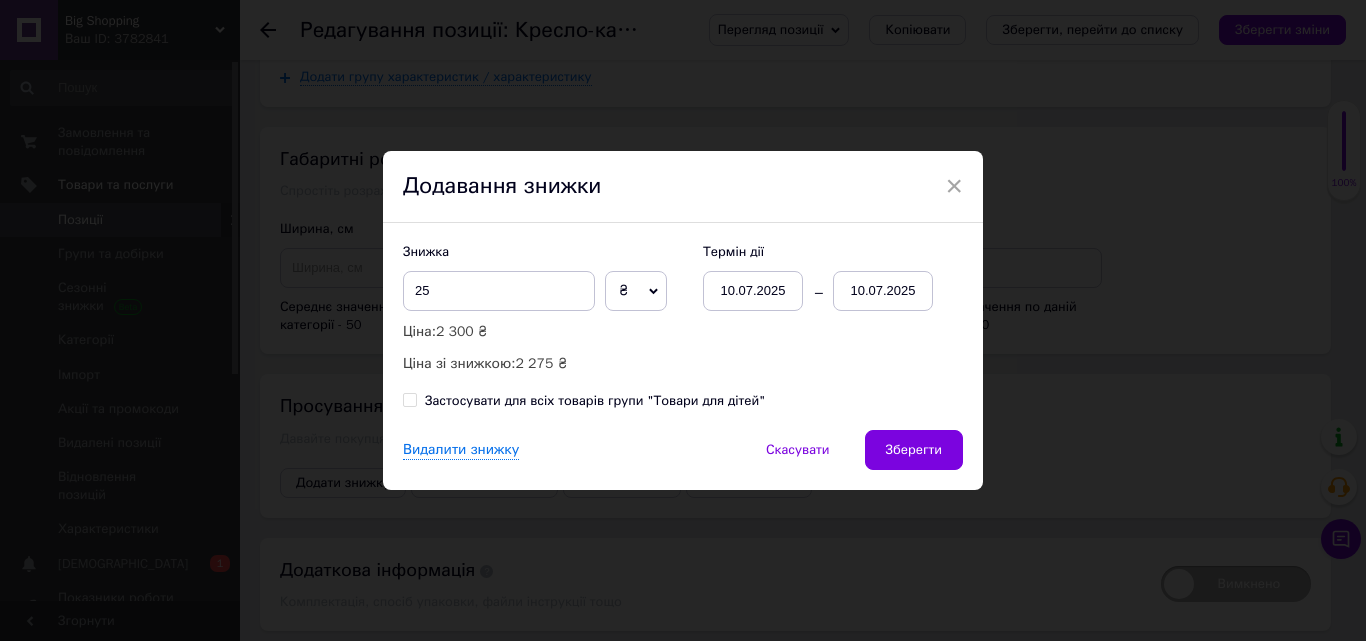 click on "₴ %" at bounding box center (636, 291) 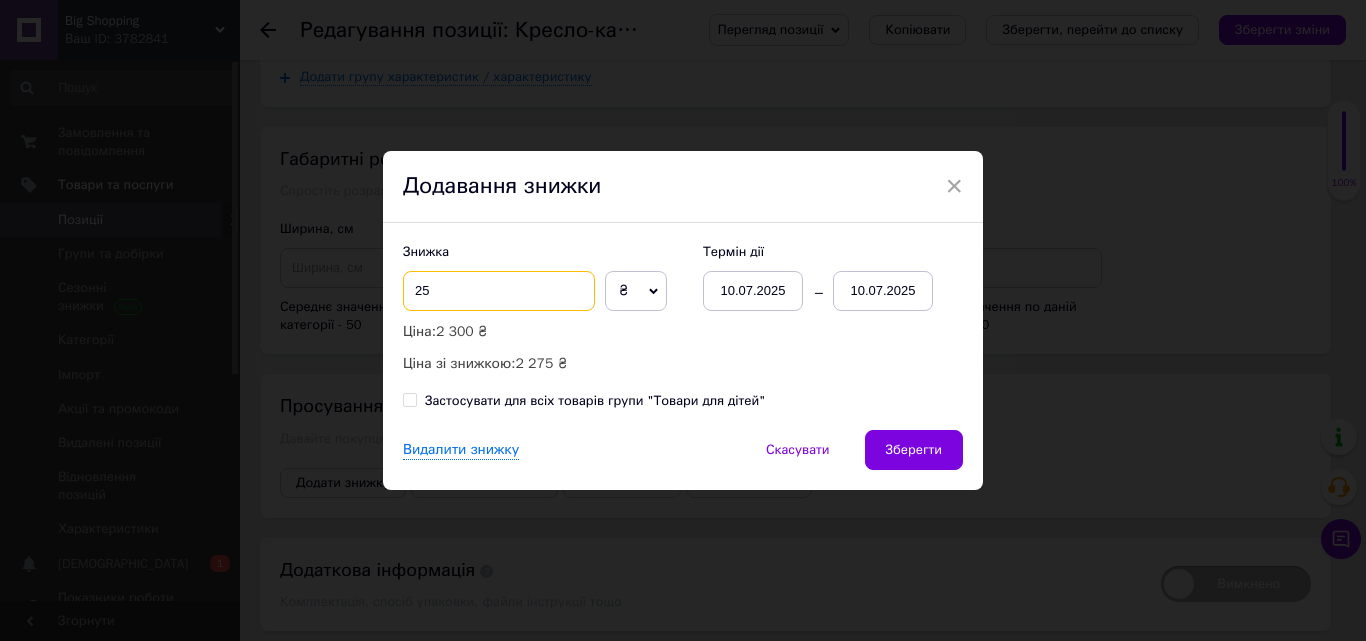 click on "25" at bounding box center [499, 291] 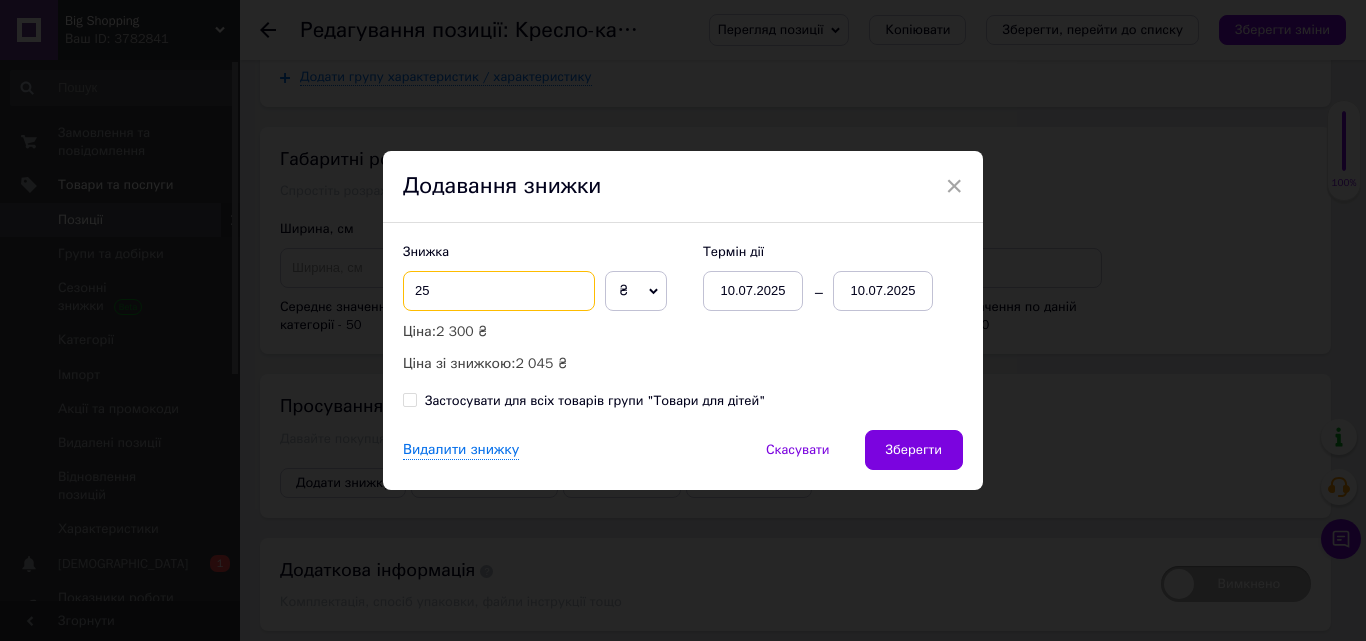 type on "2" 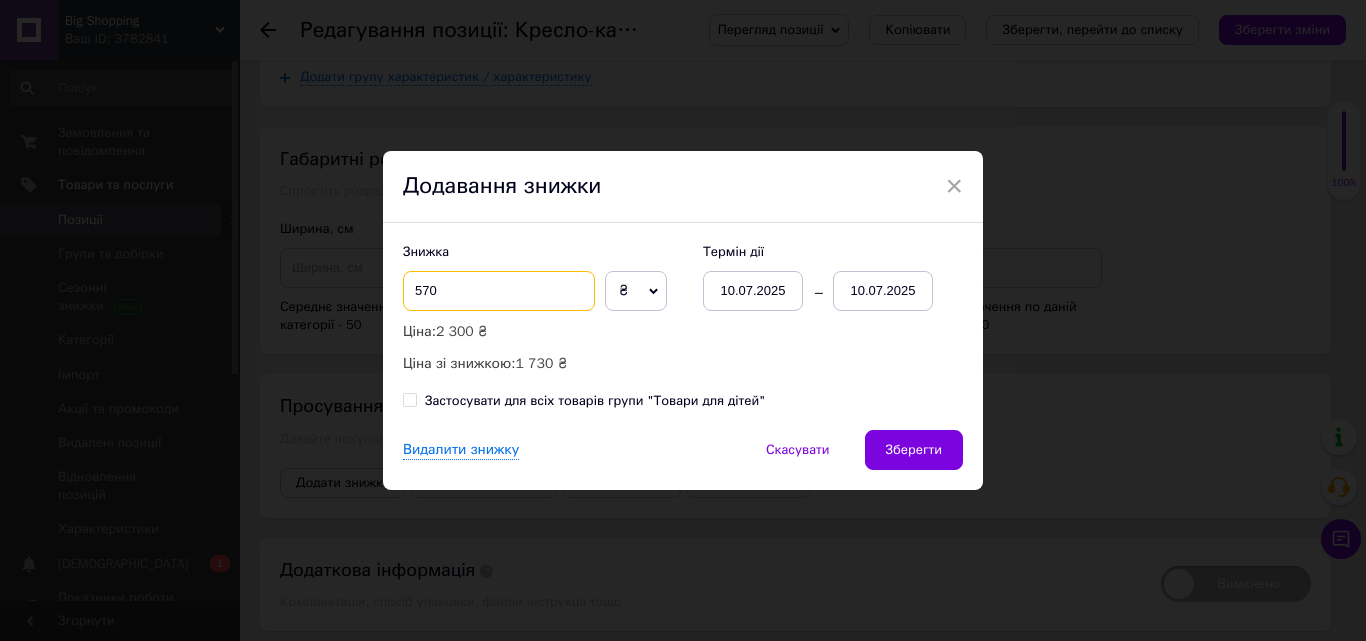 type on "570" 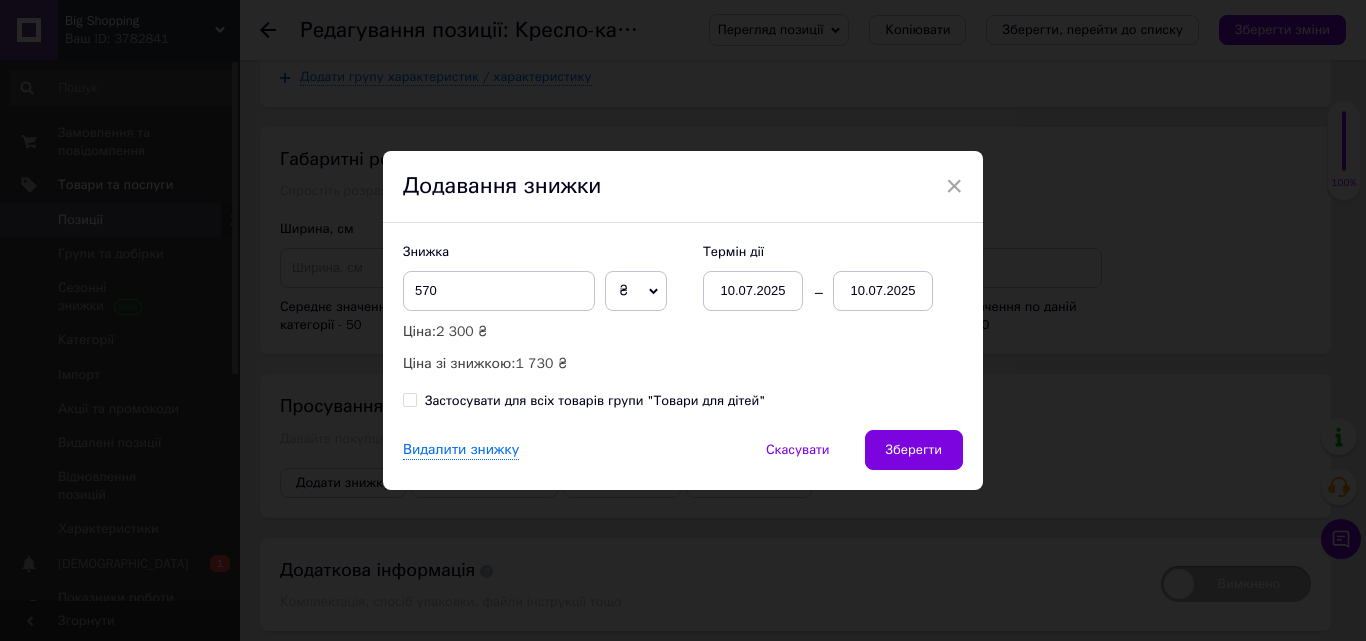click on "10.07.2025" at bounding box center (883, 291) 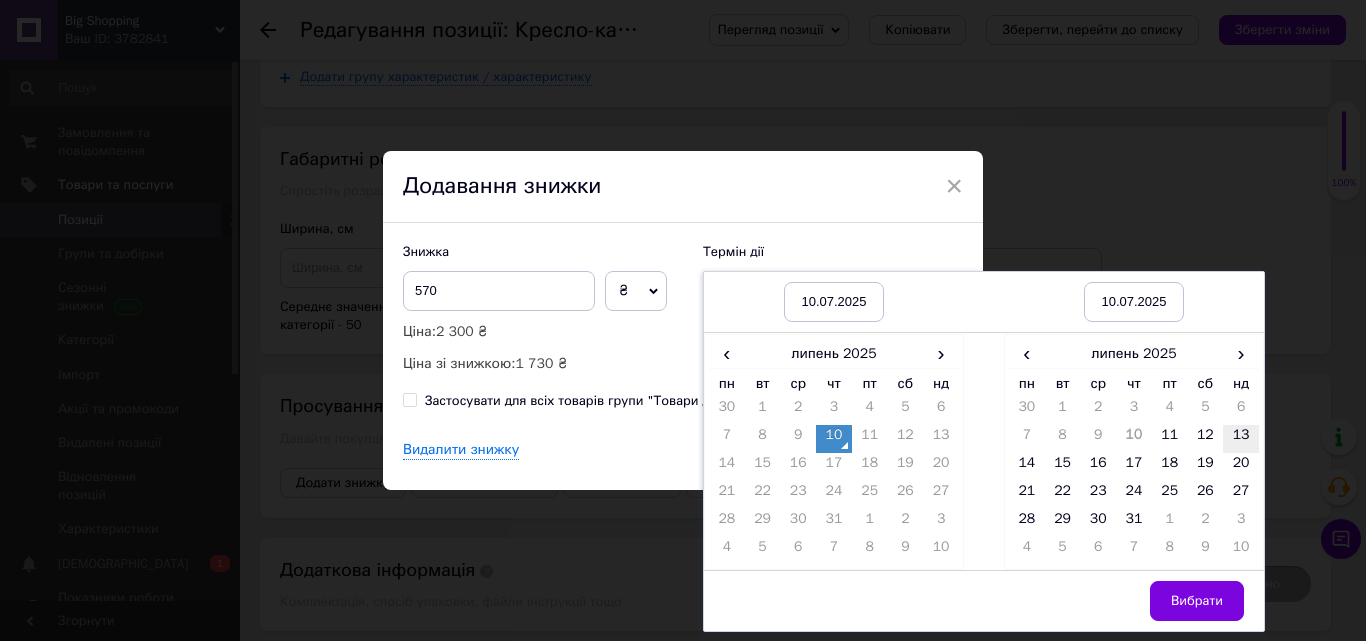 click on "13" at bounding box center (1241, 439) 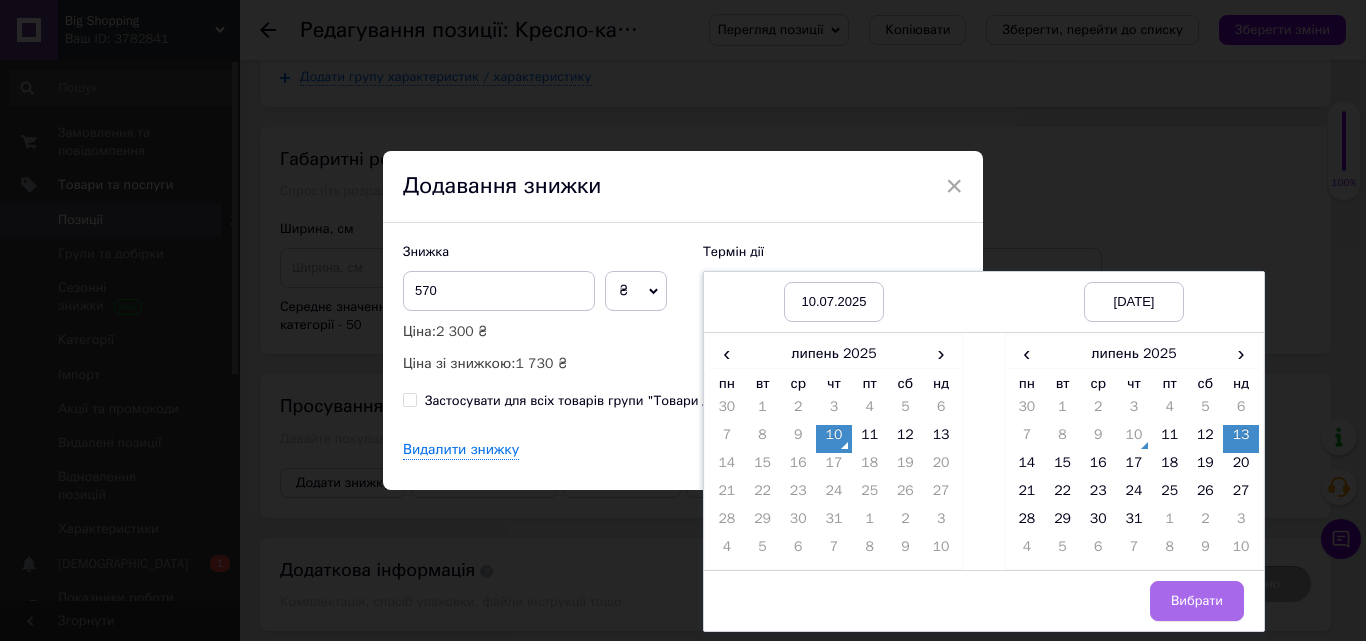 click on "Вибрати" at bounding box center [1197, 601] 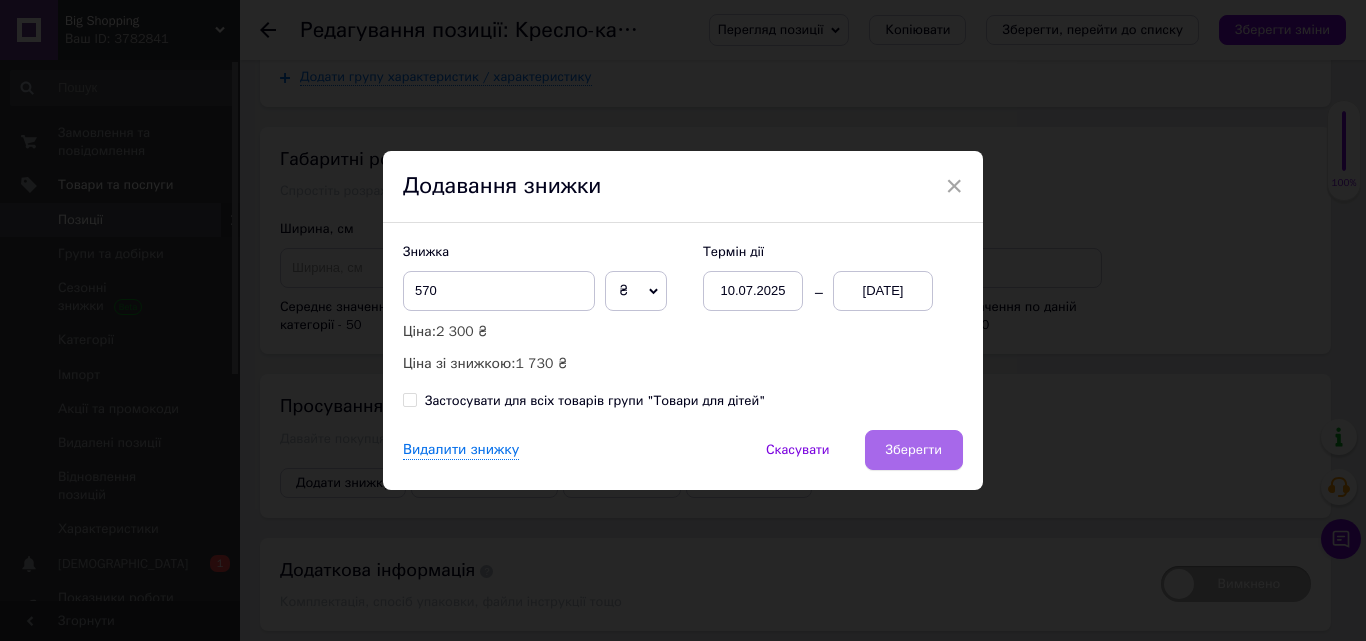 click on "Зберегти" at bounding box center (914, 450) 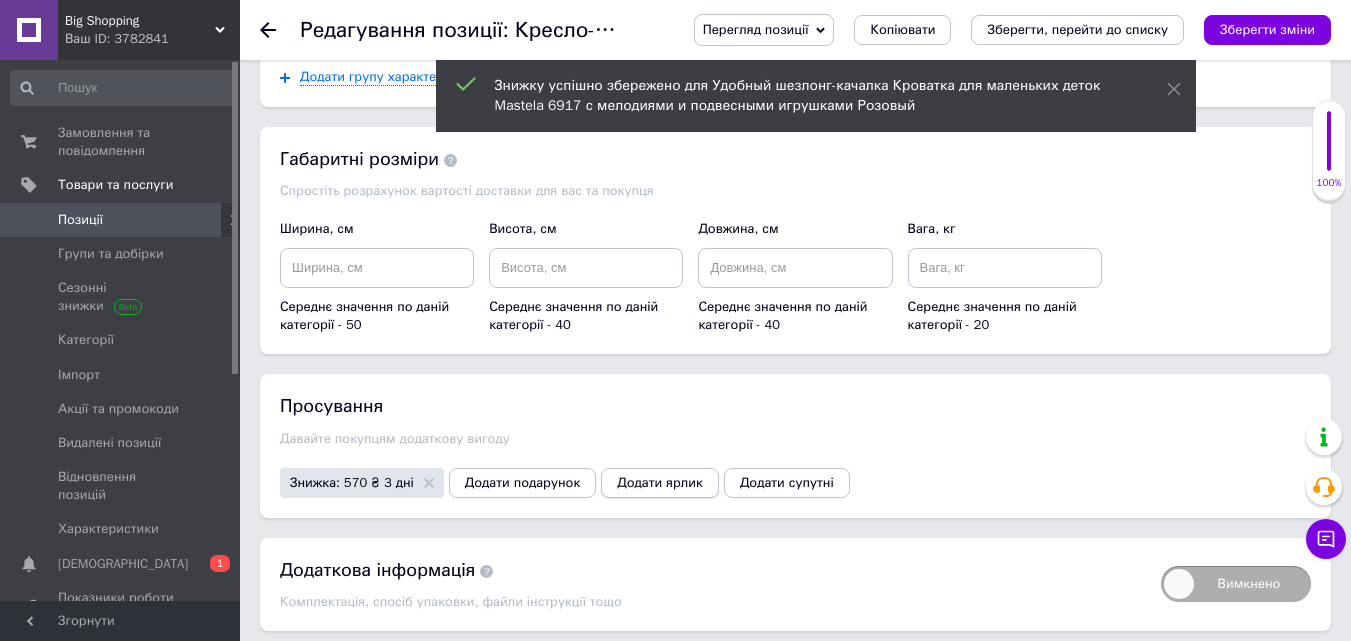 click on "Додати ярлик" at bounding box center (660, 483) 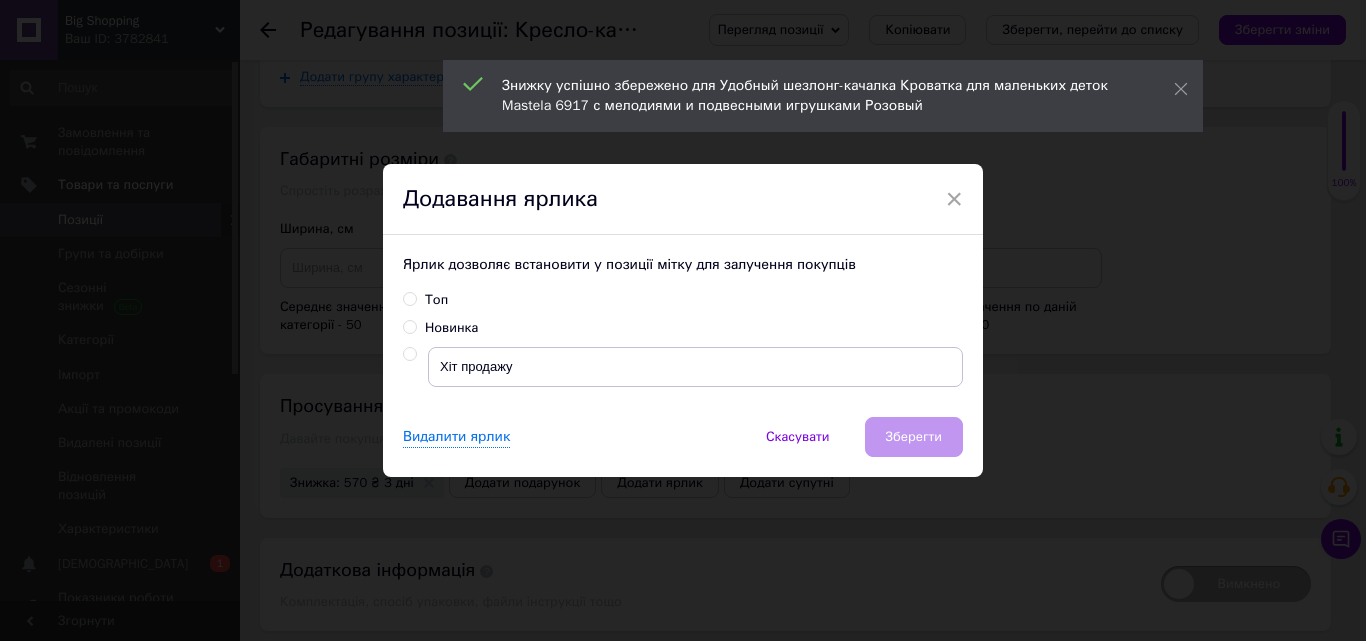 click at bounding box center [409, 354] 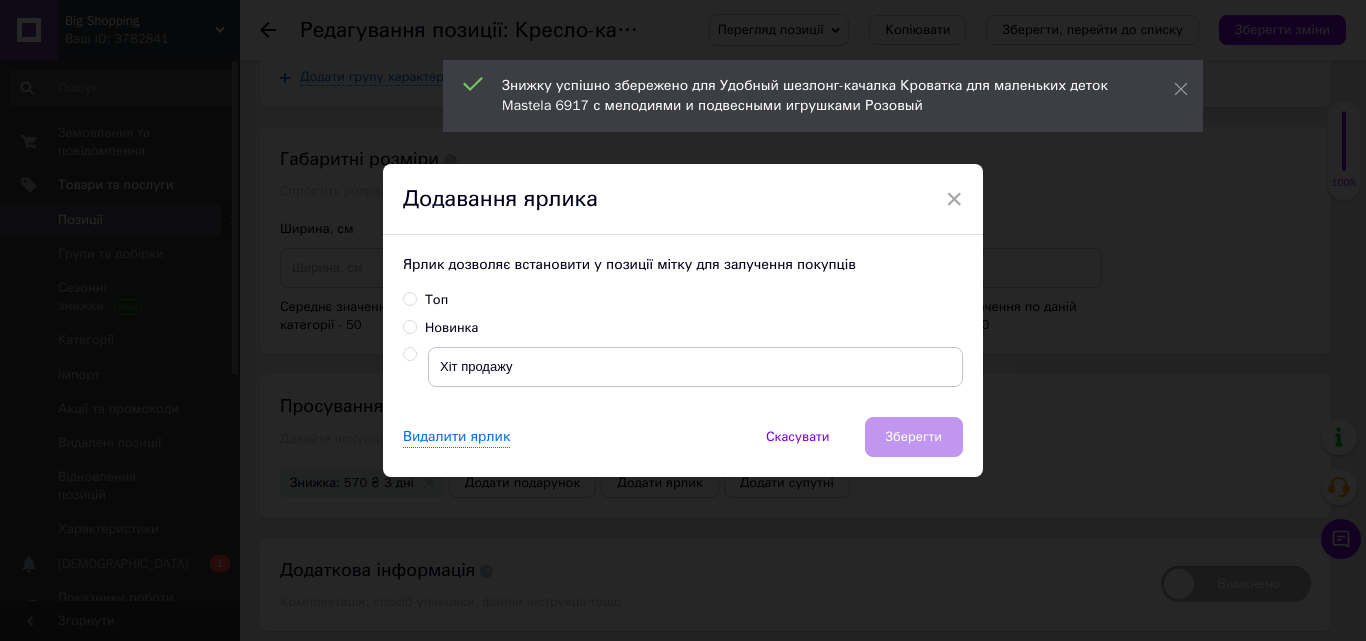 radio on "true" 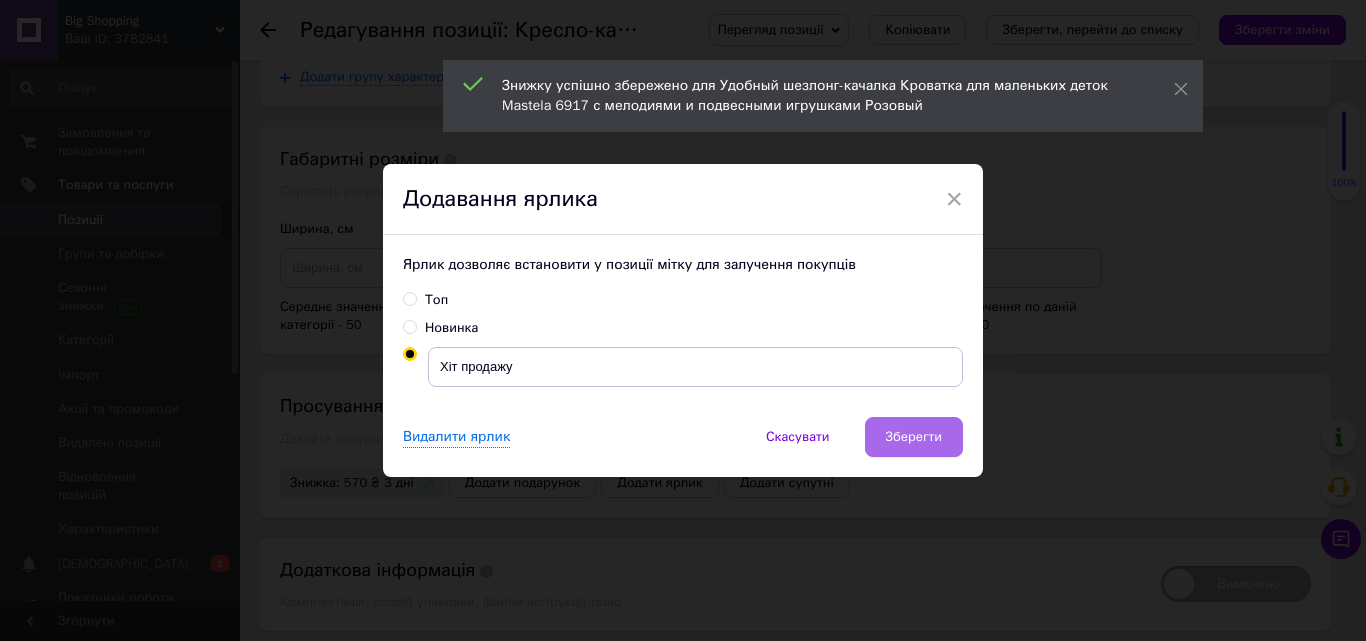 click on "Зберегти" at bounding box center (914, 437) 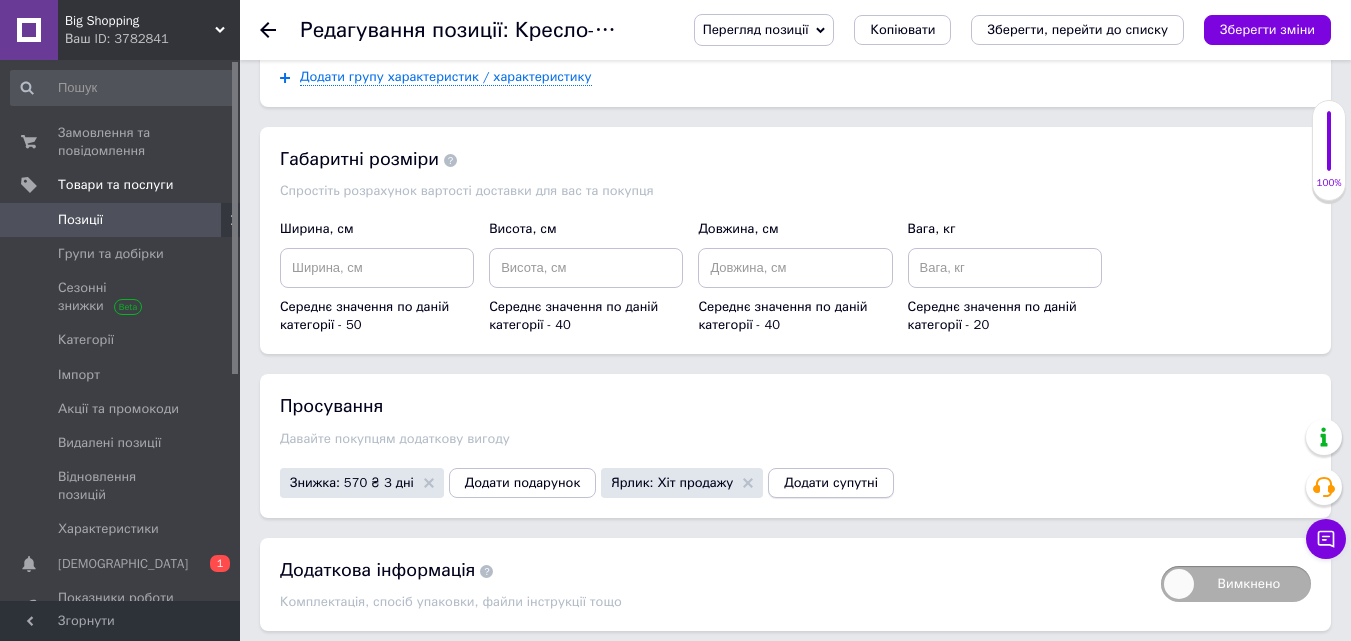 click on "Додати супутні" at bounding box center [831, 483] 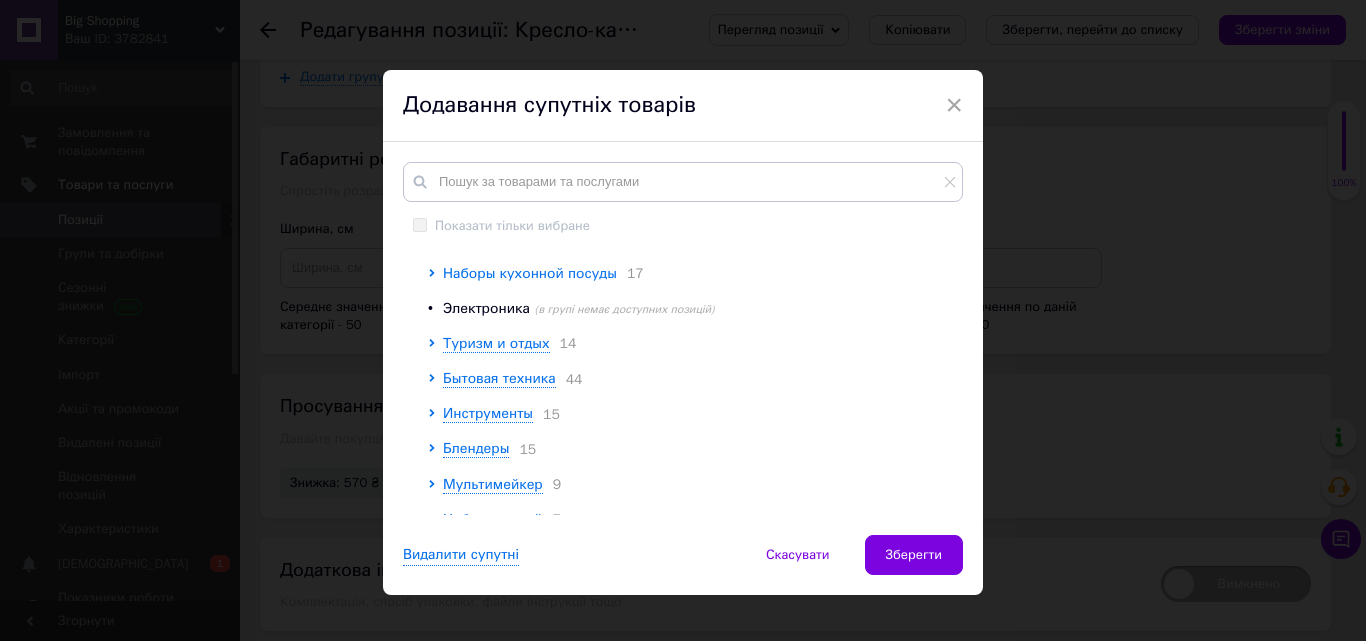scroll, scrollTop: 100, scrollLeft: 0, axis: vertical 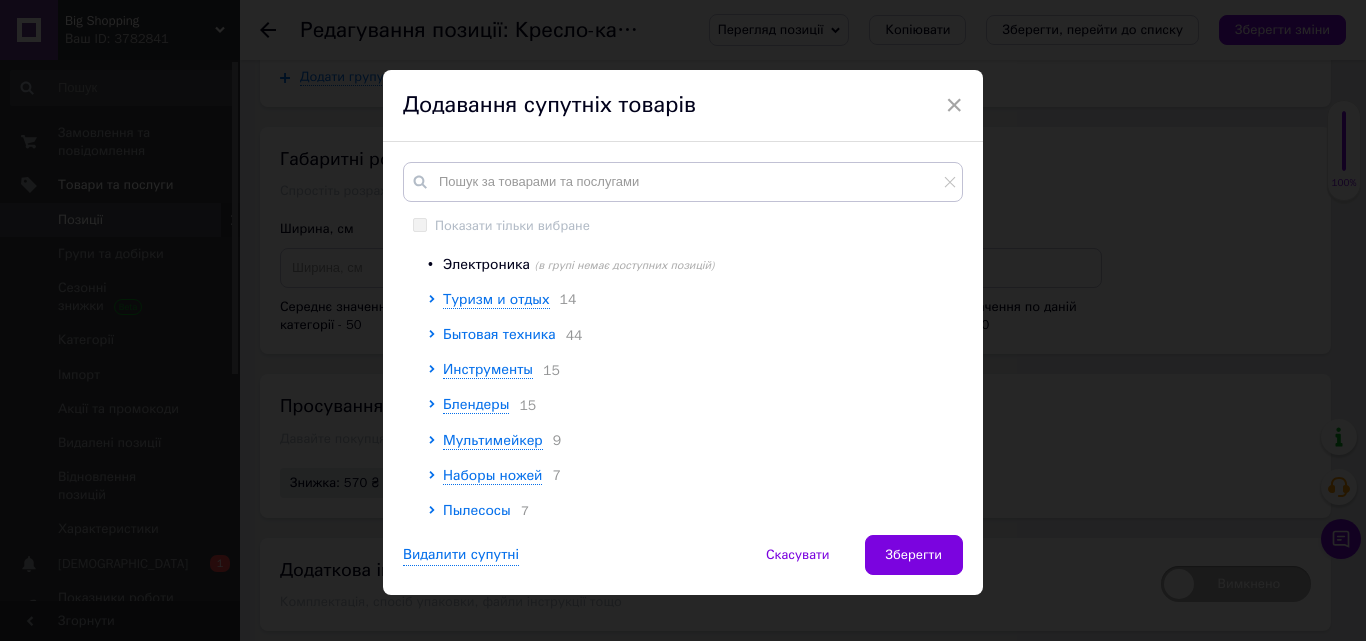click on "Бытовая техника" at bounding box center (499, 334) 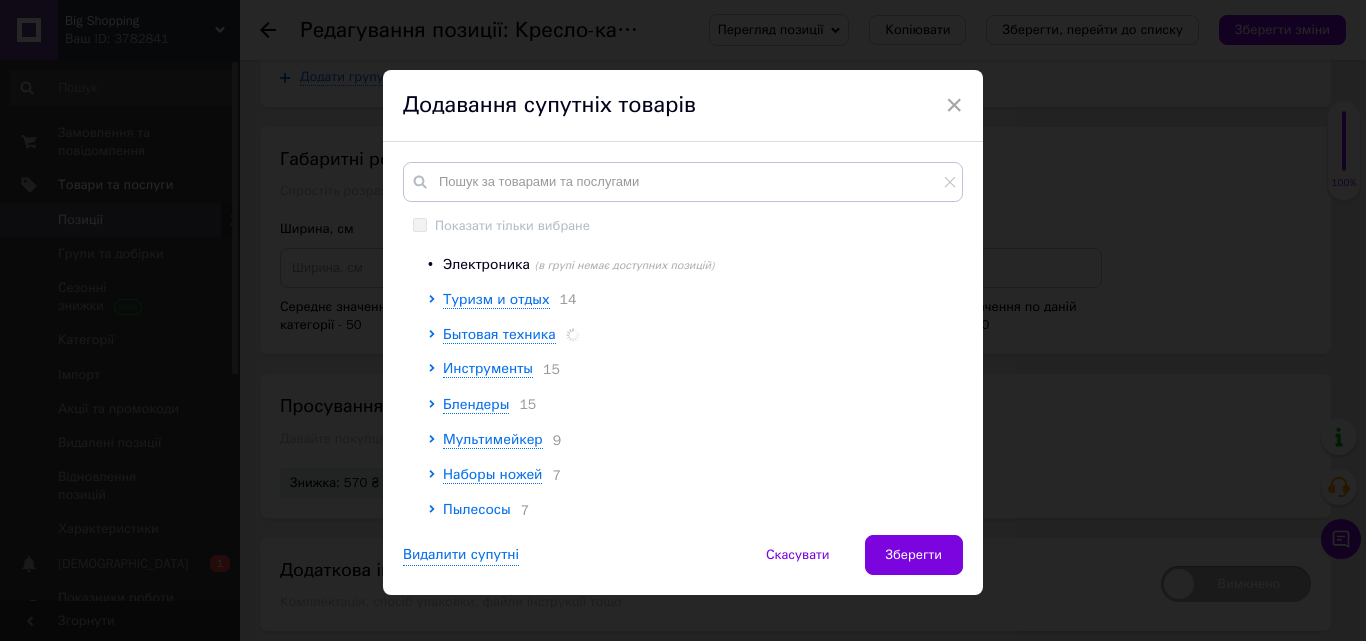 scroll, scrollTop: 200, scrollLeft: 0, axis: vertical 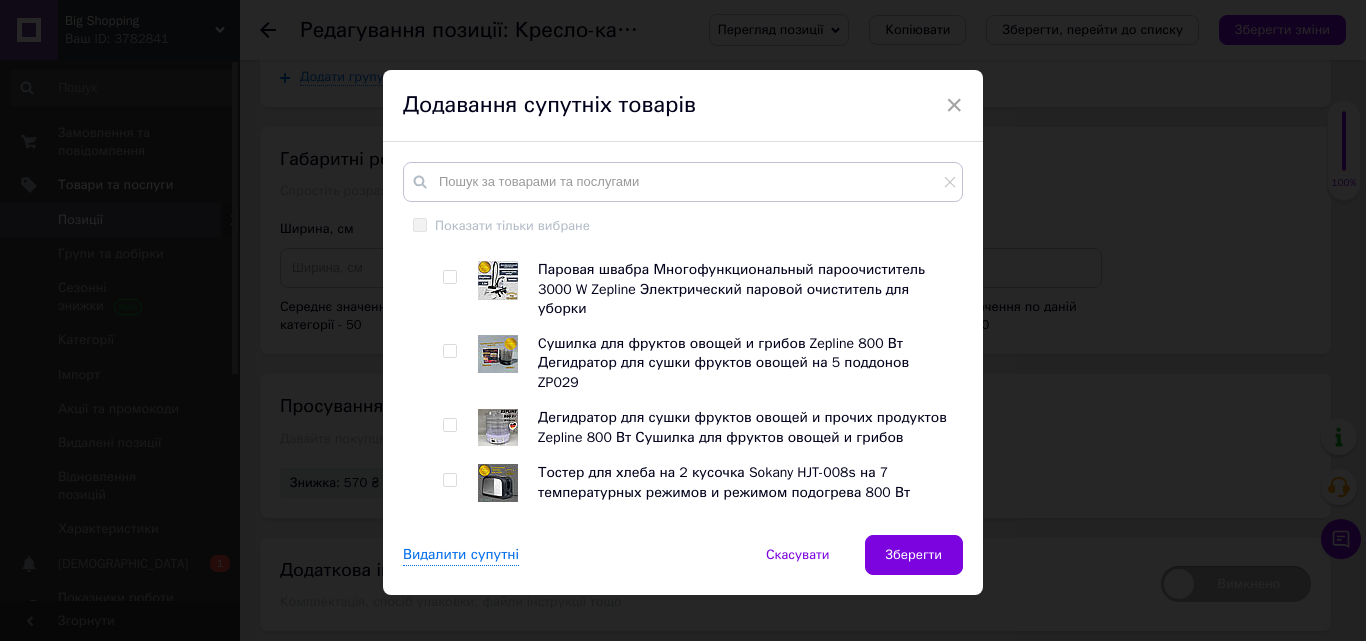 click at bounding box center (449, 277) 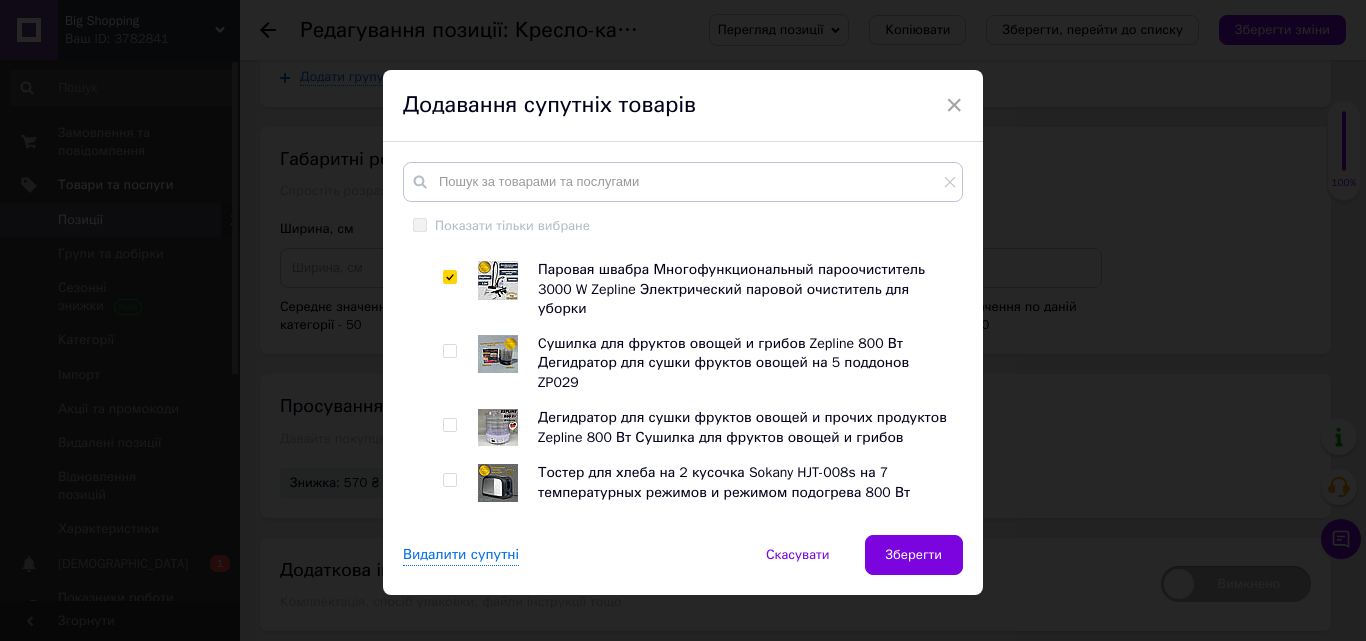 checkbox on "true" 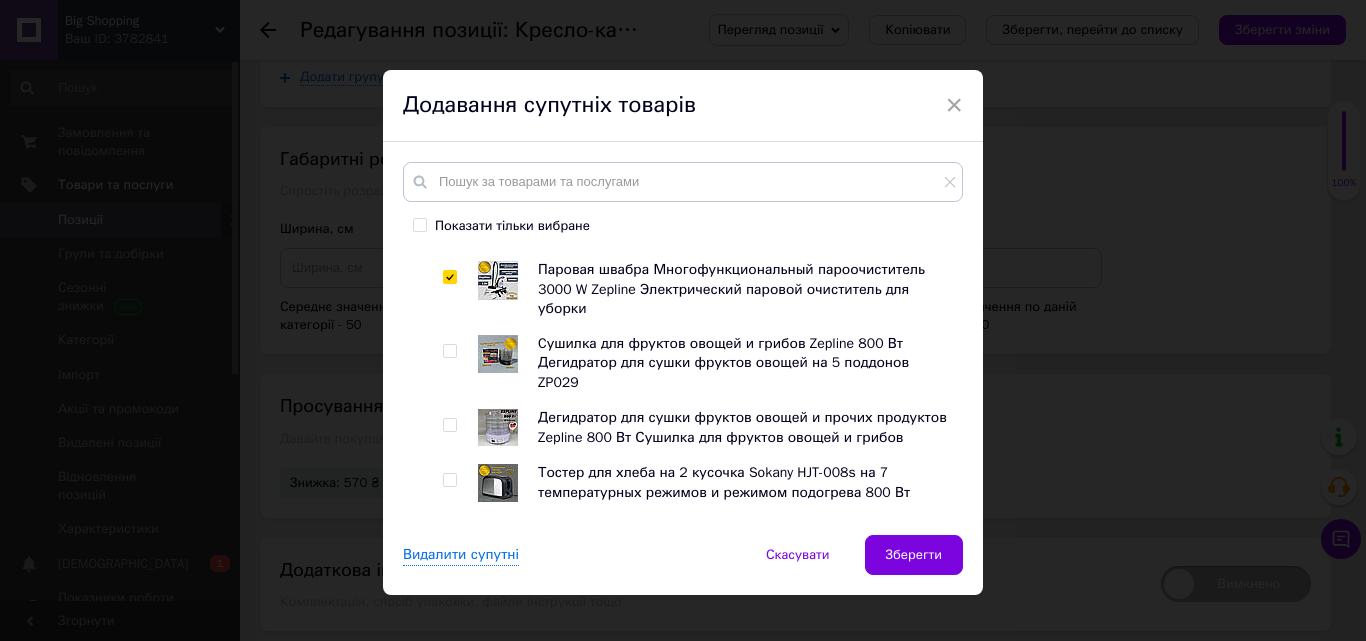 click at bounding box center [453, 363] 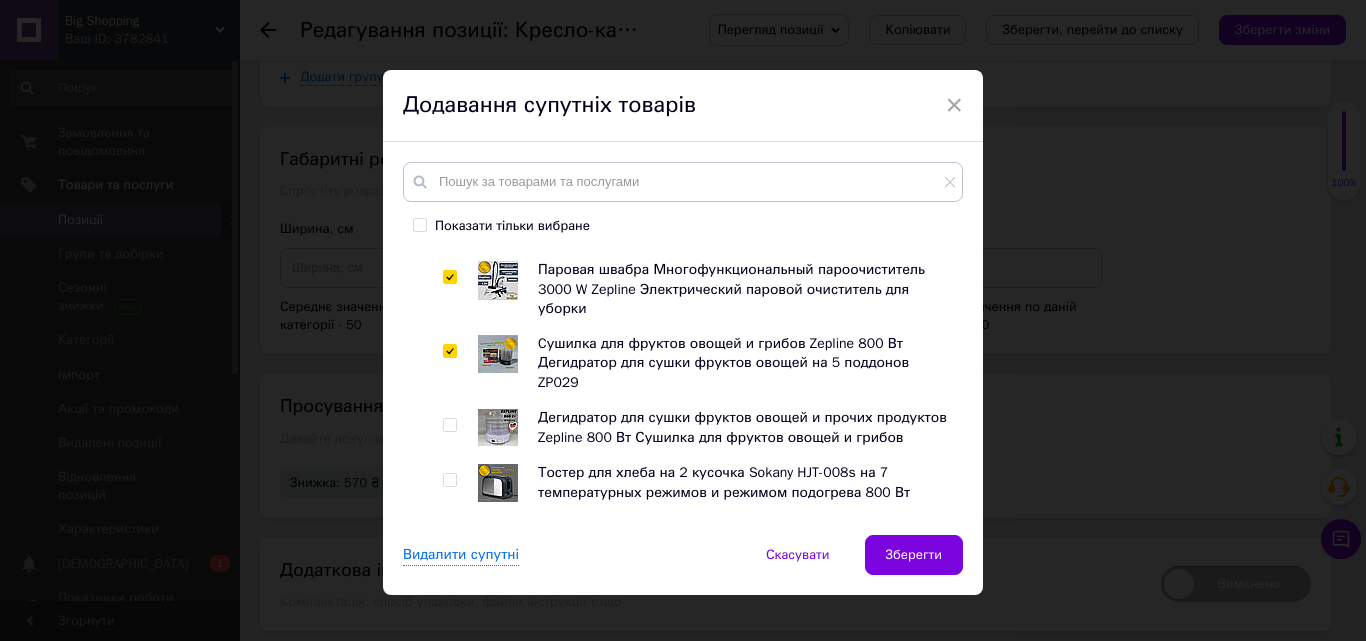 checkbox on "true" 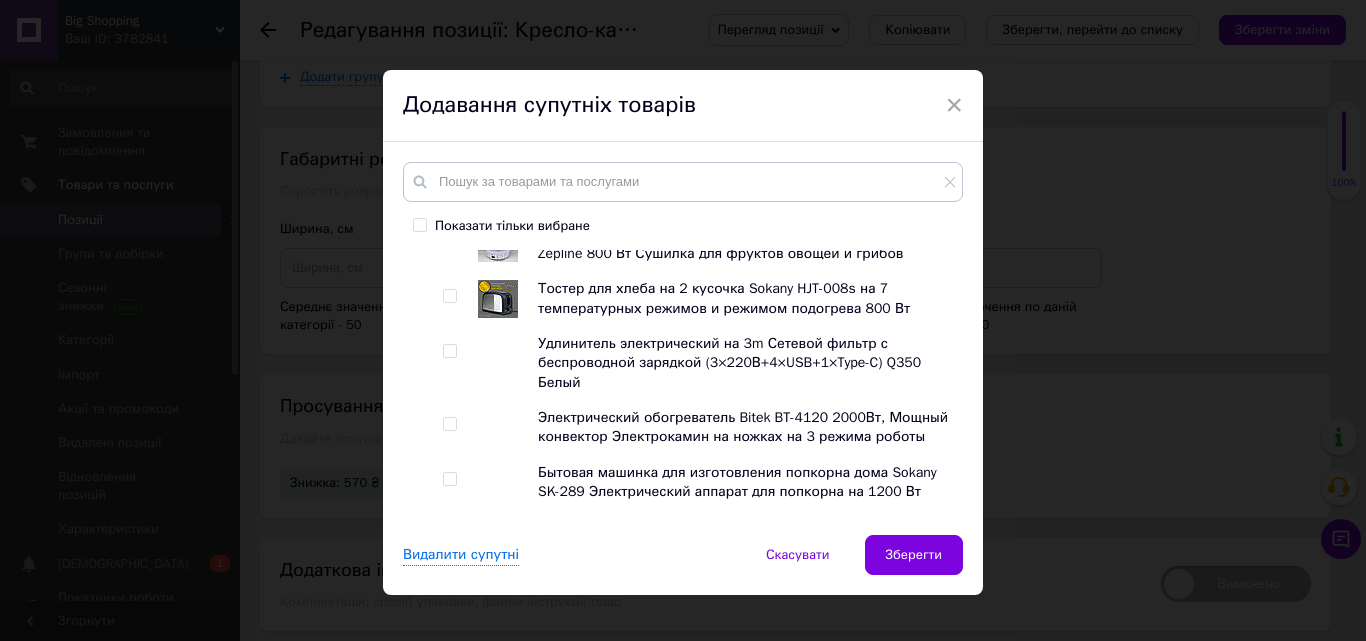 scroll, scrollTop: 400, scrollLeft: 0, axis: vertical 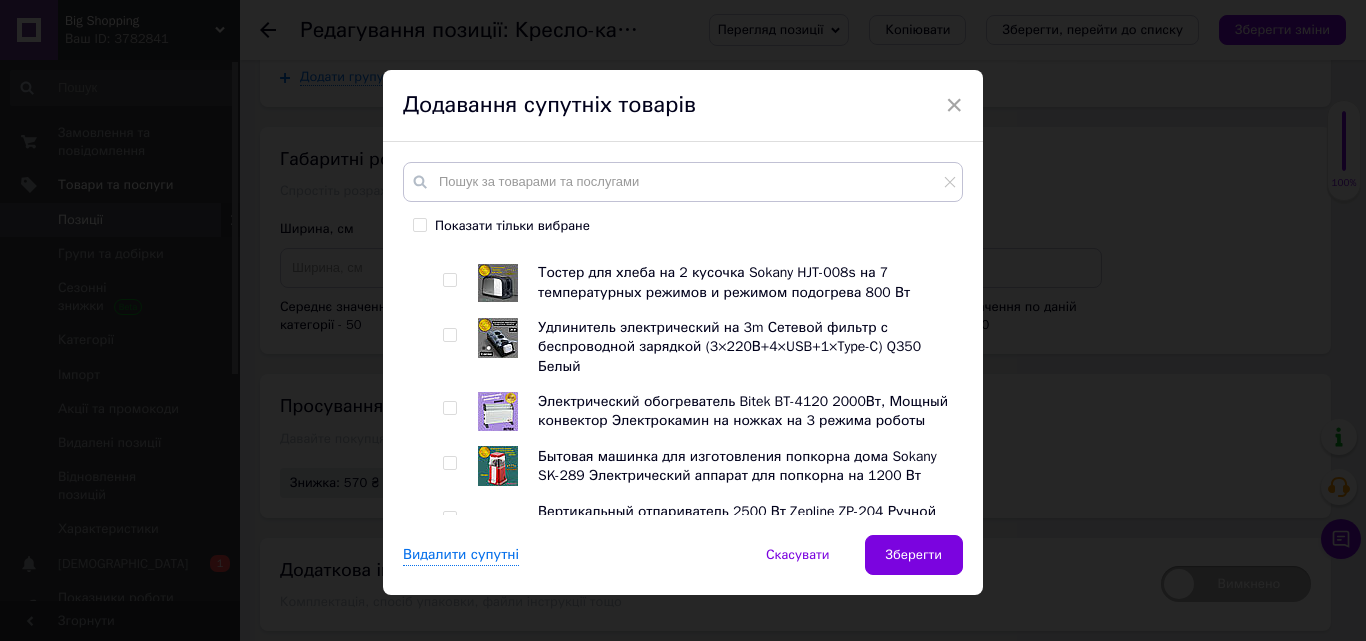 click at bounding box center [449, 408] 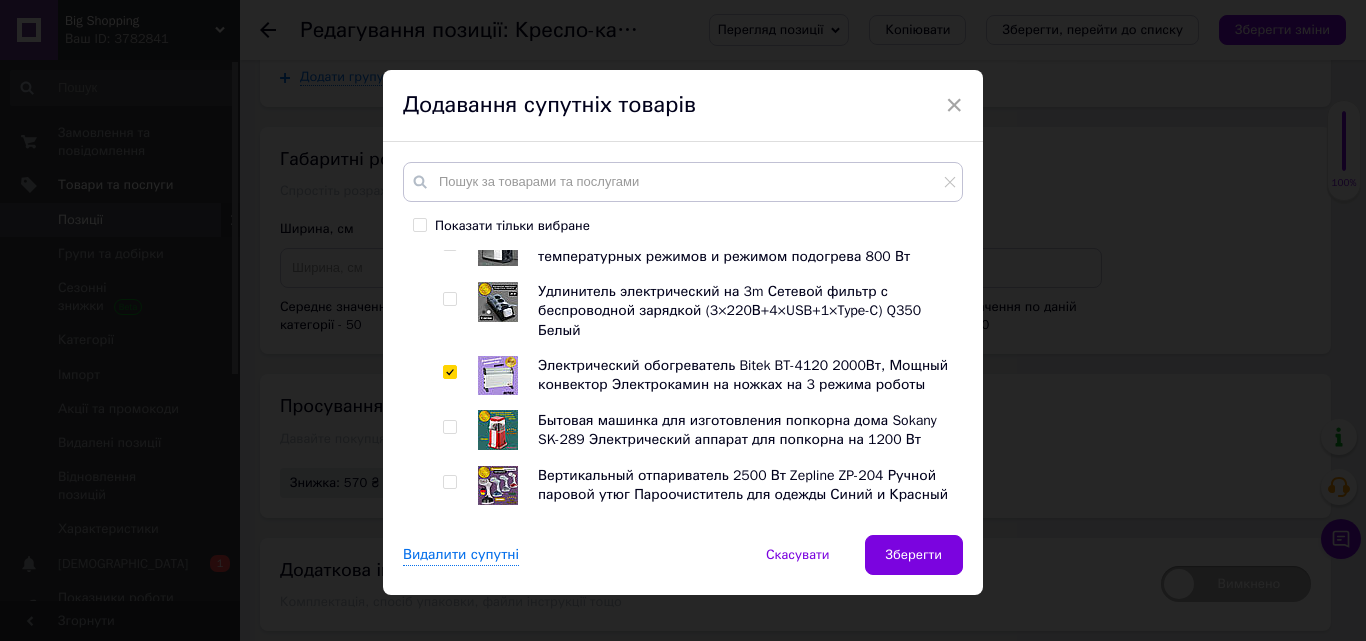 scroll, scrollTop: 400, scrollLeft: 0, axis: vertical 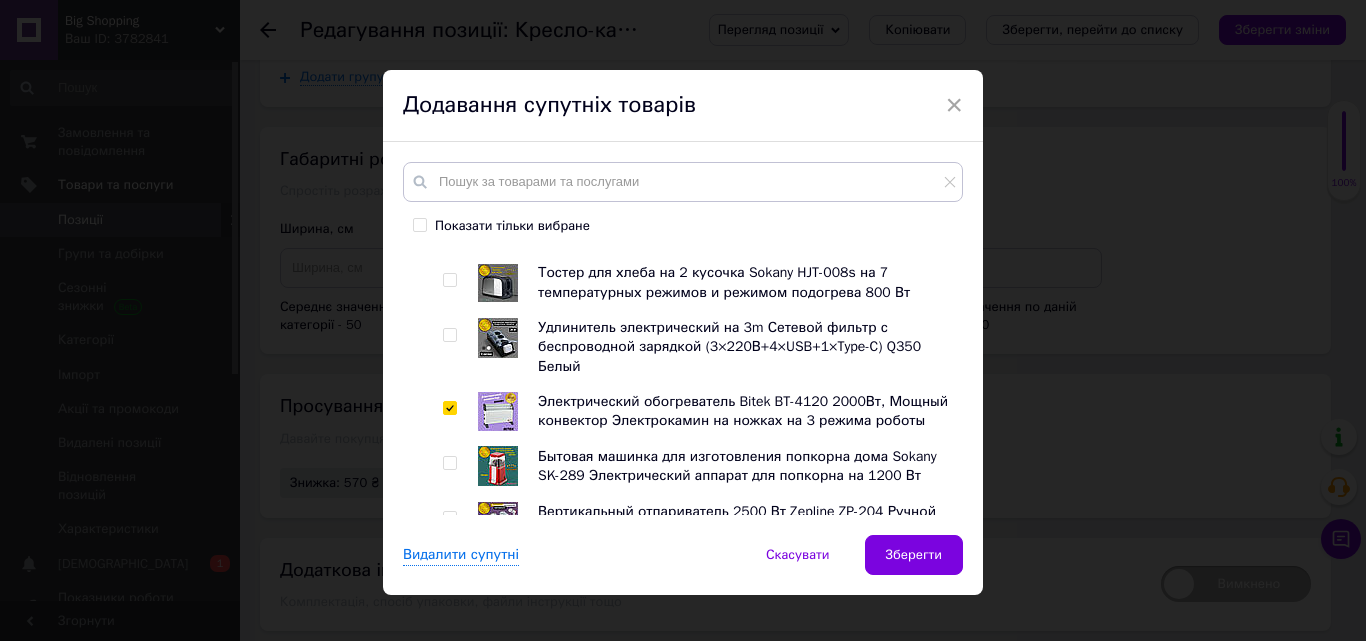 click at bounding box center [449, 408] 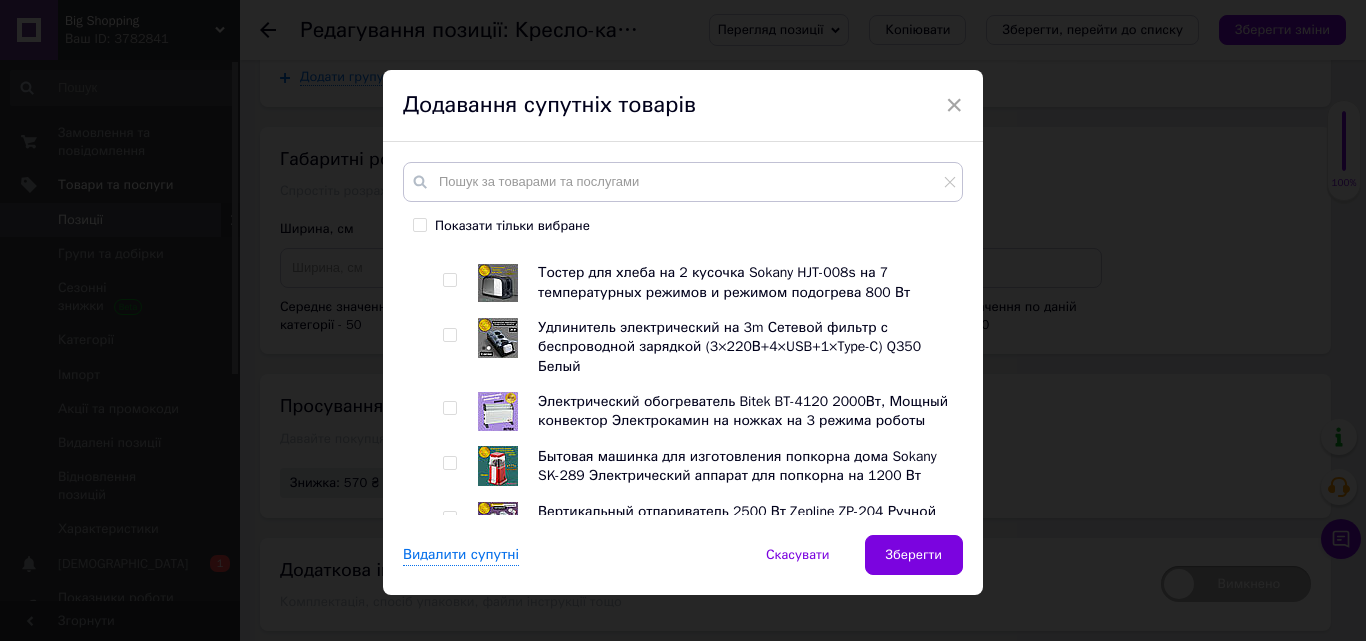 checkbox on "false" 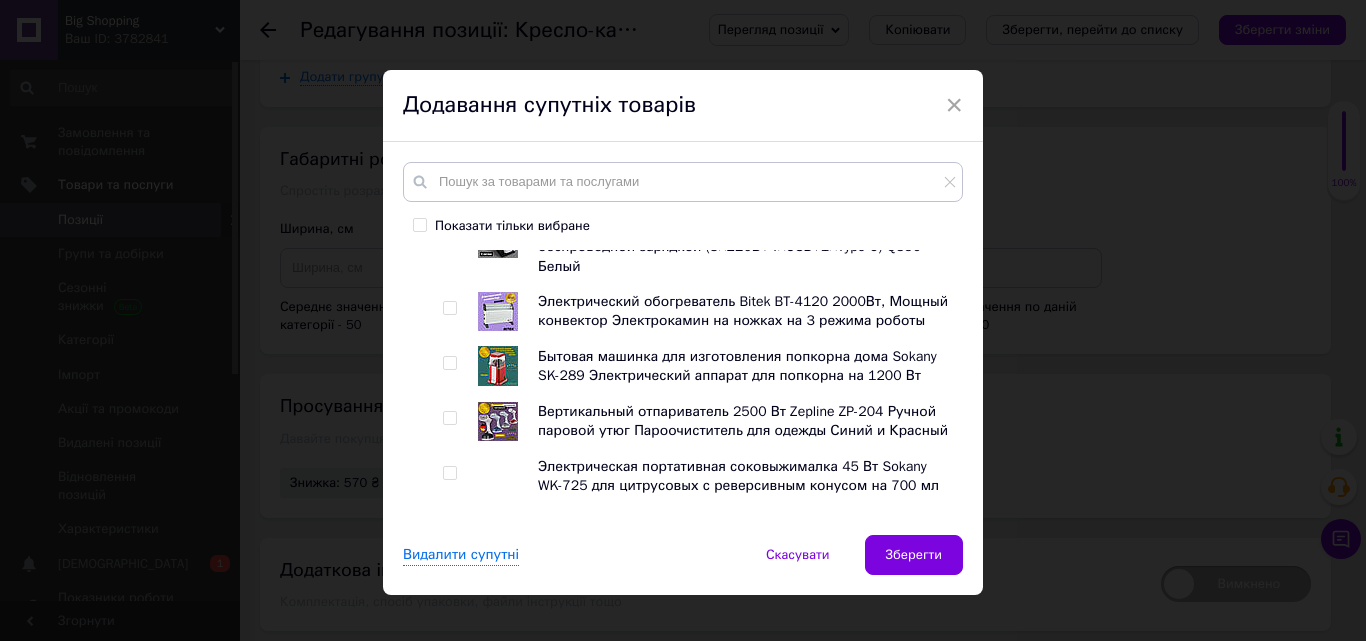 scroll, scrollTop: 600, scrollLeft: 0, axis: vertical 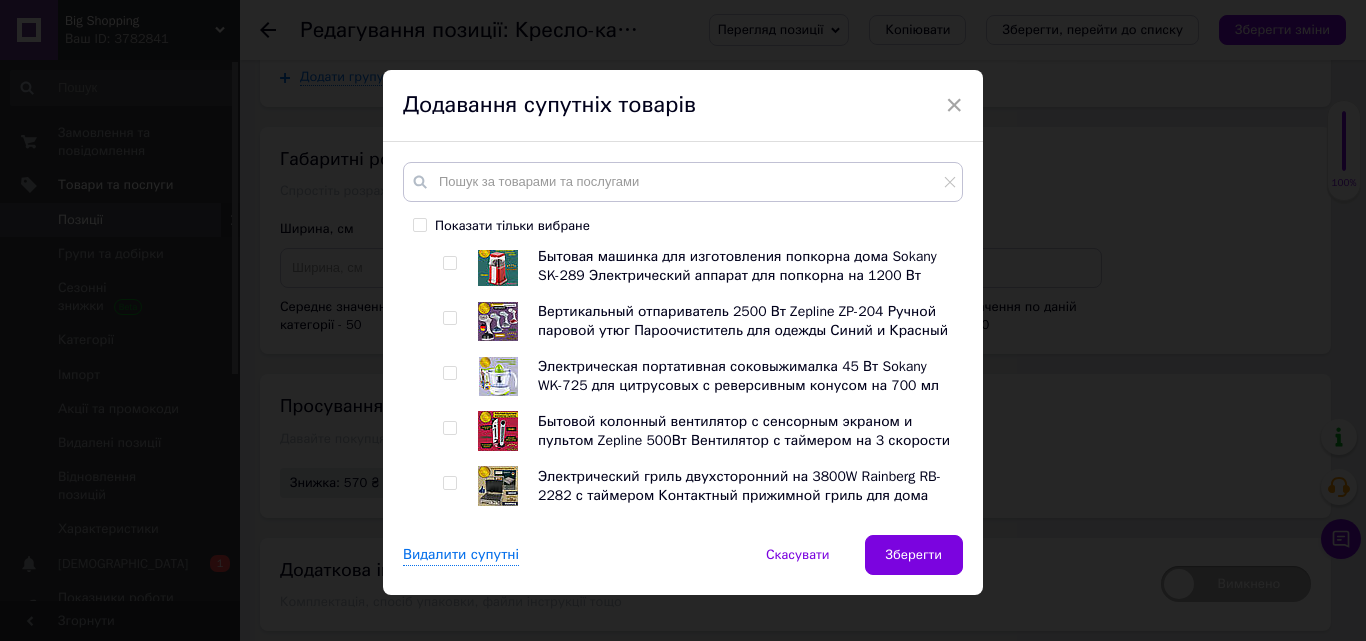 click at bounding box center [449, 428] 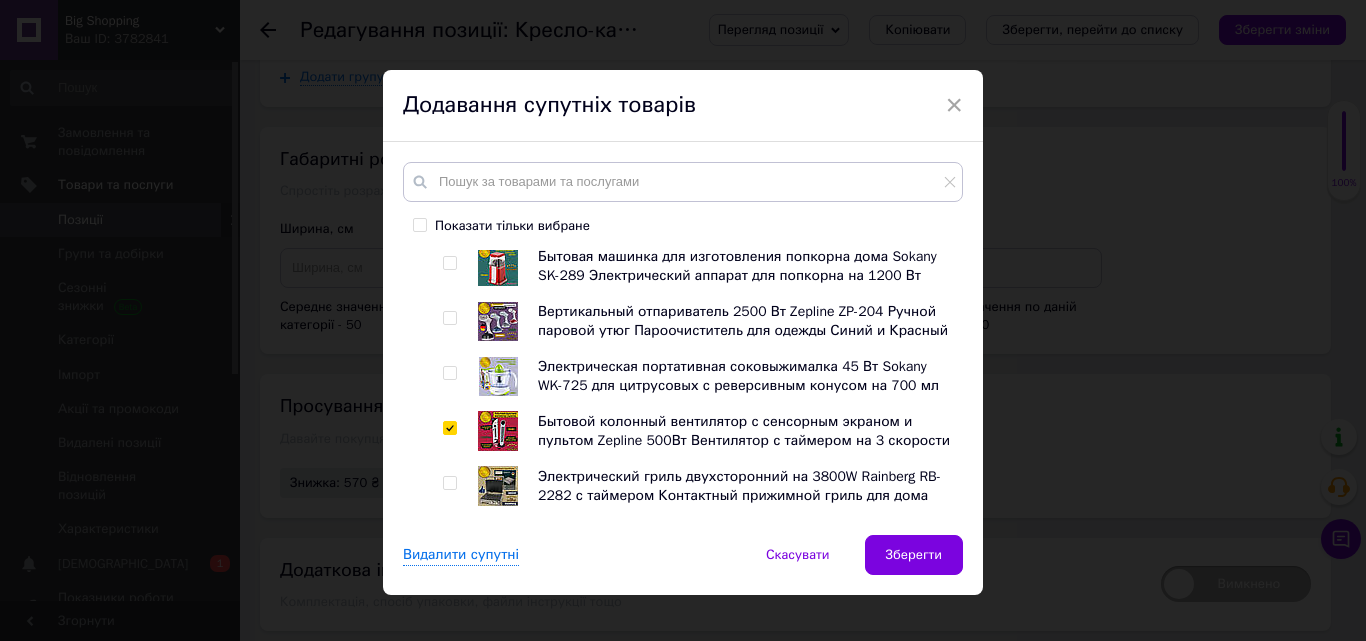 checkbox on "true" 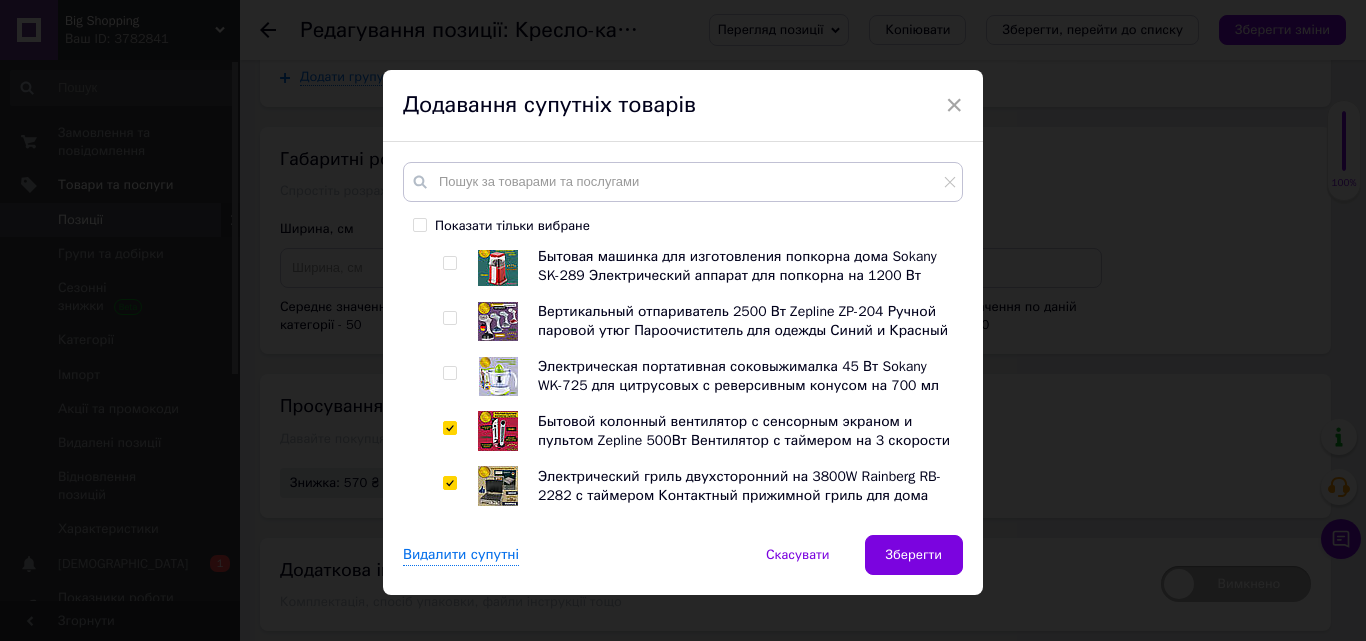 checkbox on "true" 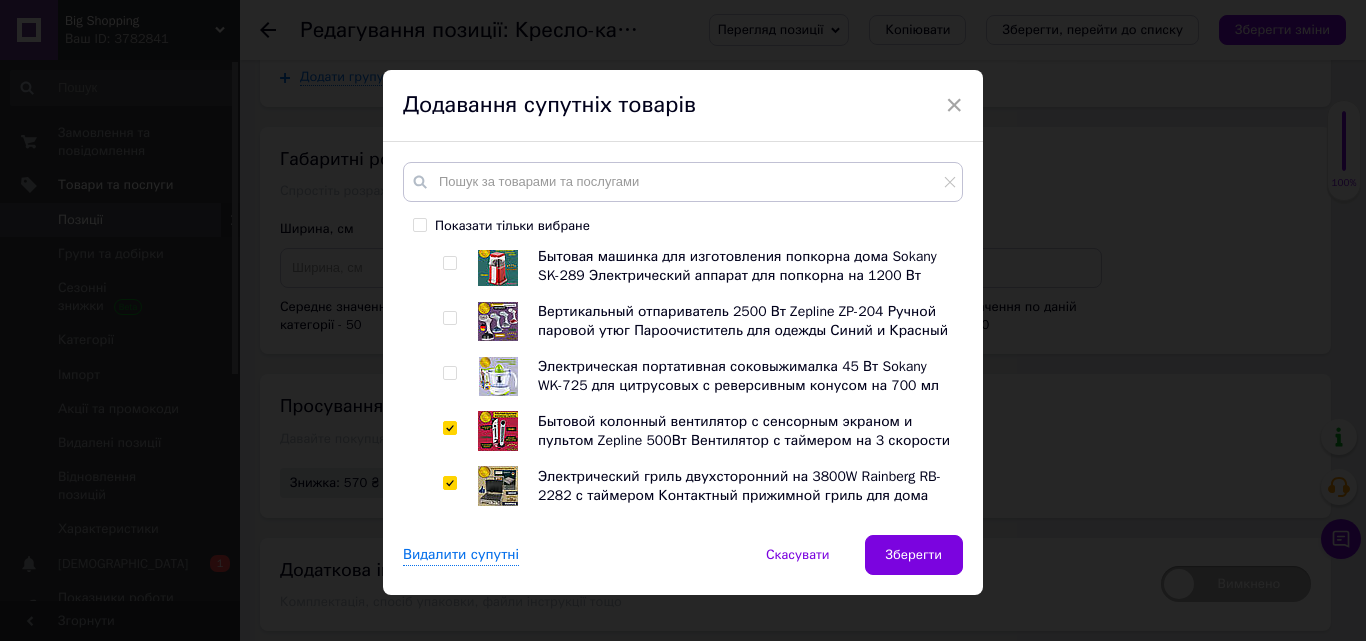click at bounding box center [450, 318] 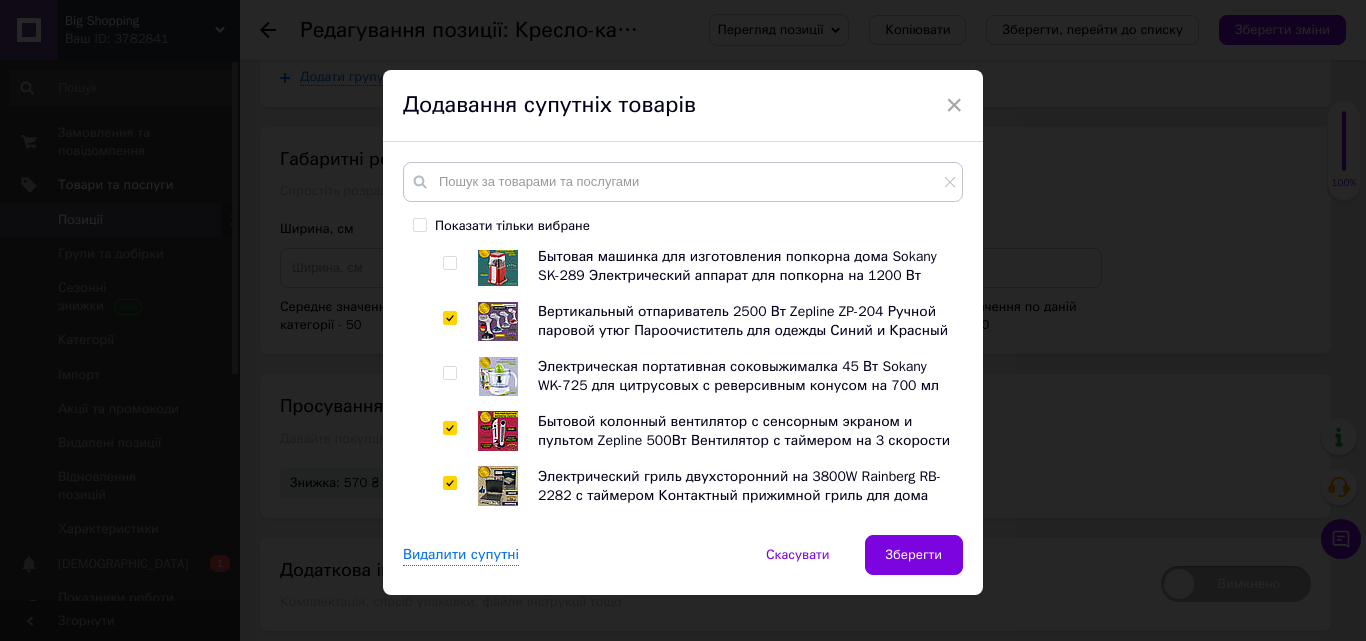 checkbox on "true" 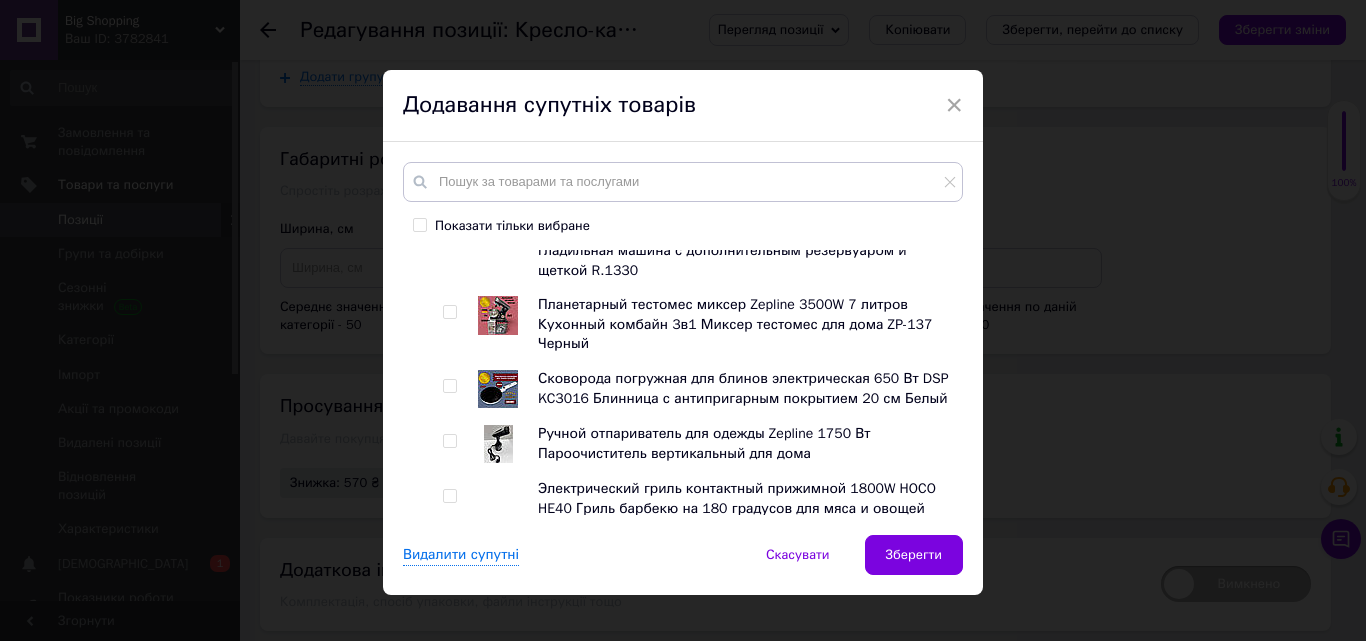 scroll, scrollTop: 1000, scrollLeft: 0, axis: vertical 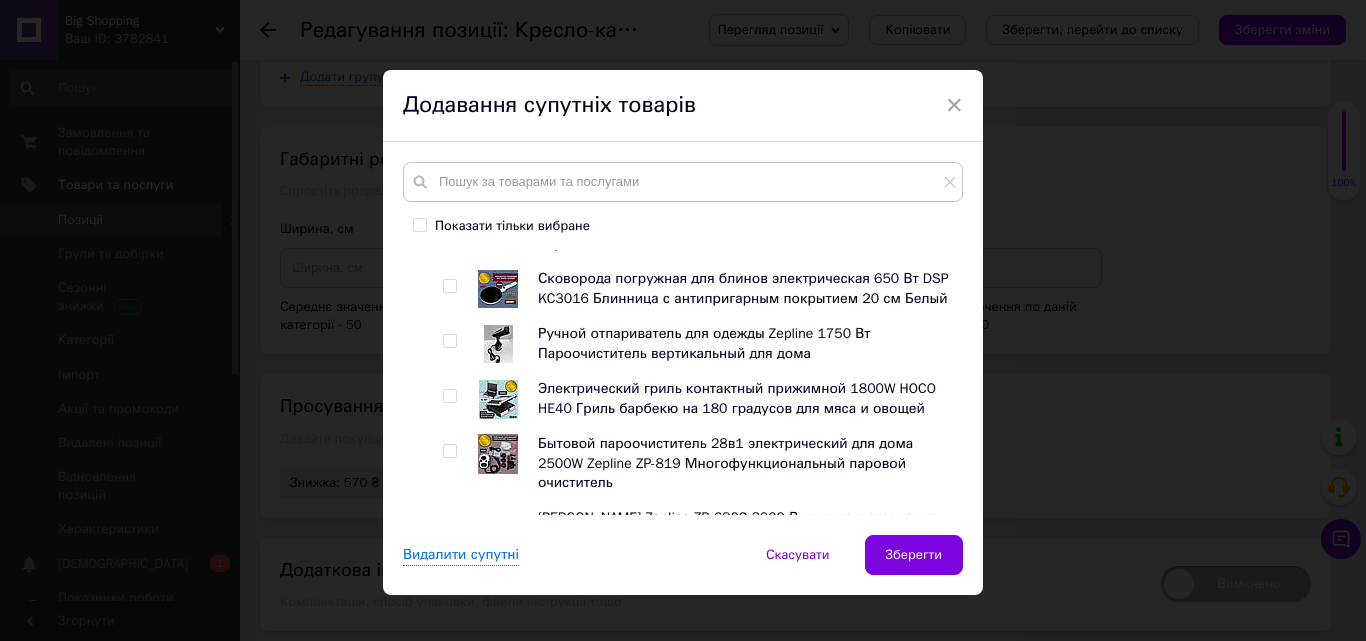 click at bounding box center (449, 451) 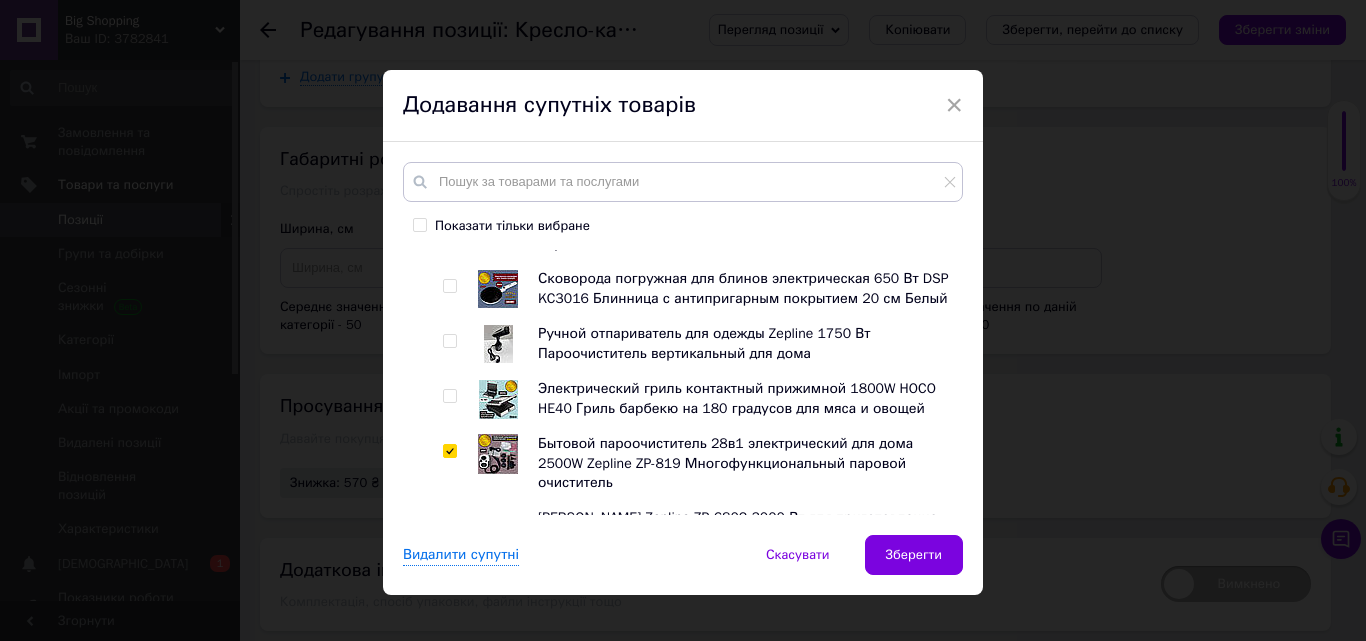 checkbox on "true" 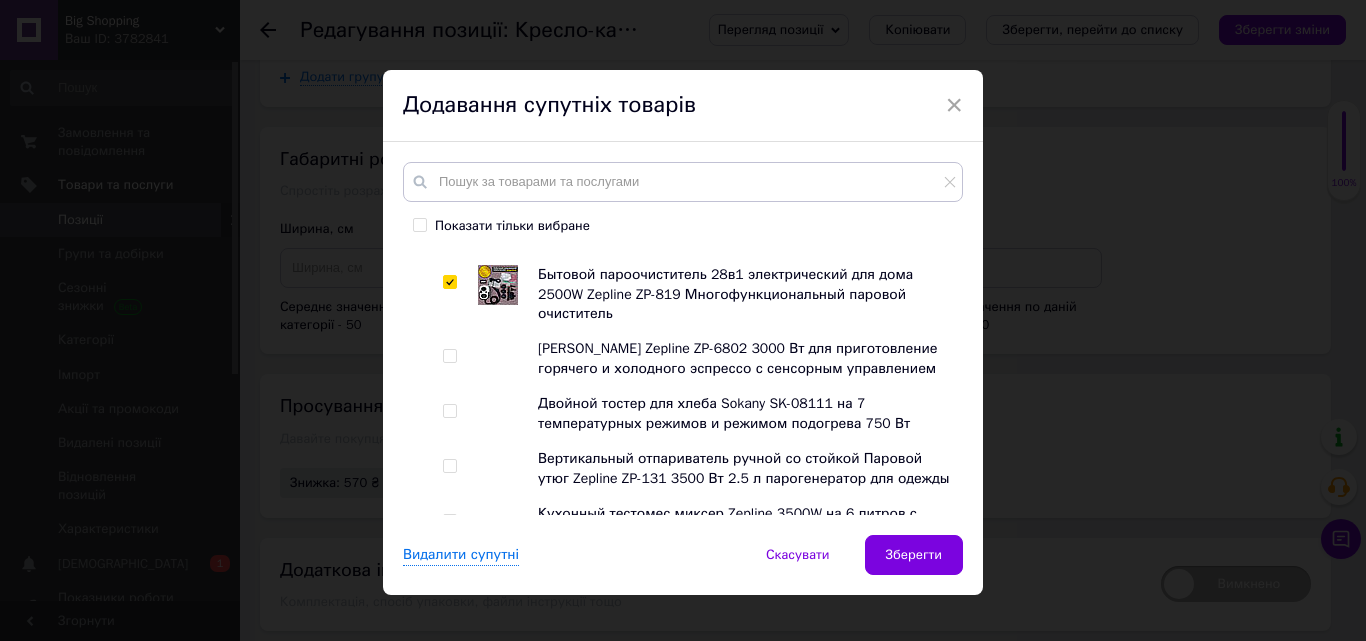 scroll, scrollTop: 1200, scrollLeft: 0, axis: vertical 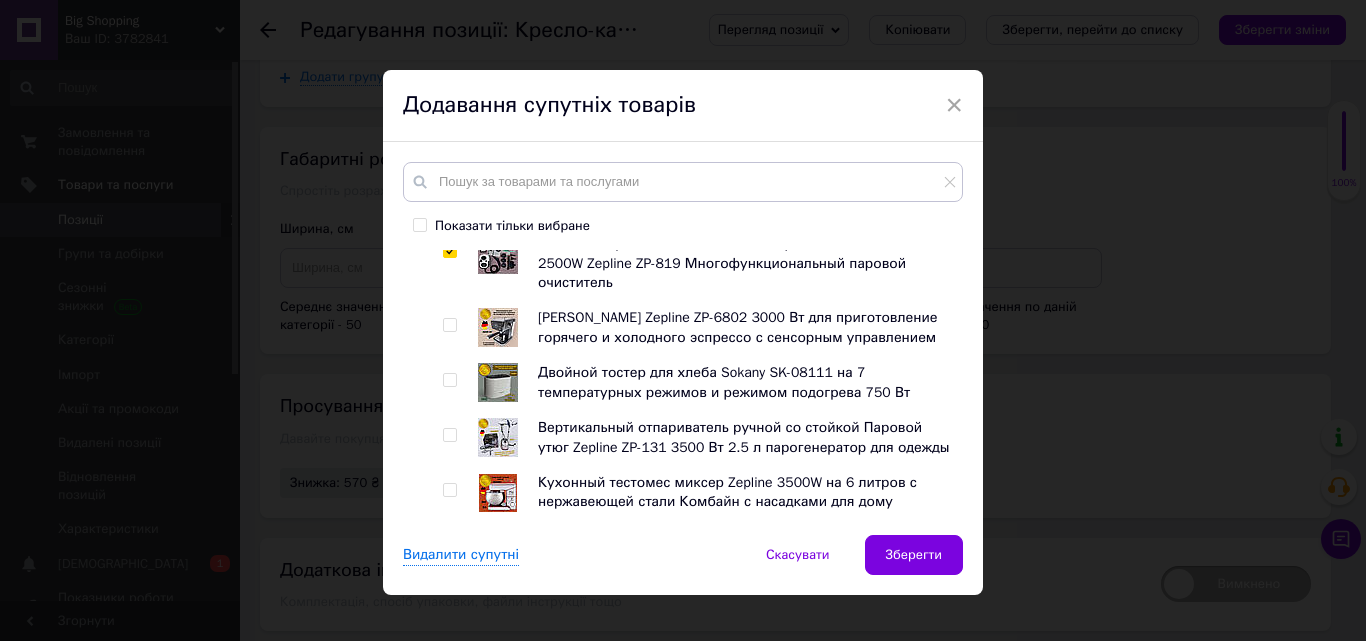 click at bounding box center [449, 435] 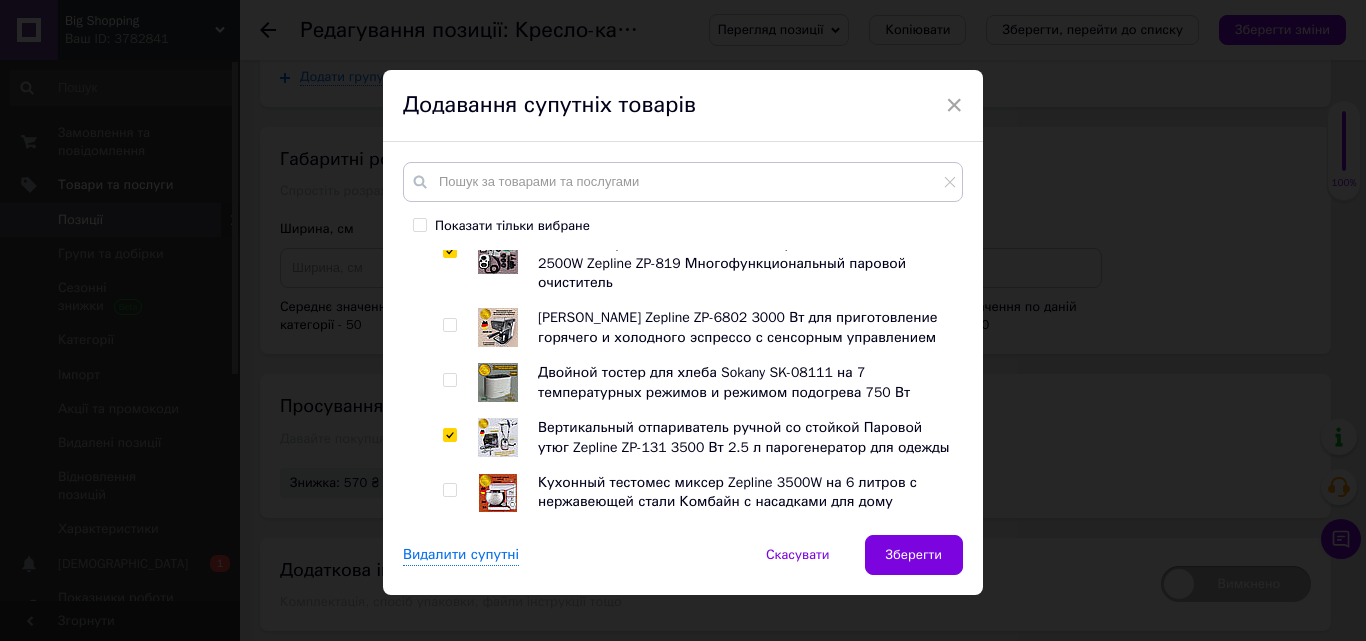 checkbox on "true" 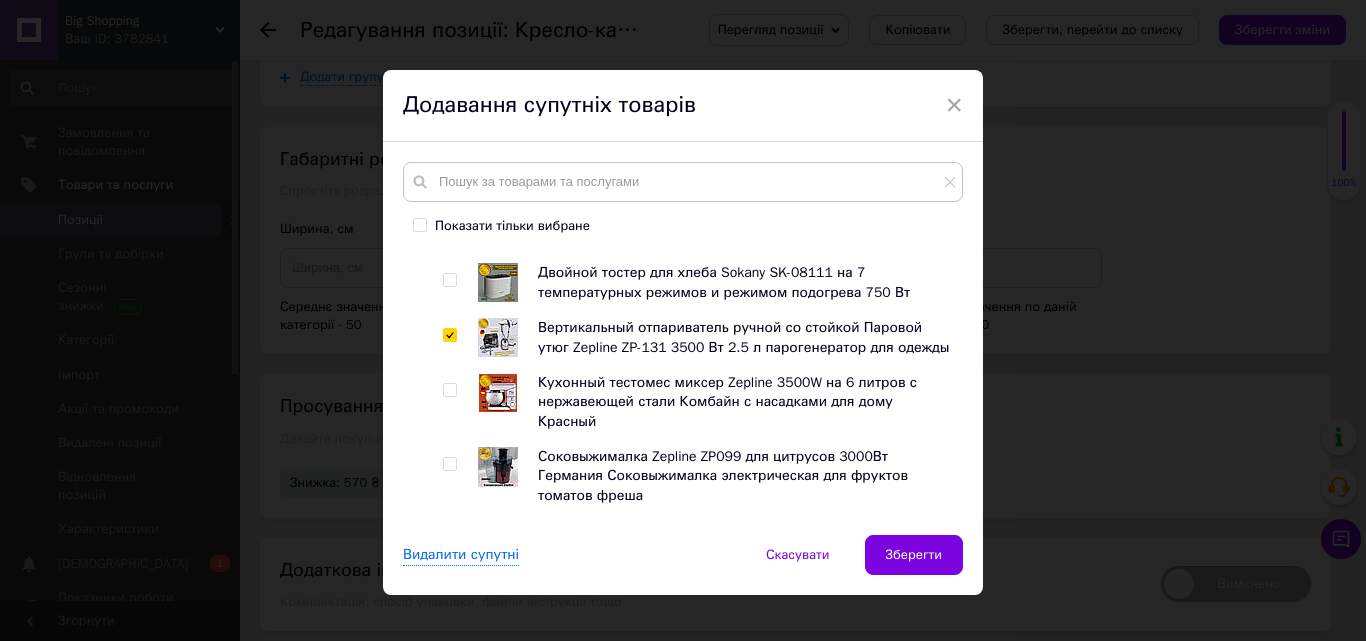 click at bounding box center [453, 476] 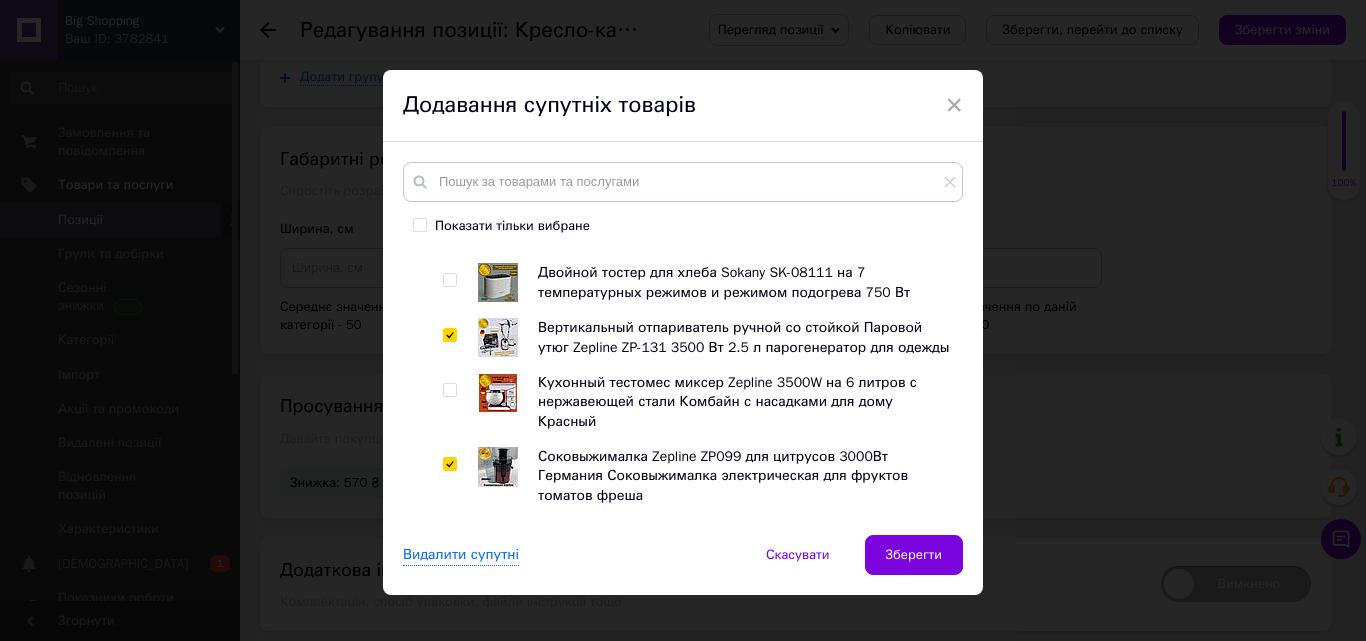 checkbox on "true" 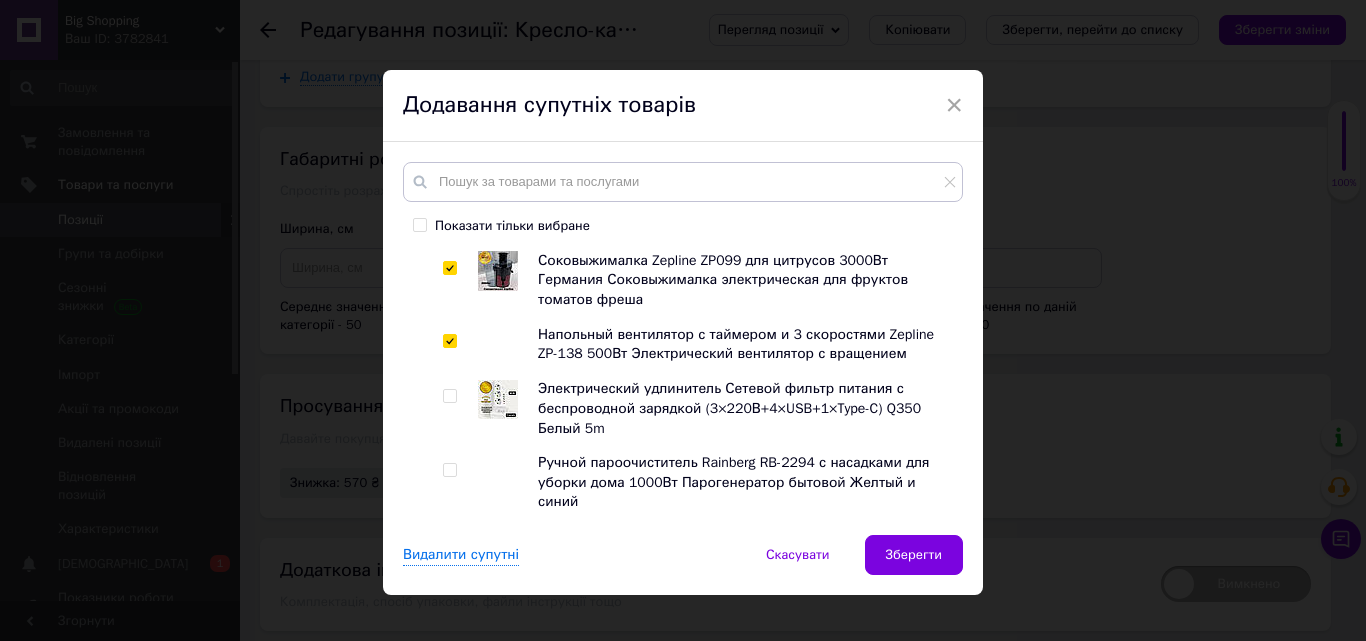 scroll, scrollTop: 1500, scrollLeft: 0, axis: vertical 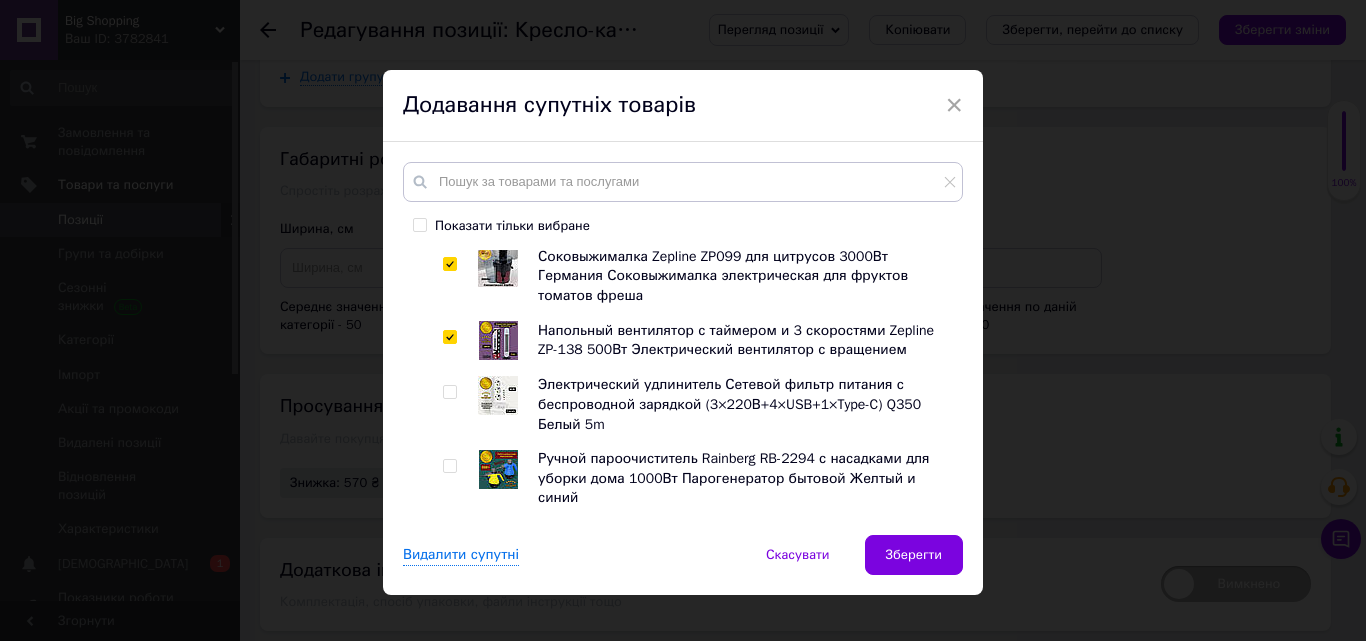 click at bounding box center [449, 466] 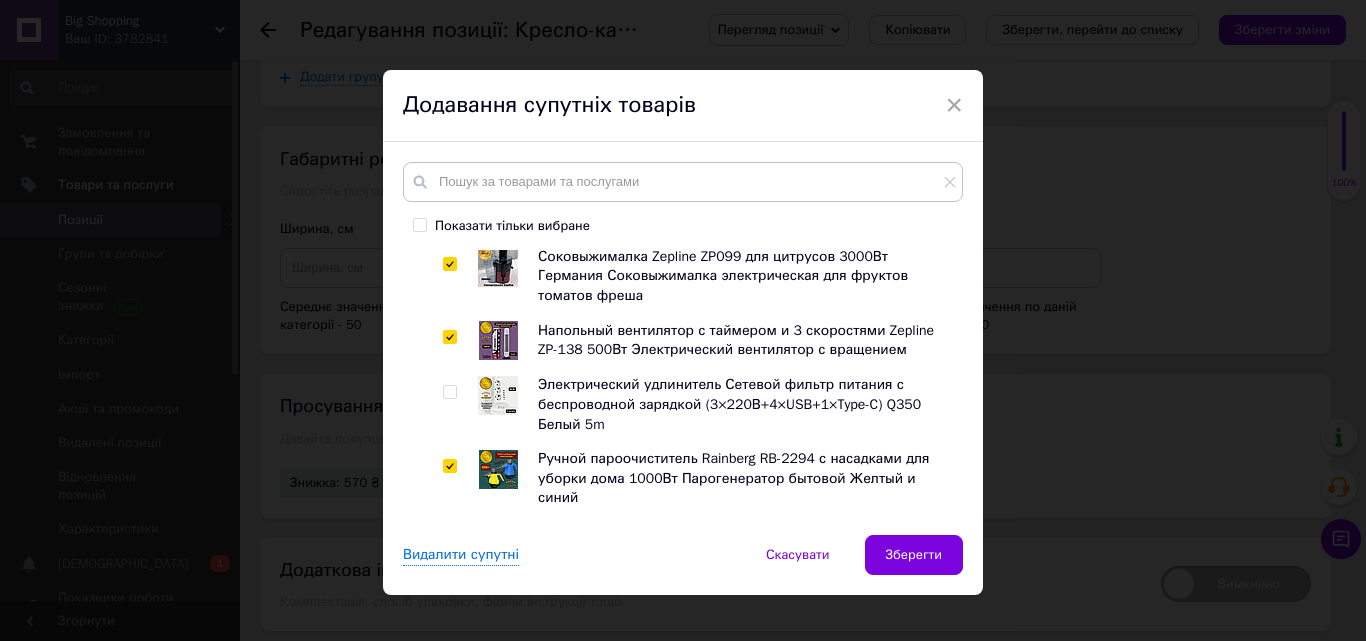 checkbox on "true" 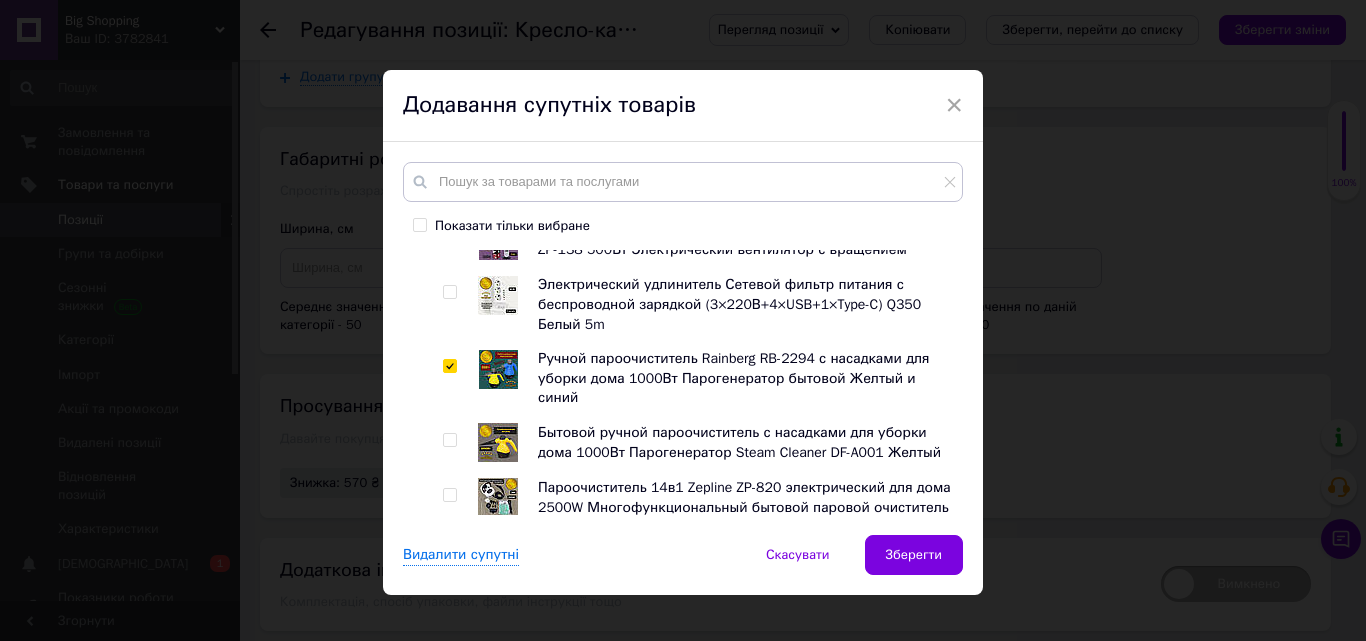 click at bounding box center (449, 495) 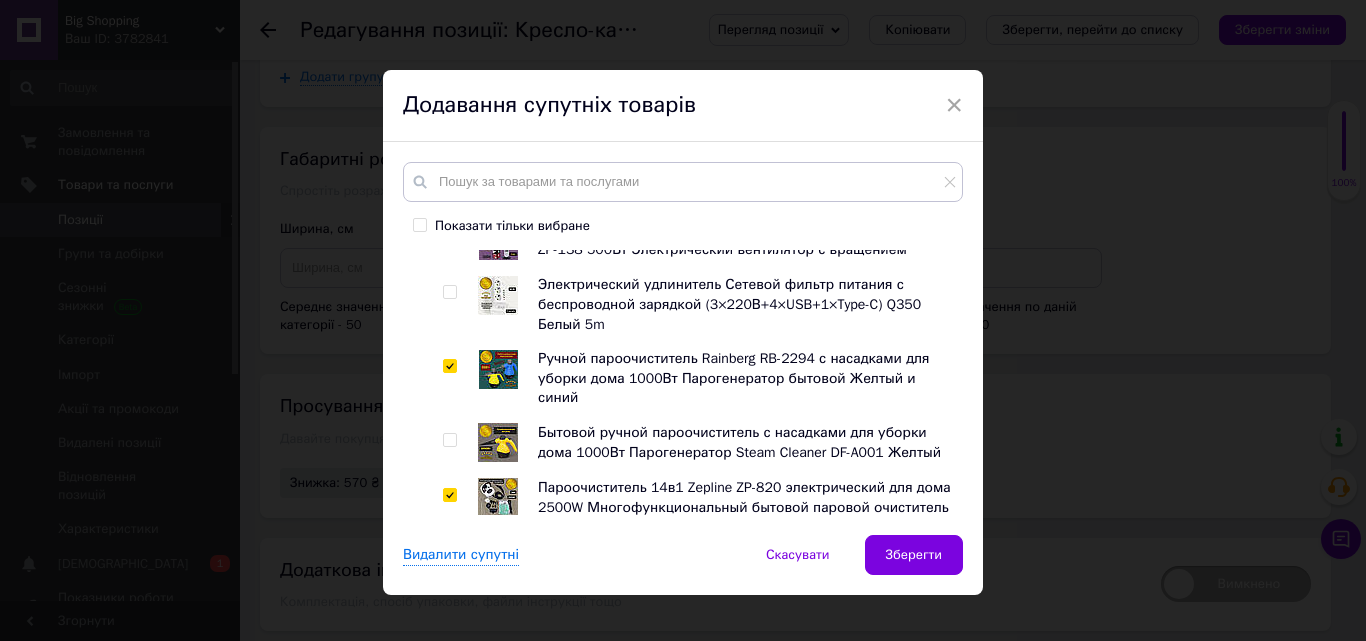 checkbox on "true" 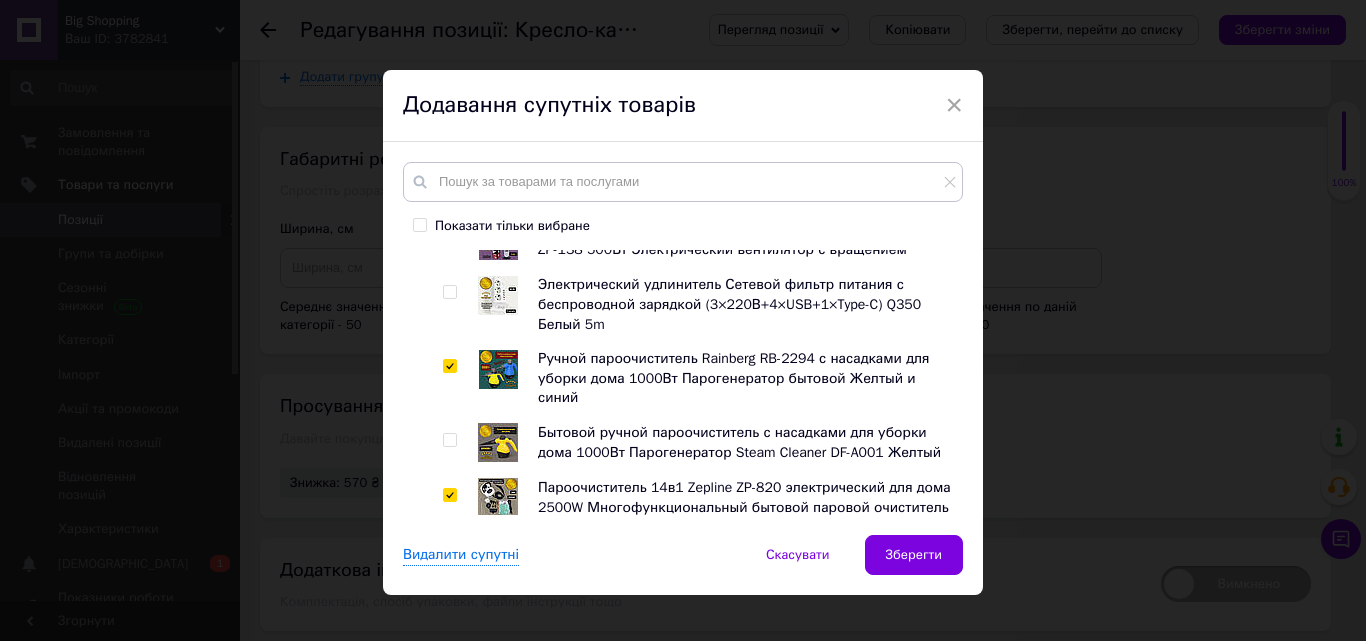 checkbox on "true" 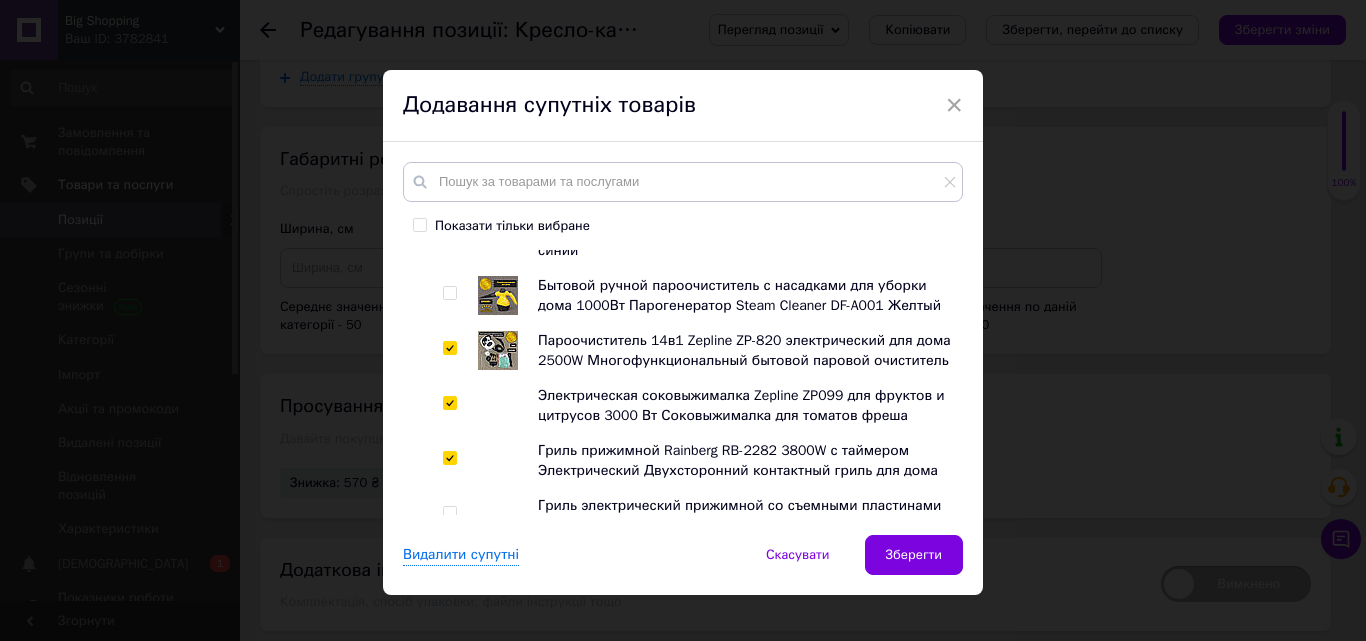 scroll, scrollTop: 1800, scrollLeft: 0, axis: vertical 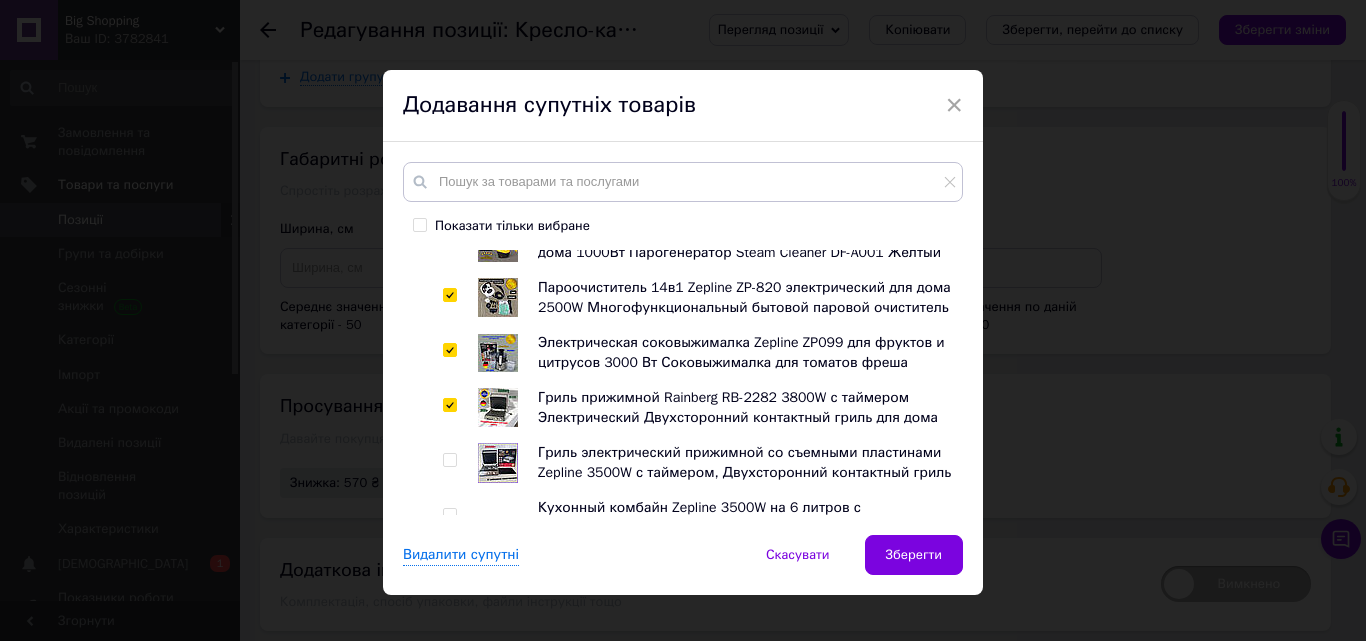 click at bounding box center [449, 460] 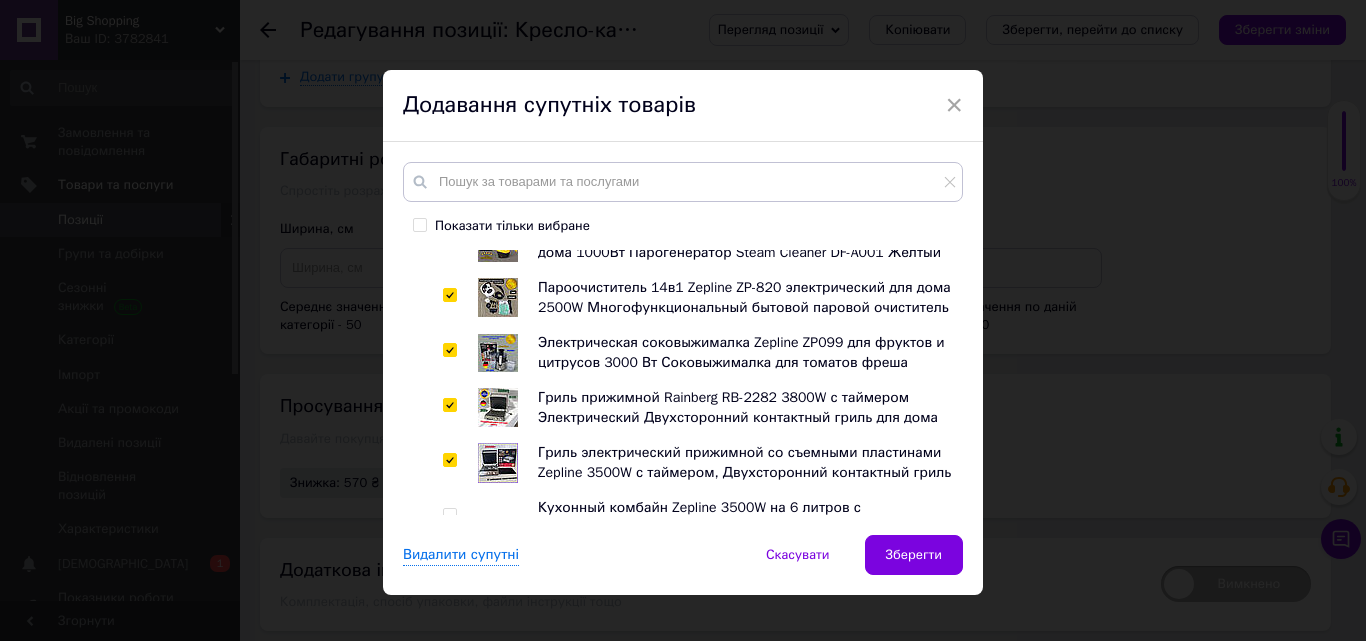 checkbox on "true" 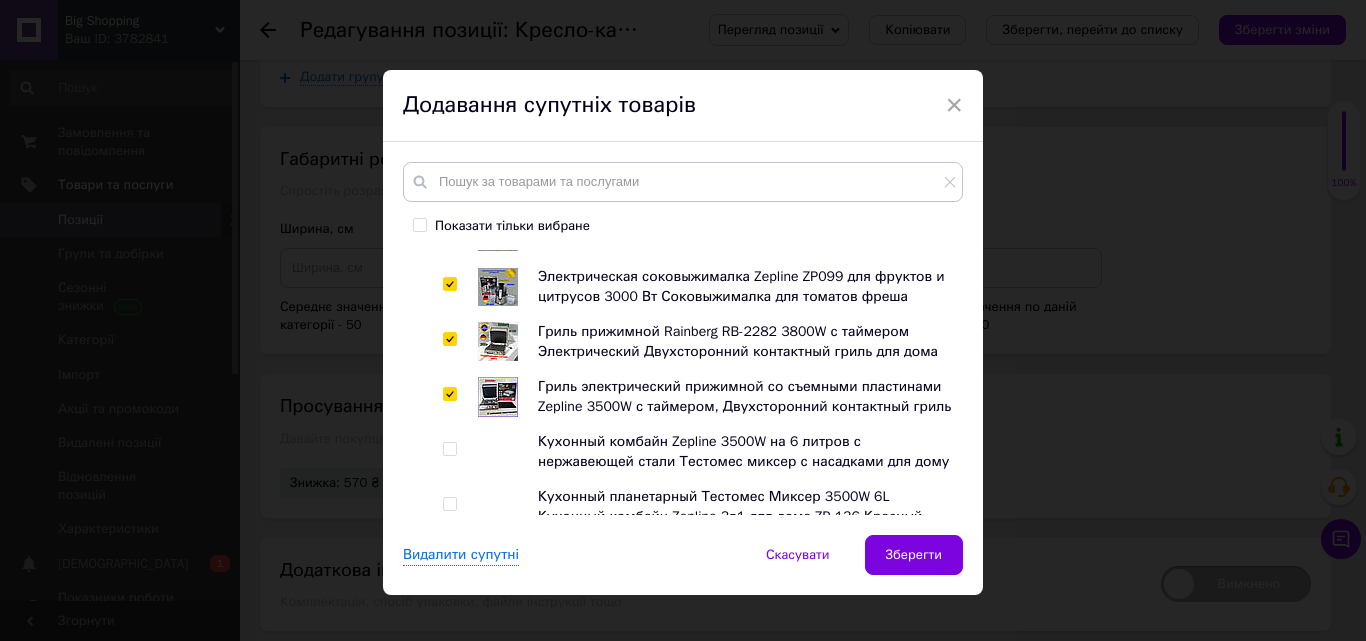 scroll, scrollTop: 1900, scrollLeft: 0, axis: vertical 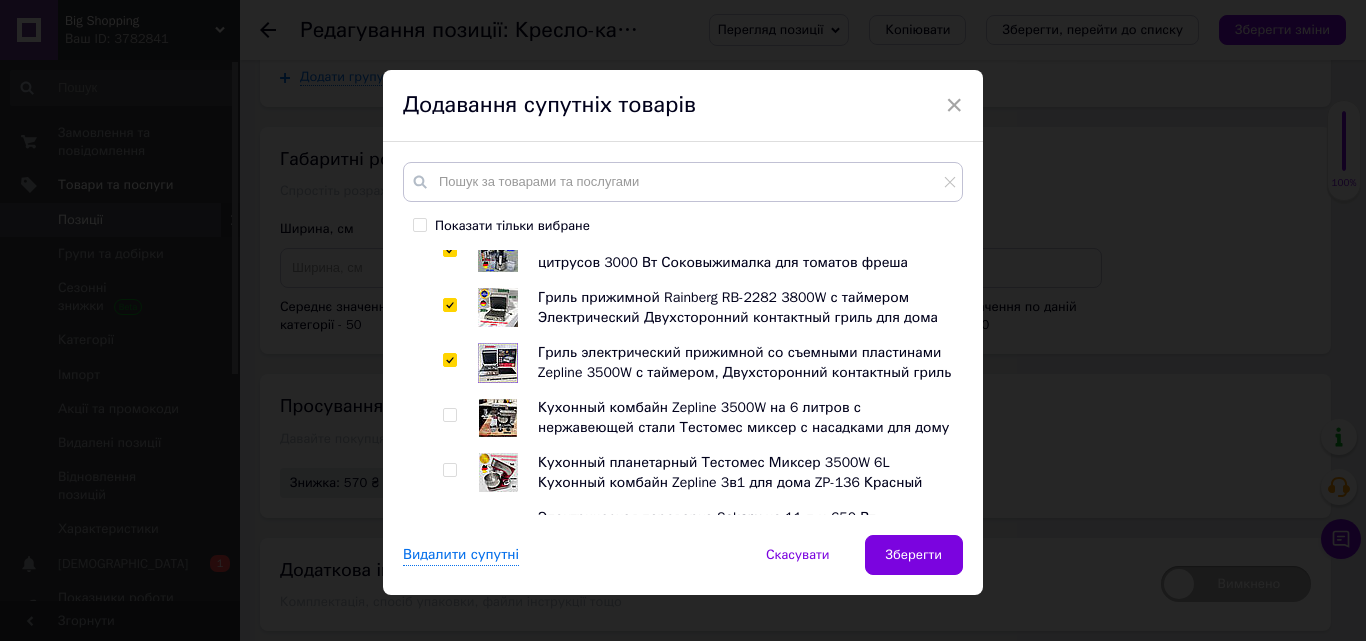 click at bounding box center [453, 537] 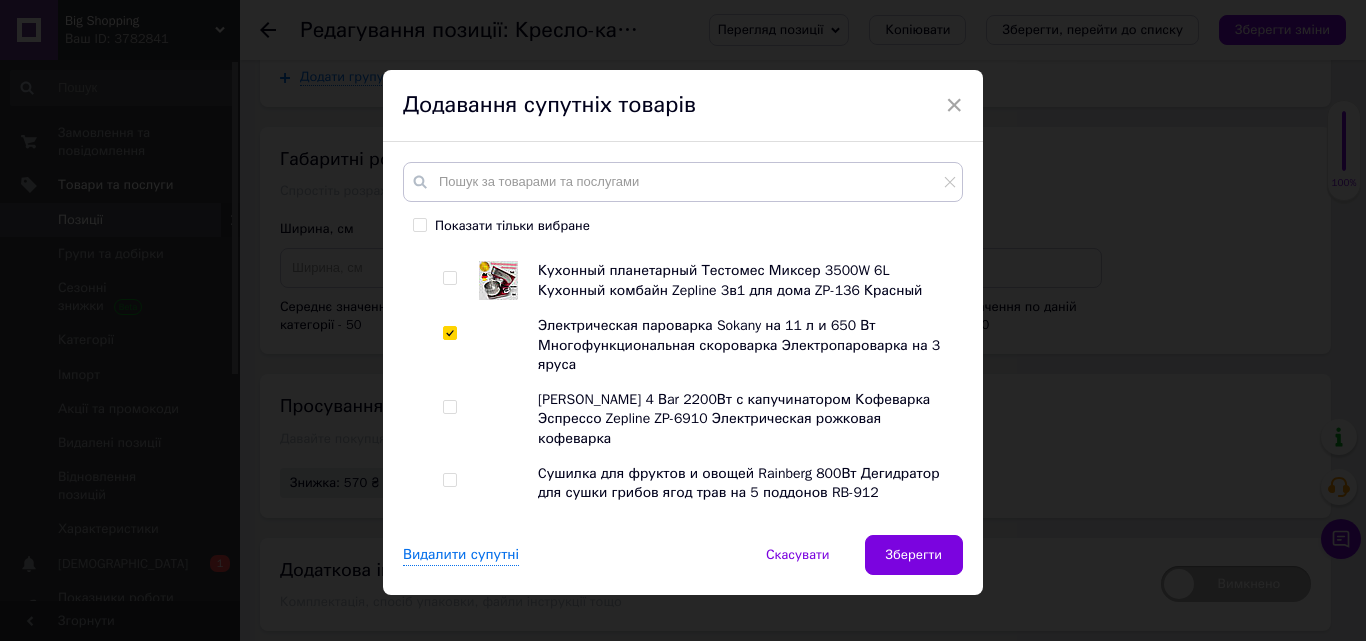 scroll, scrollTop: 2100, scrollLeft: 0, axis: vertical 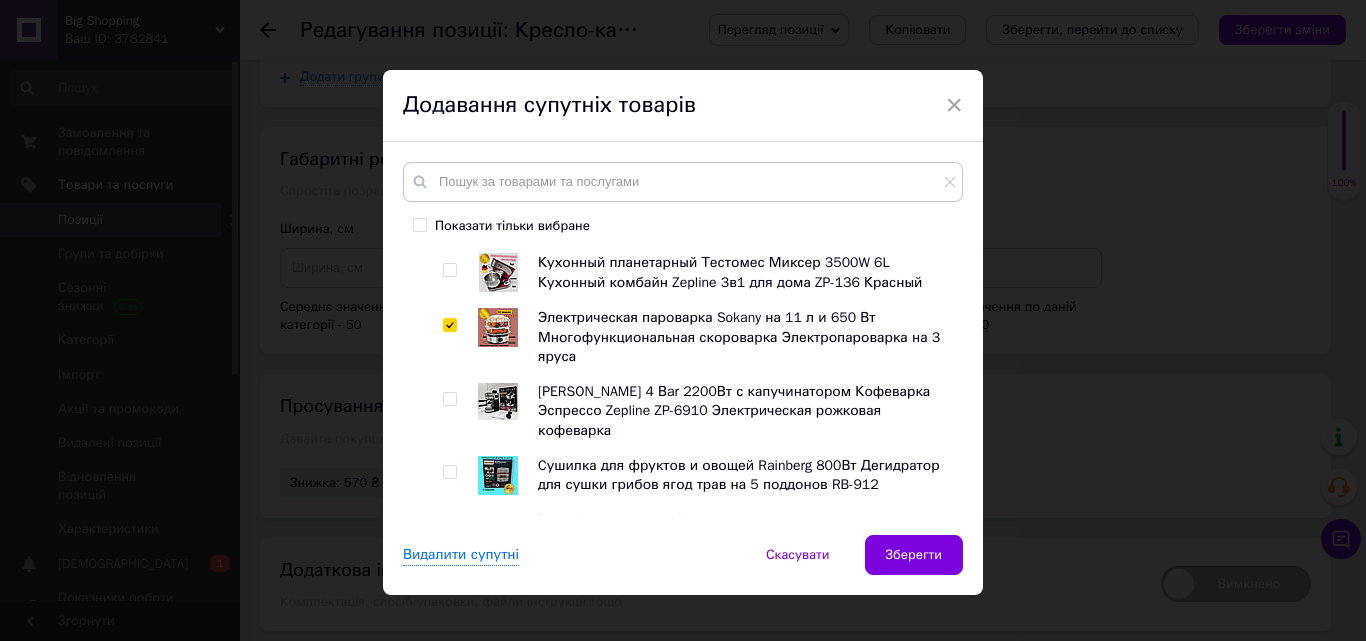 click at bounding box center [449, 399] 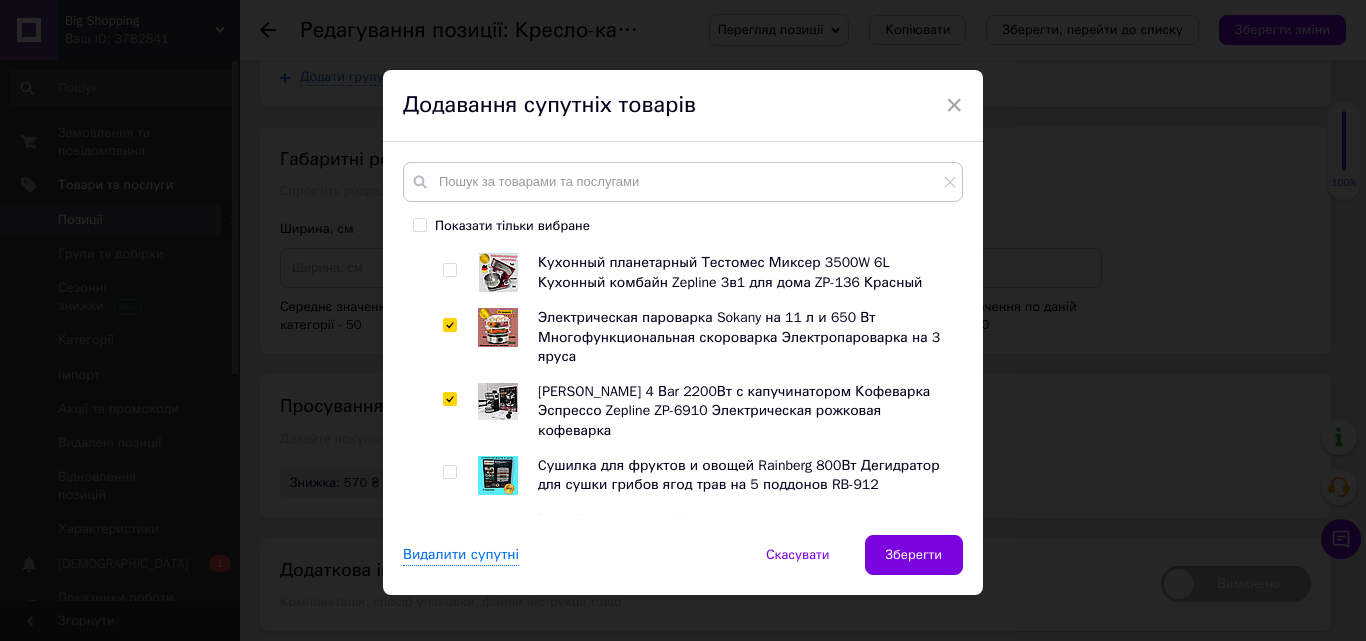 checkbox on "true" 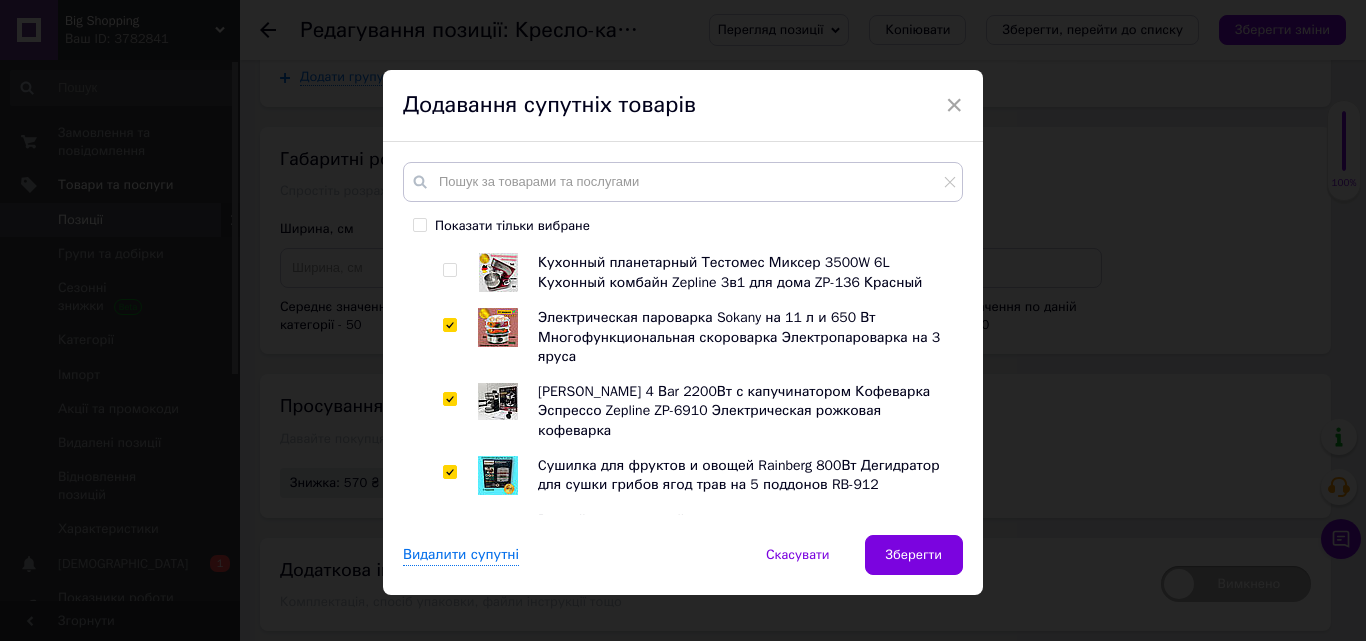 checkbox on "true" 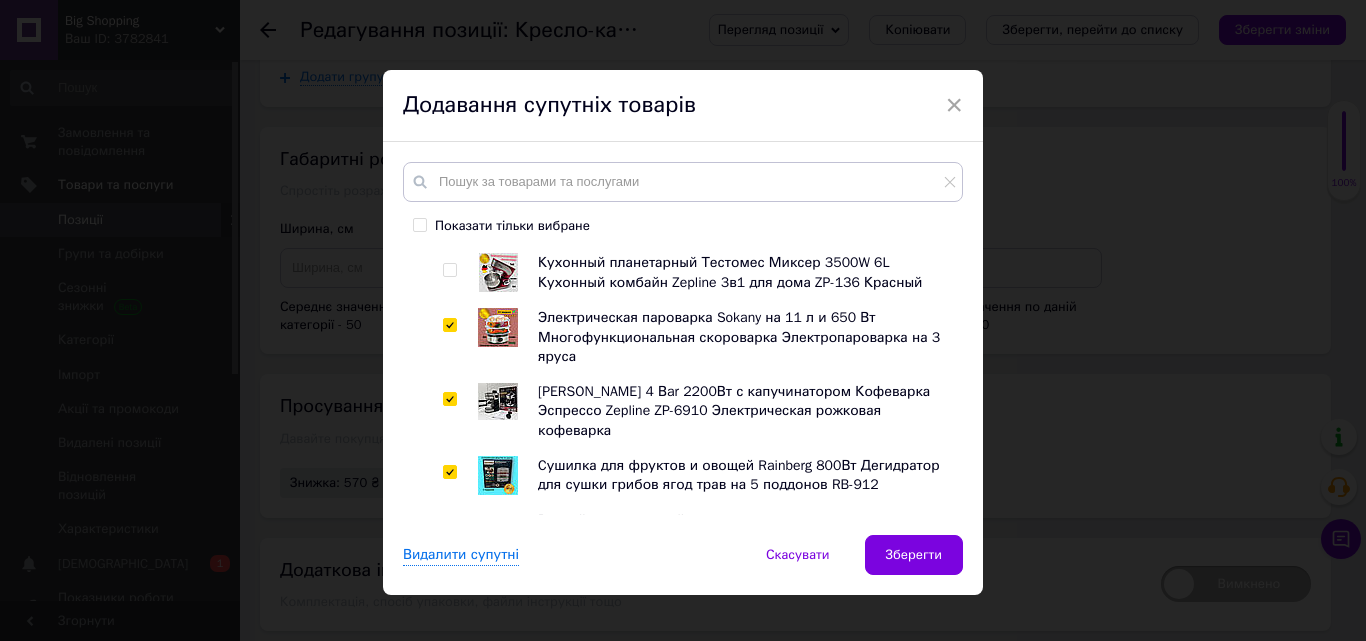 click at bounding box center (449, 582) 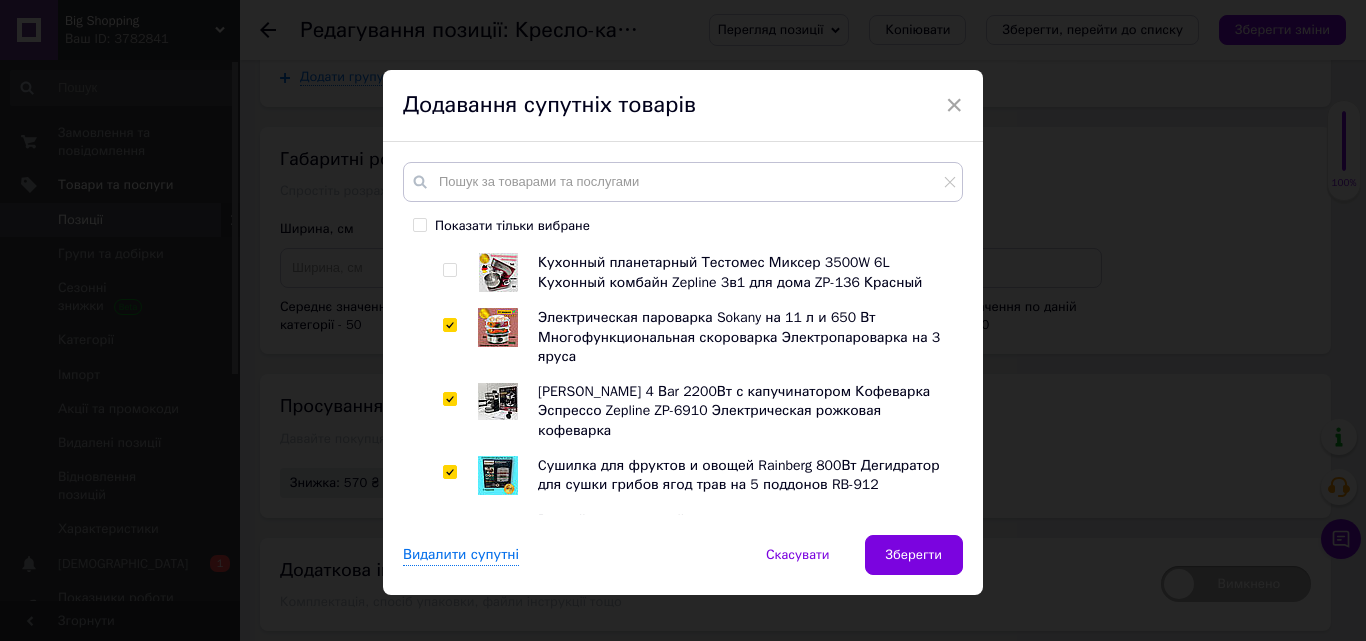 checkbox on "true" 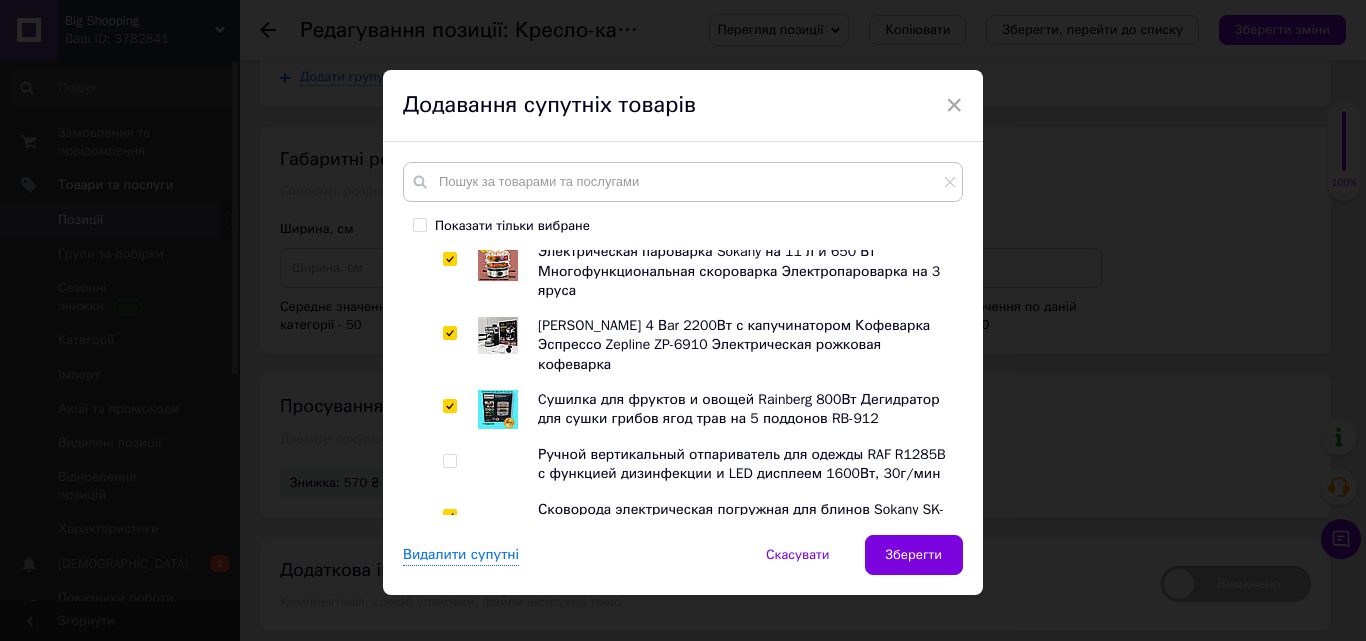 scroll, scrollTop: 2200, scrollLeft: 0, axis: vertical 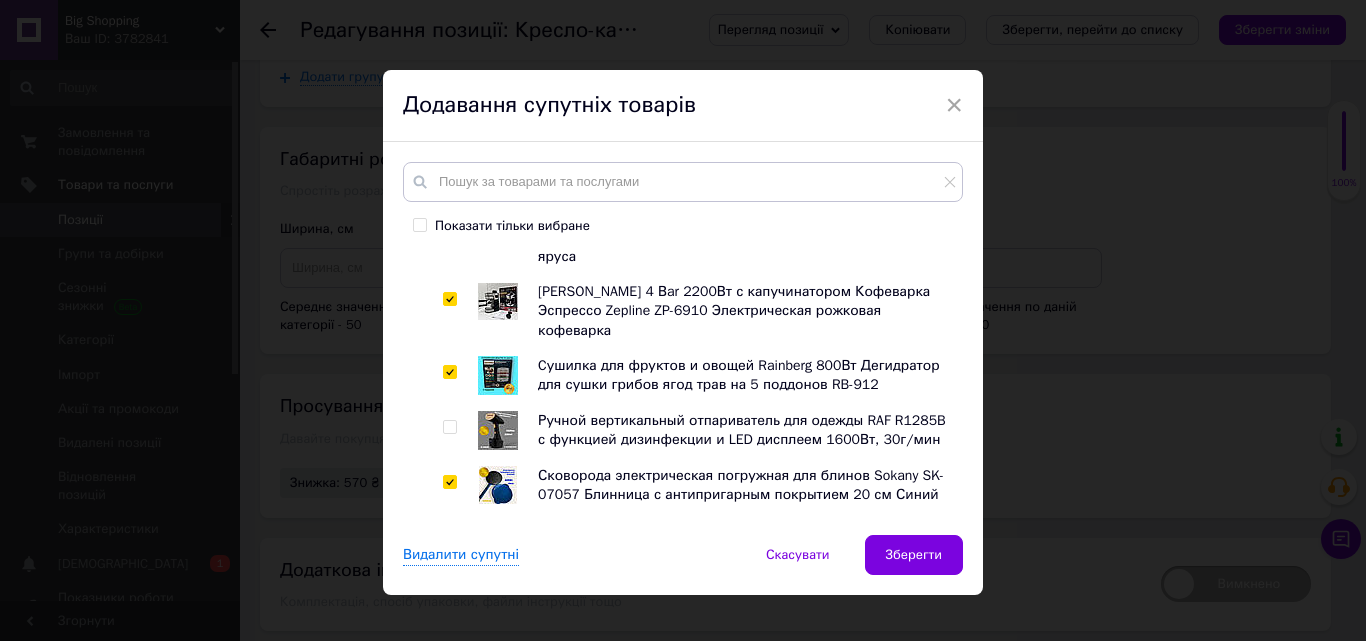 click at bounding box center [449, 537] 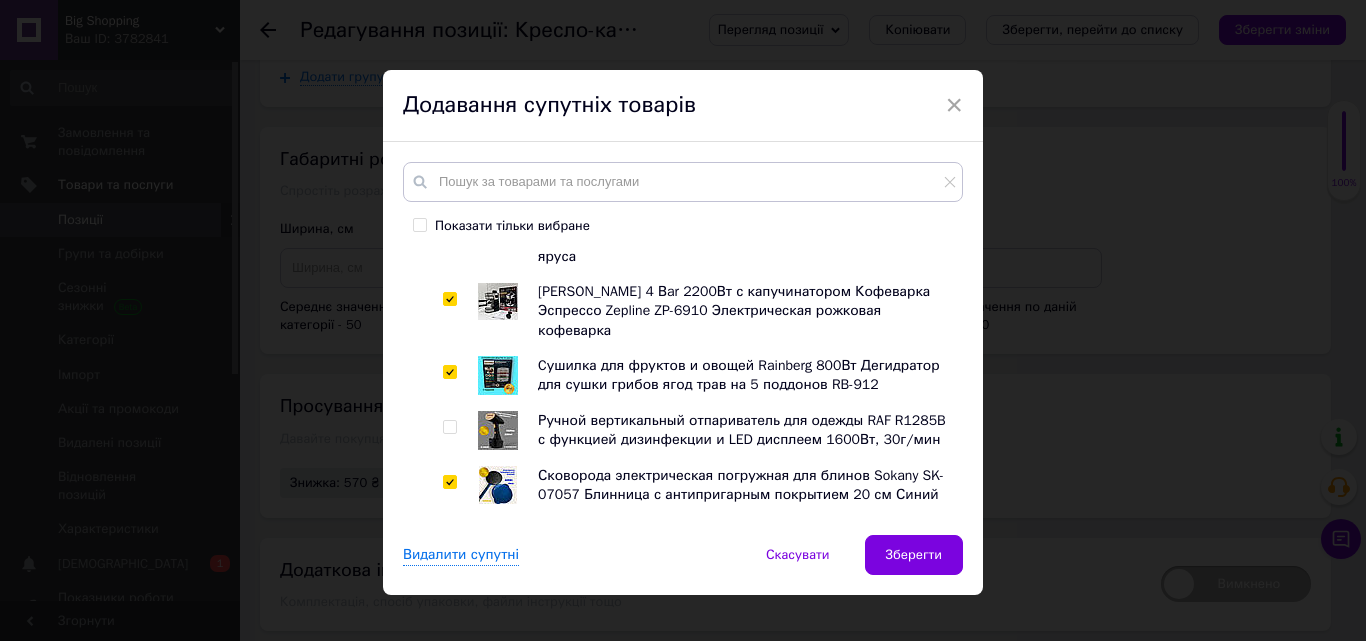 checkbox on "true" 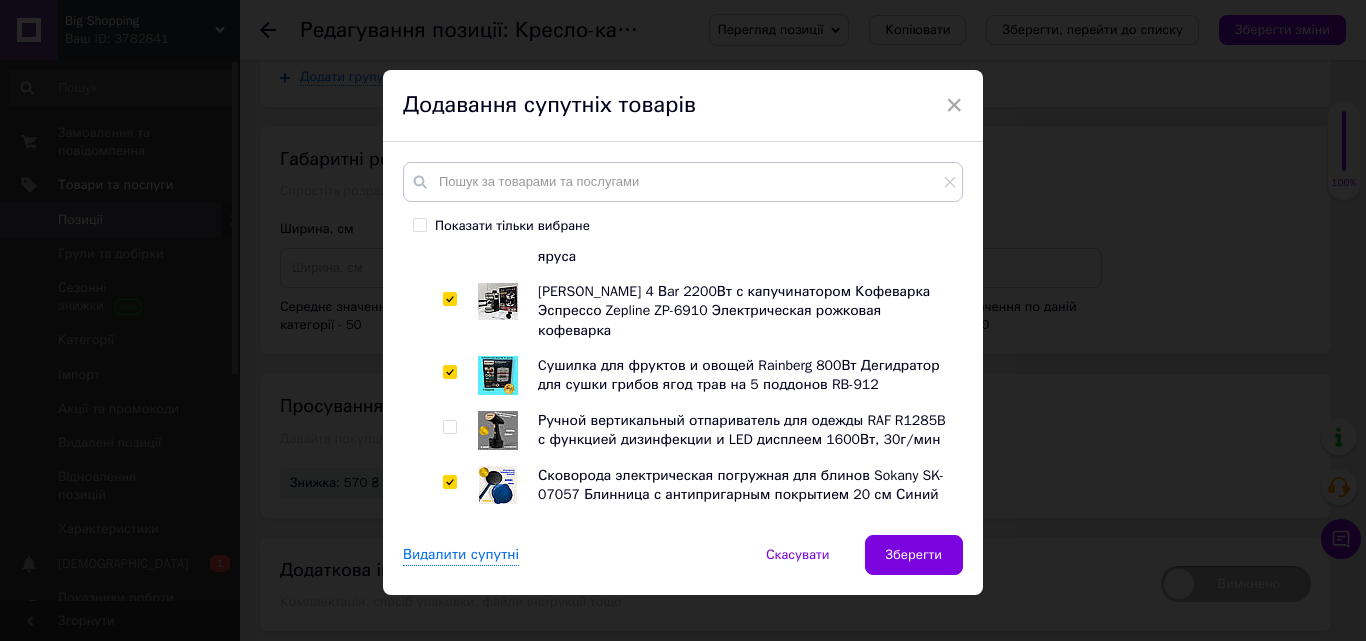 click at bounding box center (449, 592) 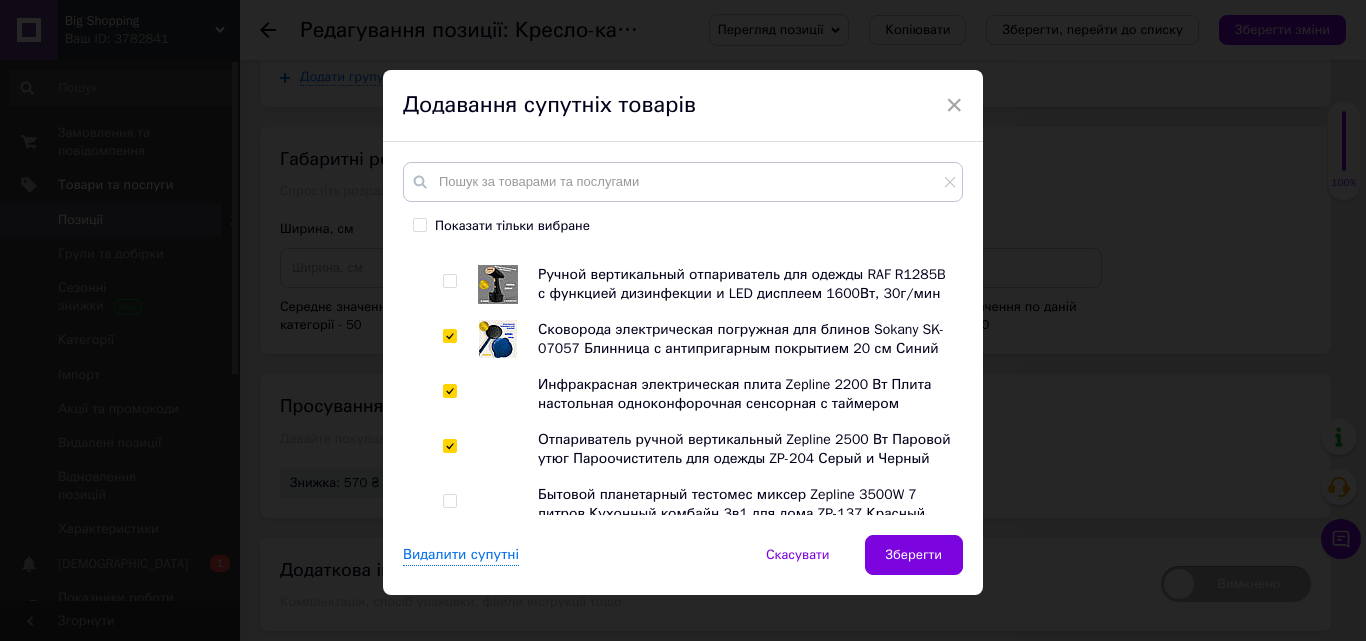 scroll, scrollTop: 2300, scrollLeft: 0, axis: vertical 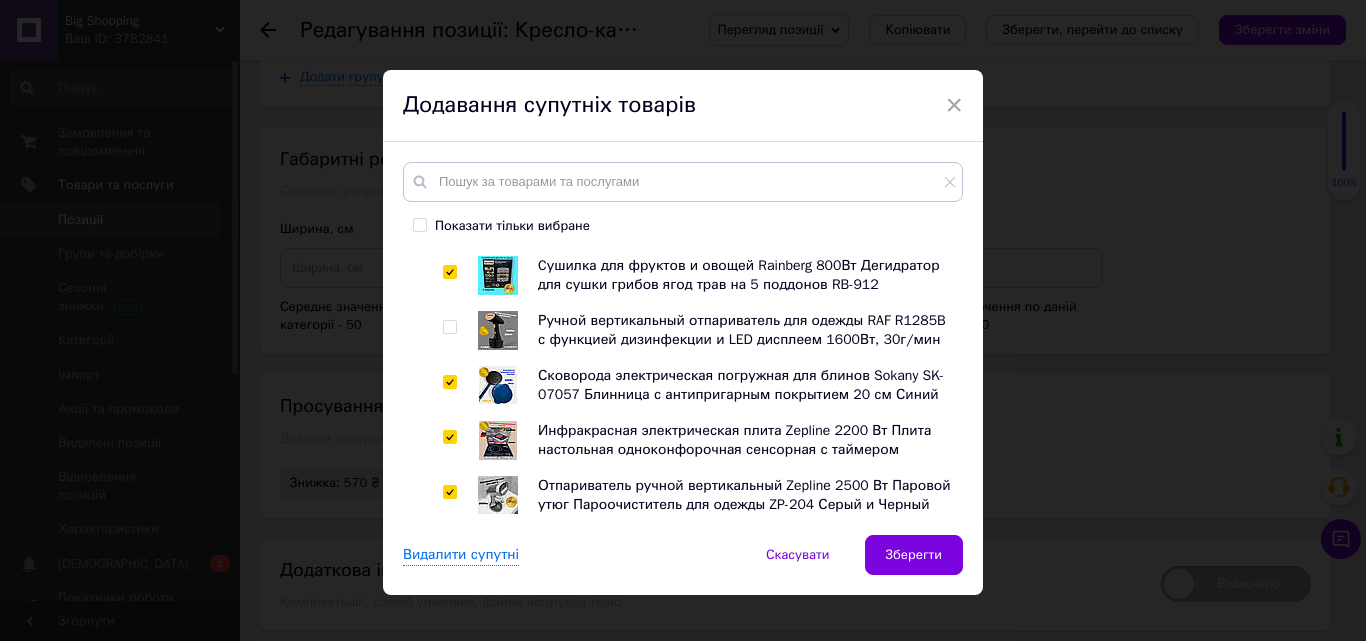 click at bounding box center (450, 602) 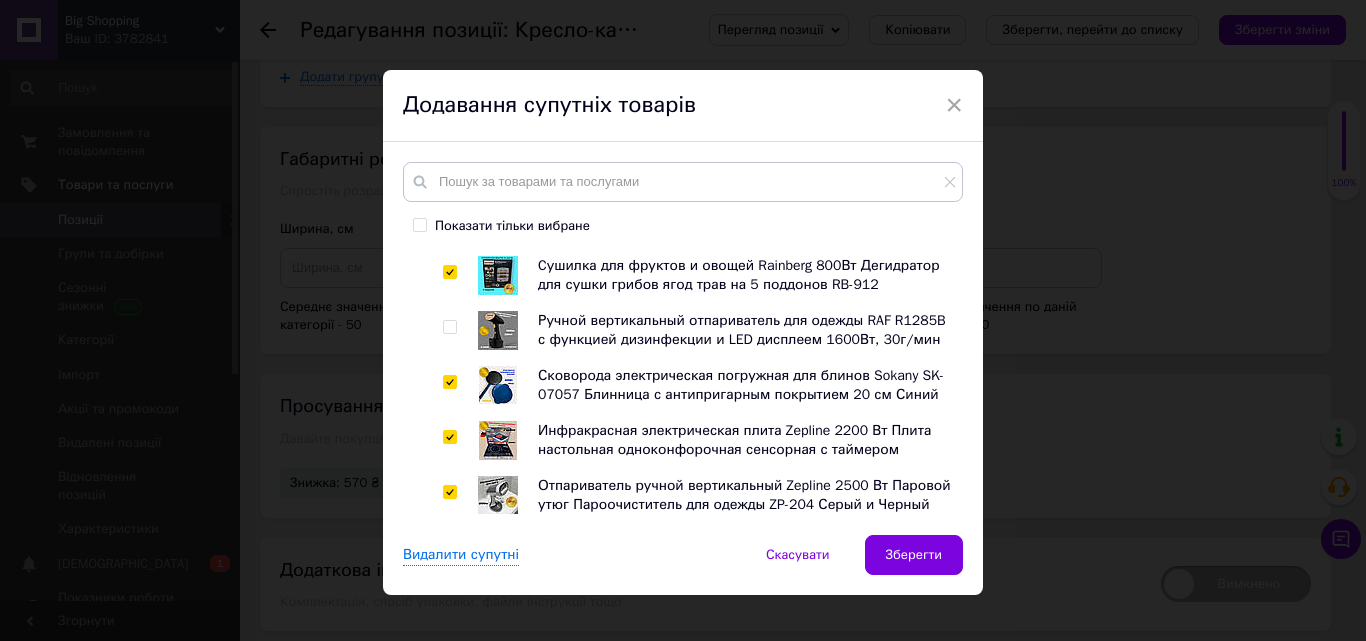checkbox on "true" 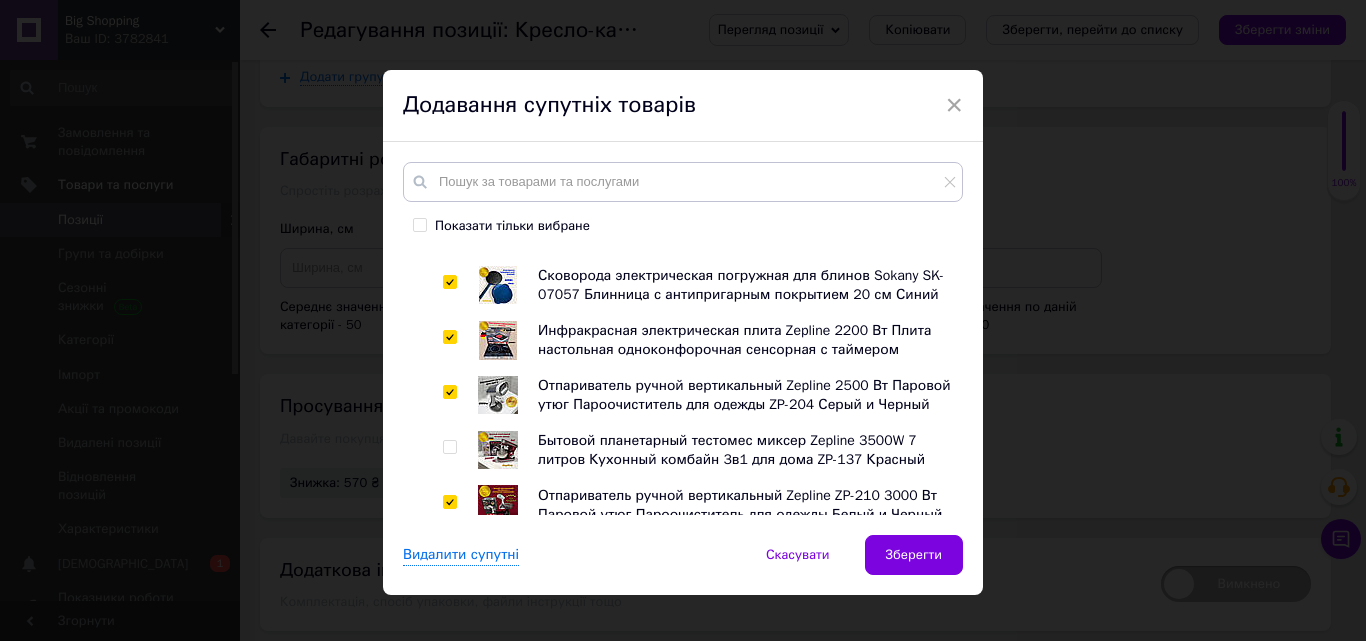 click at bounding box center [449, 557] 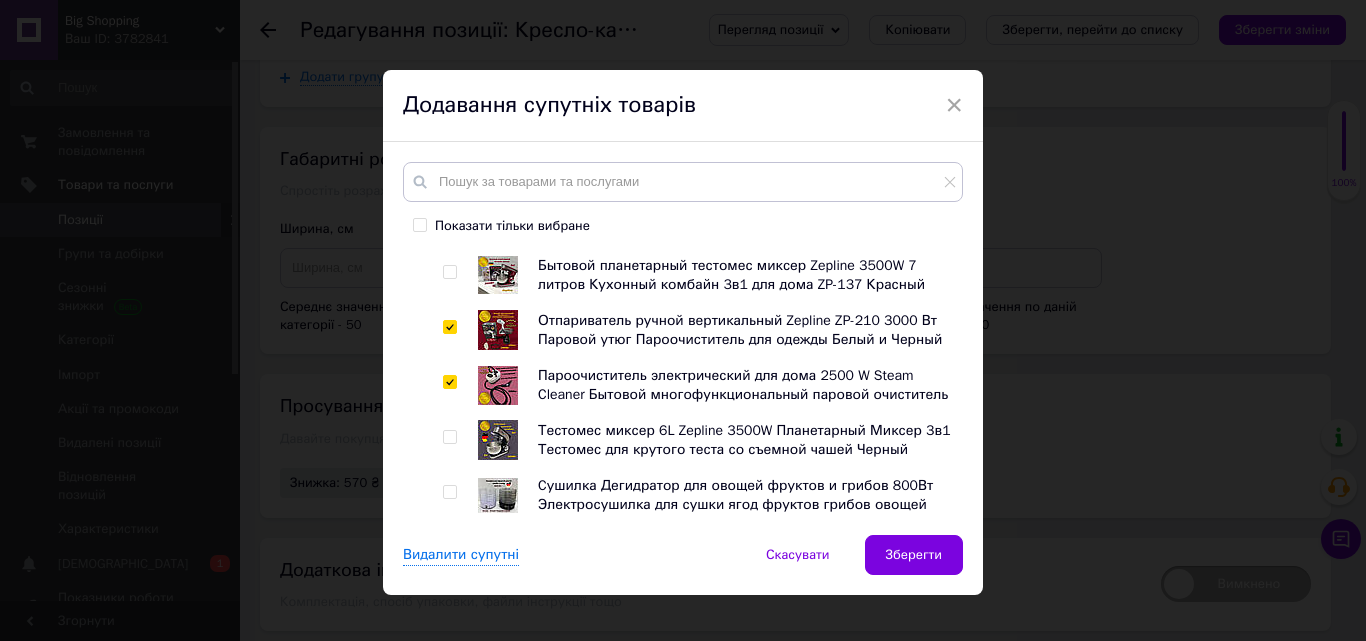 scroll, scrollTop: 2600, scrollLeft: 0, axis: vertical 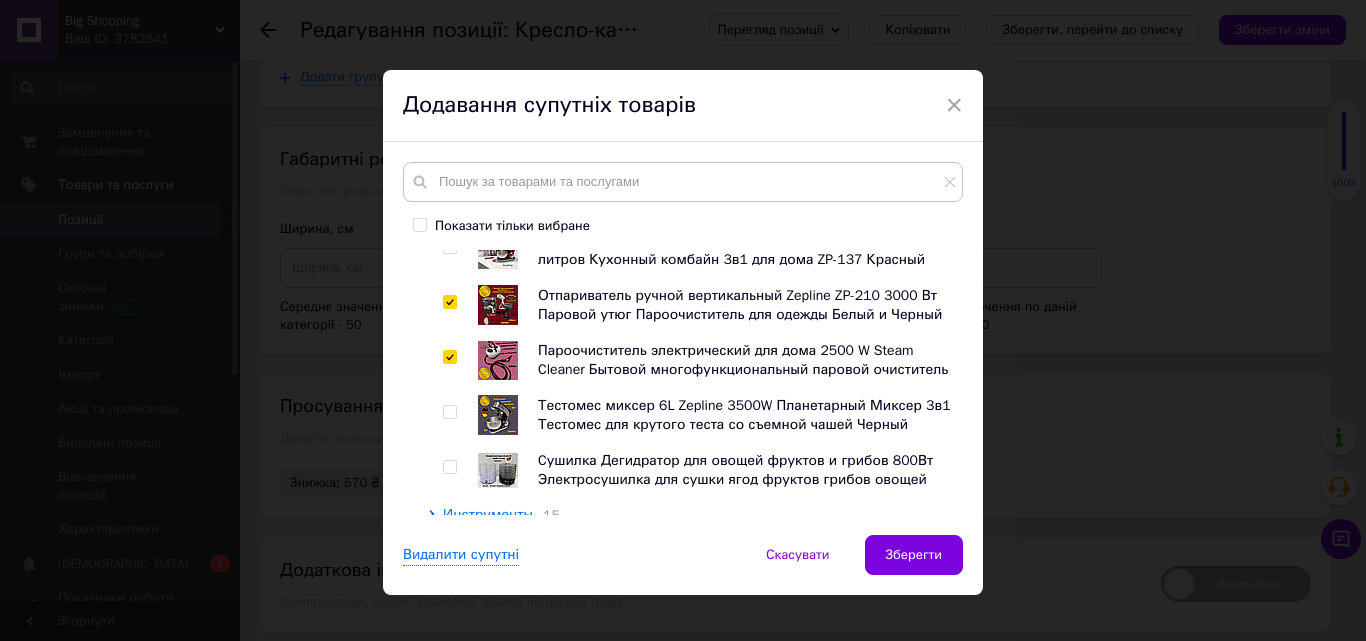 click at bounding box center [449, 467] 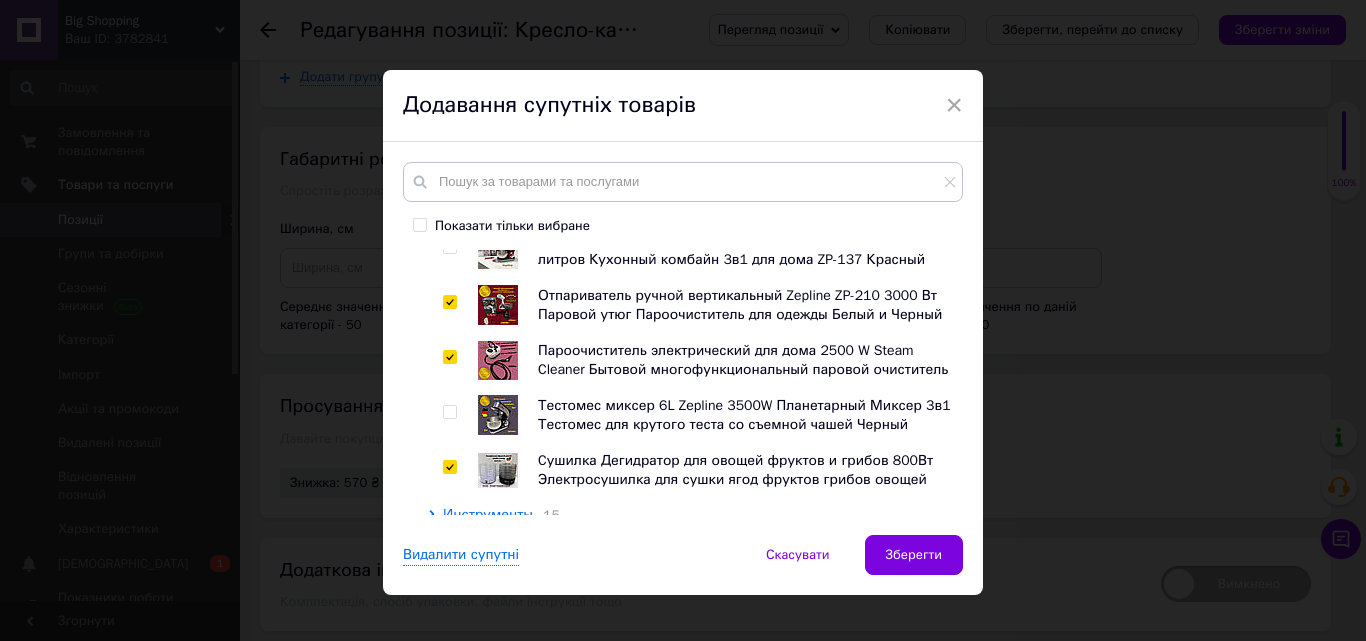 checkbox on "true" 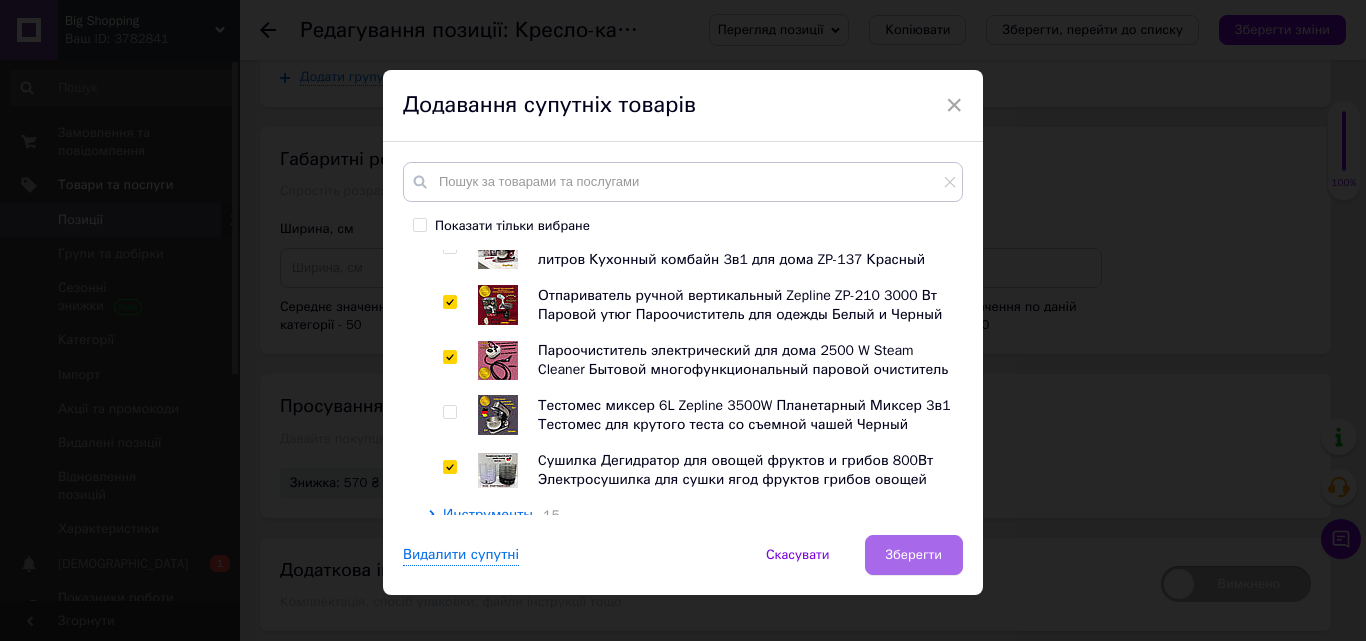 click on "Зберегти" at bounding box center [914, 555] 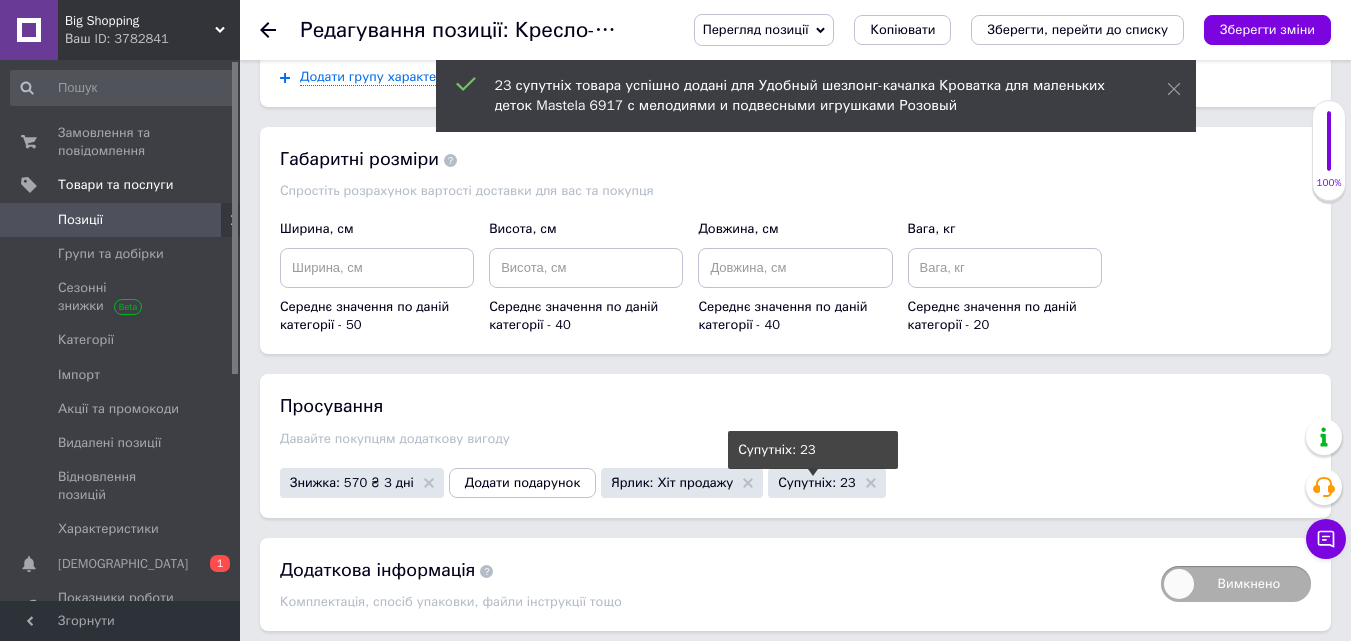 click on "Супутніх: 23" at bounding box center (816, 482) 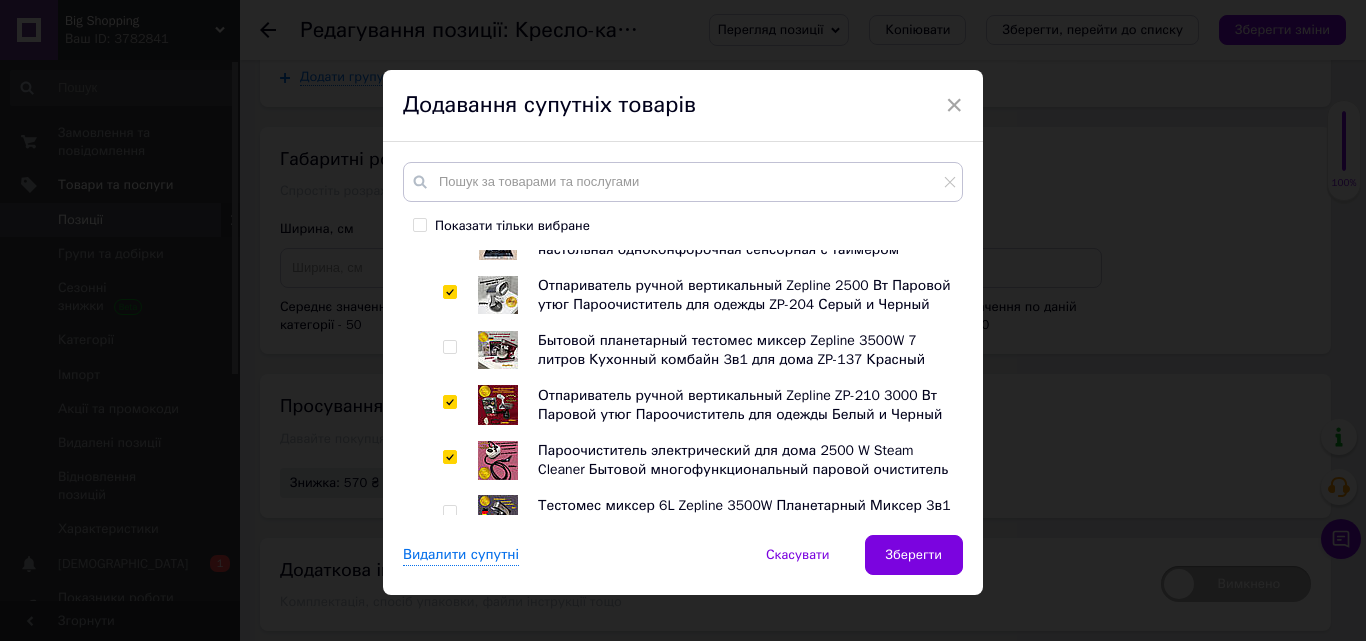 scroll, scrollTop: 2938, scrollLeft: 0, axis: vertical 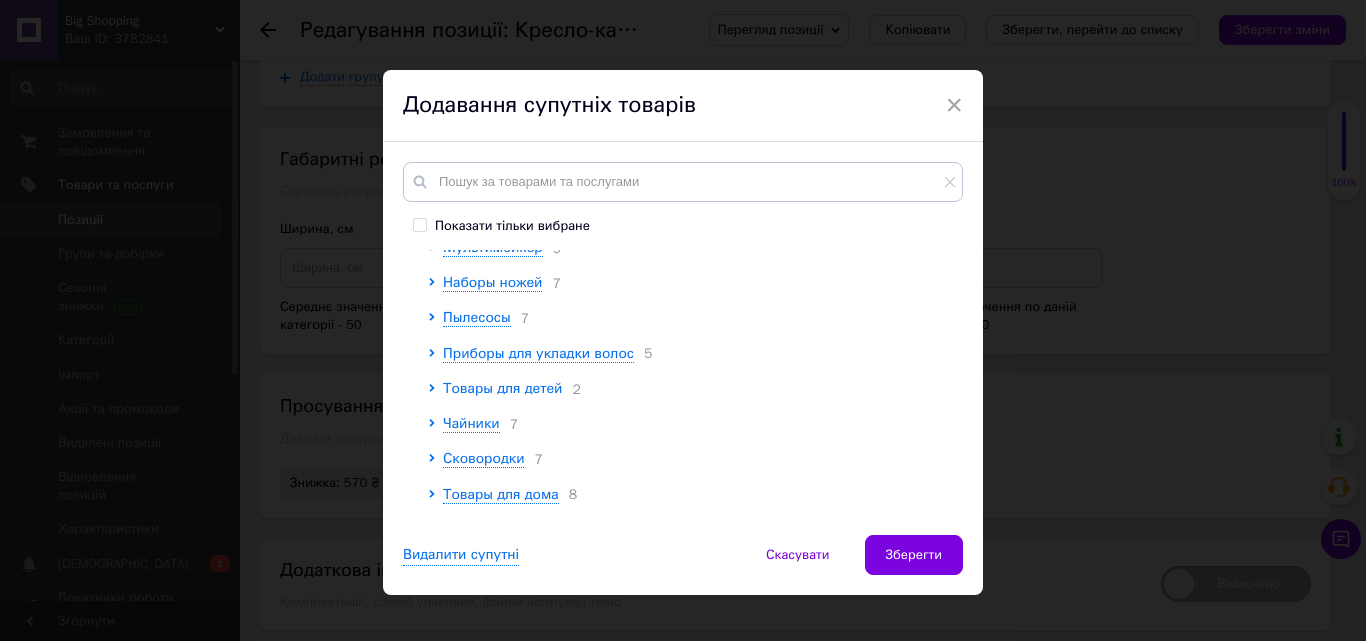 click on "Вентиляторы" at bounding box center (487, 599) 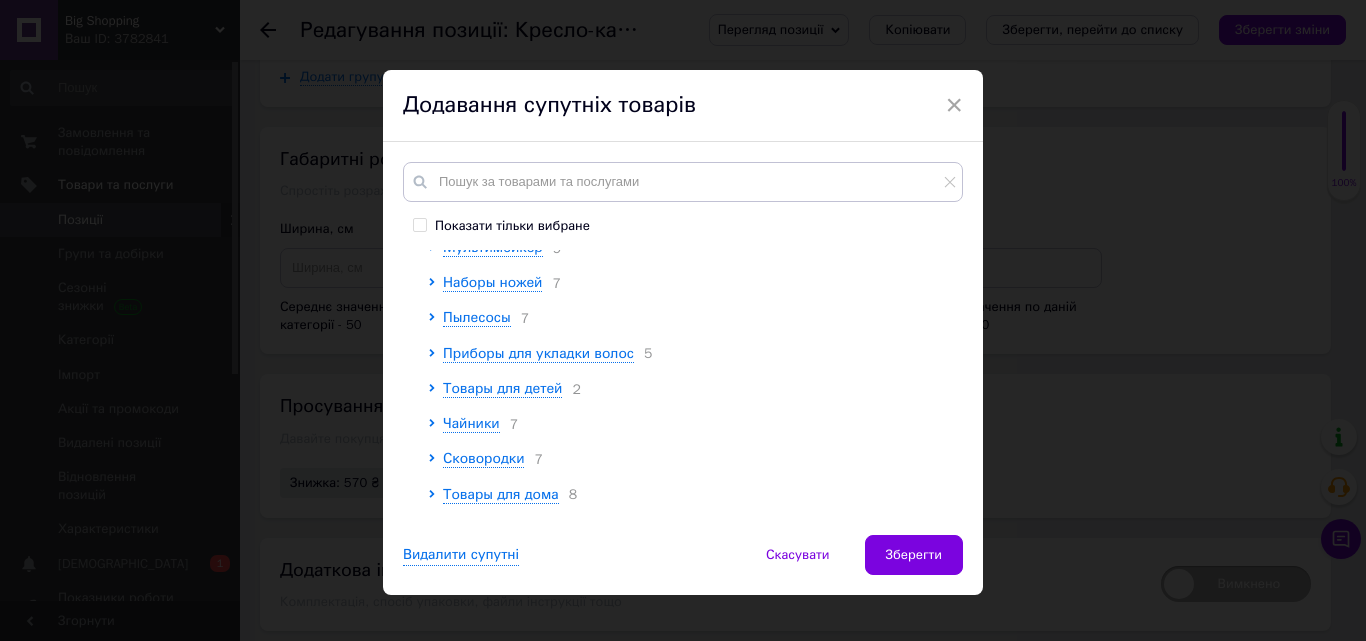 scroll, scrollTop: 2936, scrollLeft: 0, axis: vertical 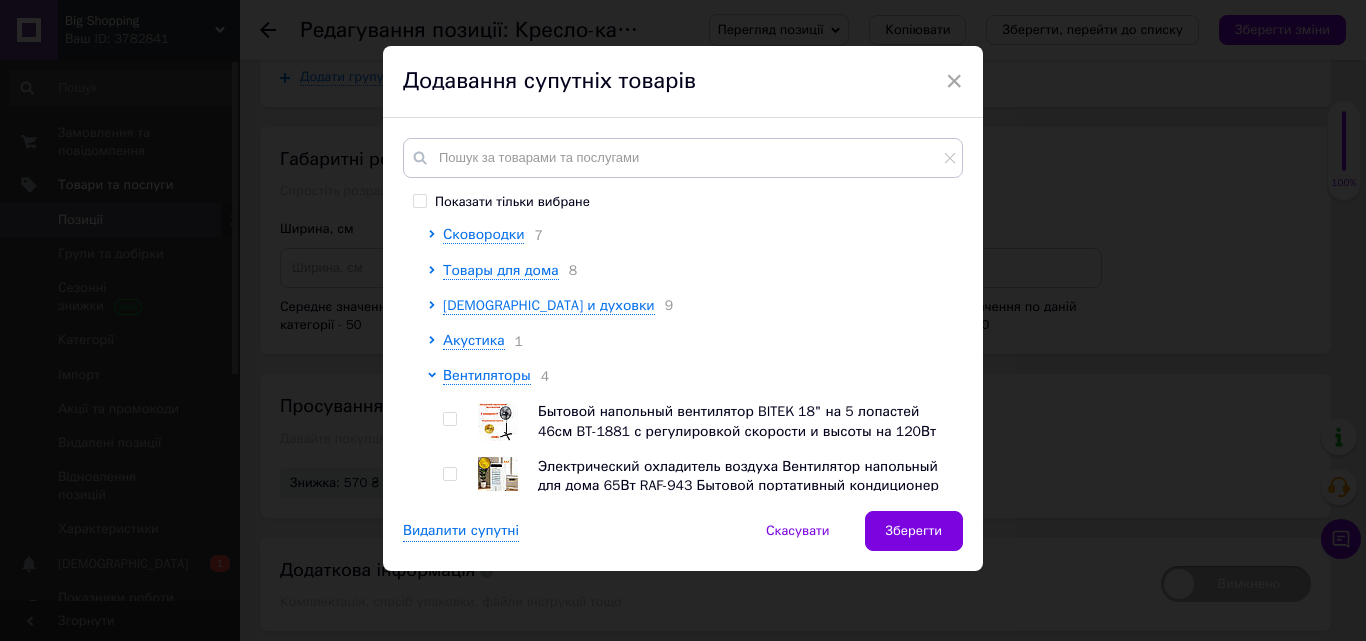 click at bounding box center [449, 419] 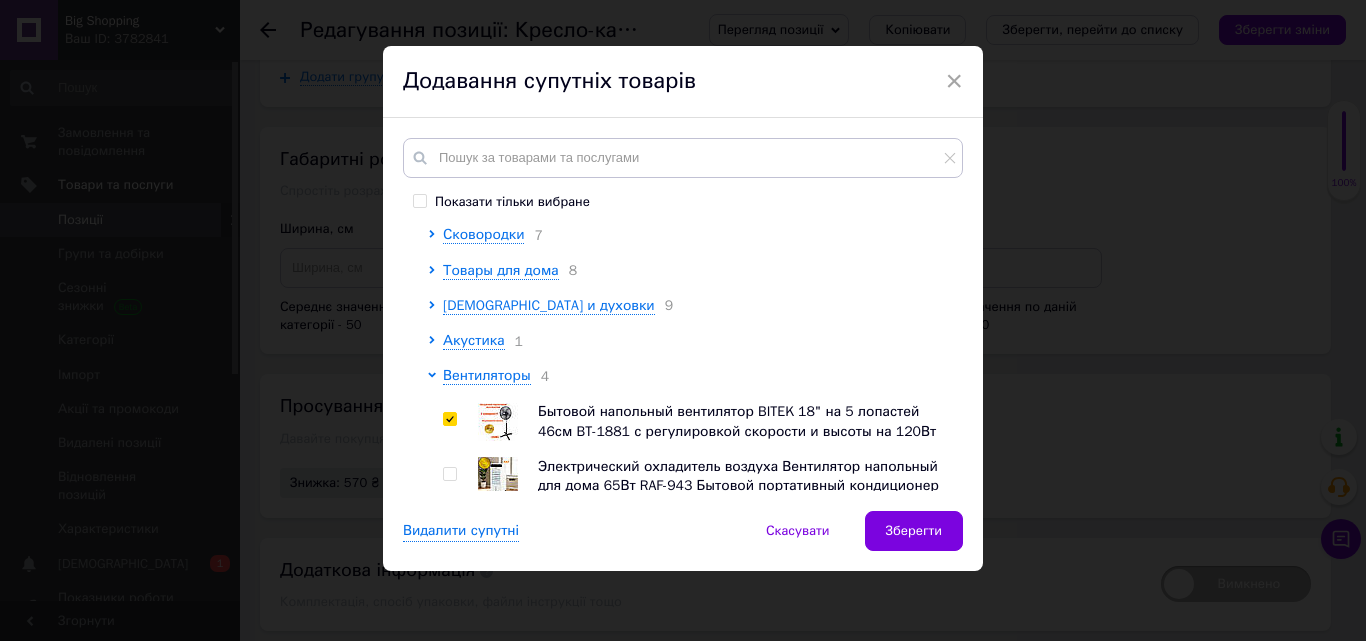 checkbox on "true" 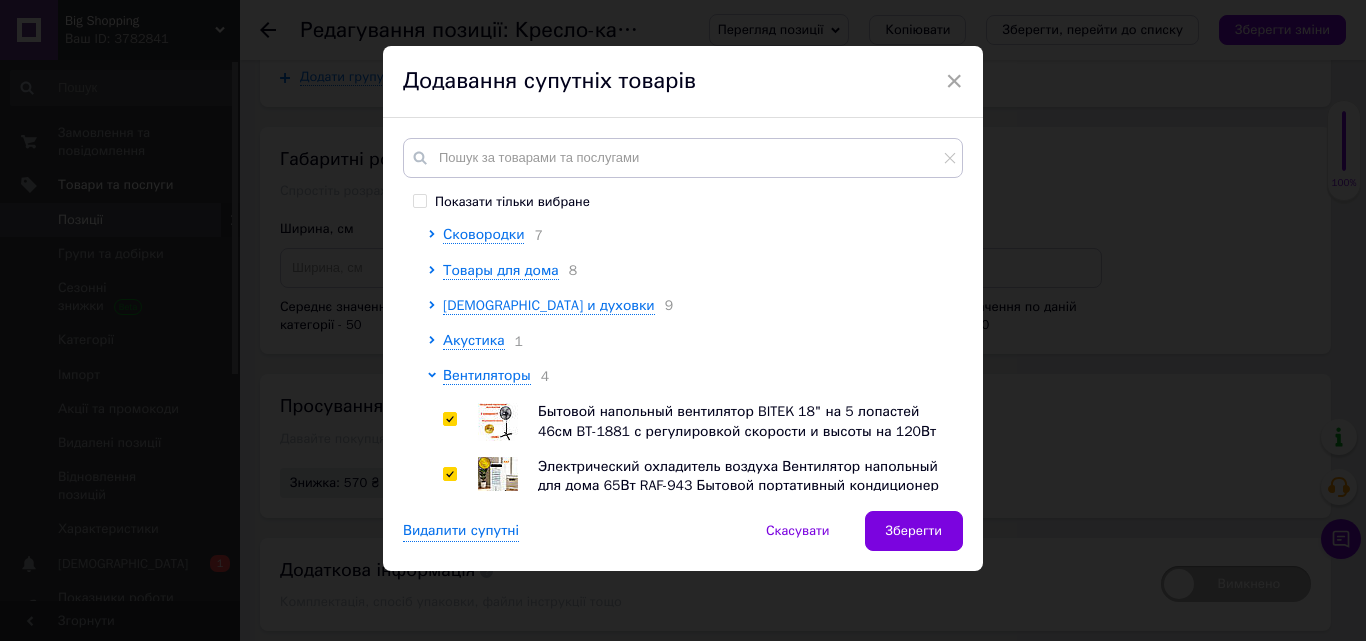 checkbox on "true" 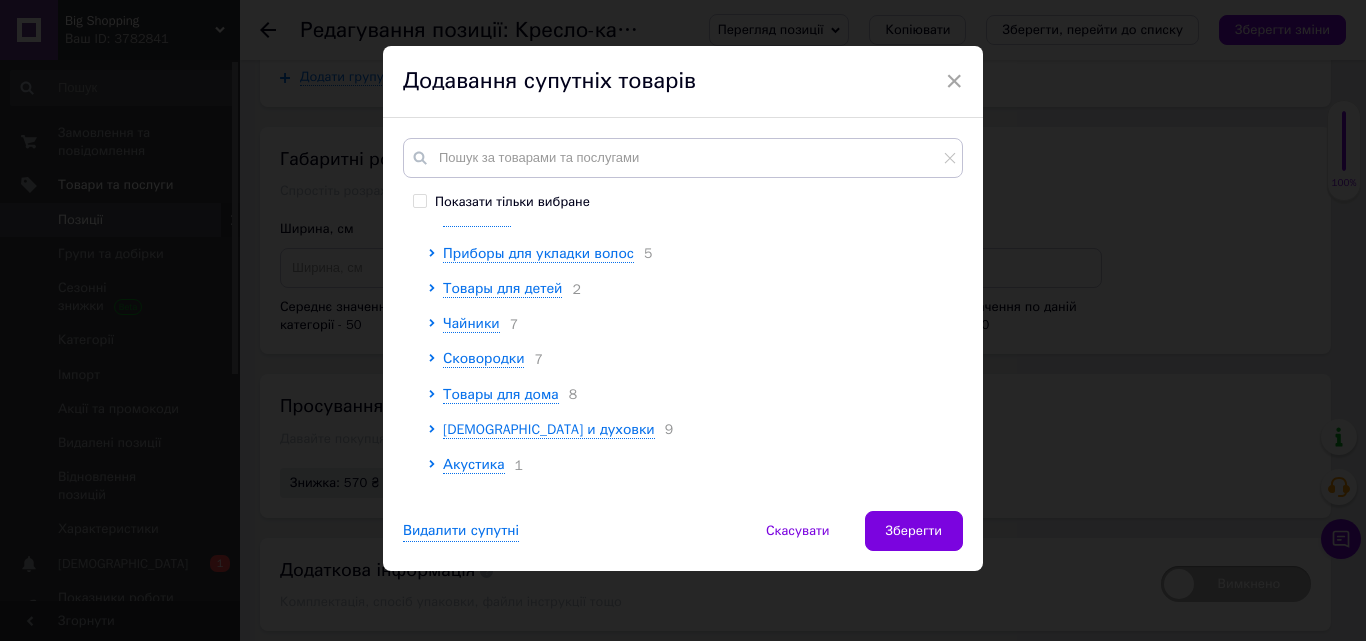 scroll, scrollTop: 2938, scrollLeft: 0, axis: vertical 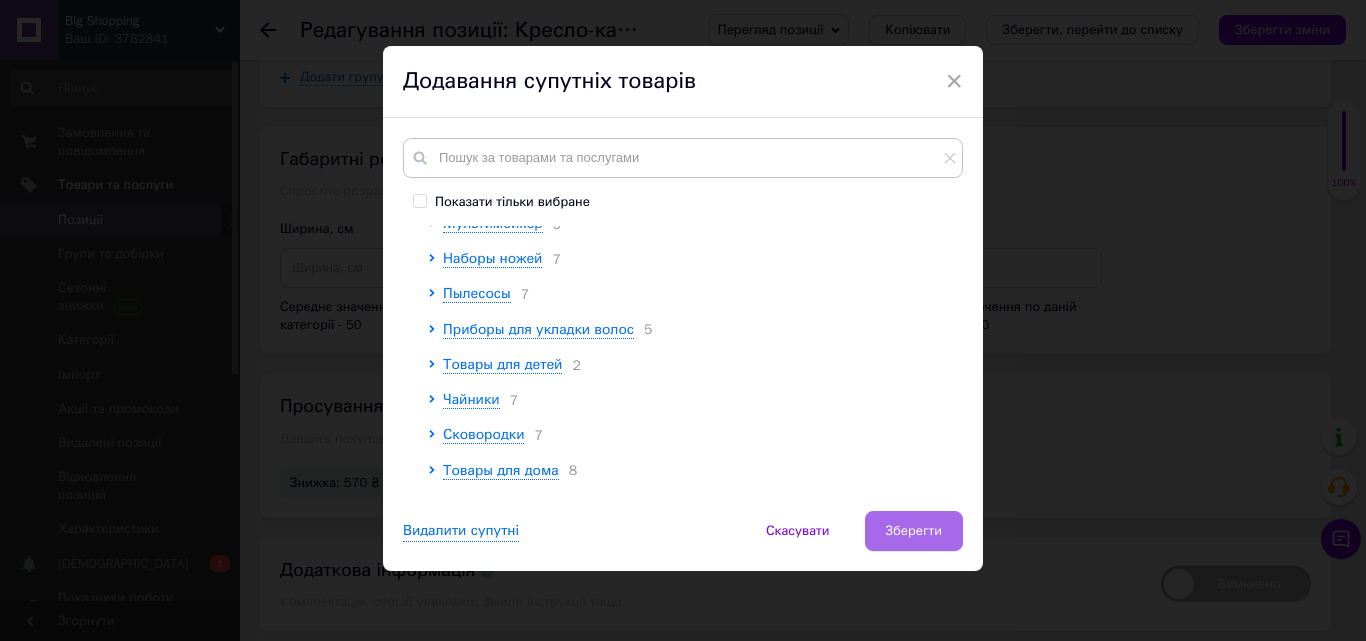 click on "Зберегти" at bounding box center [914, 531] 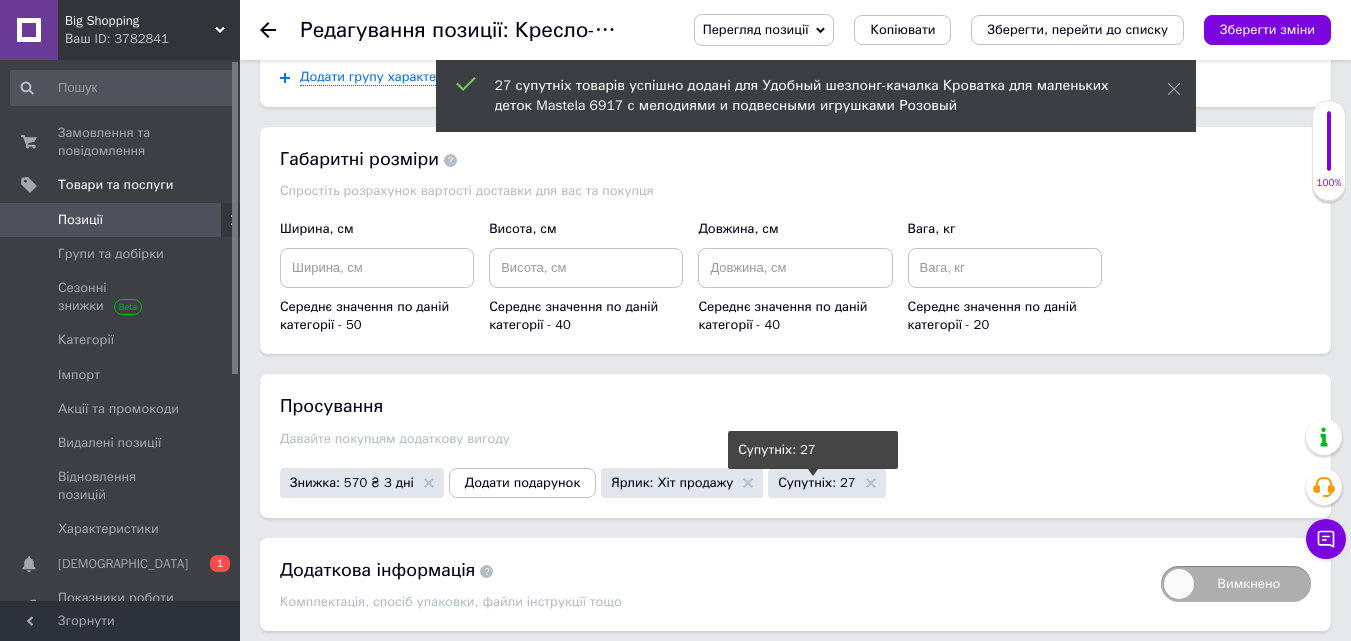 click on "Супутніх: 27" at bounding box center [816, 482] 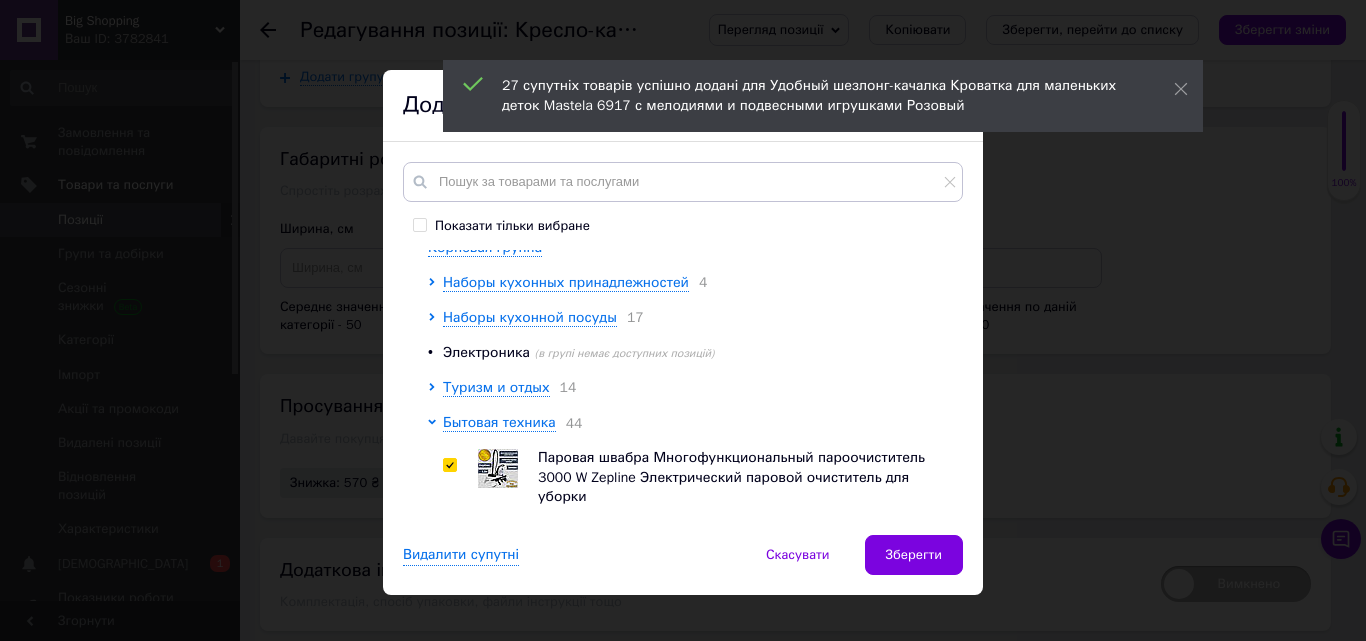 scroll, scrollTop: 0, scrollLeft: 0, axis: both 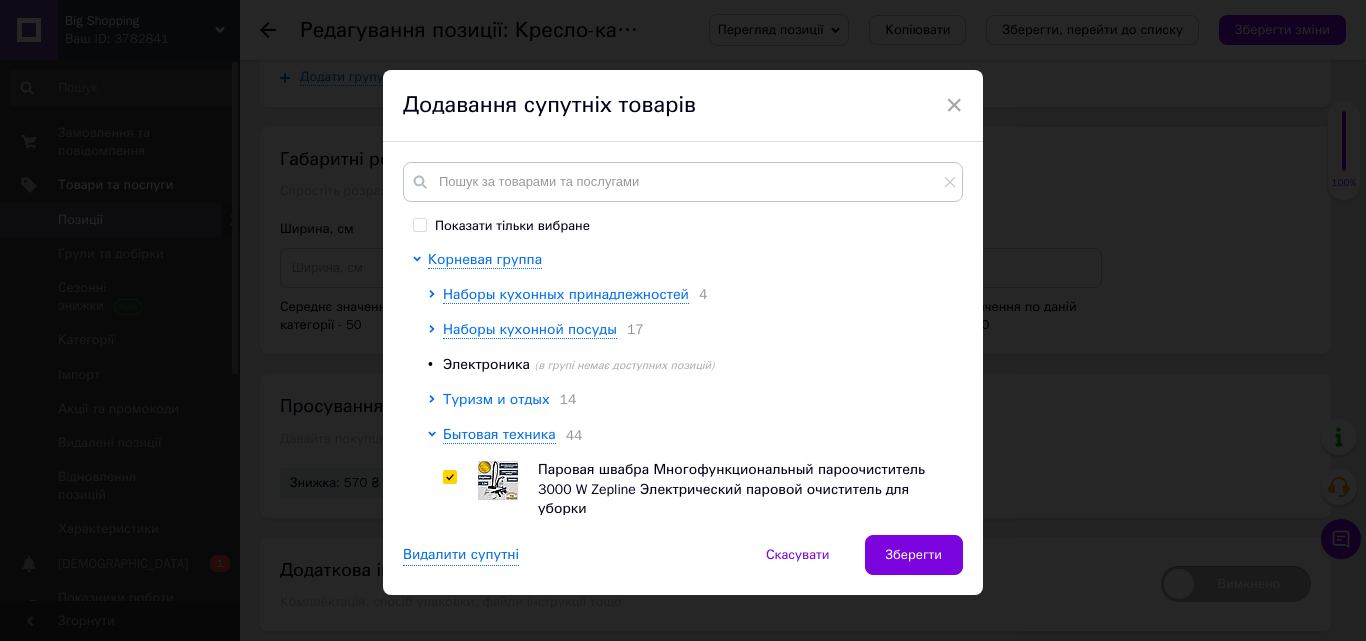 click on "Туризм и отдых" at bounding box center [496, 399] 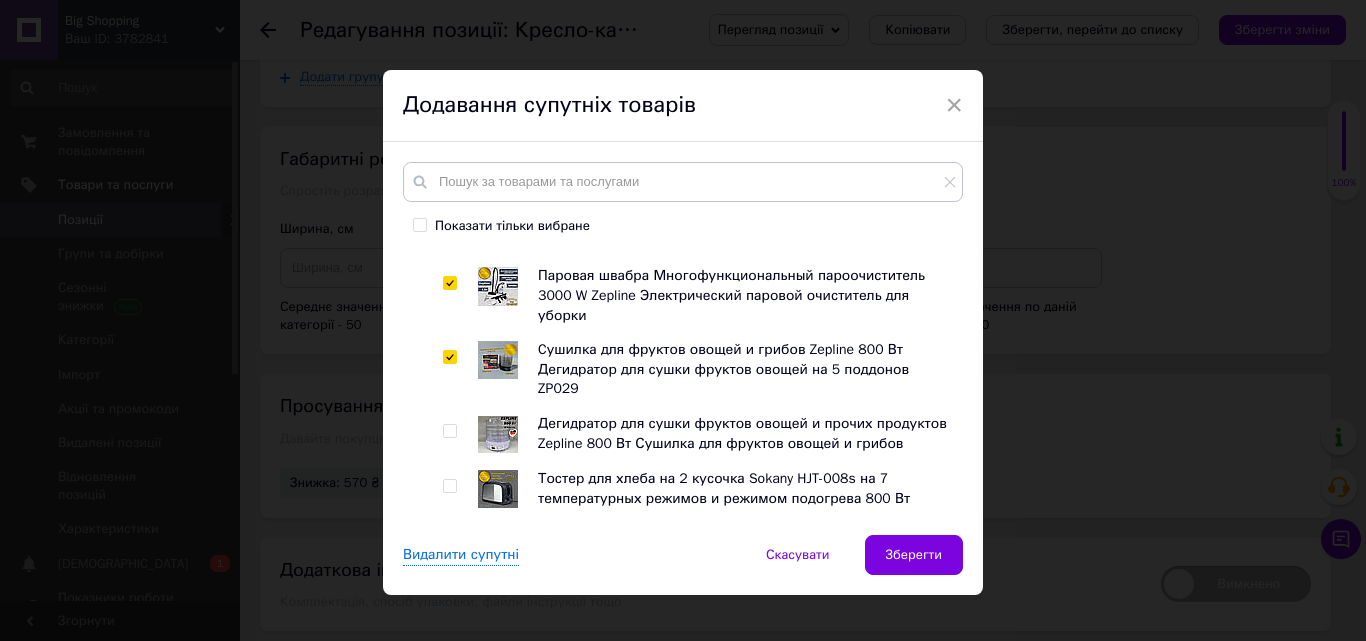 scroll, scrollTop: 200, scrollLeft: 0, axis: vertical 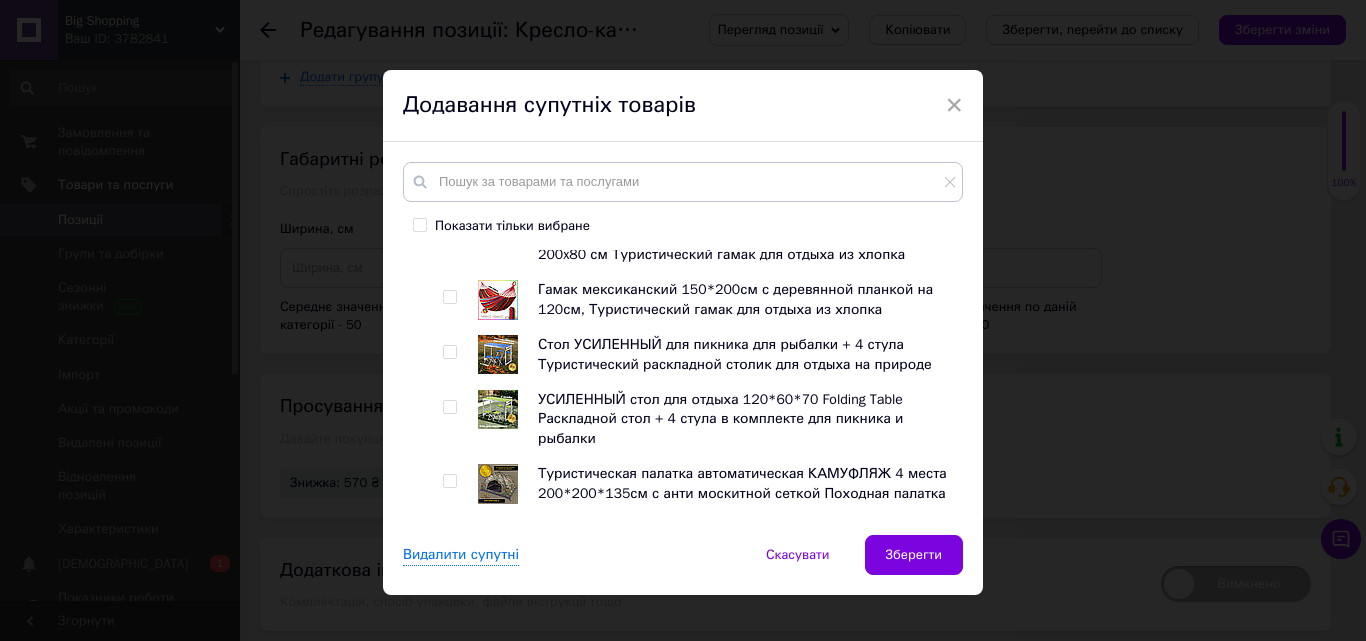 click at bounding box center [449, 297] 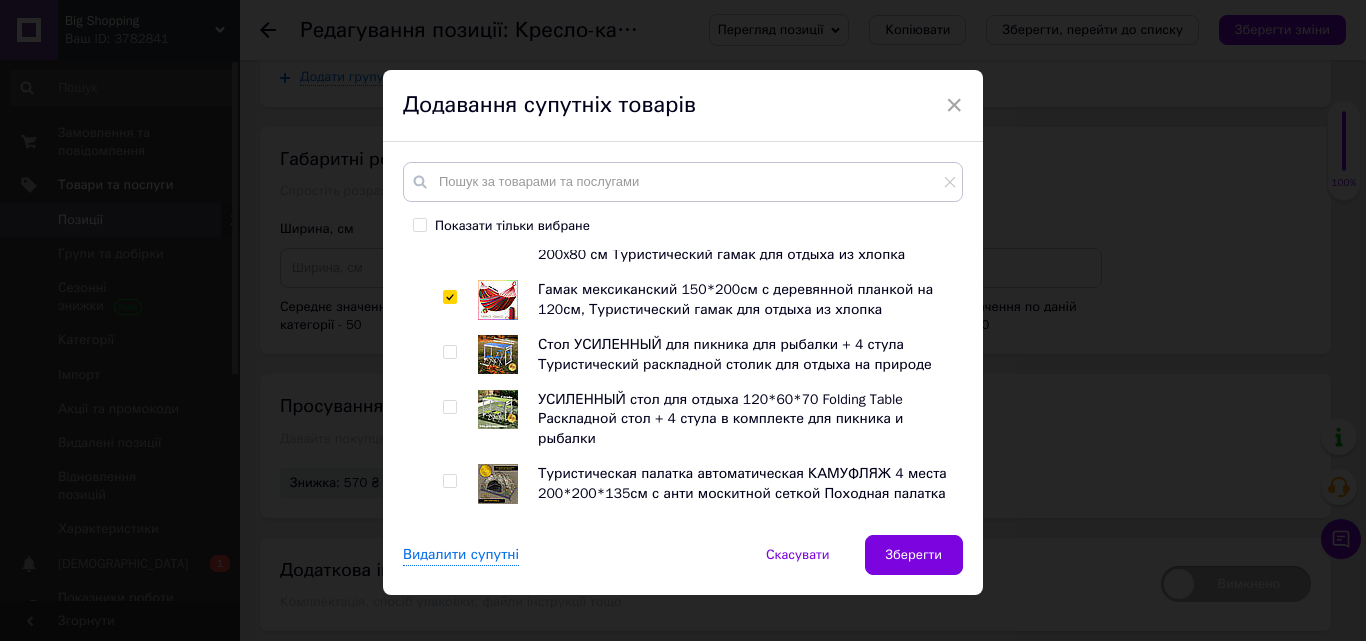 checkbox on "true" 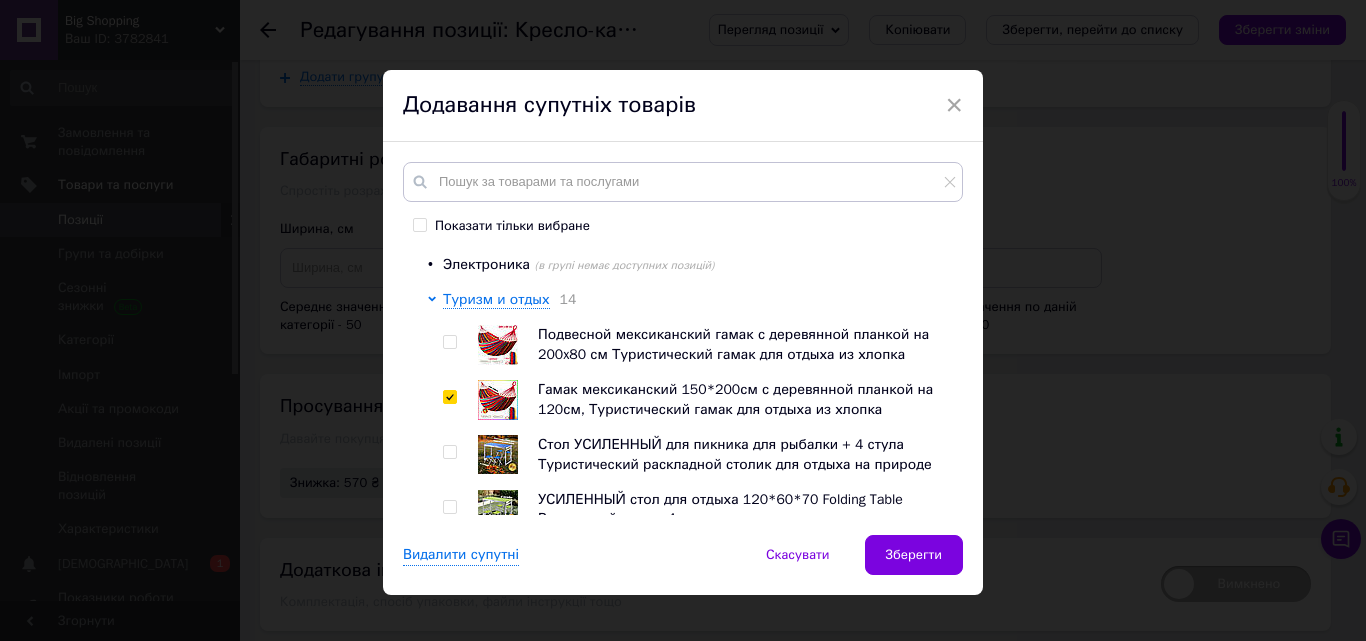 click at bounding box center [449, 342] 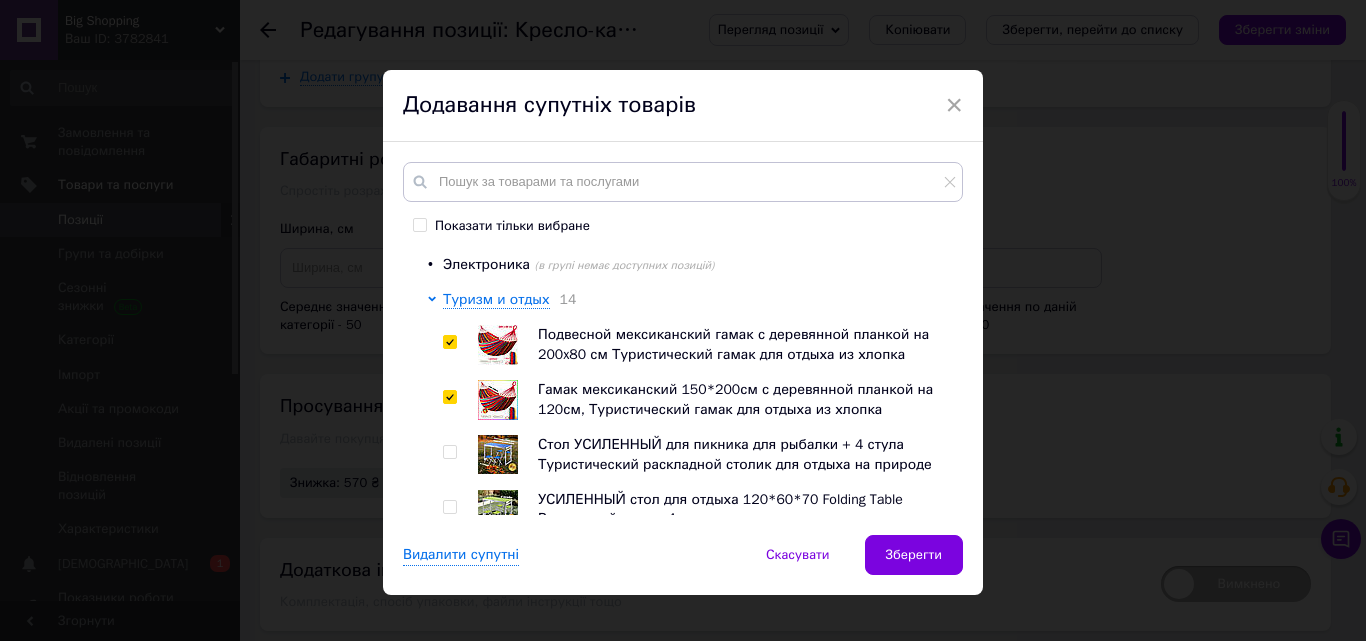 checkbox on "true" 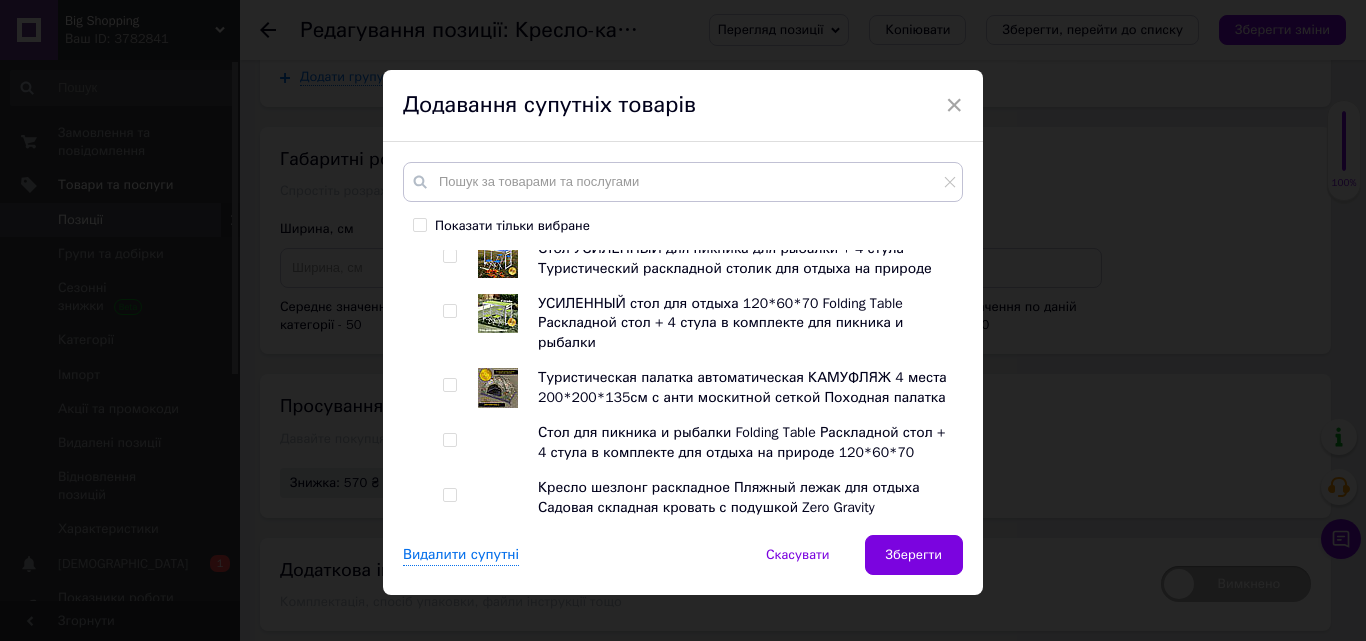 scroll, scrollTop: 300, scrollLeft: 0, axis: vertical 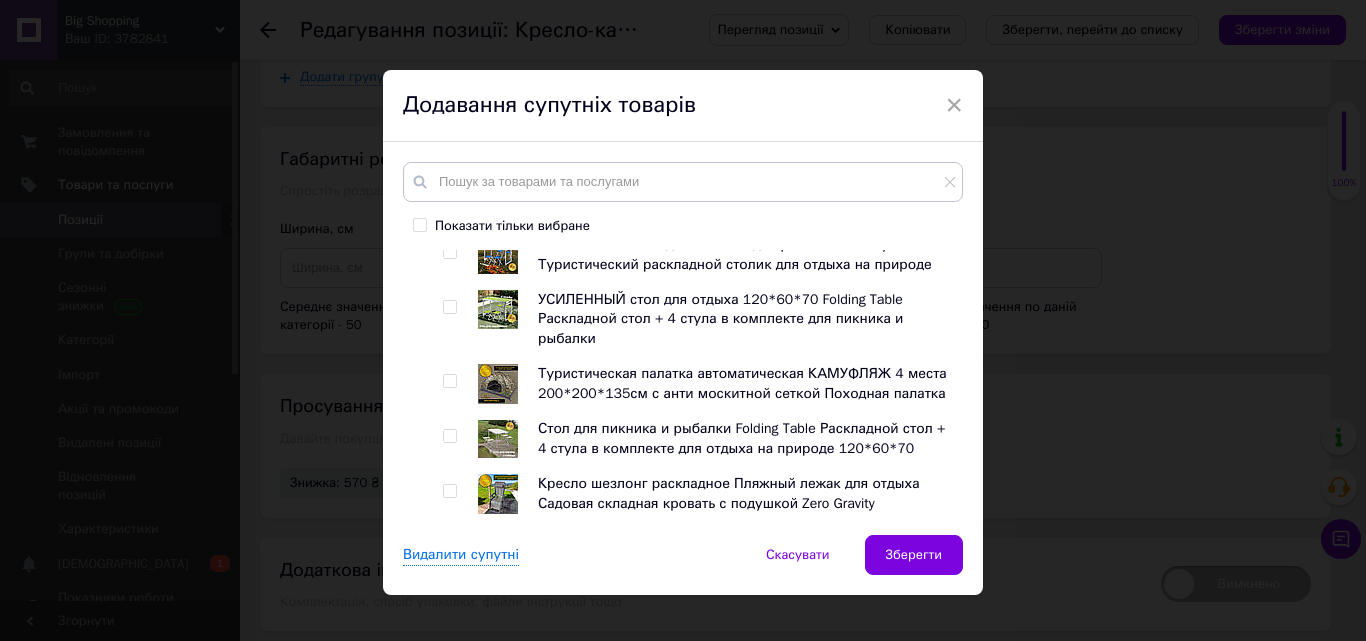 click at bounding box center [449, 307] 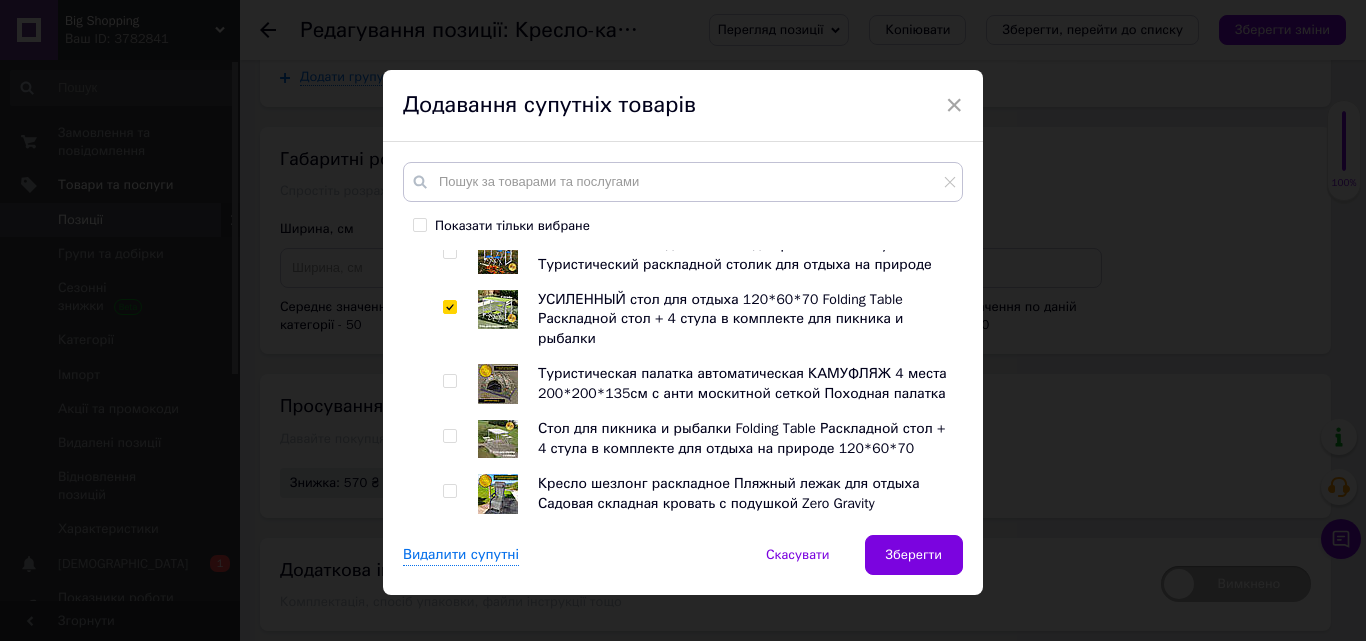 checkbox on "true" 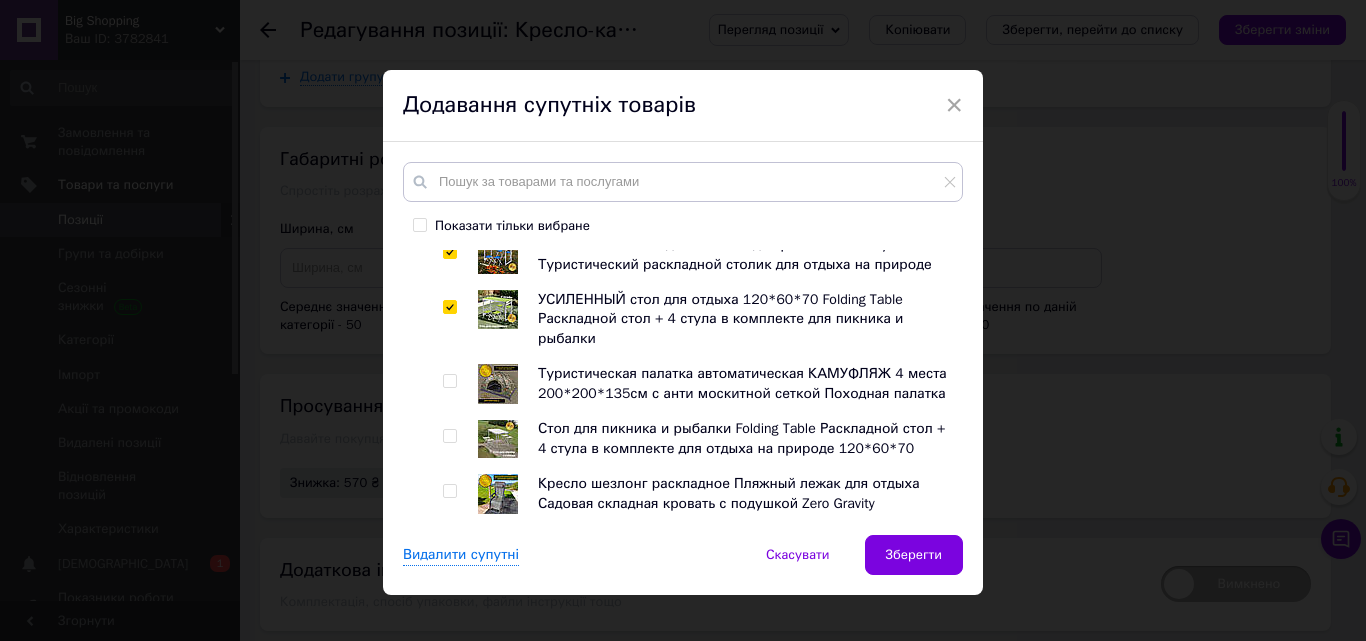 checkbox on "true" 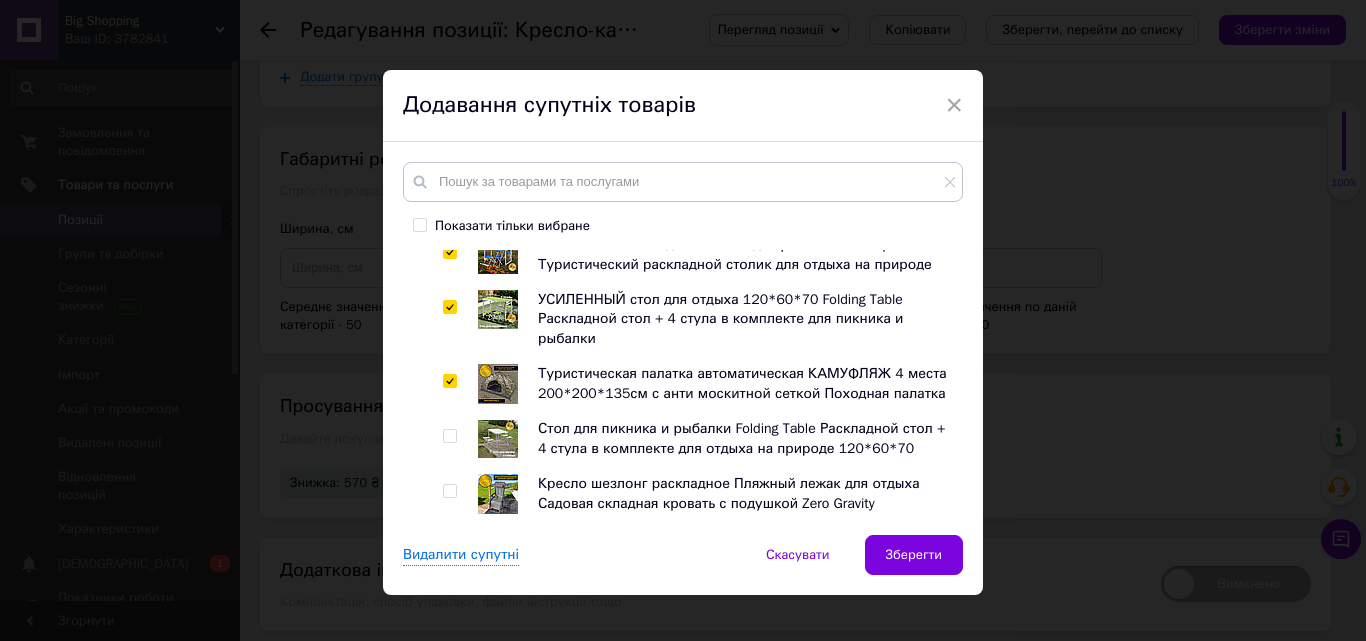 checkbox on "true" 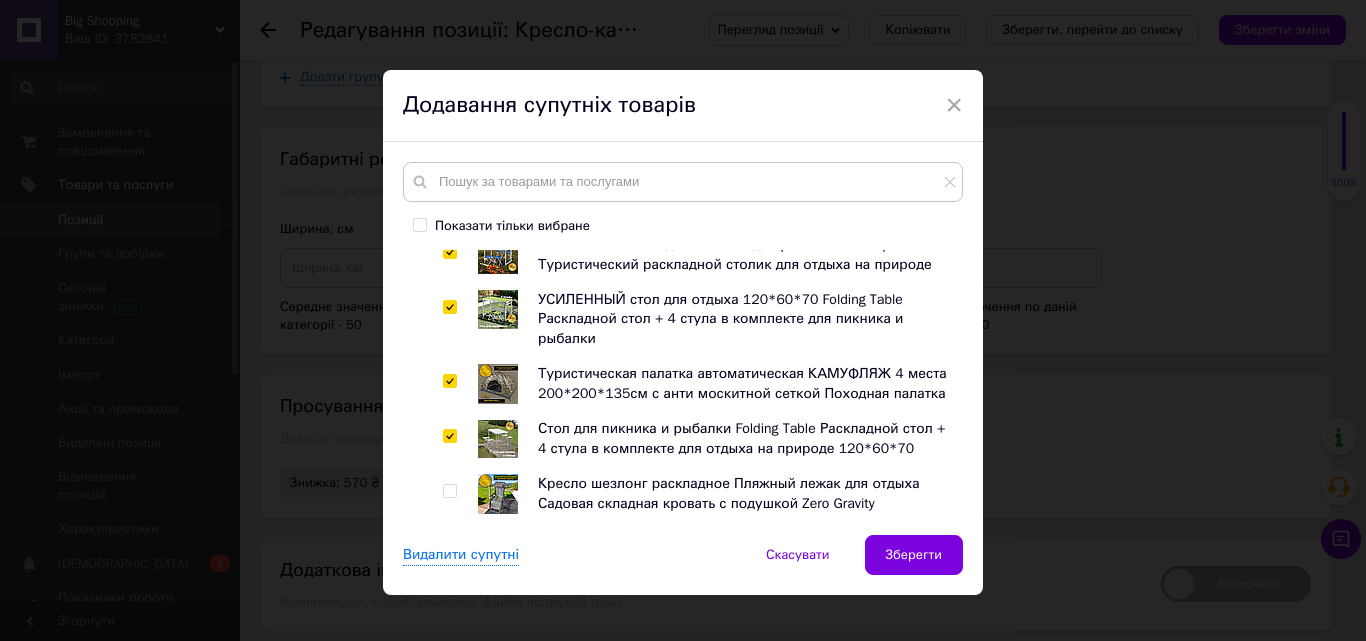 checkbox on "true" 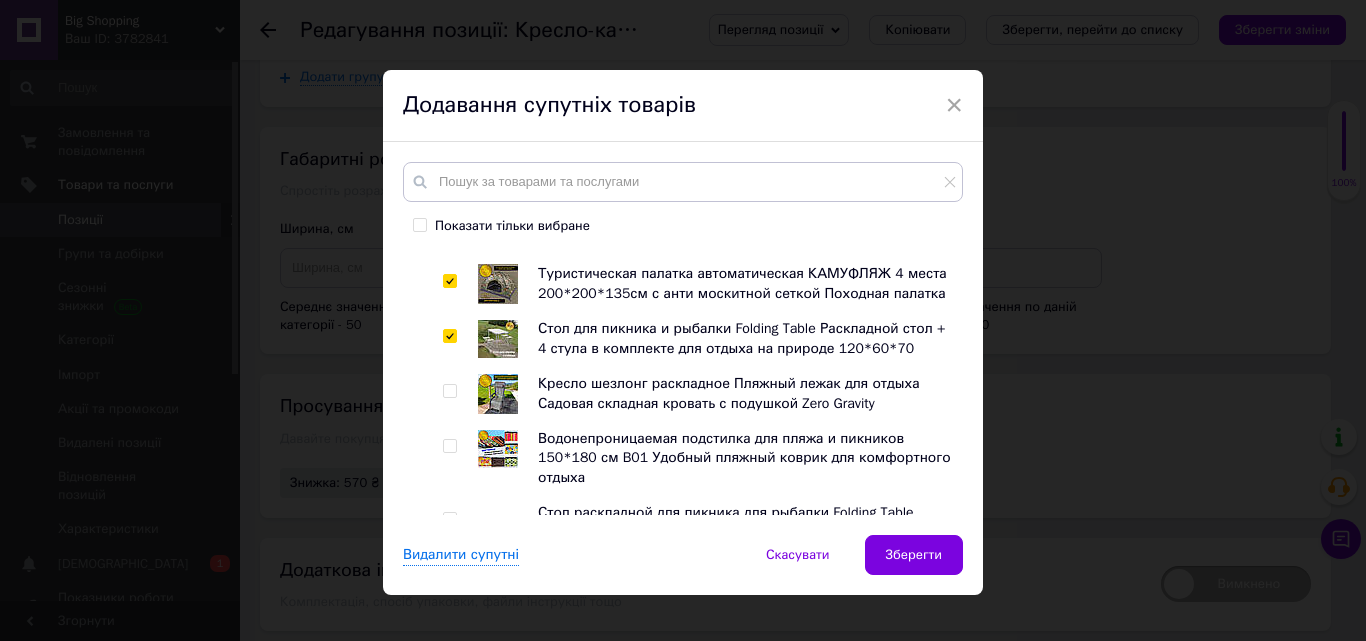 click at bounding box center (449, 391) 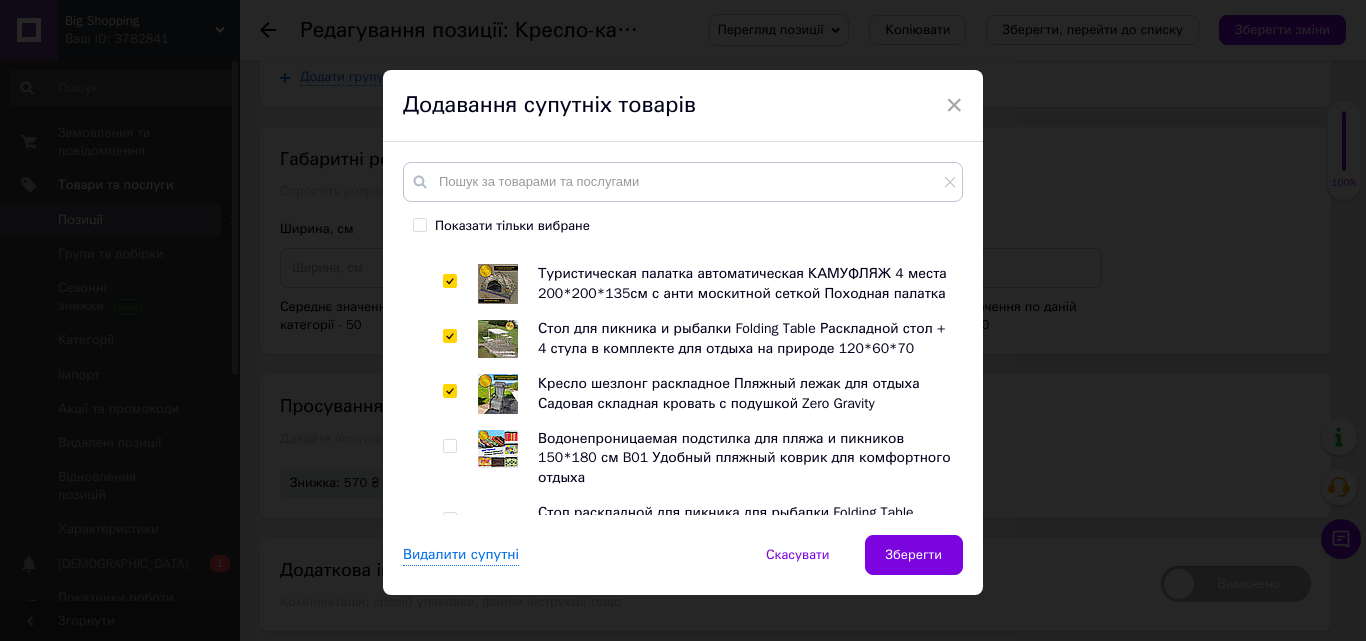 checkbox on "true" 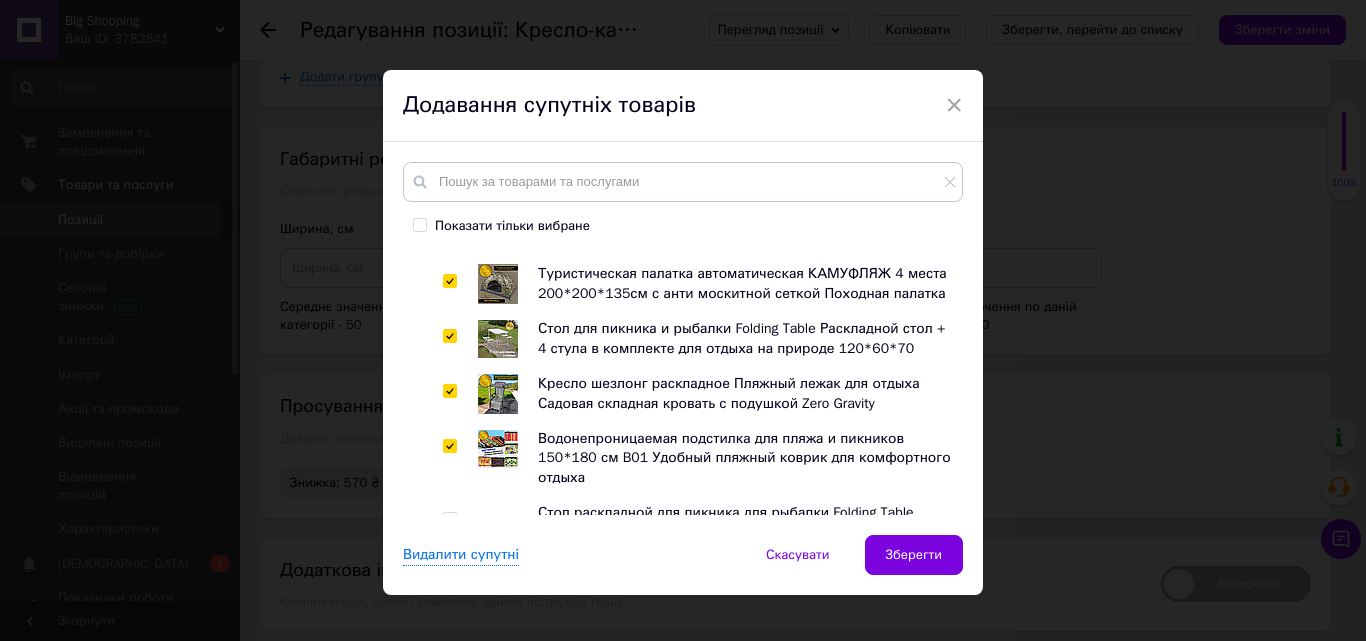 checkbox on "true" 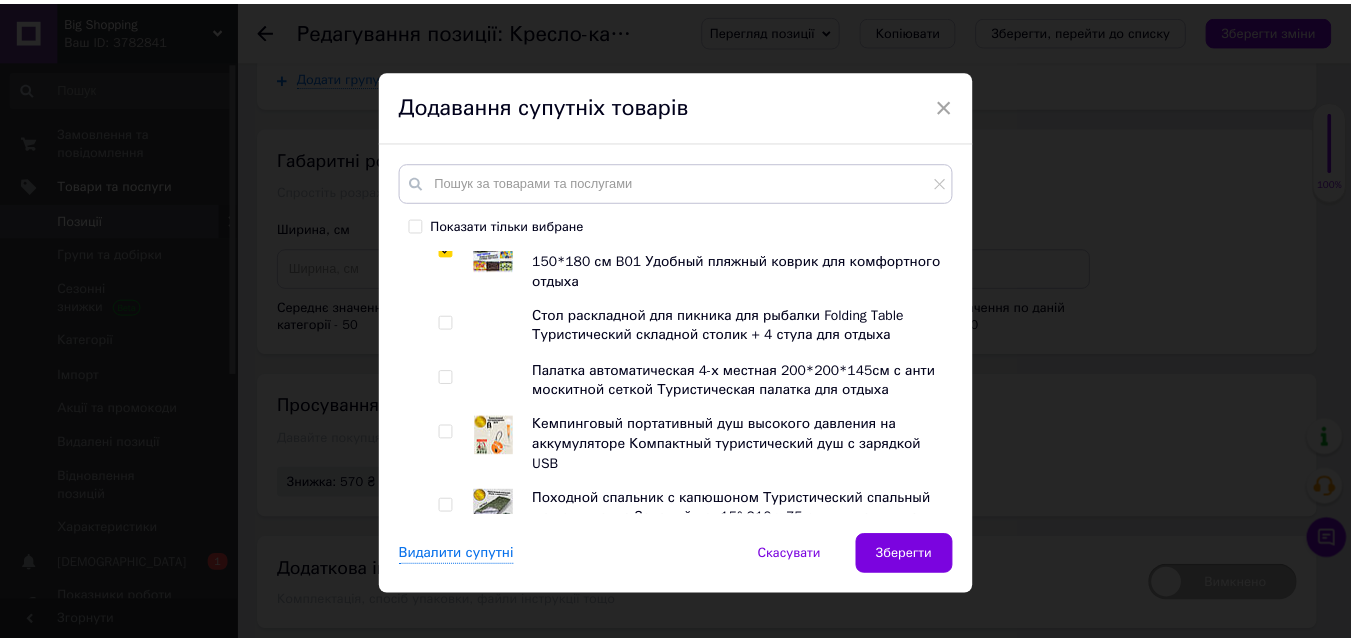 scroll, scrollTop: 600, scrollLeft: 0, axis: vertical 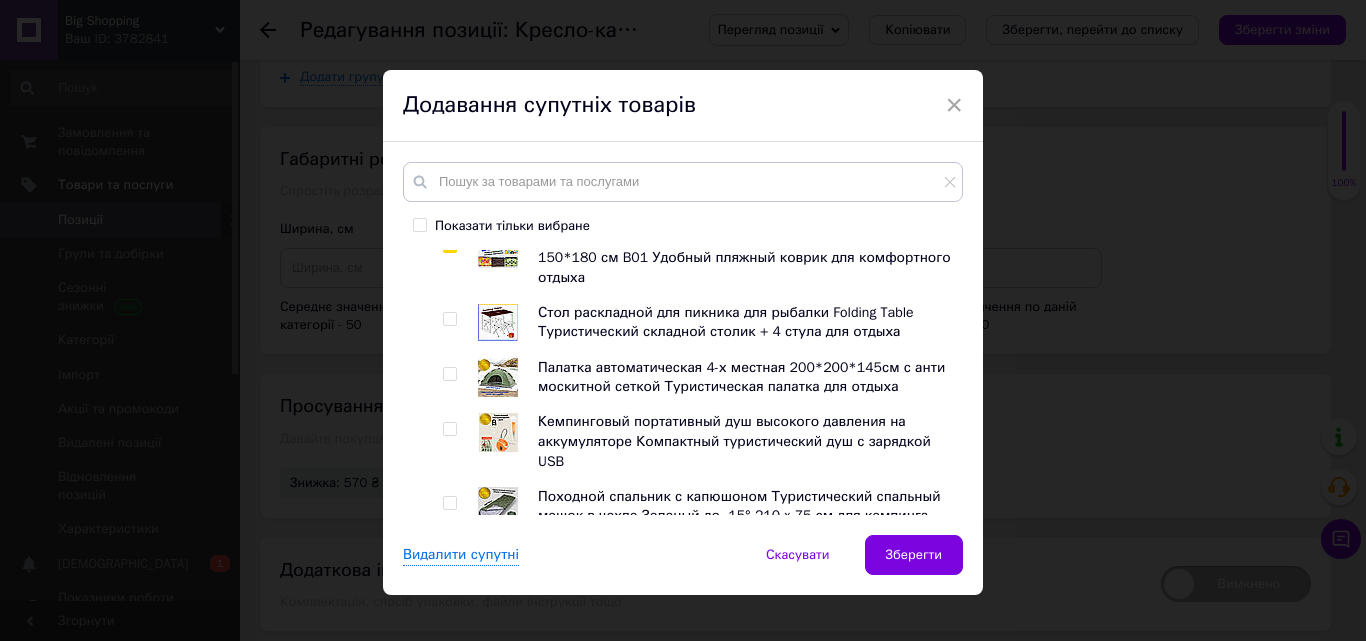click at bounding box center [449, 374] 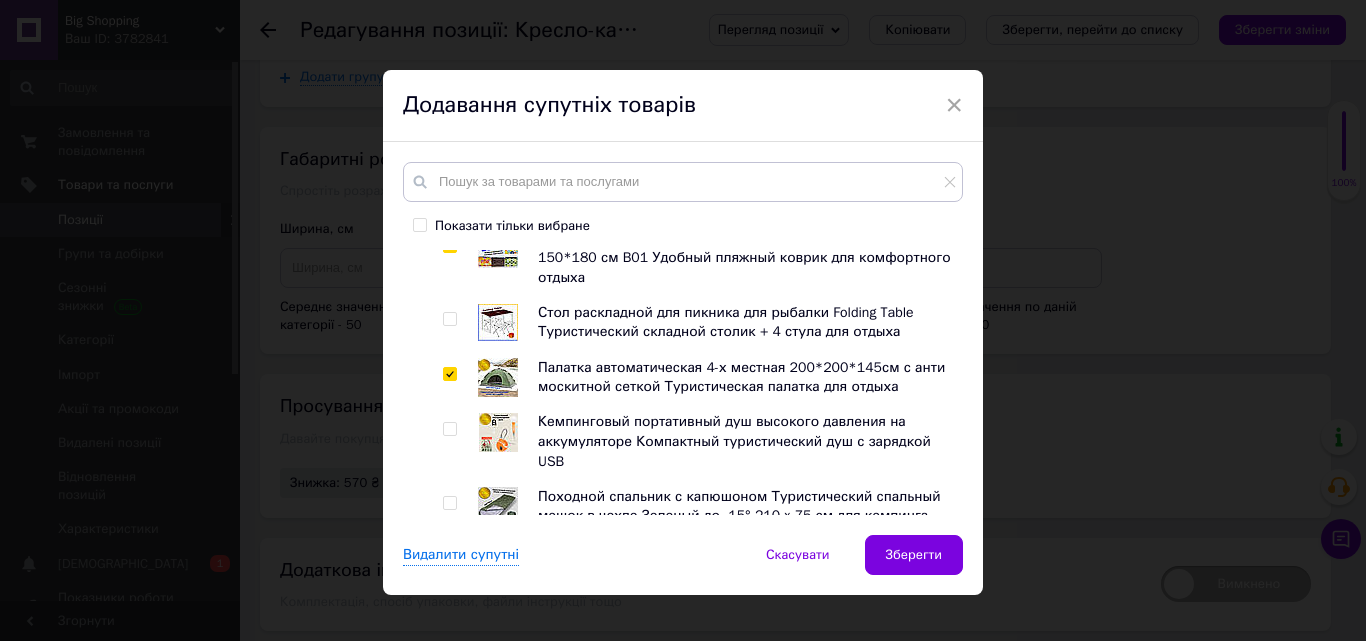 checkbox on "true" 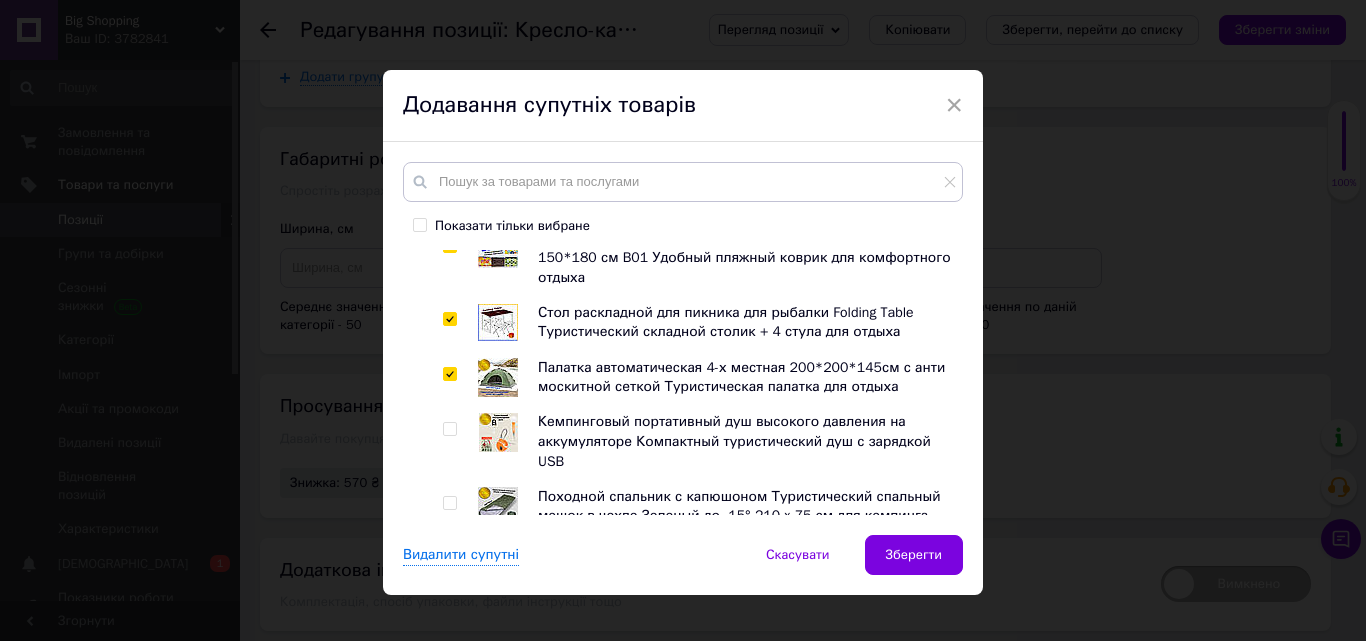 checkbox on "true" 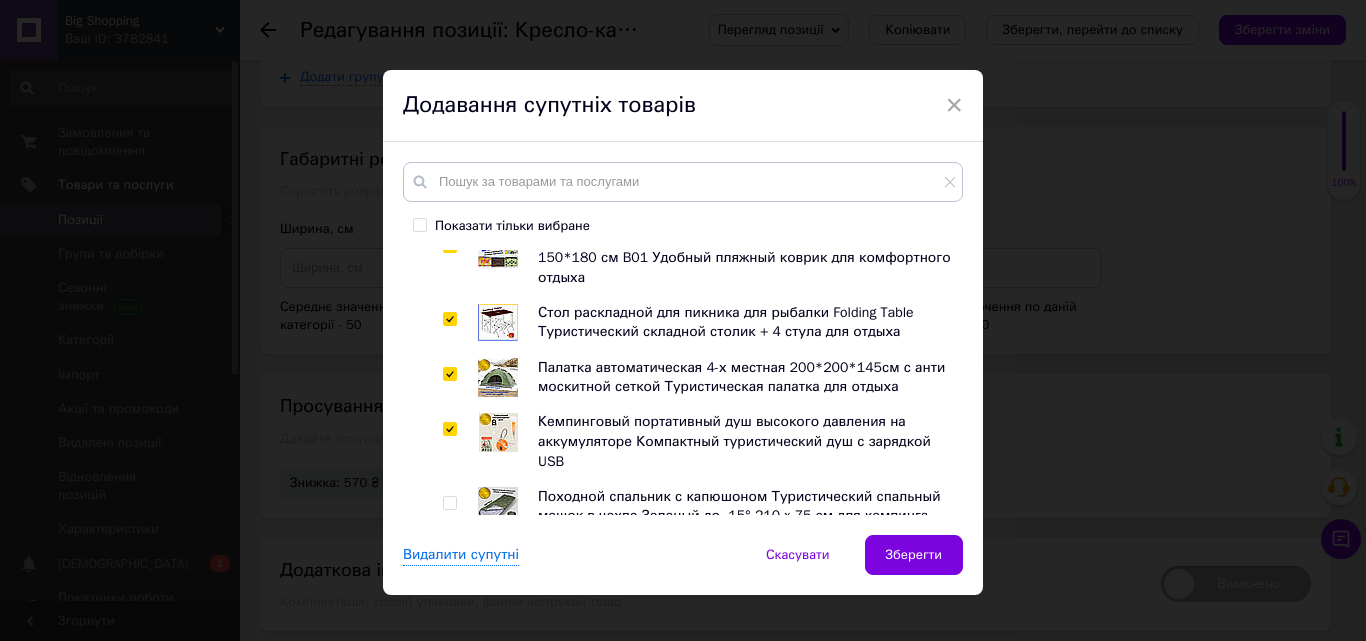 checkbox on "true" 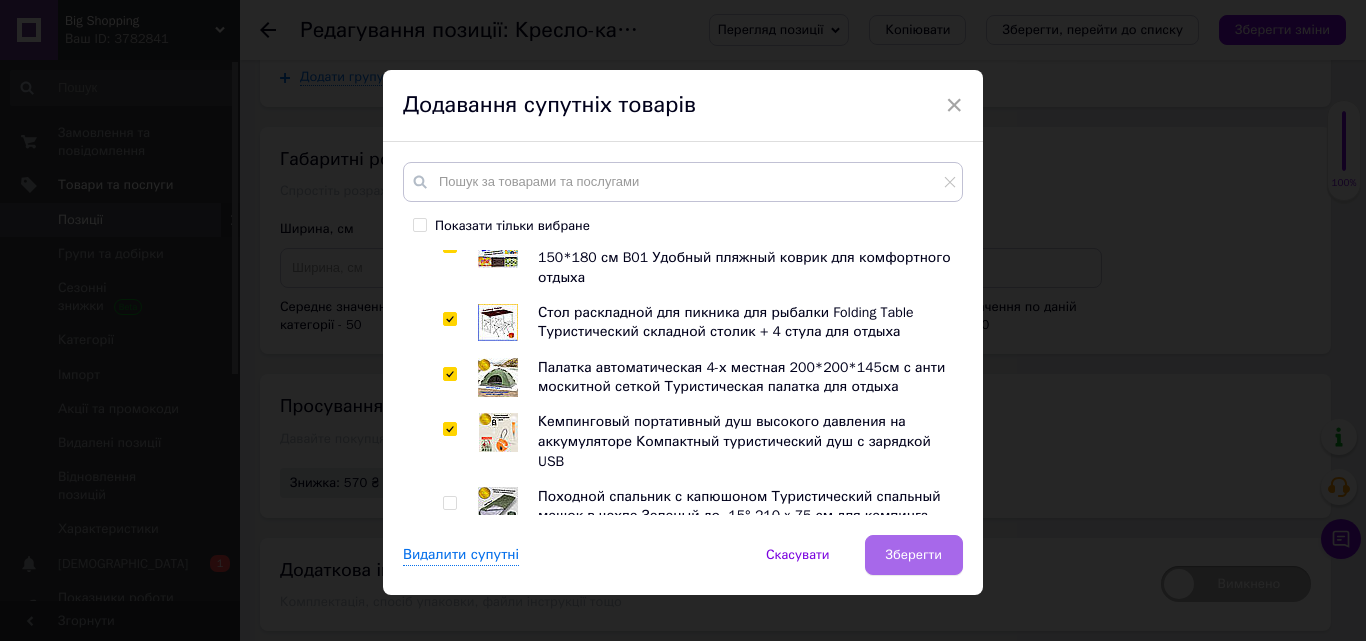 click on "Зберегти" at bounding box center [914, 555] 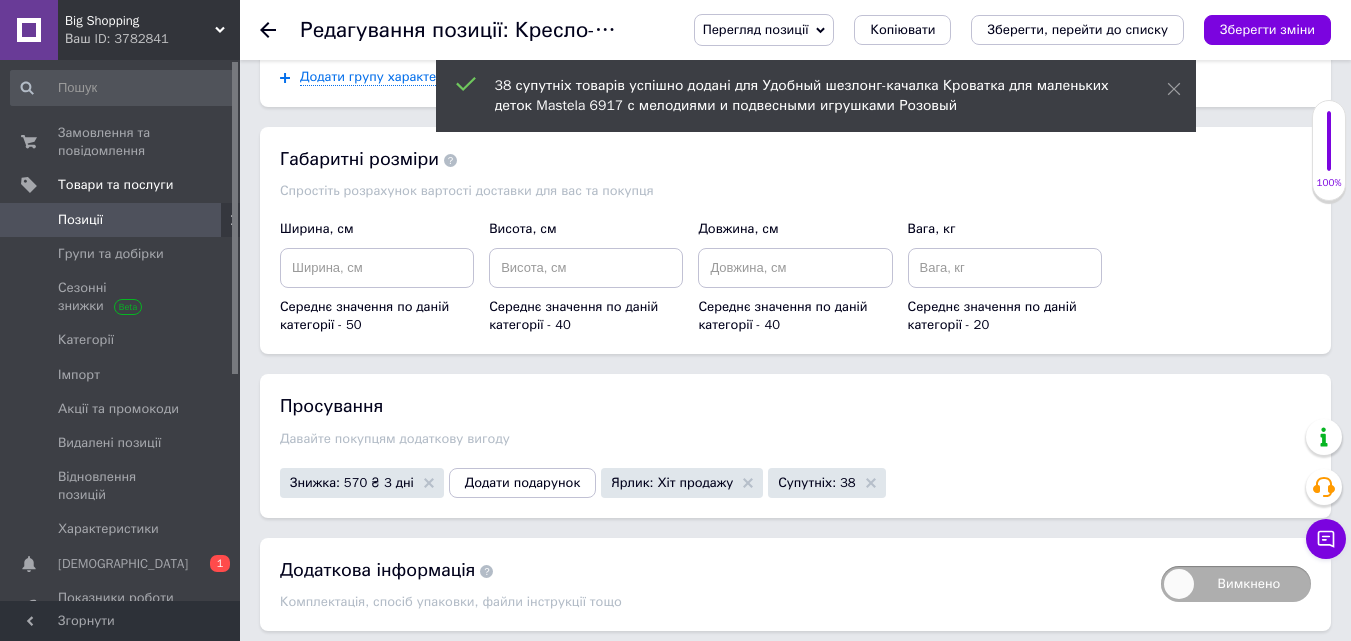 click on "Зберегти зміни" at bounding box center [1267, 29] 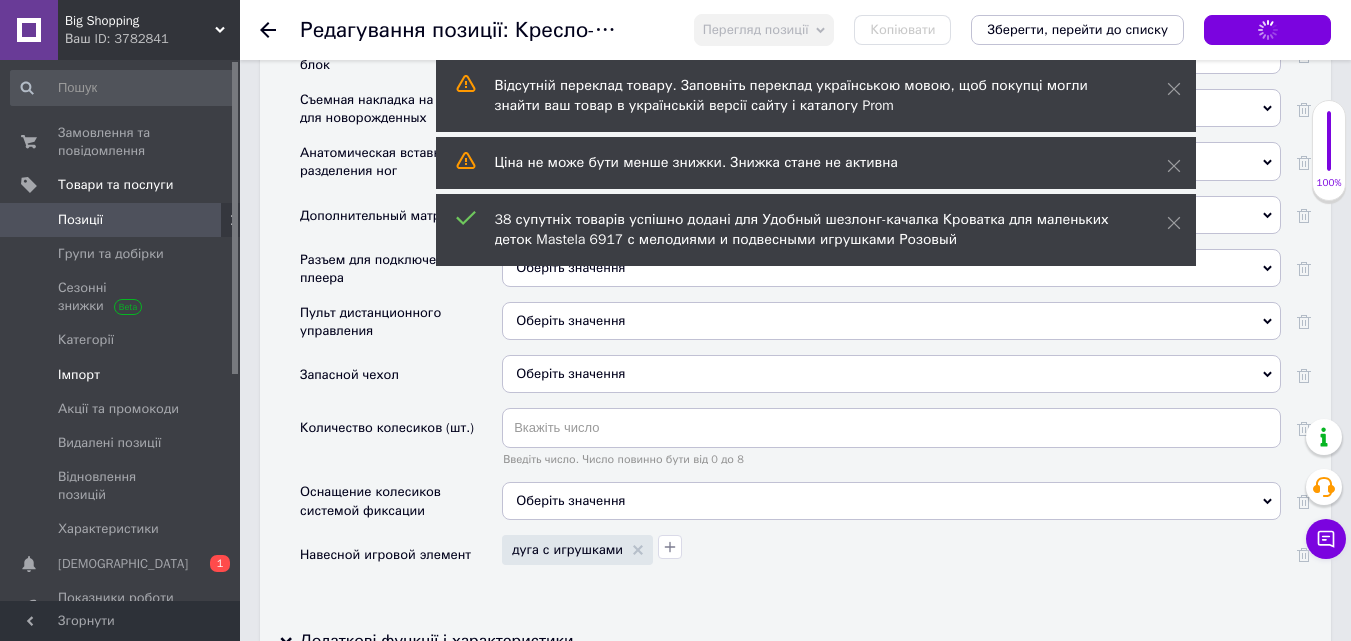 scroll, scrollTop: 2900, scrollLeft: 0, axis: vertical 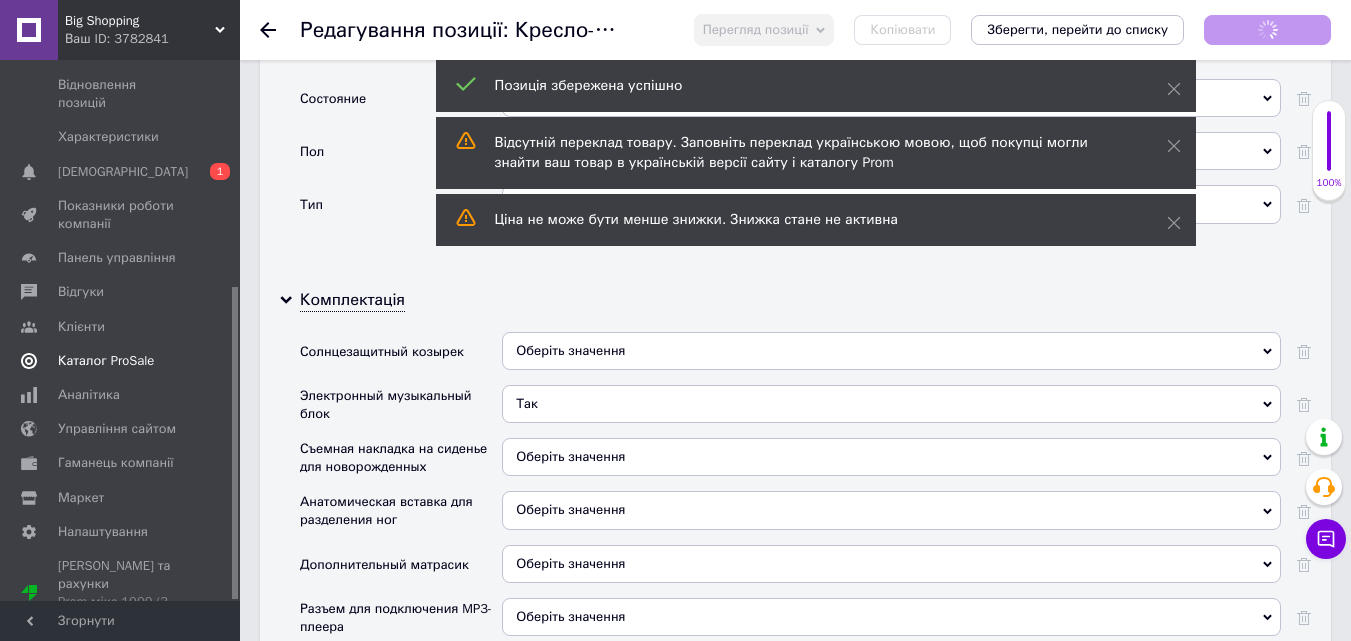 click on "Каталог ProSale" at bounding box center [106, 361] 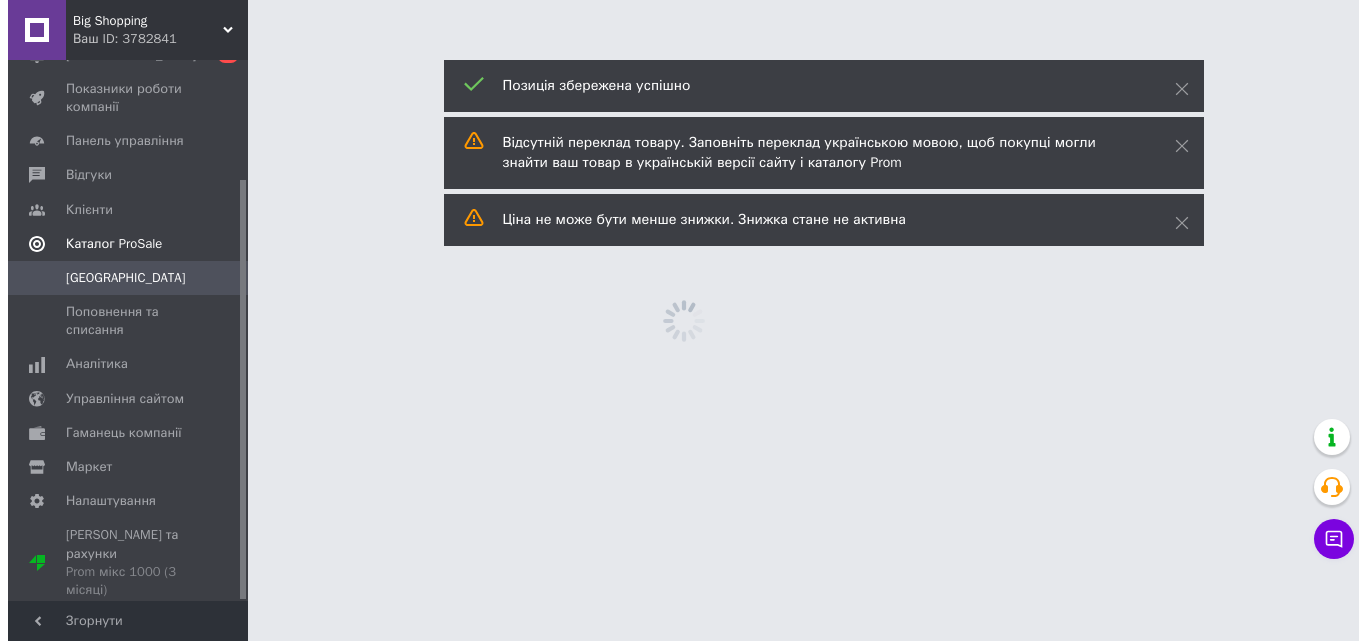 scroll, scrollTop: 0, scrollLeft: 0, axis: both 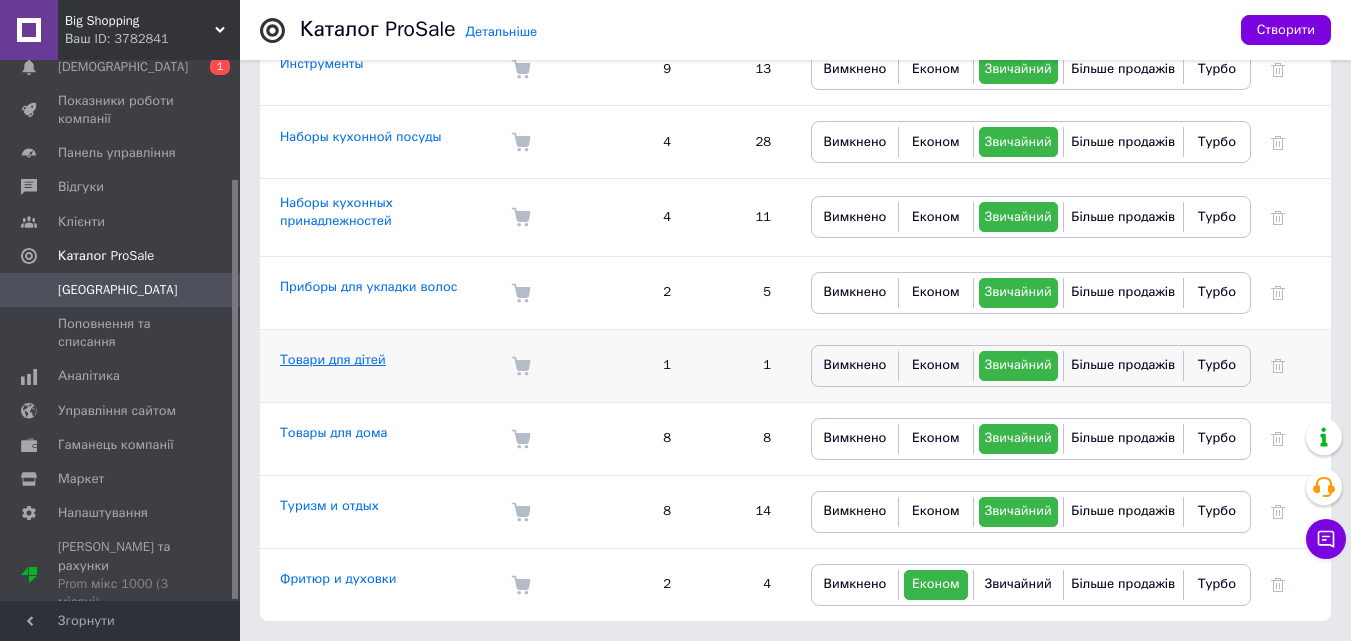 click on "Товари для дітей" at bounding box center (333, 359) 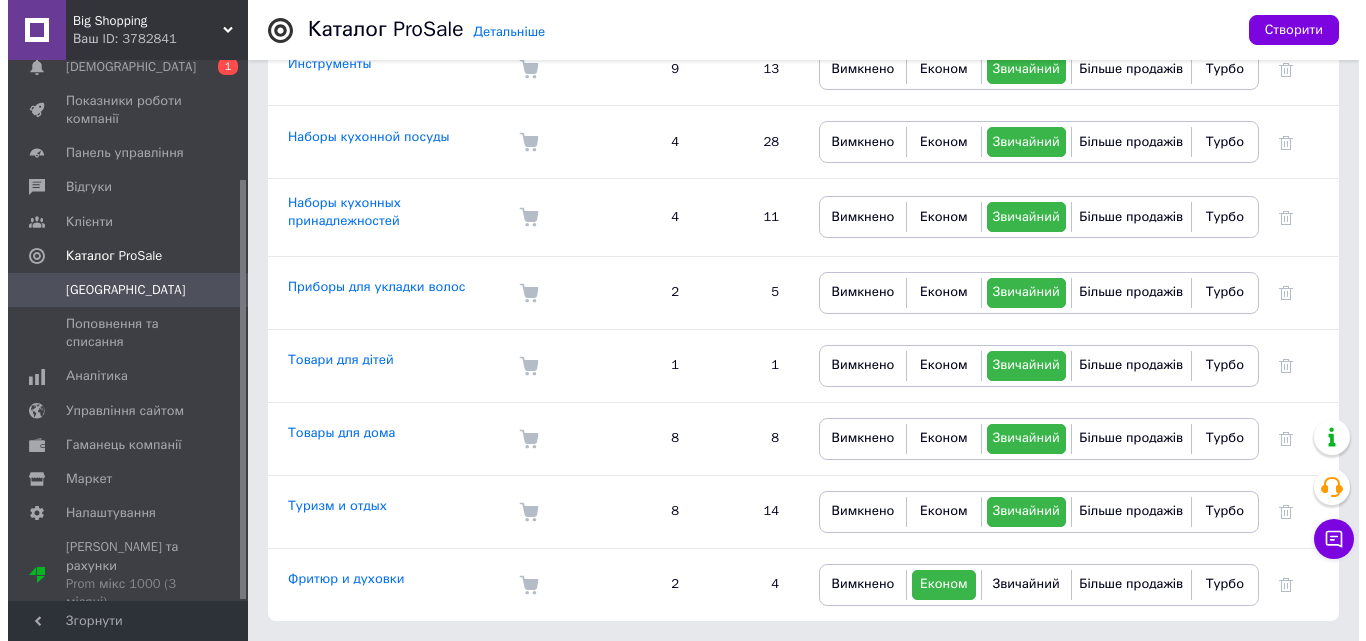 scroll, scrollTop: 0, scrollLeft: 0, axis: both 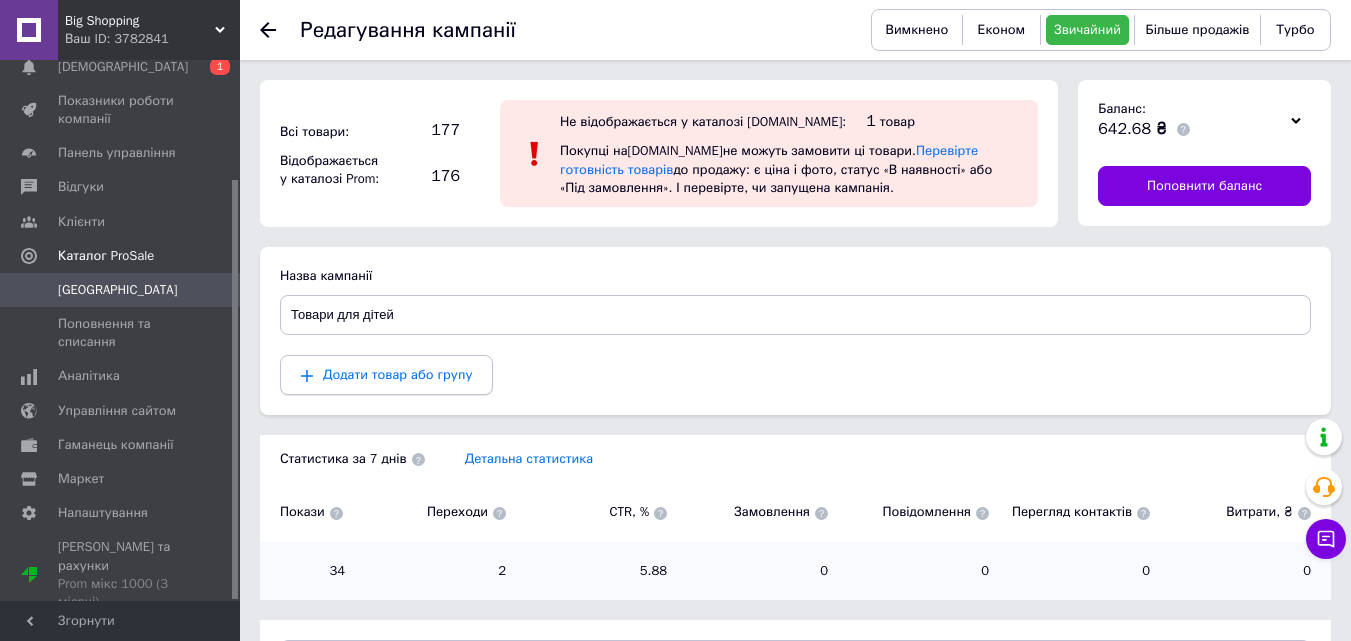 click on "Додати товар або групу" at bounding box center [386, 375] 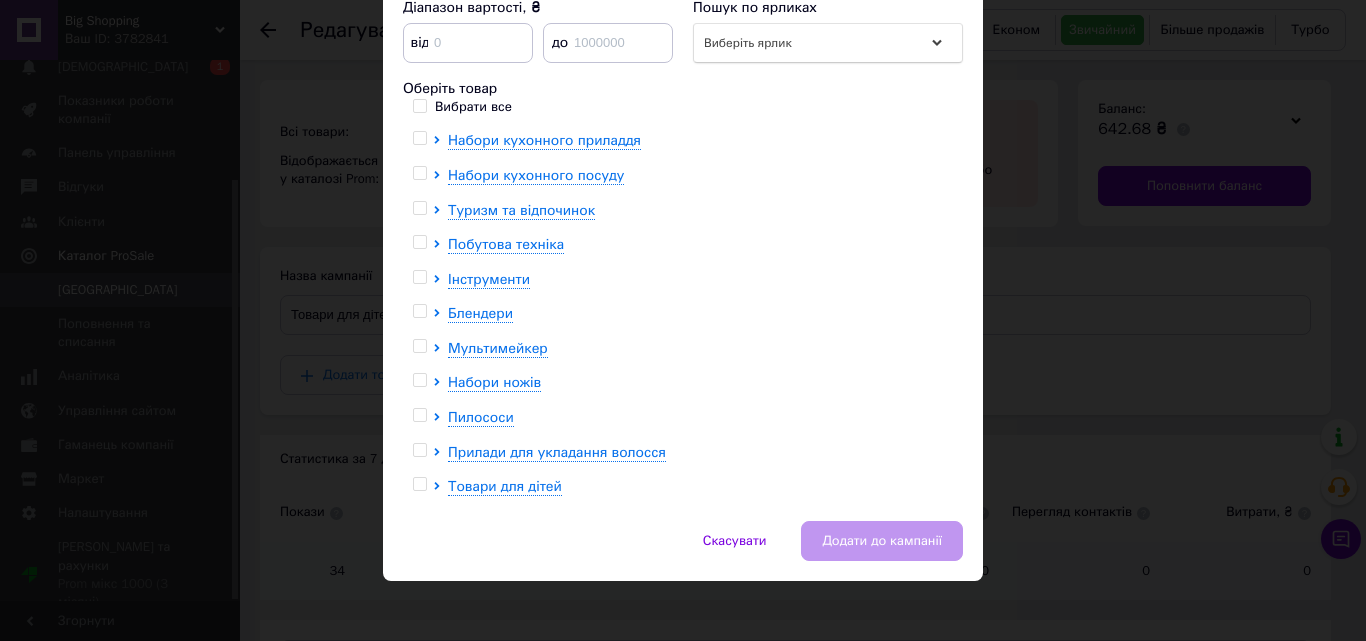 scroll, scrollTop: 386, scrollLeft: 0, axis: vertical 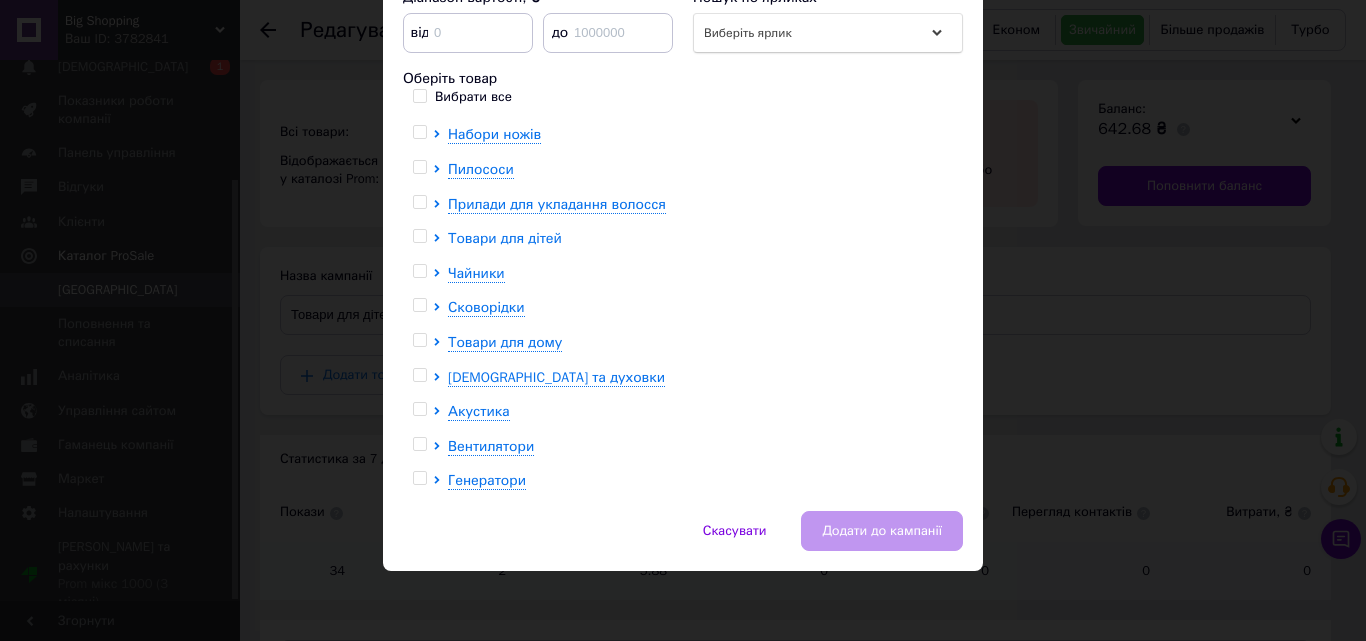 click on "Товари для дітей" at bounding box center [505, 238] 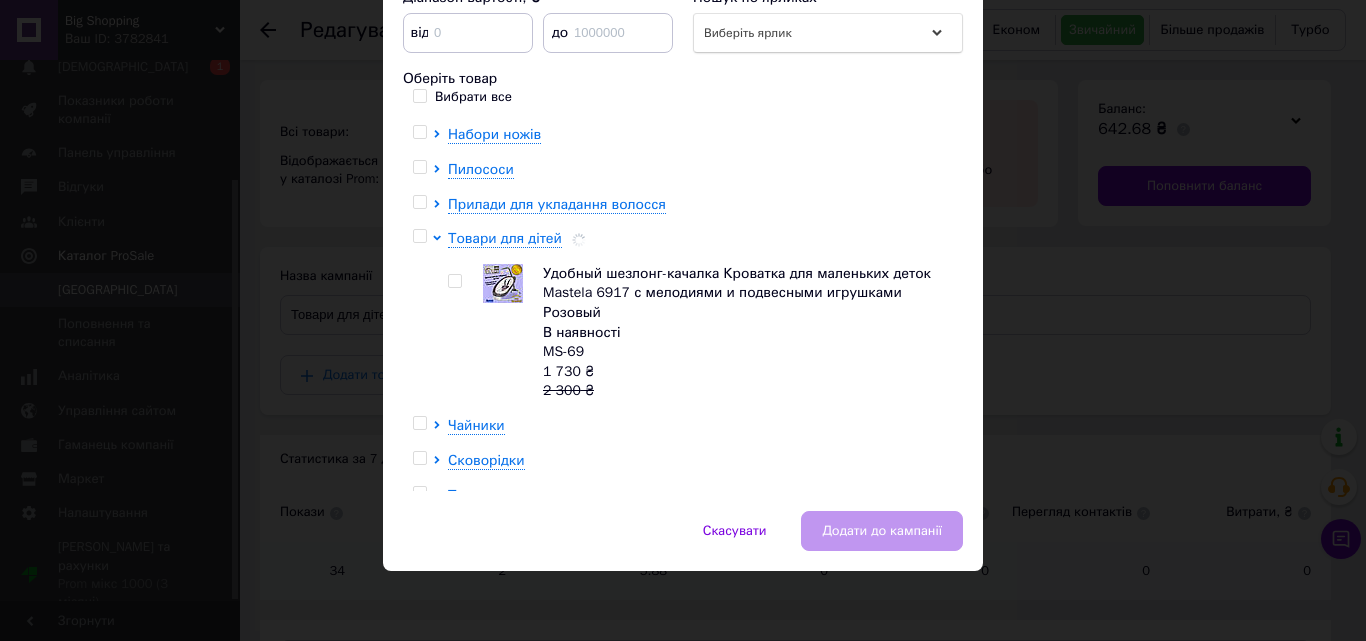 click at bounding box center (454, 281) 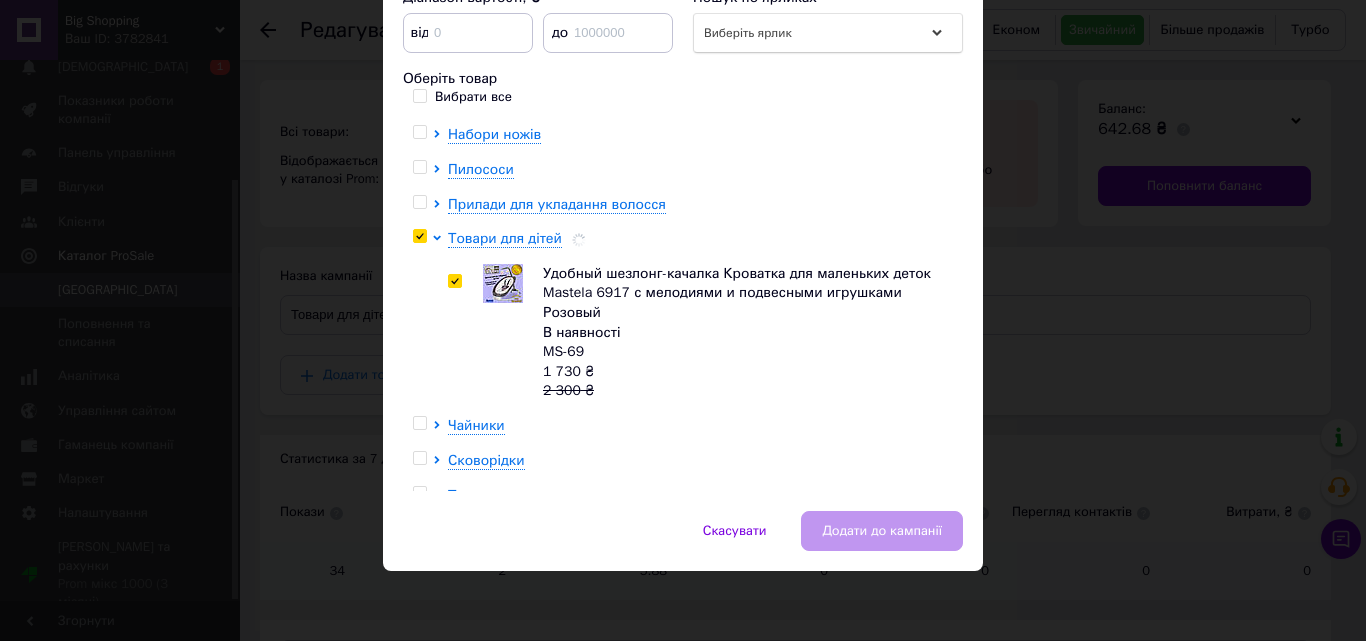 checkbox on "true" 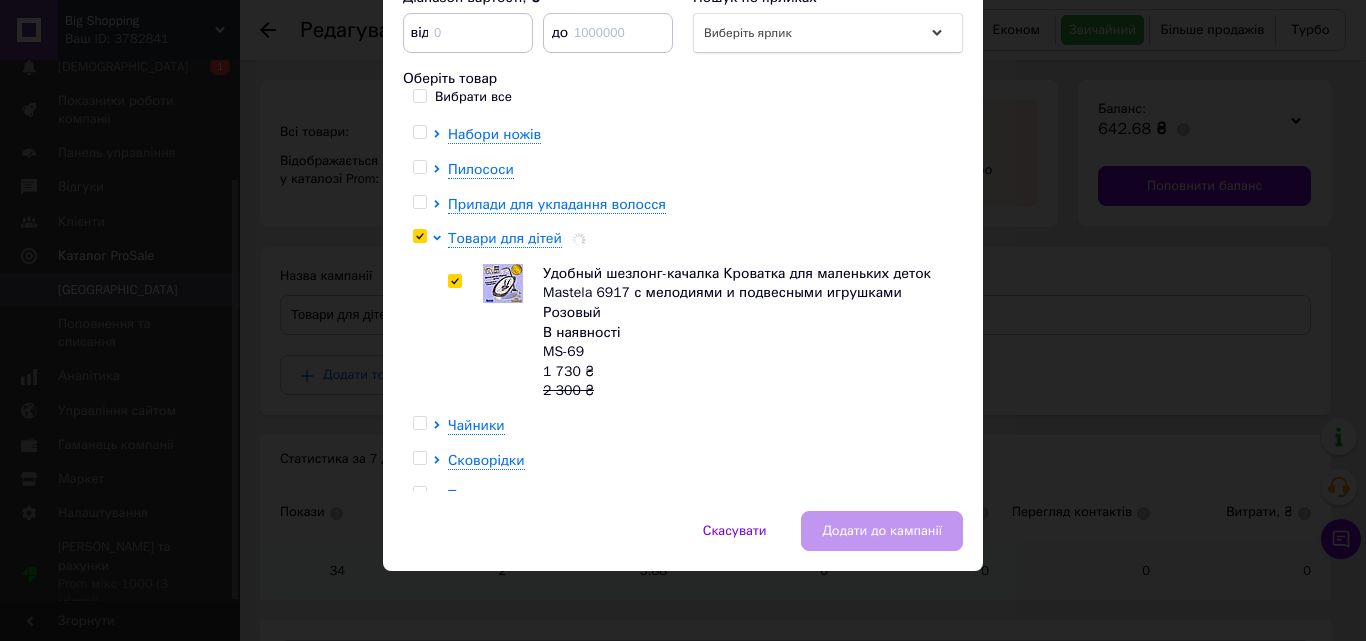 checkbox on "true" 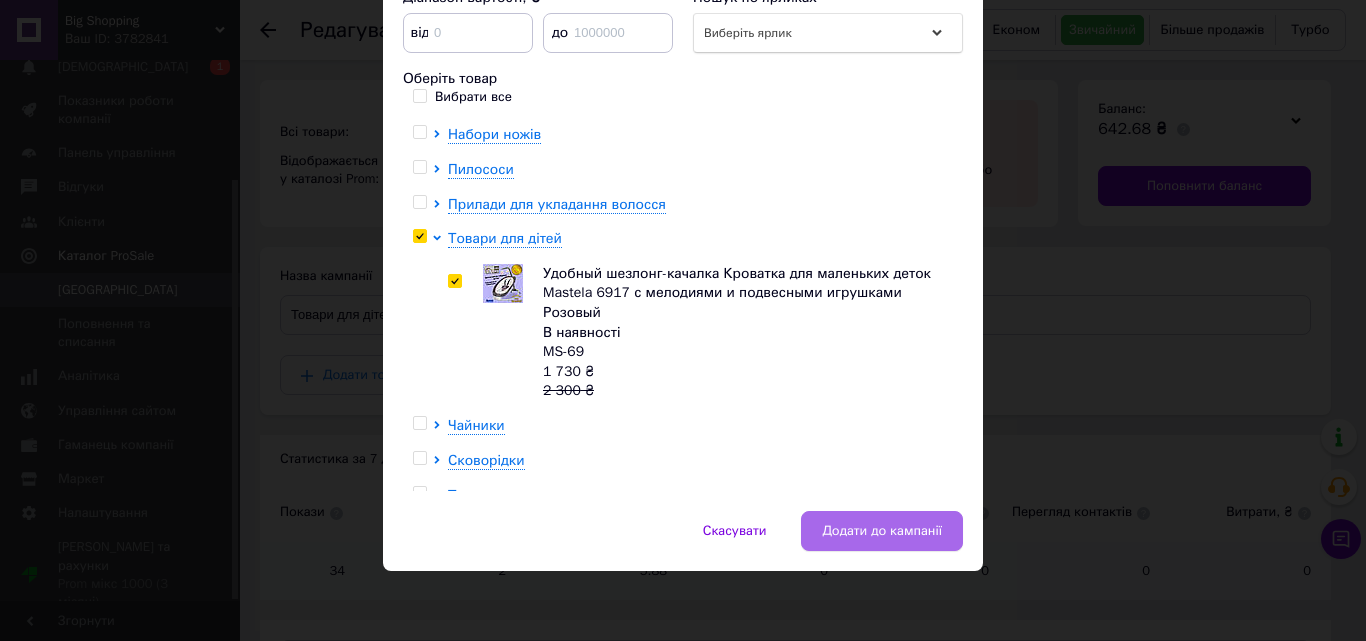 click on "Додати до кампанії" at bounding box center [882, 531] 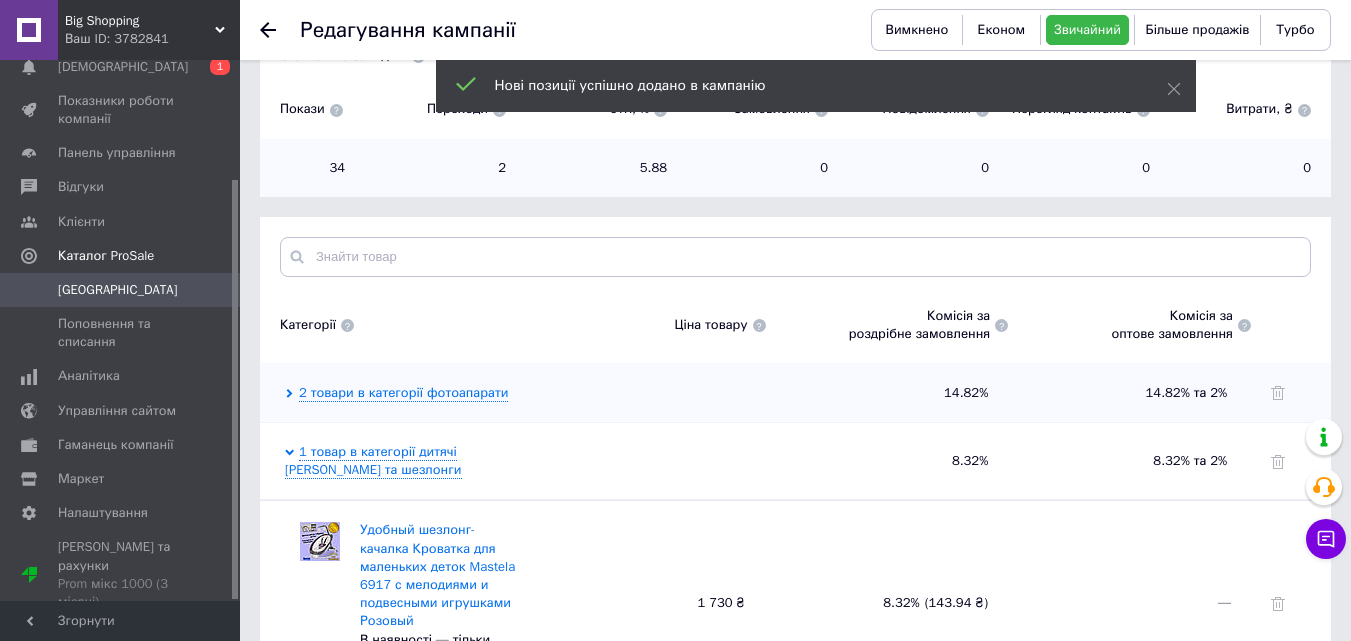 scroll, scrollTop: 520, scrollLeft: 0, axis: vertical 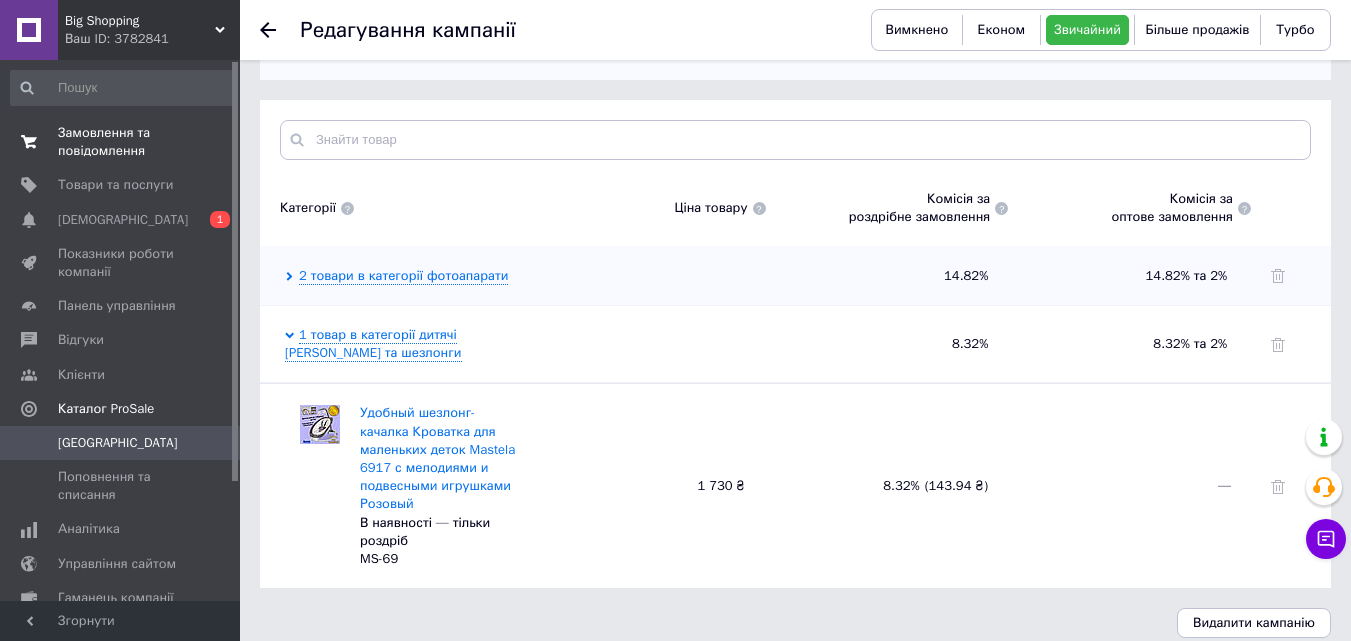 click on "Замовлення та повідомлення" at bounding box center [121, 142] 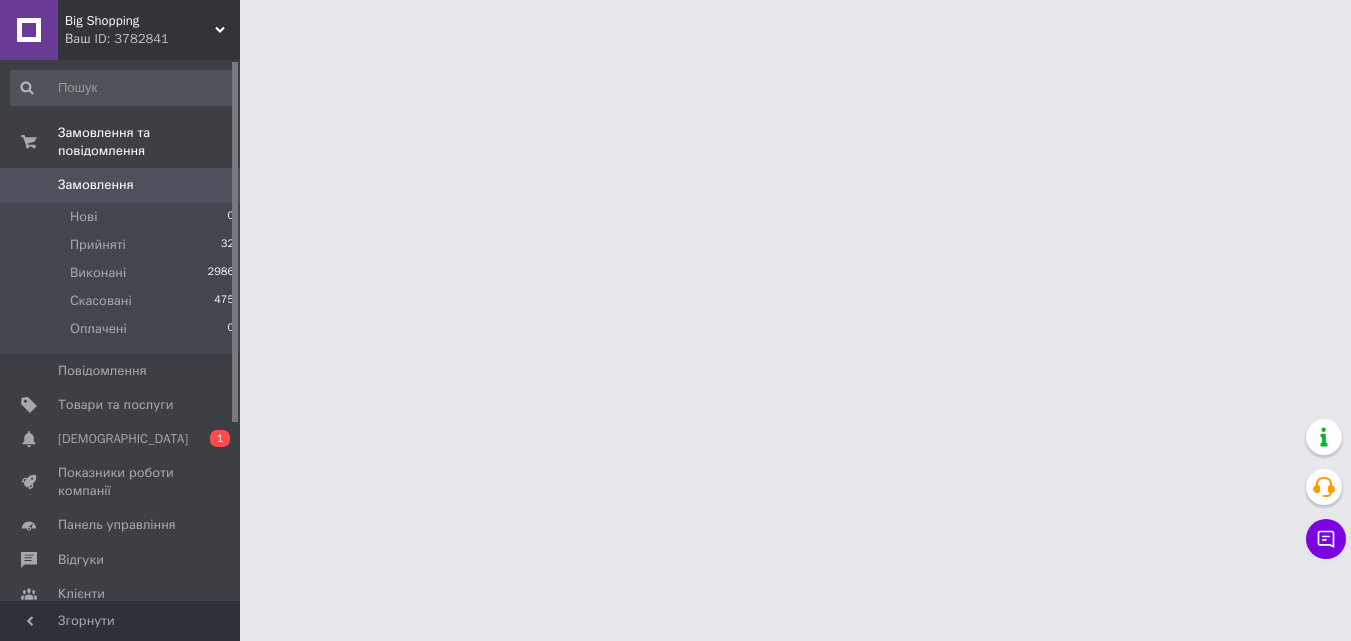 scroll, scrollTop: 0, scrollLeft: 0, axis: both 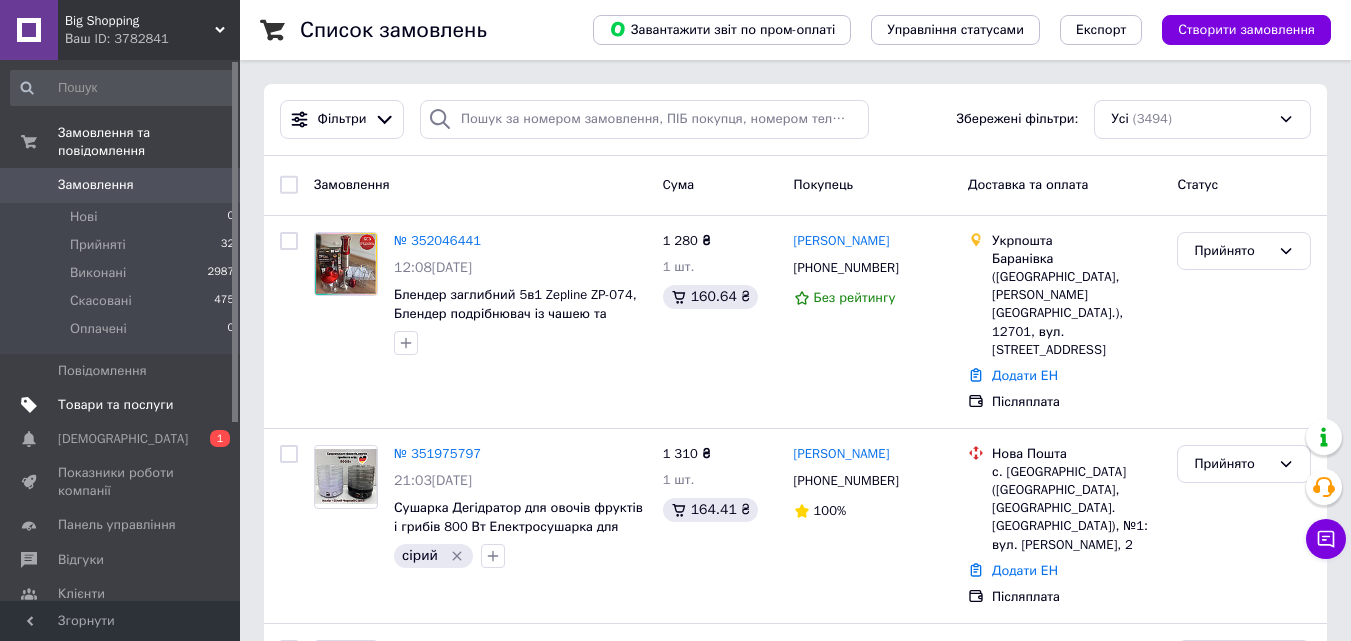 click at bounding box center [29, 405] 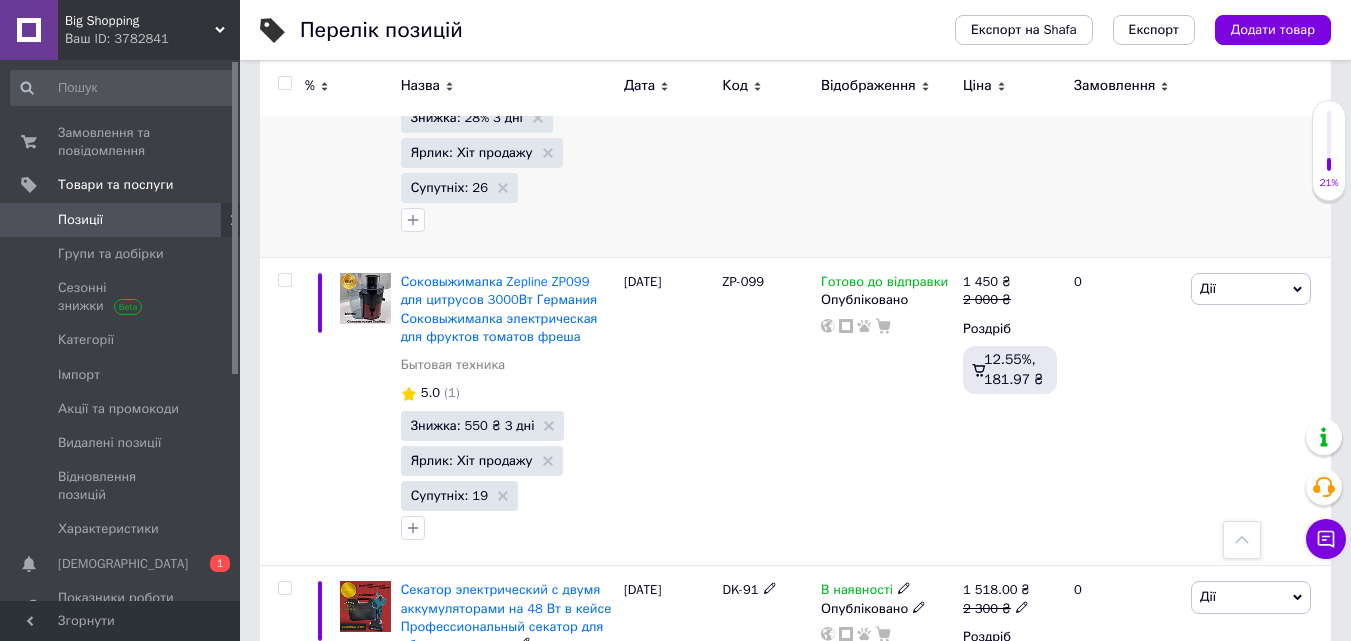 scroll, scrollTop: 28363, scrollLeft: 0, axis: vertical 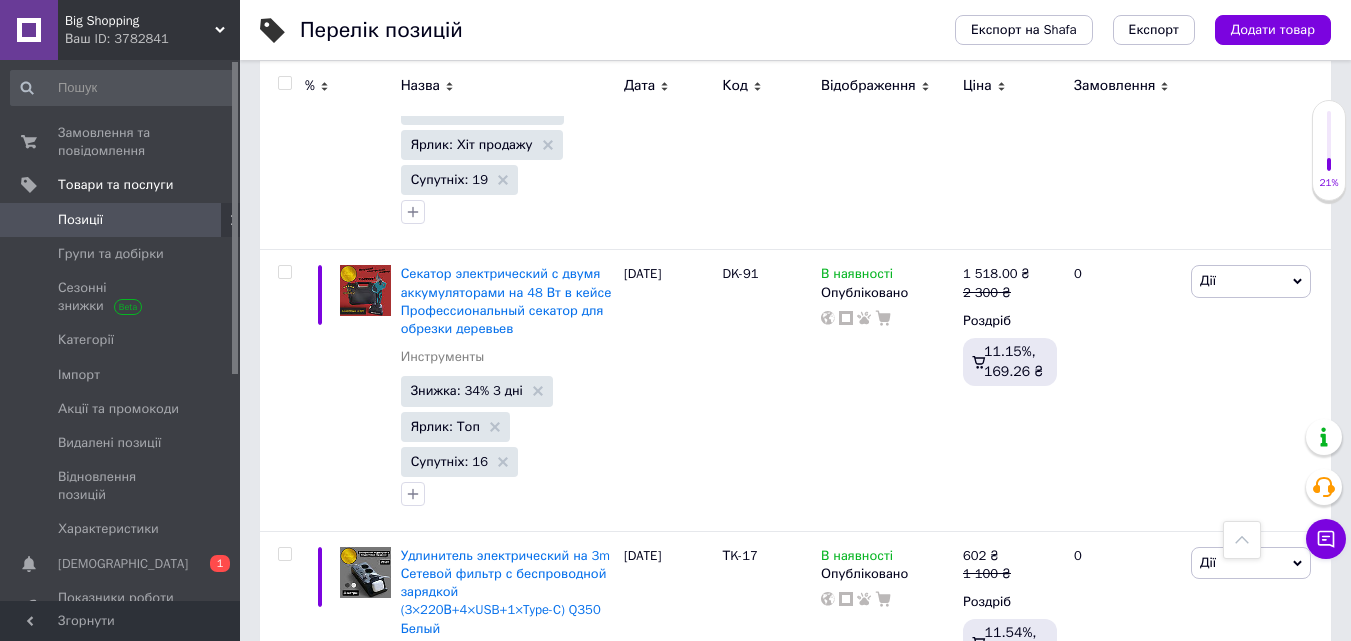 click on "2" at bounding box center [327, 872] 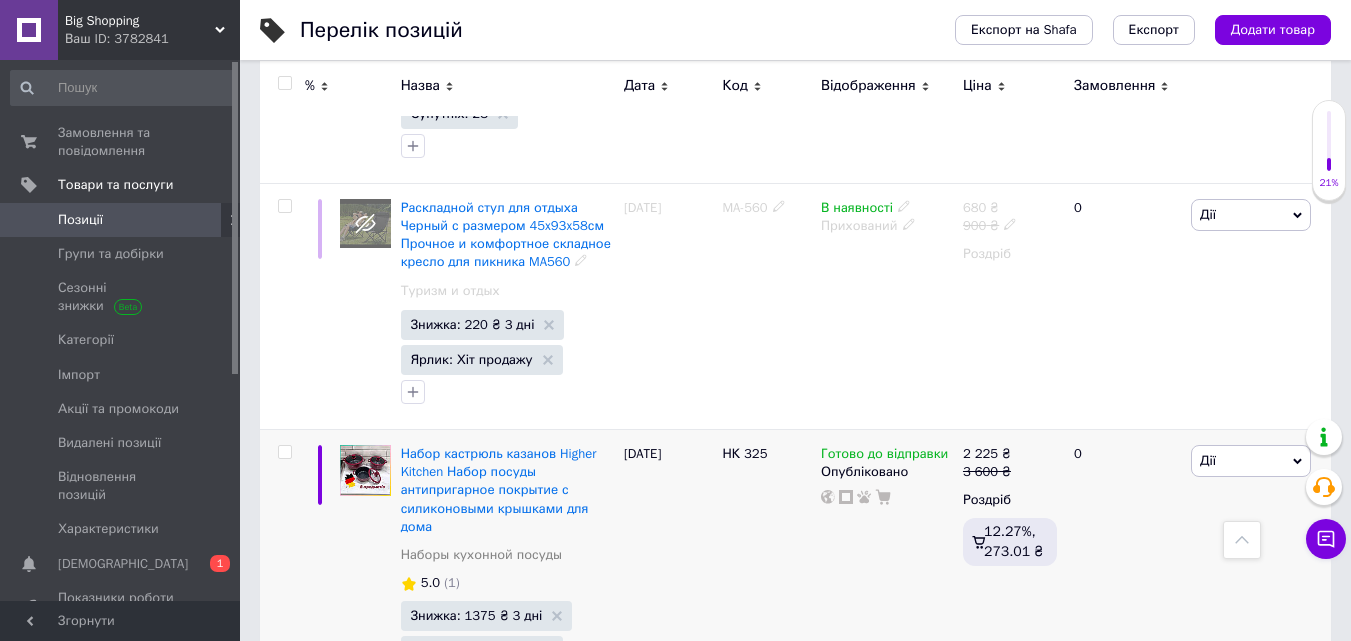 scroll, scrollTop: 4846, scrollLeft: 0, axis: vertical 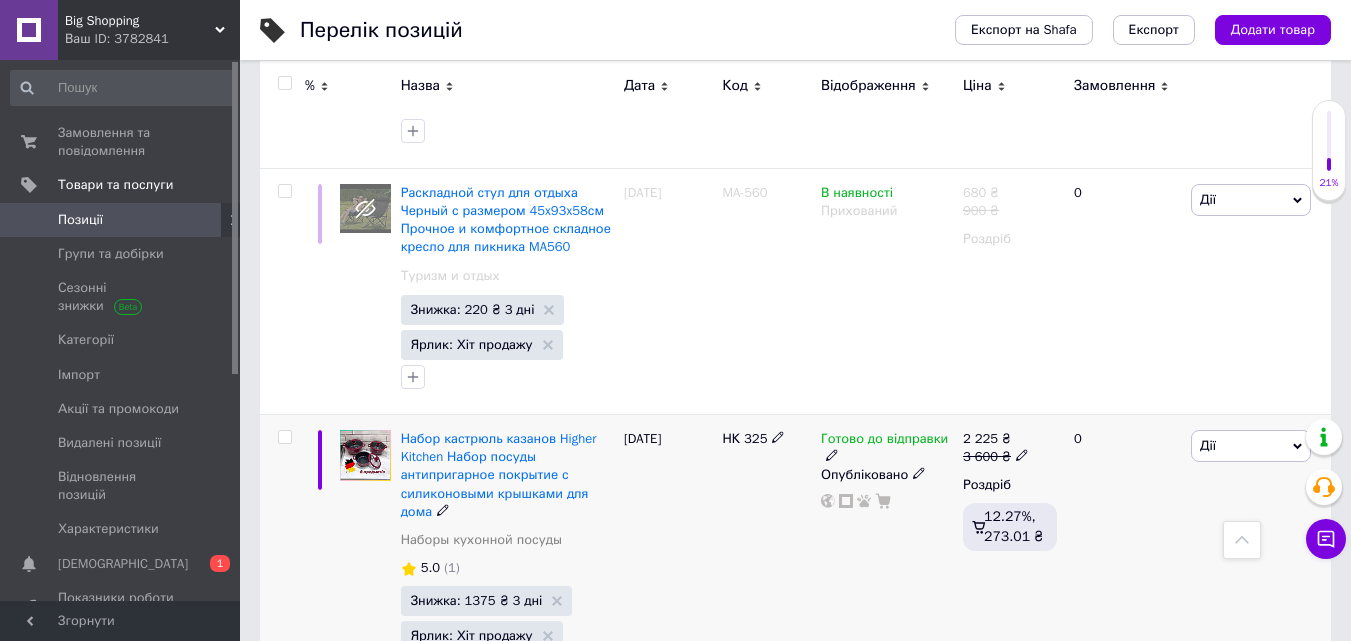 click on "Дії" at bounding box center (1251, 446) 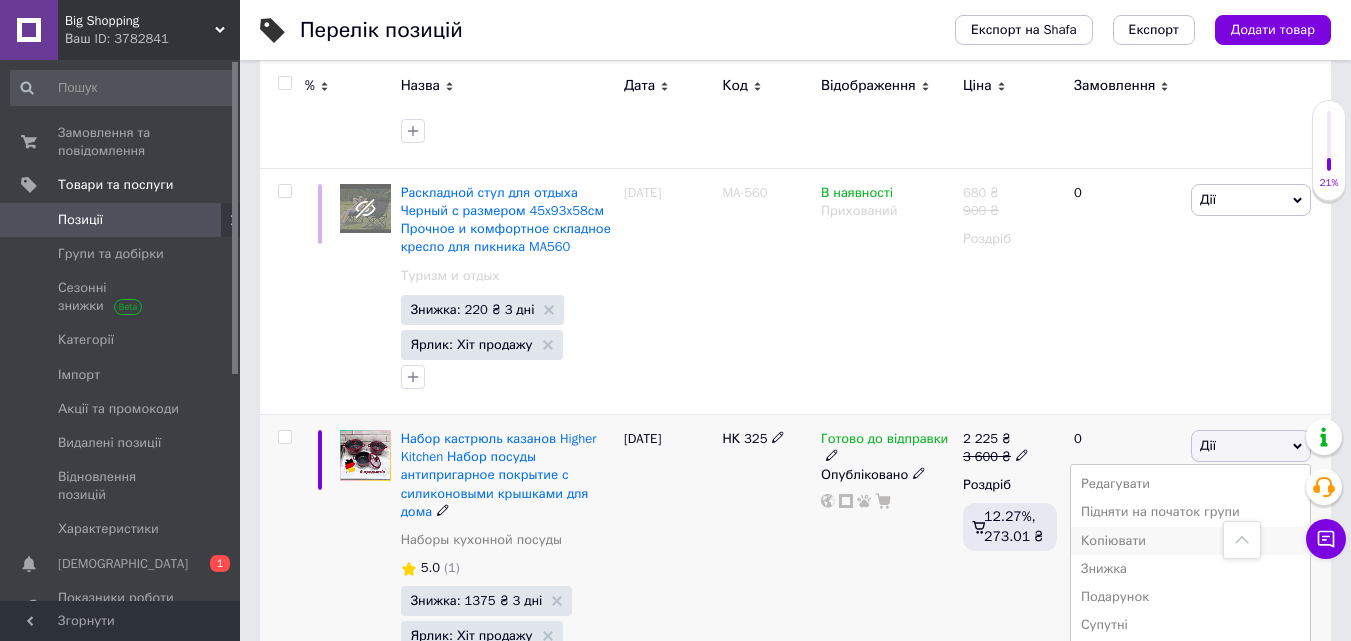 click on "Копіювати" at bounding box center (1190, 541) 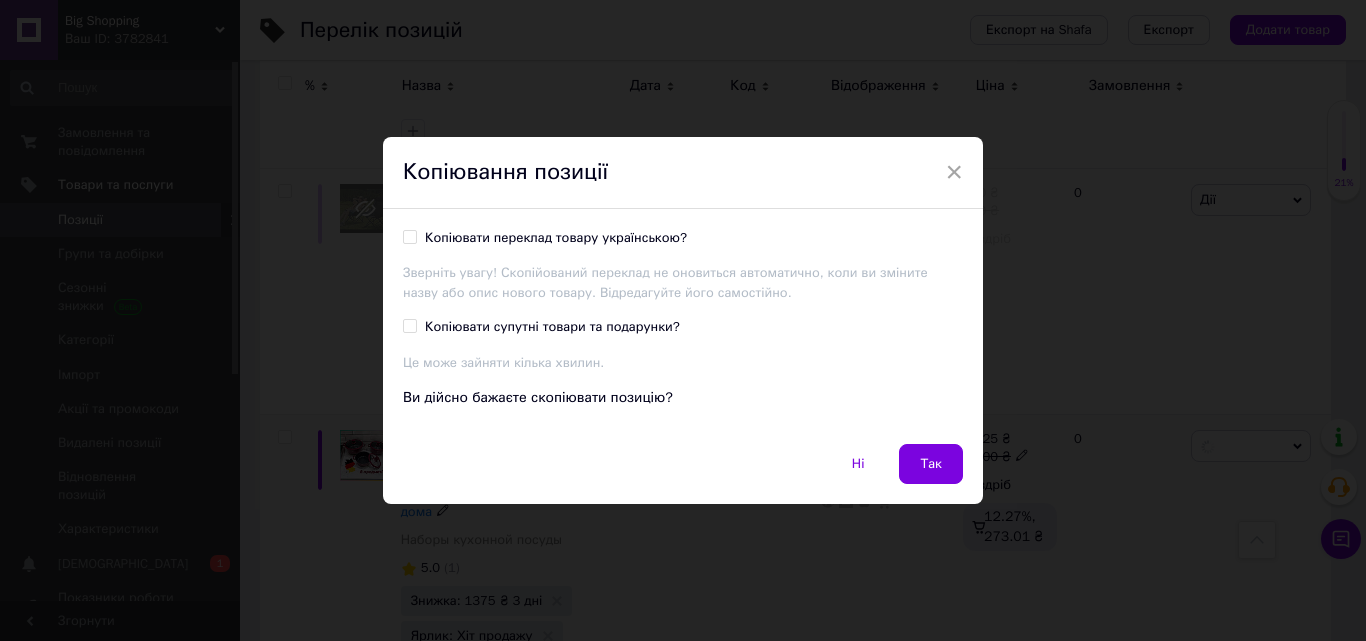 click on "Копіювати супутні товари та подарунки?" at bounding box center [409, 325] 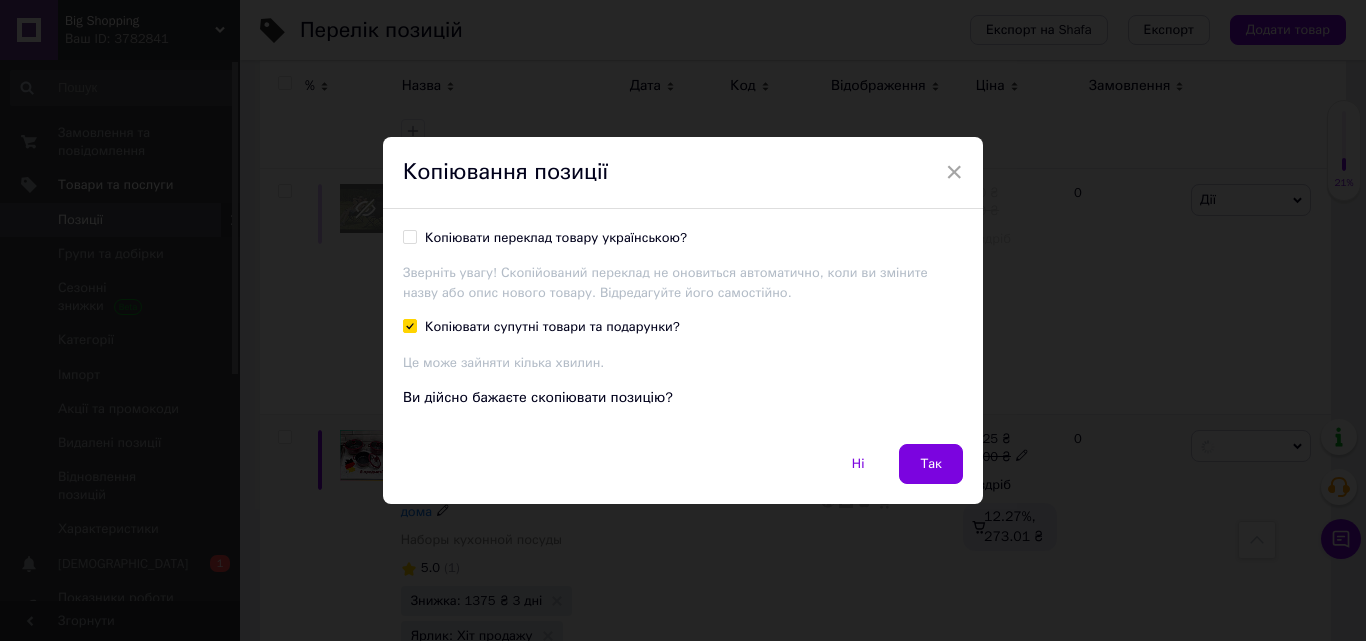 checkbox on "true" 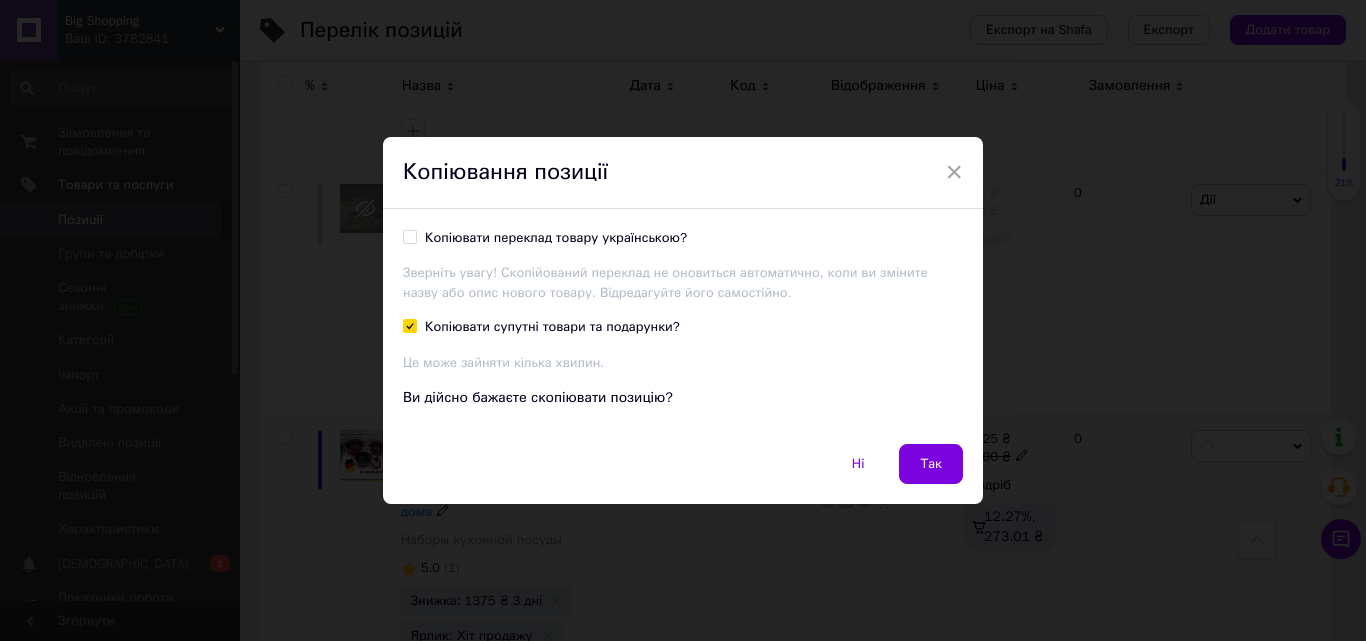 click on "Копіювати переклад товару українською? Зверніть увагу! Скопійований переклад не оновиться автоматично,
коли ви зміните назву або опис нового товару.
Відредагуйте його самостійно. Копіювати супутні товари та подарунки? Це може зайняти кілька хвилин. Ви дійсно бажаєте скопіювати позицію?" at bounding box center [683, 326] 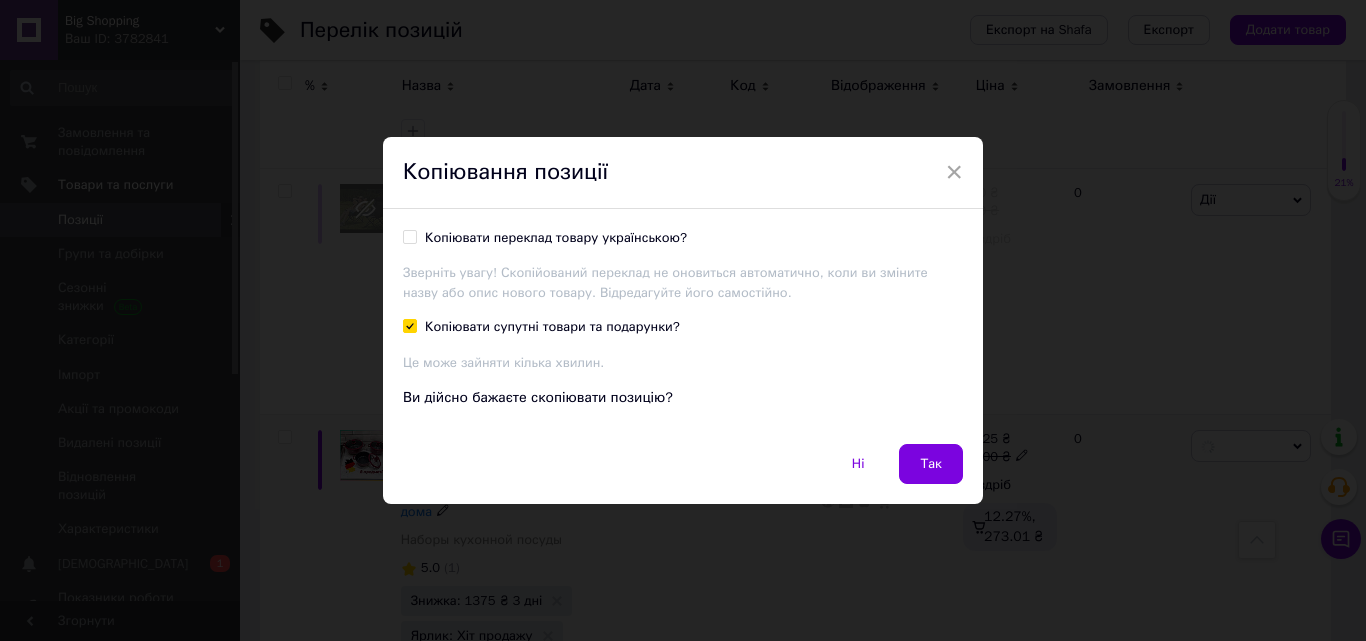 click on "Копіювати переклад товару українською?" at bounding box center [409, 236] 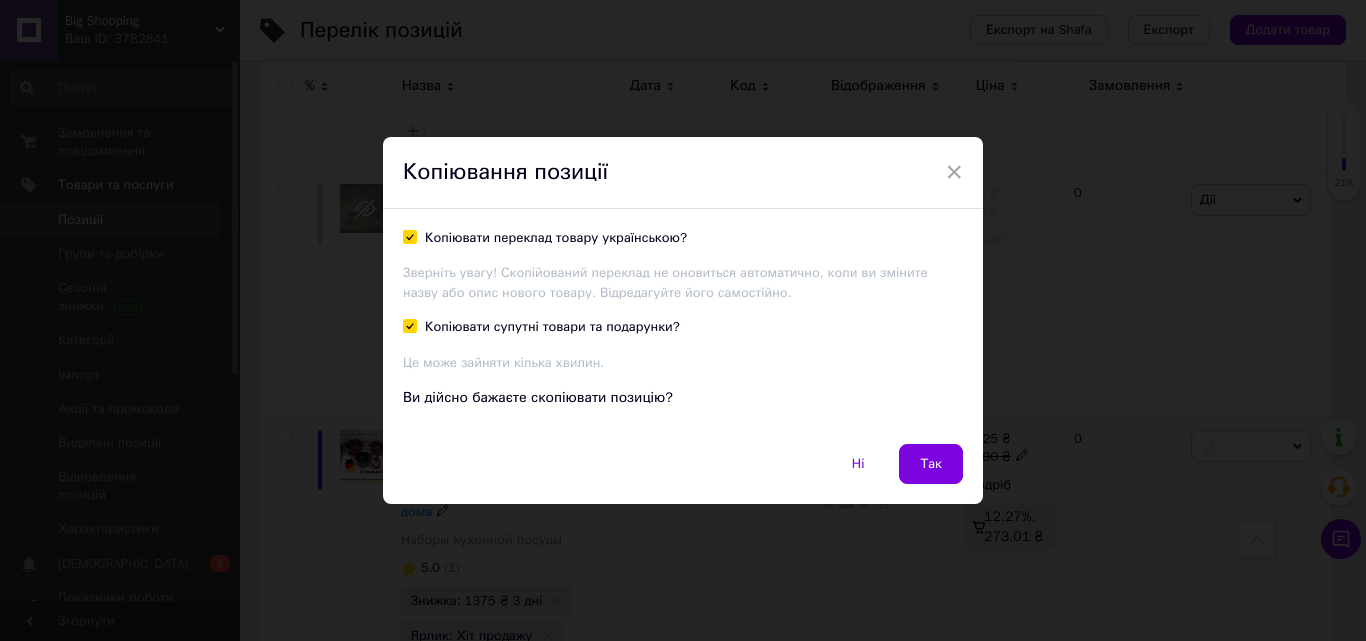 checkbox on "true" 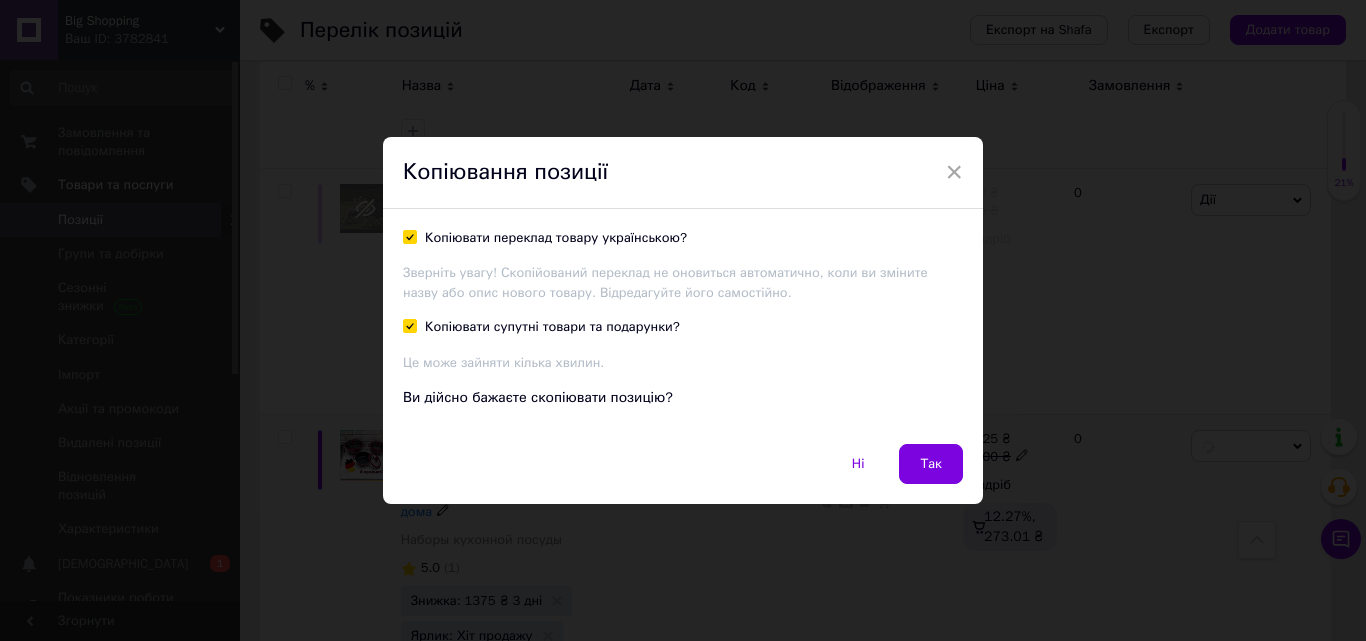 click on "Так" at bounding box center (931, 464) 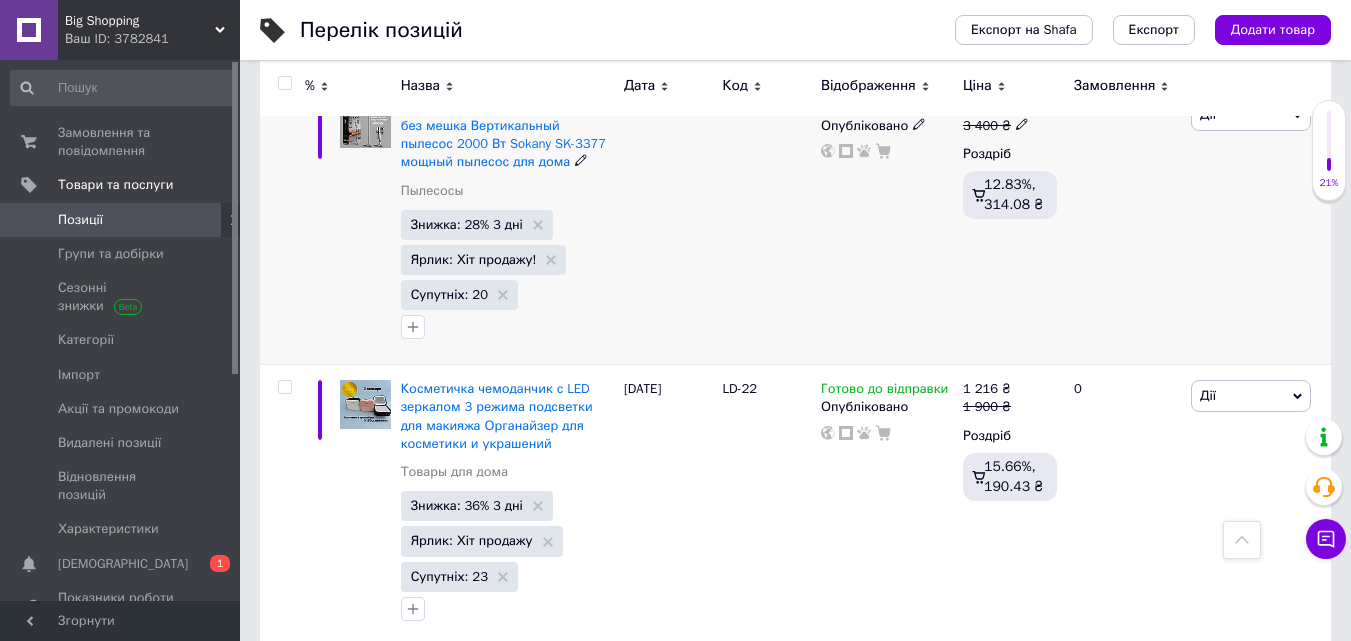 scroll, scrollTop: 4246, scrollLeft: 0, axis: vertical 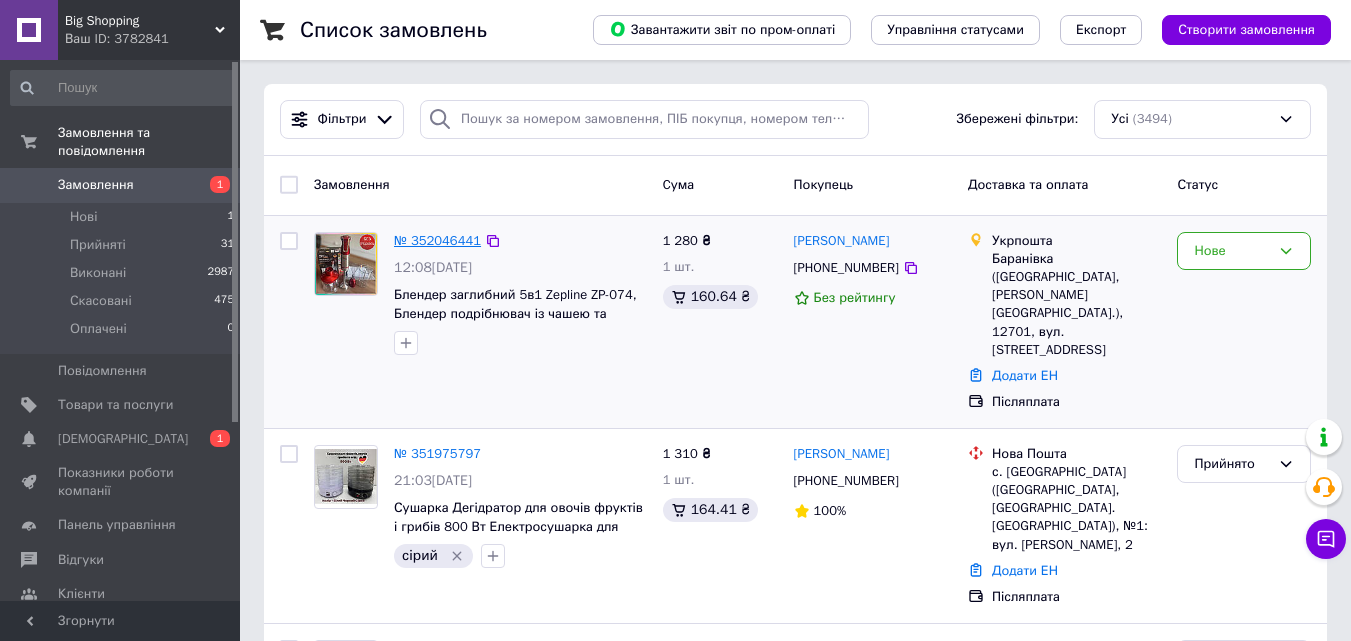 click on "№ 352046441" at bounding box center [437, 240] 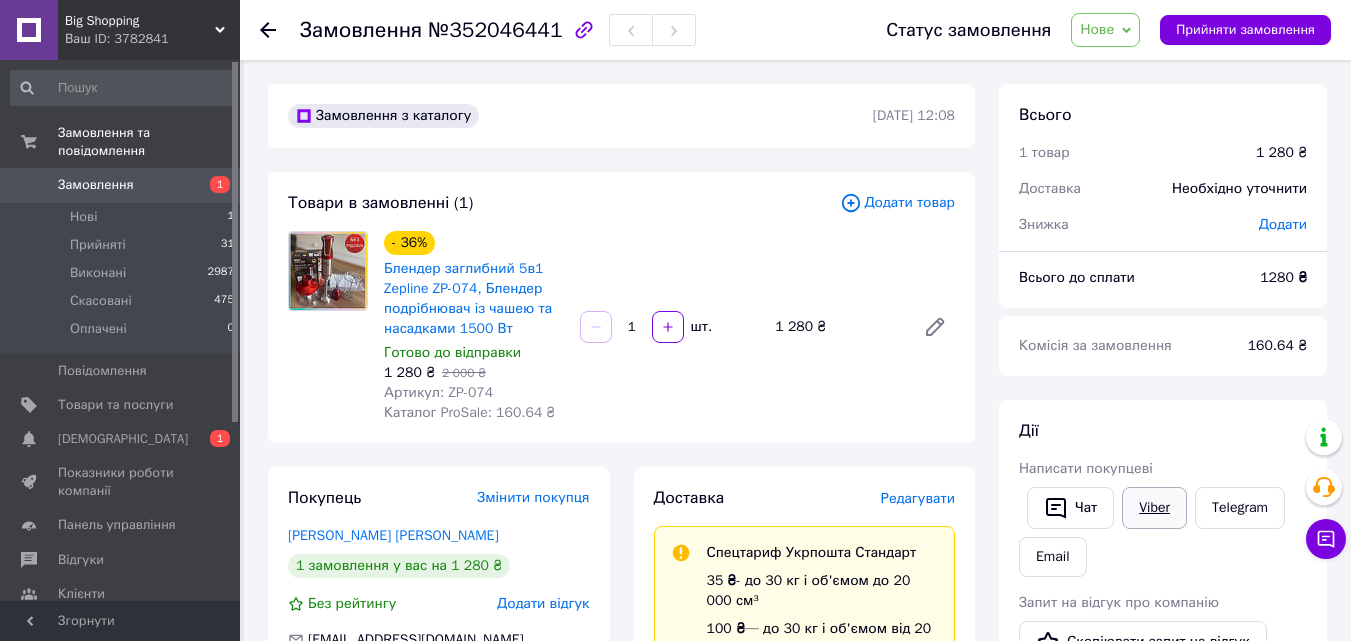 click on "Viber" at bounding box center (1154, 508) 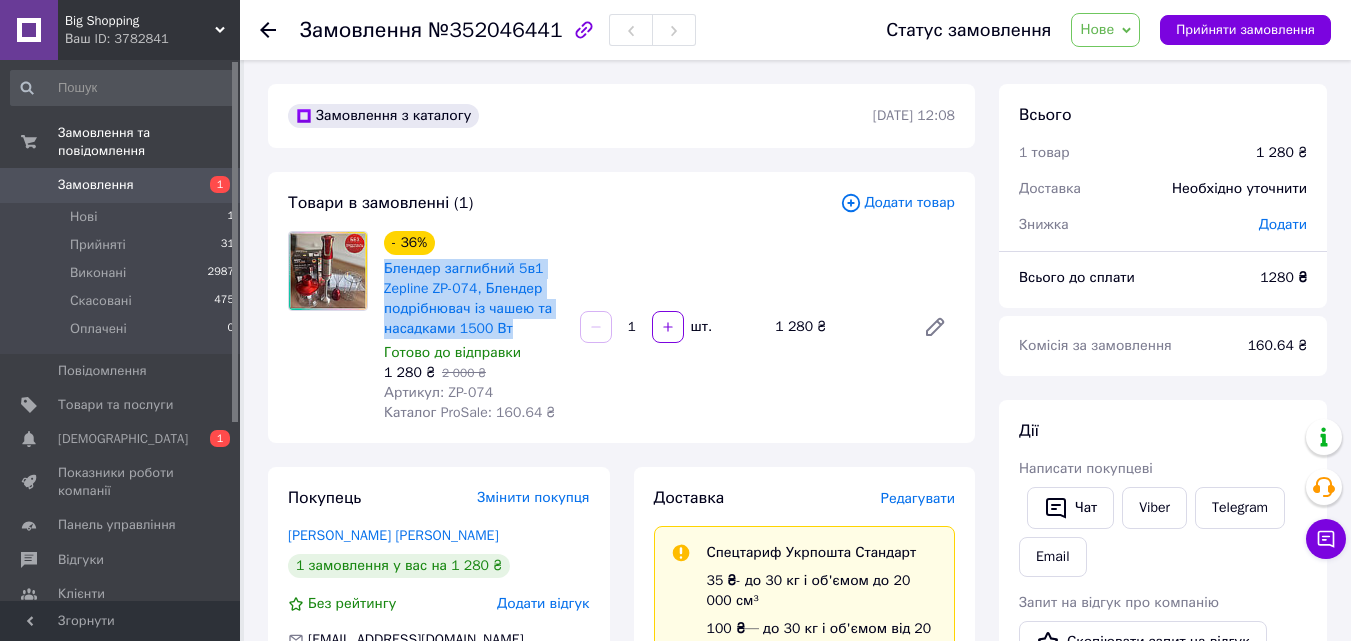 drag, startPoint x: 377, startPoint y: 263, endPoint x: 506, endPoint y: 331, distance: 145.82524 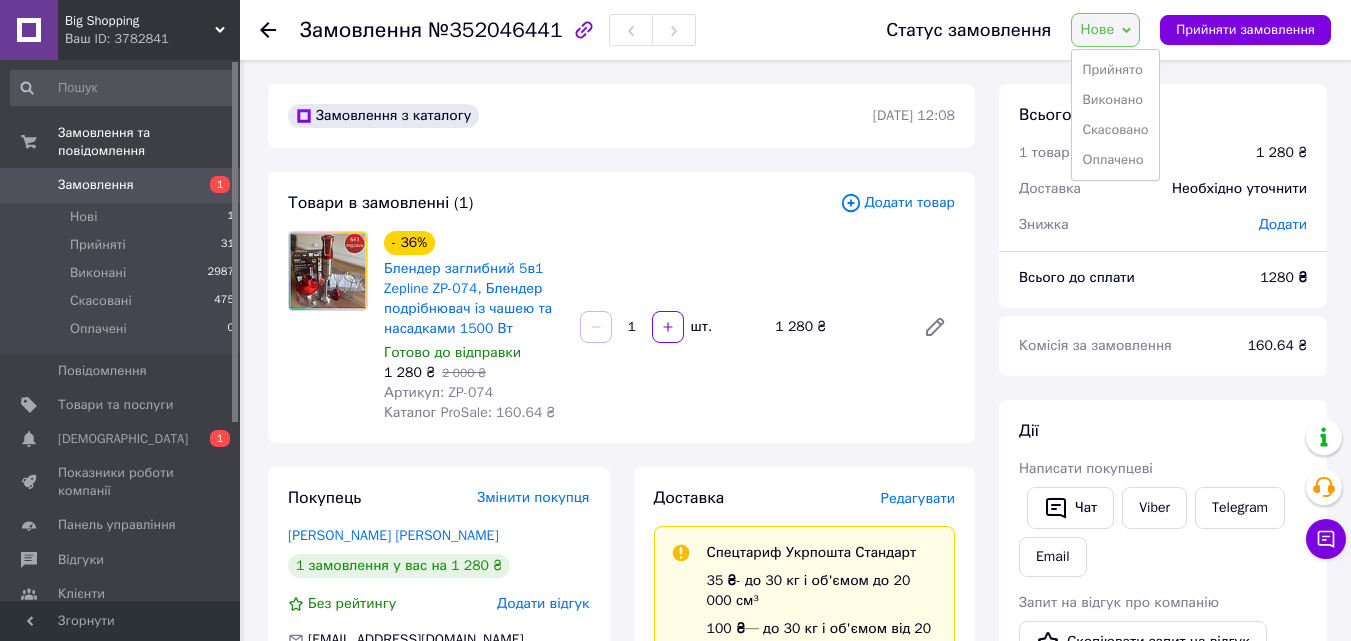 click on "Замовлення №352046441" at bounding box center (573, 30) 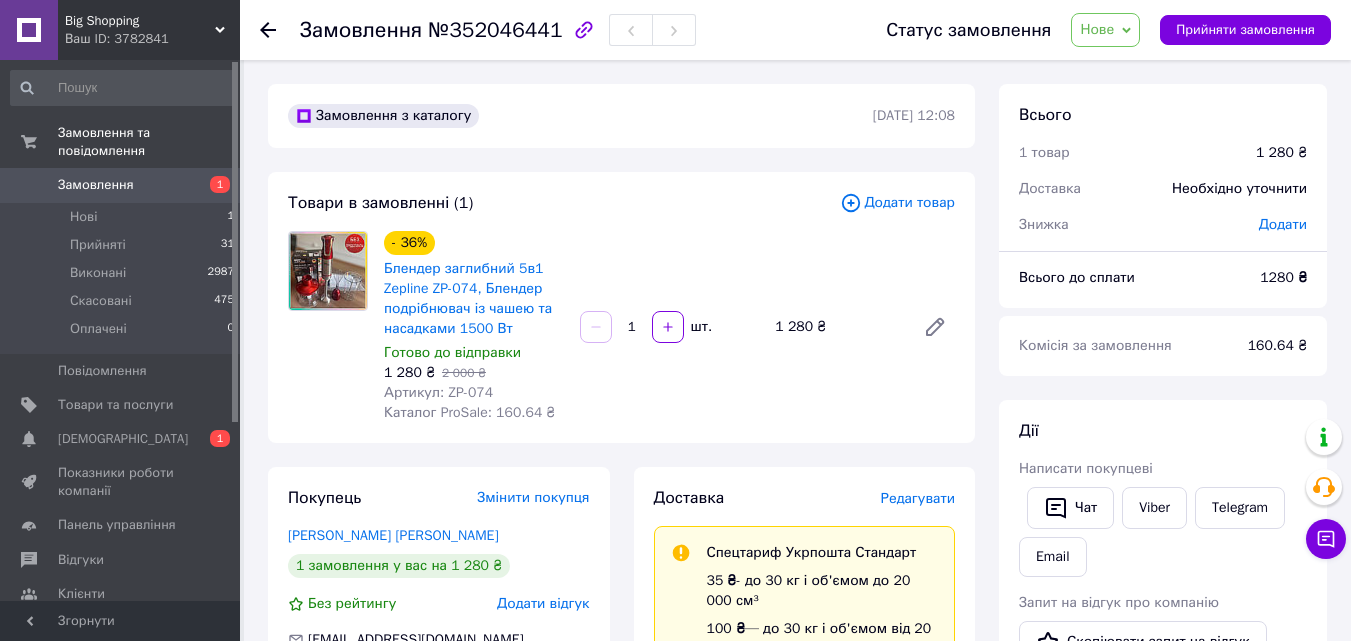 click on "Нове" at bounding box center [1105, 30] 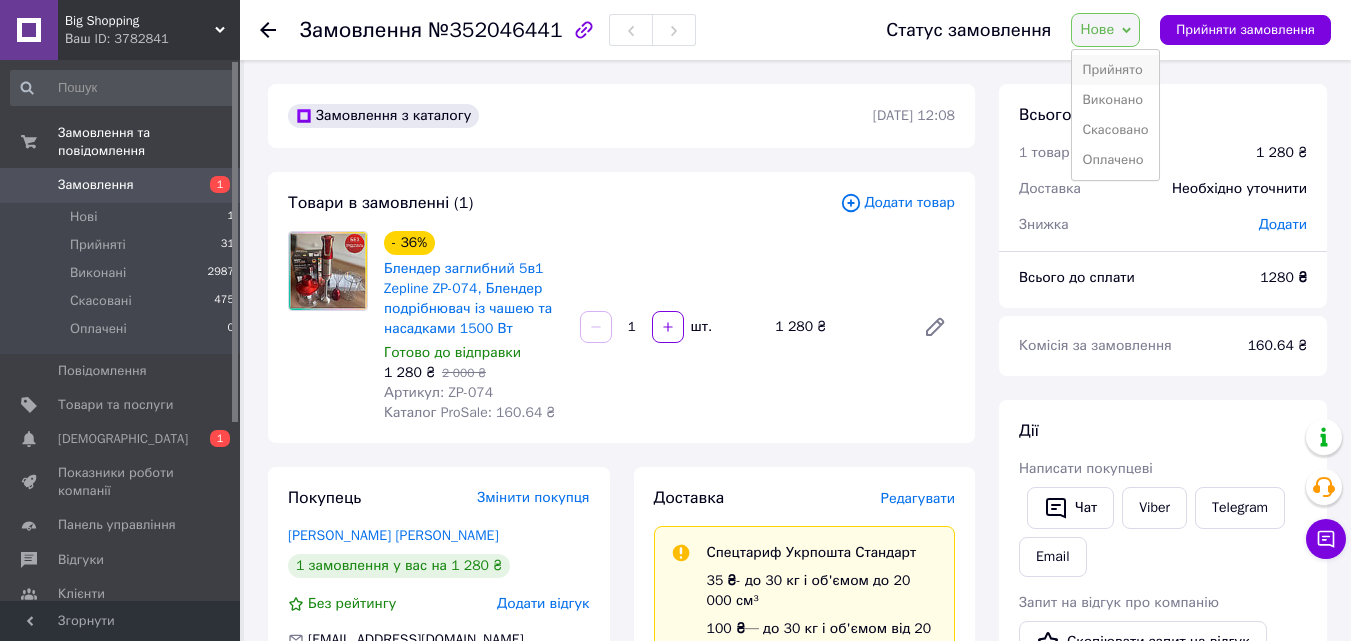 click on "Прийнято" at bounding box center (1115, 70) 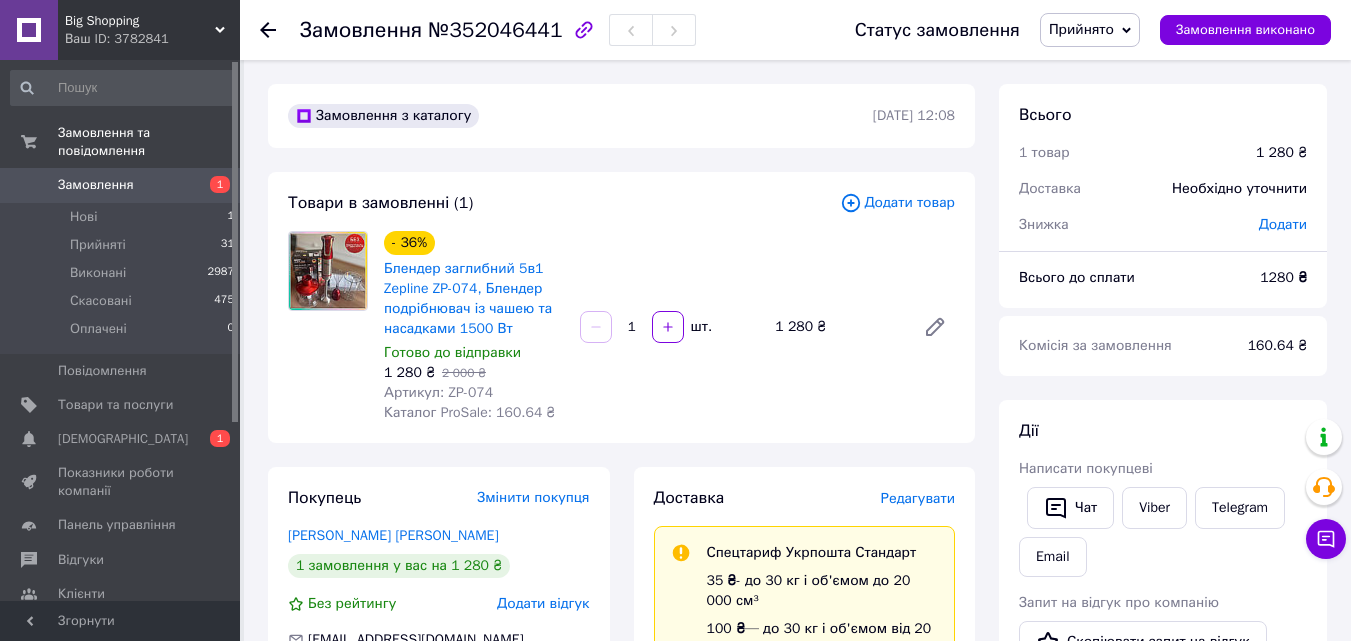 click on "Big Shopping" at bounding box center (140, 21) 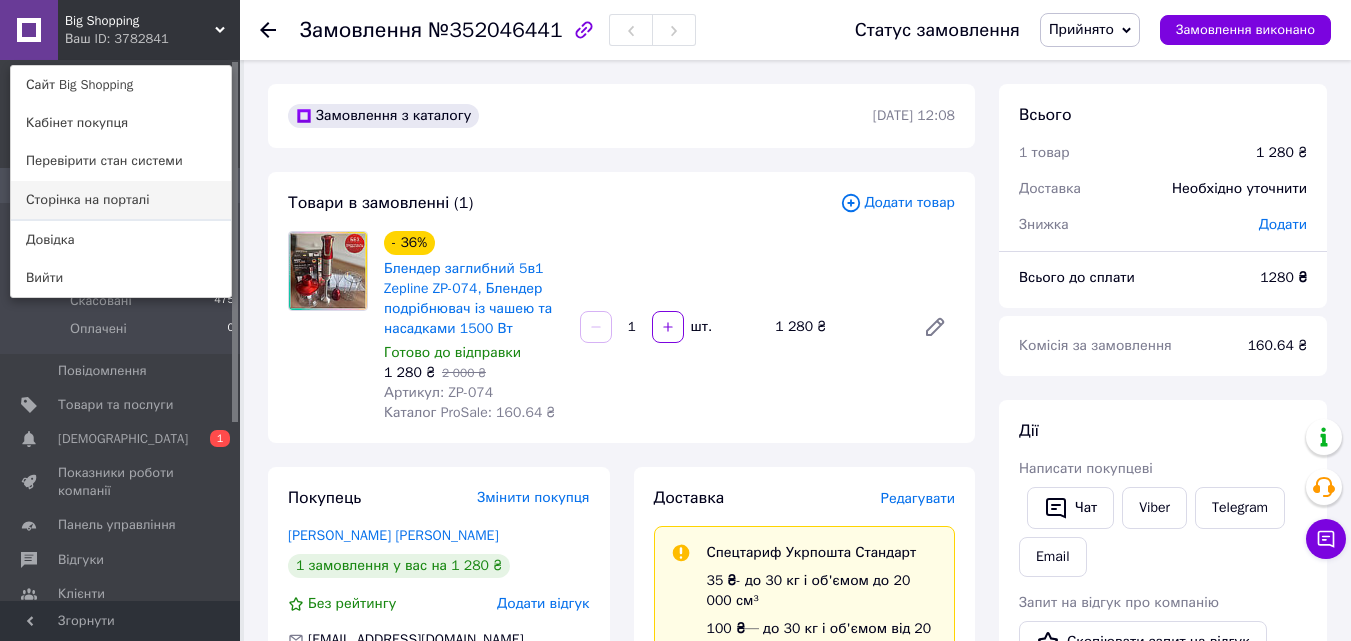 click on "Сторінка на порталі" at bounding box center [121, 200] 